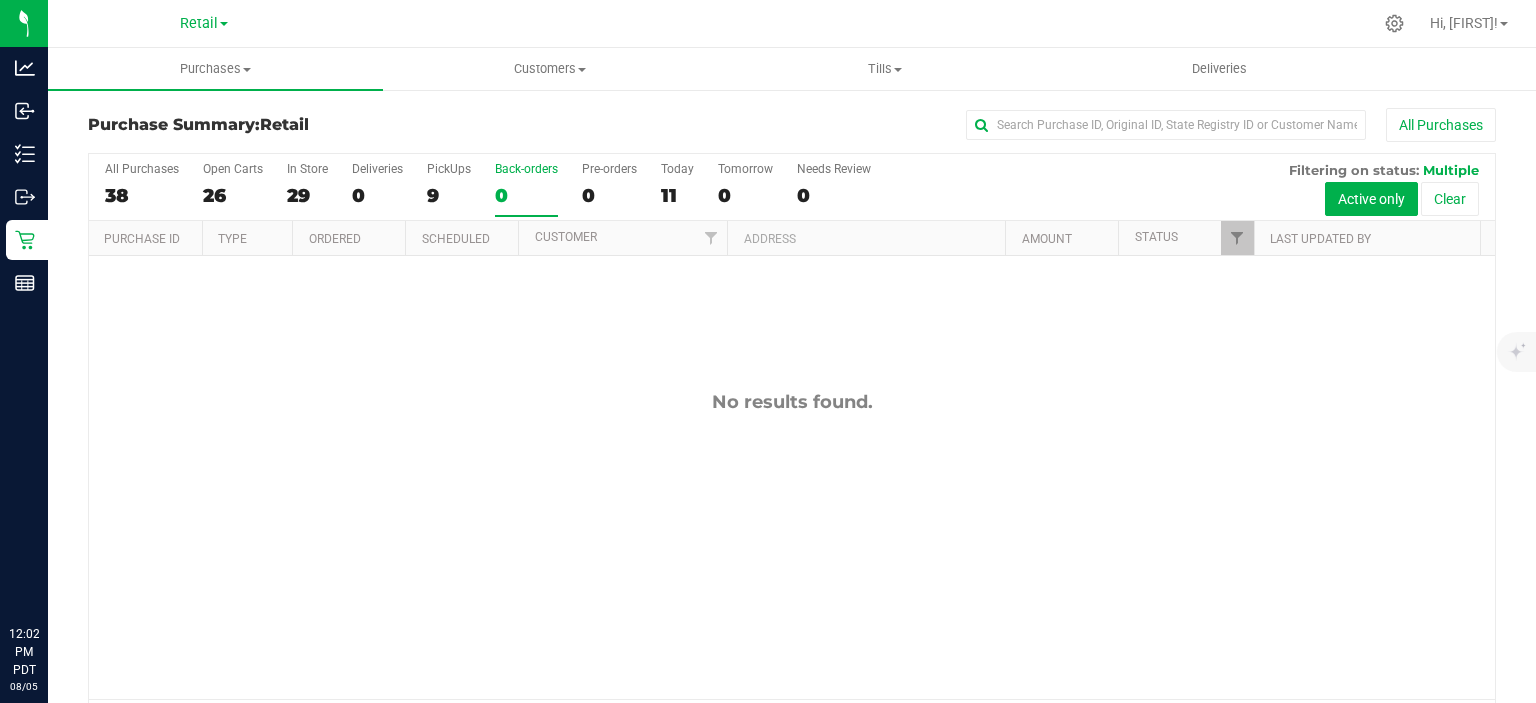 scroll, scrollTop: 0, scrollLeft: 0, axis: both 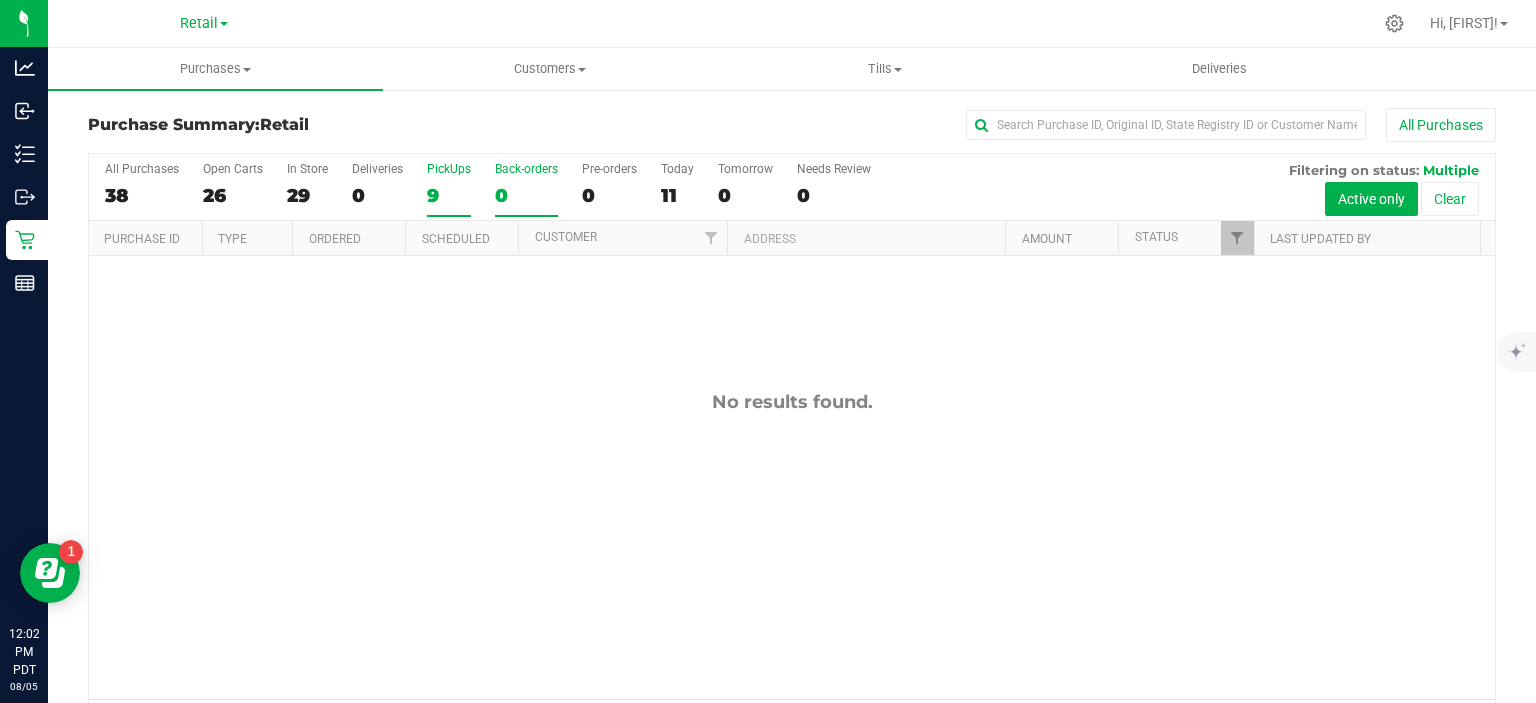 click on "9" at bounding box center [449, 195] 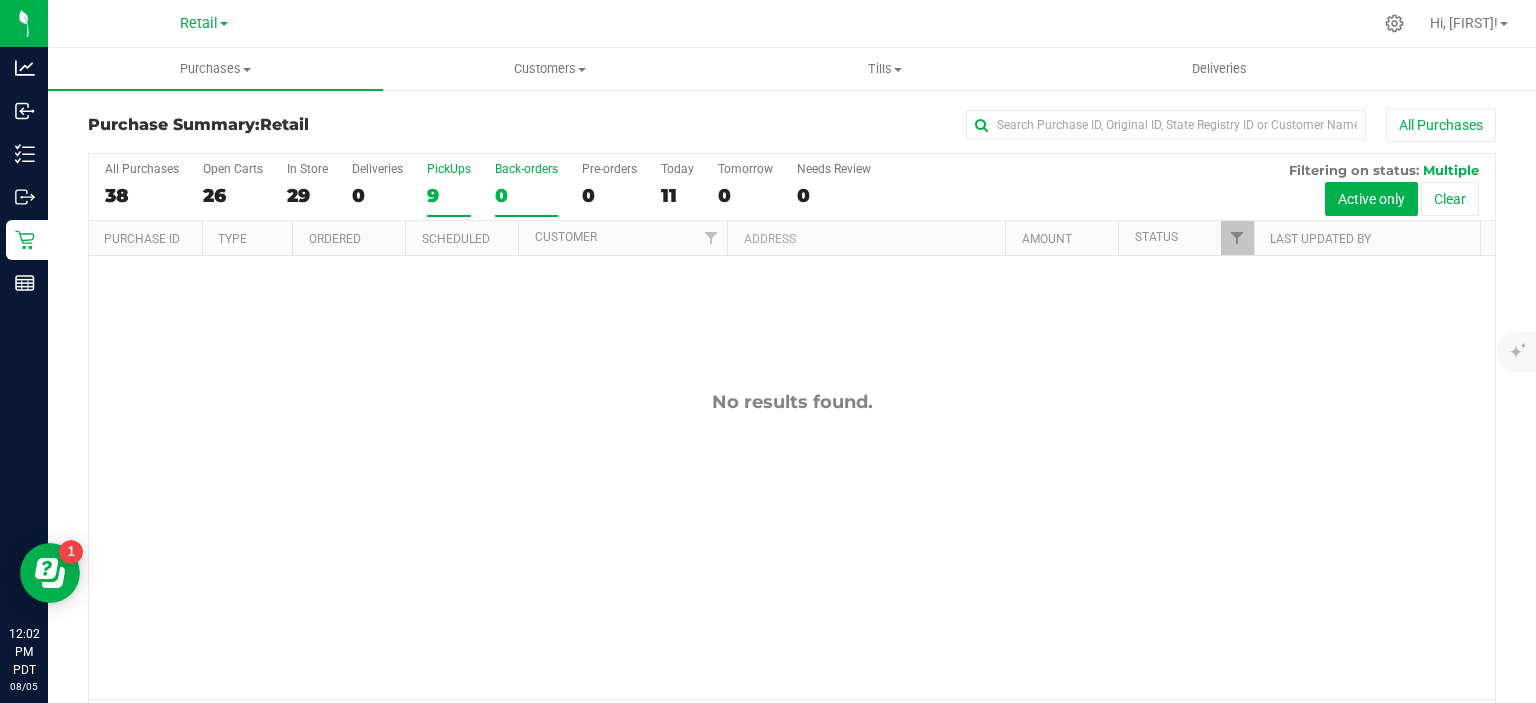 click on "PickUps
9" at bounding box center [0, 0] 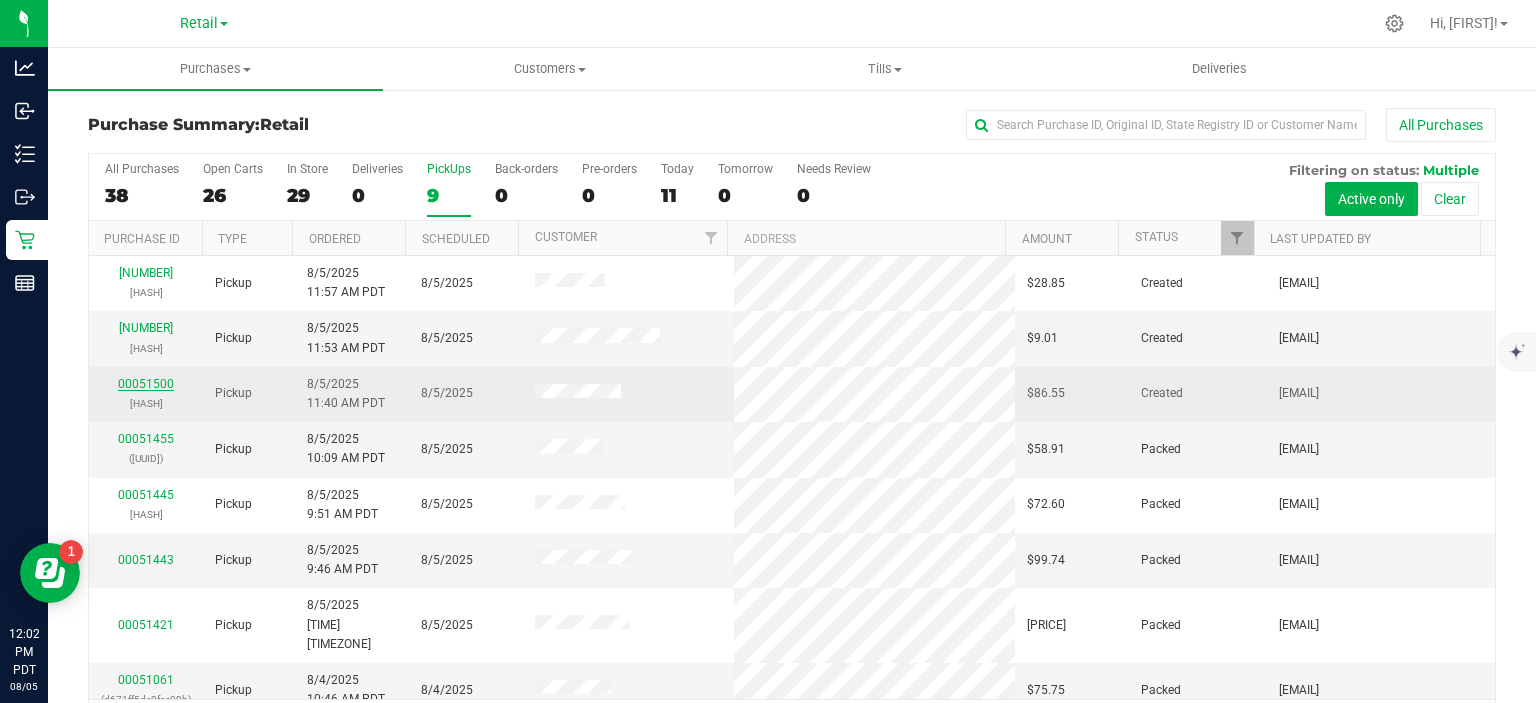 click on "00051500" at bounding box center [146, 384] 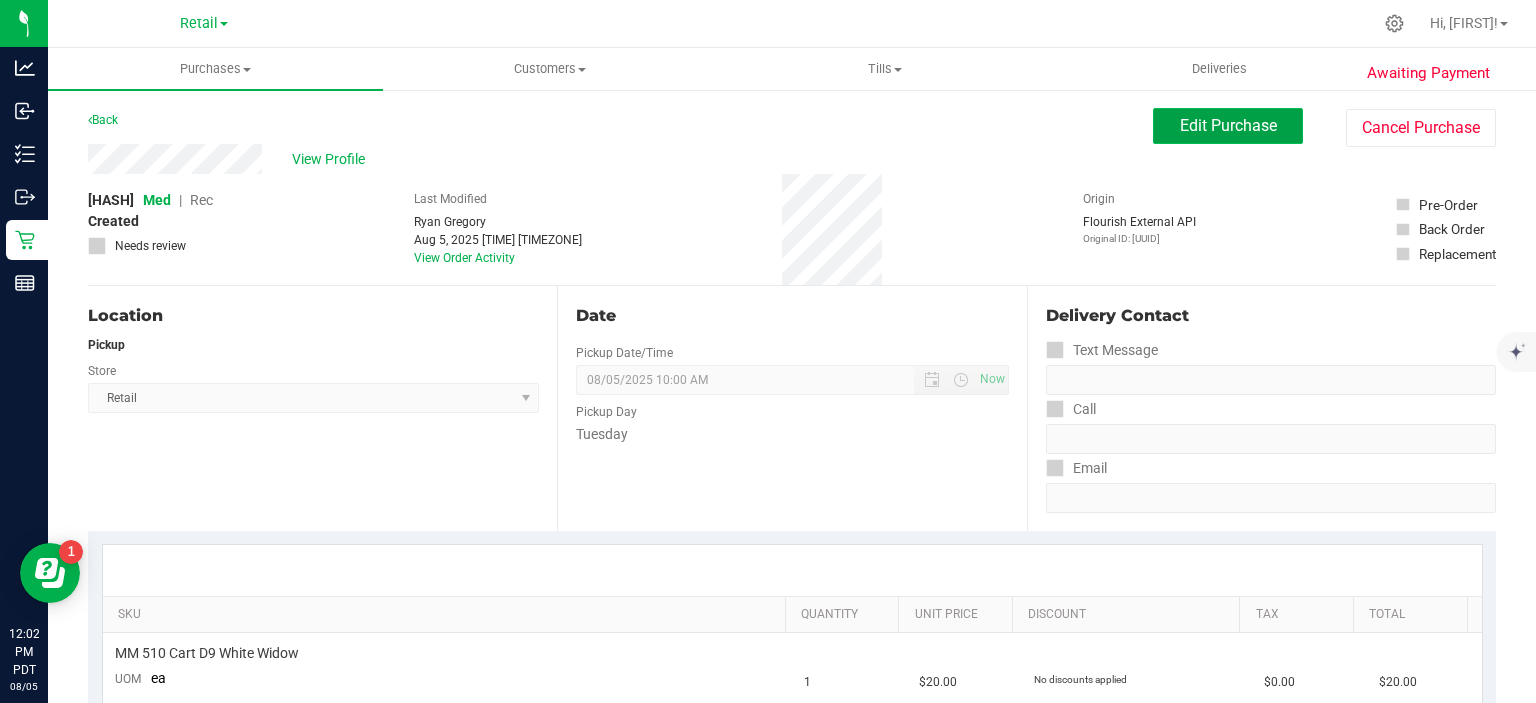 click on "Edit Purchase" at bounding box center [1228, 125] 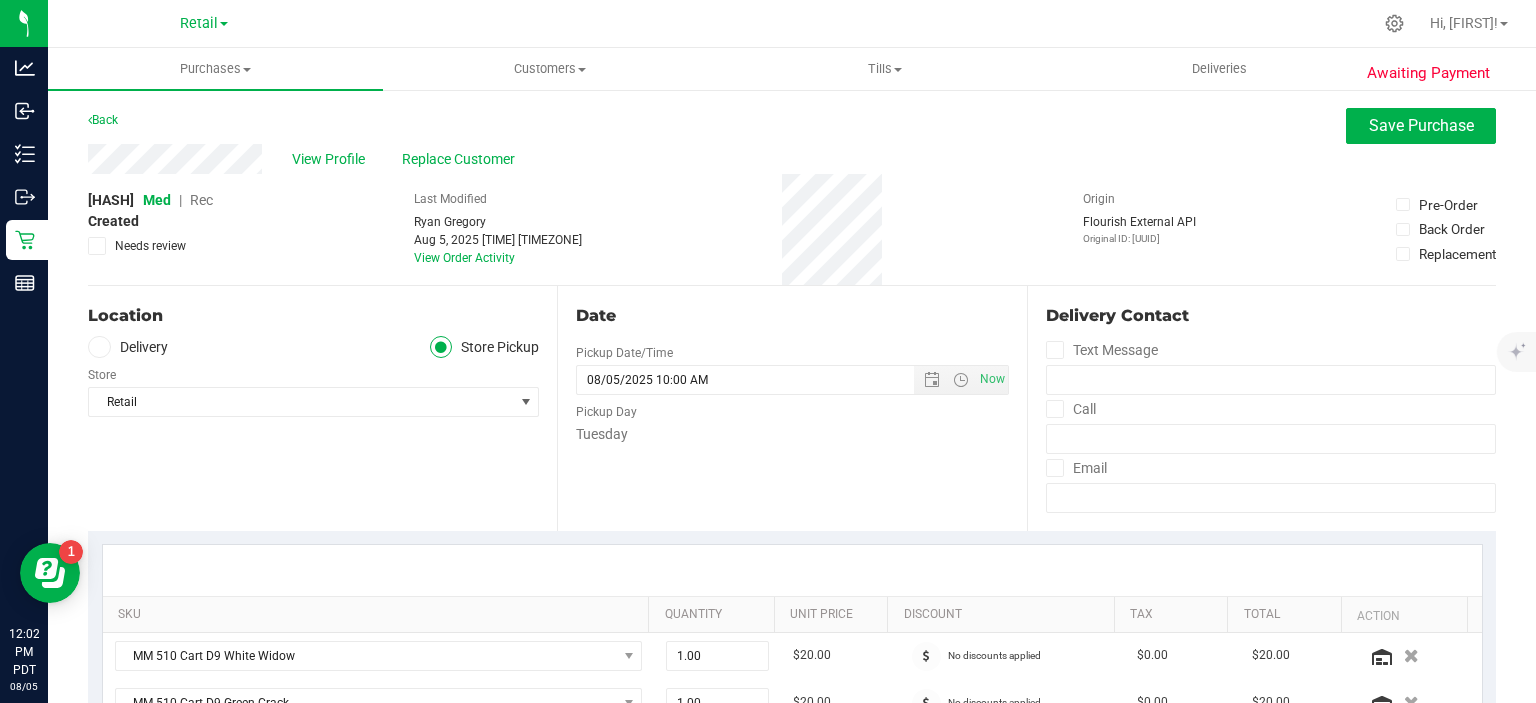 click on "Rec" at bounding box center (201, 200) 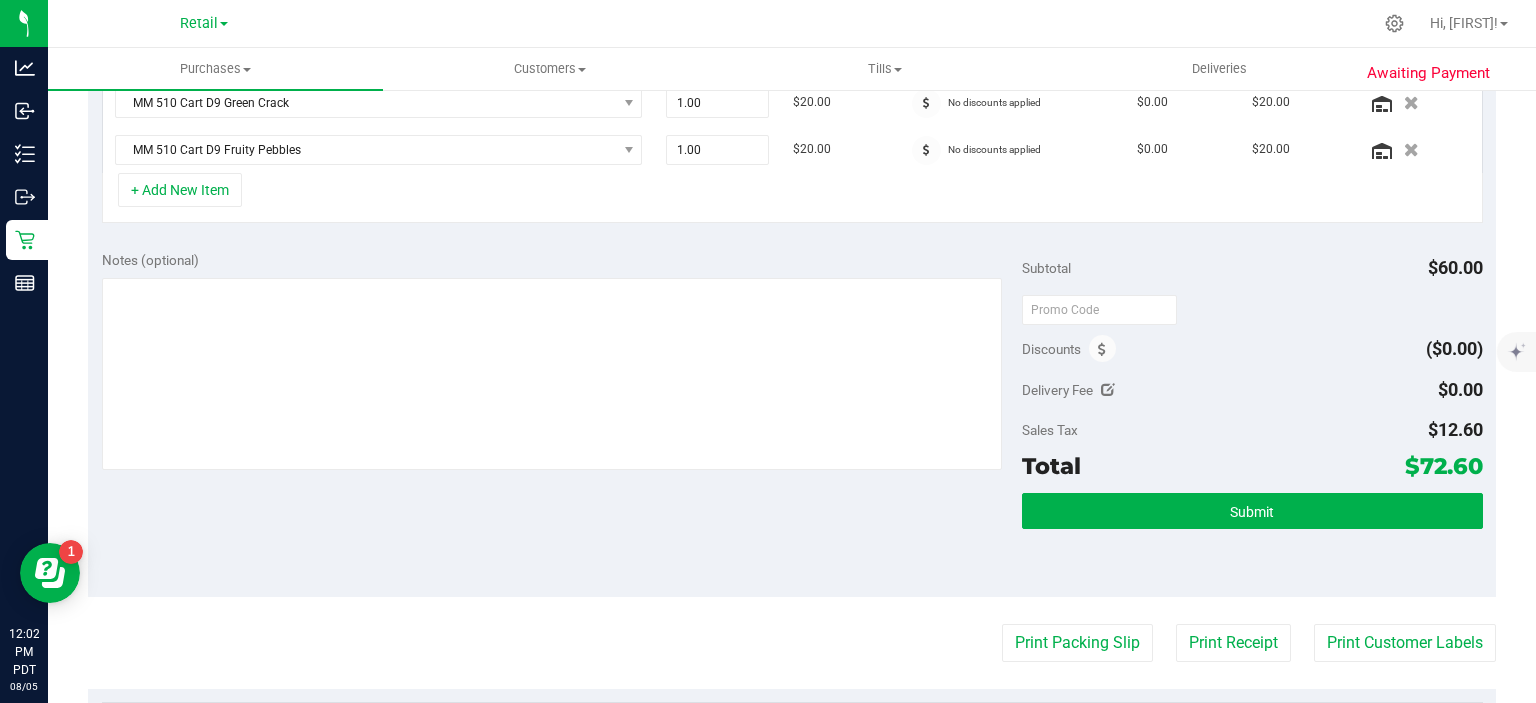 scroll, scrollTop: 611, scrollLeft: 0, axis: vertical 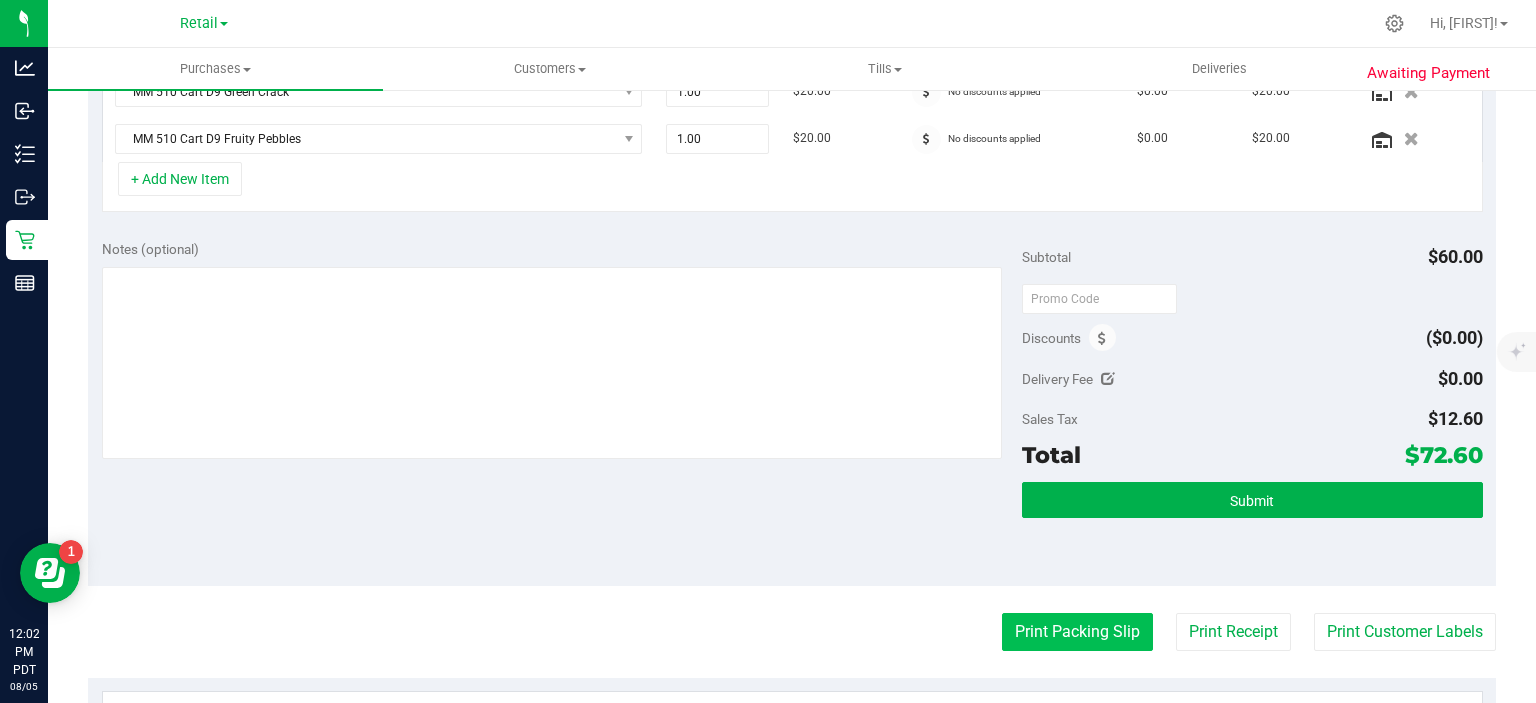 click on "Print Packing Slip" at bounding box center [1077, 632] 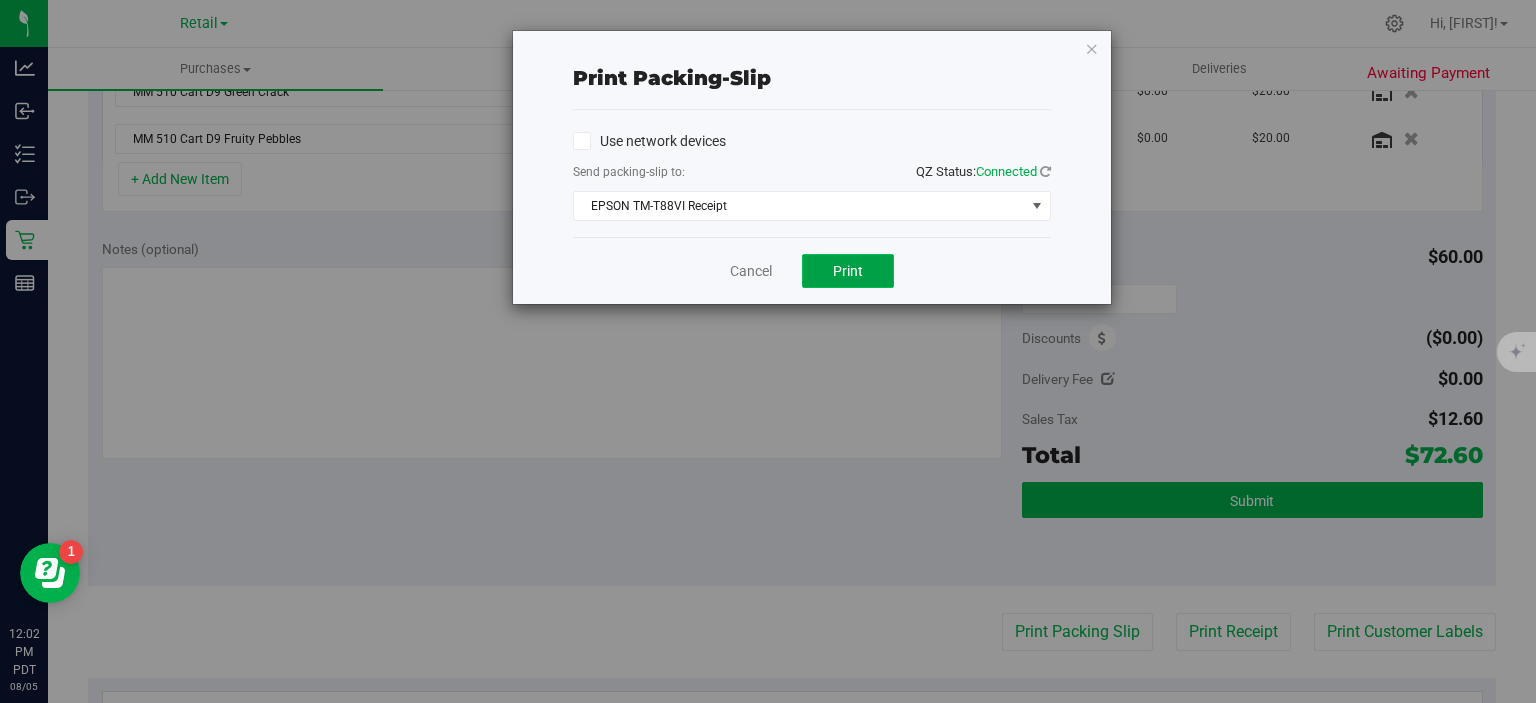 click on "Print" at bounding box center [848, 271] 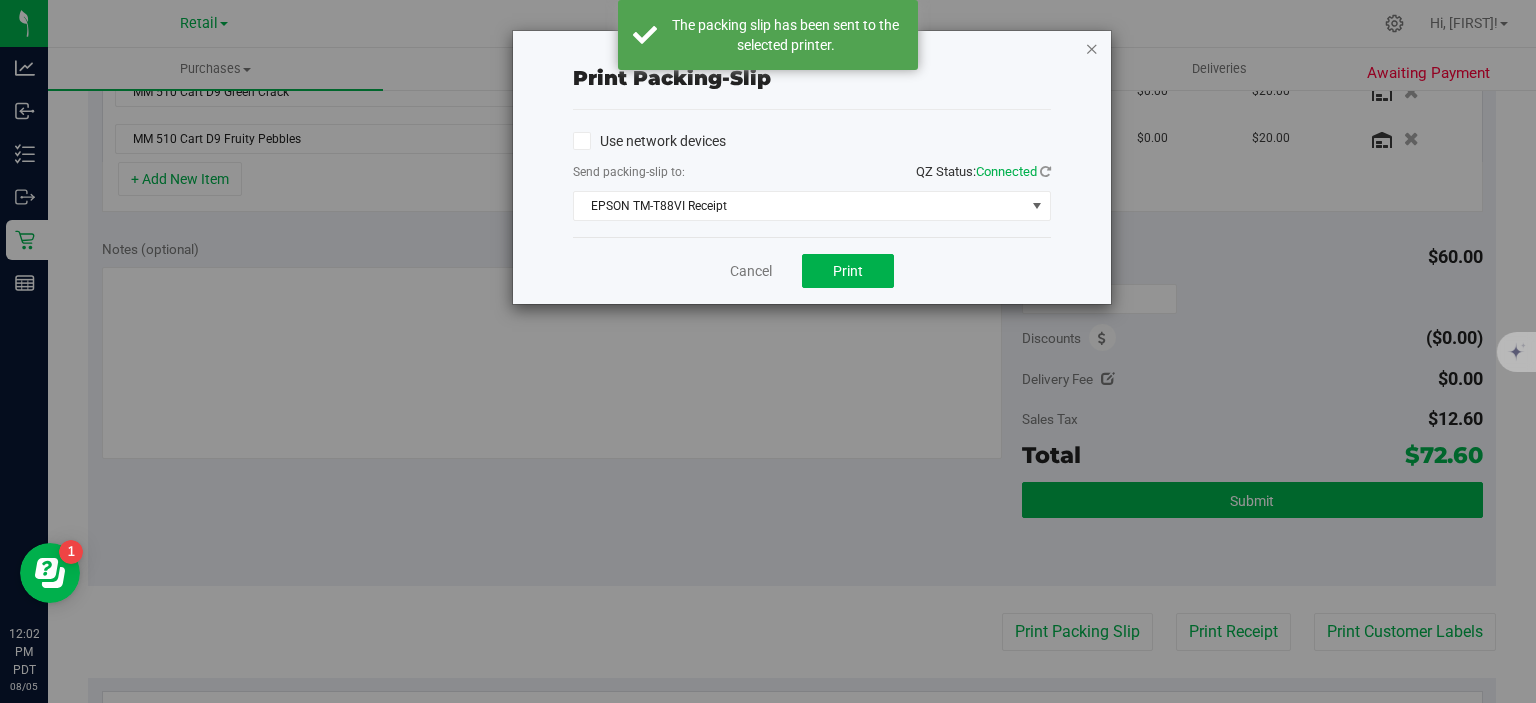 click at bounding box center (1092, 48) 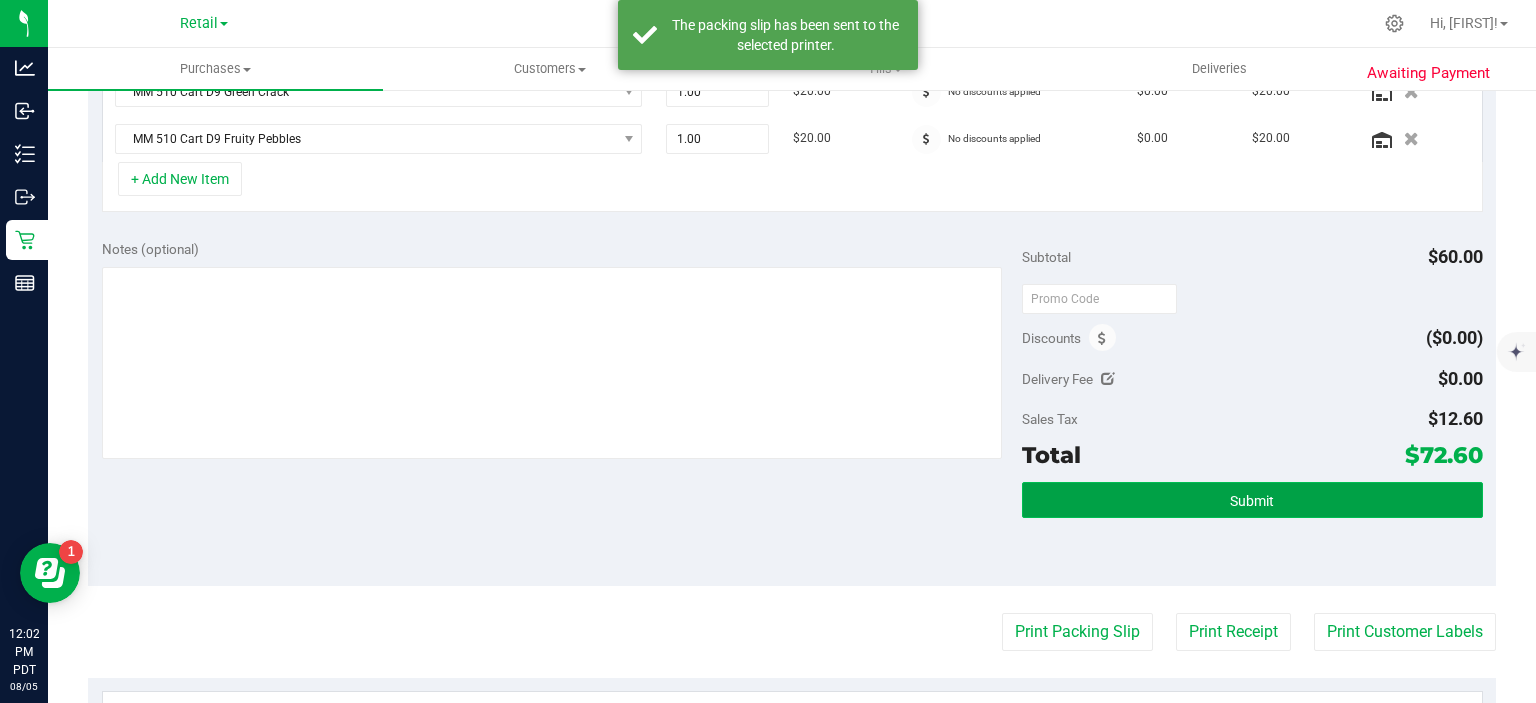 click on "Submit" at bounding box center [1252, 500] 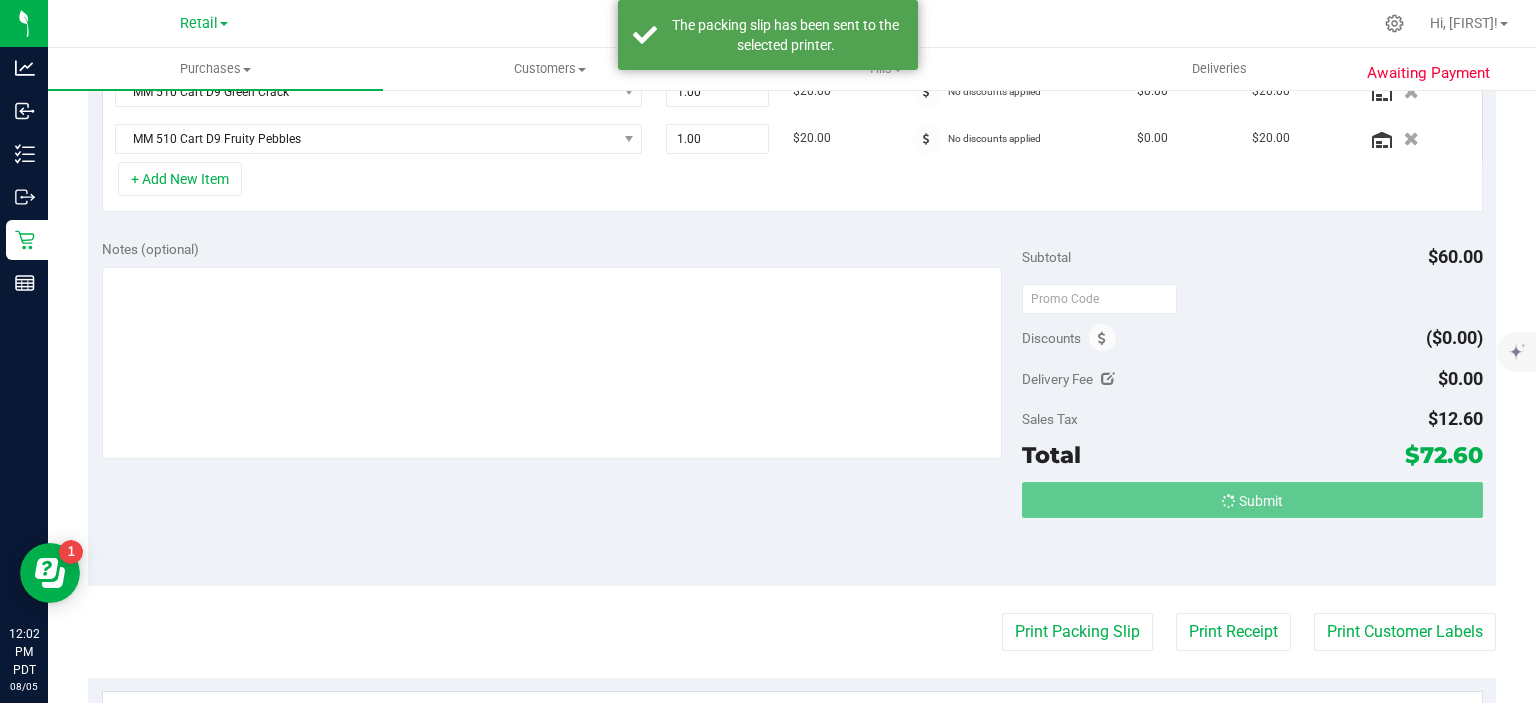 scroll, scrollTop: 580, scrollLeft: 0, axis: vertical 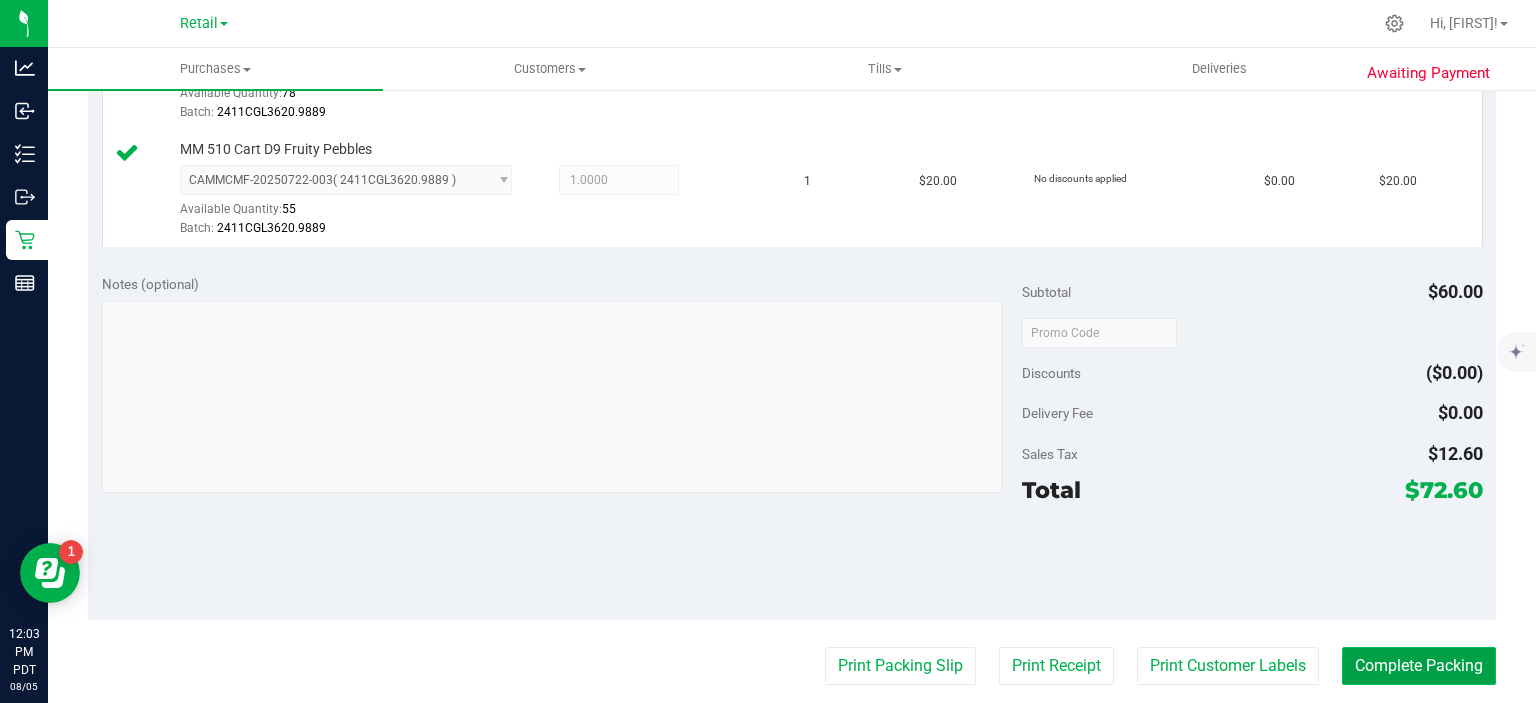 click on "Complete Packing" at bounding box center [1419, 666] 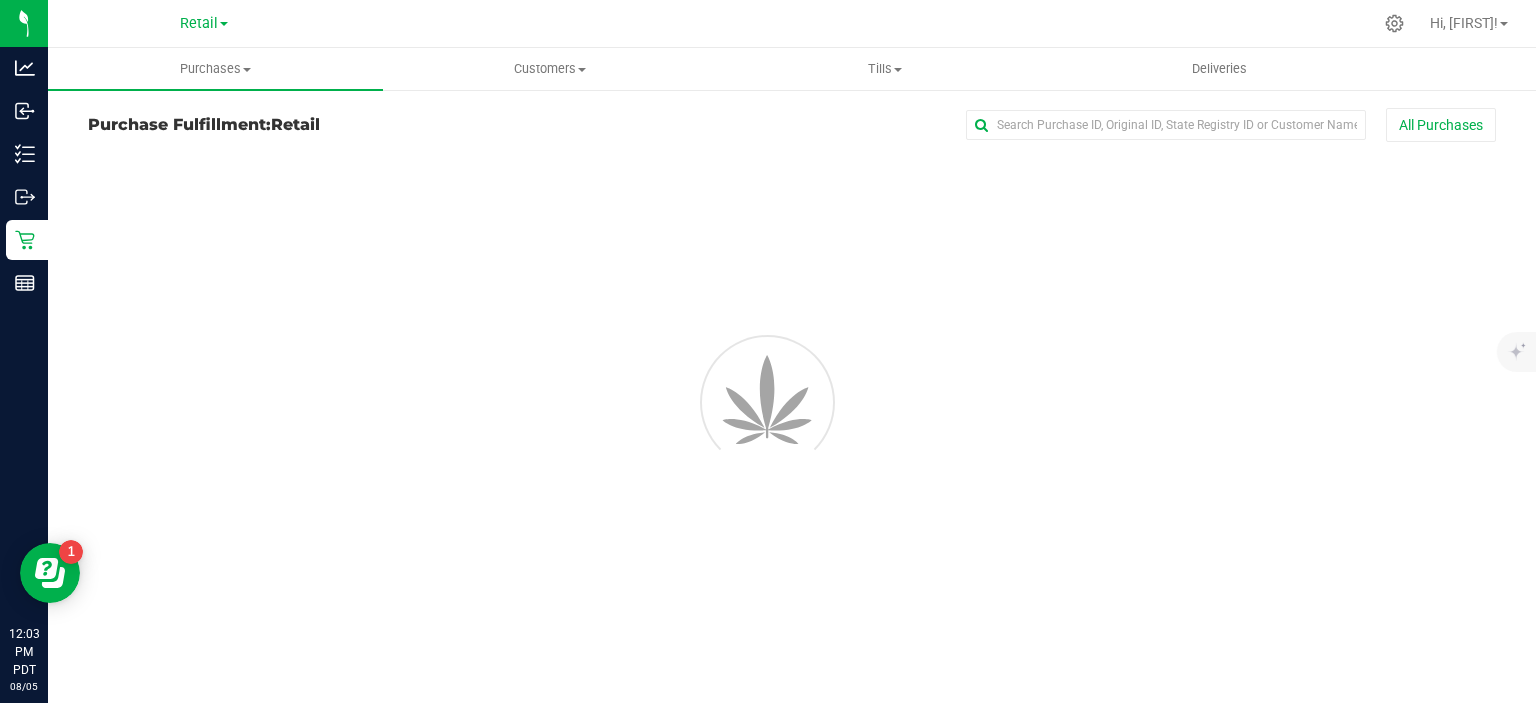 scroll, scrollTop: 0, scrollLeft: 0, axis: both 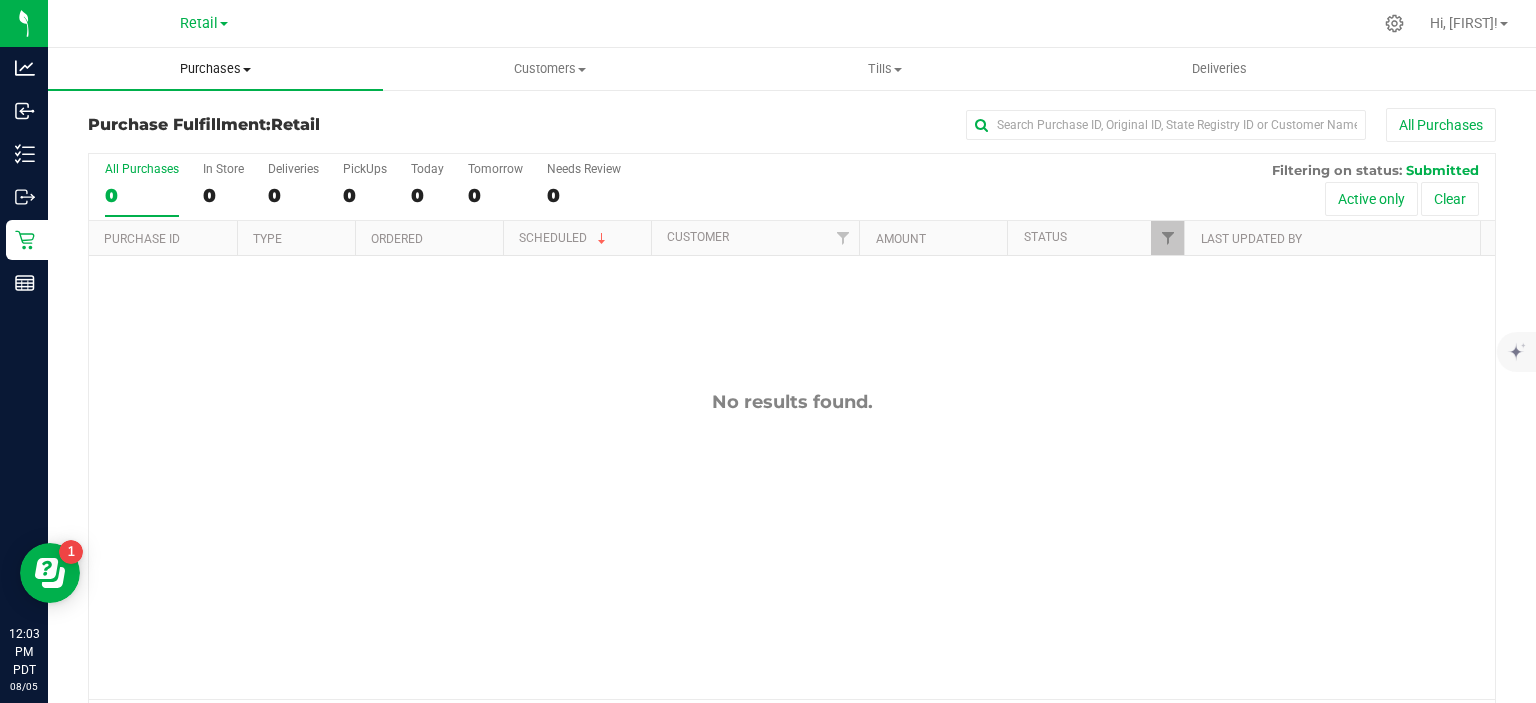 click on "Purchases" at bounding box center (215, 69) 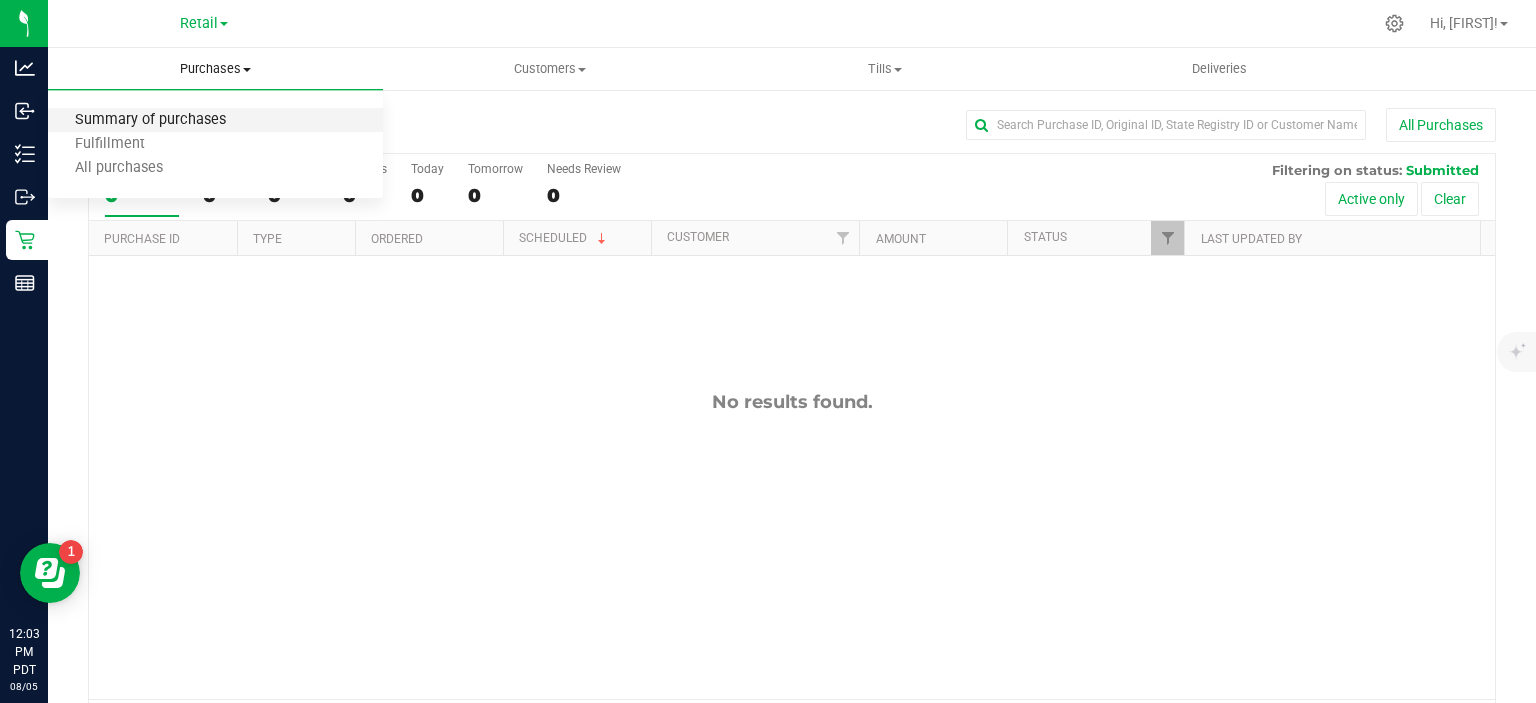 click on "Summary of purchases" at bounding box center (150, 120) 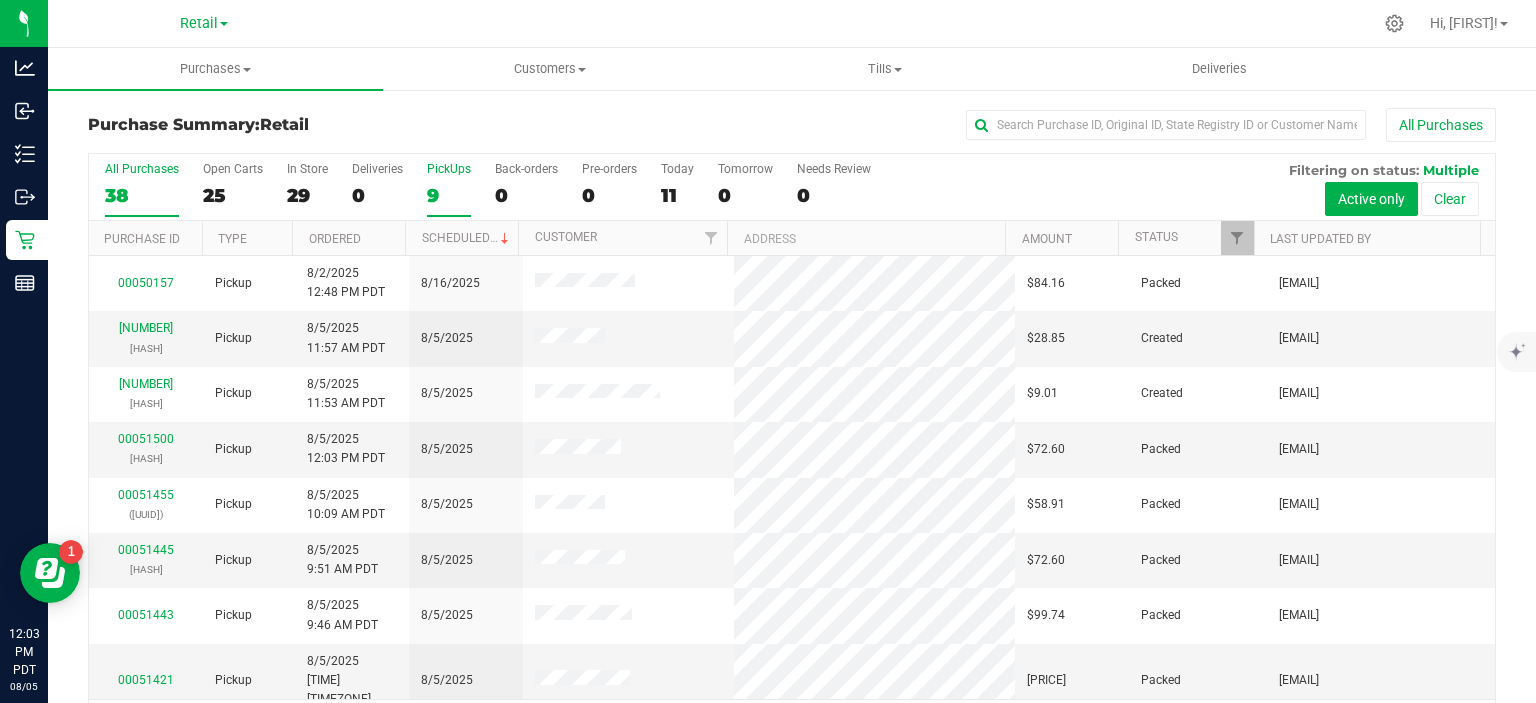 click on "9" at bounding box center [449, 195] 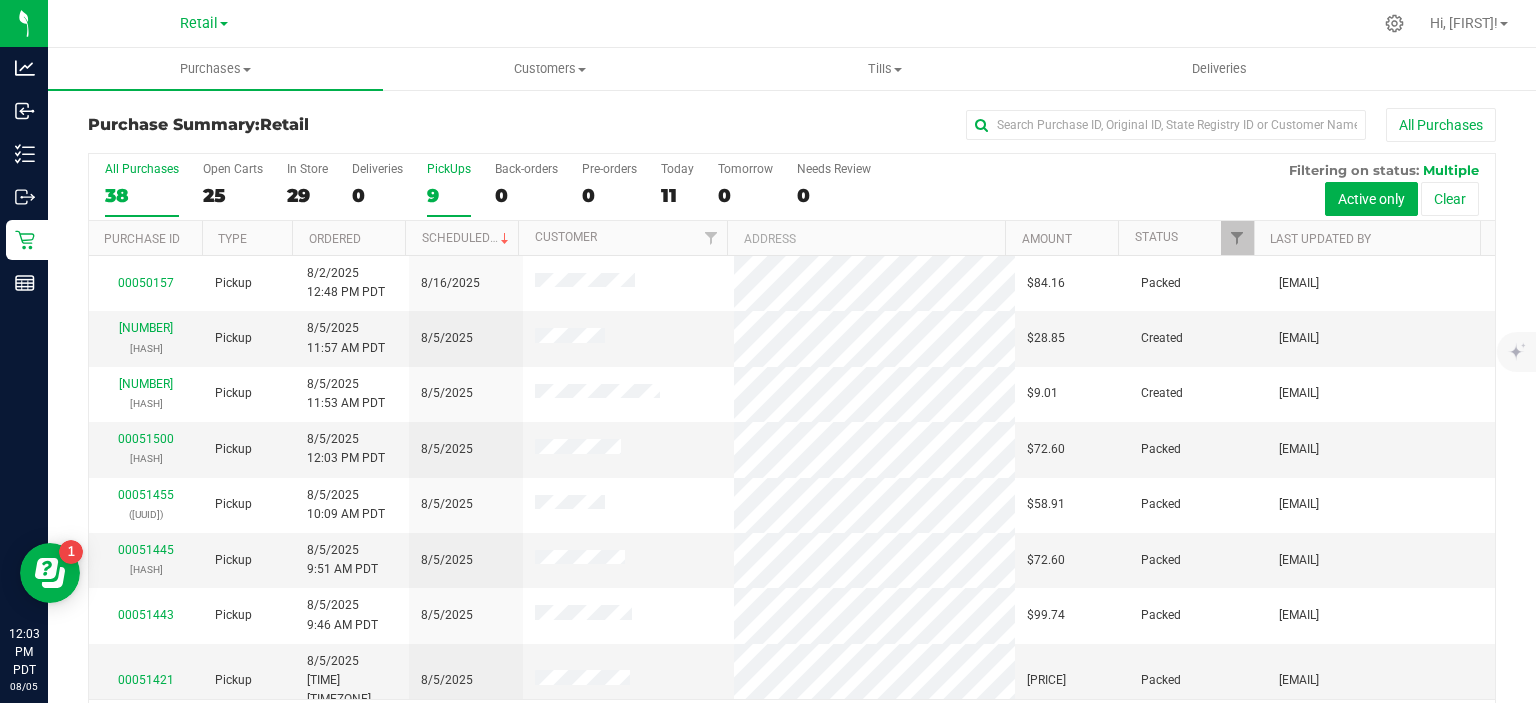 click on "PickUps
9" at bounding box center (0, 0) 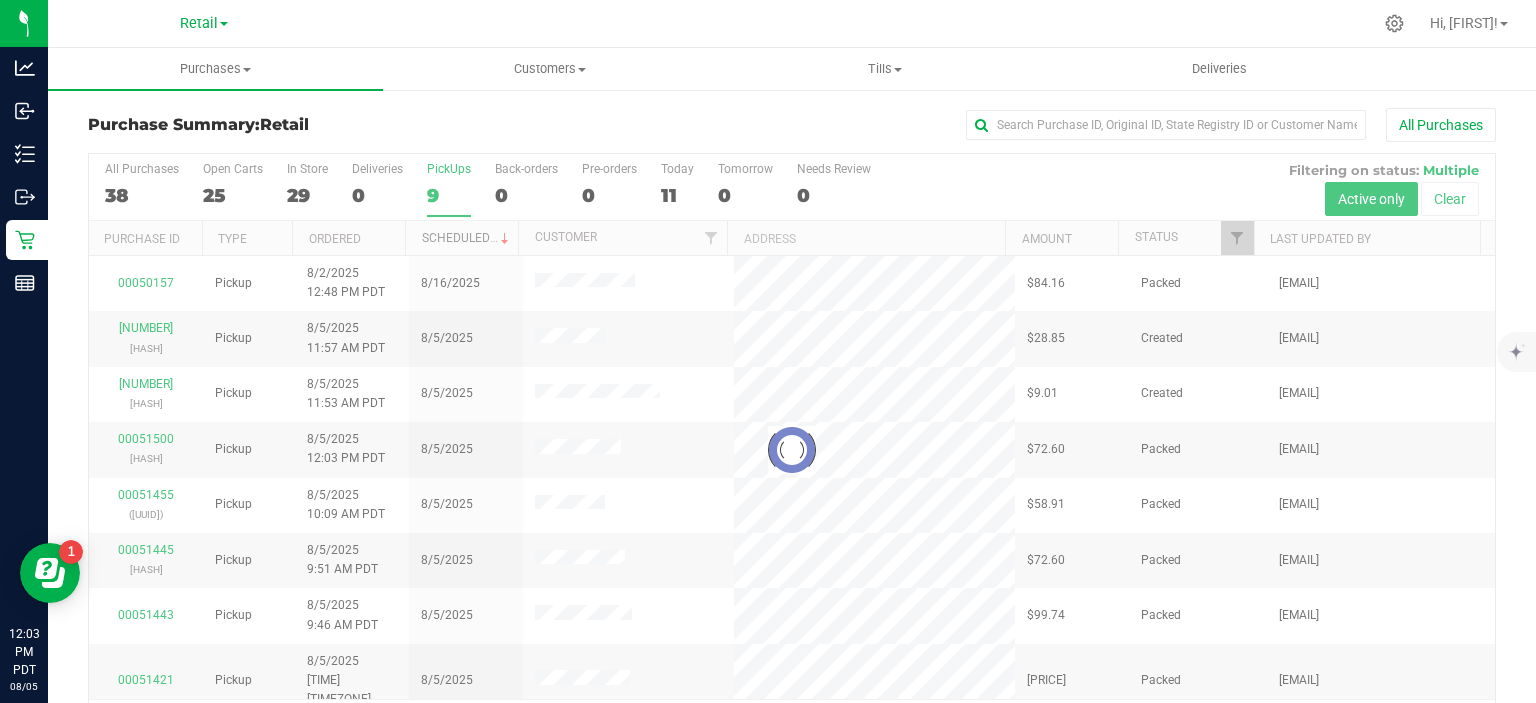 click on "Scheduled" at bounding box center [467, 238] 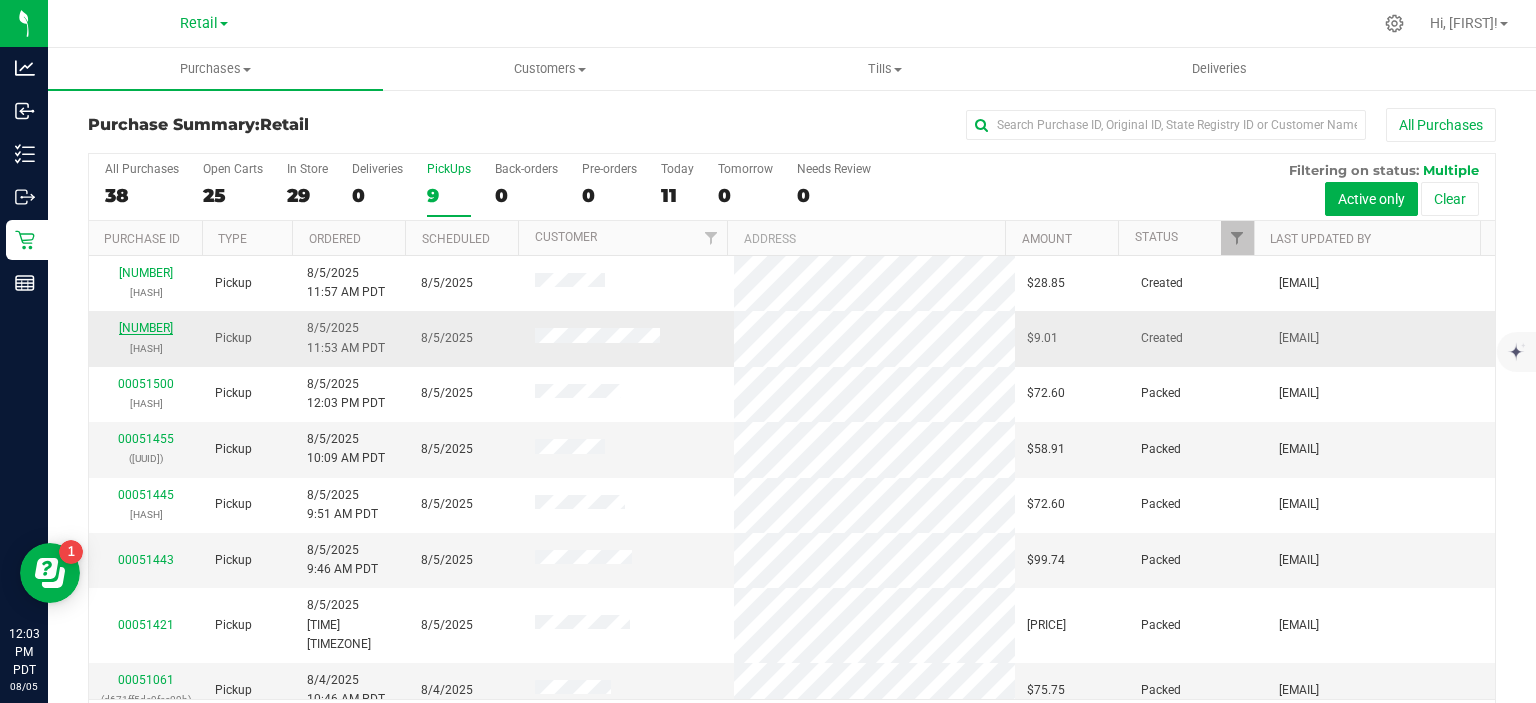 click on "[NUMBER]" at bounding box center (146, 328) 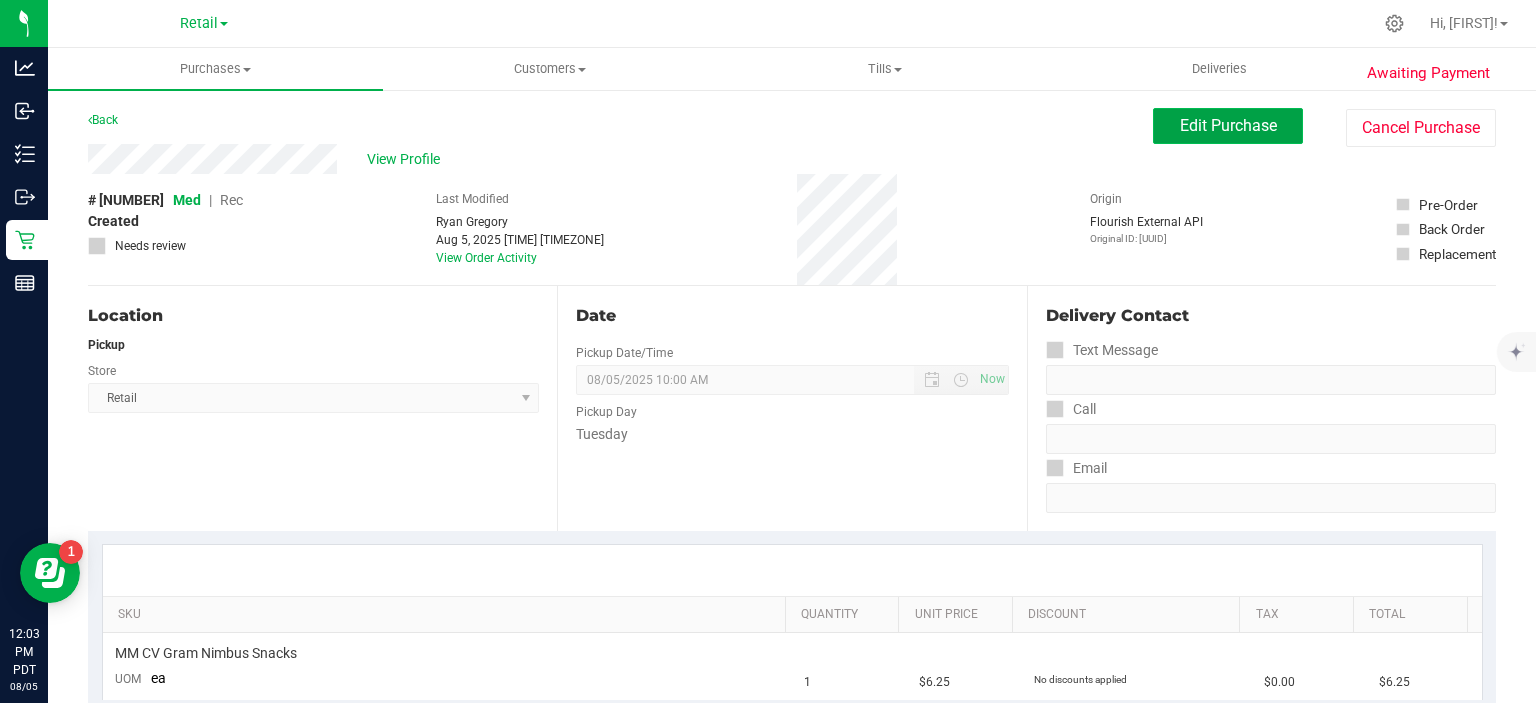 click on "Edit Purchase" at bounding box center [1228, 125] 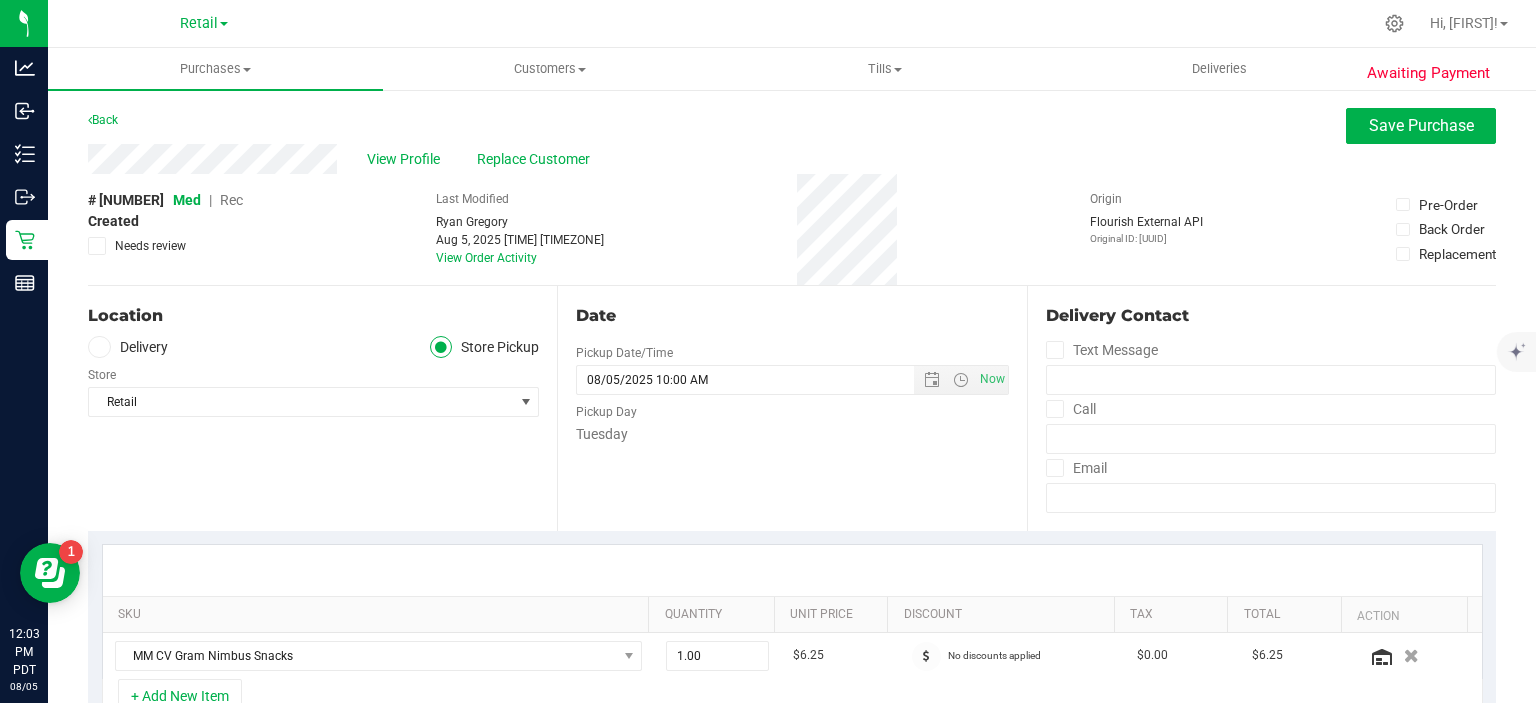 click on "Rec" at bounding box center [231, 200] 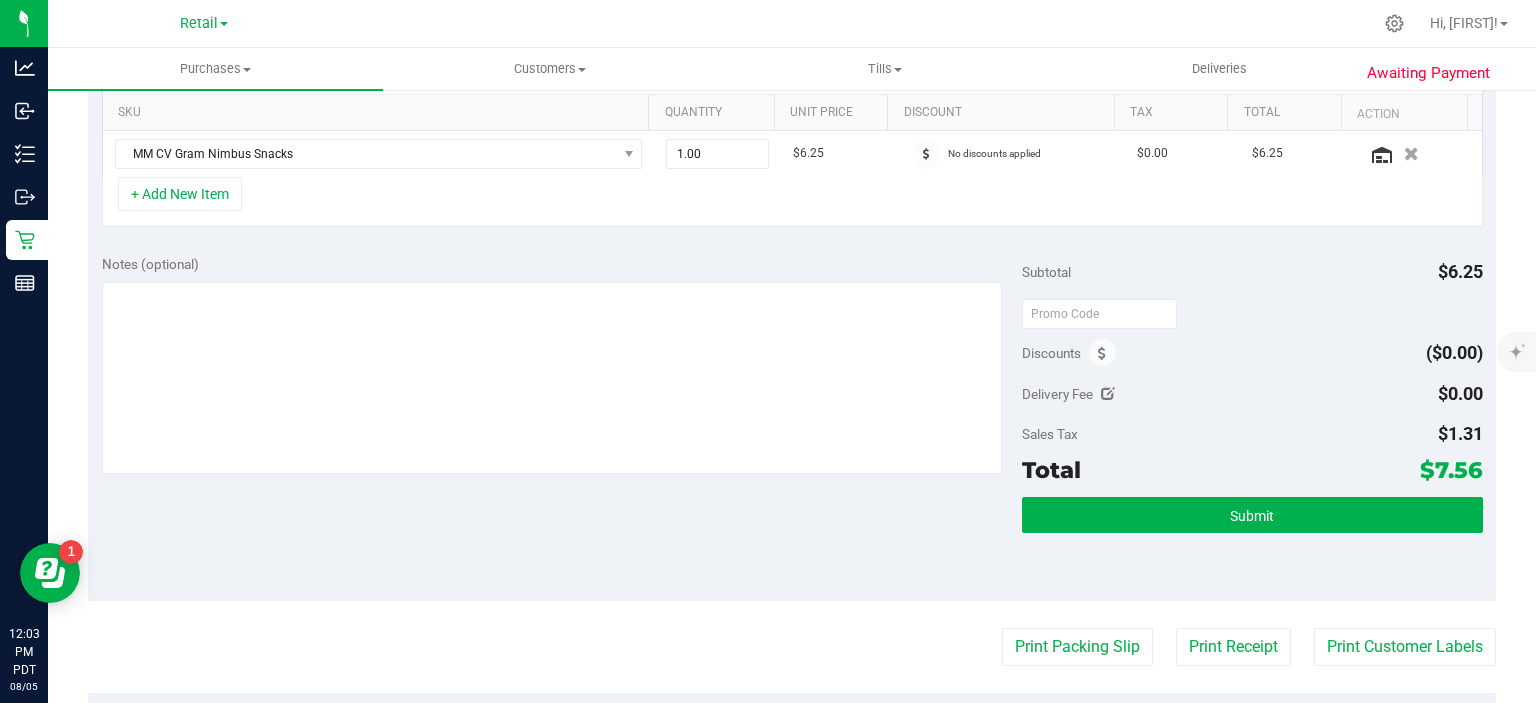 scroll, scrollTop: 504, scrollLeft: 0, axis: vertical 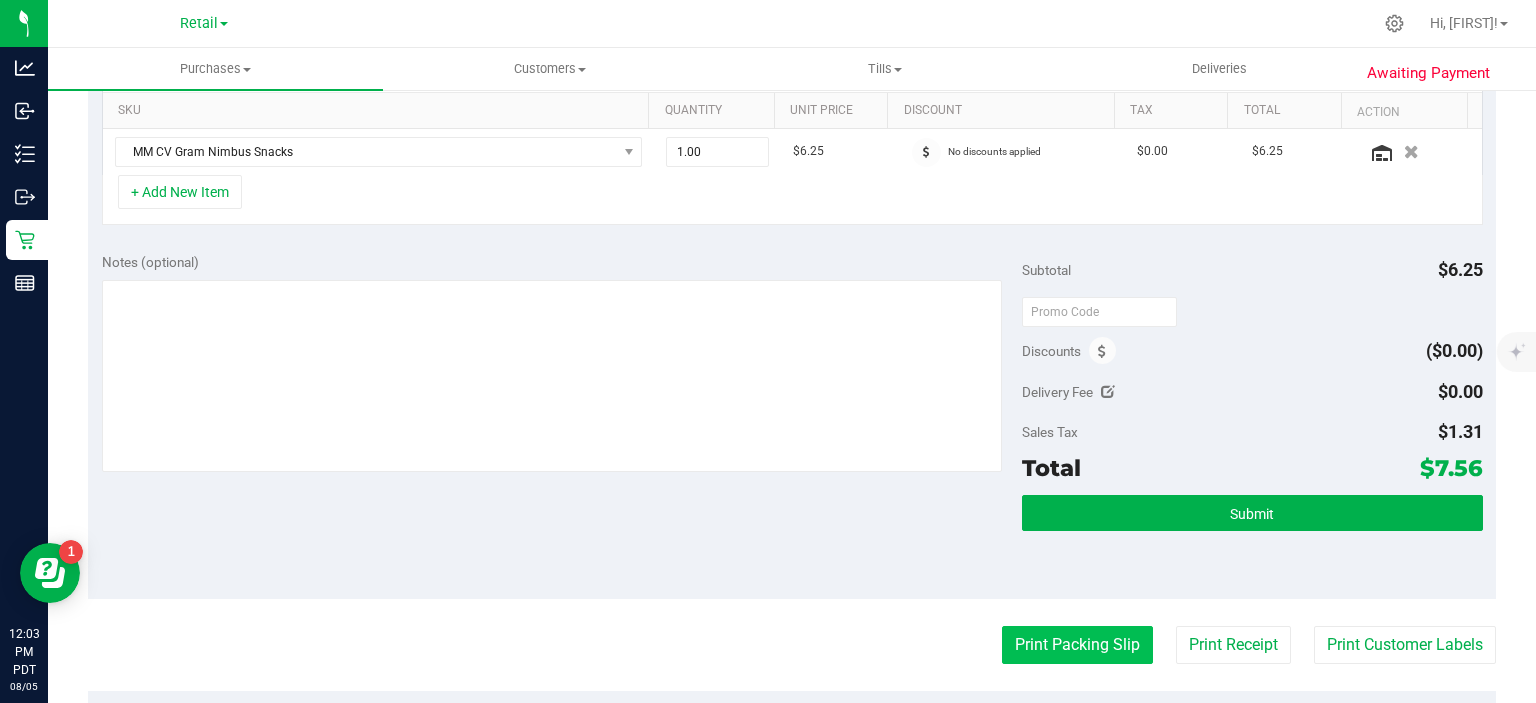 click on "Print Packing Slip" at bounding box center (1077, 645) 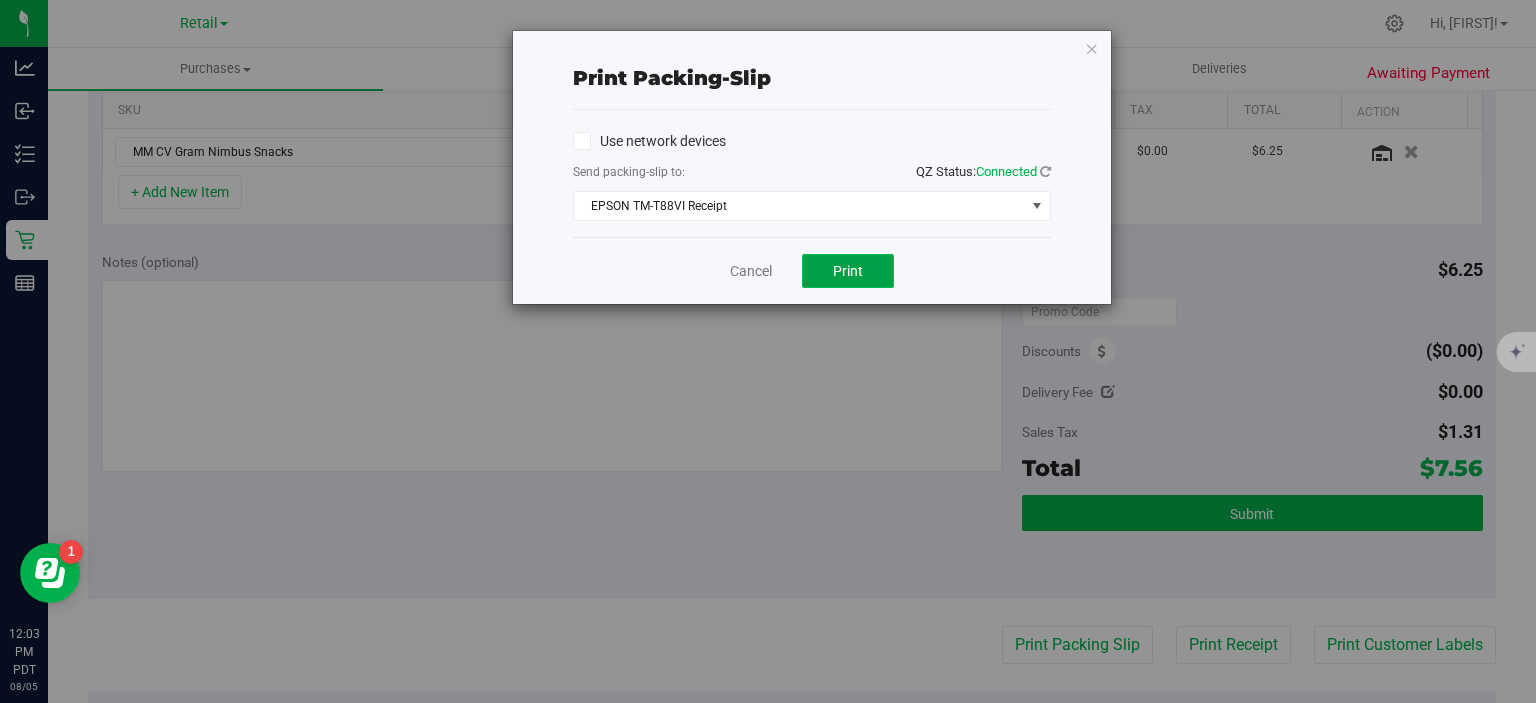 click on "Print" at bounding box center [848, 271] 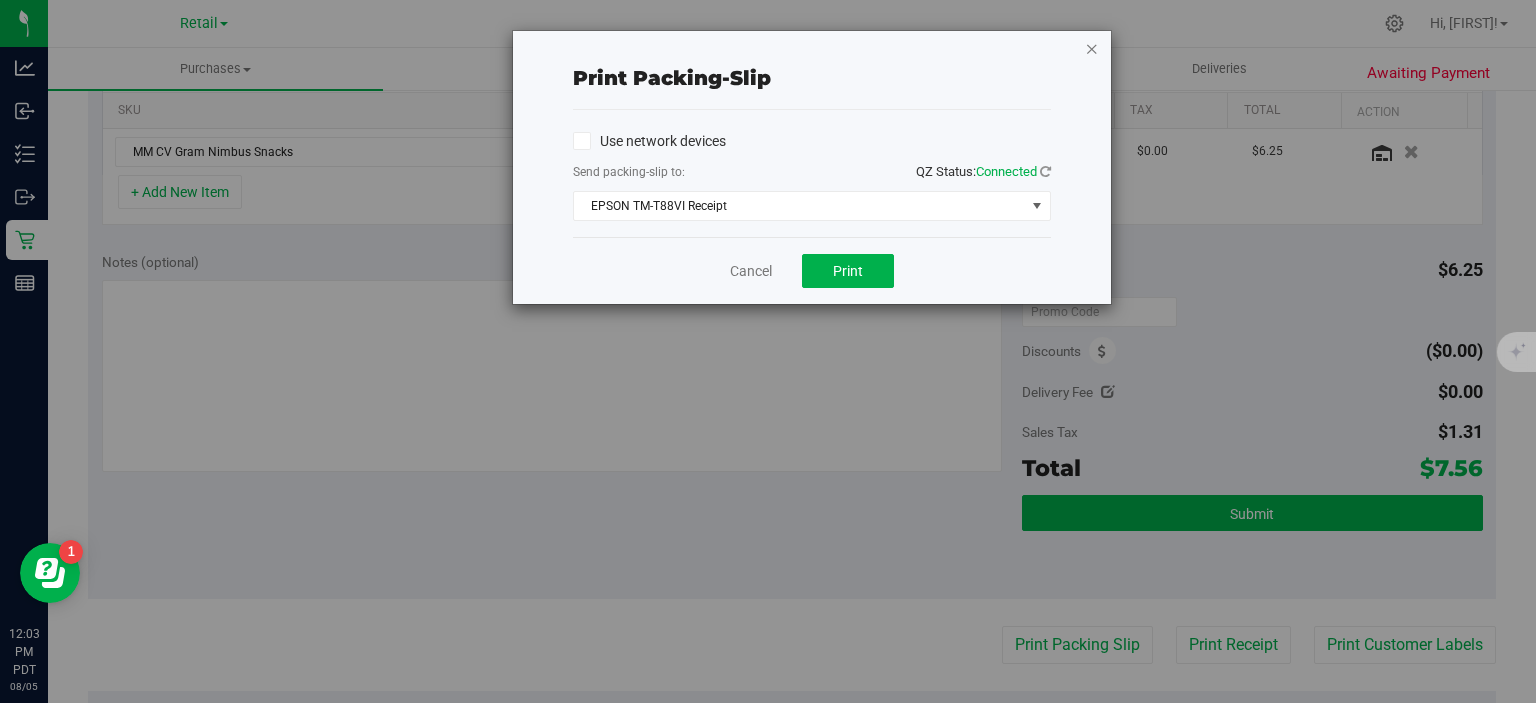 click at bounding box center (1092, 48) 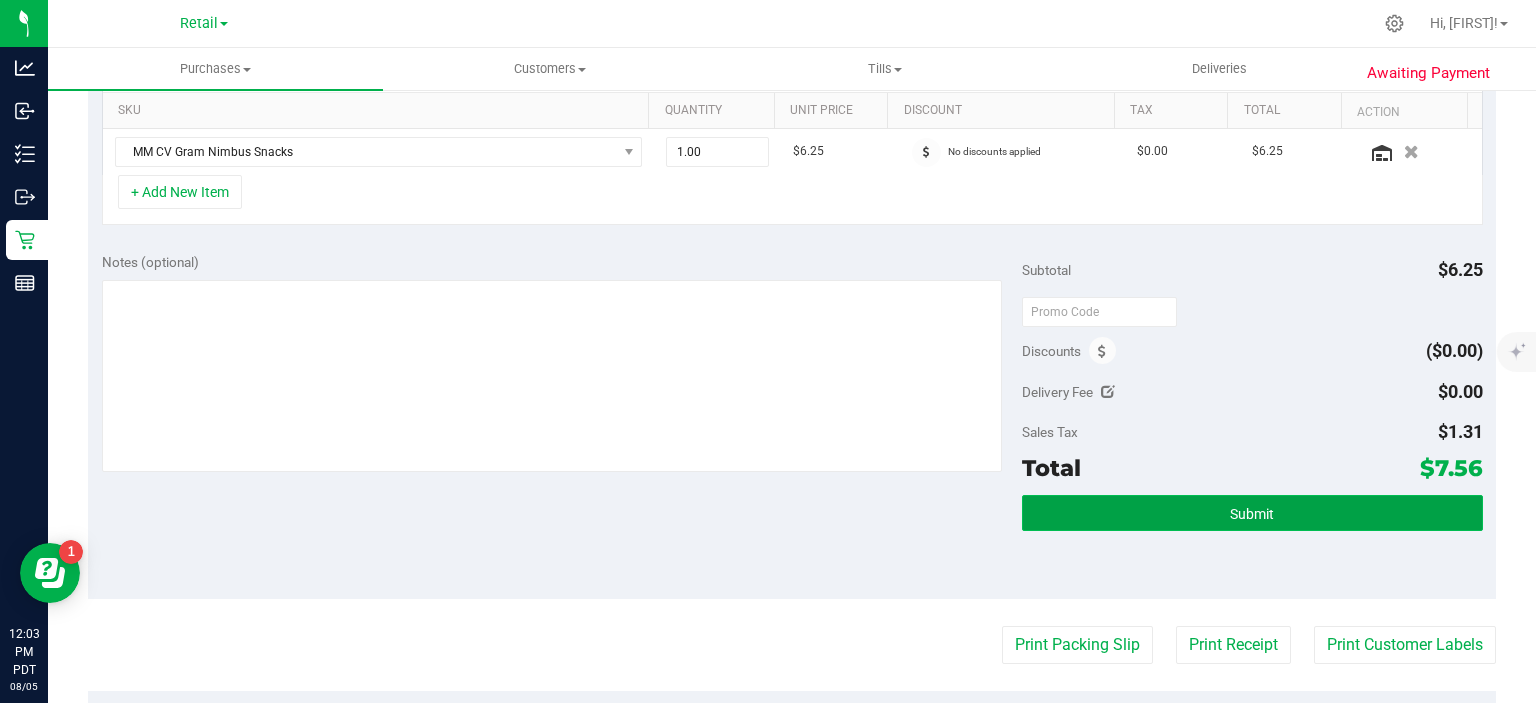 click on "Submit" at bounding box center (1252, 513) 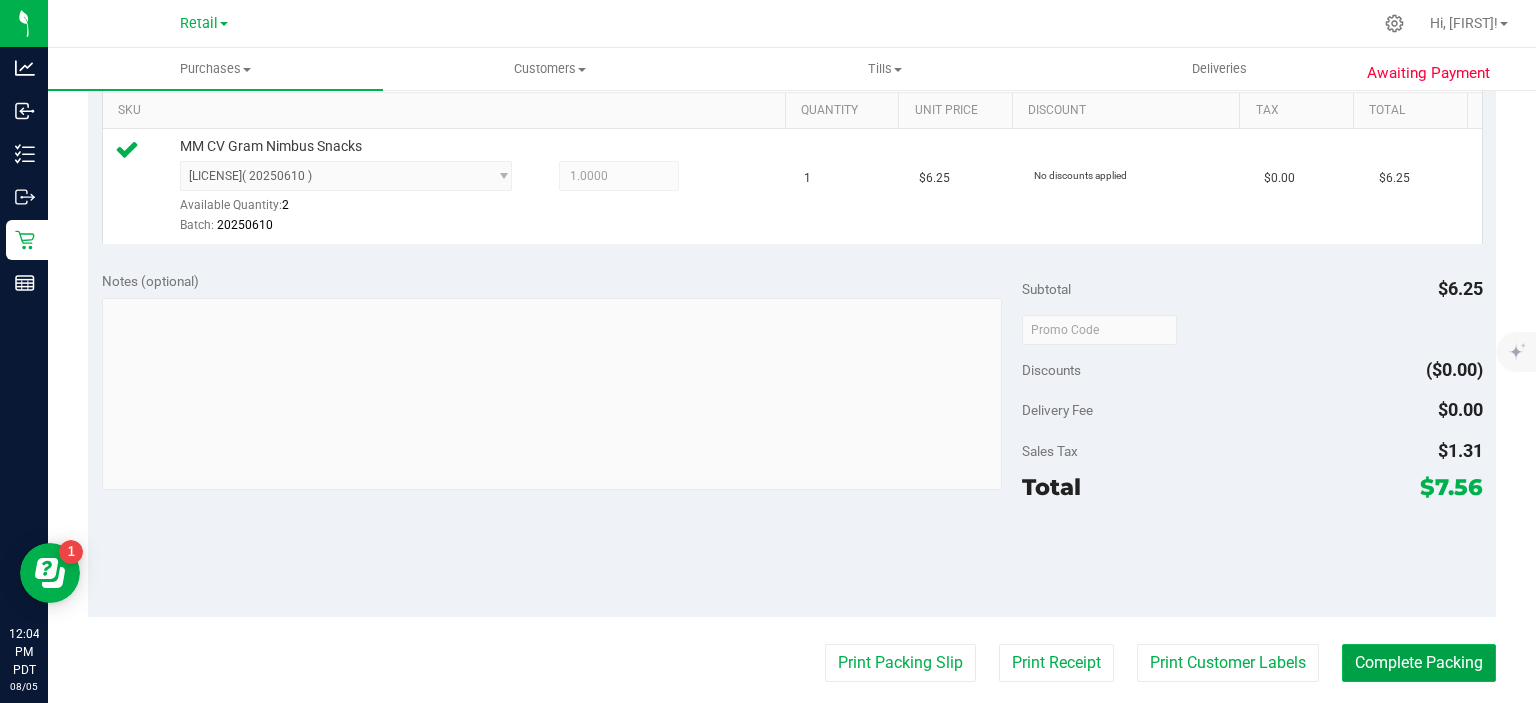 click on "Complete Packing" at bounding box center [1419, 663] 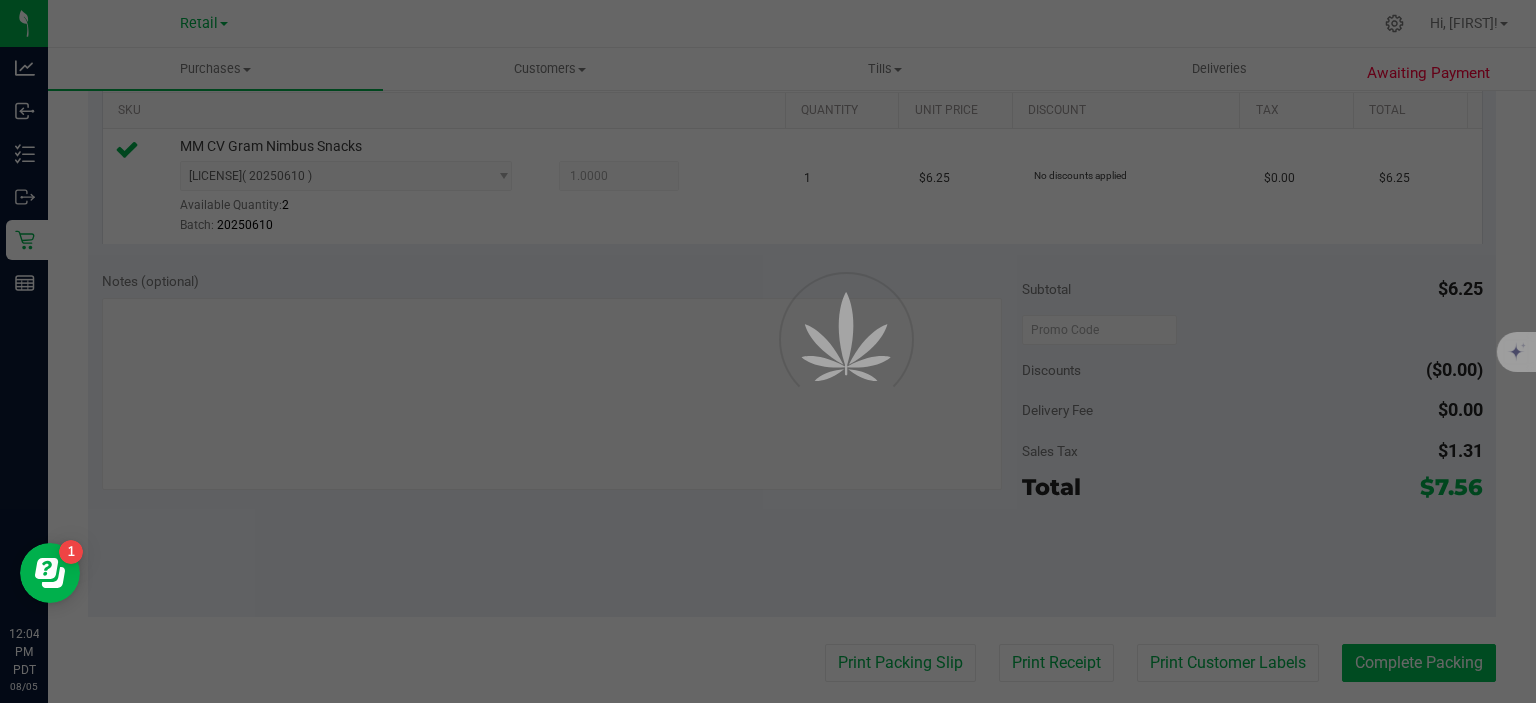 scroll, scrollTop: 0, scrollLeft: 0, axis: both 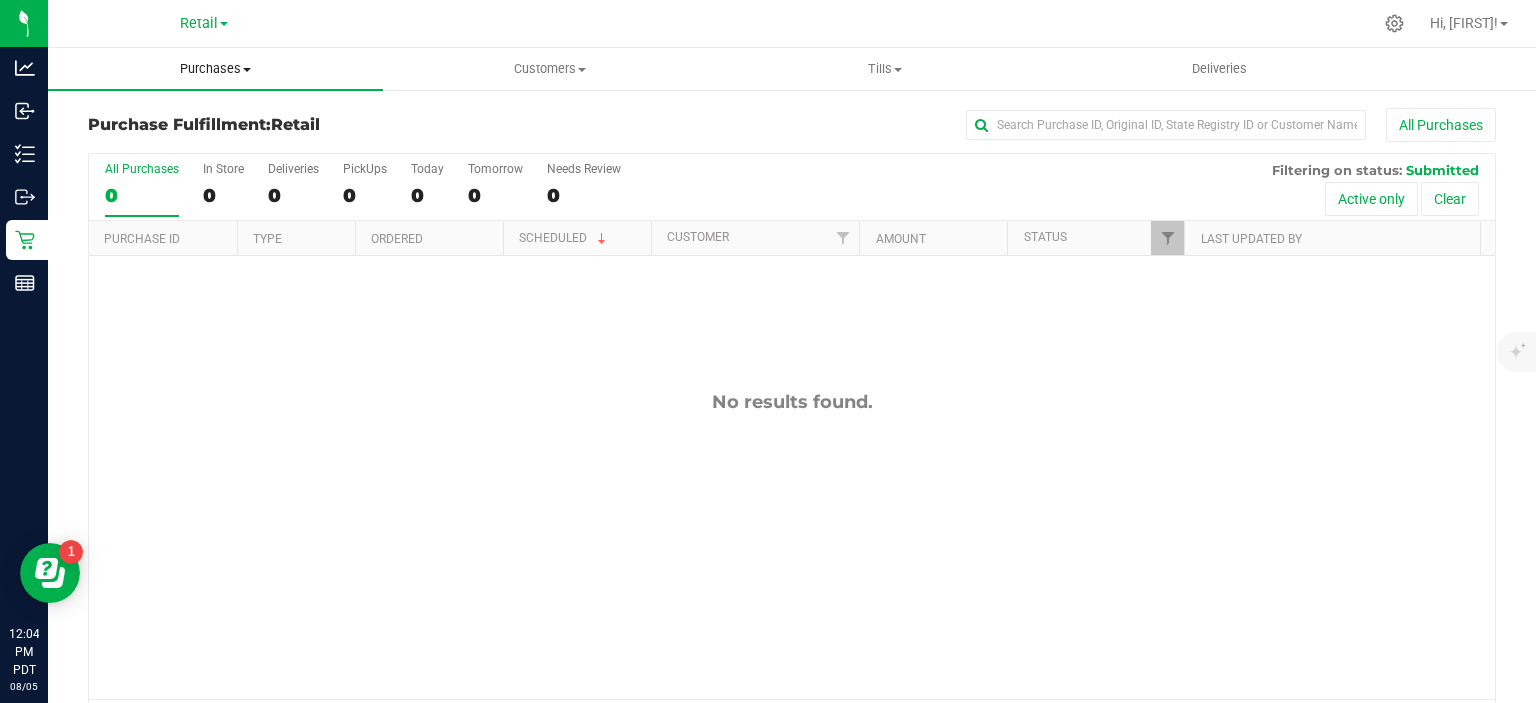 click on "Purchases" at bounding box center [215, 69] 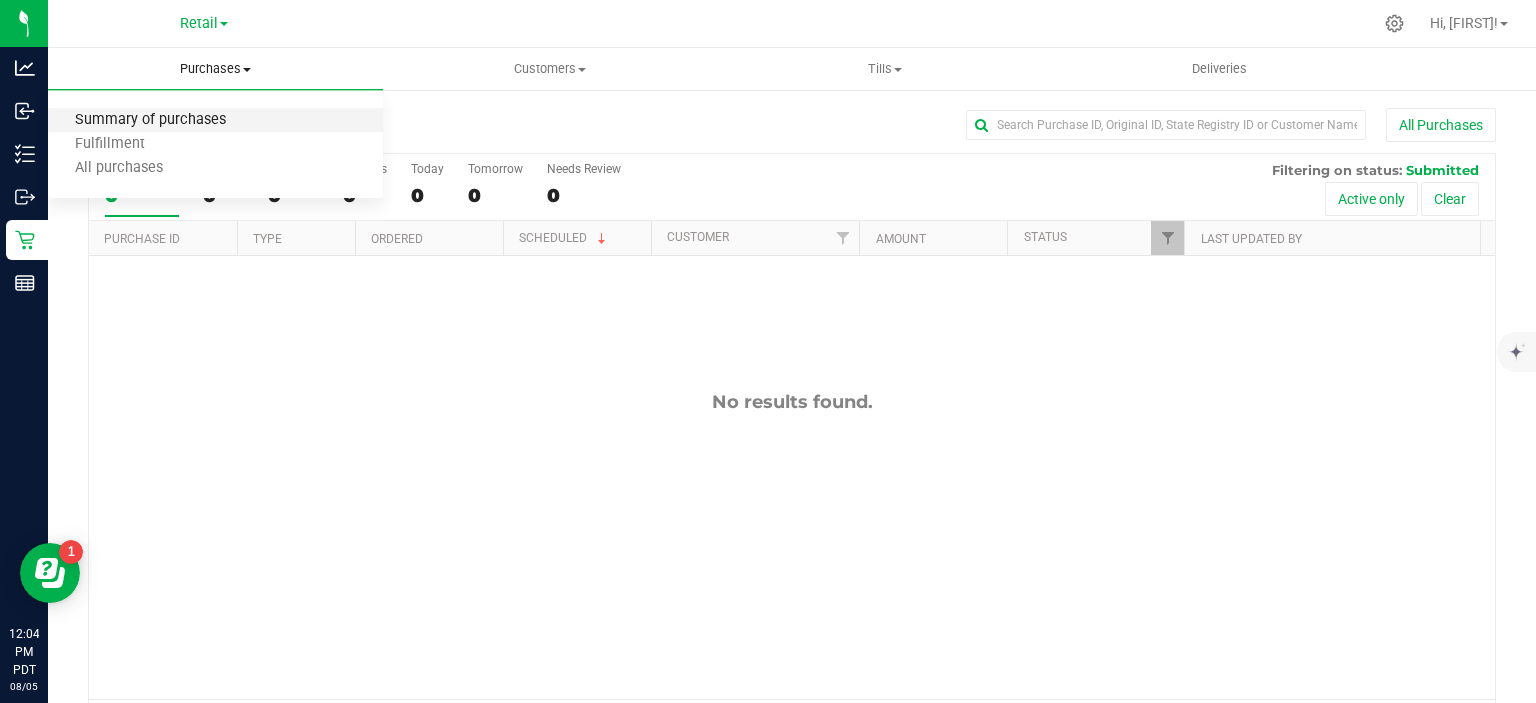 click on "Summary of purchases" at bounding box center [150, 120] 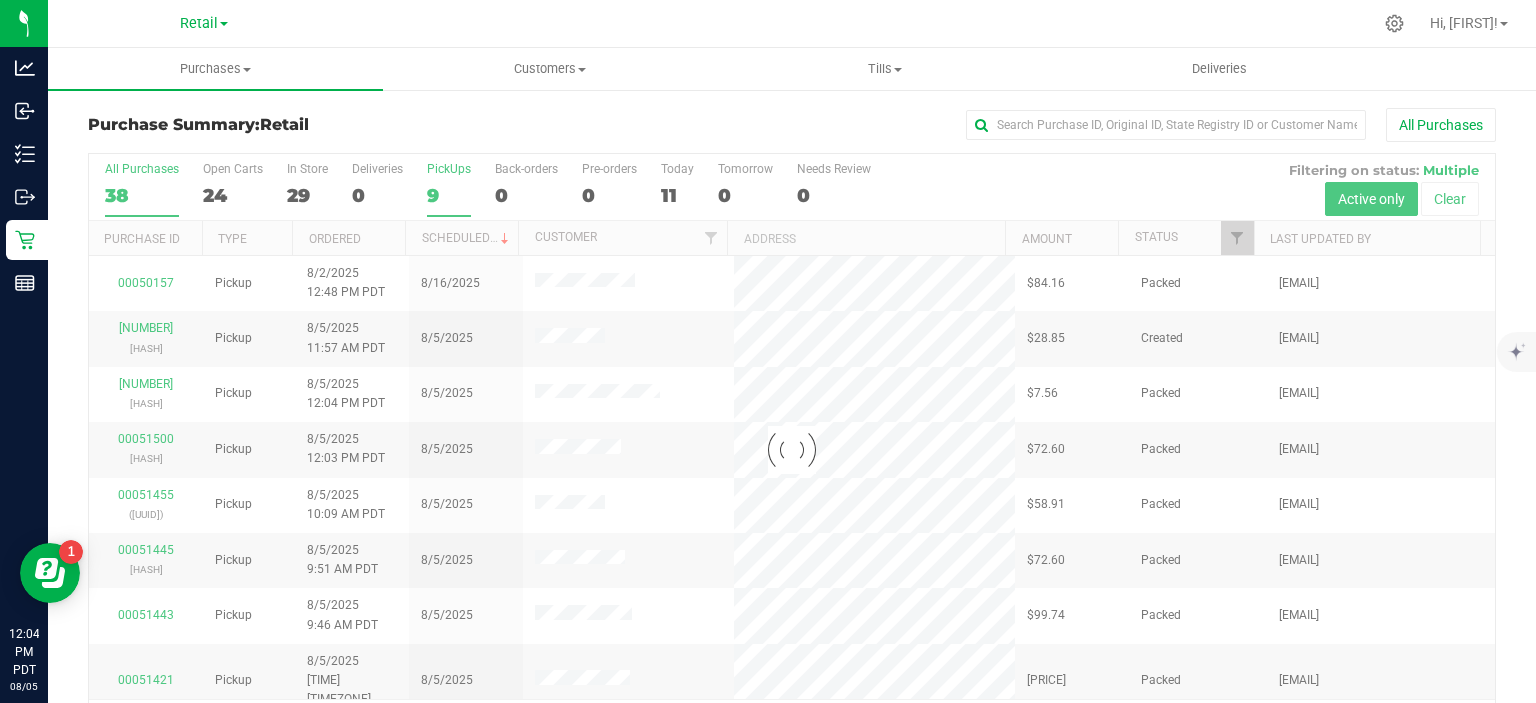 click on "9" at bounding box center [449, 195] 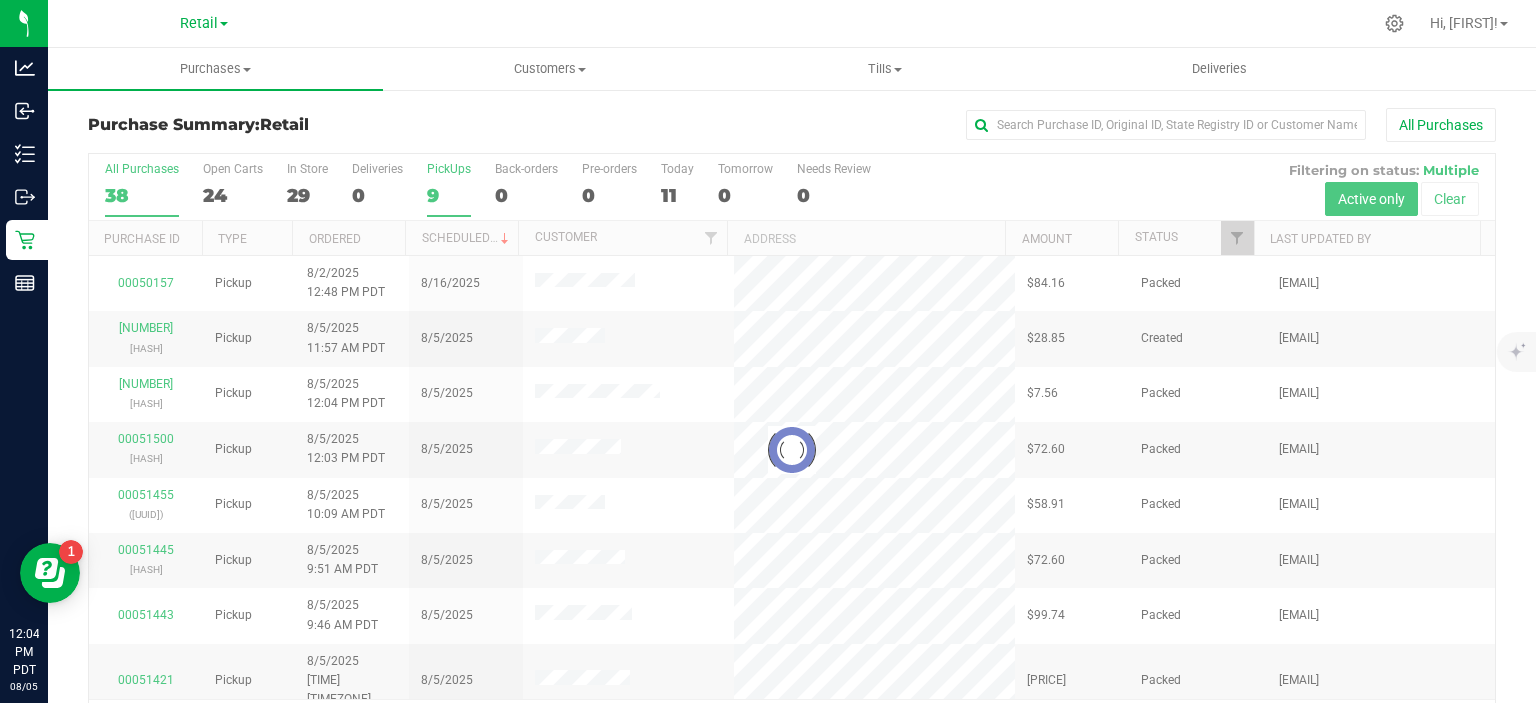 click on "PickUps
9" at bounding box center (0, 0) 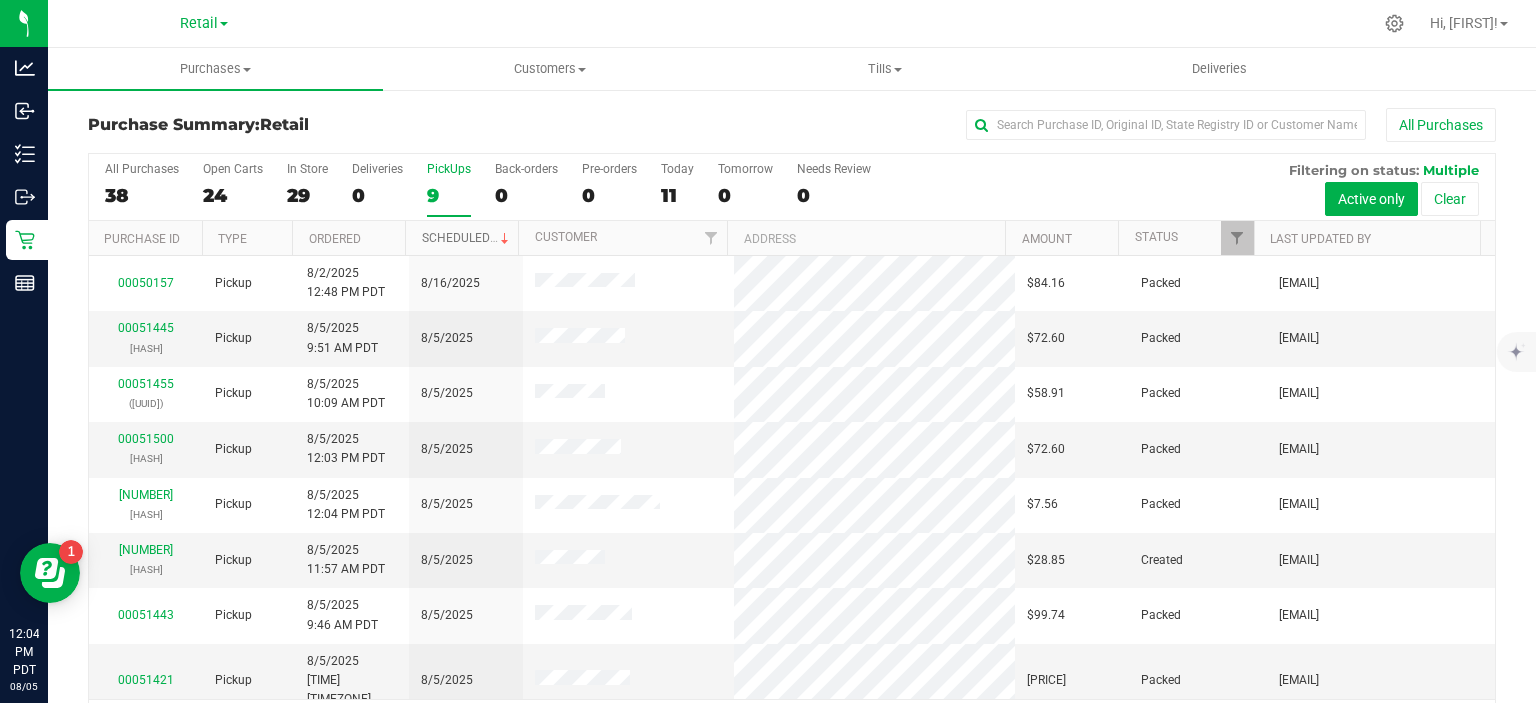 click on "Scheduled" at bounding box center (467, 238) 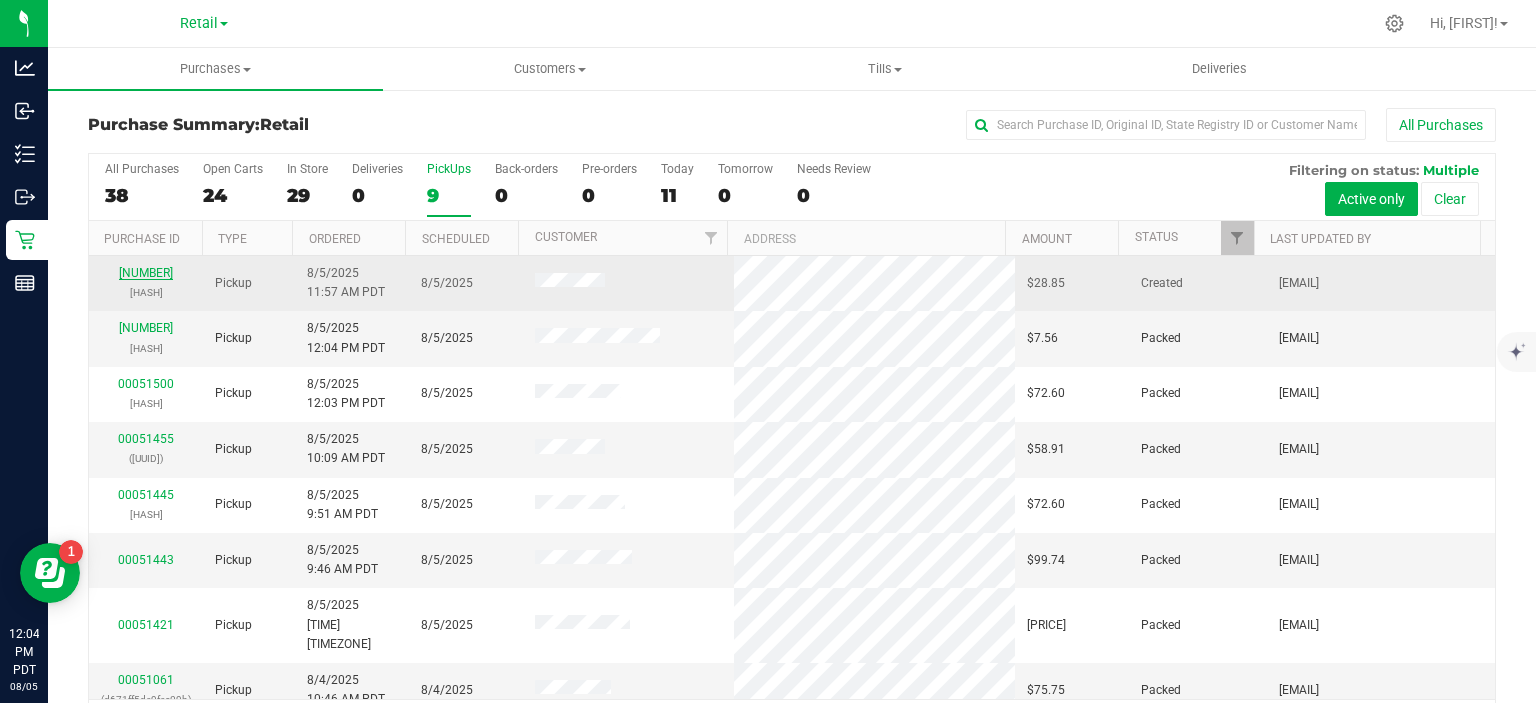 click on "[NUMBER]" at bounding box center (146, 273) 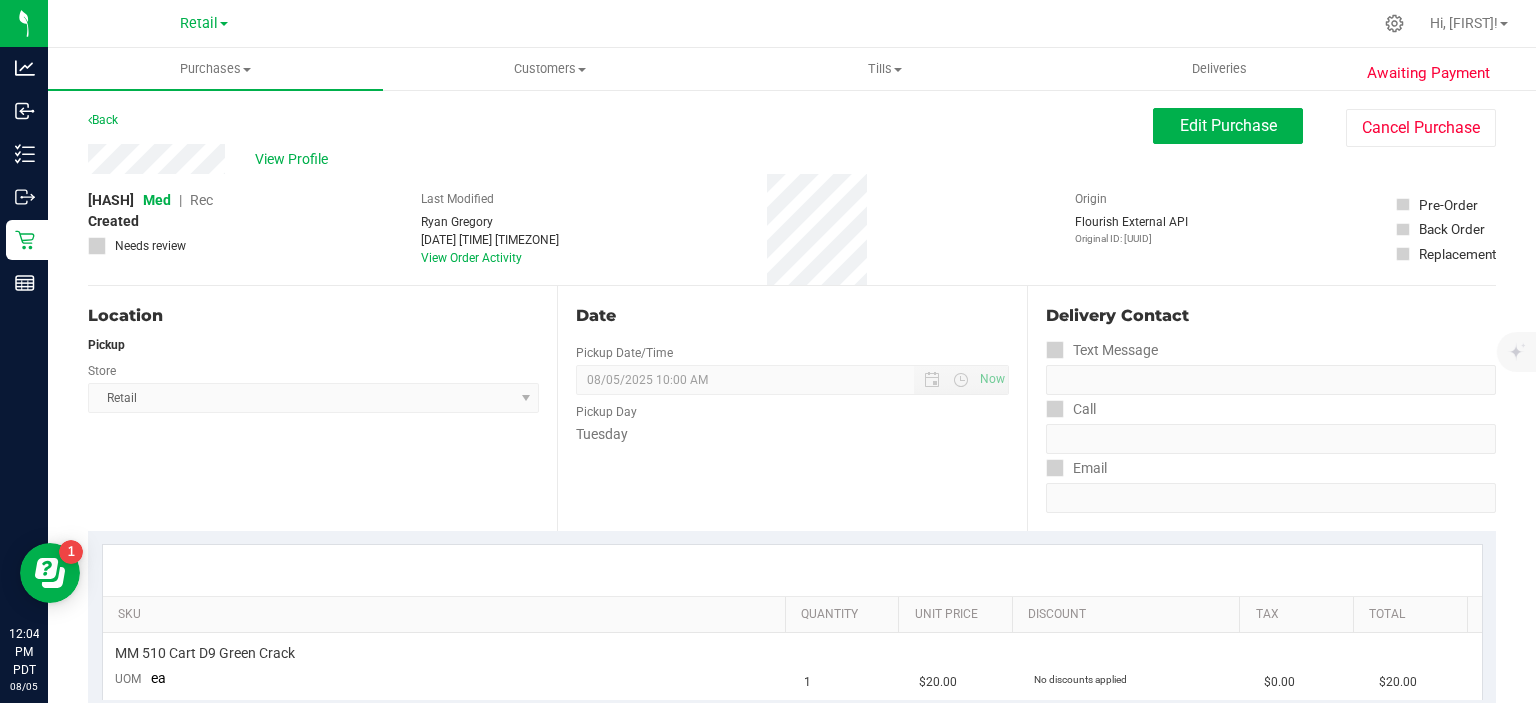 scroll, scrollTop: 2, scrollLeft: 0, axis: vertical 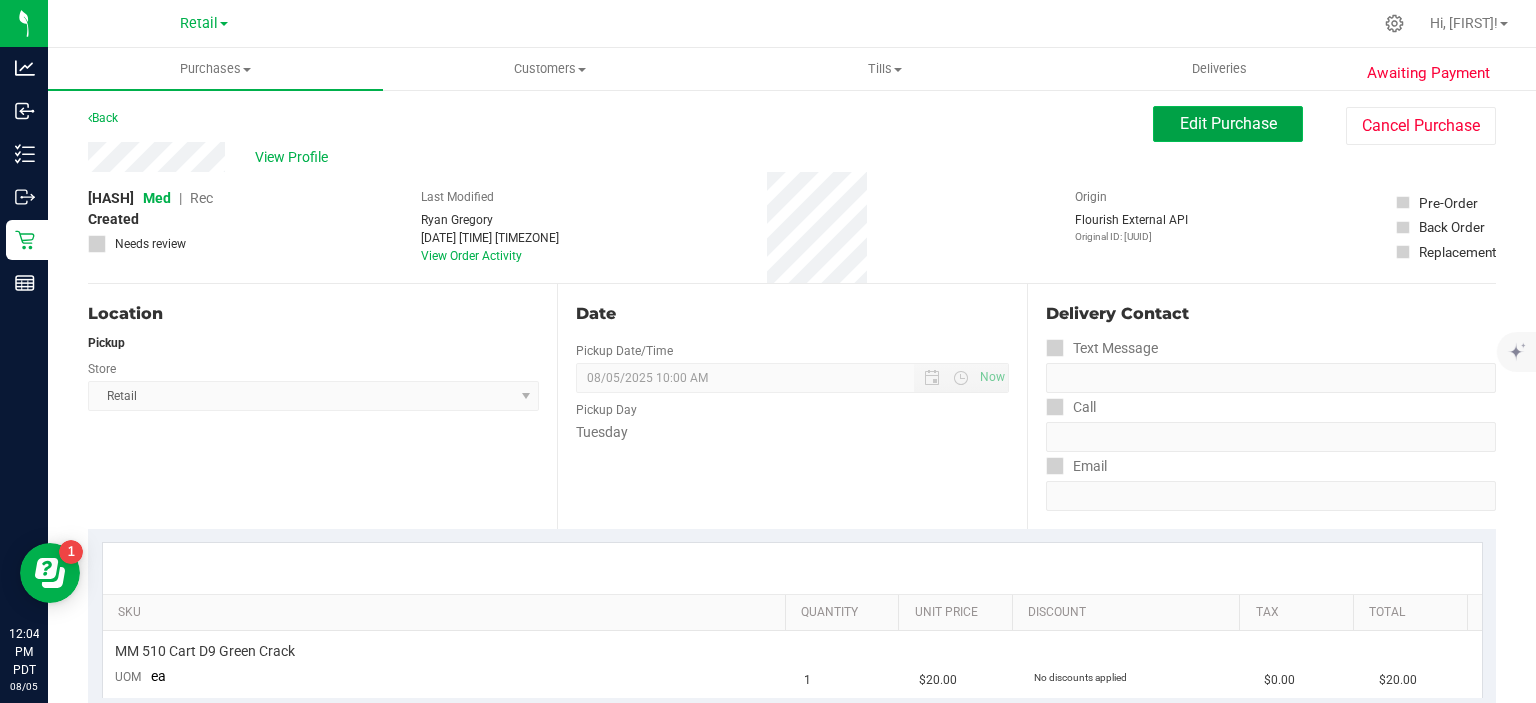 click on "Edit Purchase" at bounding box center (1228, 123) 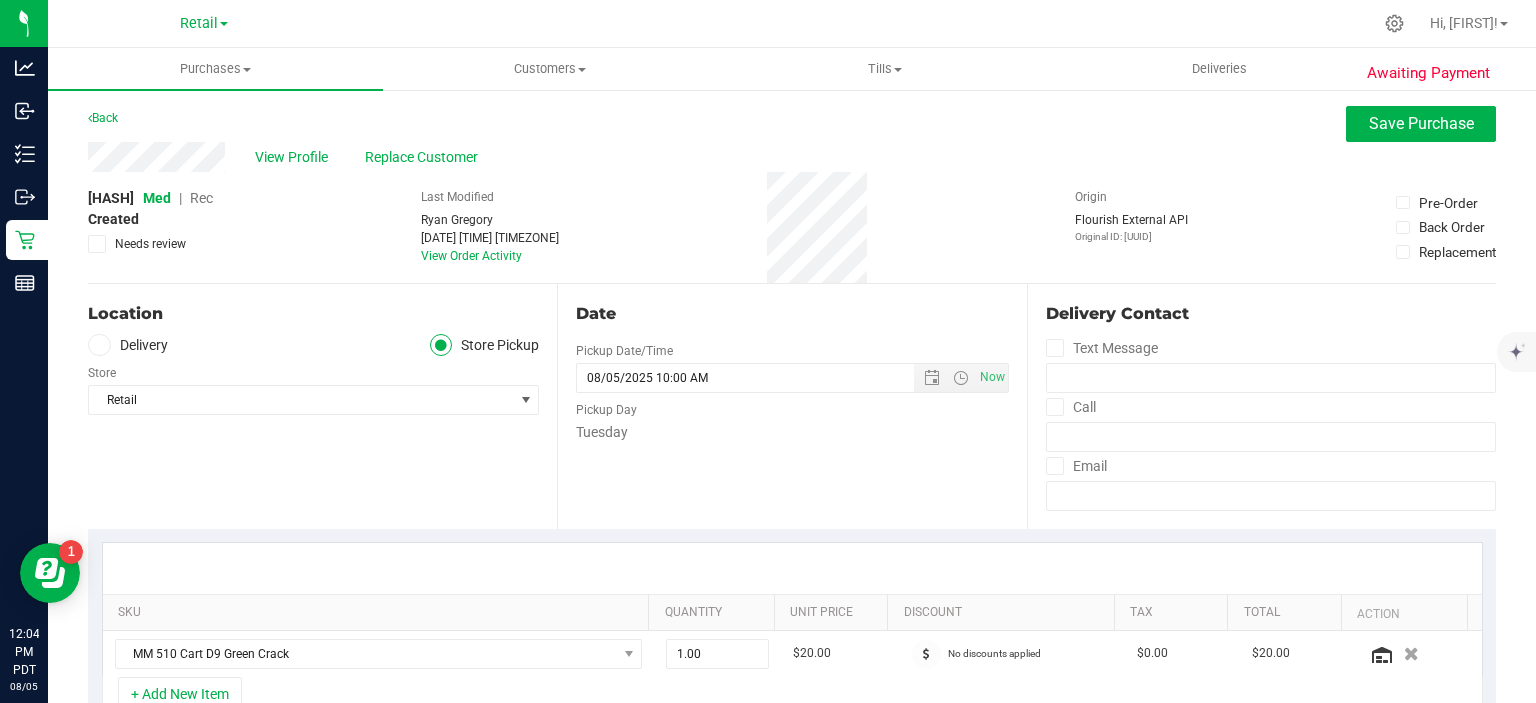 click on "Rec" at bounding box center [201, 198] 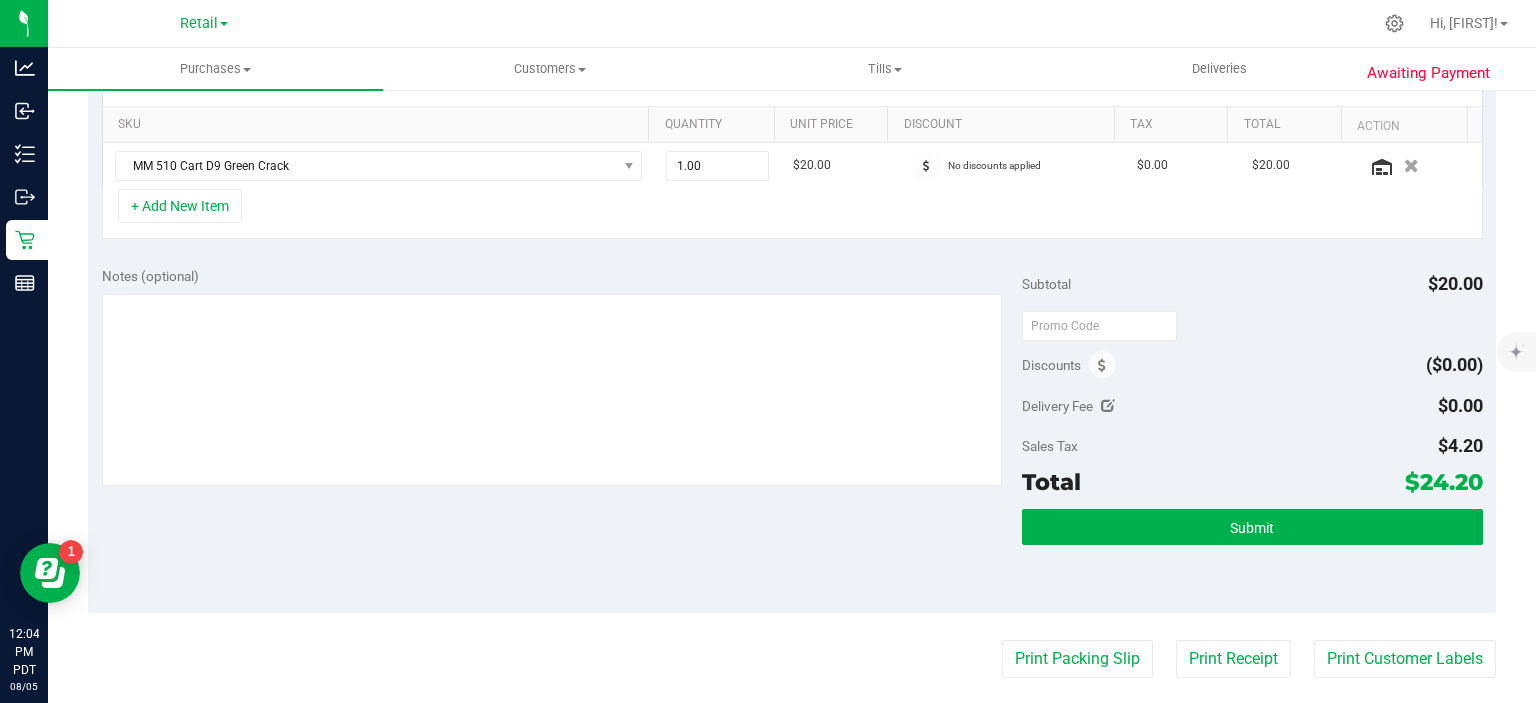 scroll, scrollTop: 496, scrollLeft: 0, axis: vertical 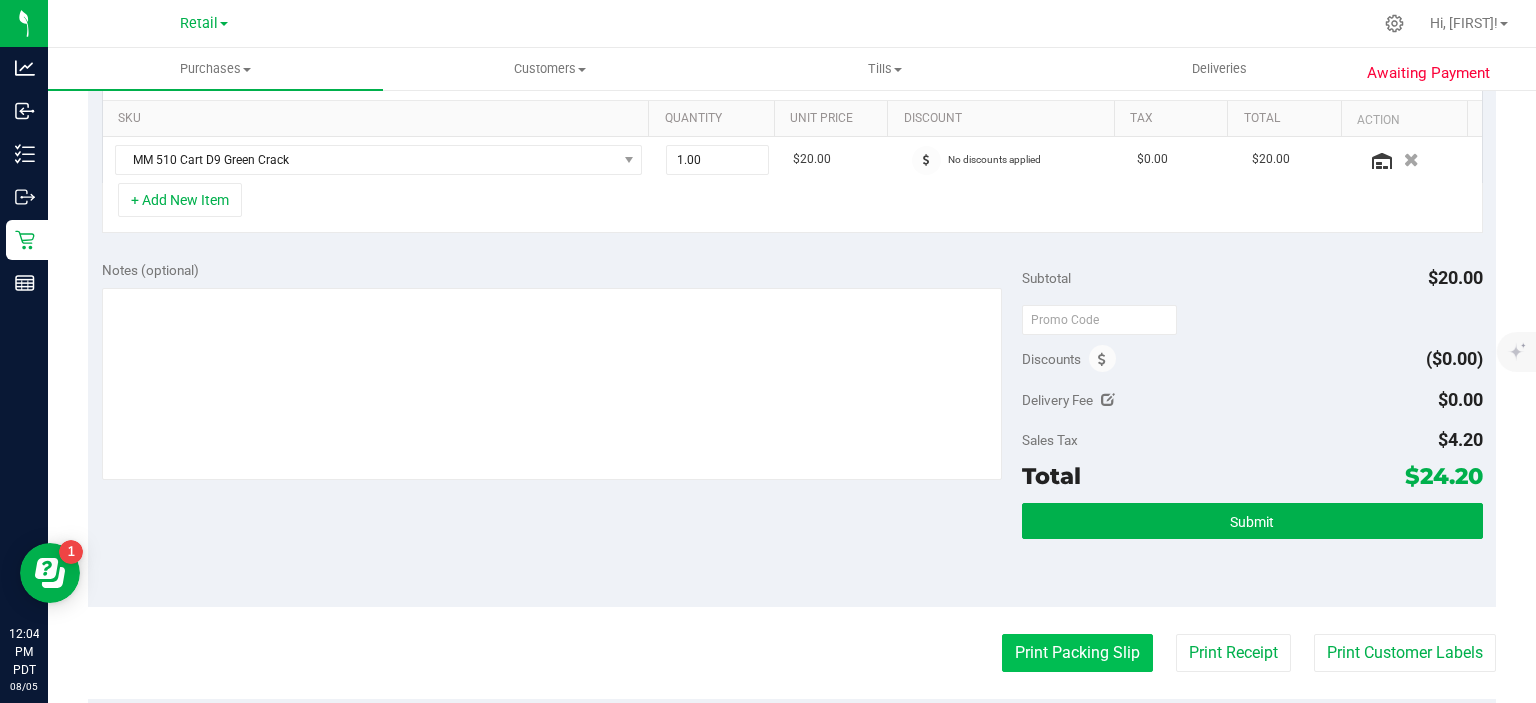 click on "Print Packing Slip" at bounding box center [1077, 653] 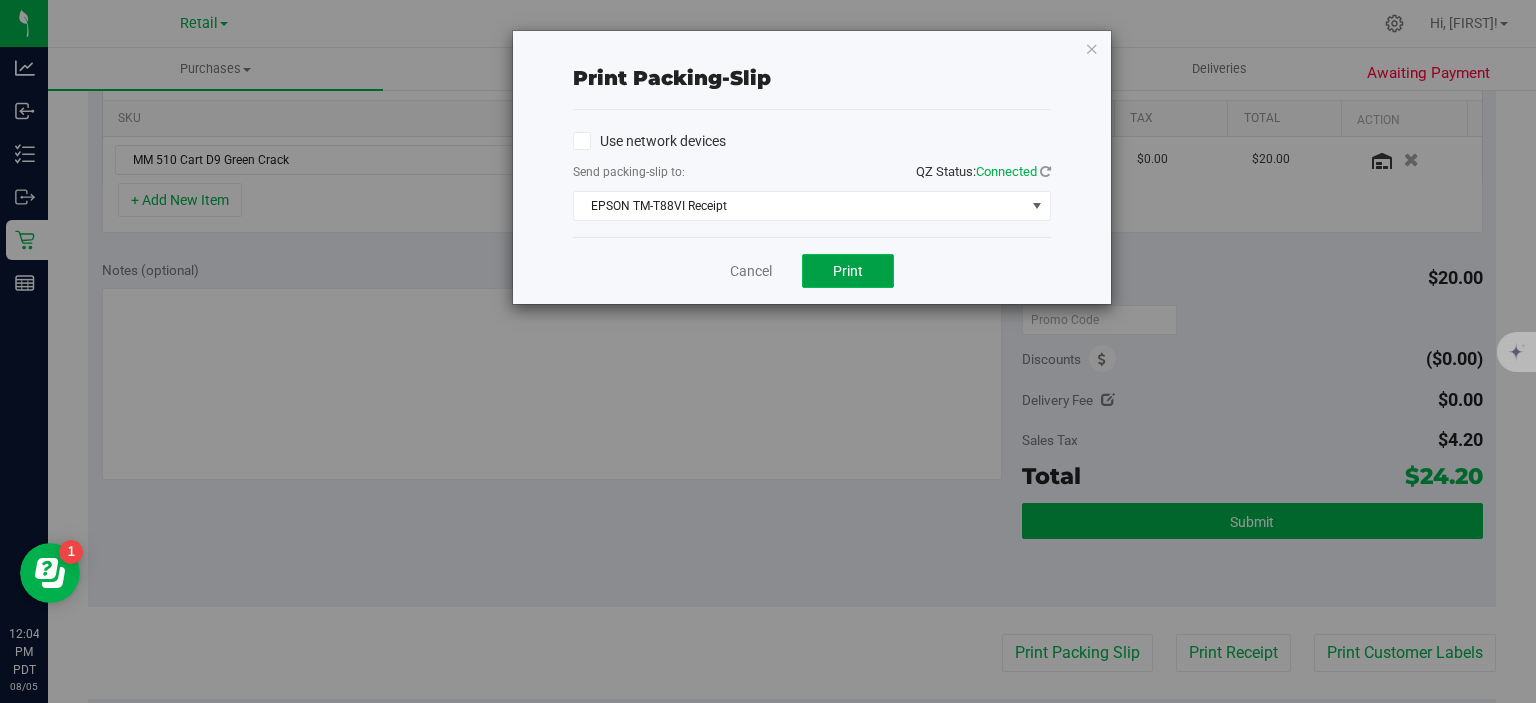 click on "Print" at bounding box center (848, 271) 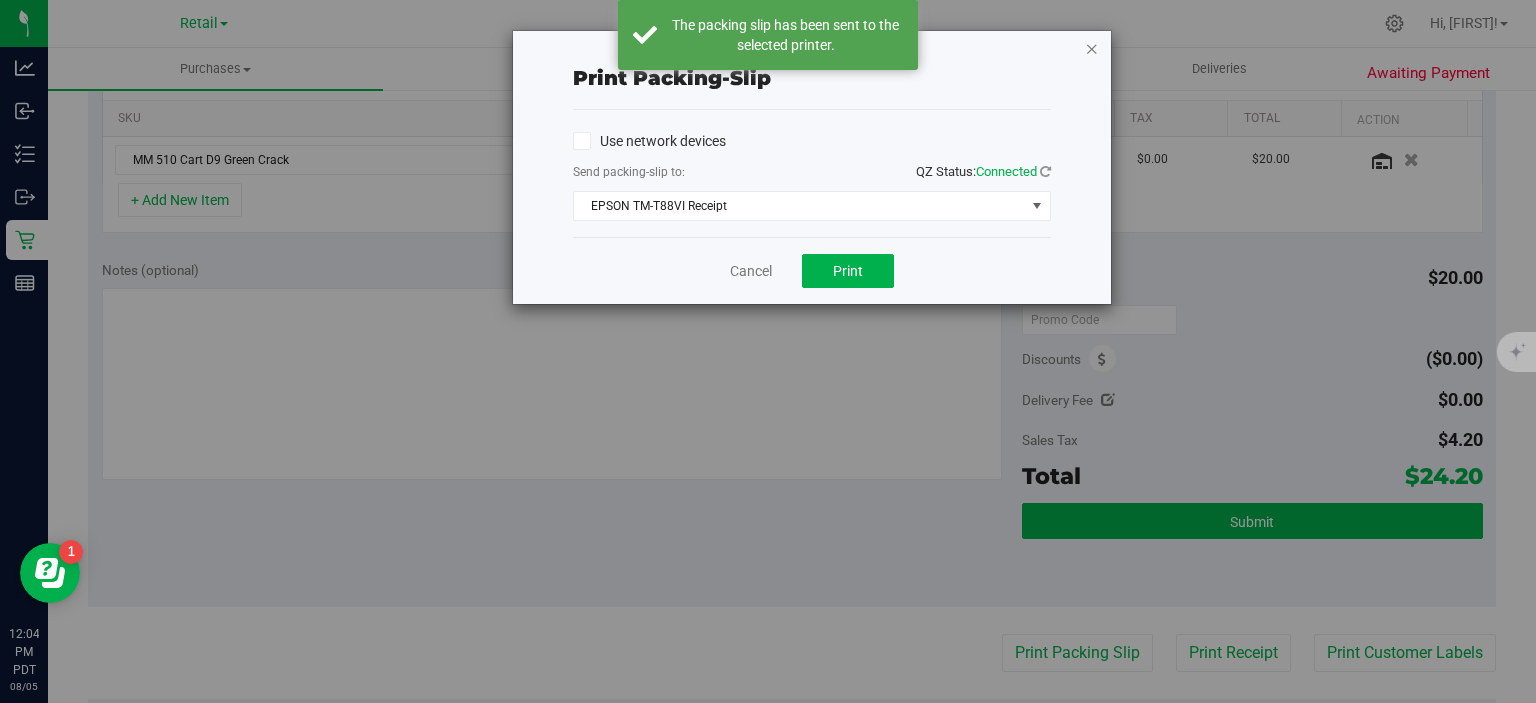 click at bounding box center [1092, 48] 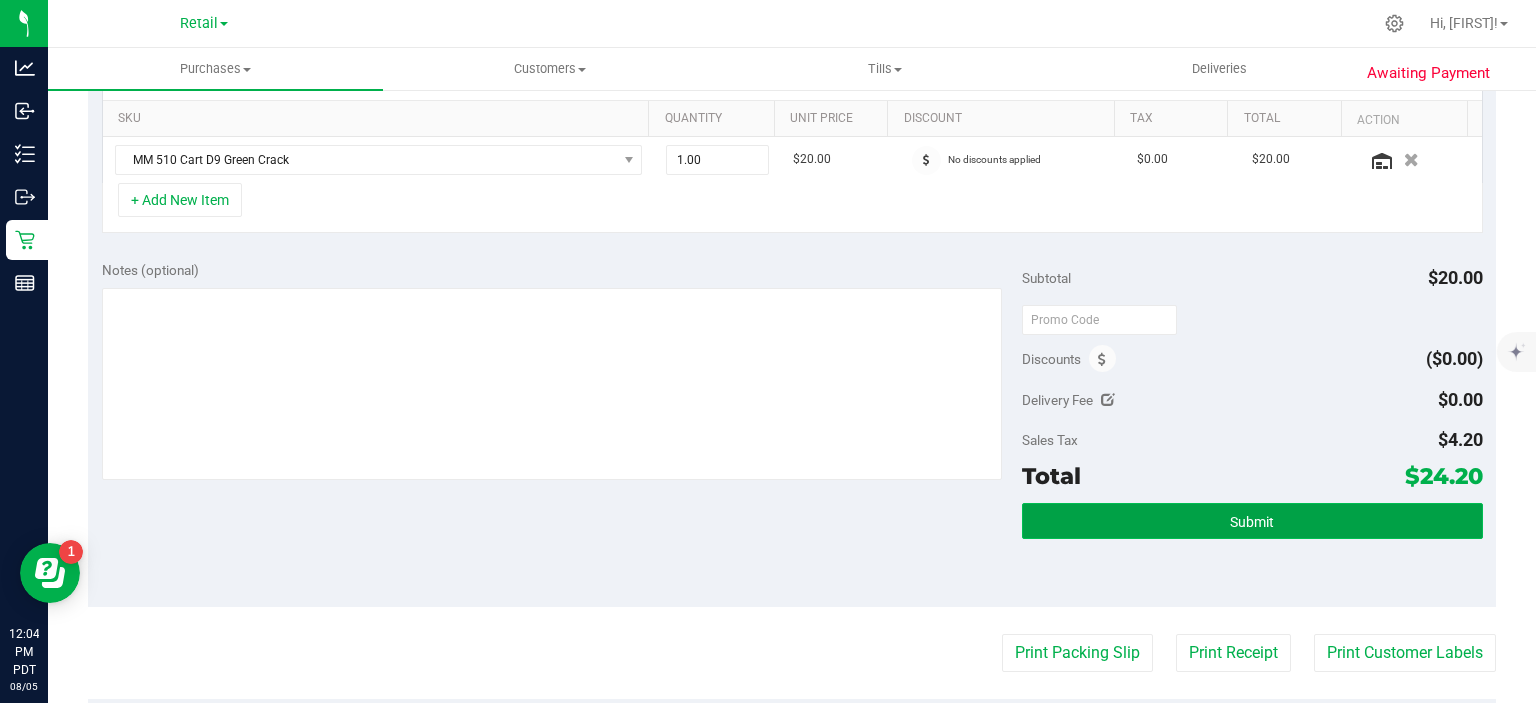 click on "Submit" at bounding box center (1252, 521) 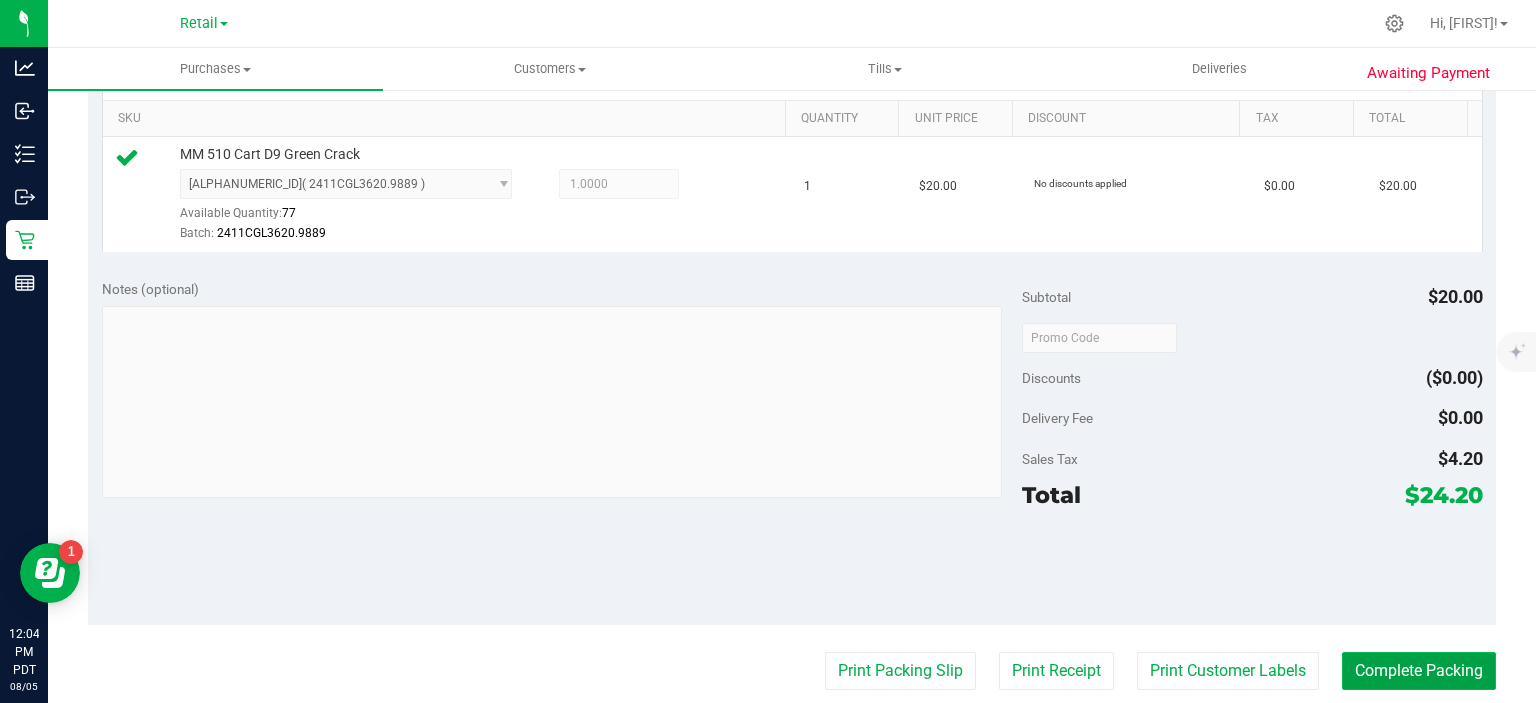 click on "Complete Packing" at bounding box center [1419, 671] 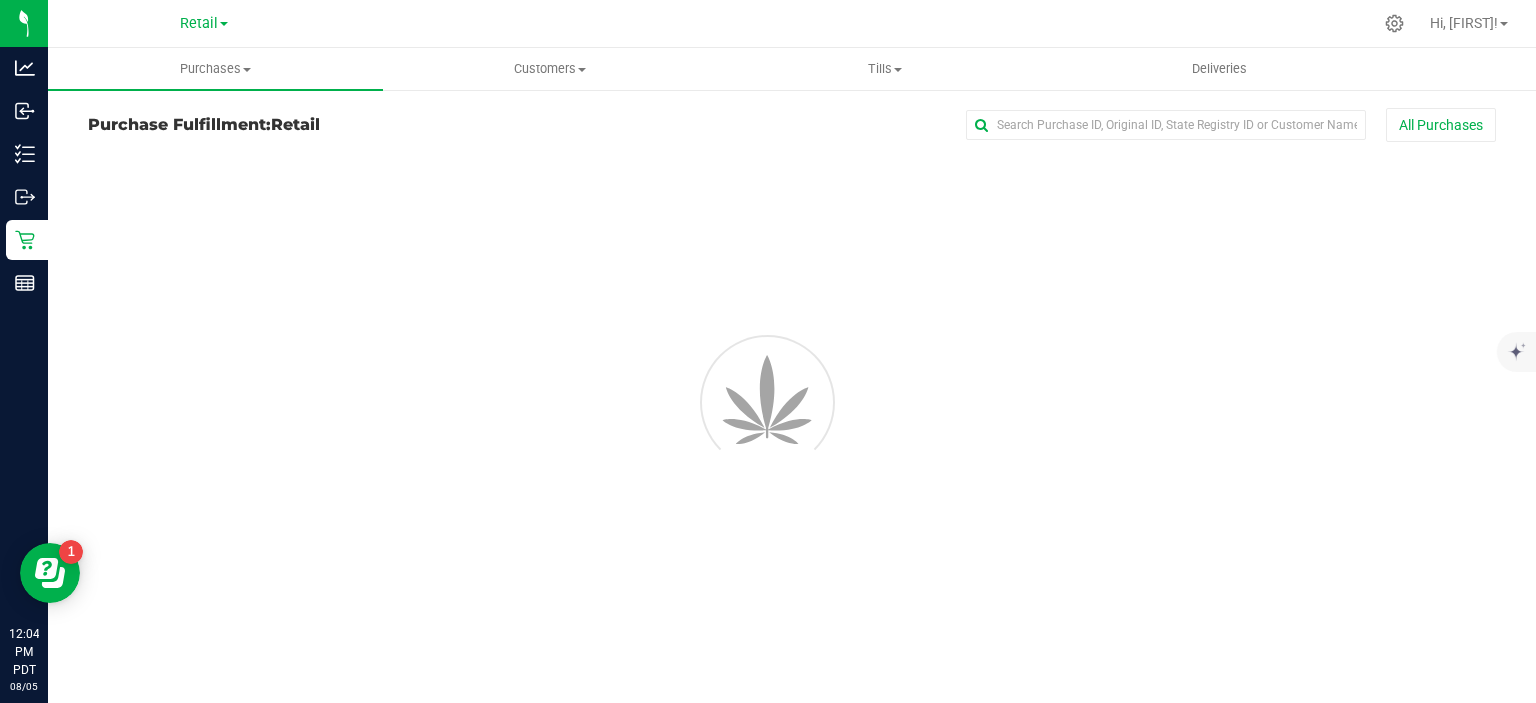 scroll, scrollTop: 0, scrollLeft: 0, axis: both 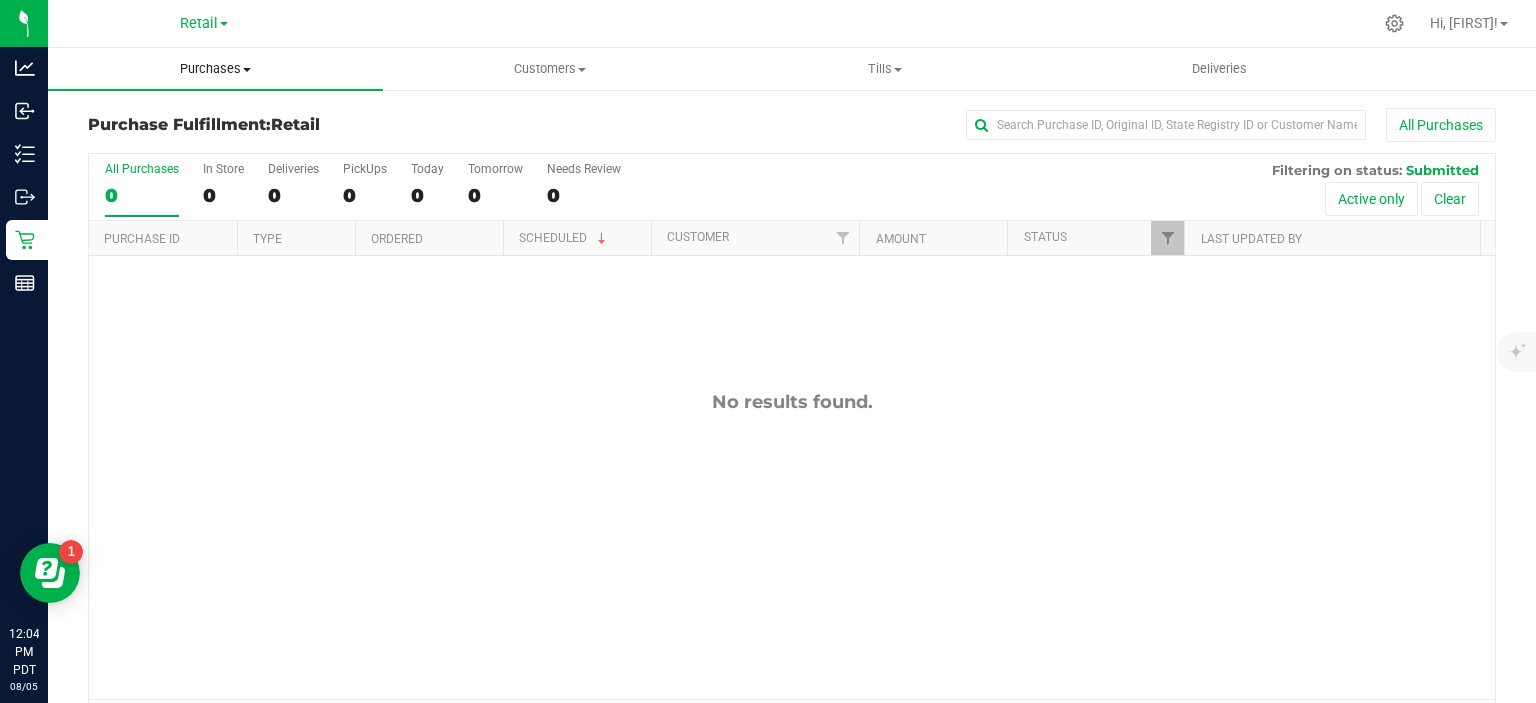 click at bounding box center [247, 70] 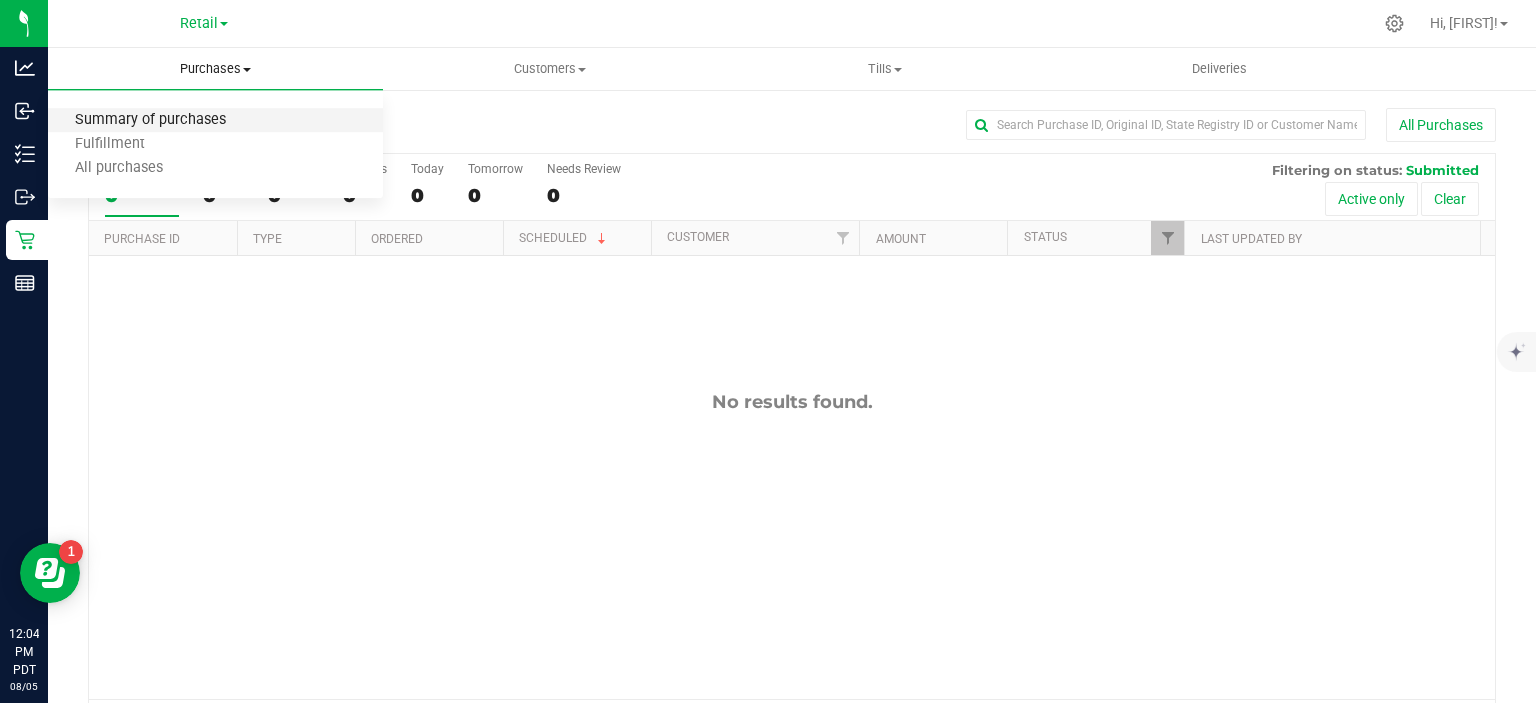 click on "Summary of purchases" at bounding box center (150, 120) 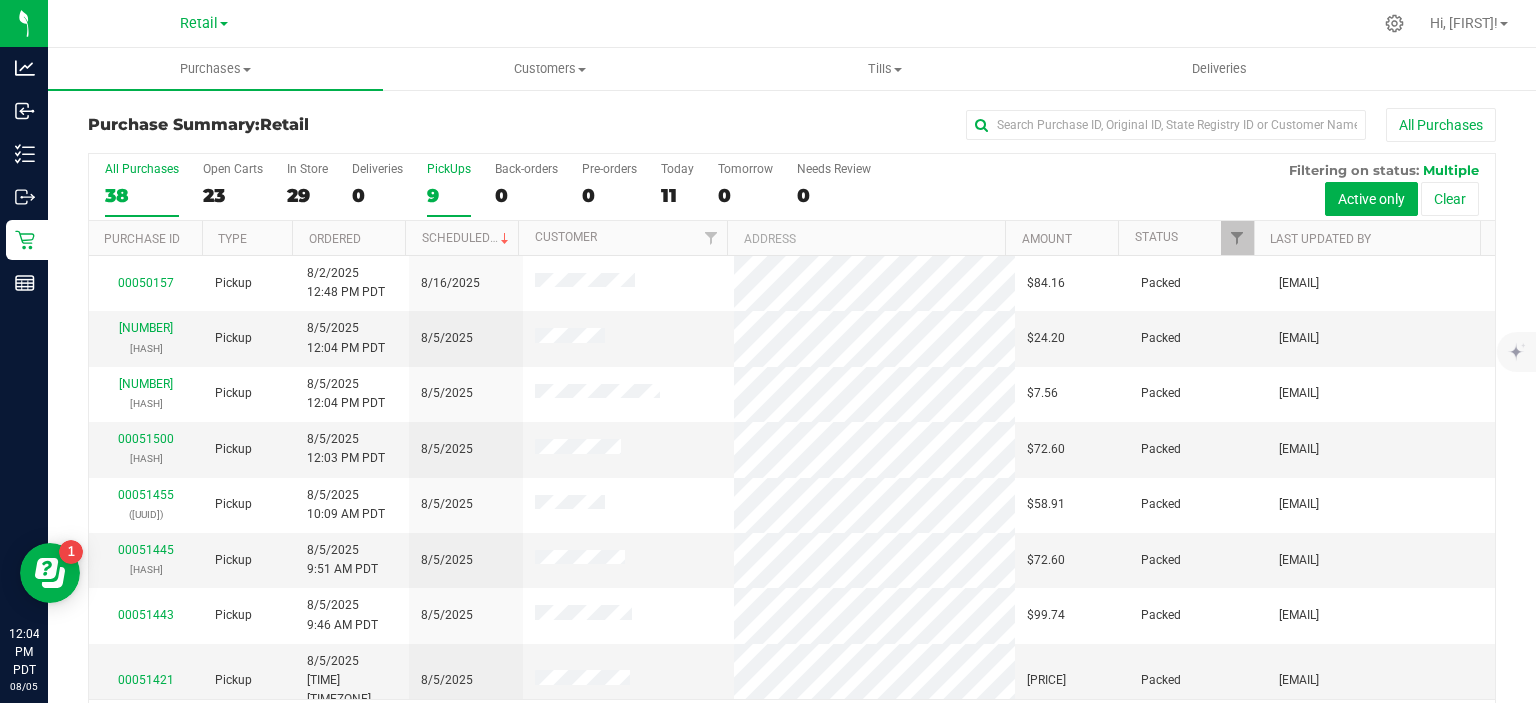click on "9" at bounding box center [449, 195] 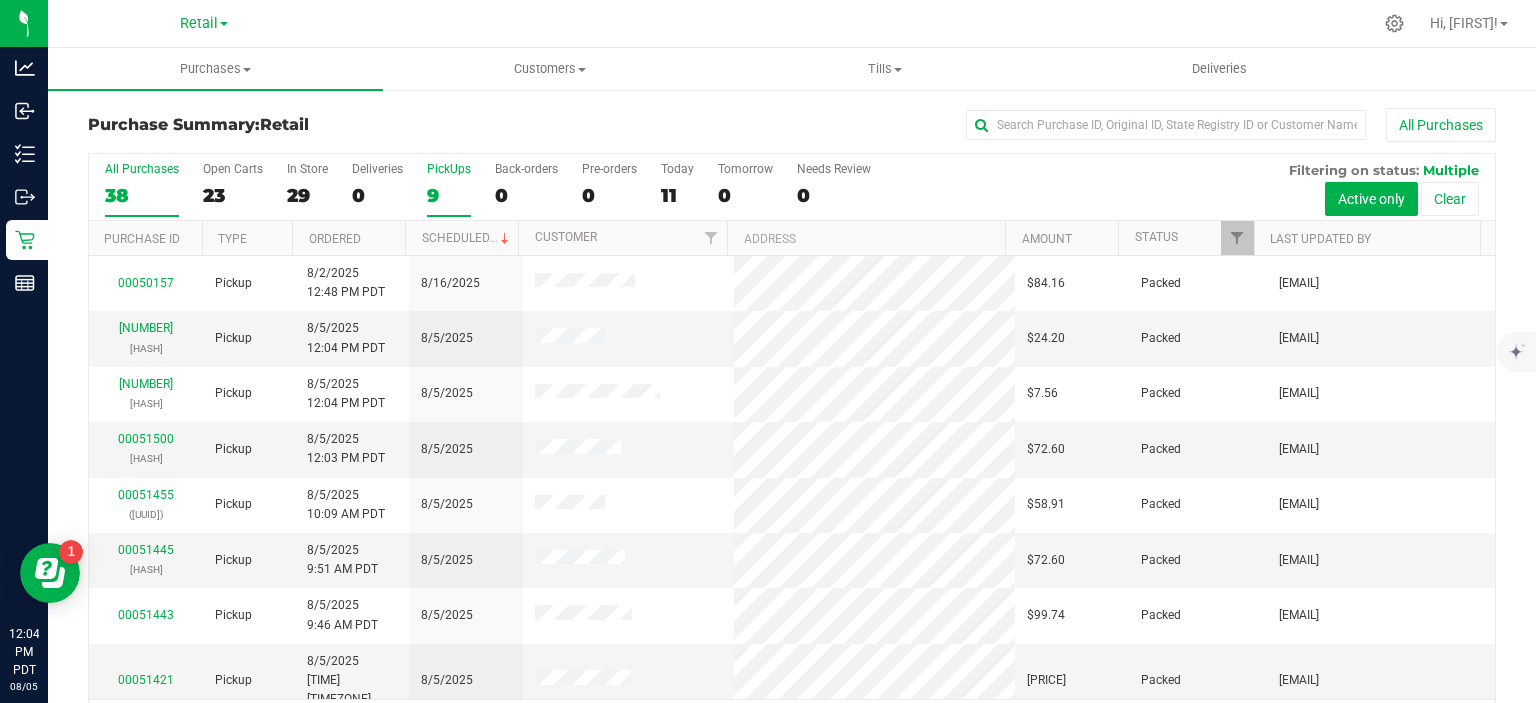 click on "PickUps
9" at bounding box center (0, 0) 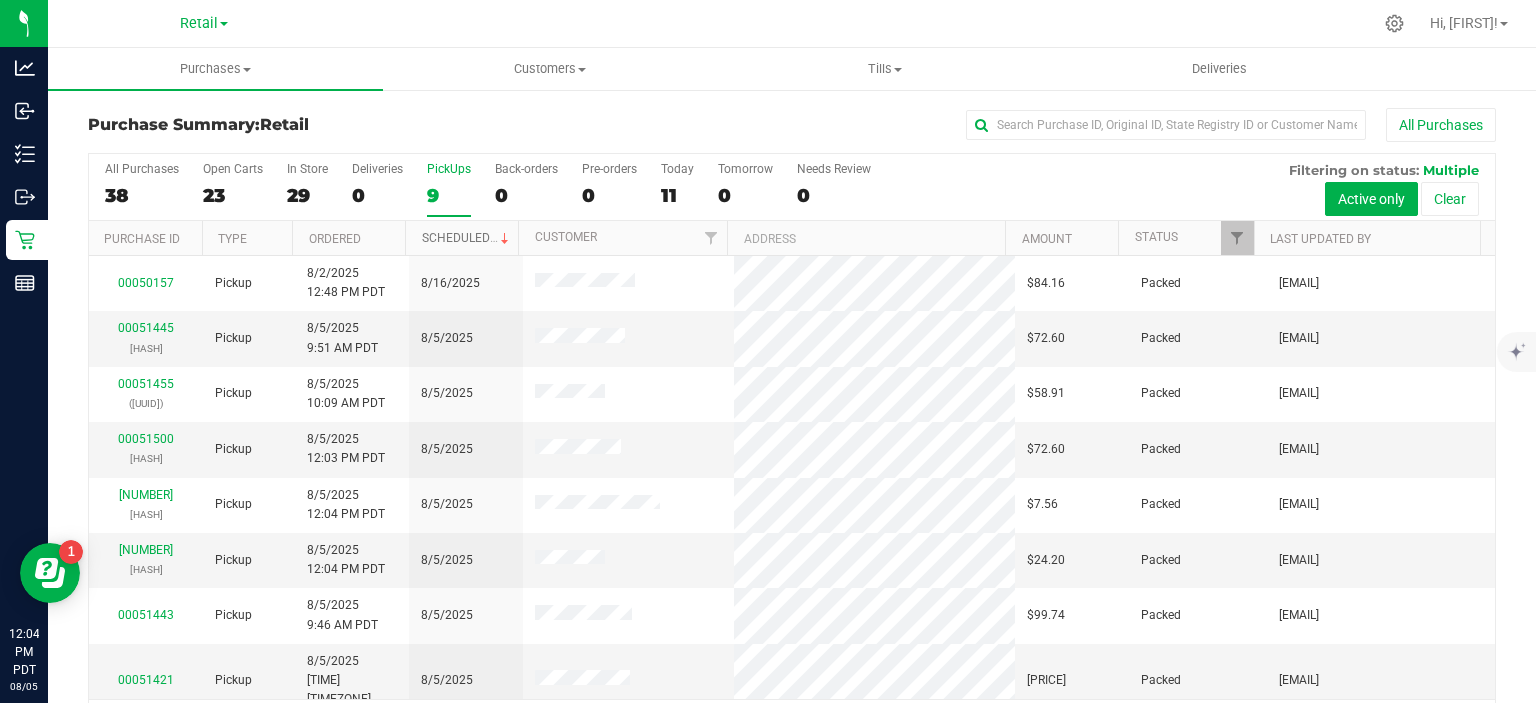 click on "Scheduled" at bounding box center [467, 238] 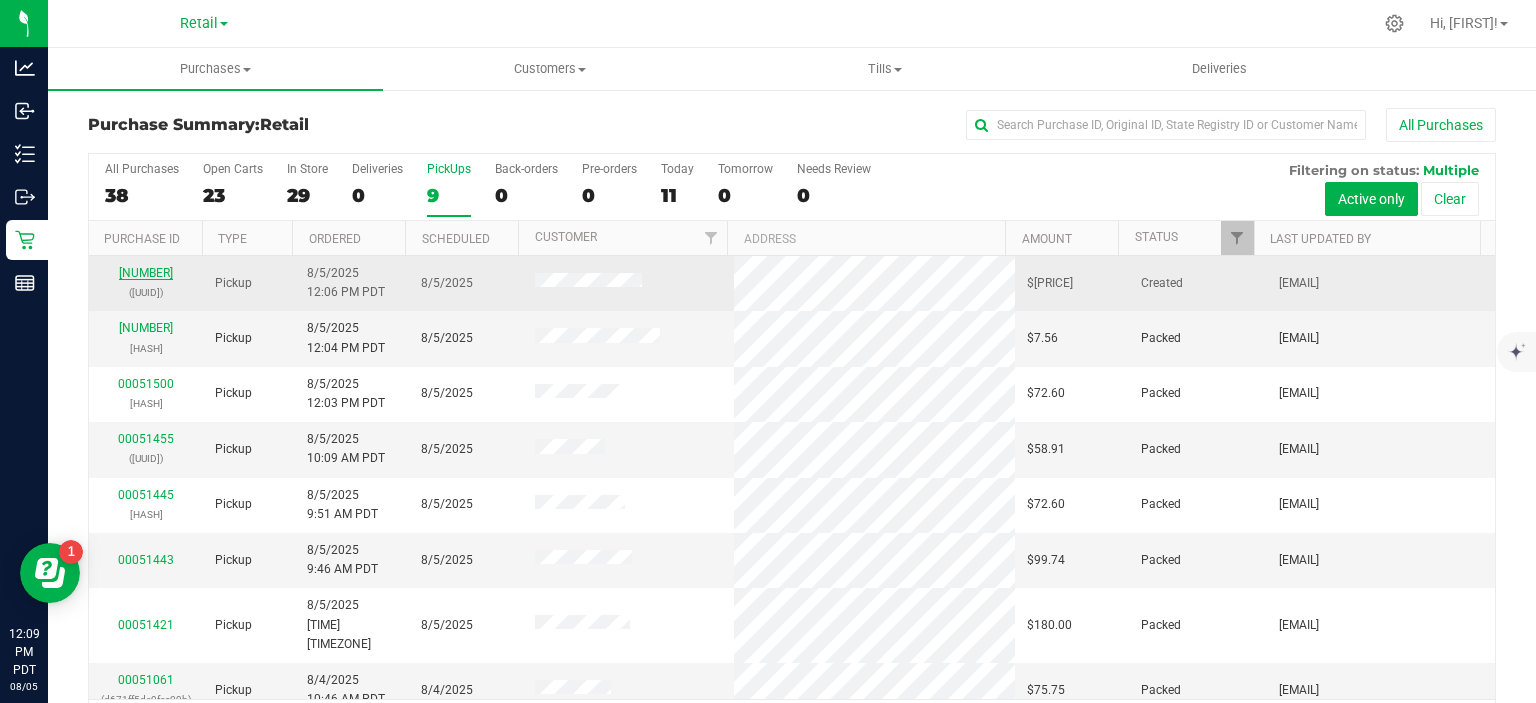 click on "[NUMBER]" at bounding box center [146, 273] 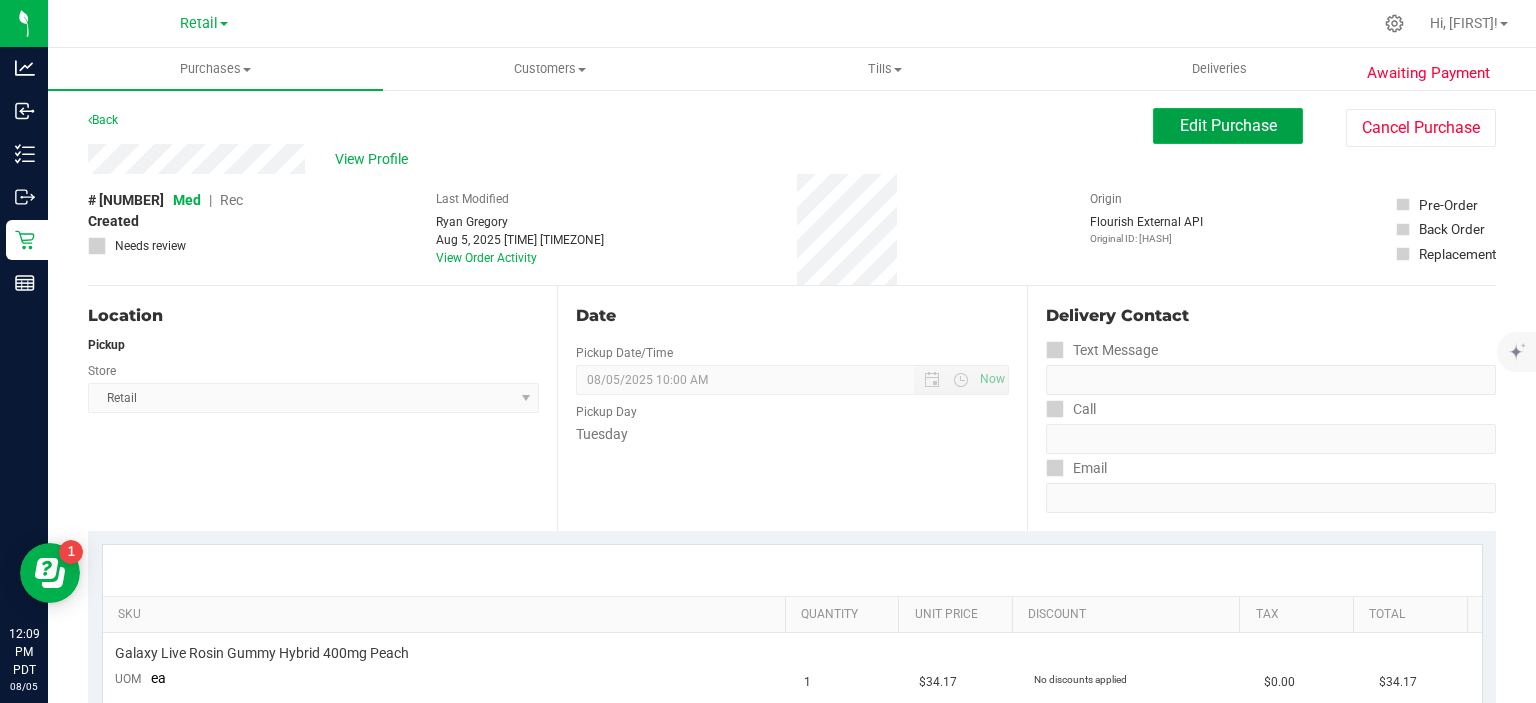 click on "Edit Purchase" at bounding box center [1228, 125] 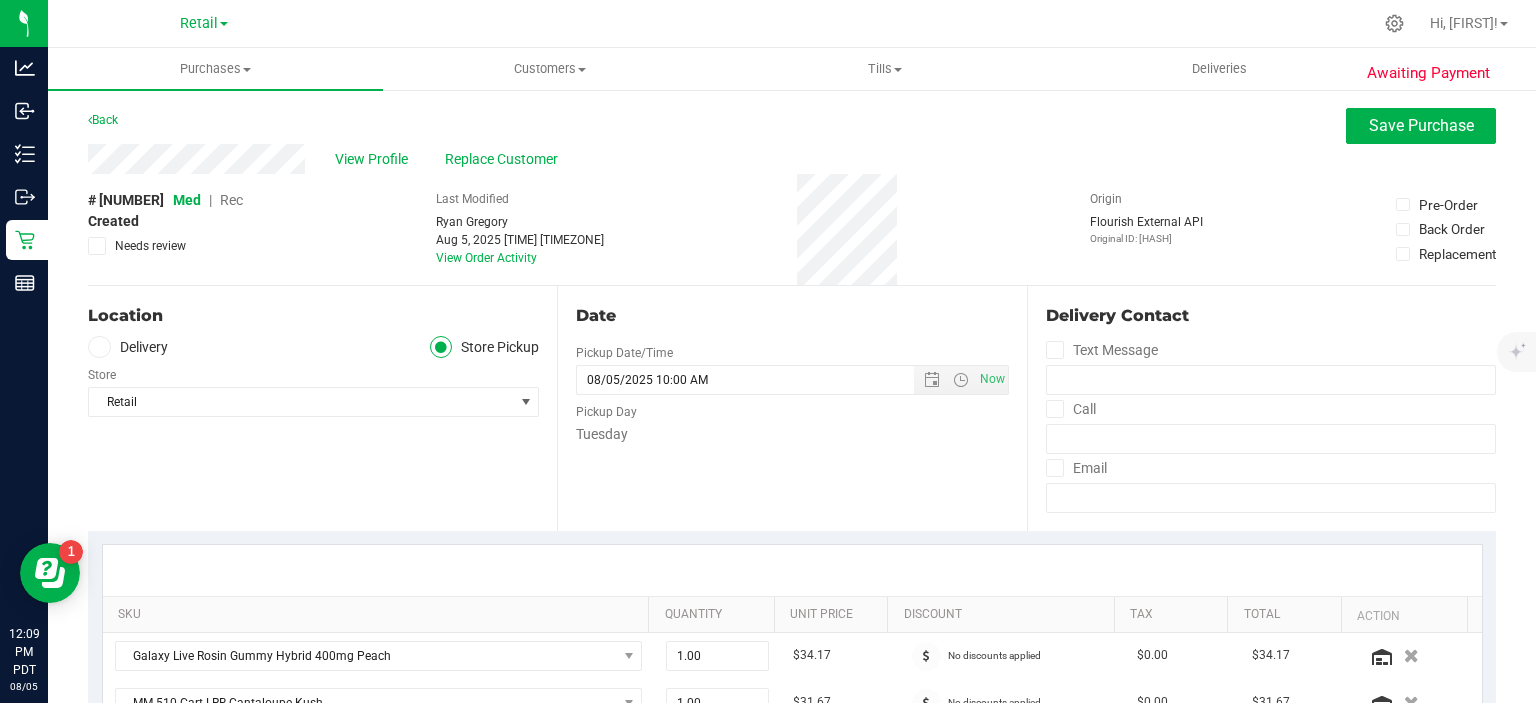click on "Rec" at bounding box center (231, 200) 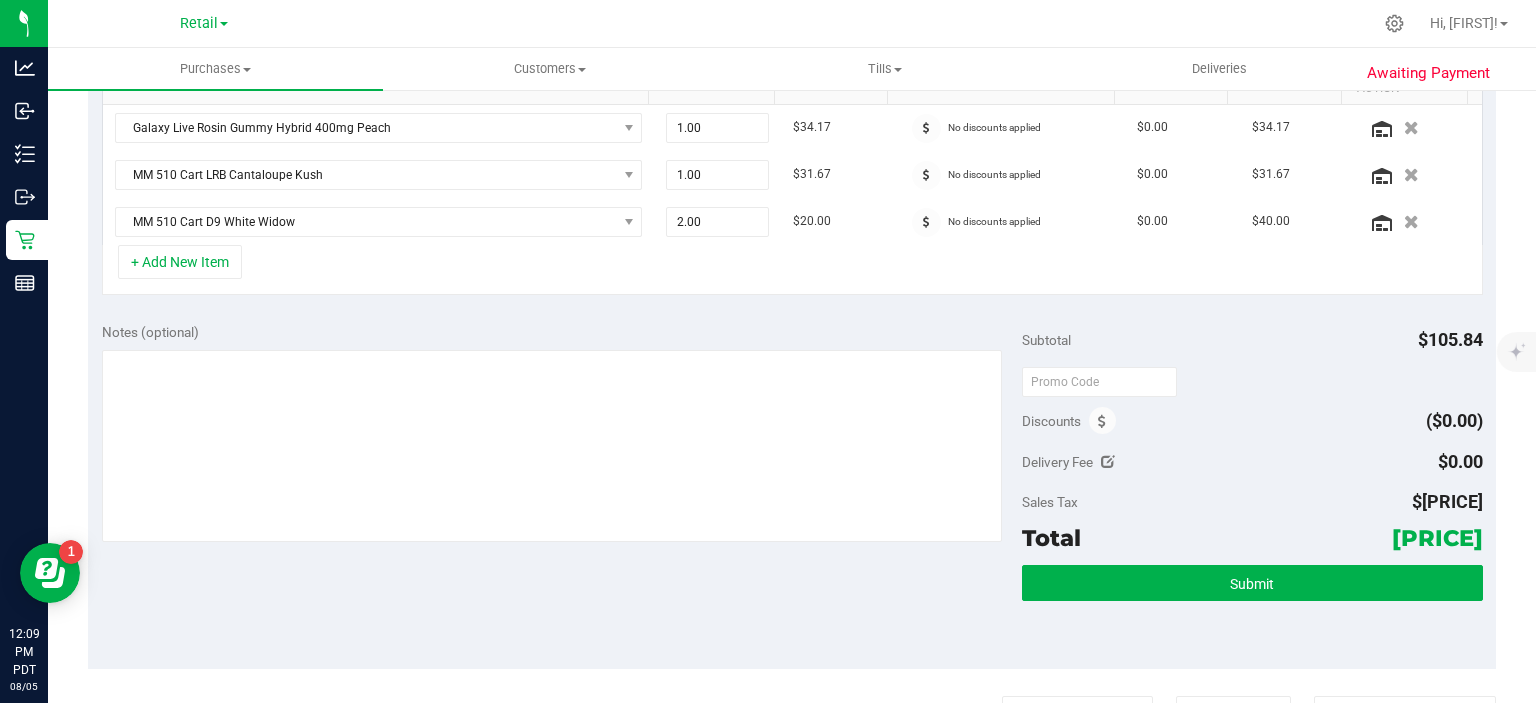 scroll, scrollTop: 540, scrollLeft: 0, axis: vertical 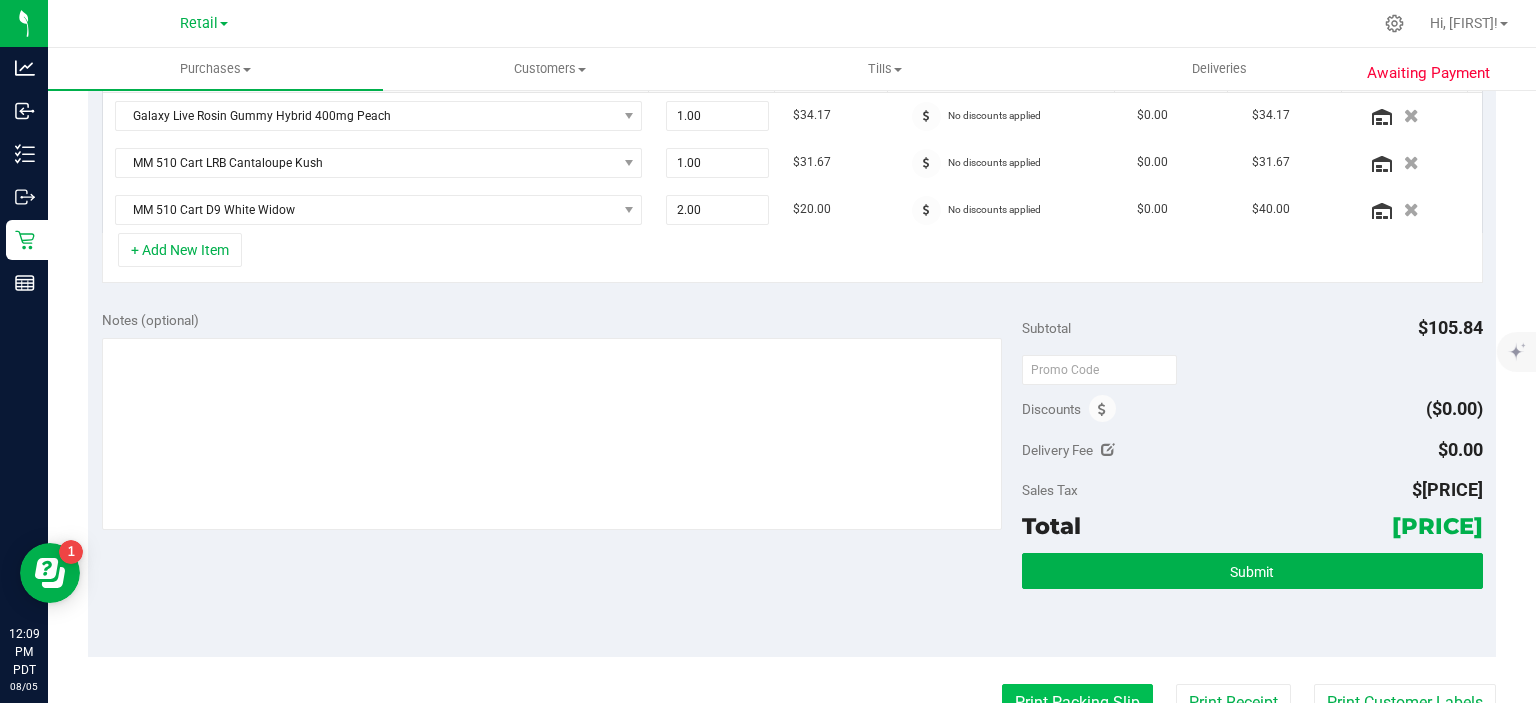 click on "Print Packing Slip" at bounding box center (1077, 703) 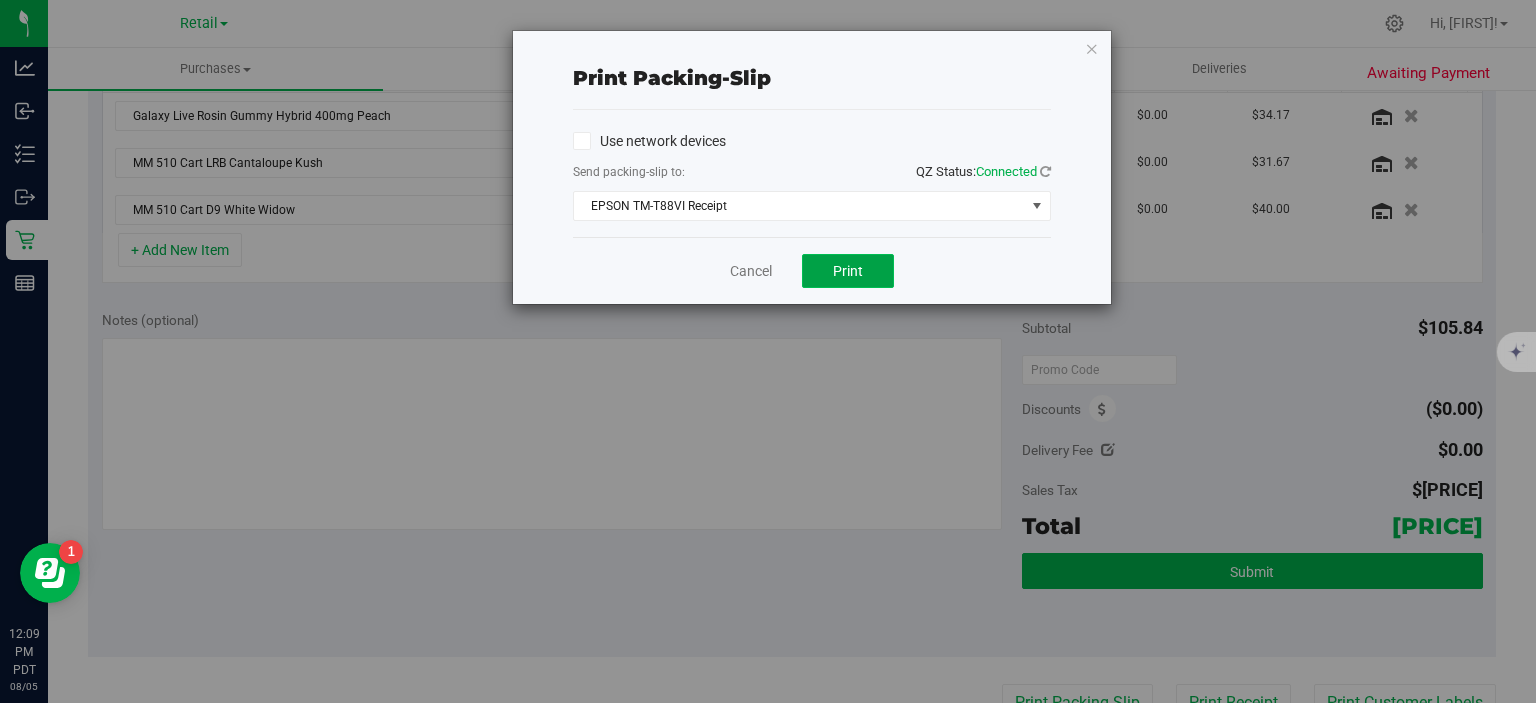 click on "Print" at bounding box center (848, 271) 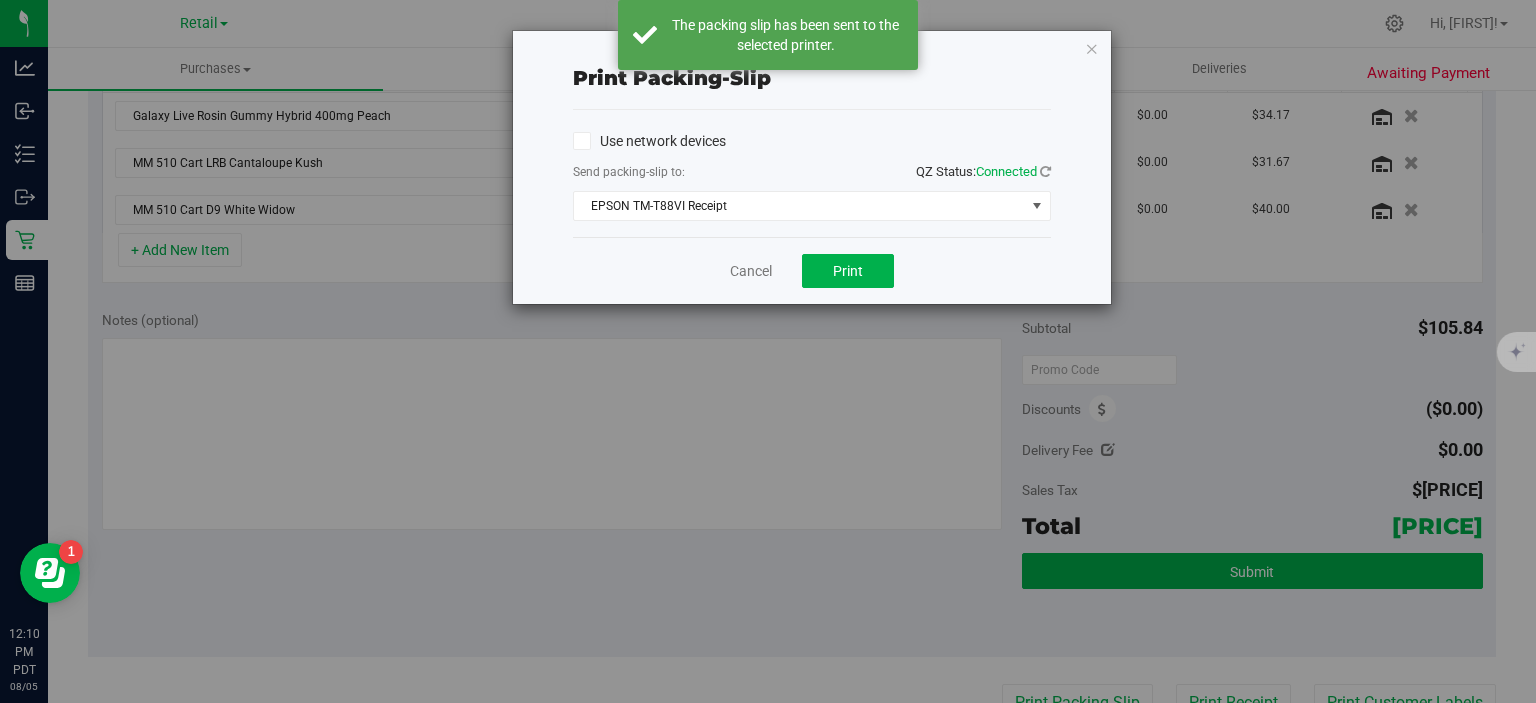click on "Print packing-slip
Use network devices
Send packing-slip to:
QZ Status:   Connected
EPSON TM-T88VI Receipt Choose printer EPSON TM-T88VI Receipt Fax Foxit PhantomPDF Printer HPAF46F9.localdomain (HP OfficeJet Pro 8020 series) HPEEFB42.localdomain (HP OfficeJet Pro 8020 series) HPI73DED3 (HP OfficeJet Pro 8130e series) Microsoft Print to PDF Microsoft XPS Document Writer
Cancel
Print" at bounding box center (775, 351) 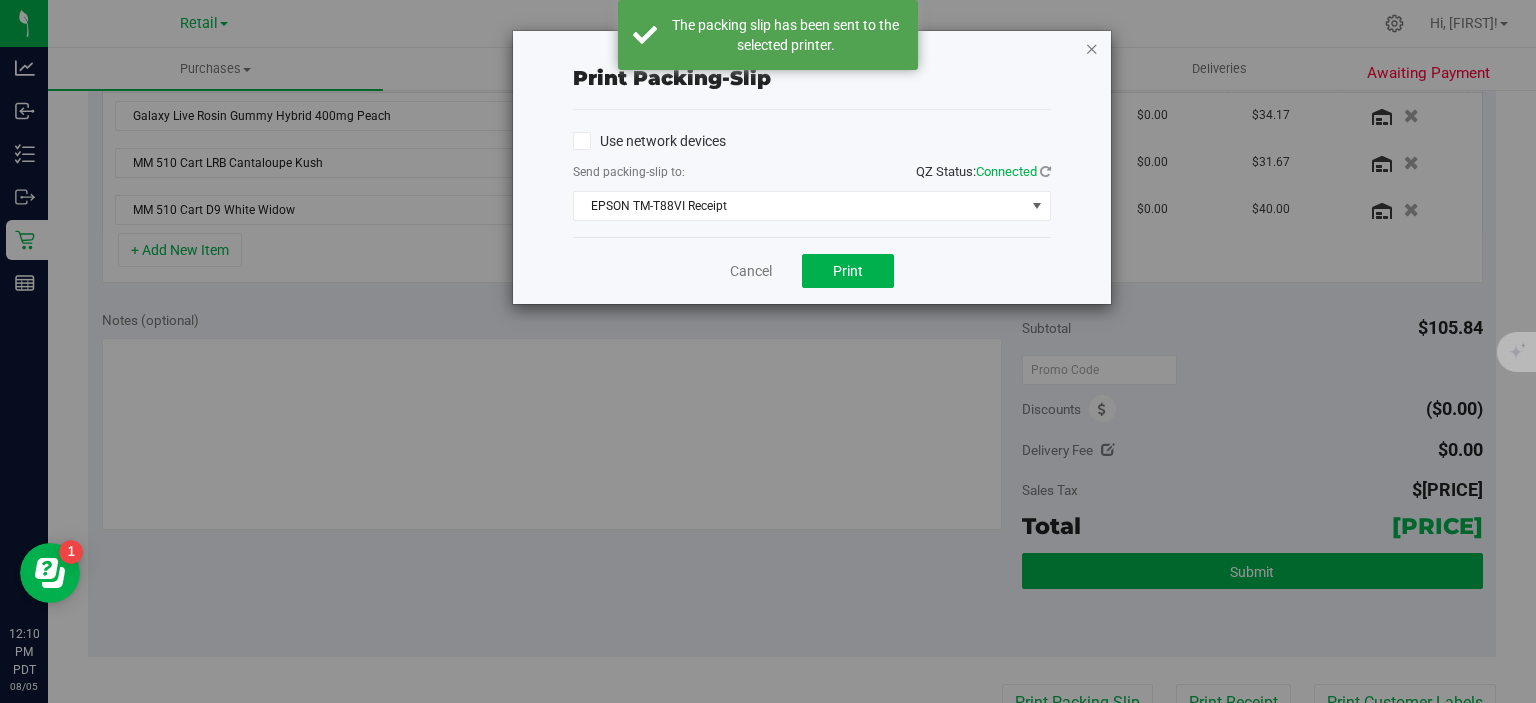 click at bounding box center (1092, 48) 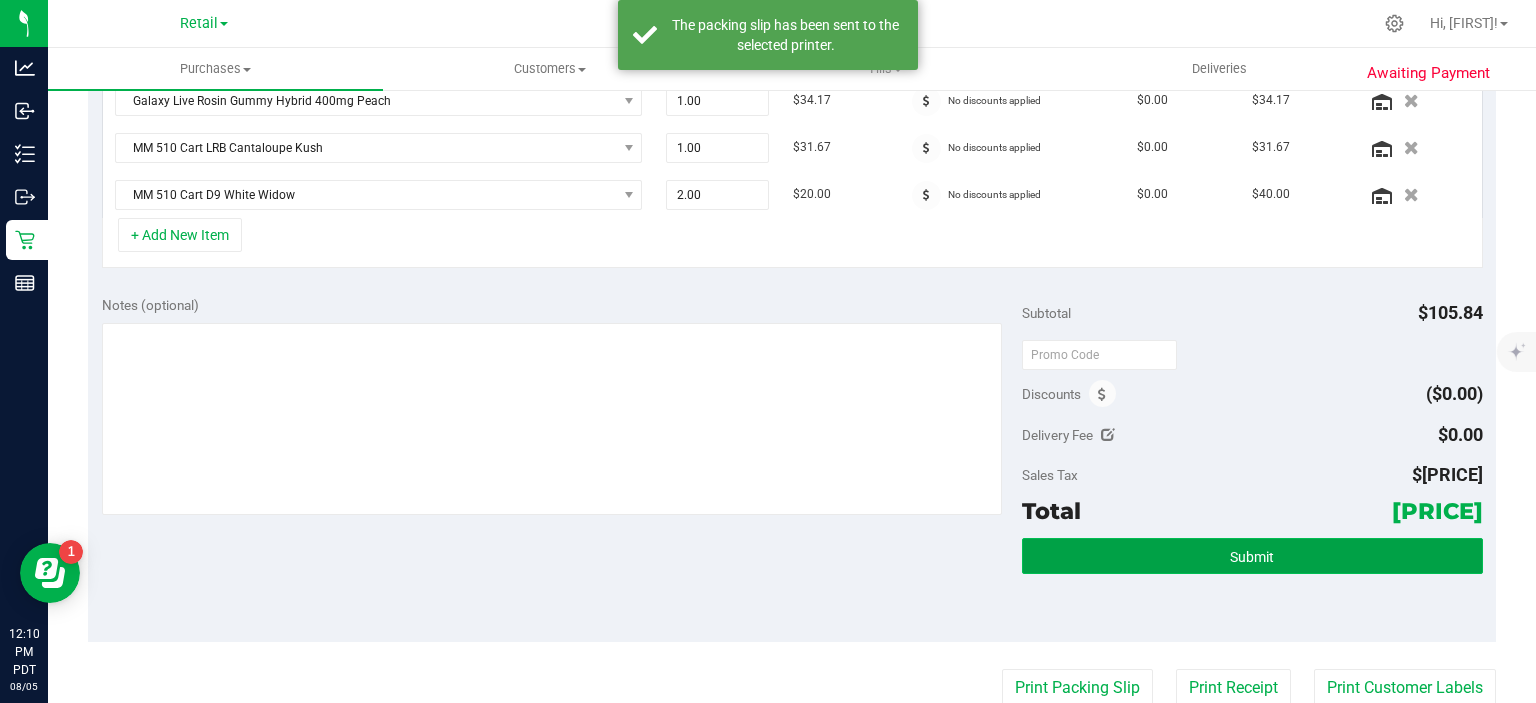 click on "Submit" at bounding box center [1252, 557] 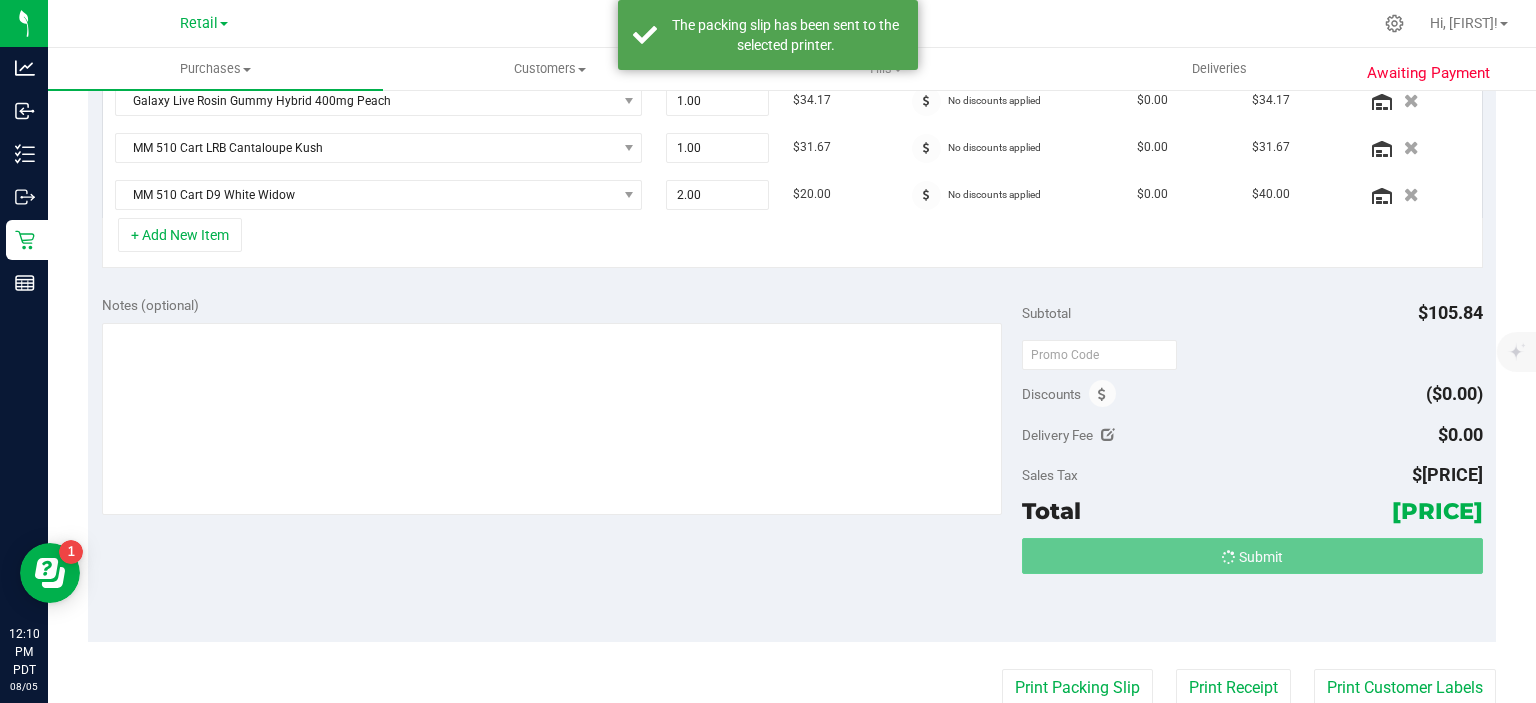scroll, scrollTop: 558, scrollLeft: 0, axis: vertical 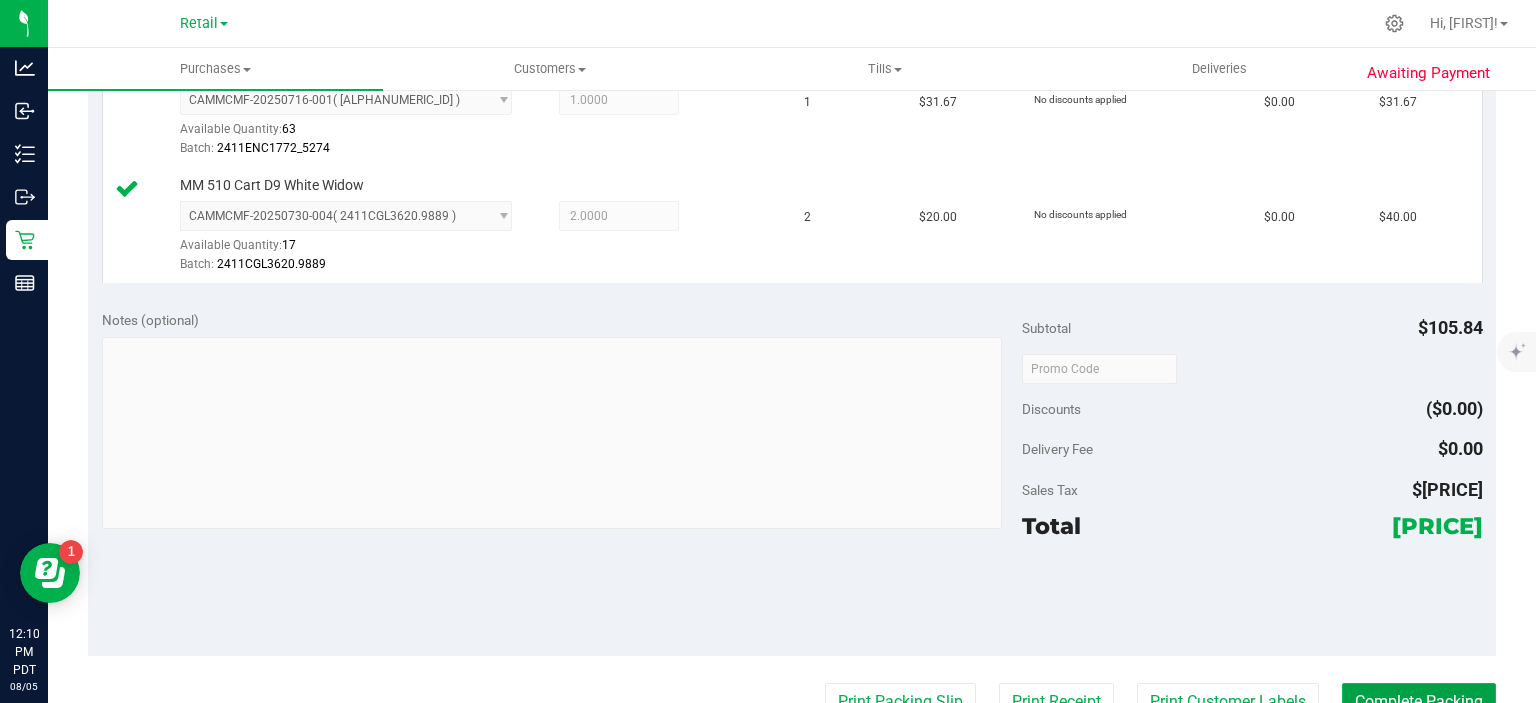 click on "Complete Packing" at bounding box center [1419, 702] 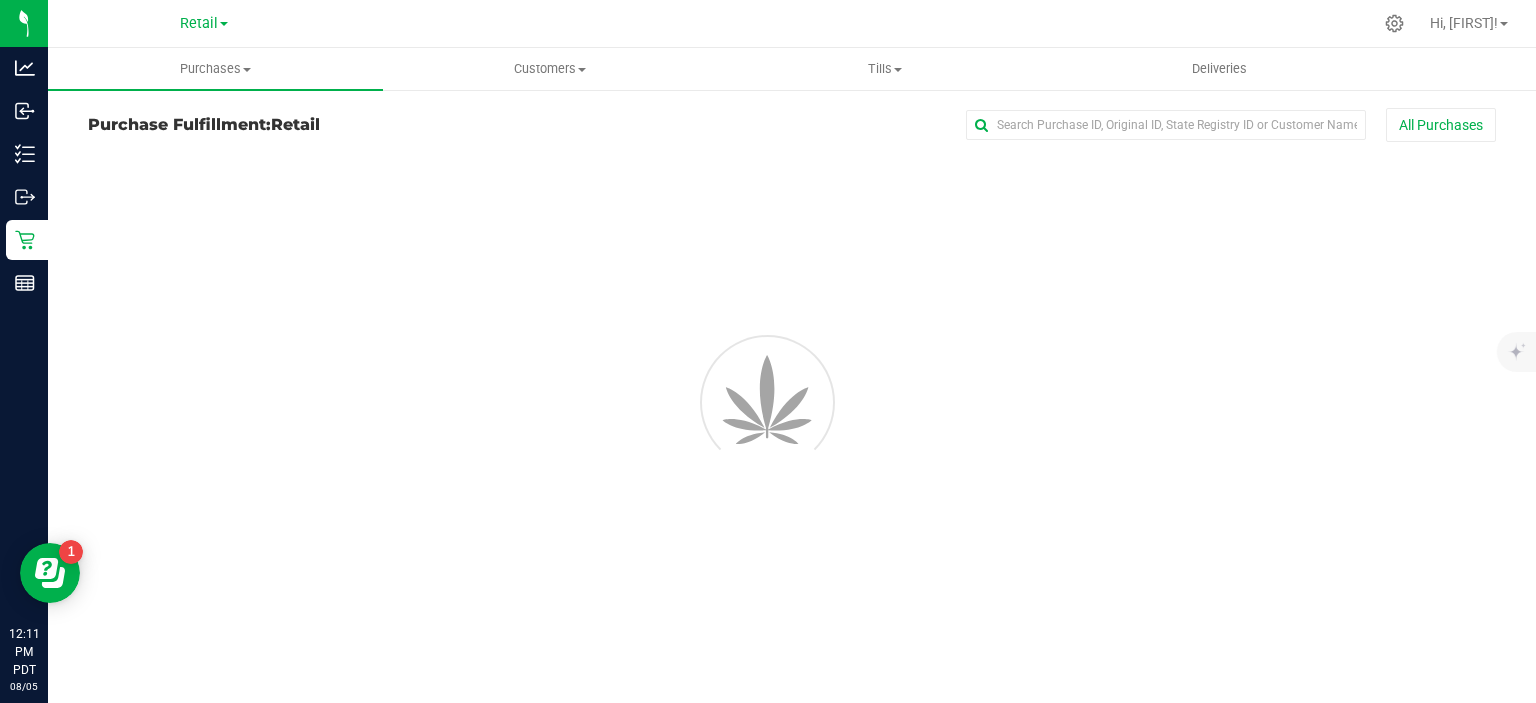 scroll, scrollTop: 0, scrollLeft: 0, axis: both 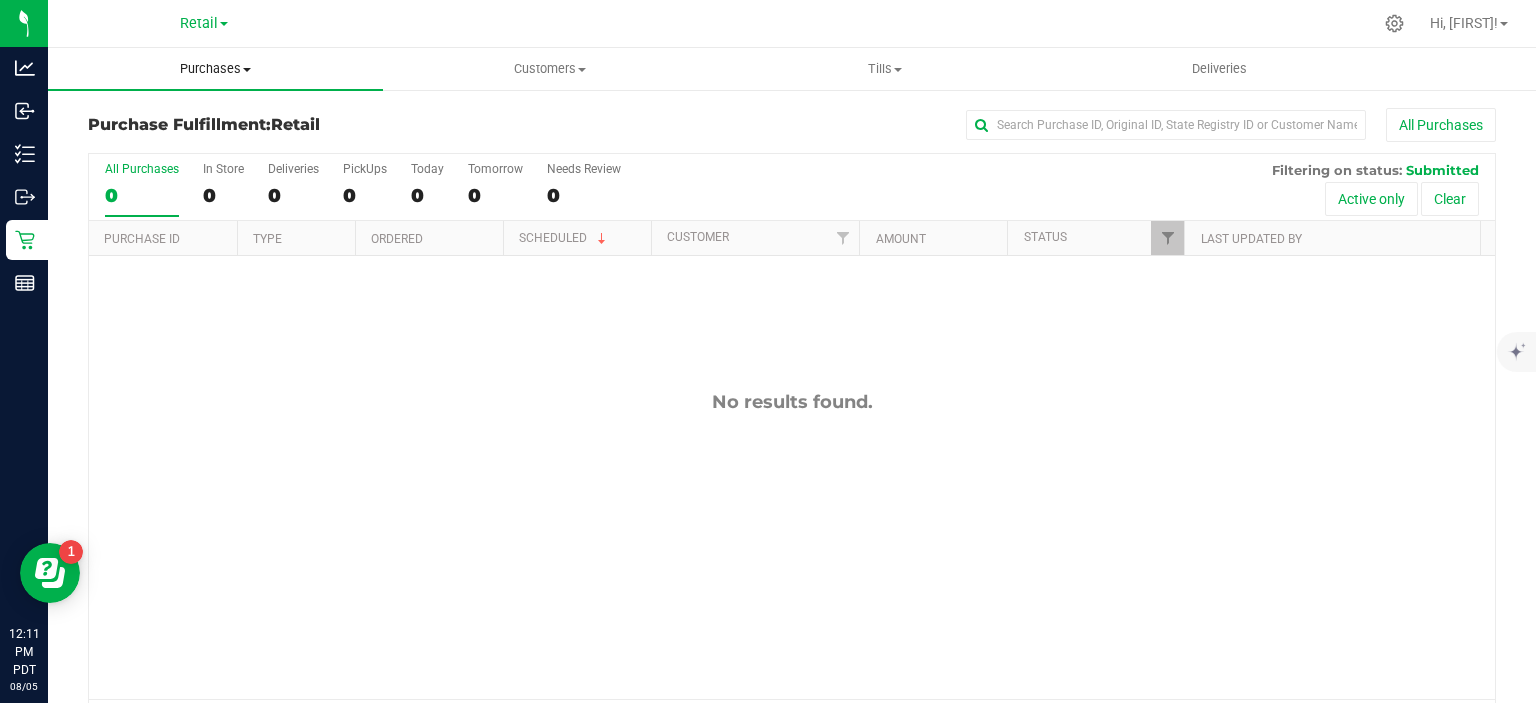 click on "Purchases" at bounding box center [215, 69] 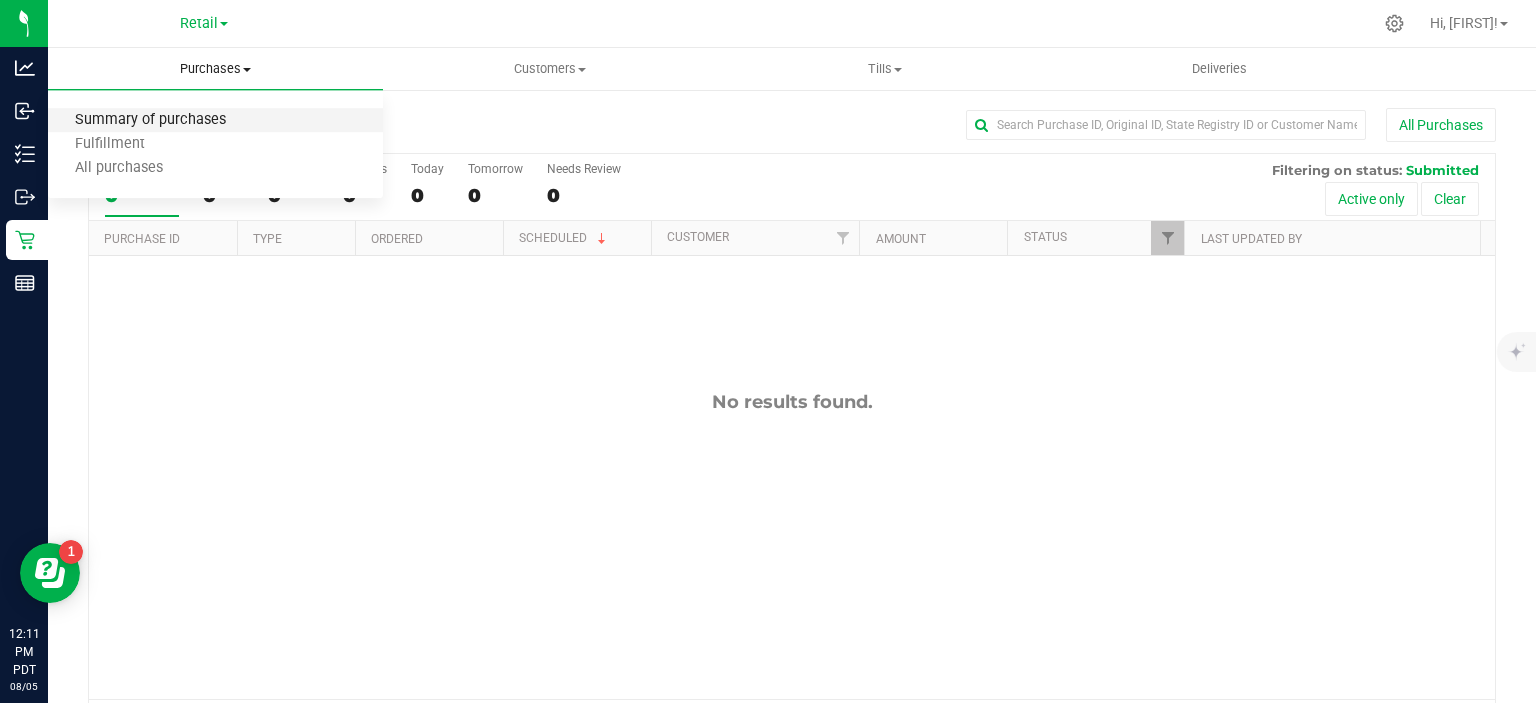 click on "Summary of purchases" at bounding box center [150, 120] 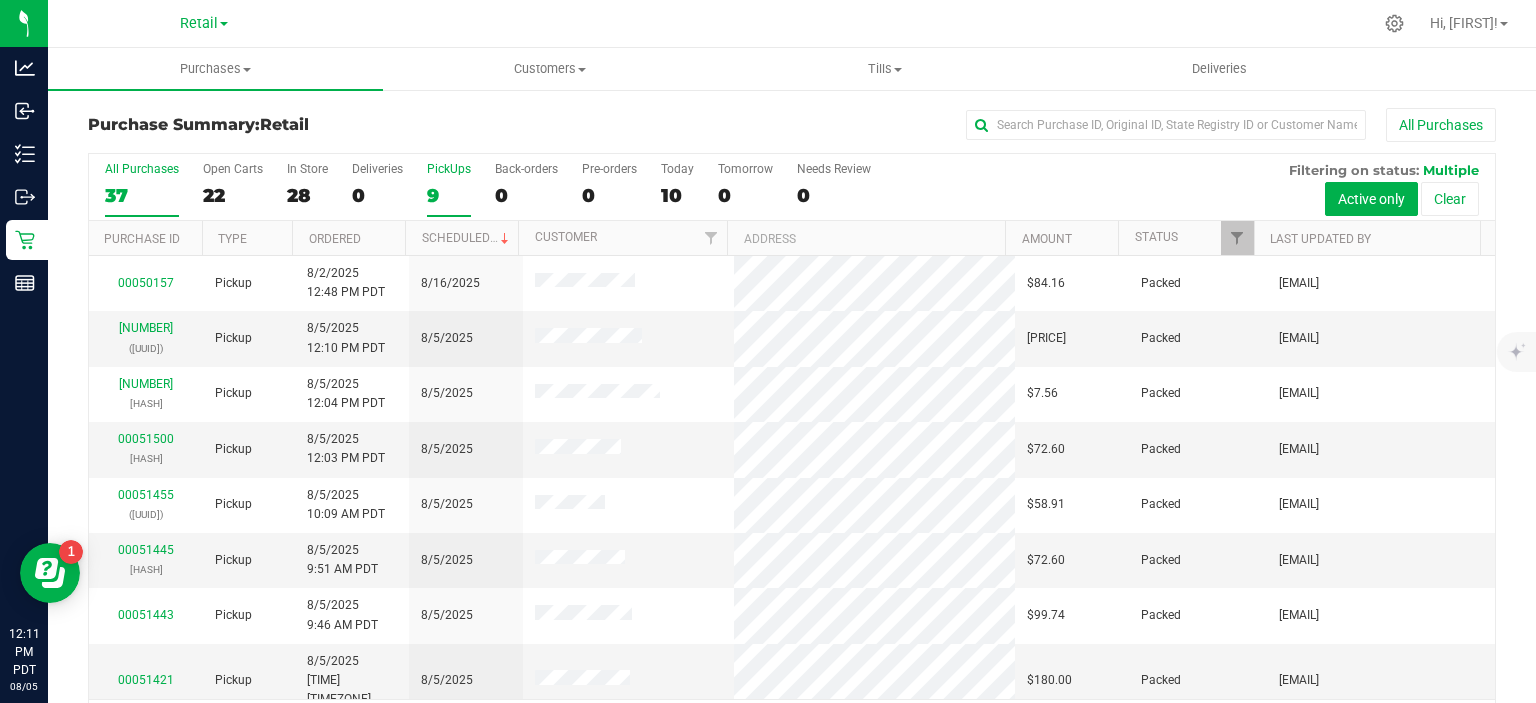 click on "9" at bounding box center (449, 195) 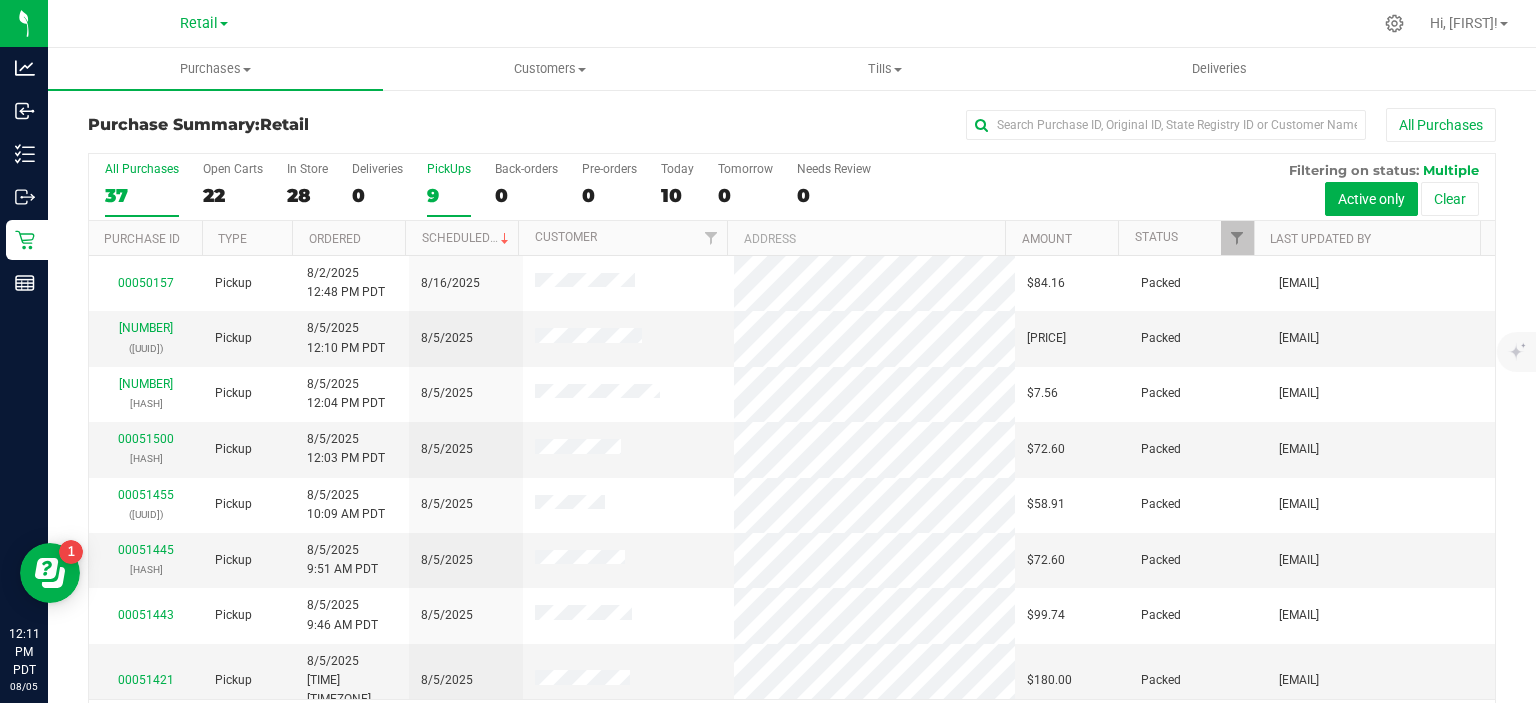 click on "PickUps
9" at bounding box center (0, 0) 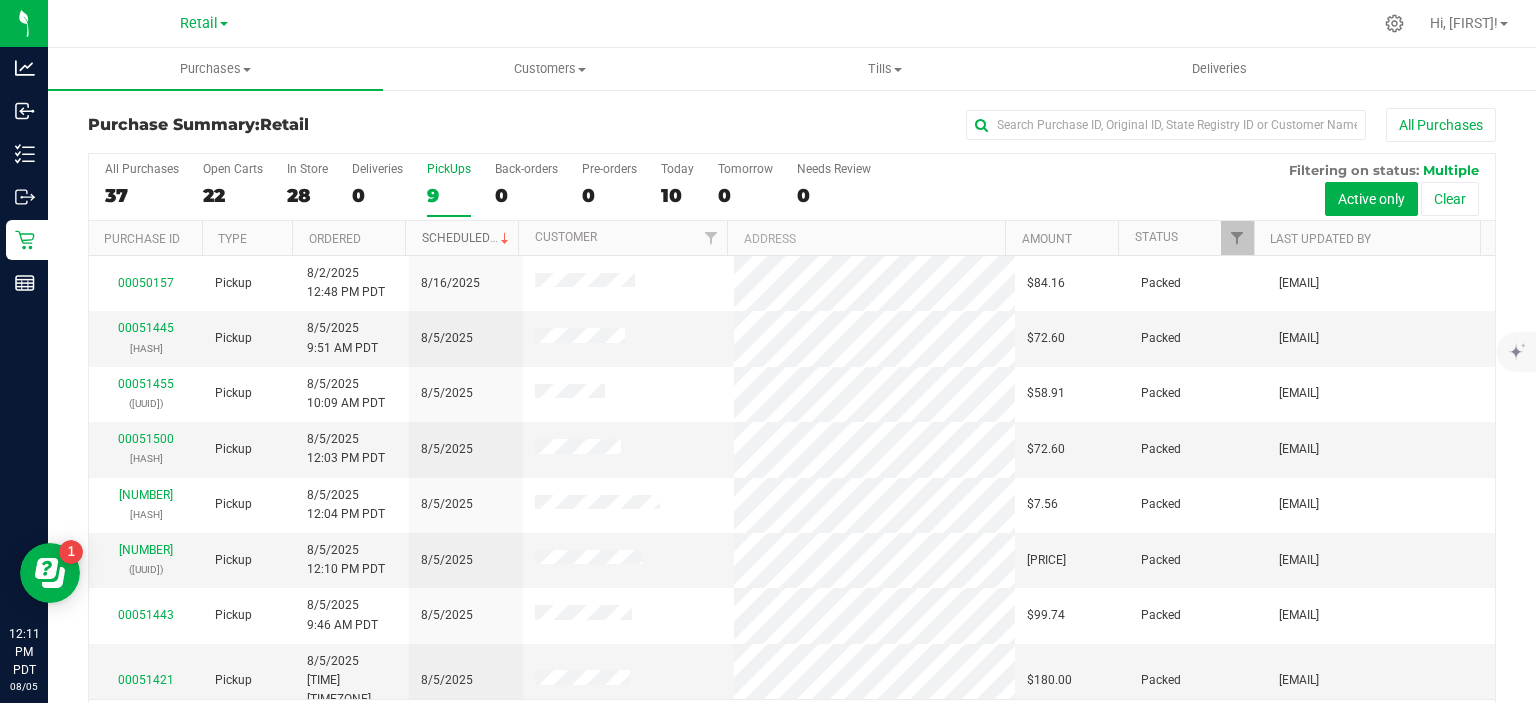 click on "Scheduled" at bounding box center [467, 238] 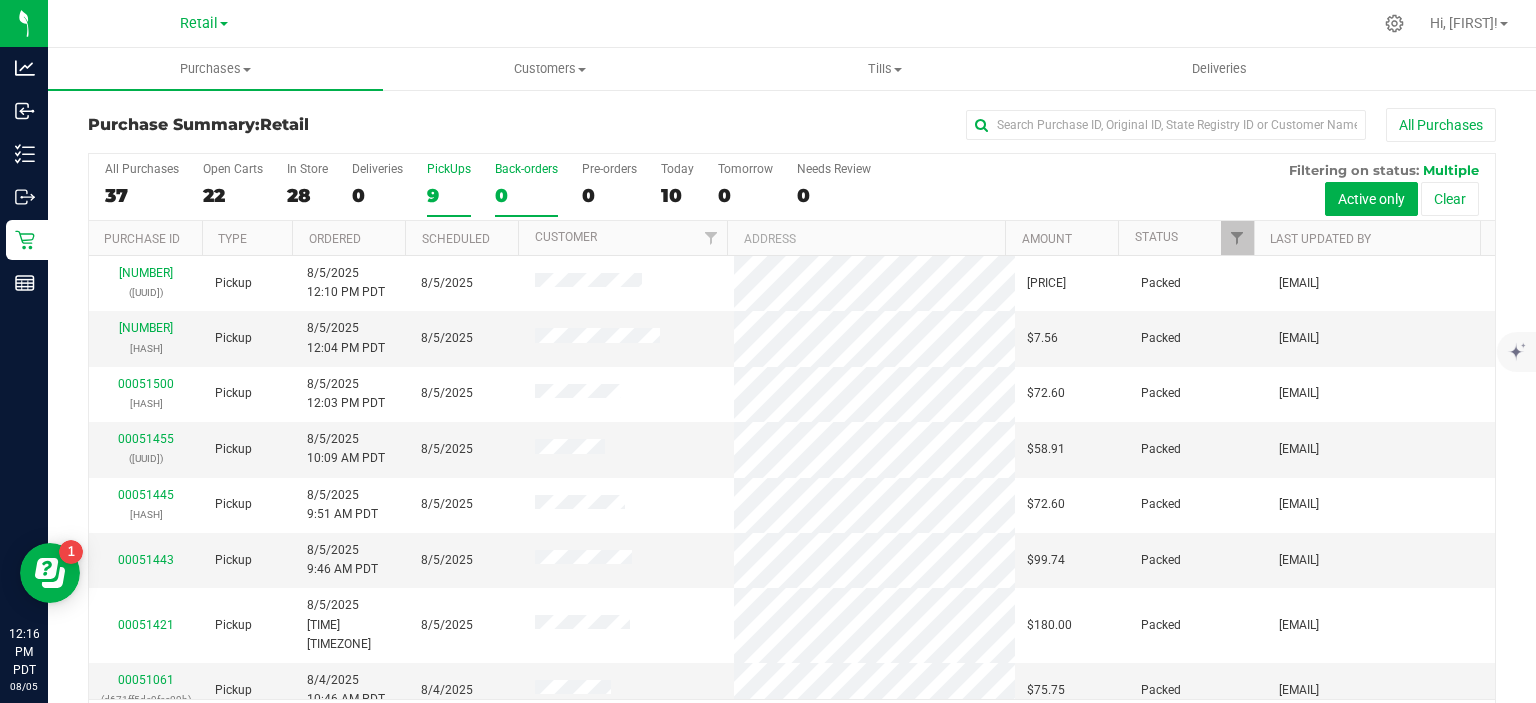 click on "0" at bounding box center (526, 195) 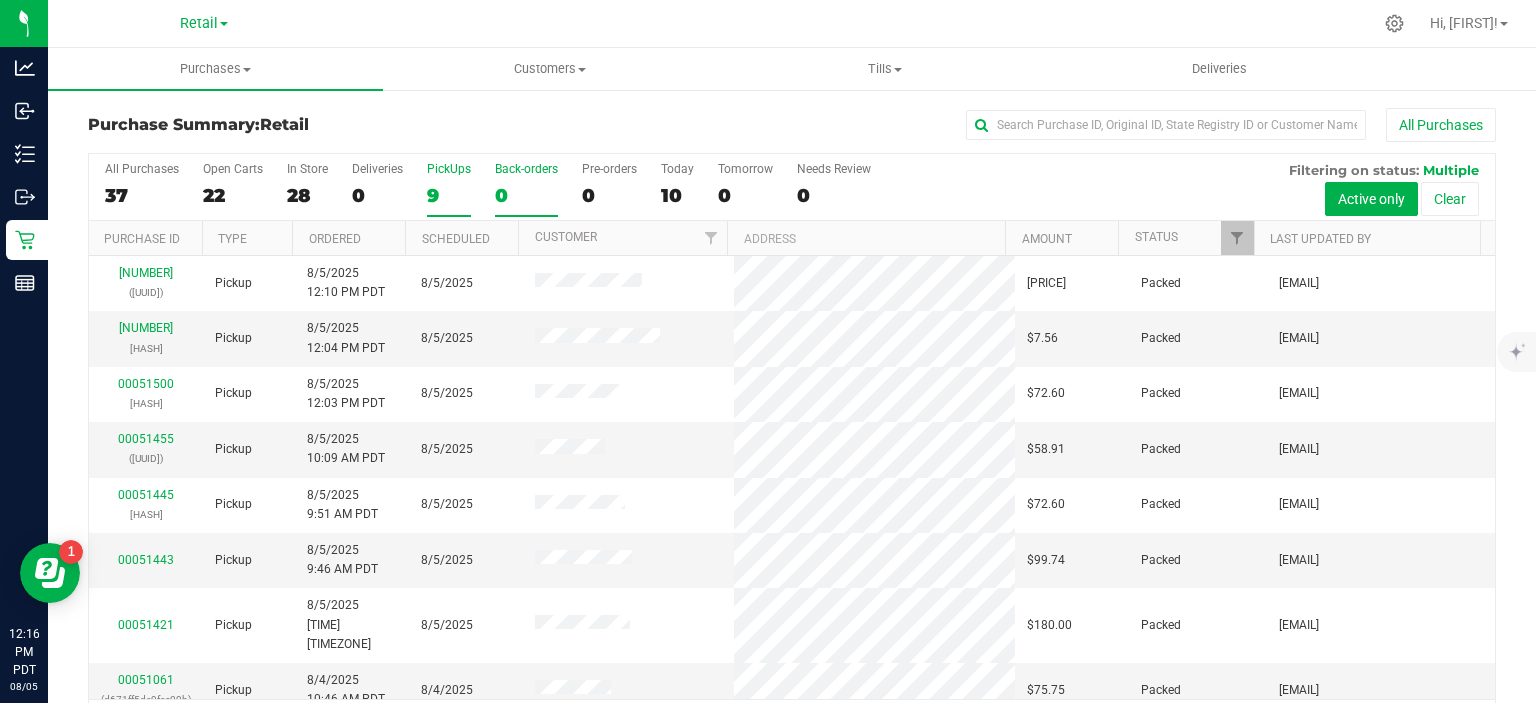 click on "Back-orders
0" at bounding box center [0, 0] 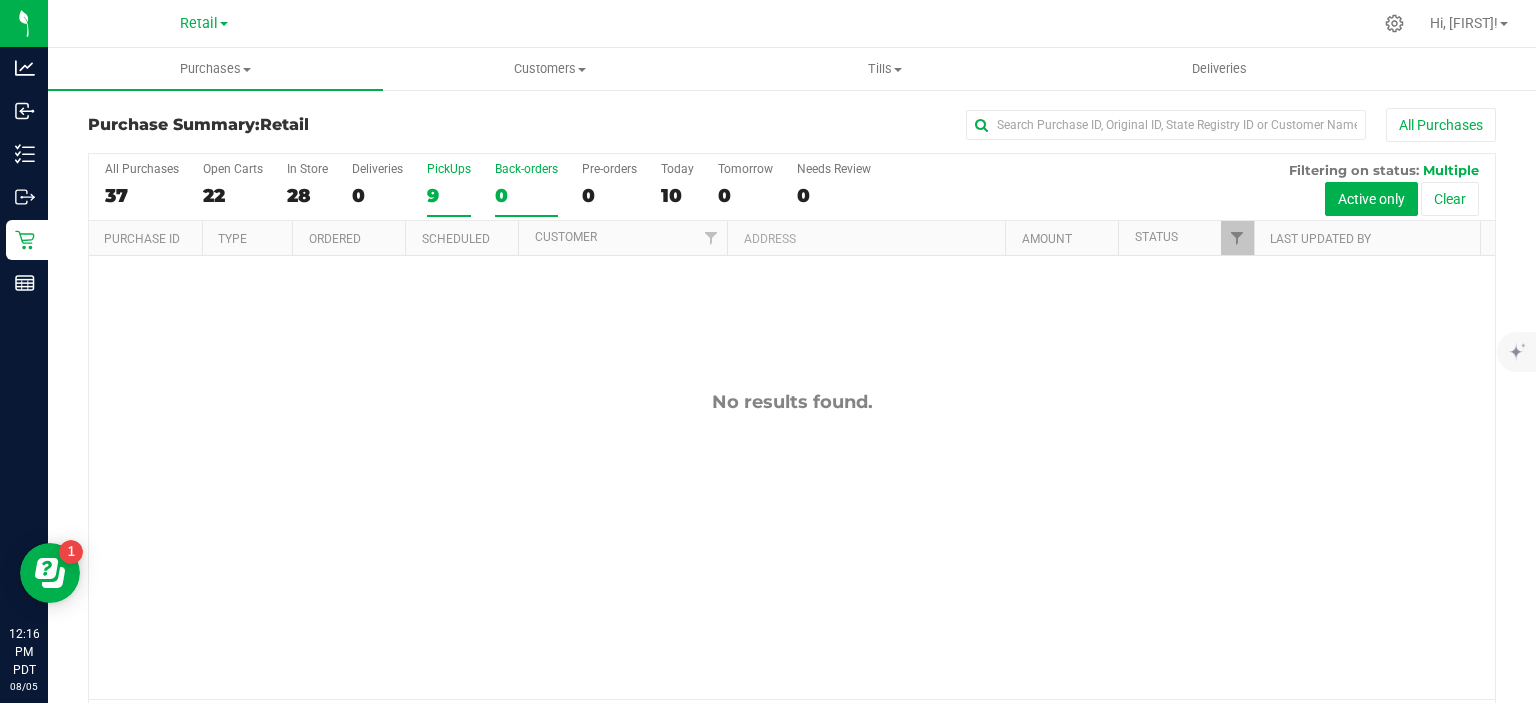 click on "9" at bounding box center [449, 195] 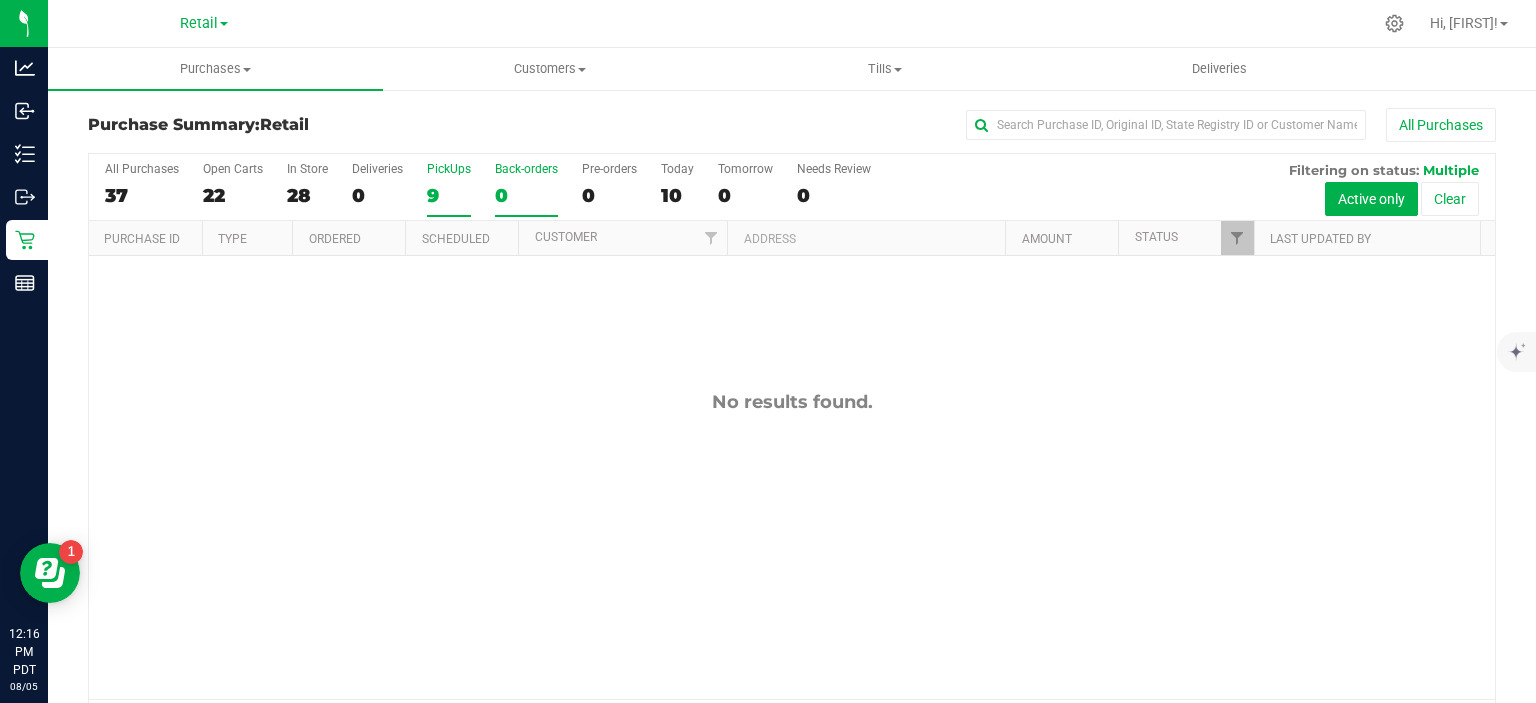 click on "PickUps
9" at bounding box center (0, 0) 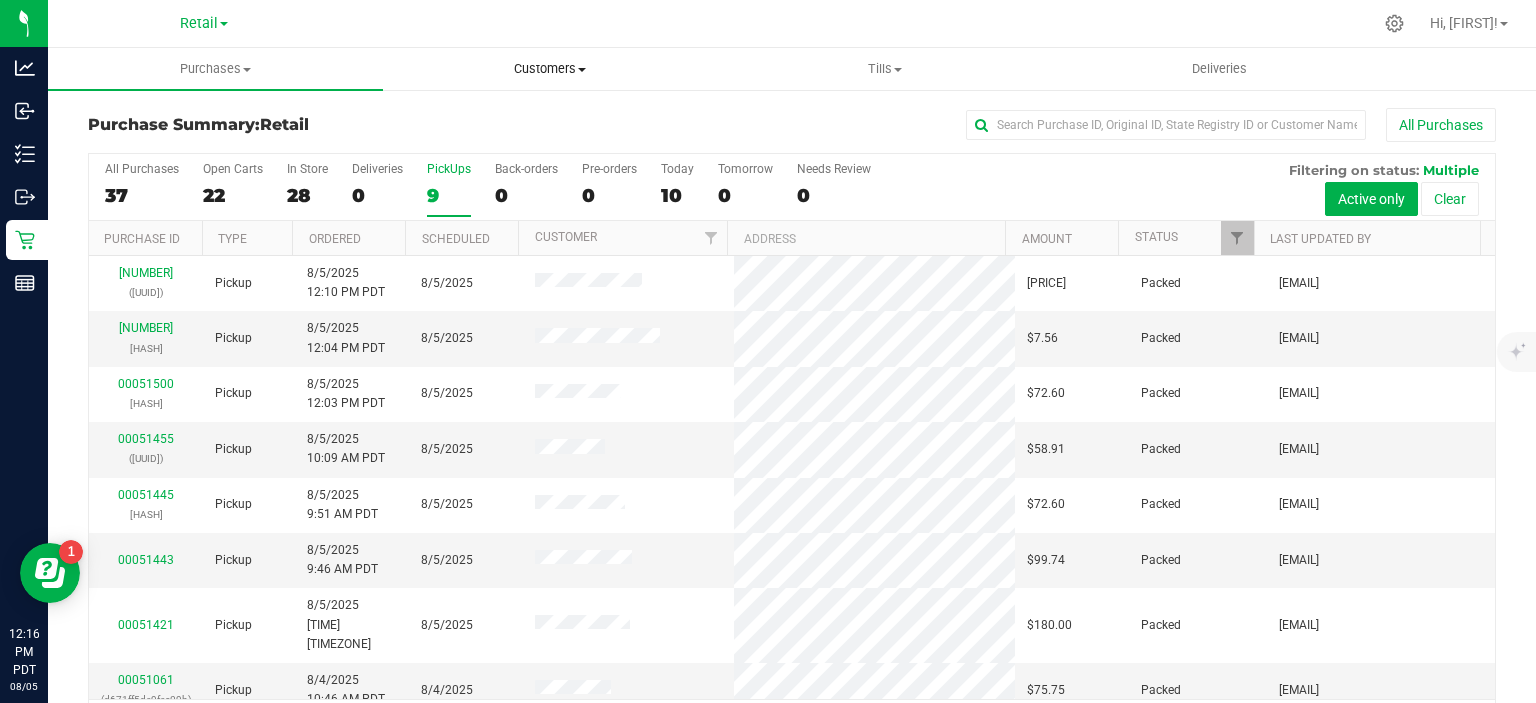 click on "Customers" at bounding box center [550, 69] 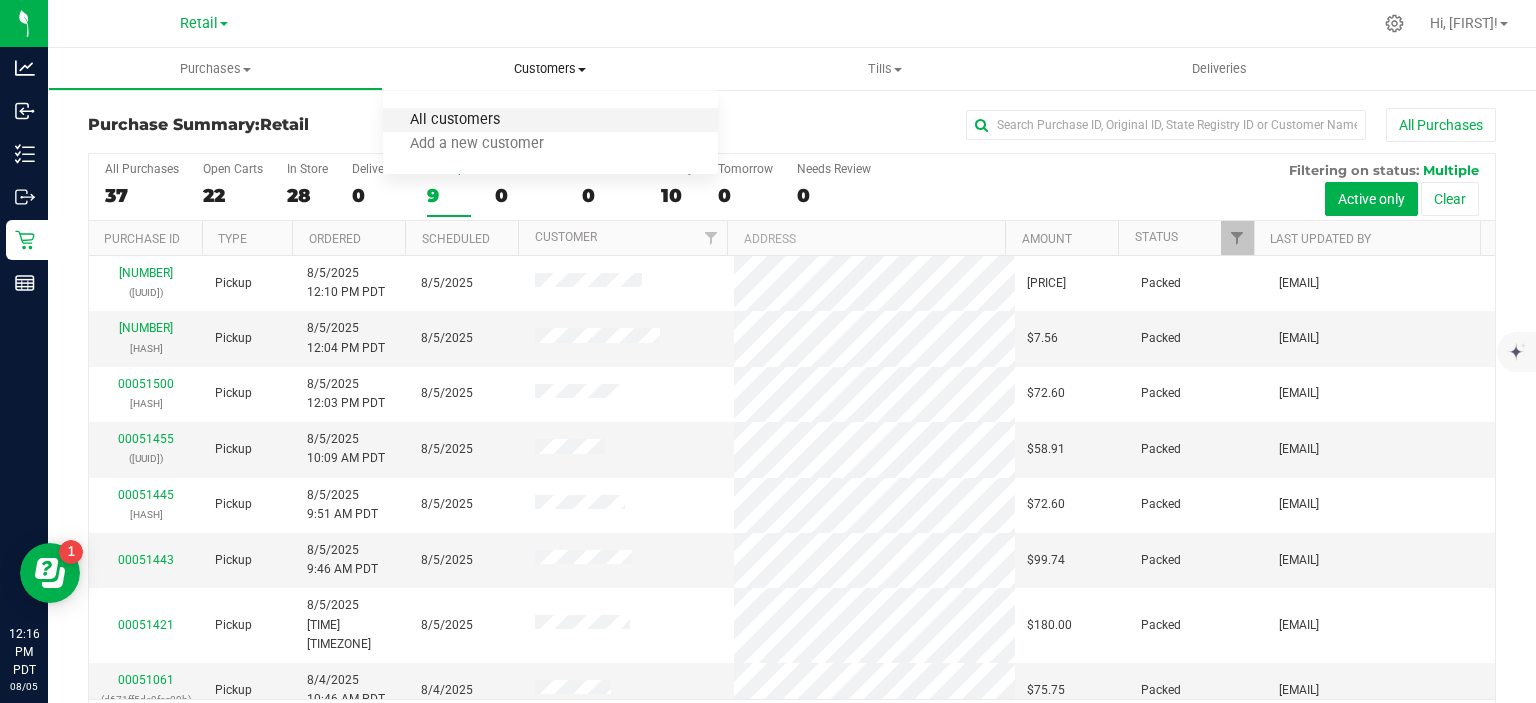 click on "All customers" at bounding box center (455, 120) 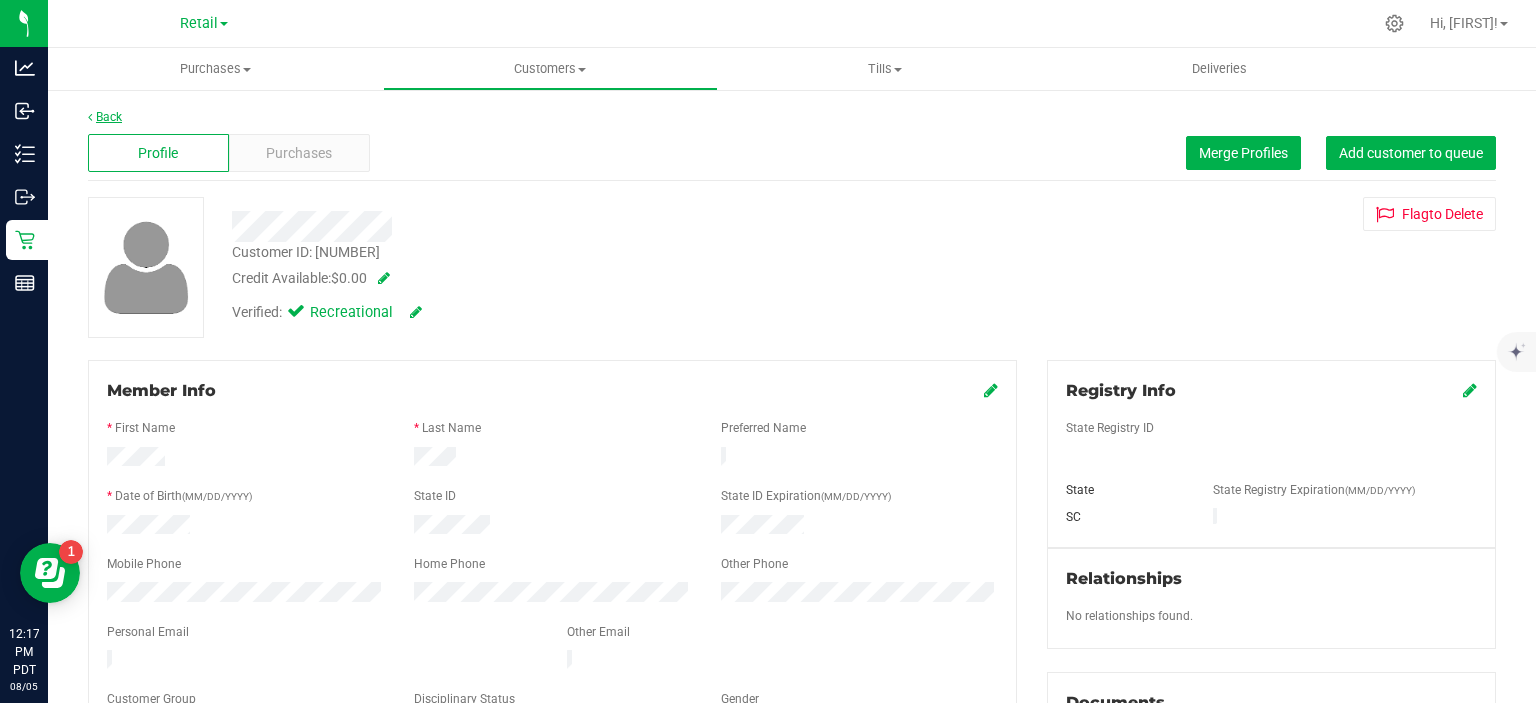 click on "Back" at bounding box center (105, 117) 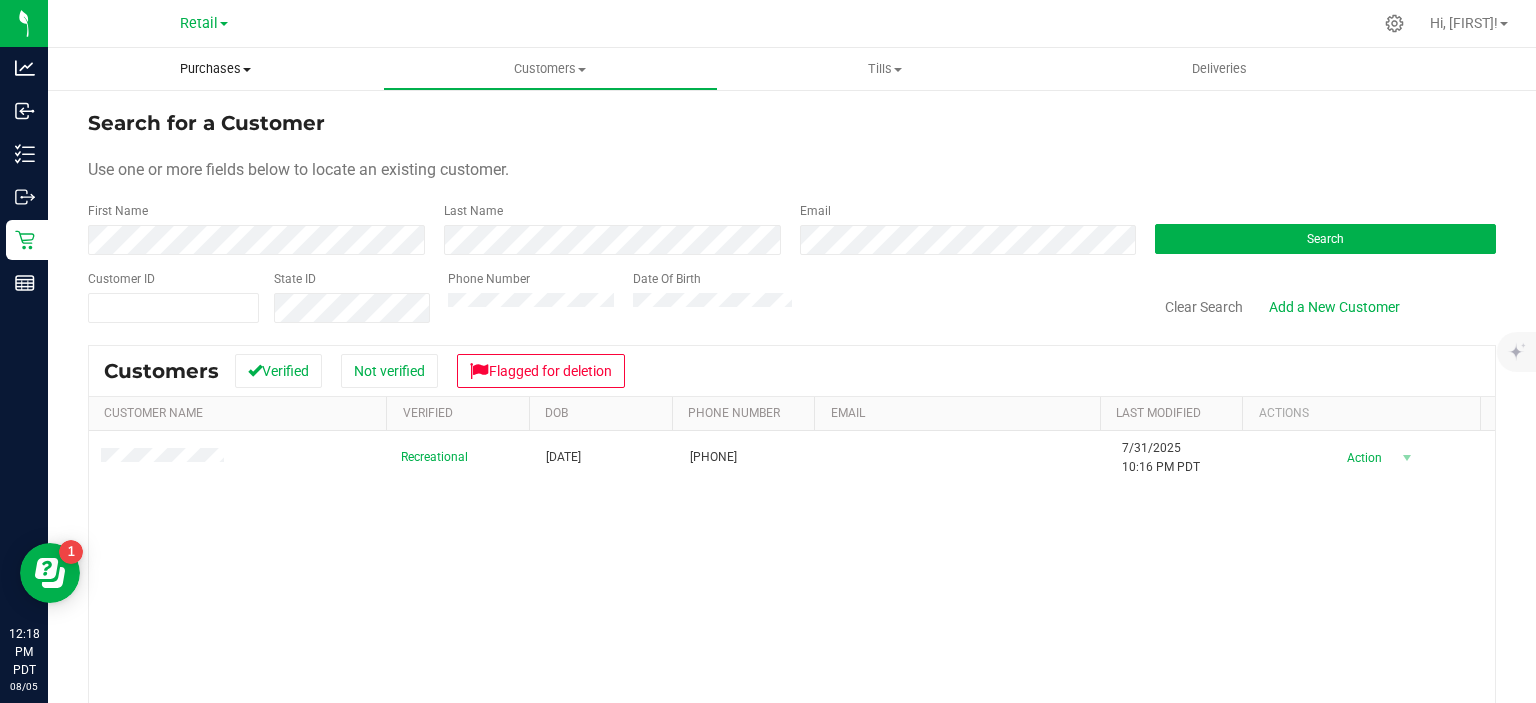 click at bounding box center (247, 70) 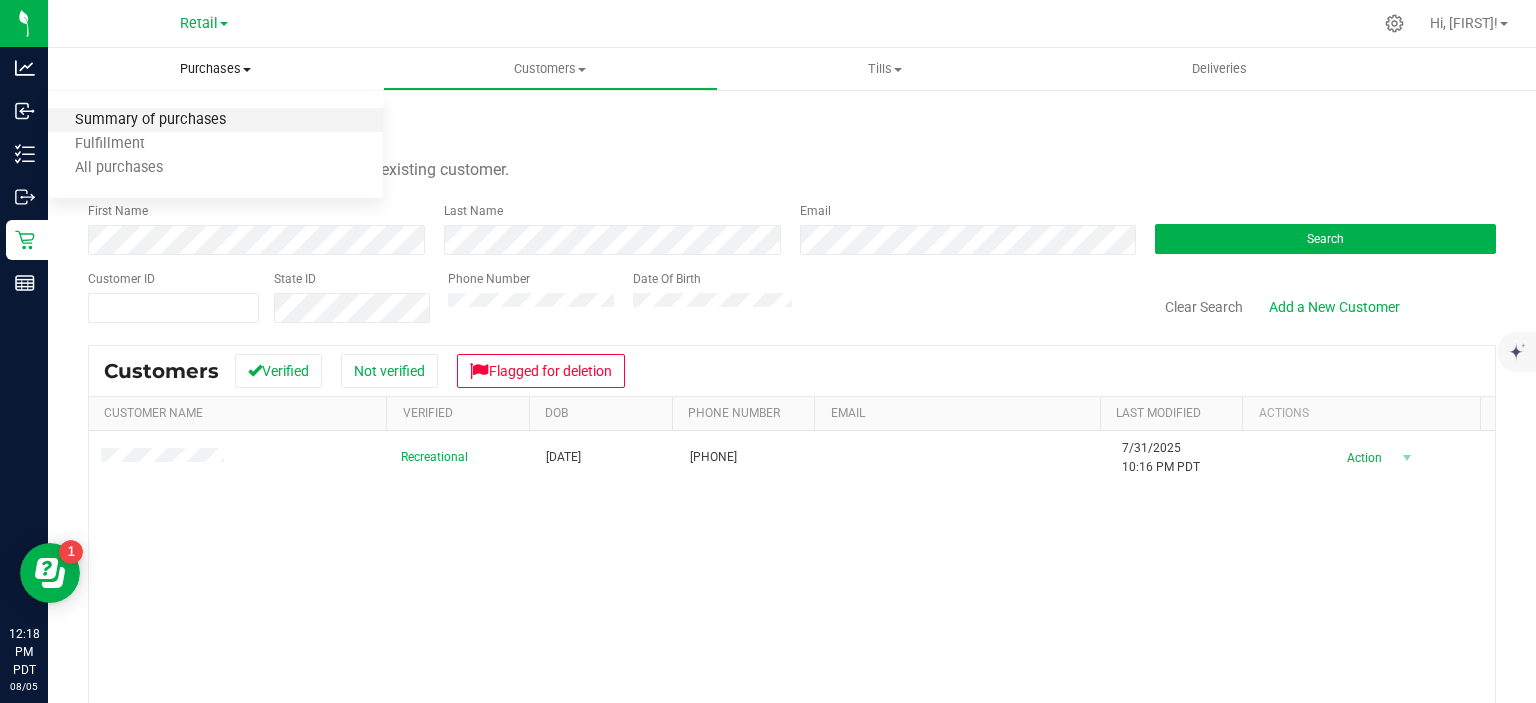 click on "Summary of purchases" at bounding box center [150, 120] 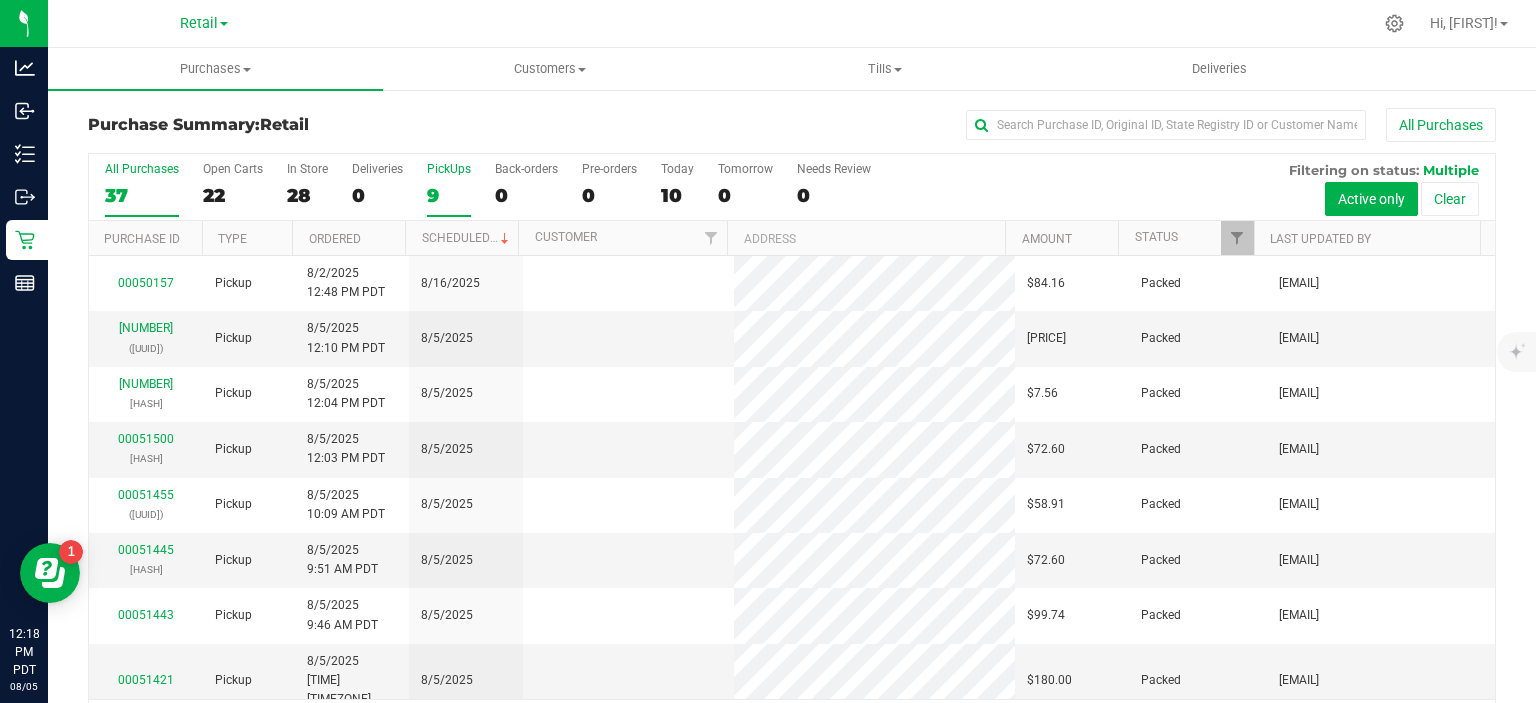 click on "9" at bounding box center [449, 195] 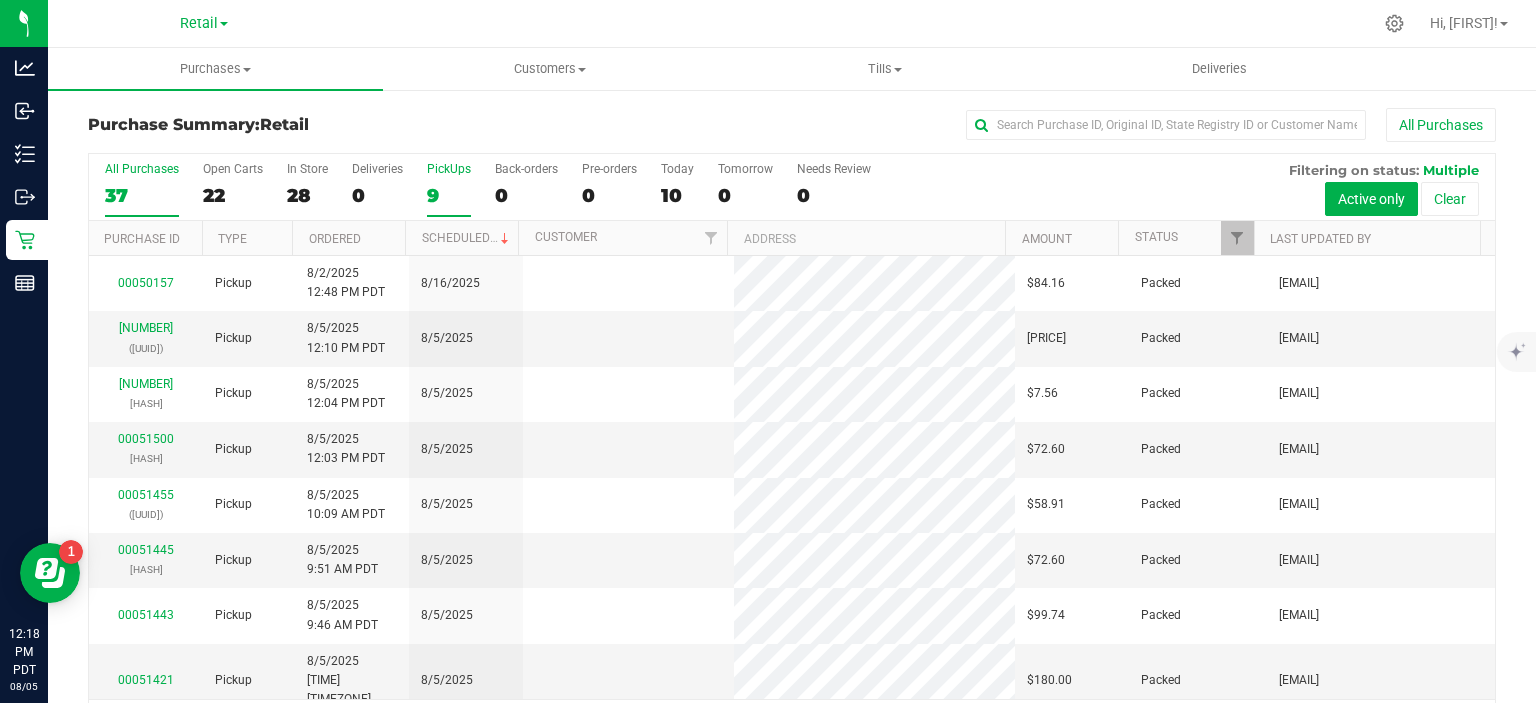 click on "PickUps
9" at bounding box center (0, 0) 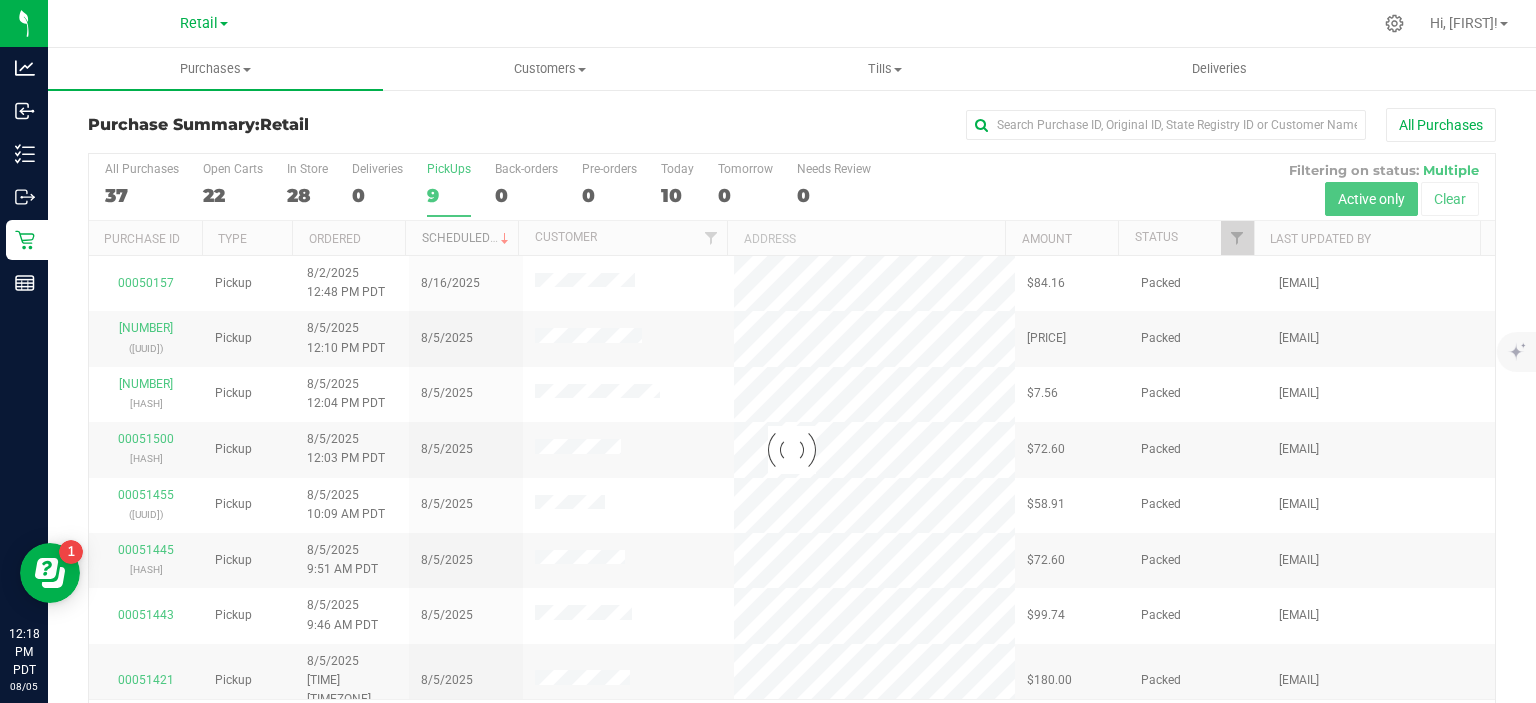 click on "Scheduled" at bounding box center (467, 238) 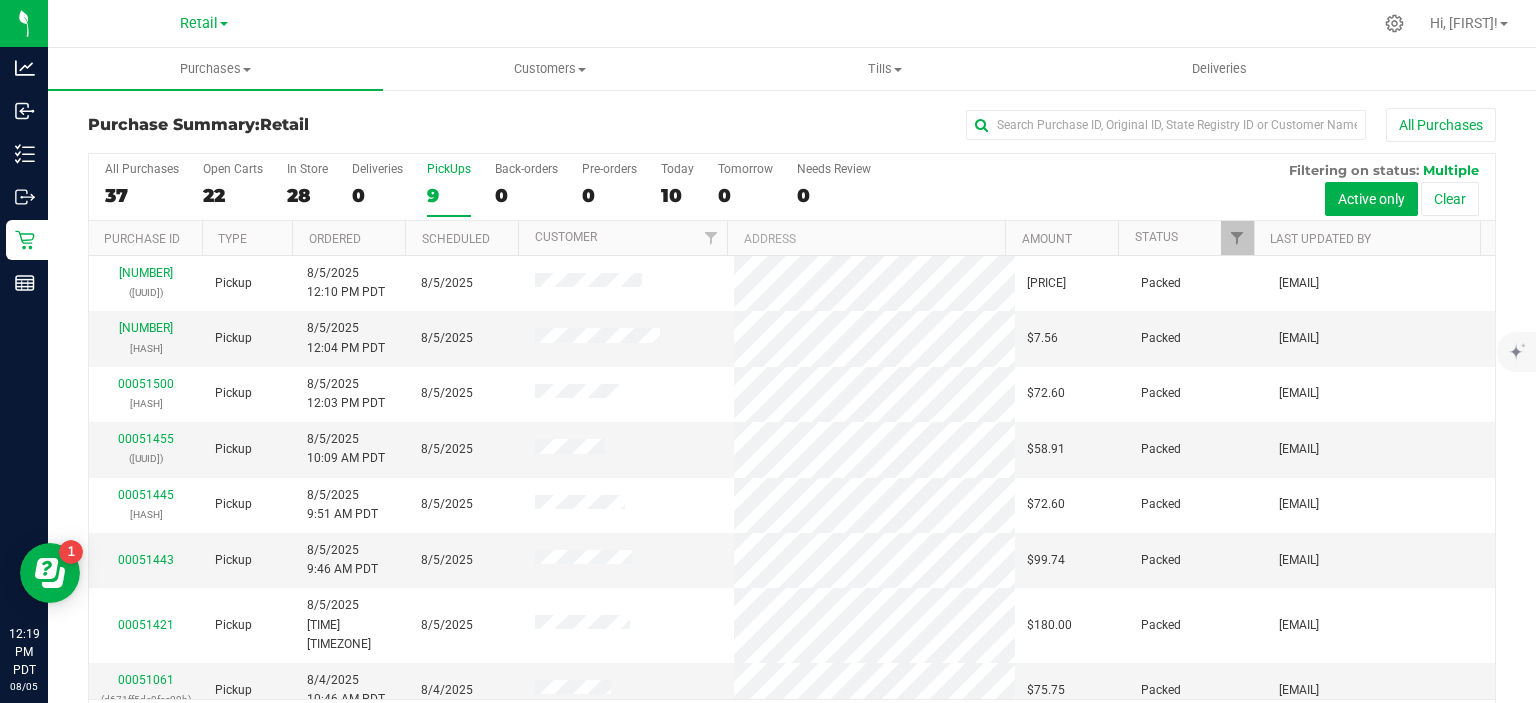 click on "9" at bounding box center [449, 195] 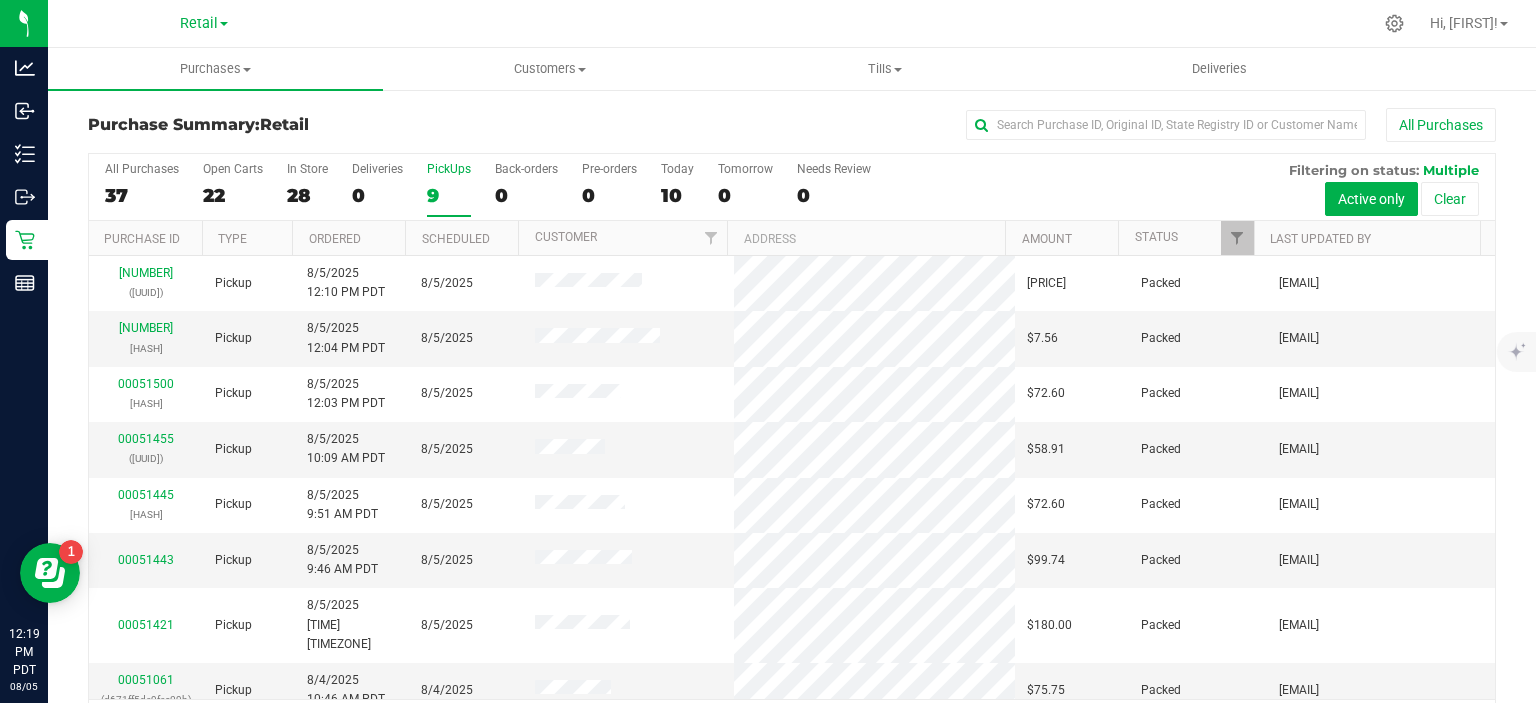 click on "PickUps
9" at bounding box center (0, 0) 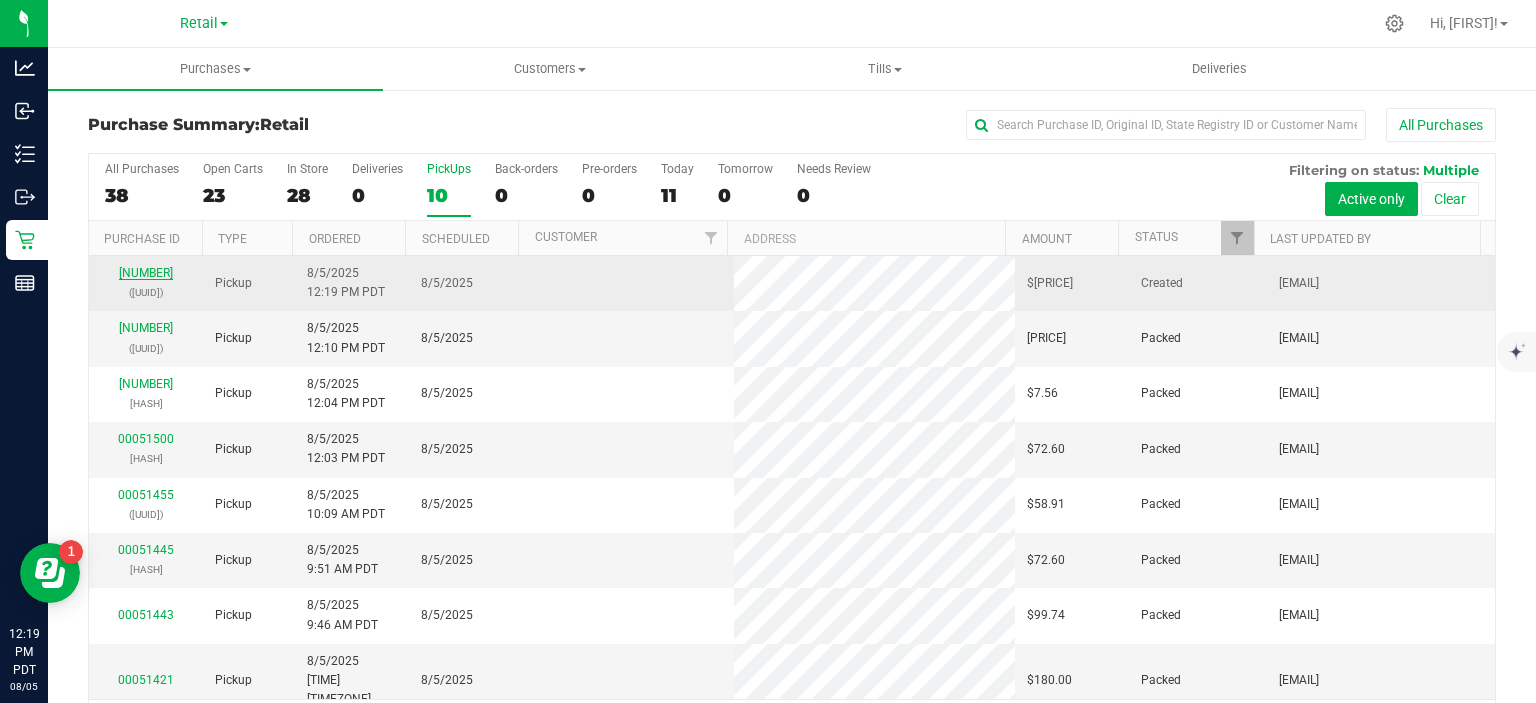 click on "[NUMBER]" at bounding box center (146, 273) 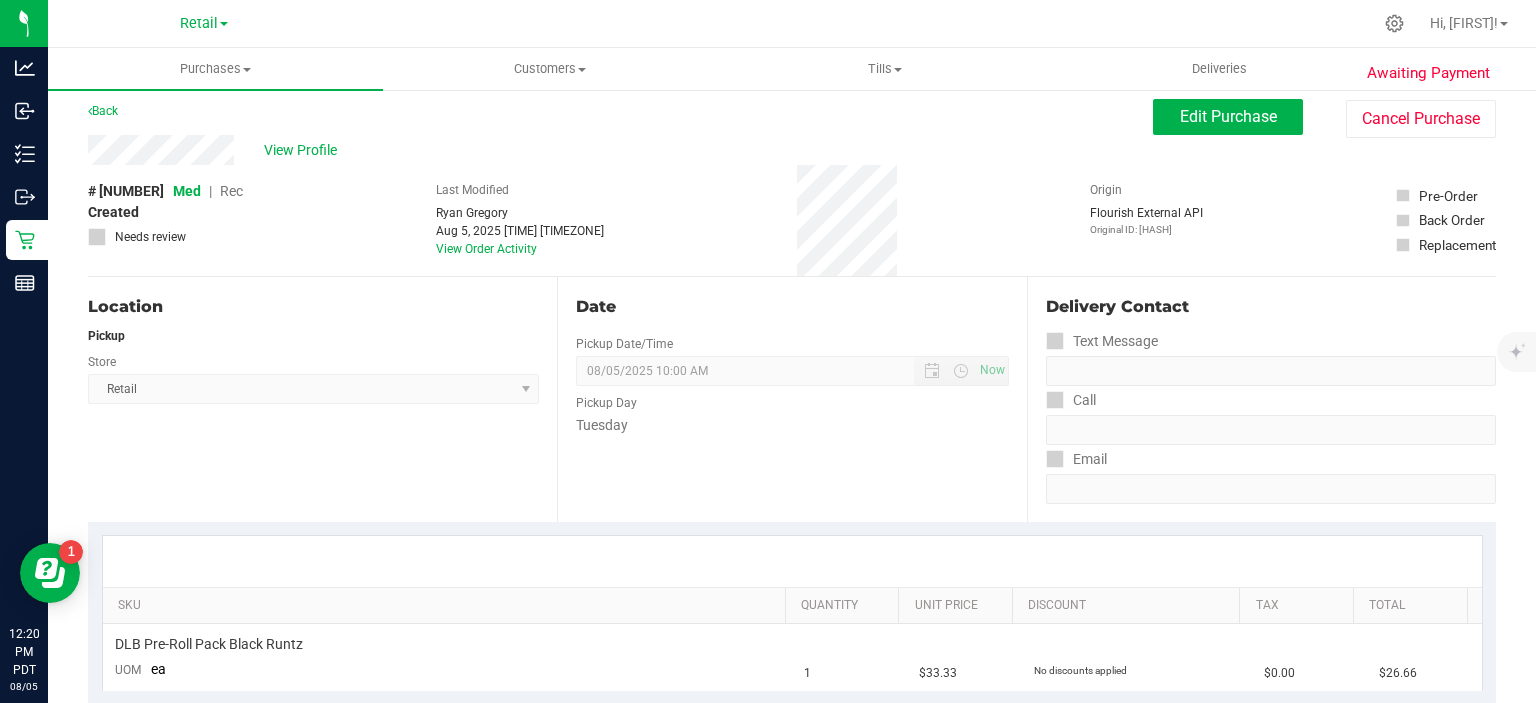 scroll, scrollTop: 0, scrollLeft: 0, axis: both 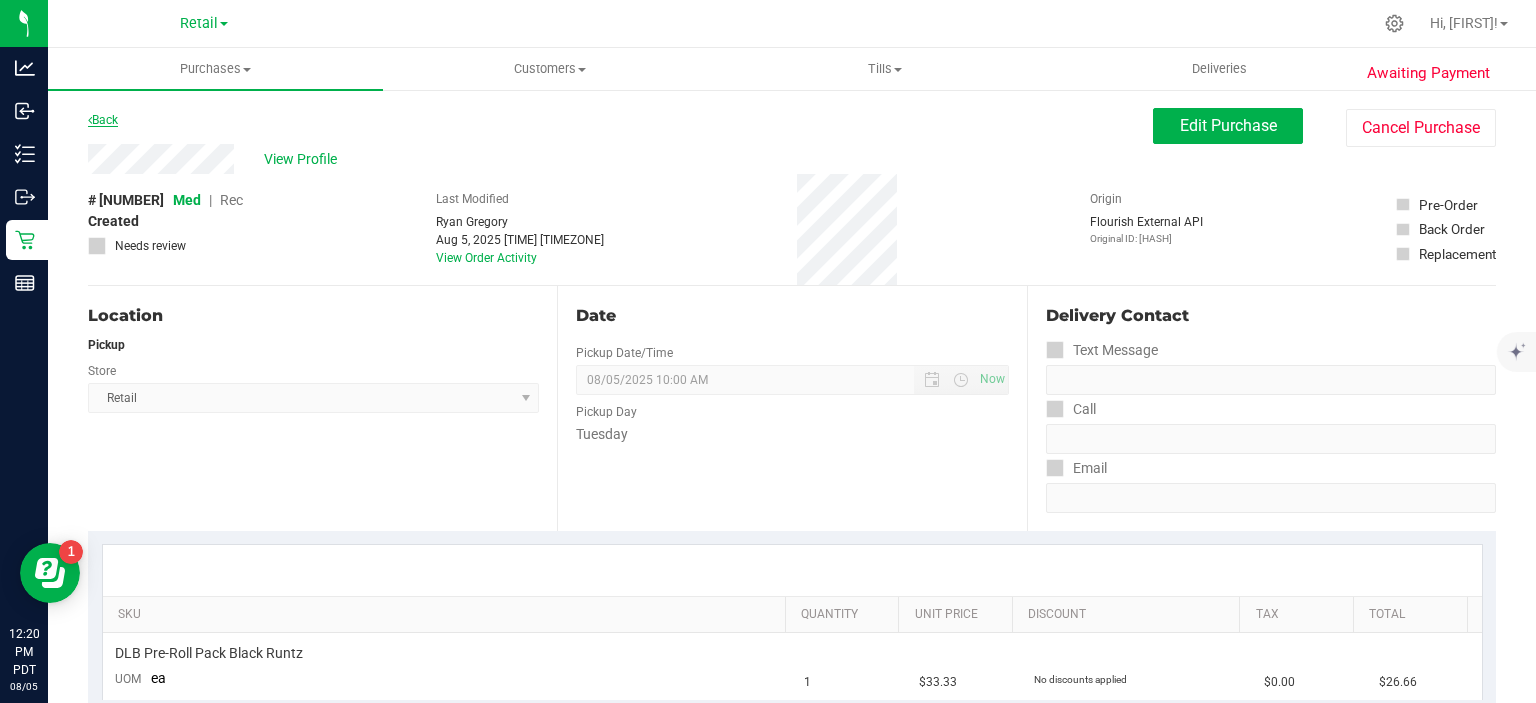 click on "Back" at bounding box center (103, 120) 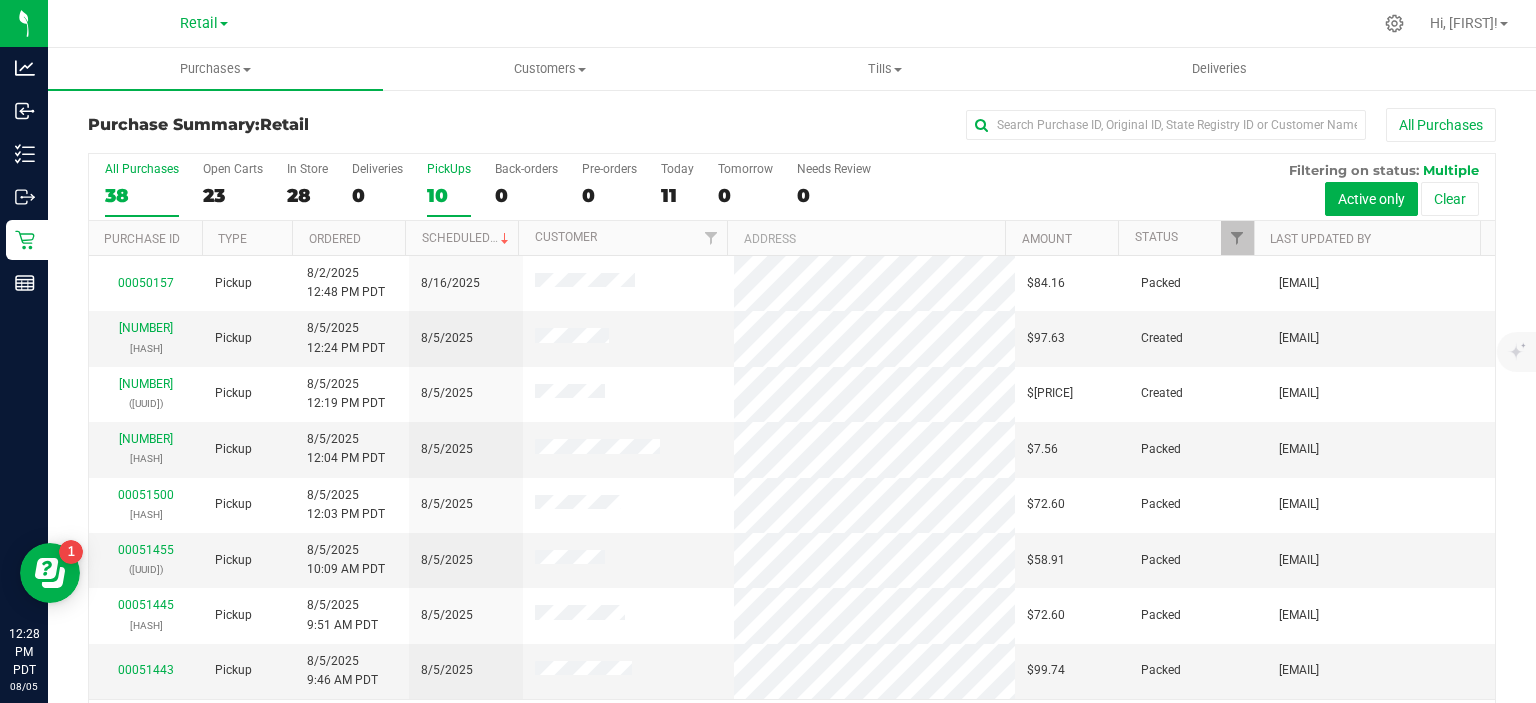 click on "10" at bounding box center [449, 195] 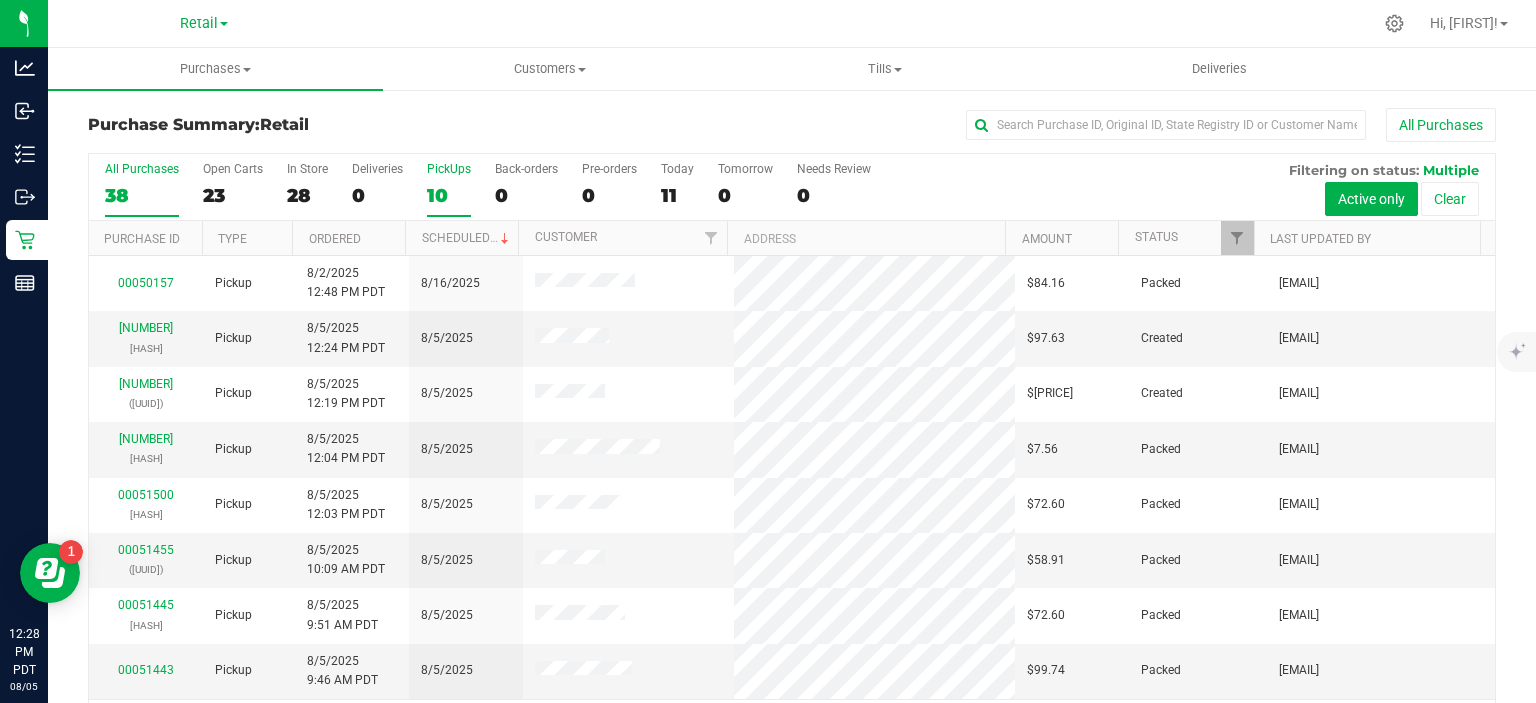 click on "PickUps
10" at bounding box center (0, 0) 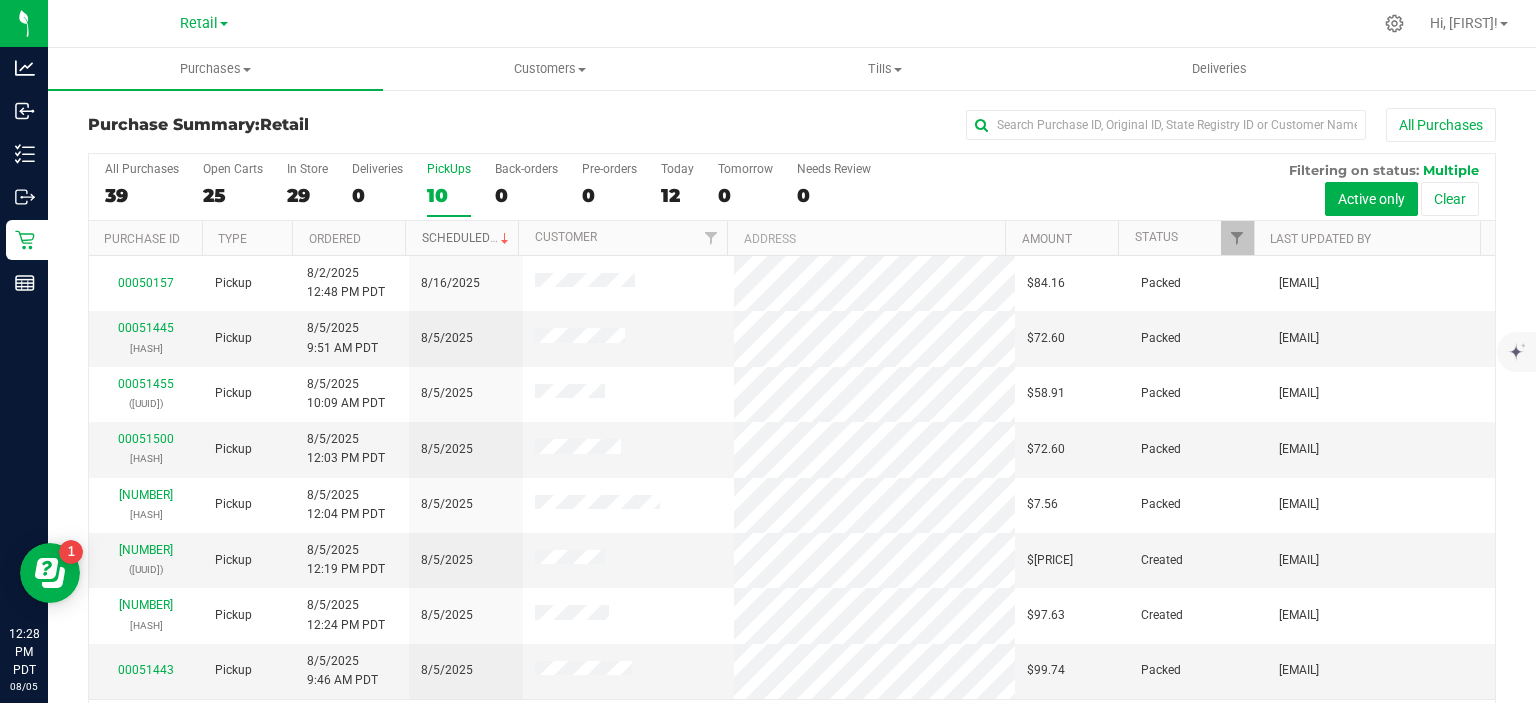click on "Scheduled" at bounding box center (467, 238) 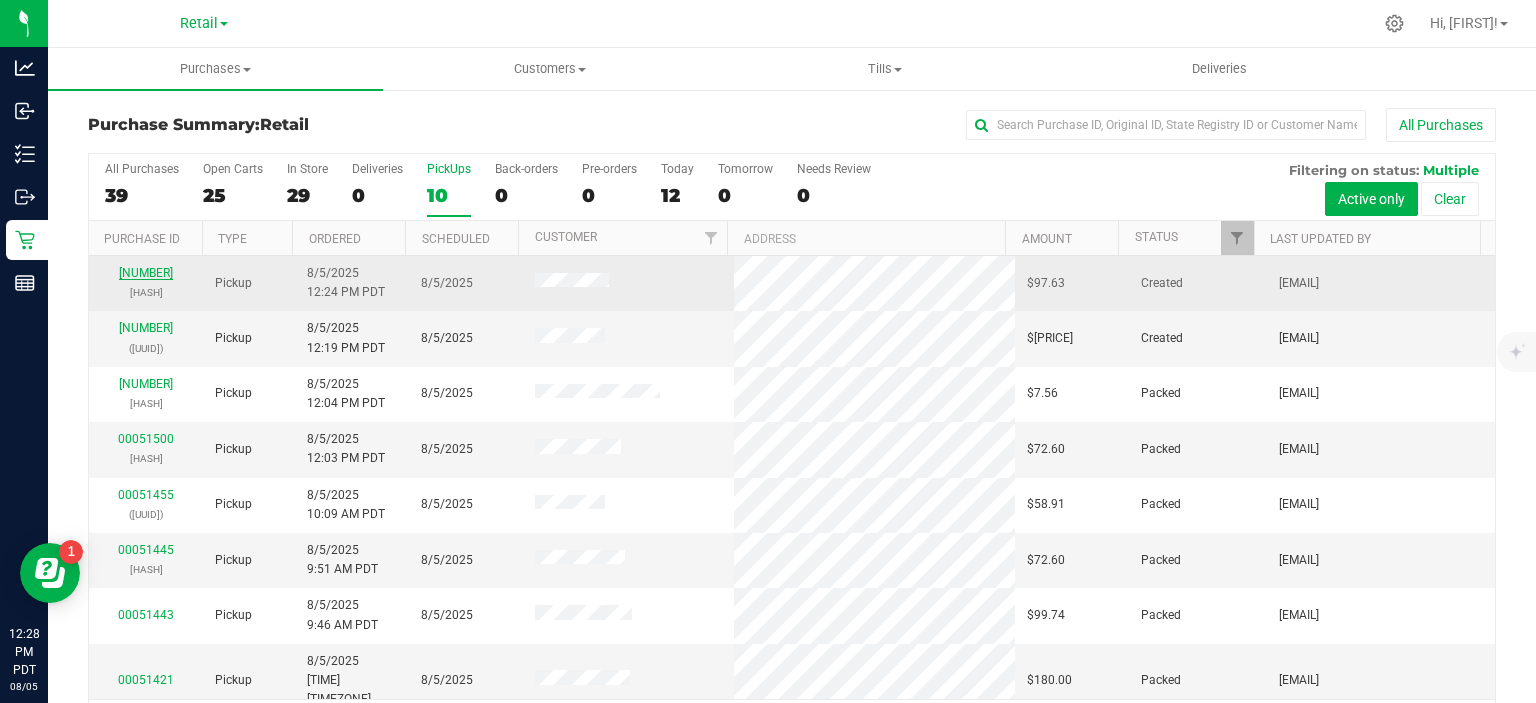 click on "[NUMBER]" at bounding box center (146, 273) 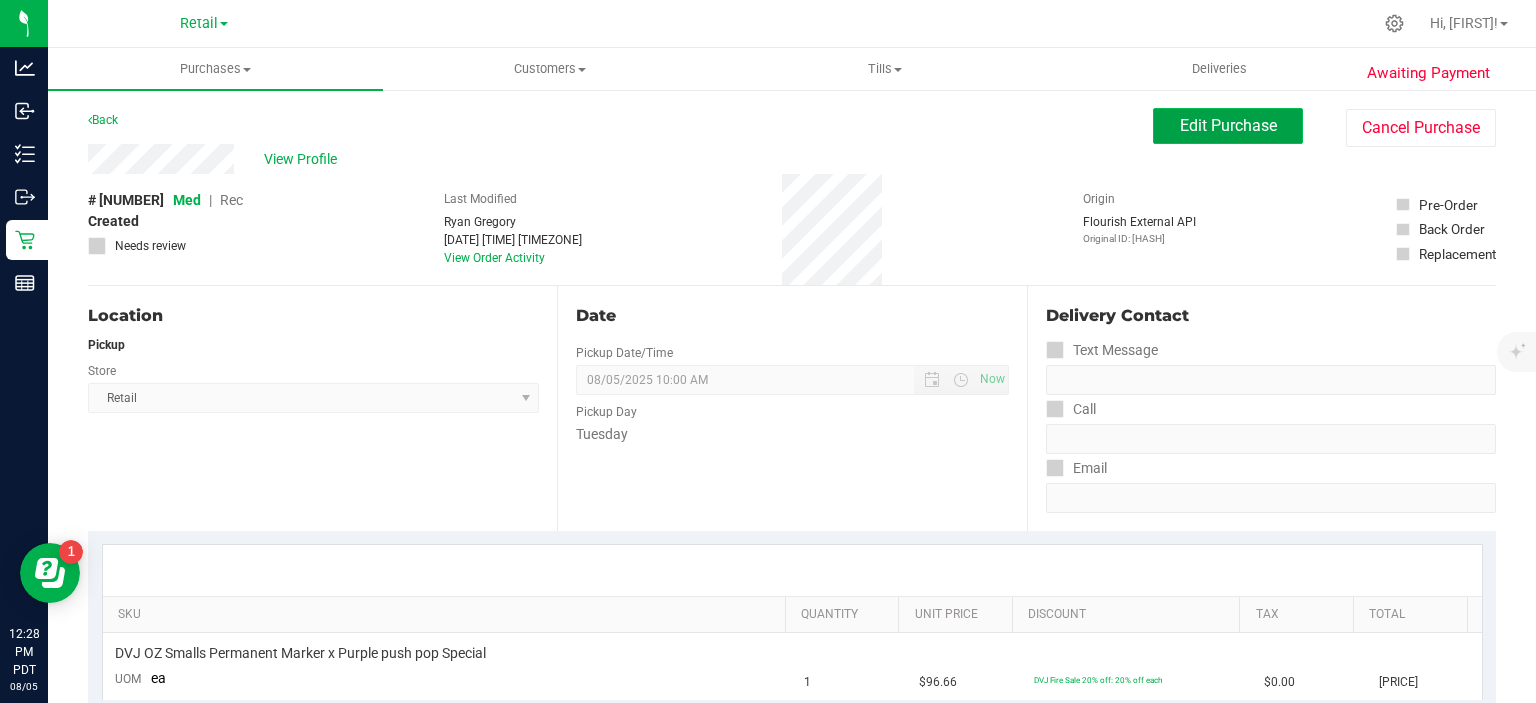 click on "Edit Purchase" at bounding box center [1228, 125] 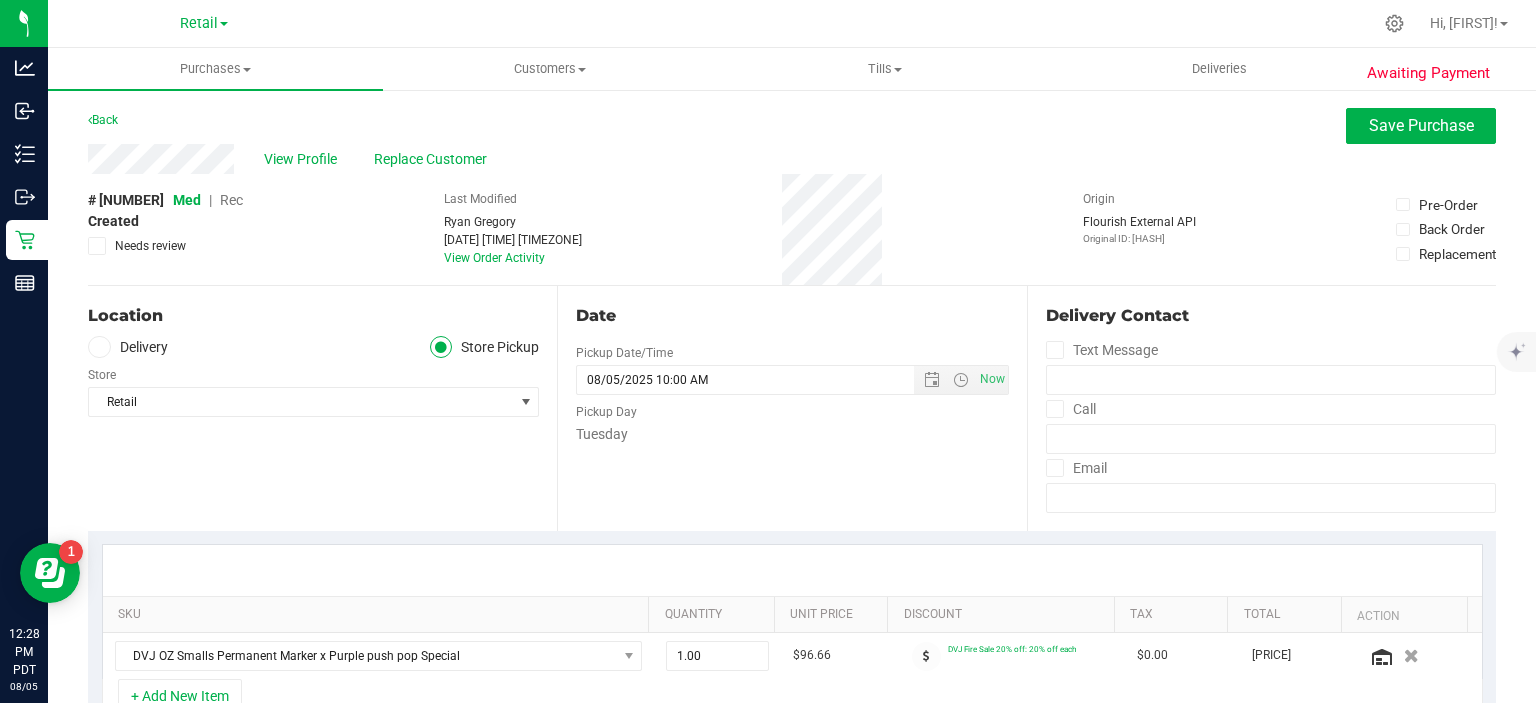 click on "Rec" at bounding box center (231, 200) 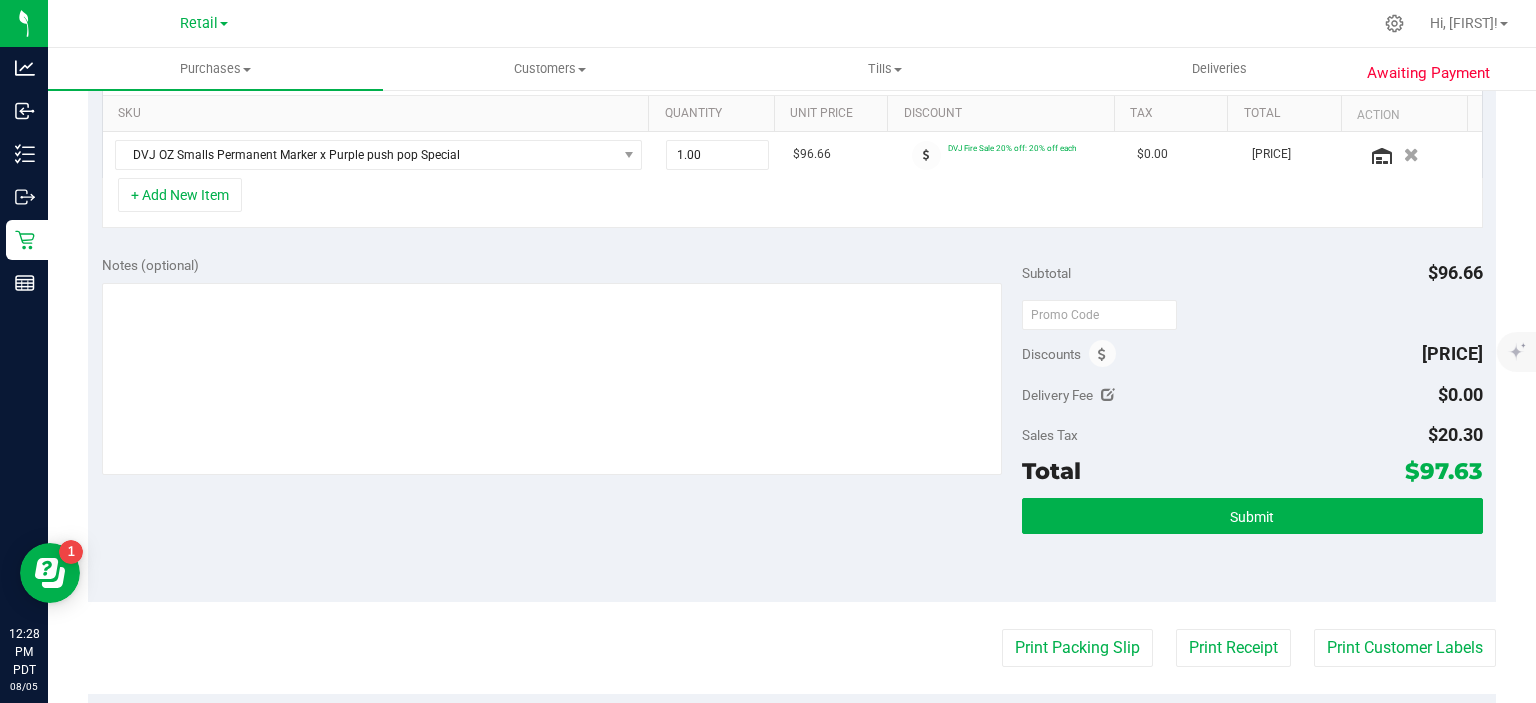 scroll, scrollTop: 532, scrollLeft: 0, axis: vertical 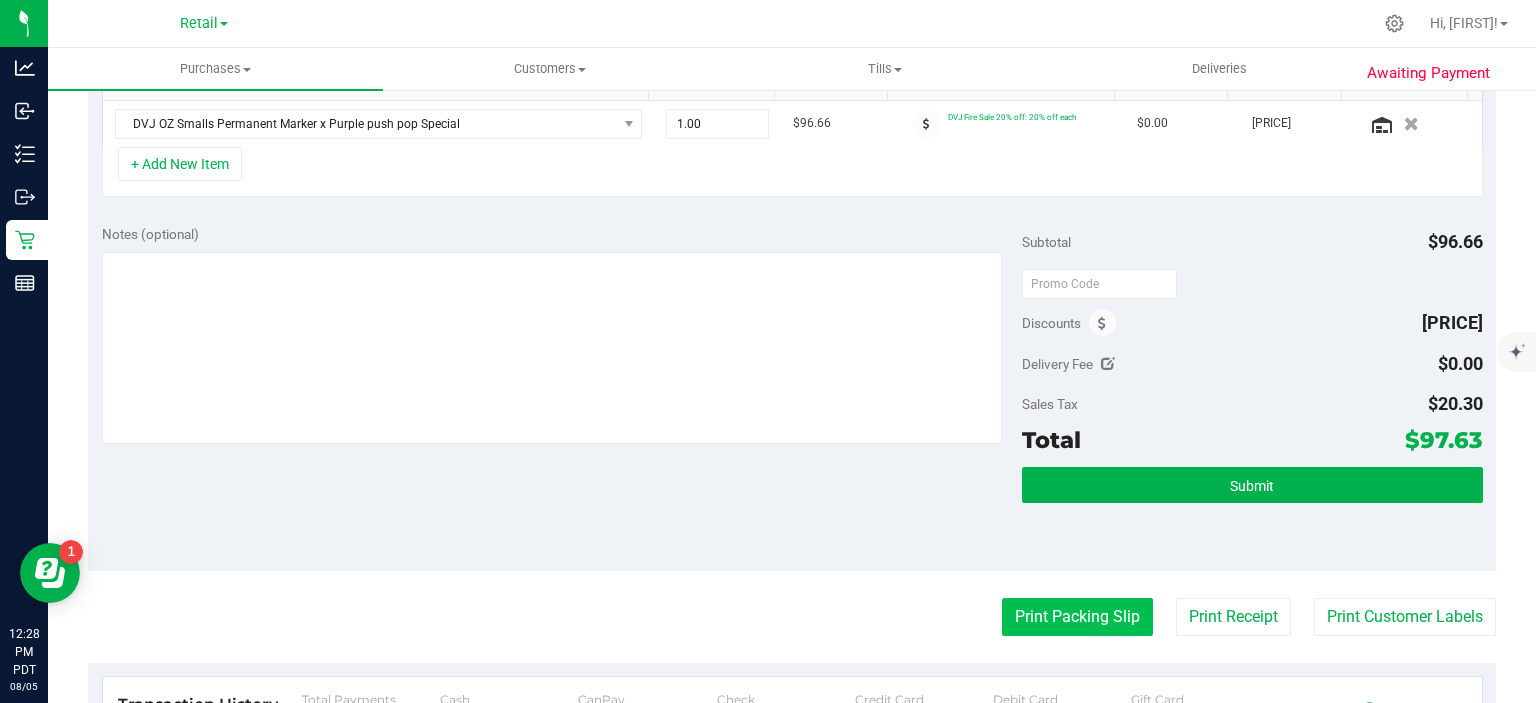 click on "Print Packing Slip" at bounding box center [1077, 617] 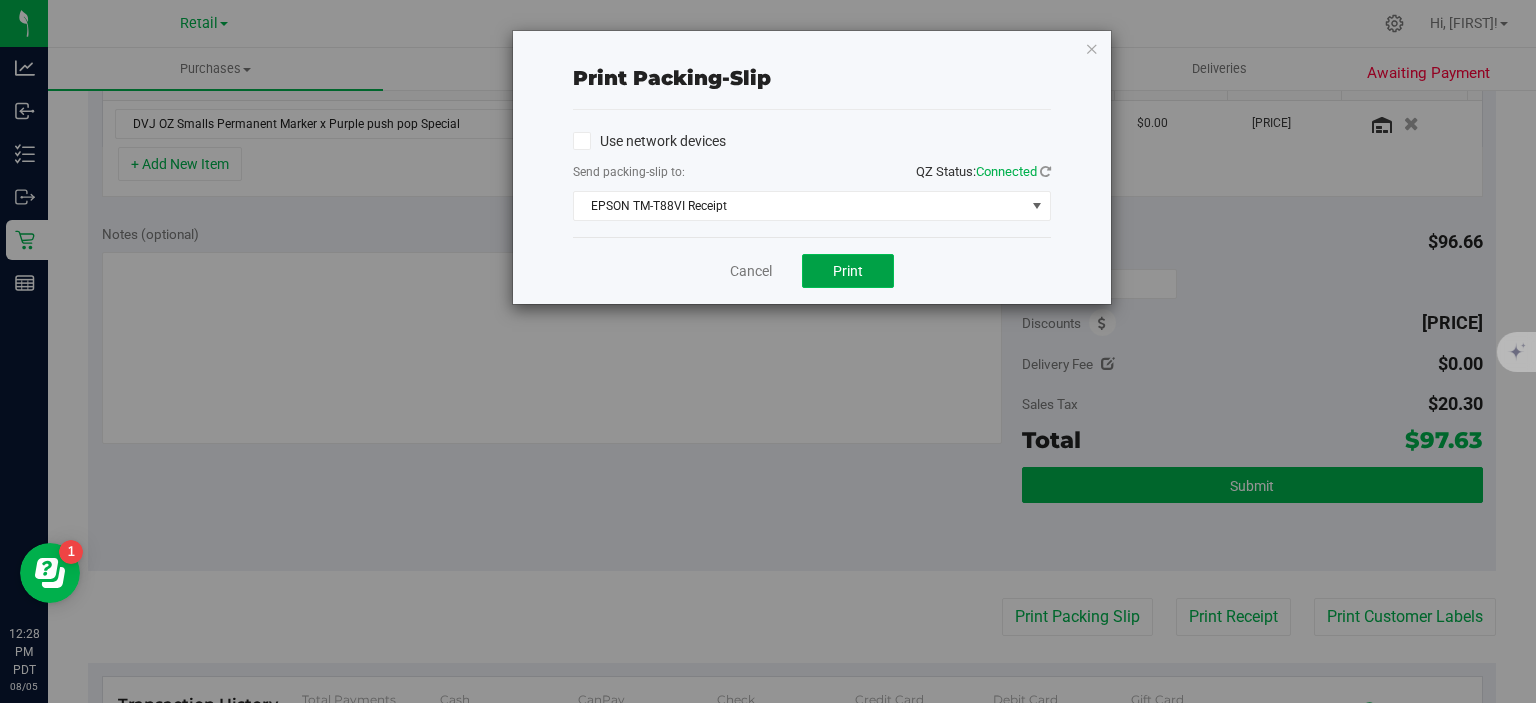 click on "Print" at bounding box center (848, 271) 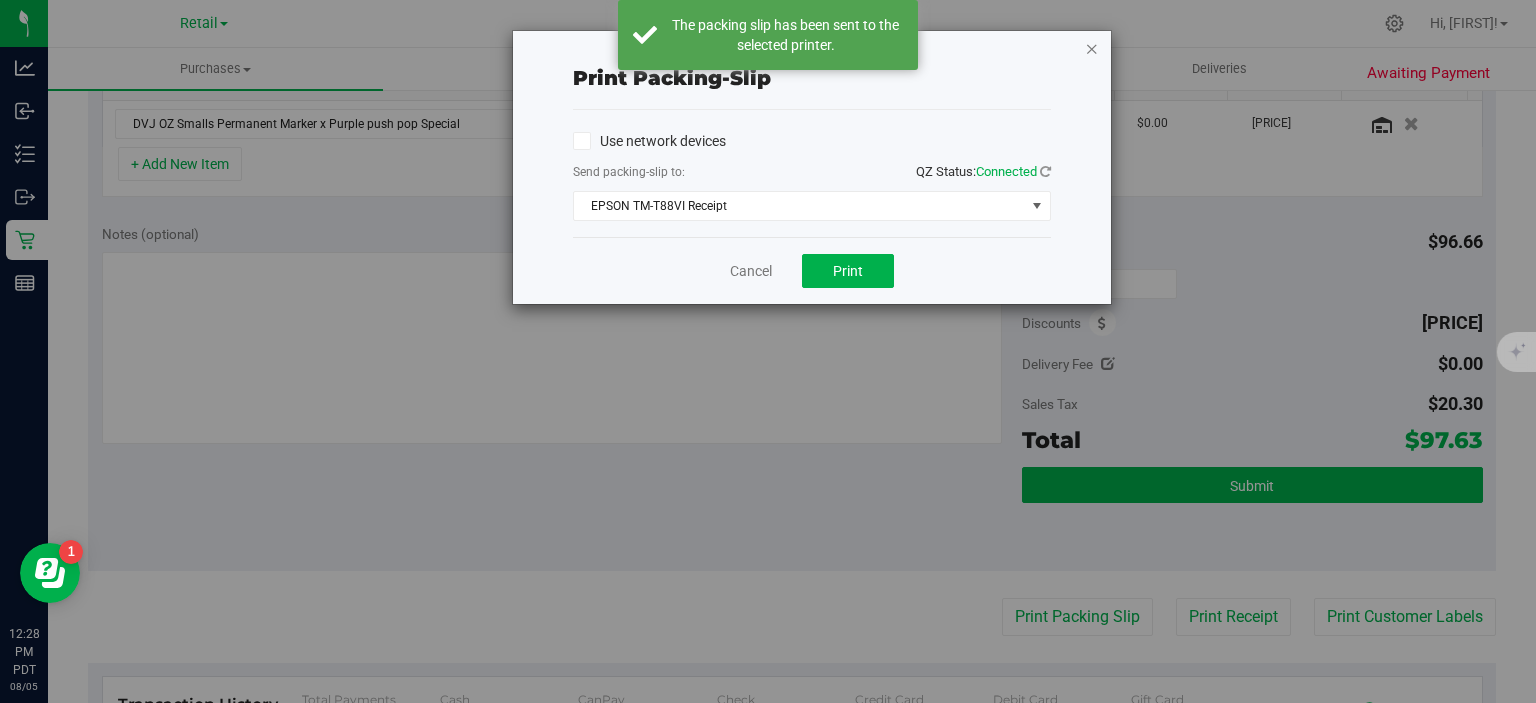 click at bounding box center [1092, 48] 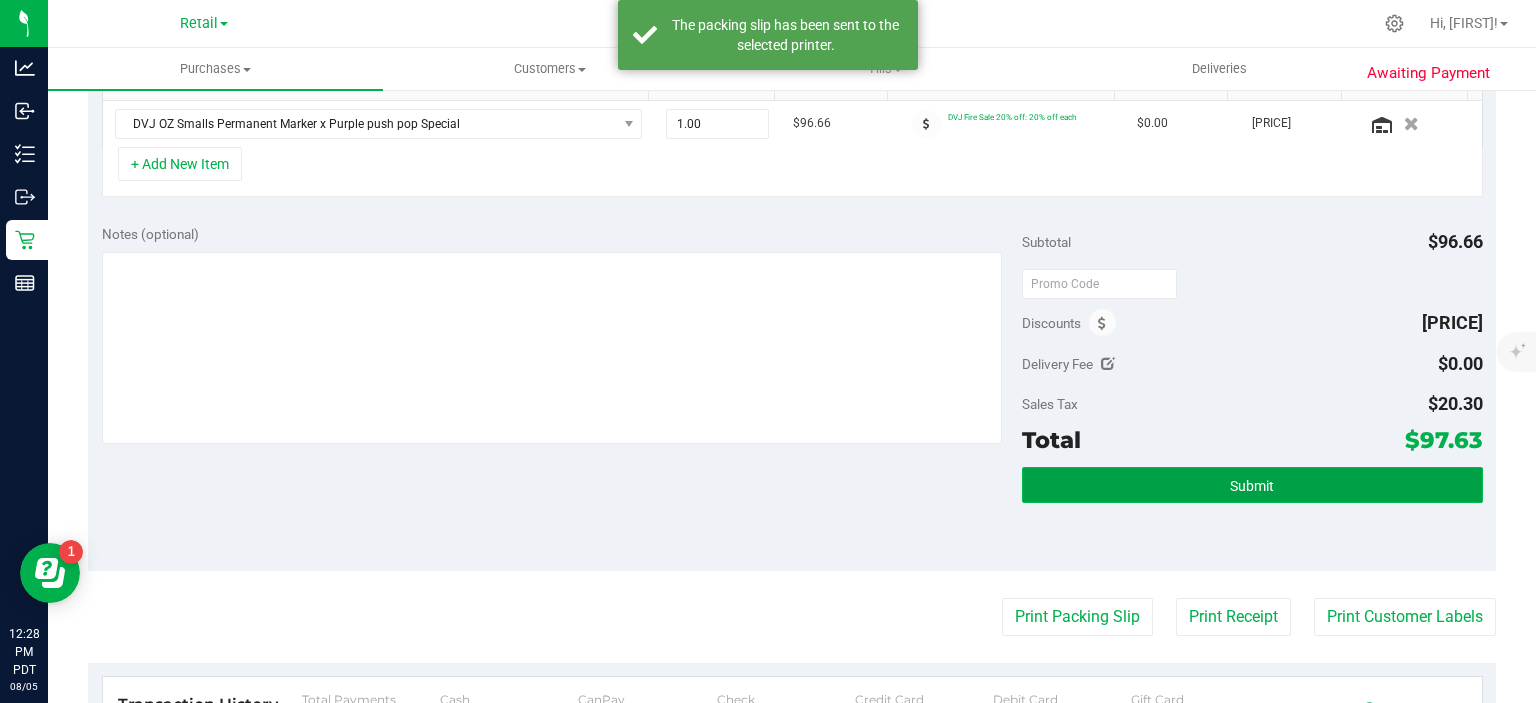 click on "Submit" at bounding box center [1252, 485] 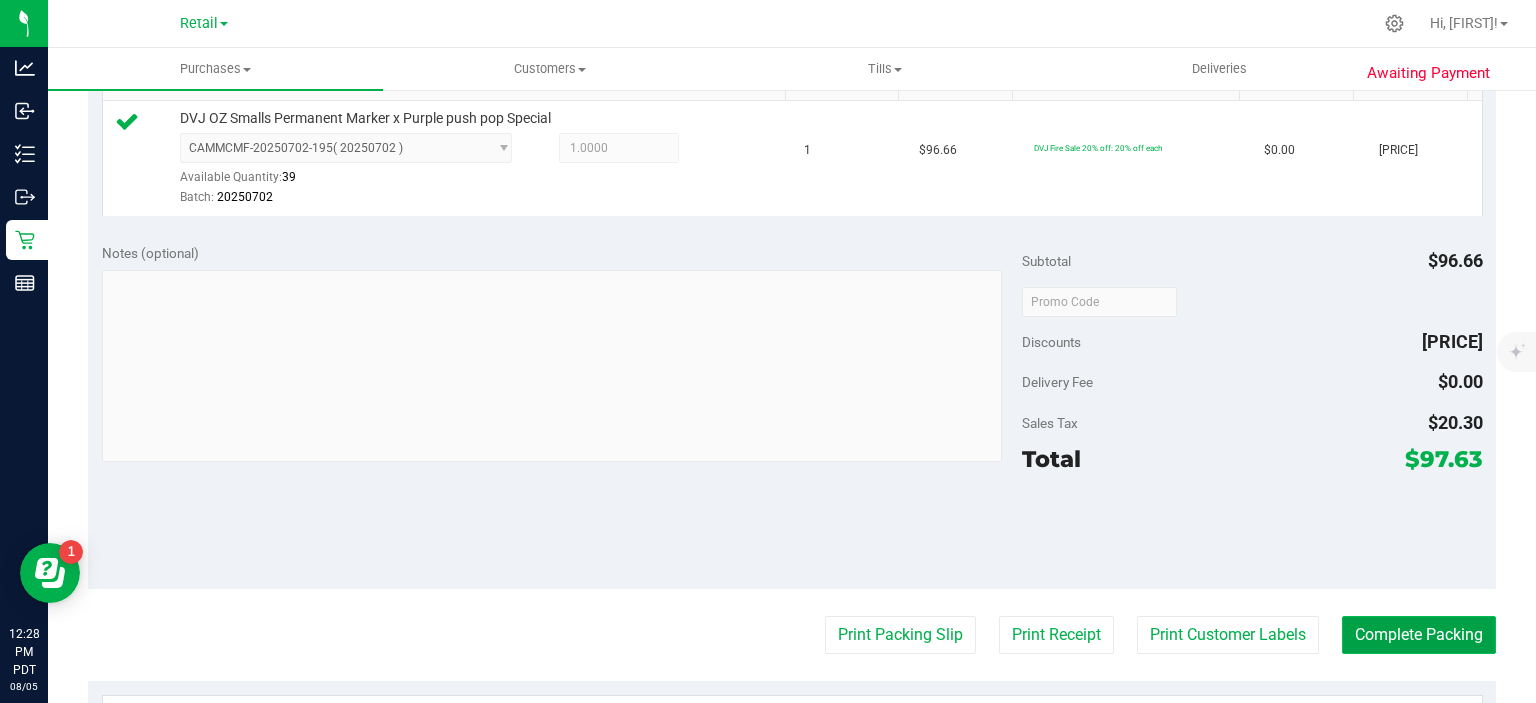 click on "Complete Packing" at bounding box center [1419, 635] 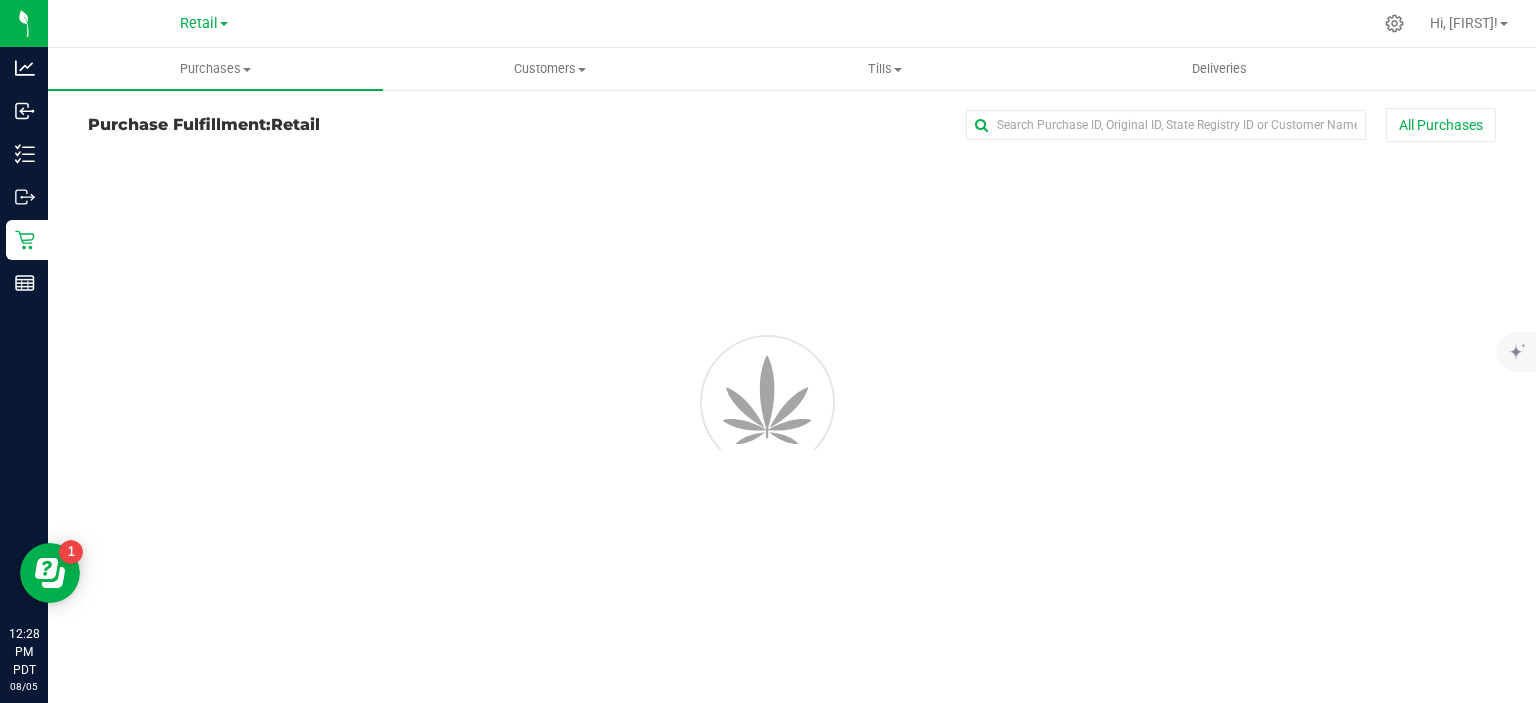 scroll, scrollTop: 0, scrollLeft: 0, axis: both 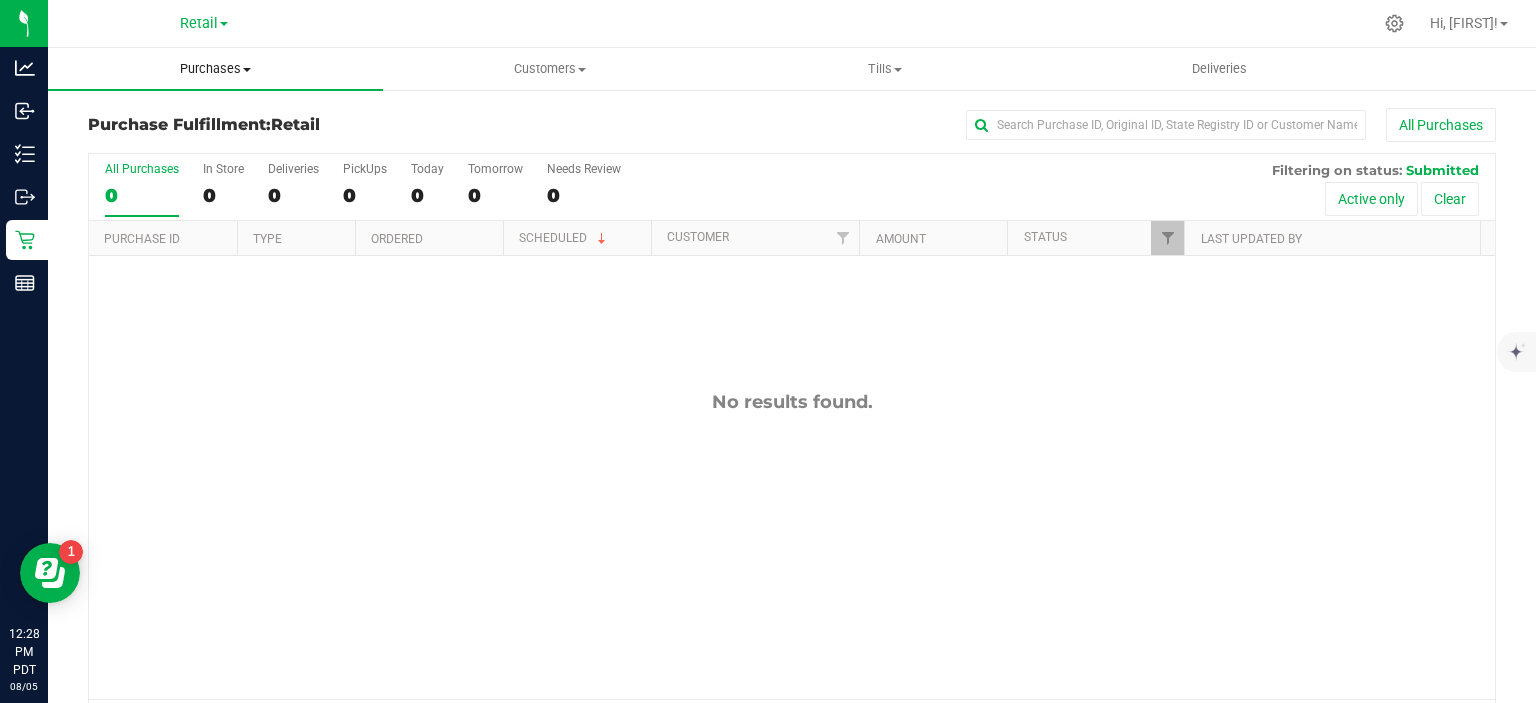 click on "Purchases" at bounding box center [215, 69] 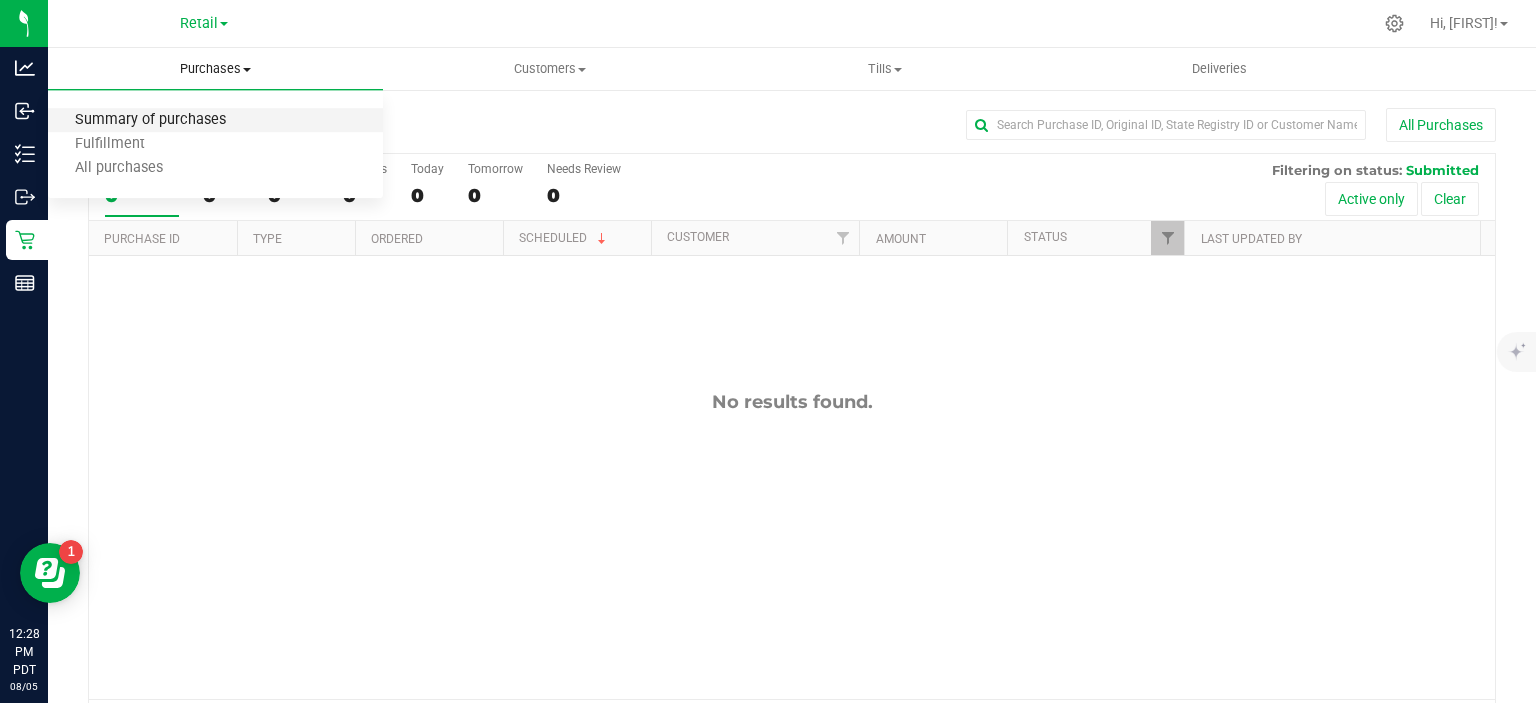 click on "Summary of purchases" at bounding box center [150, 120] 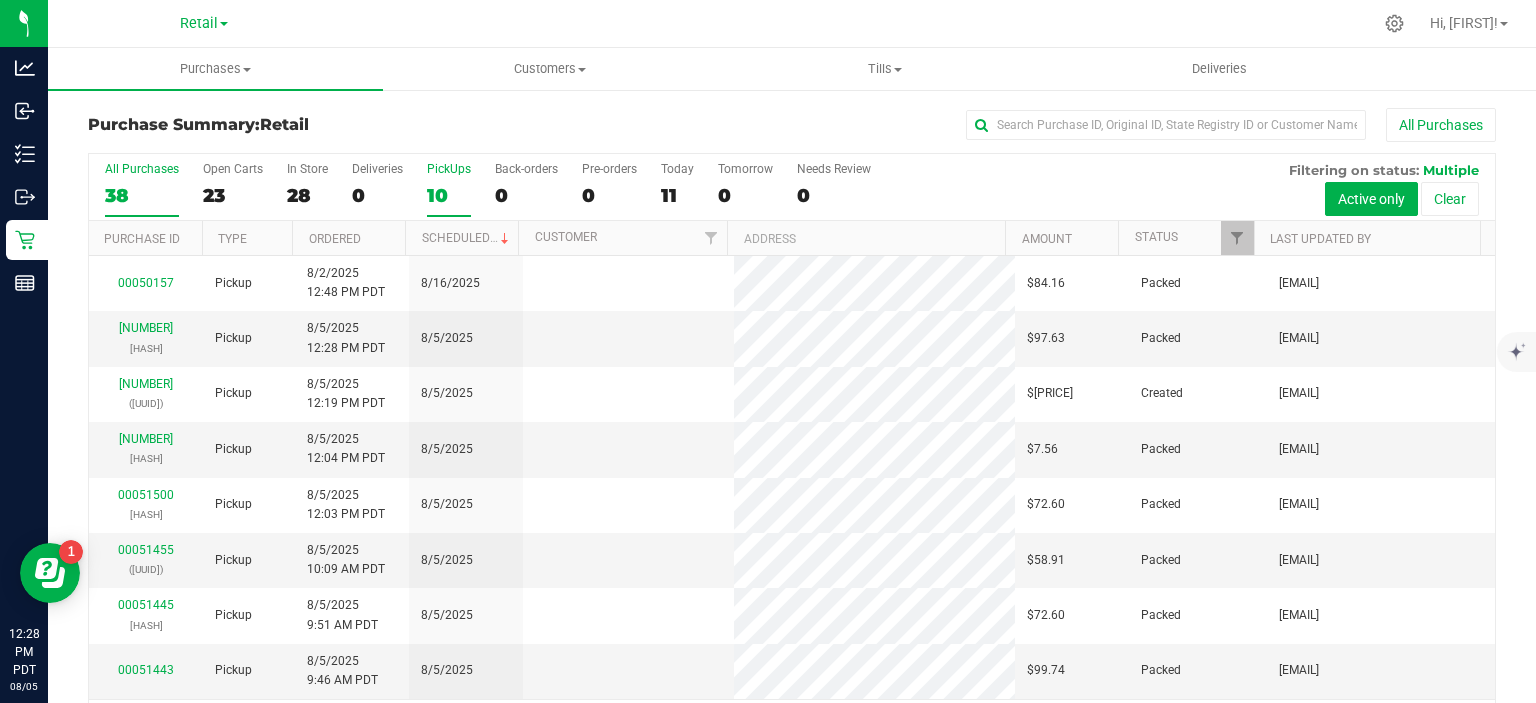 click on "10" at bounding box center (449, 195) 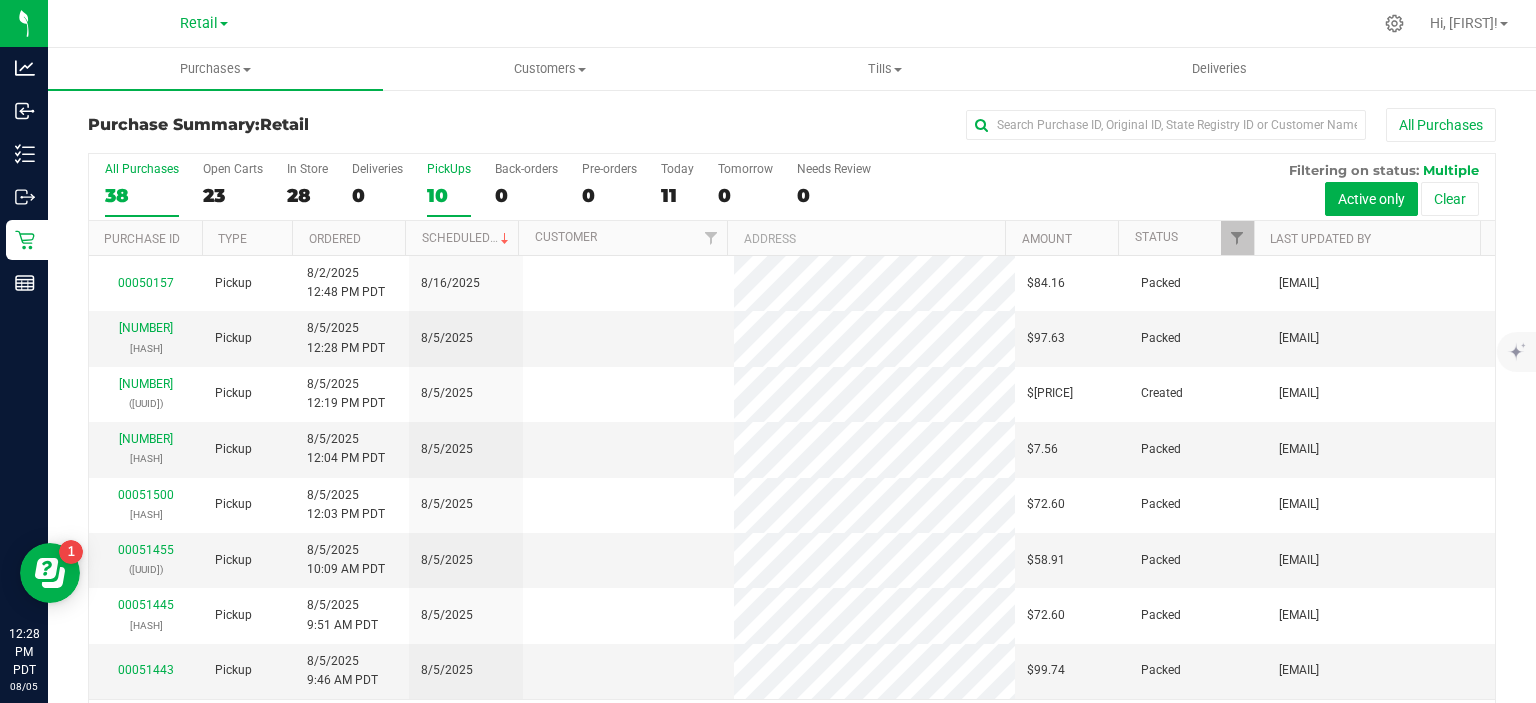 click on "PickUps
10" at bounding box center [0, 0] 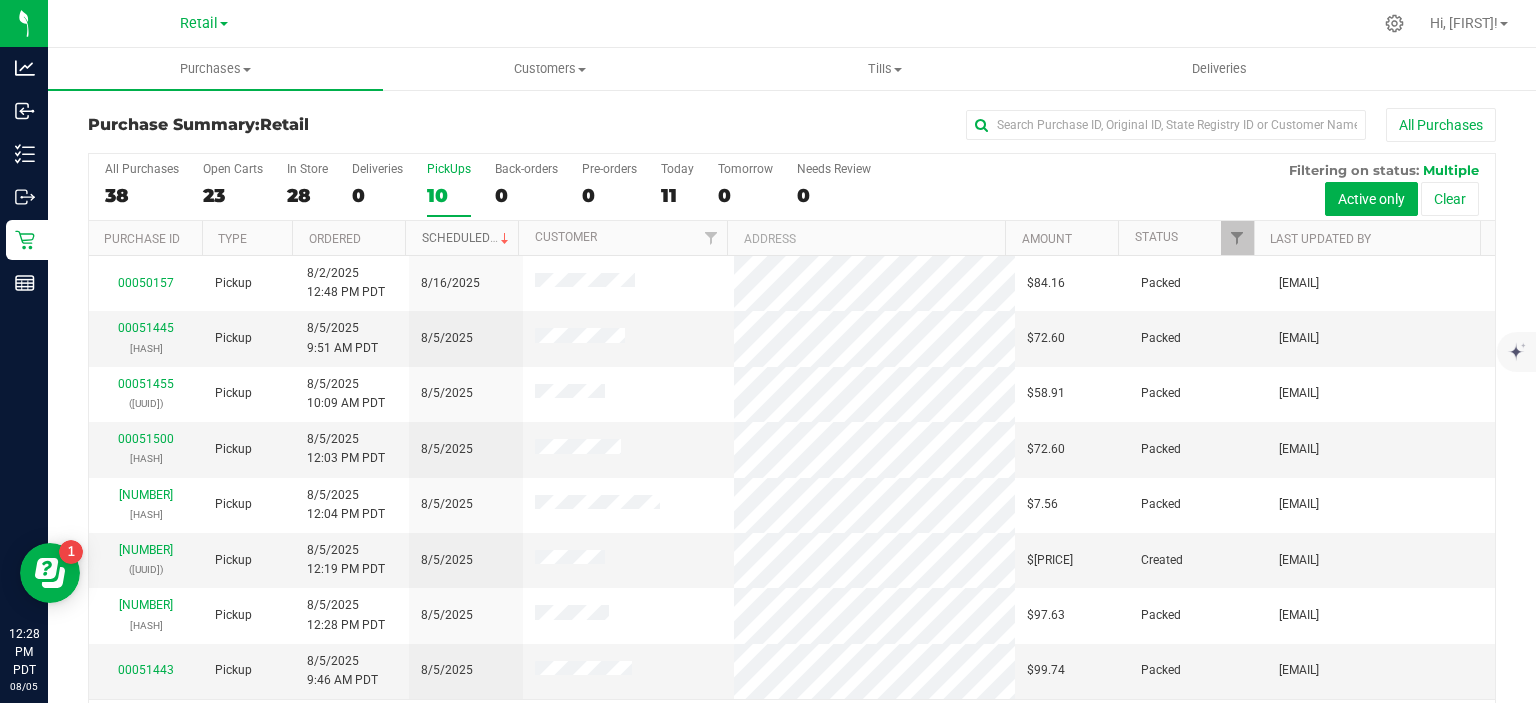click on "Scheduled" at bounding box center (467, 238) 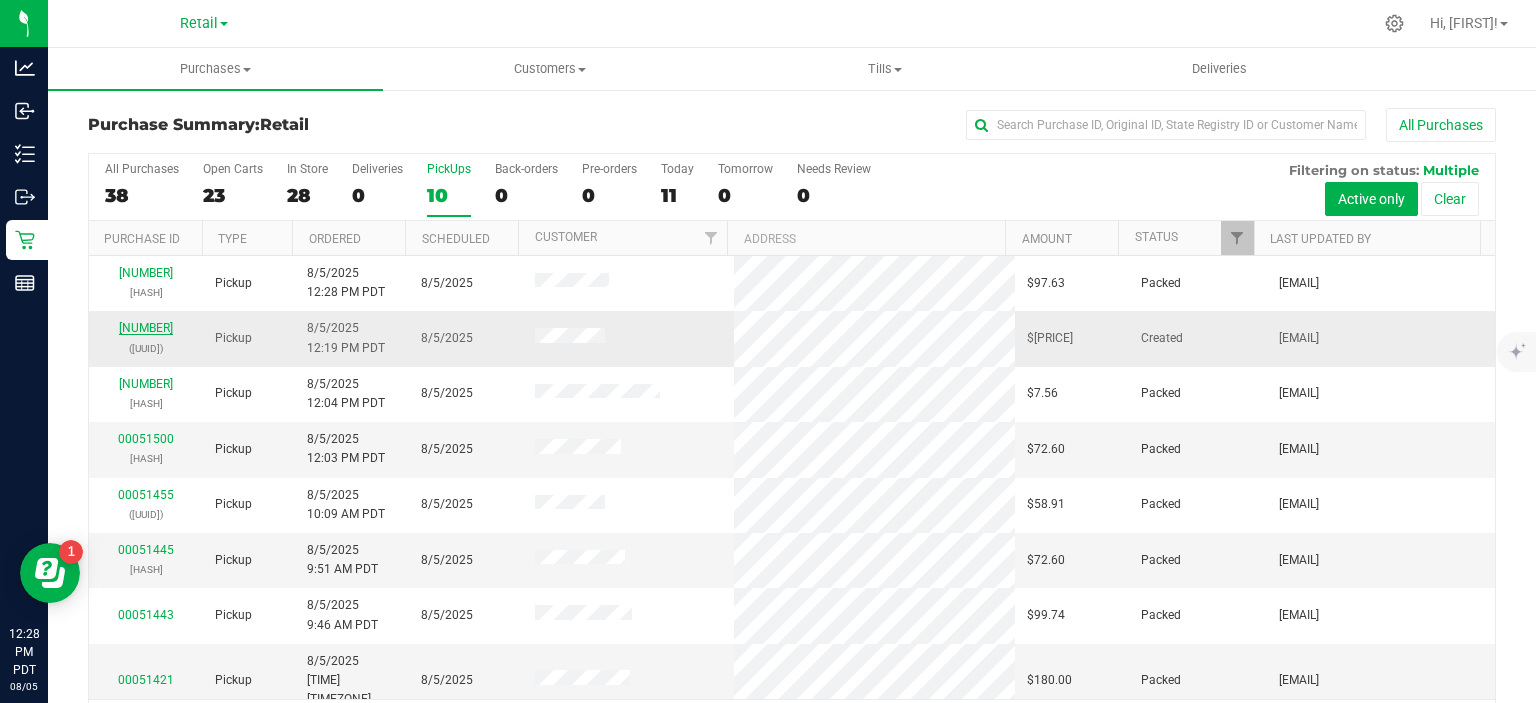 click on "[NUMBER]" at bounding box center (146, 328) 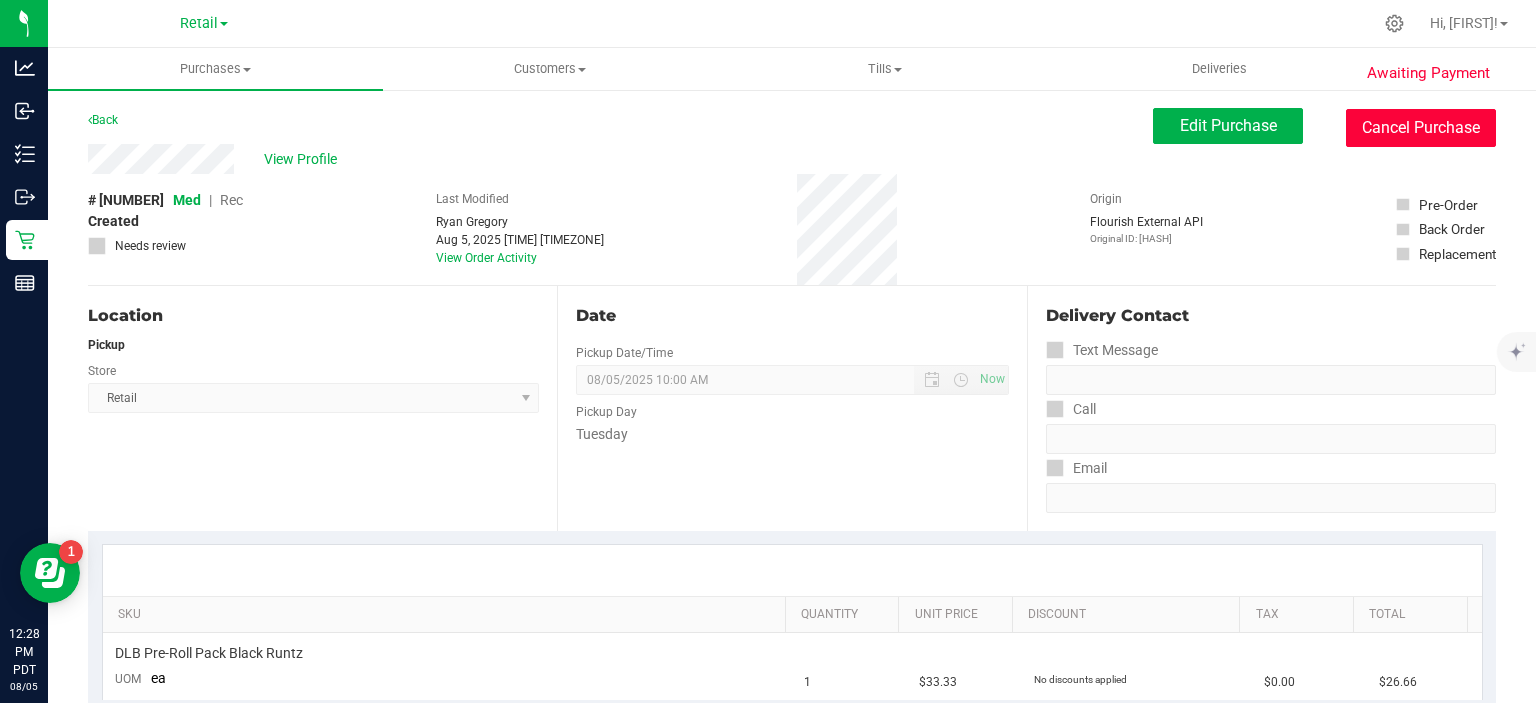 click on "Cancel Purchase" at bounding box center [1421, 128] 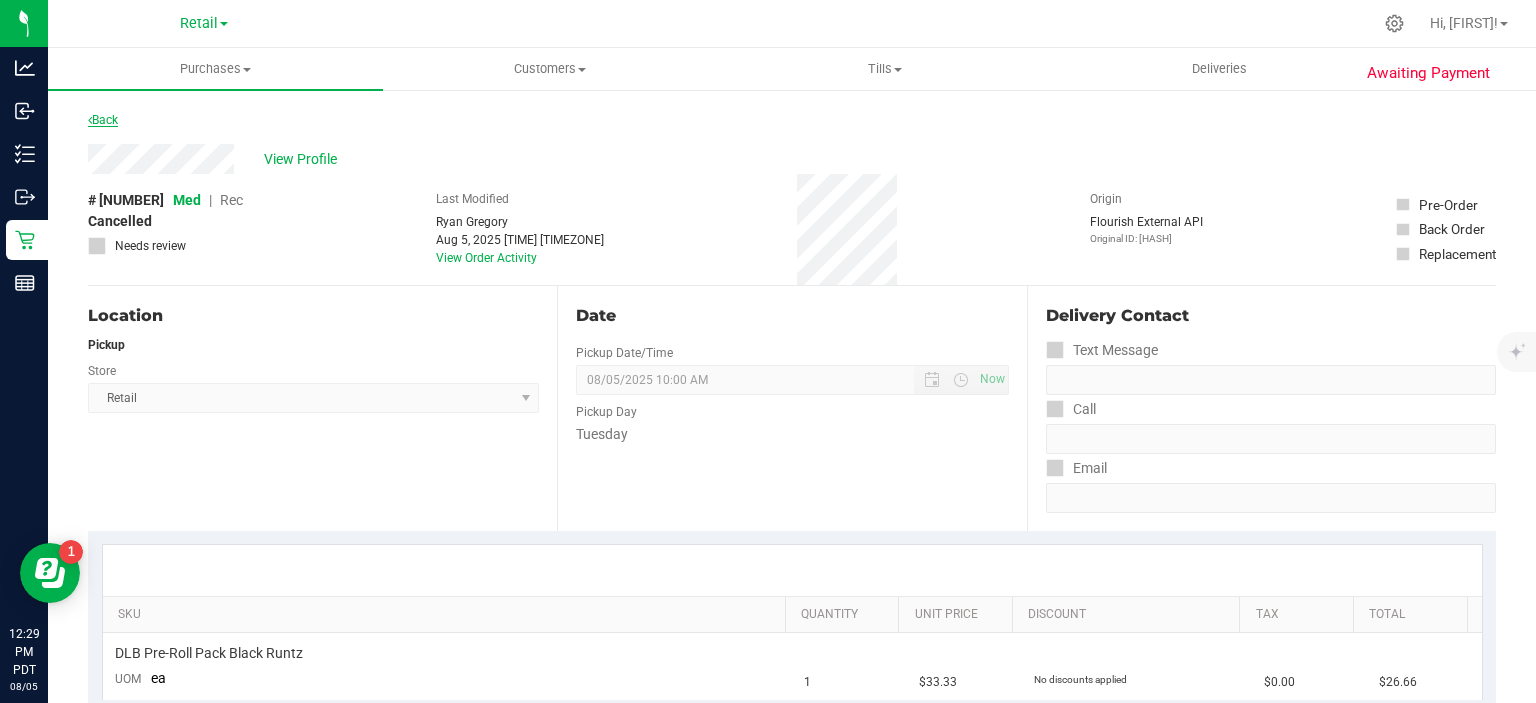 click at bounding box center [90, 120] 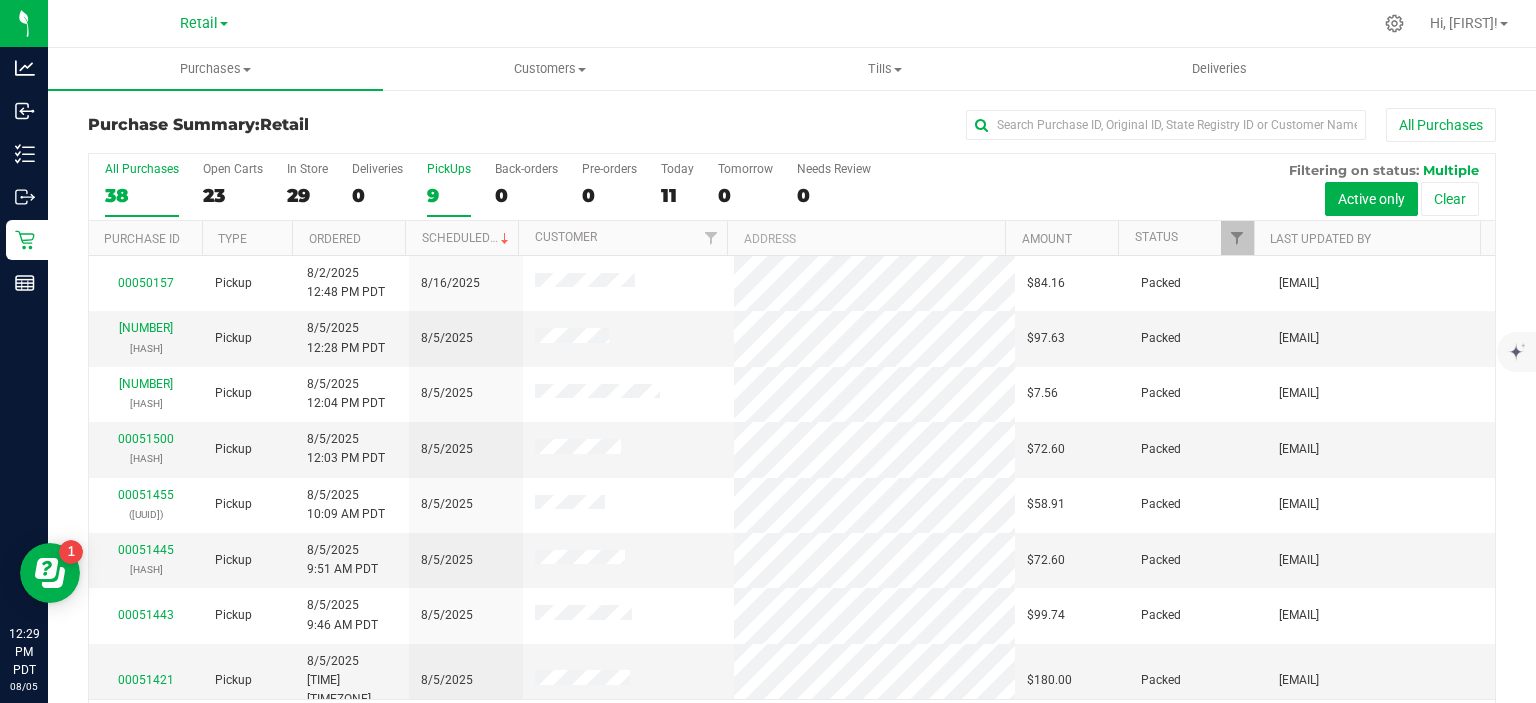 click on "9" at bounding box center [449, 195] 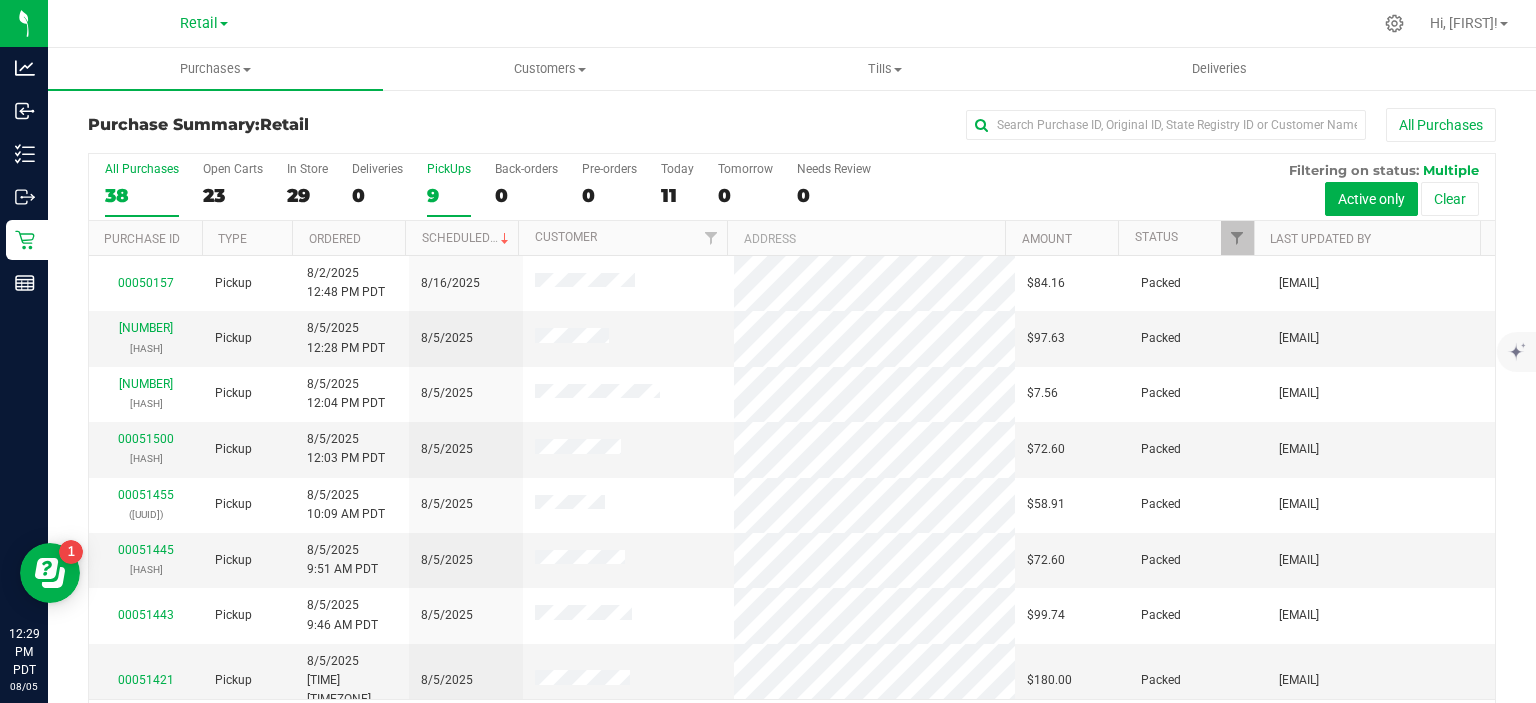 click on "PickUps
9" at bounding box center [0, 0] 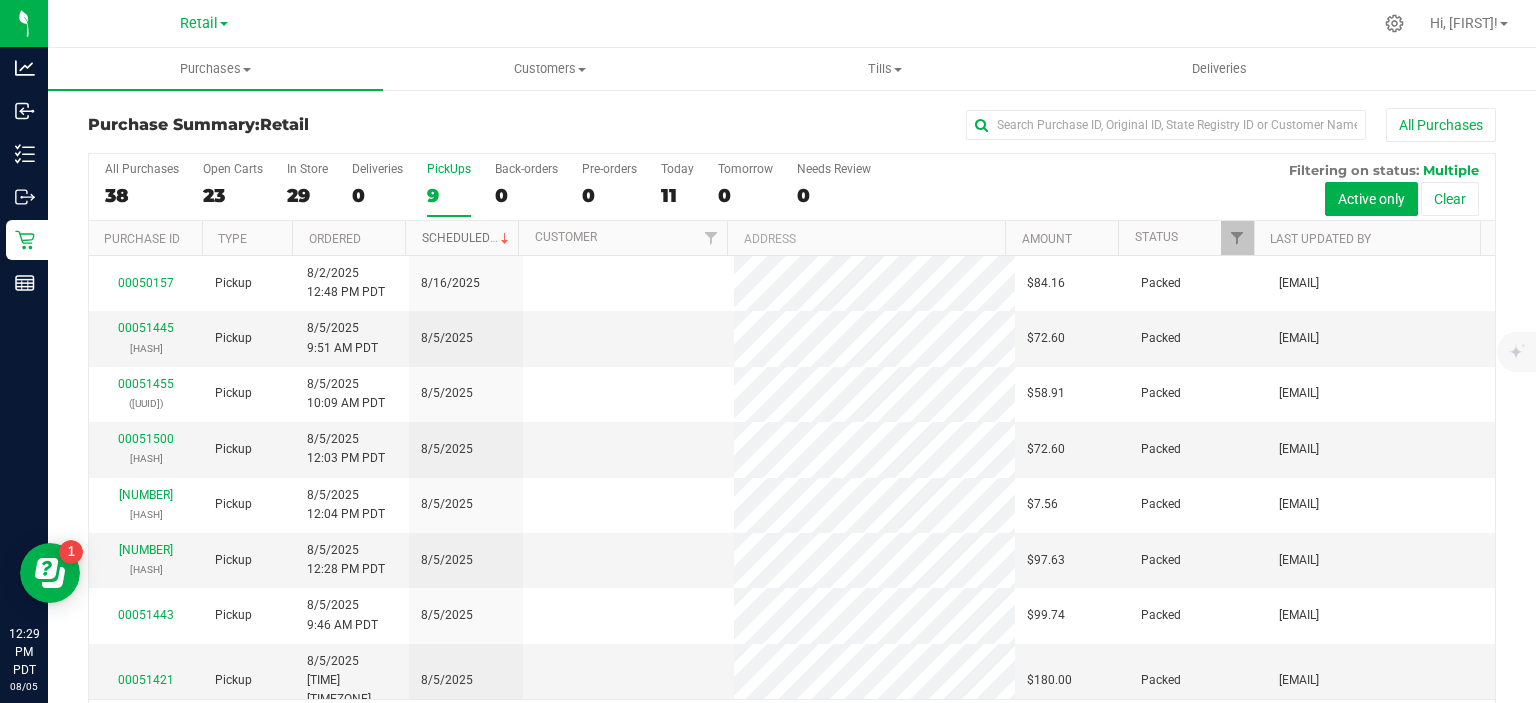 click on "Scheduled" at bounding box center [467, 238] 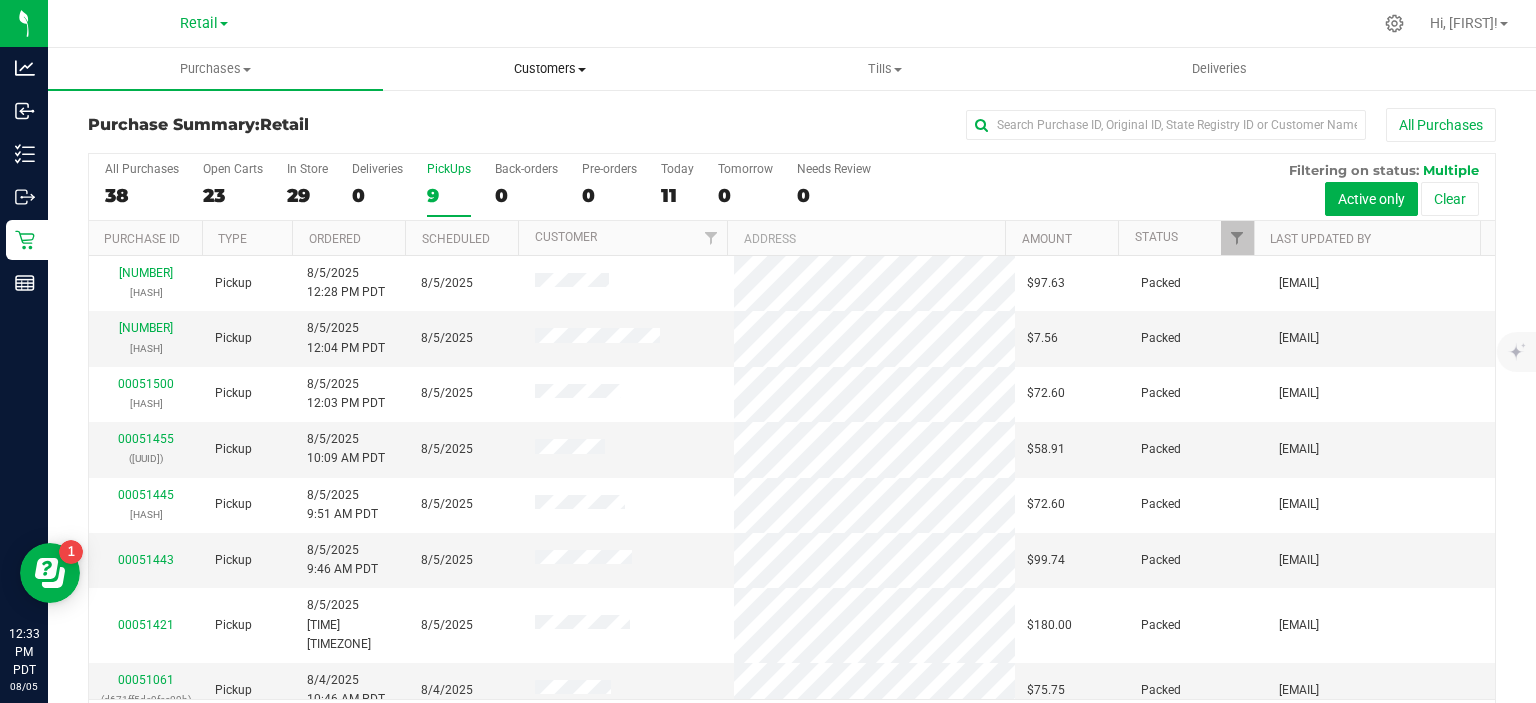 click on "Customers" at bounding box center (550, 69) 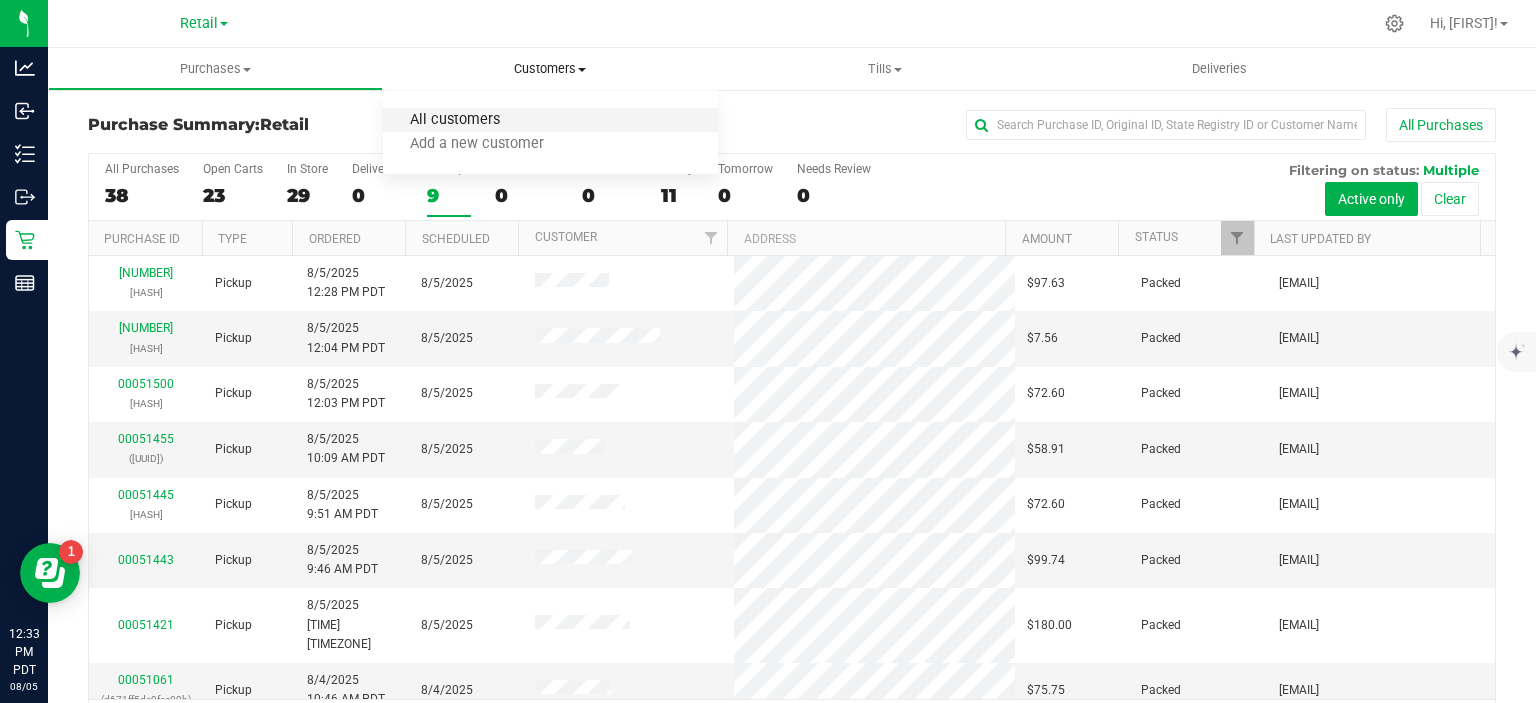 click on "All customers" at bounding box center (455, 120) 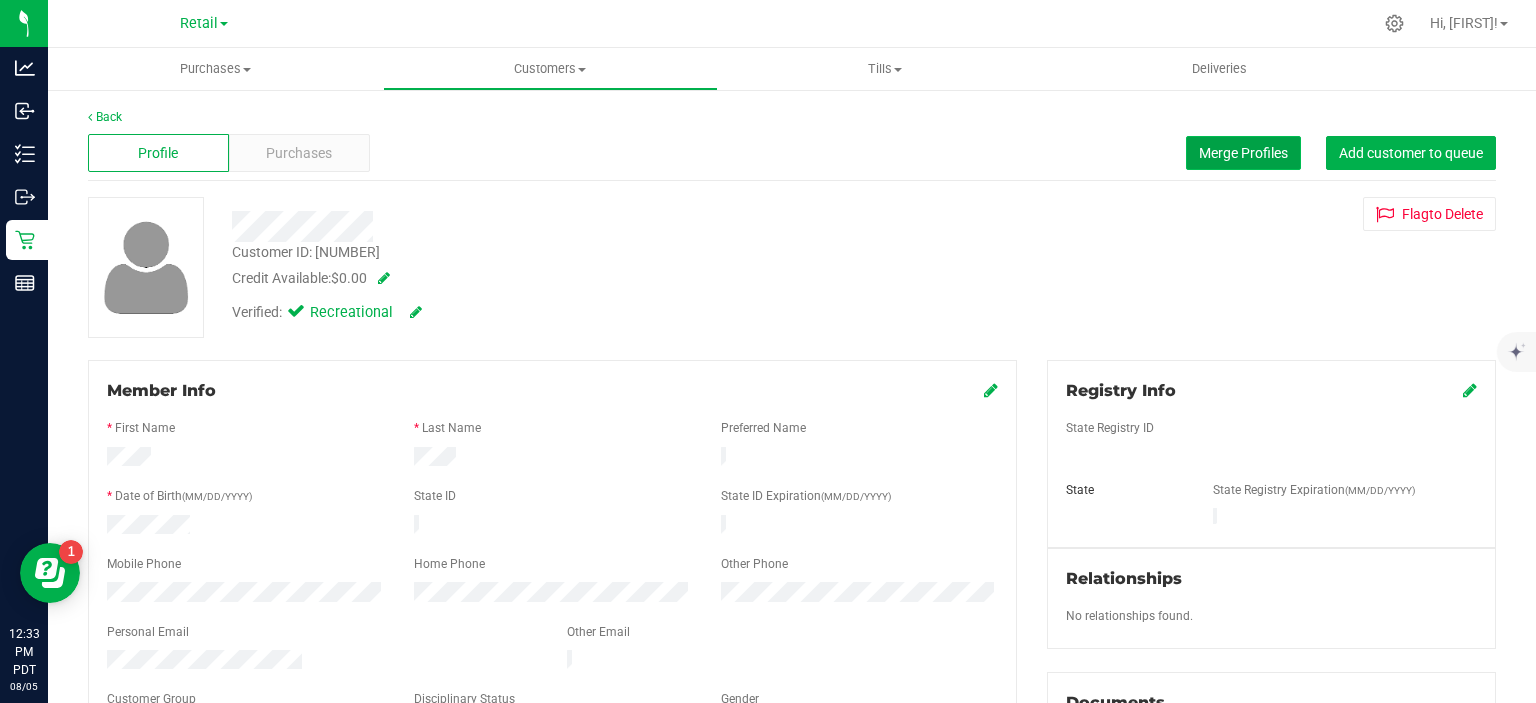 click on "Merge Profiles" at bounding box center (1243, 153) 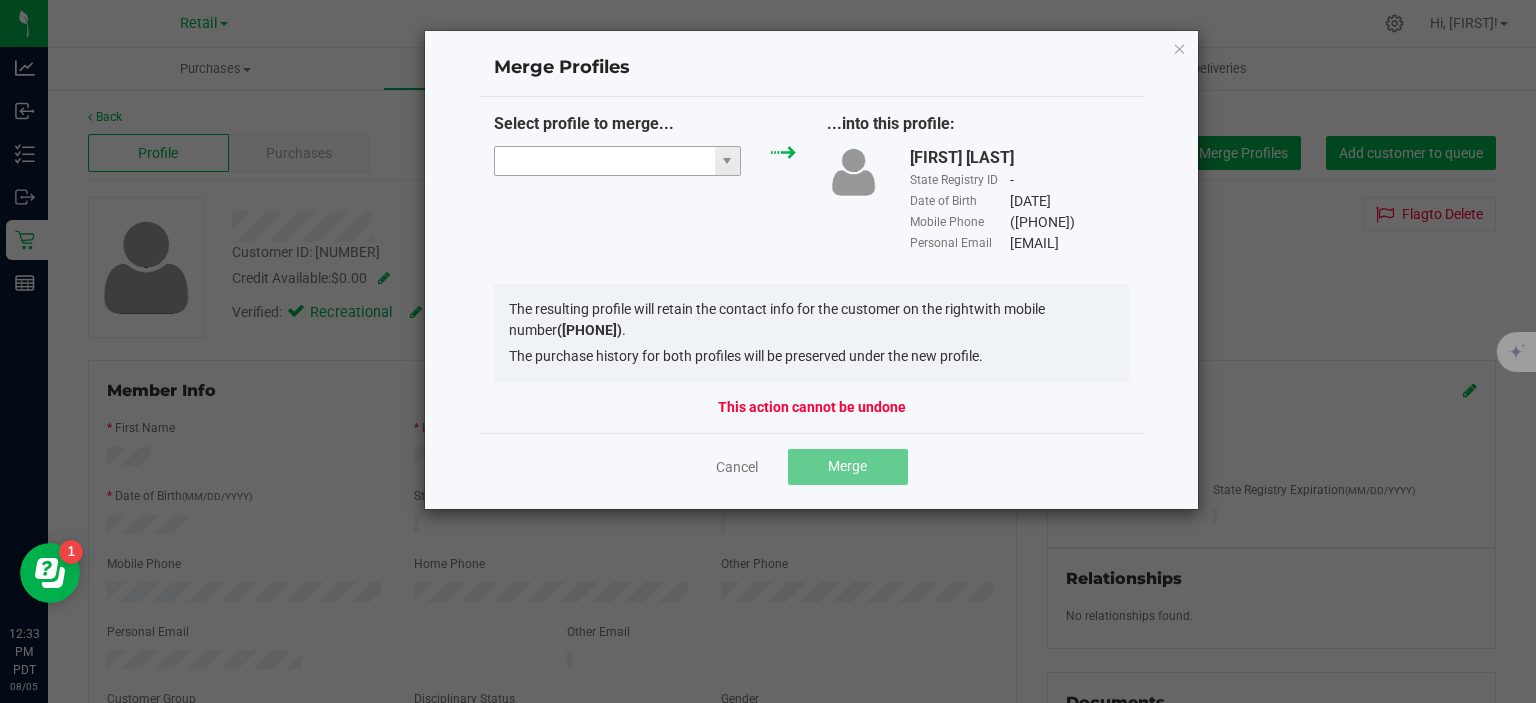 click at bounding box center [605, 161] 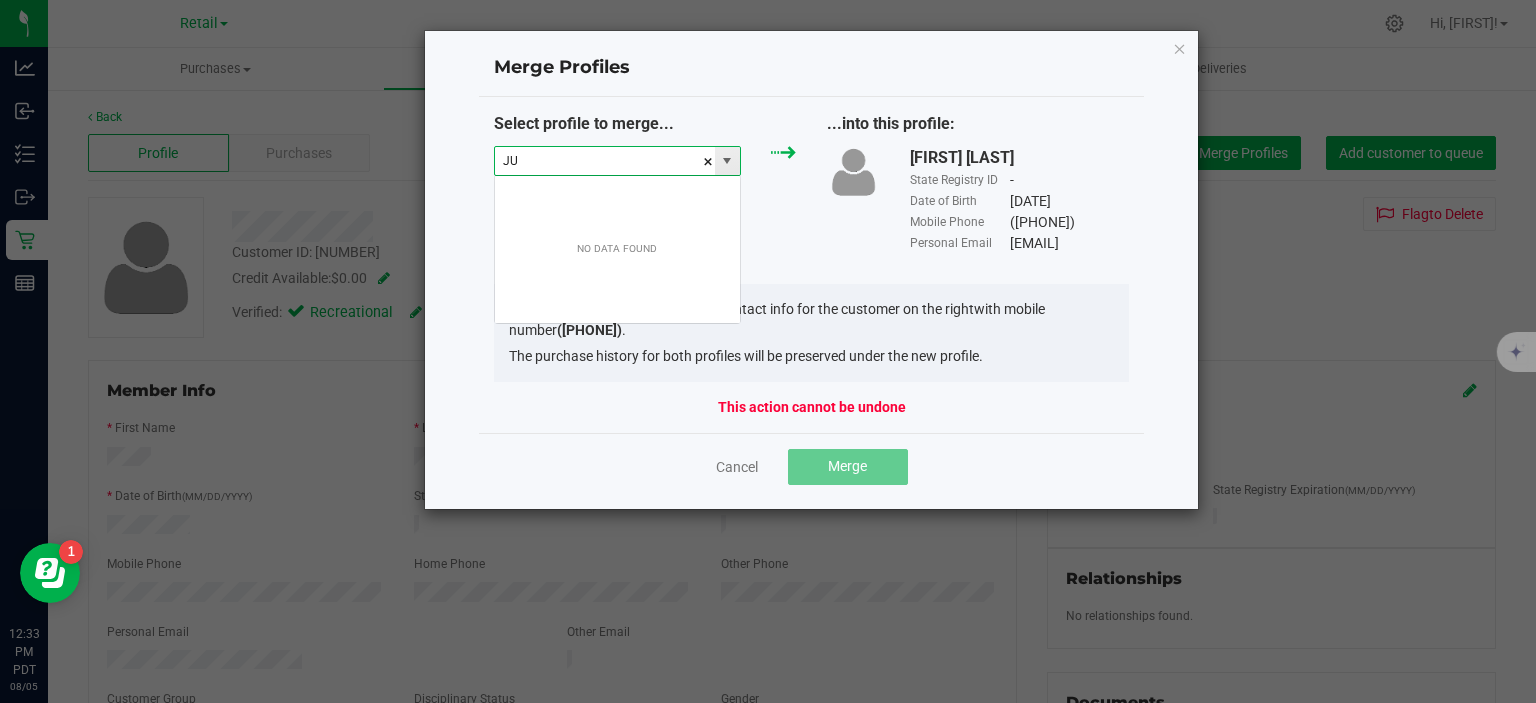 scroll, scrollTop: 99970, scrollLeft: 99752, axis: both 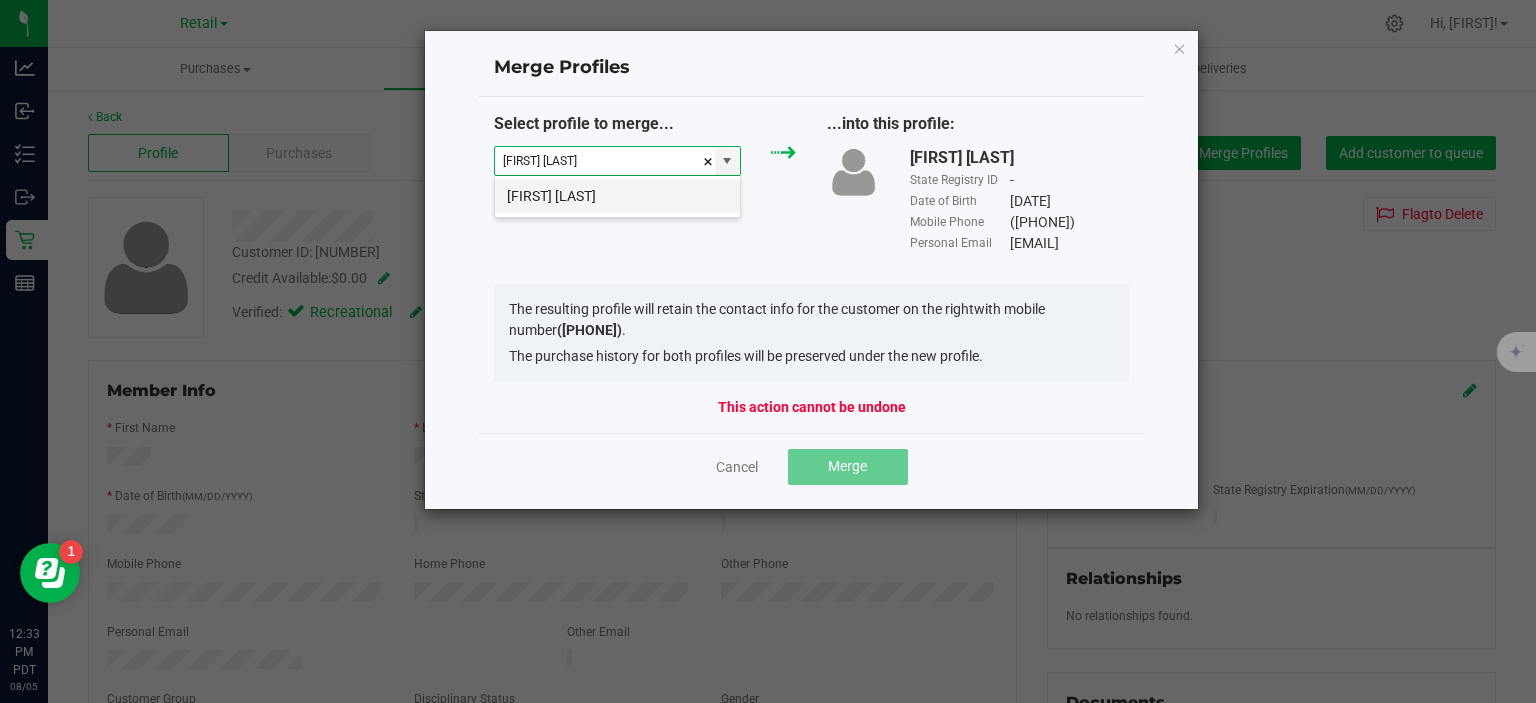 click on "[FIRST] [LAST]" at bounding box center [617, 196] 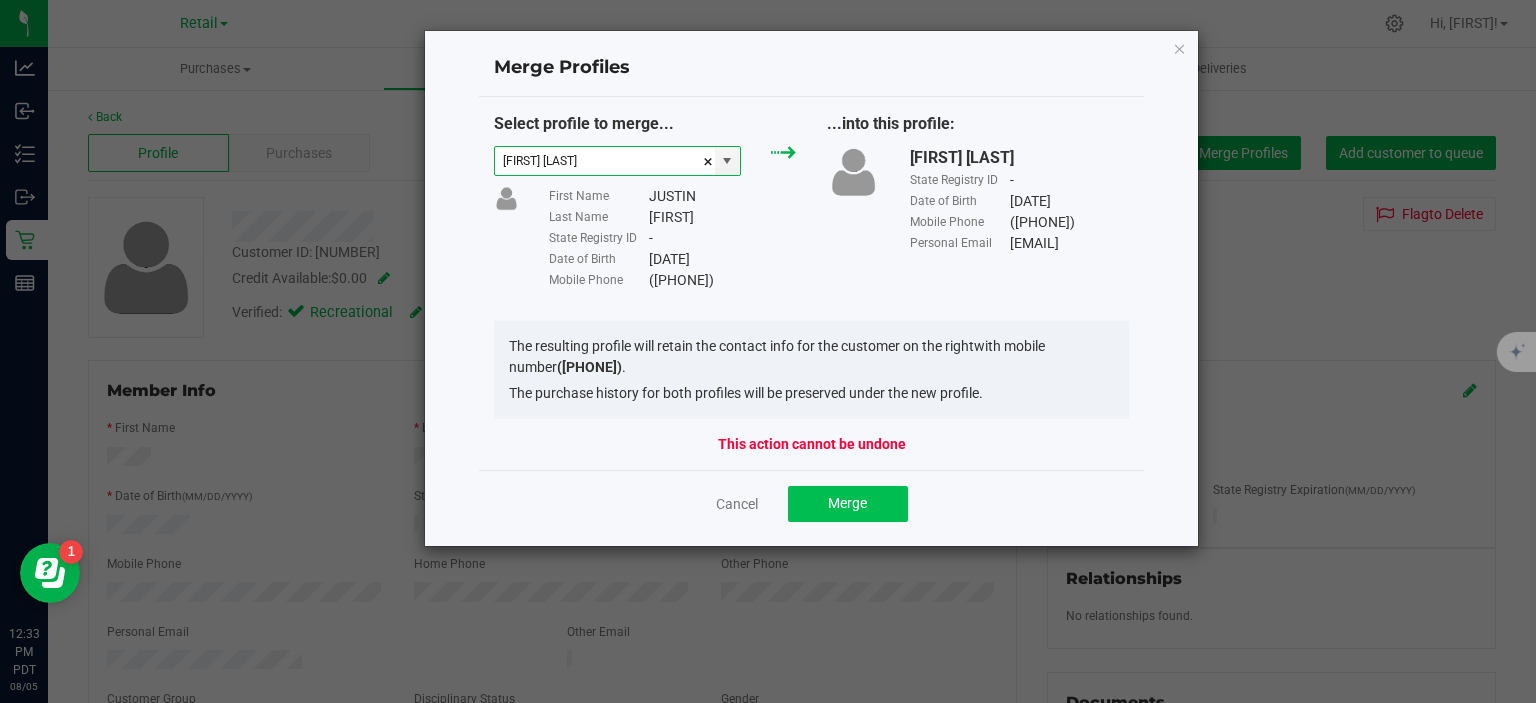 type on "[FIRST] [LAST]" 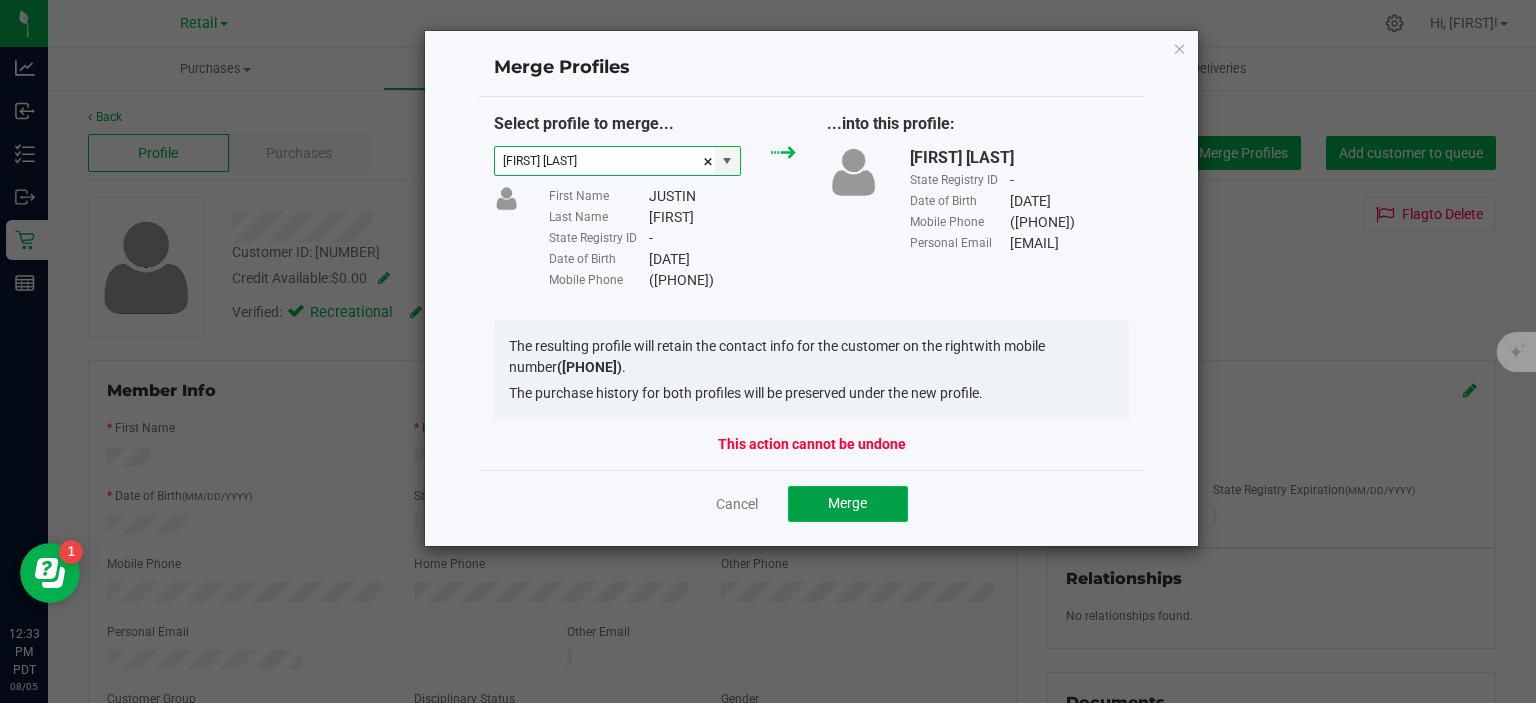 click on "Merge" 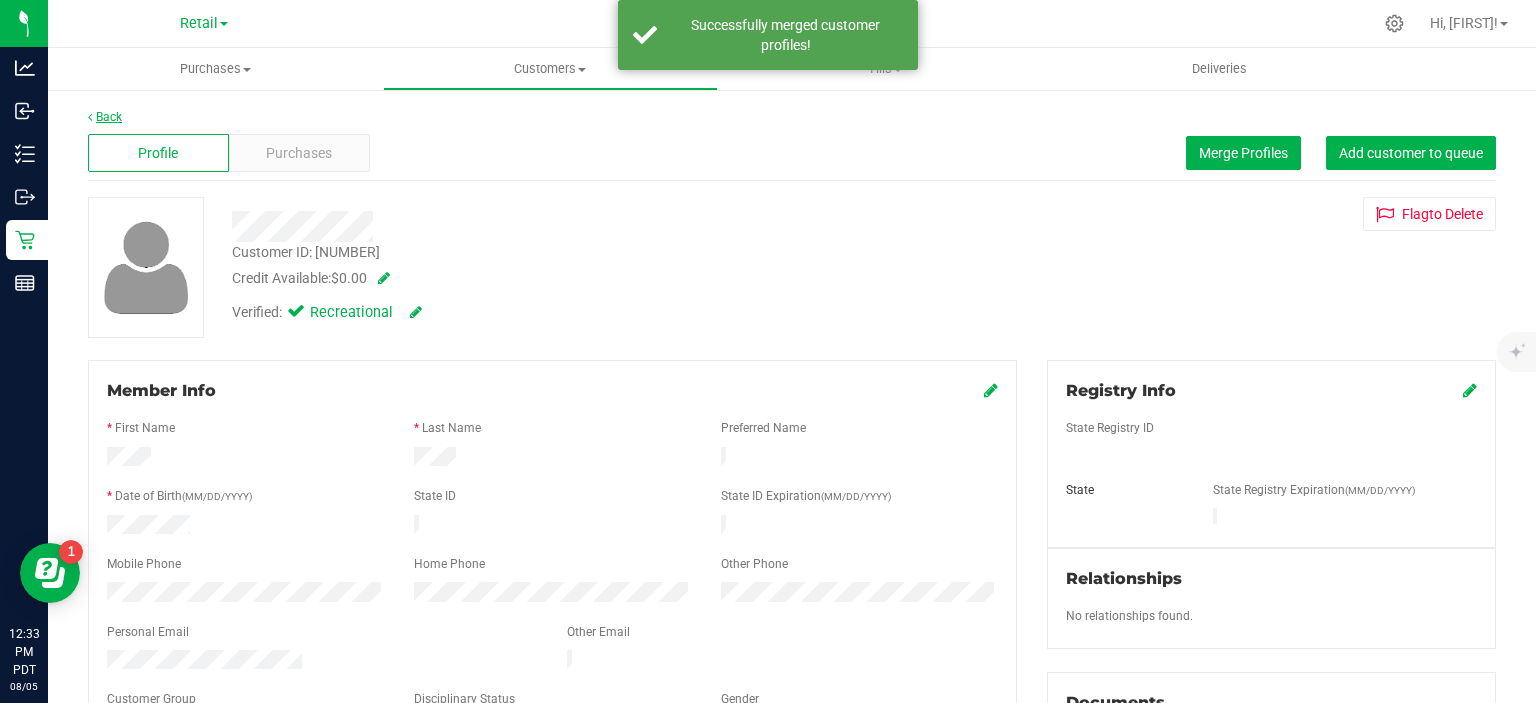 click at bounding box center [90, 117] 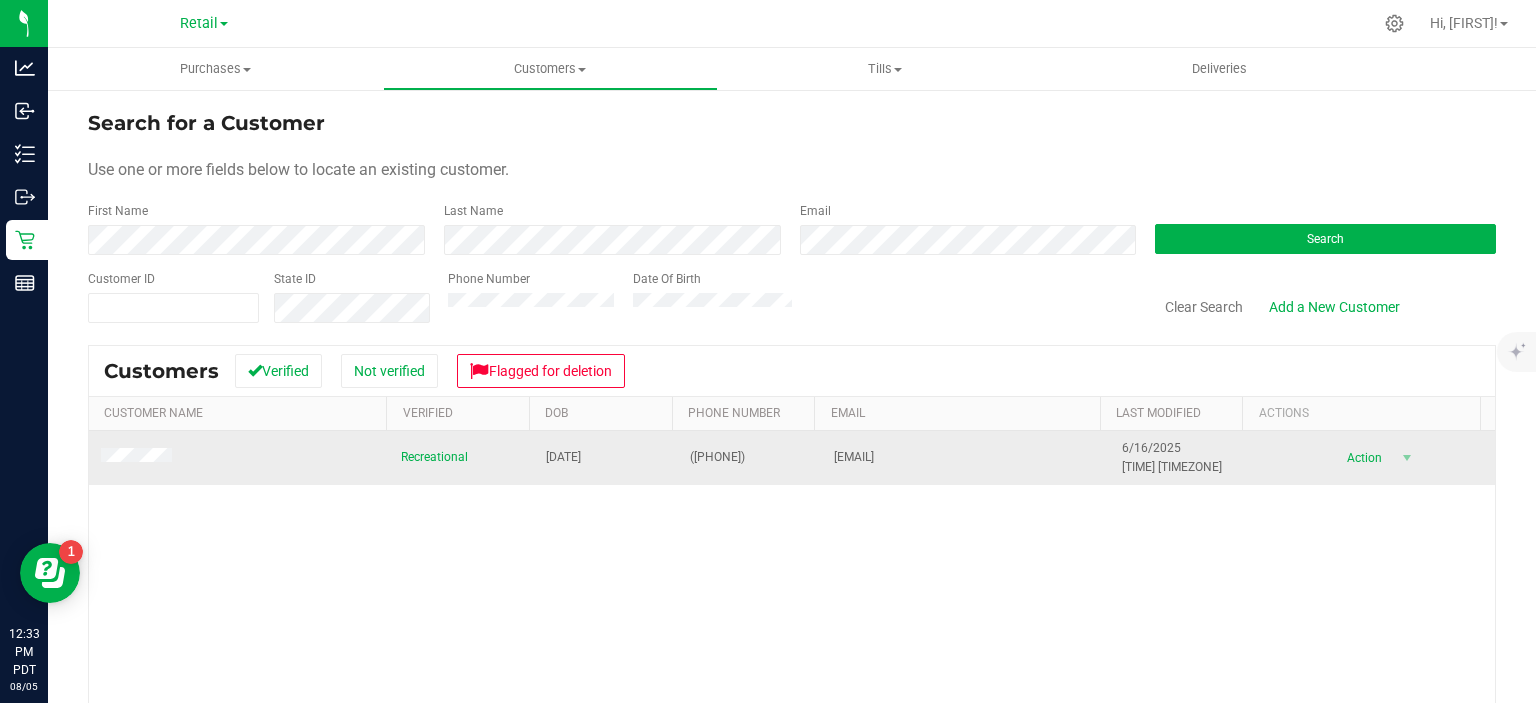 click on "Recreational" at bounding box center (434, 457) 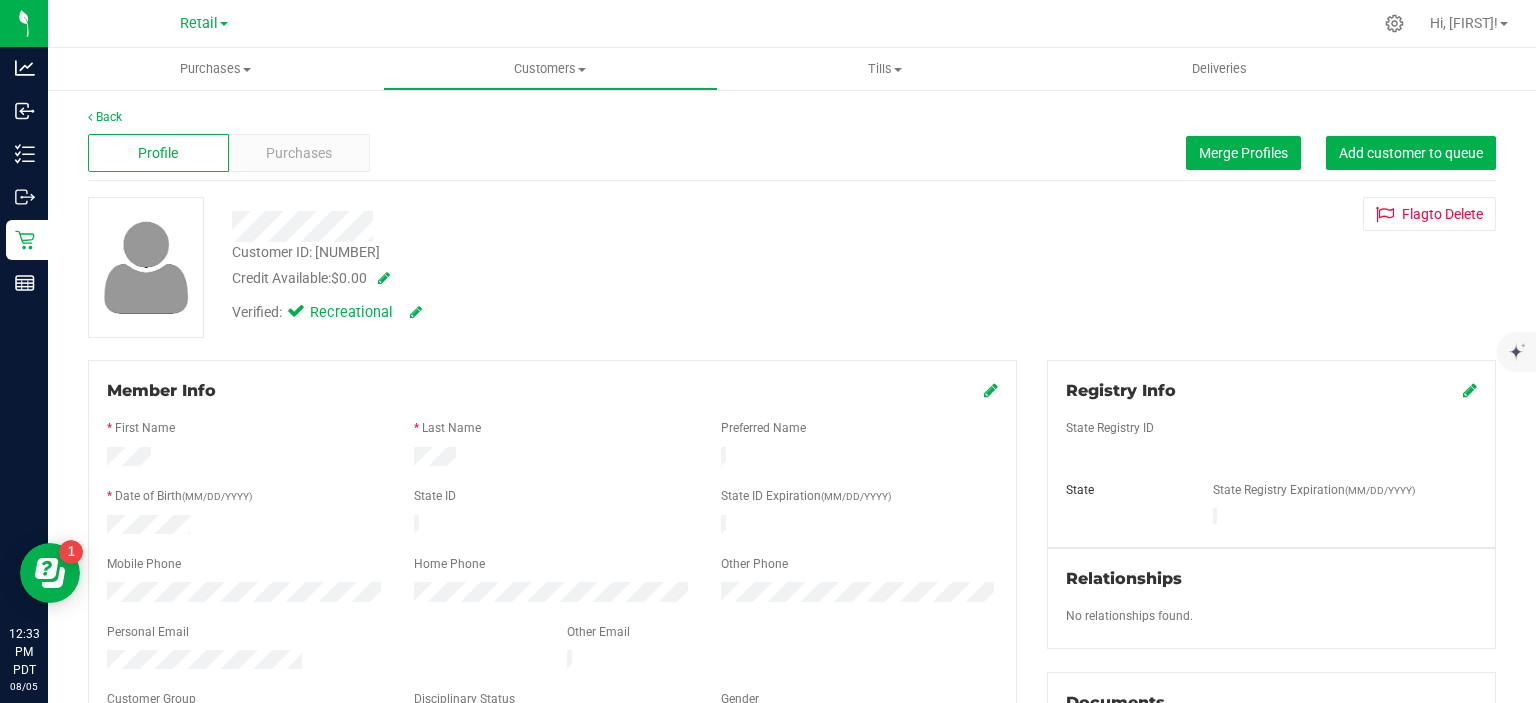 click at bounding box center [991, 390] 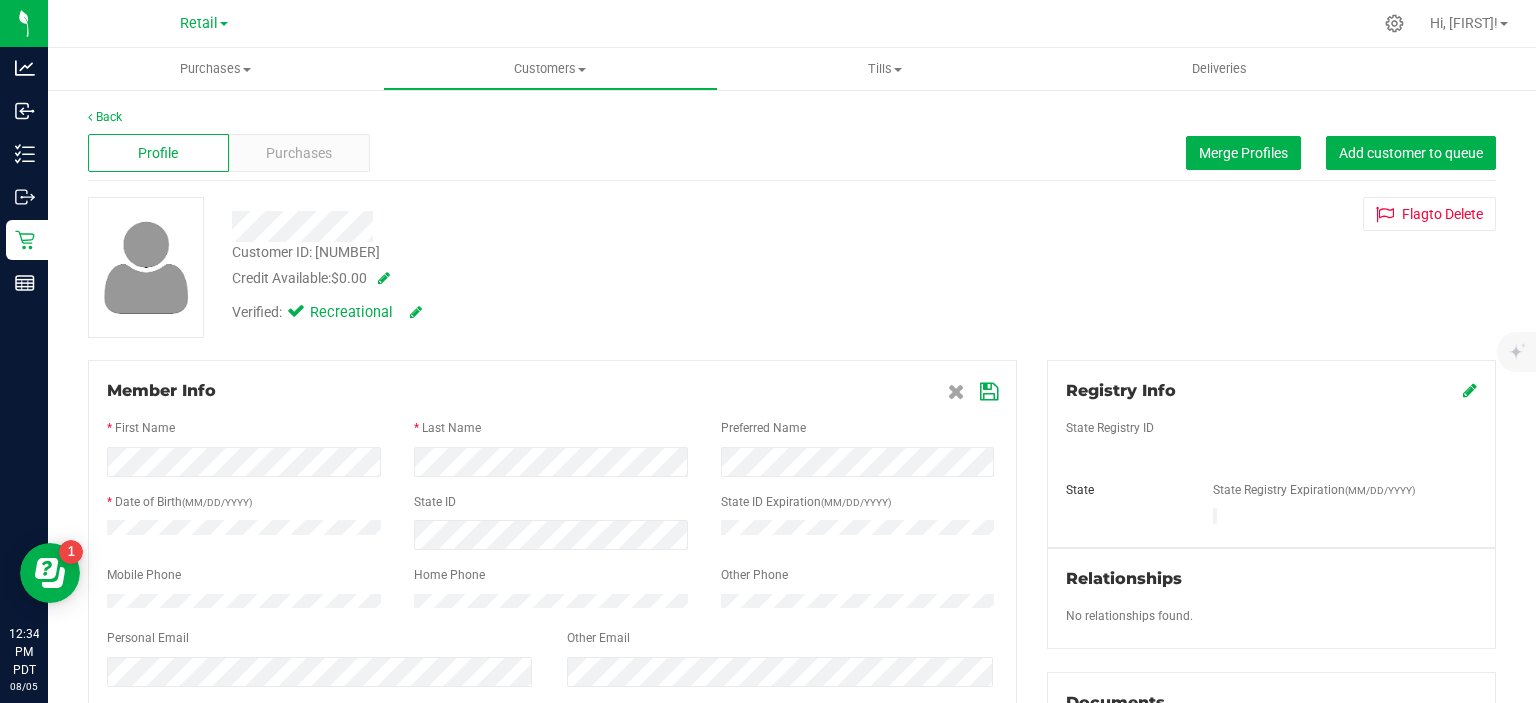 click at bounding box center [989, 392] 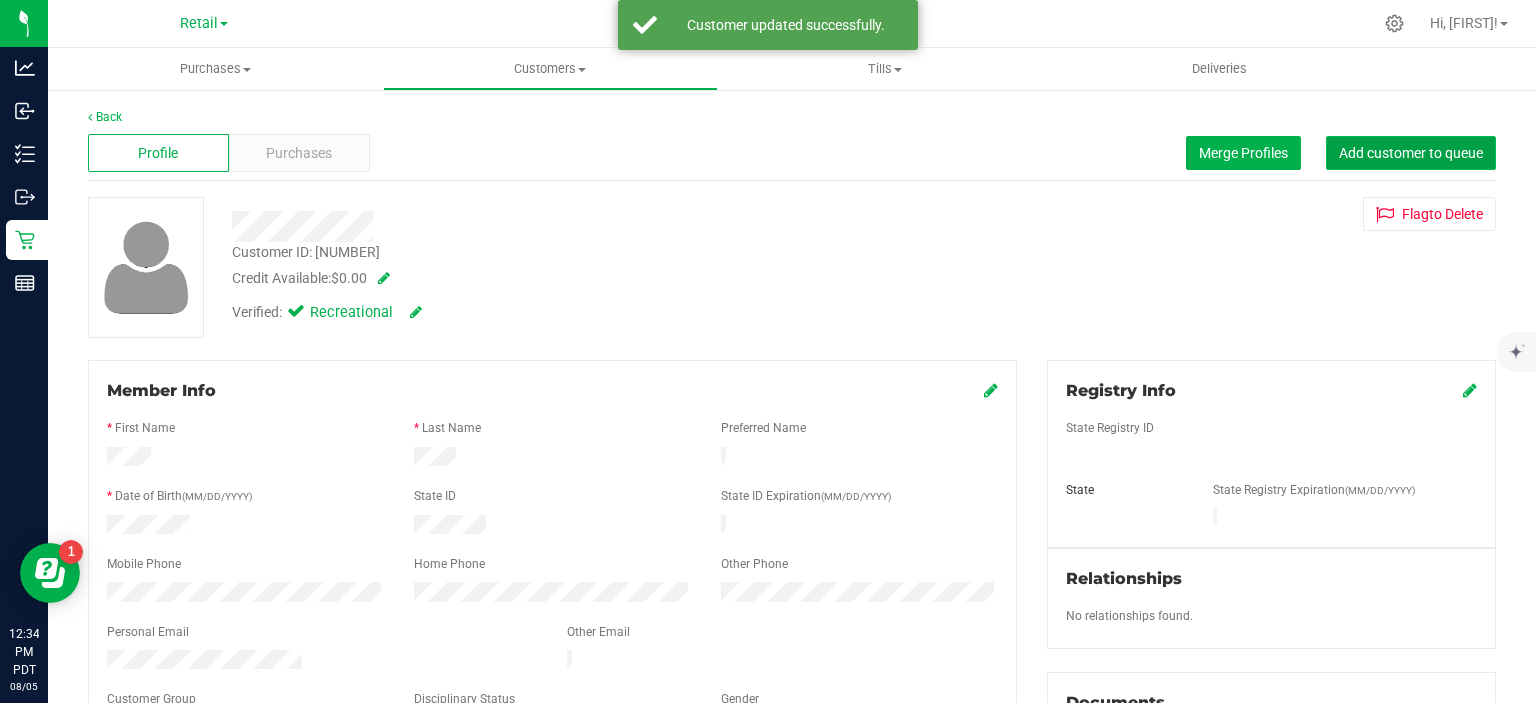 click on "Add customer to queue" at bounding box center (1411, 153) 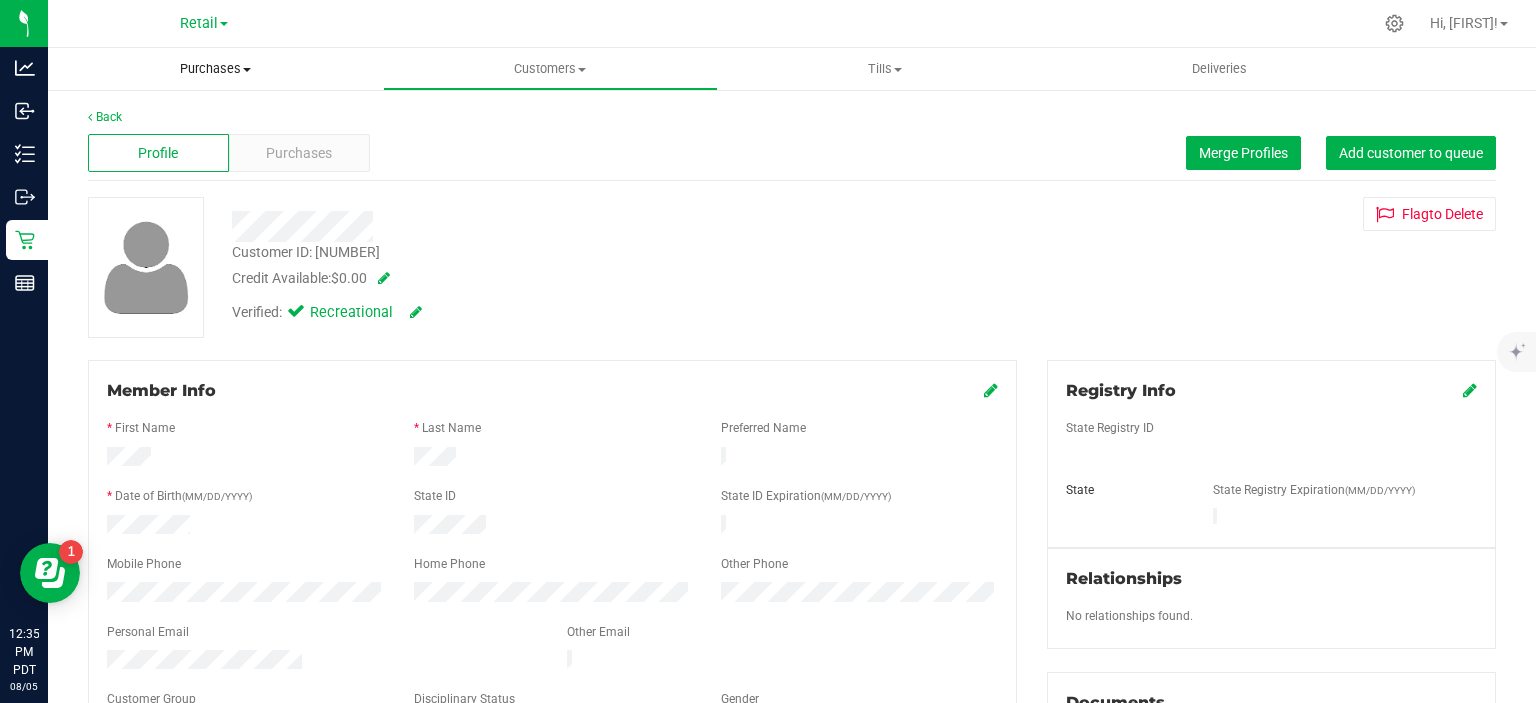 click on "Purchases" at bounding box center (215, 69) 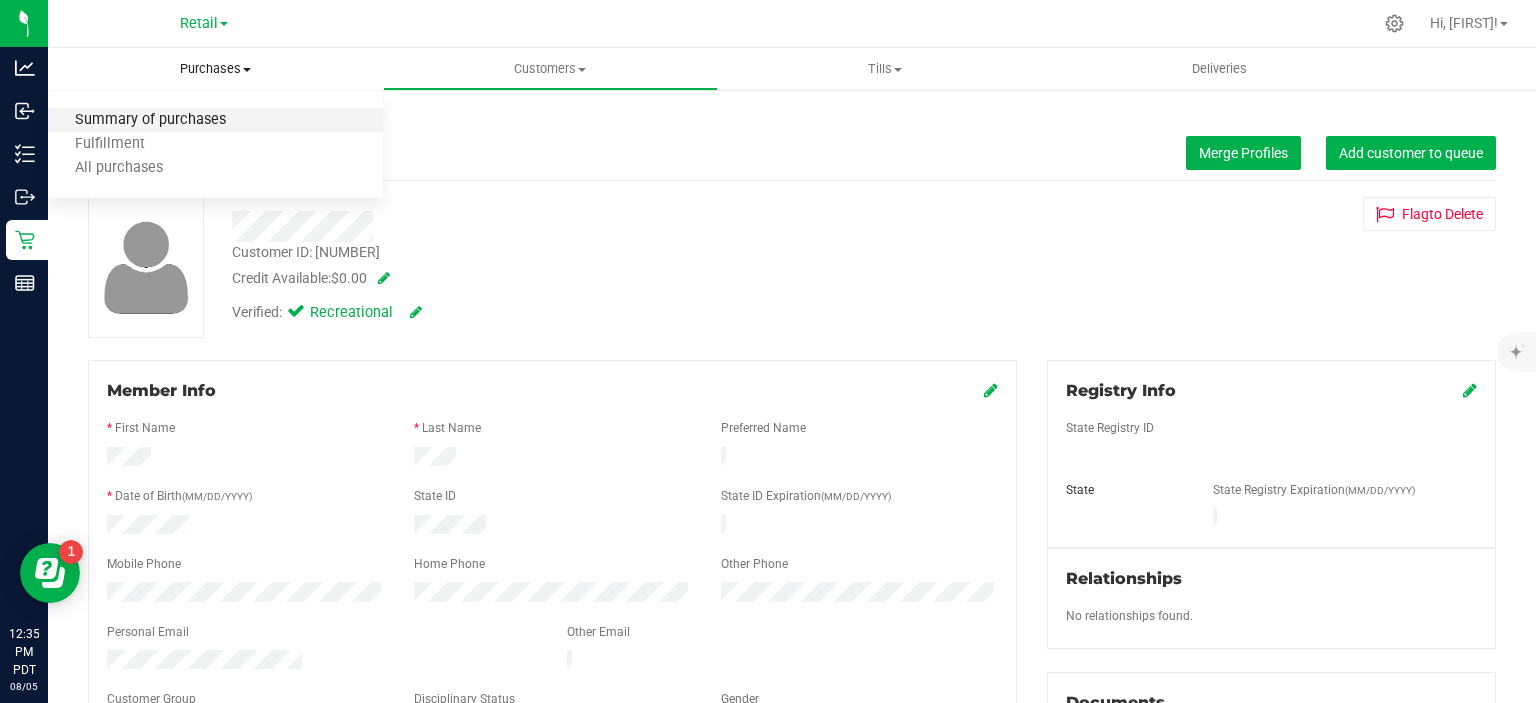 click on "Summary of purchases" at bounding box center [150, 120] 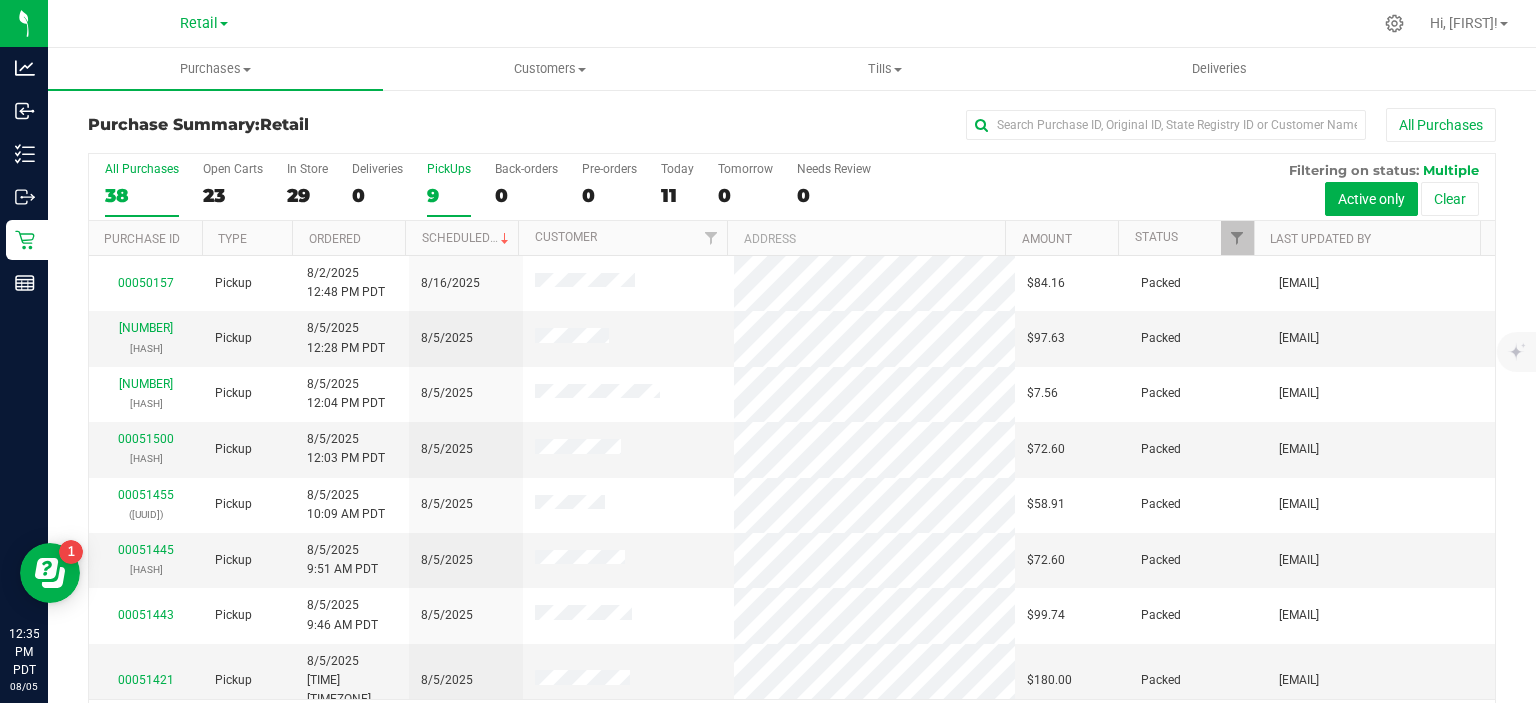 click on "9" at bounding box center (449, 195) 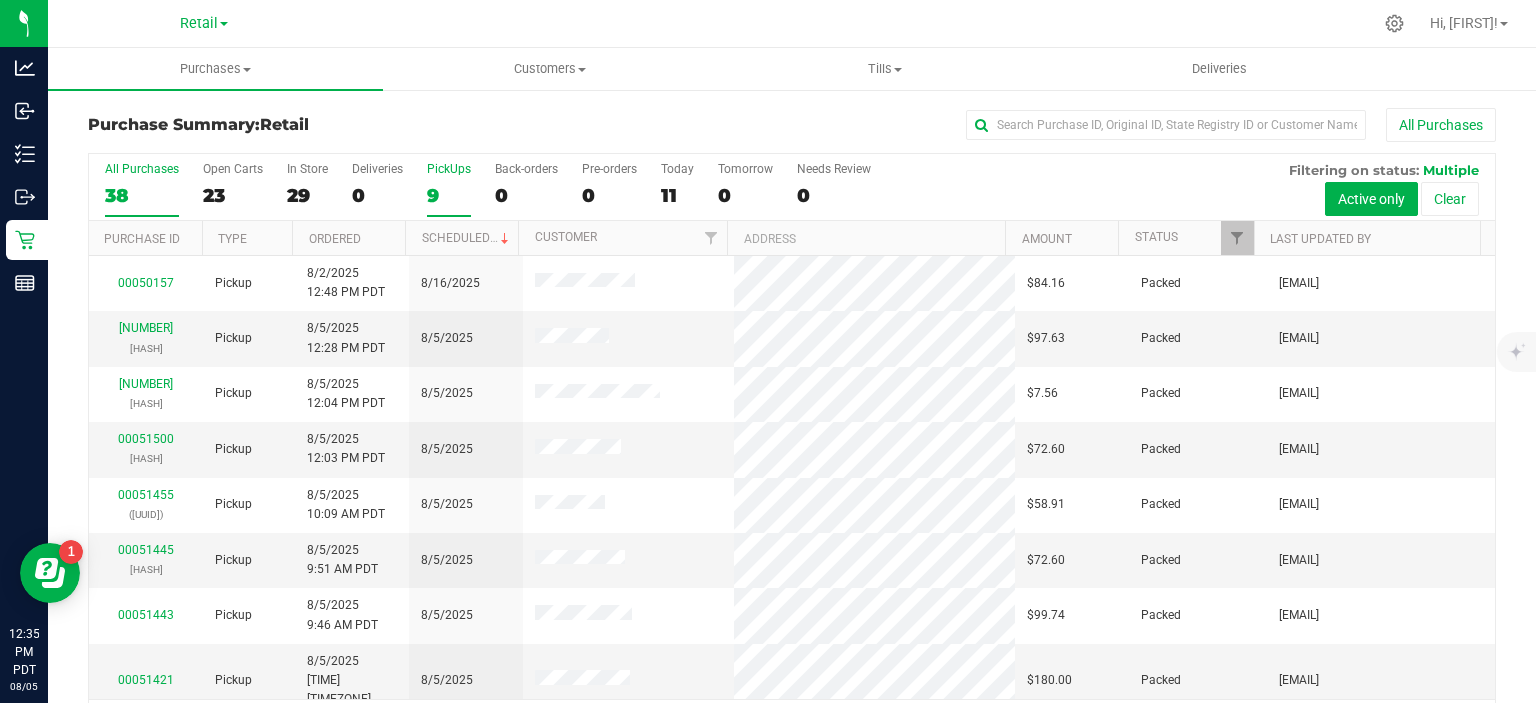 click on "PickUps
9" at bounding box center [0, 0] 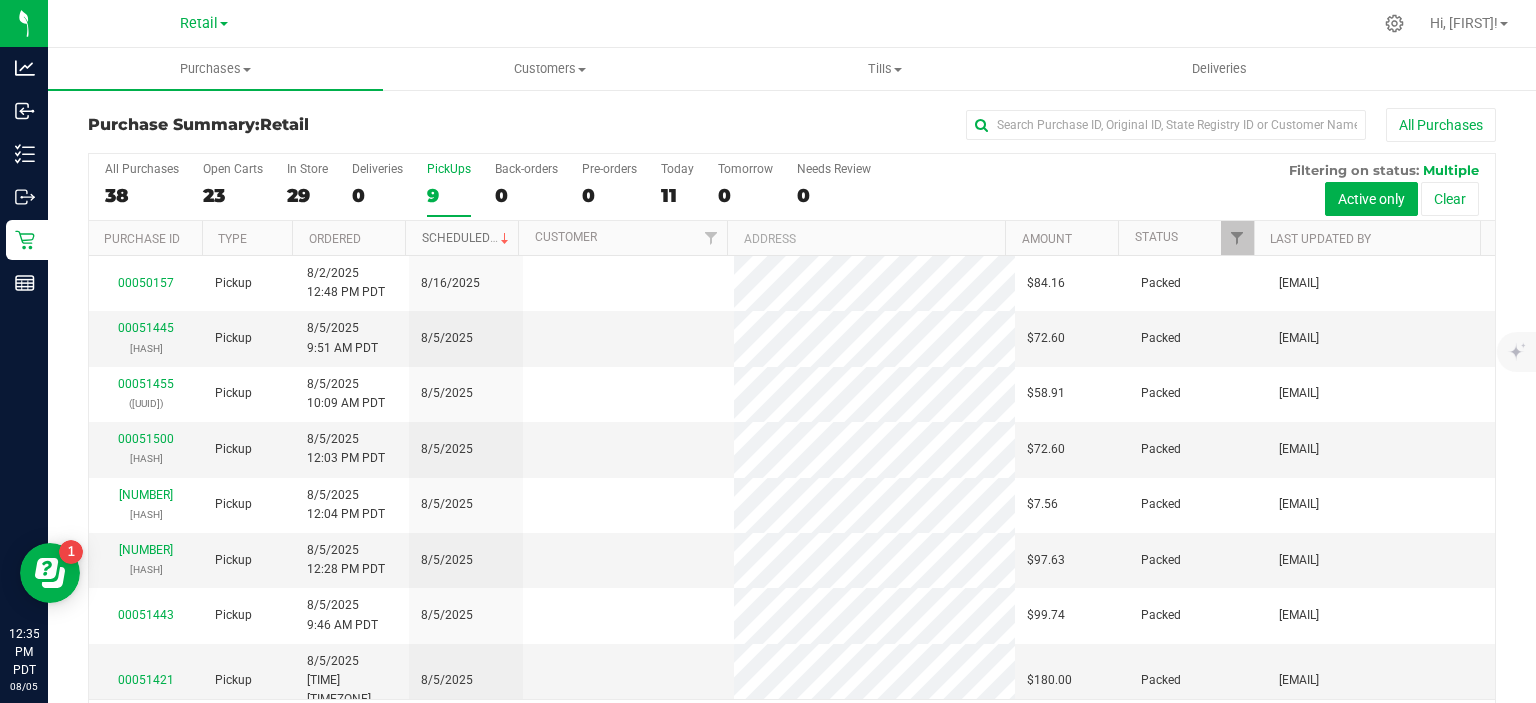 click on "Scheduled" at bounding box center (467, 238) 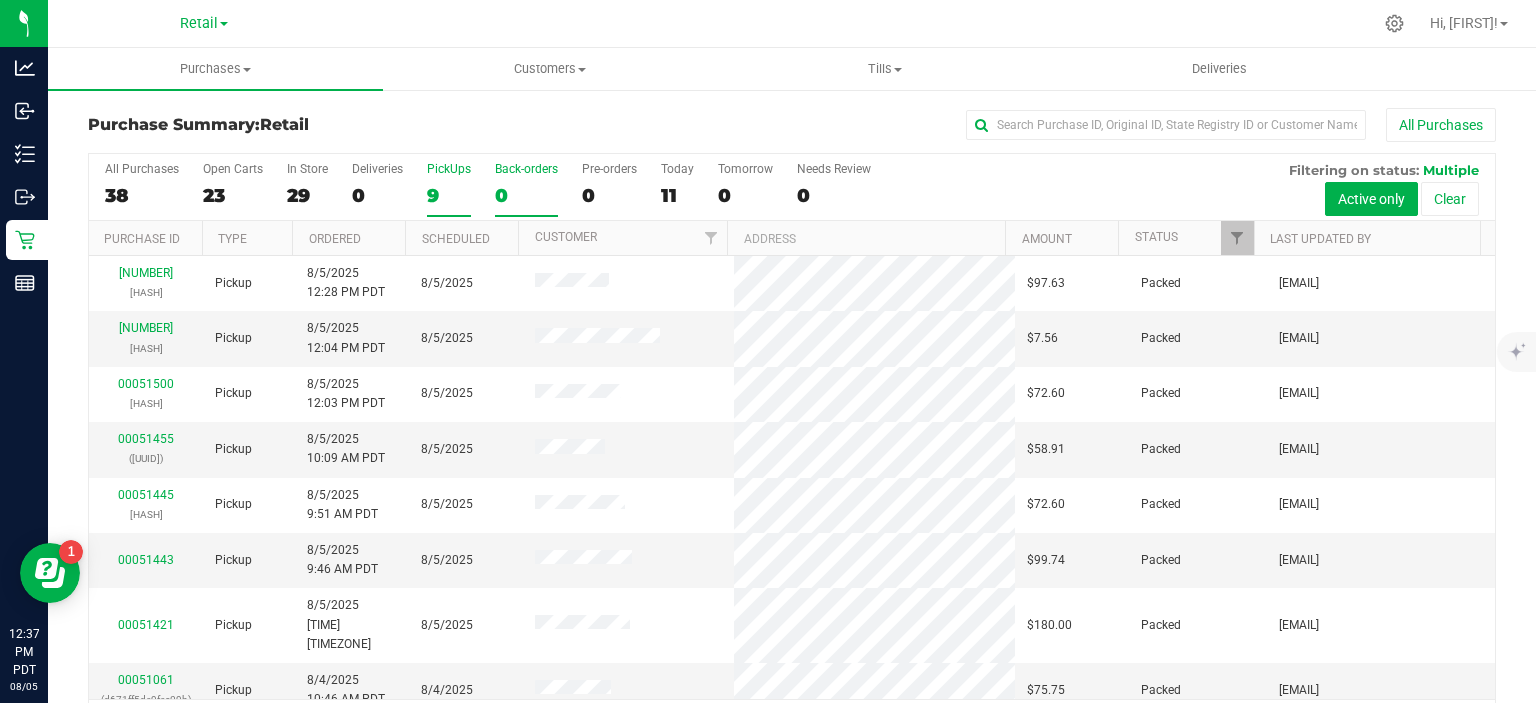 click on "0" at bounding box center [526, 195] 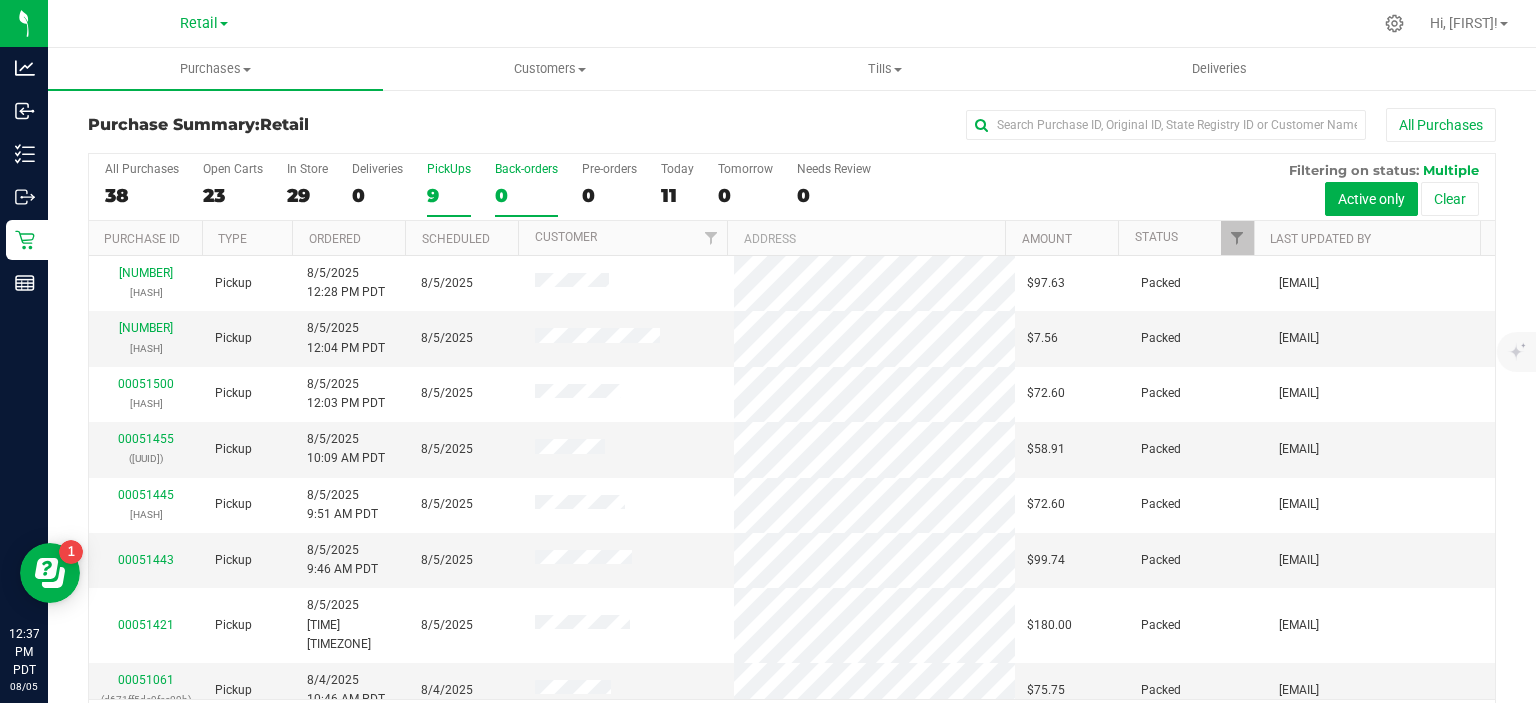 click on "Back-orders
0" at bounding box center (0, 0) 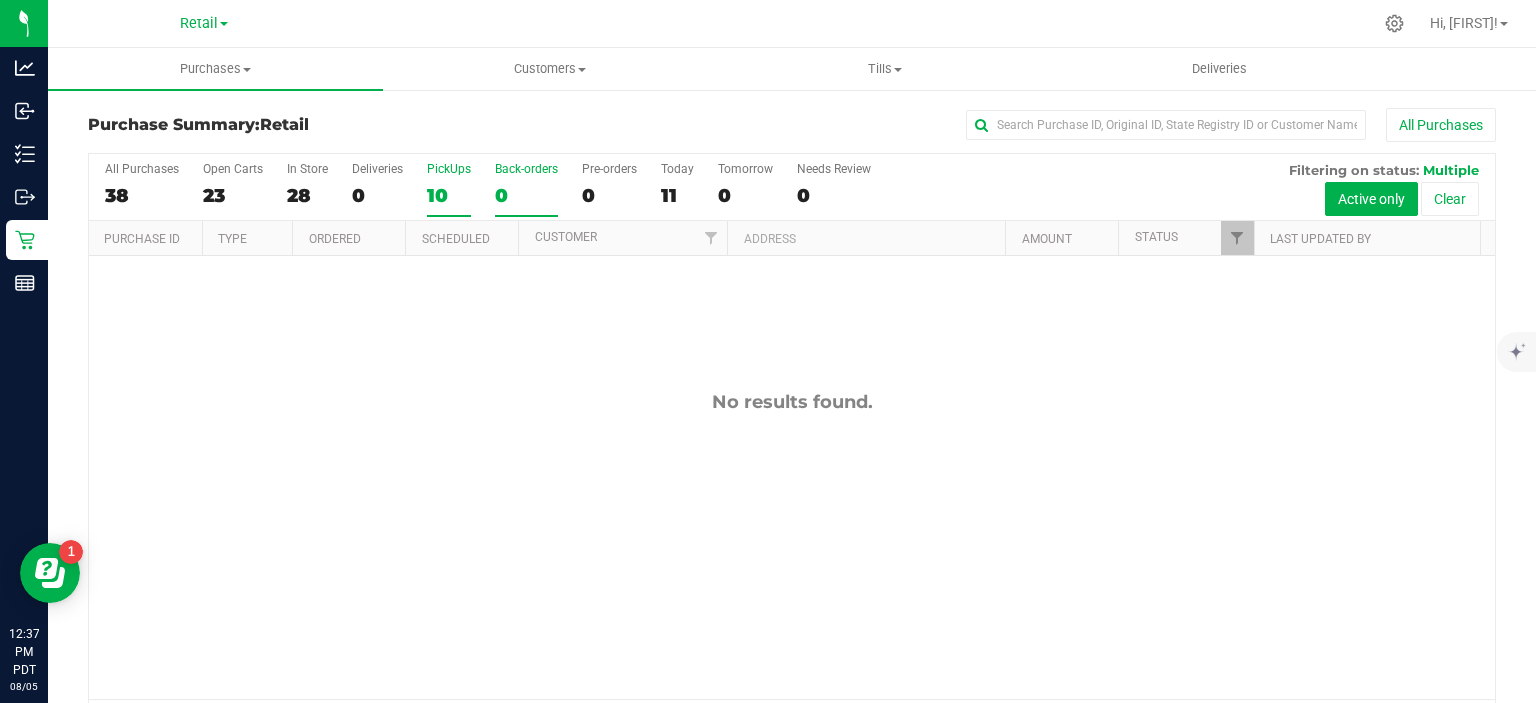 click on "10" at bounding box center (449, 195) 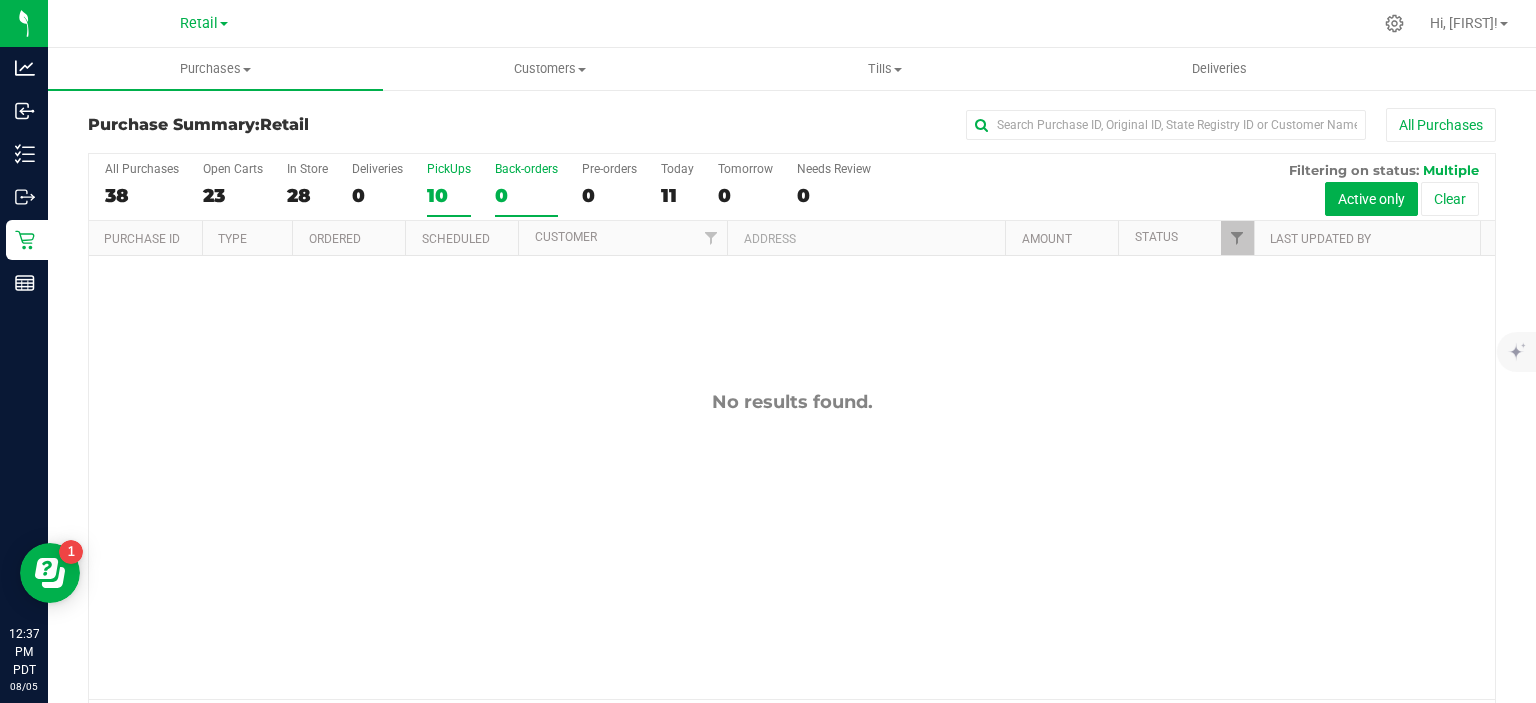 click on "PickUps
10" at bounding box center (0, 0) 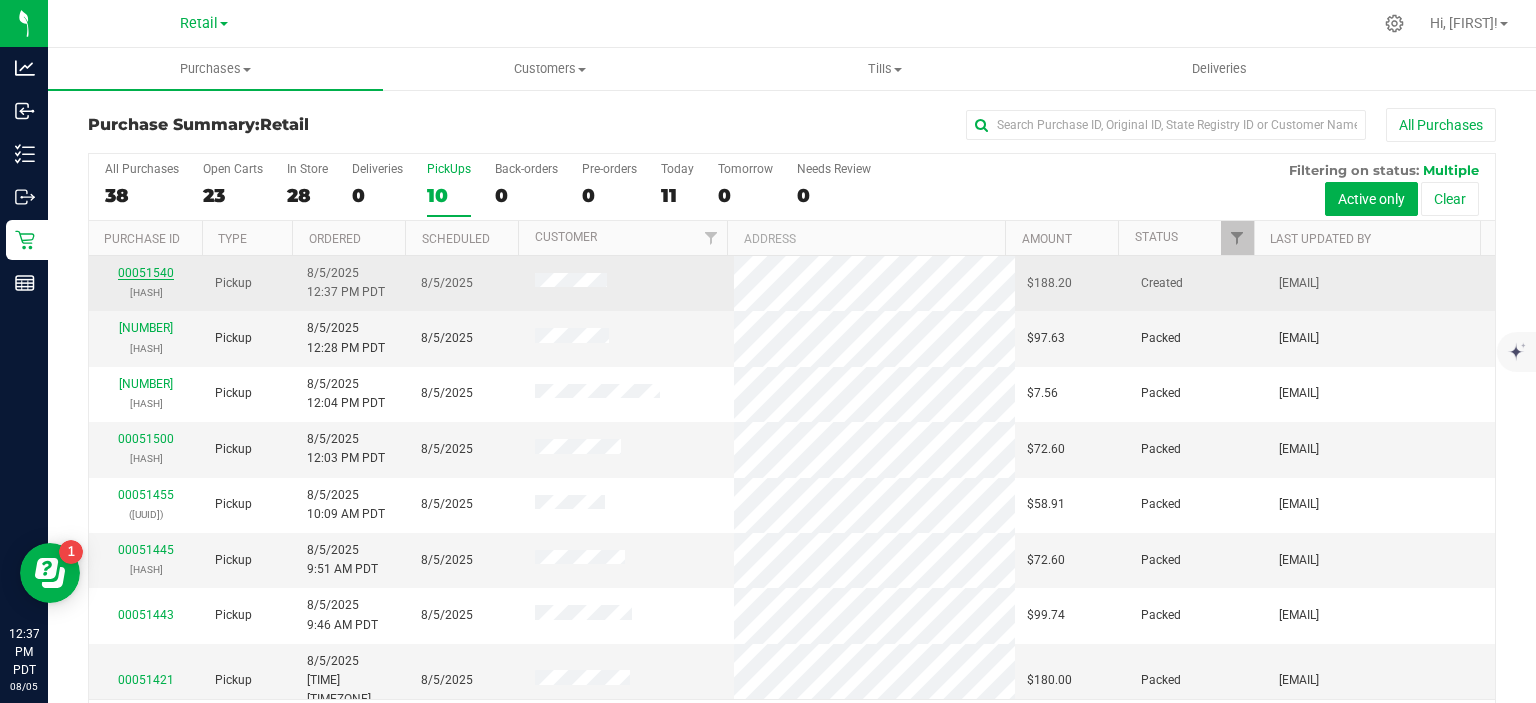 click on "00051540" at bounding box center (146, 273) 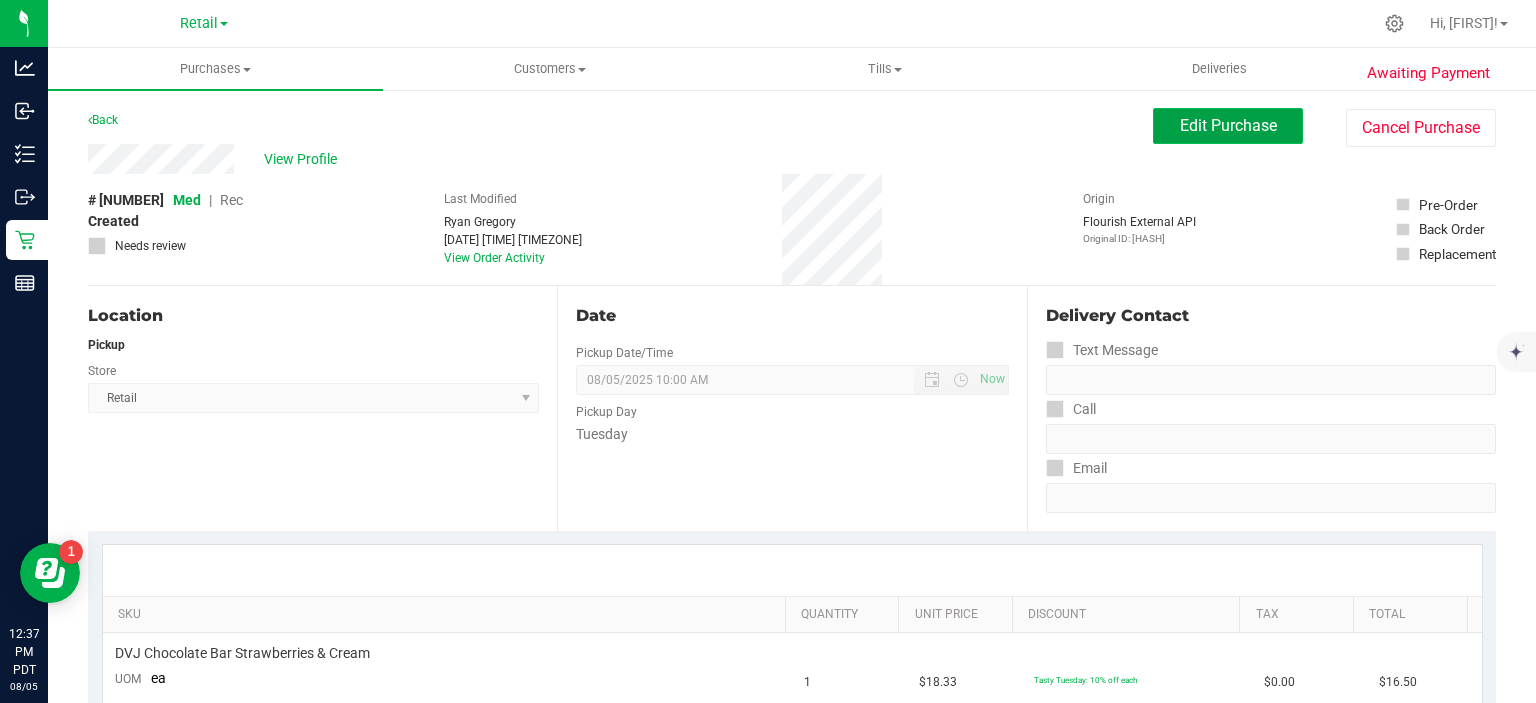 click on "Edit Purchase" at bounding box center (1228, 125) 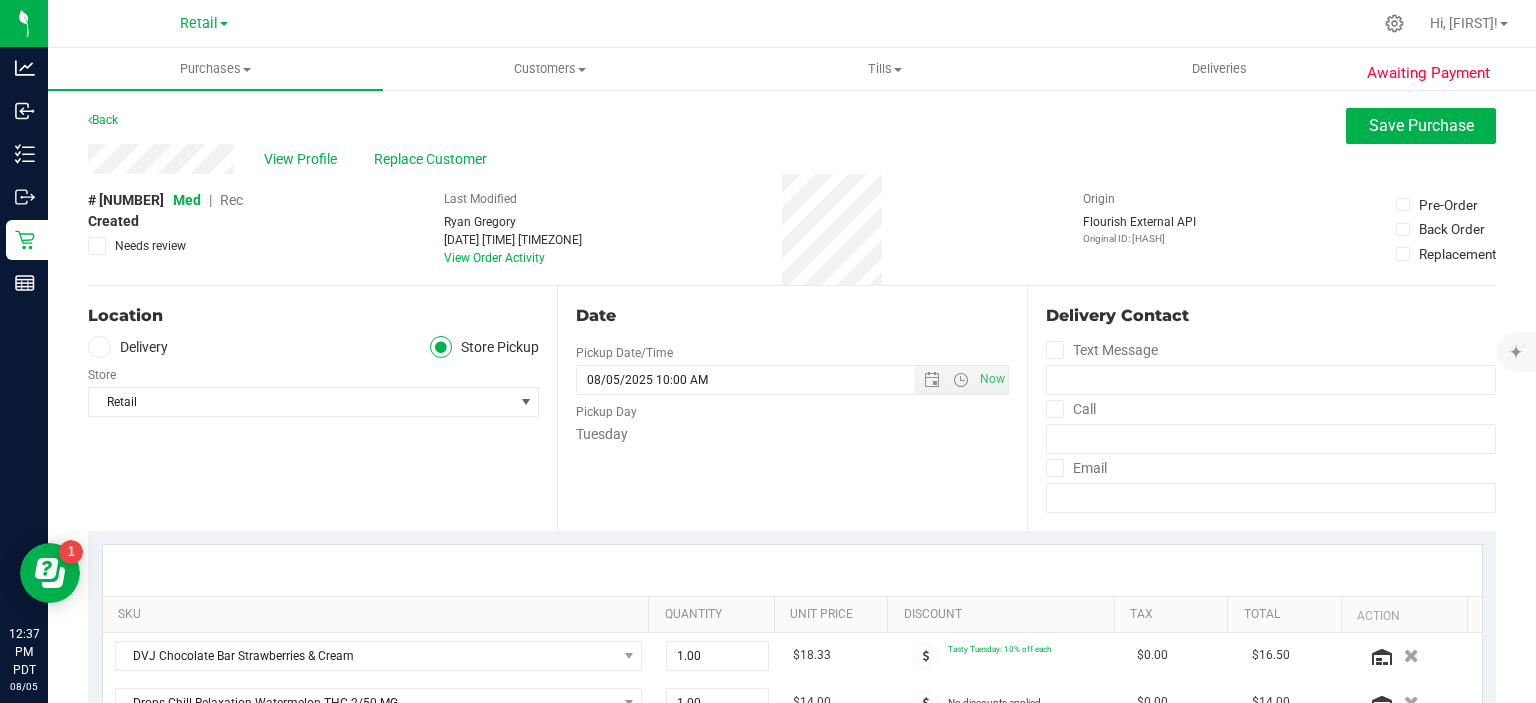 click on "Rec" at bounding box center (231, 200) 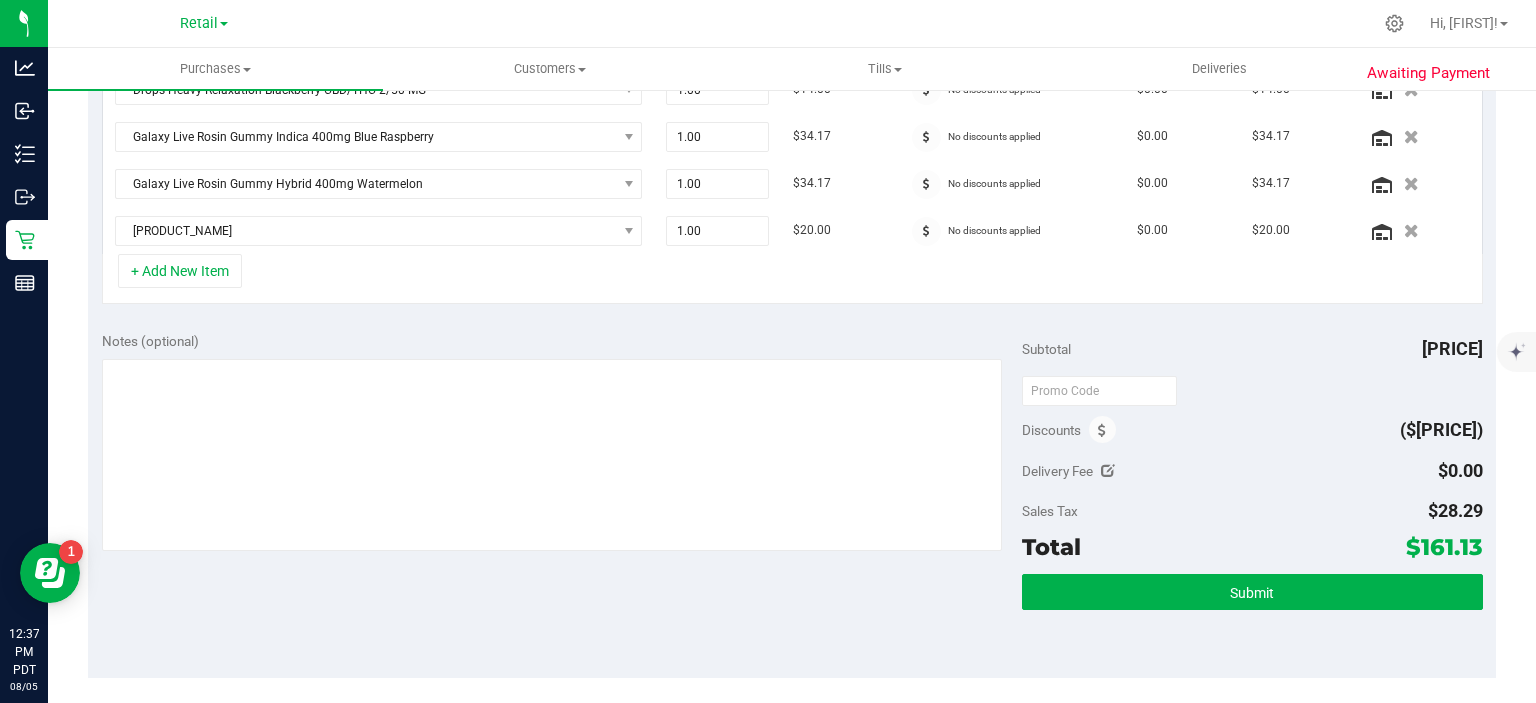 scroll, scrollTop: 768, scrollLeft: 0, axis: vertical 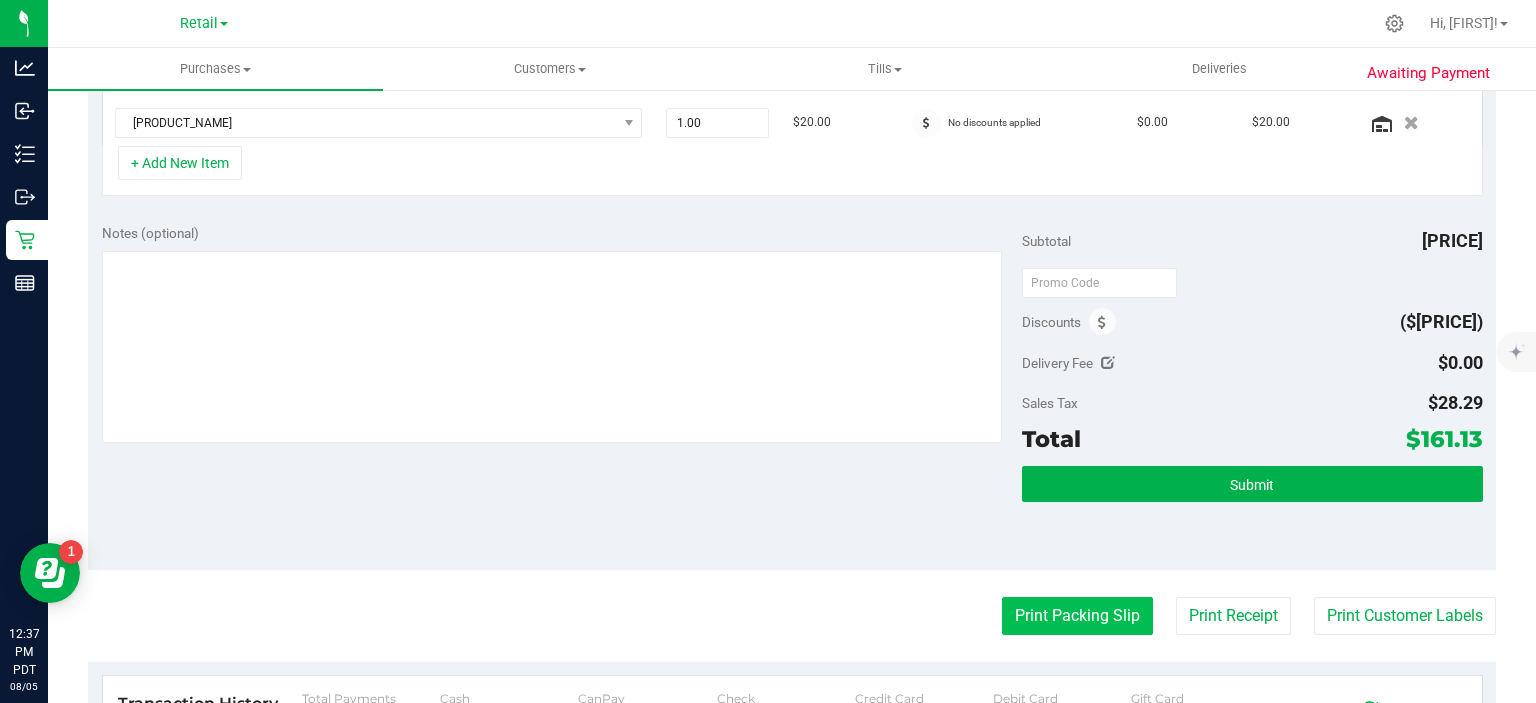 click on "Print Packing Slip" at bounding box center [1077, 616] 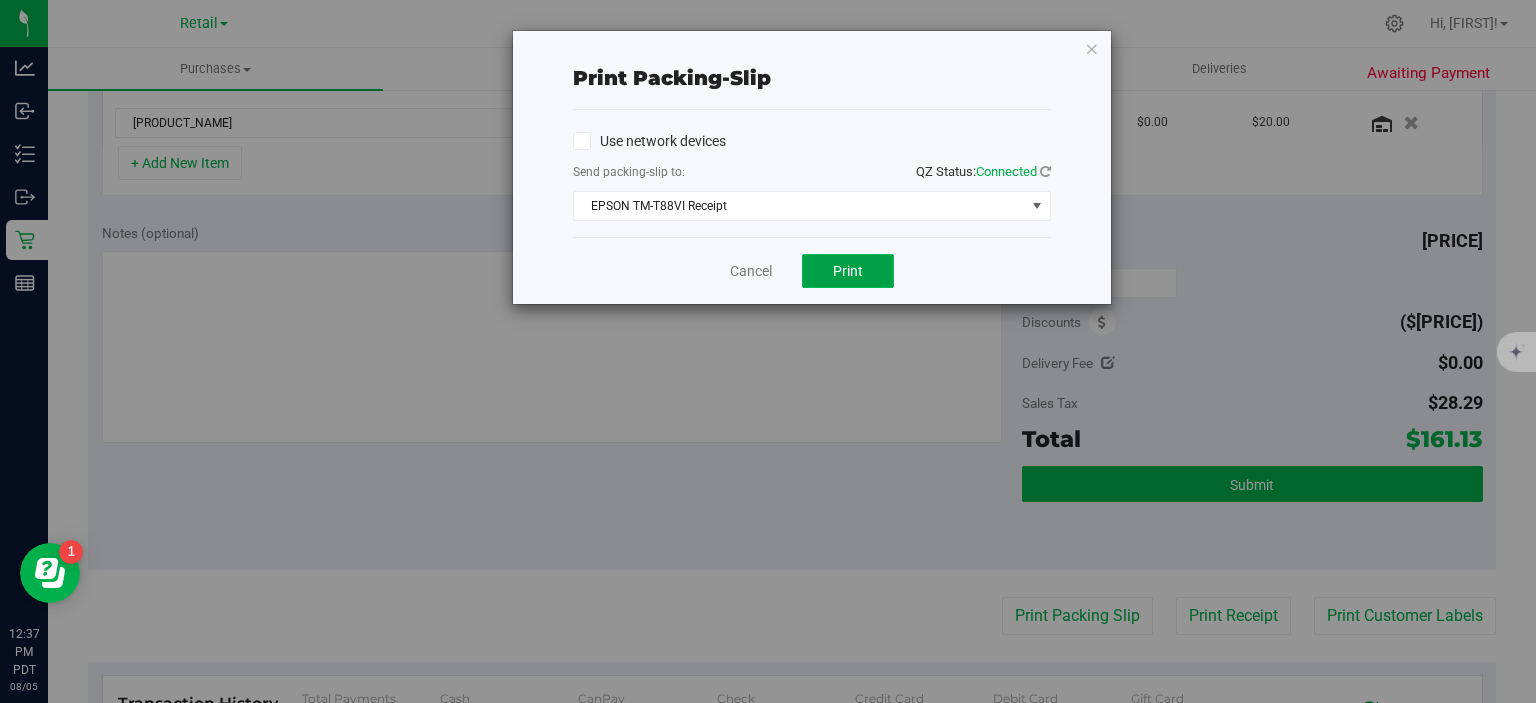 click on "Print" at bounding box center (848, 271) 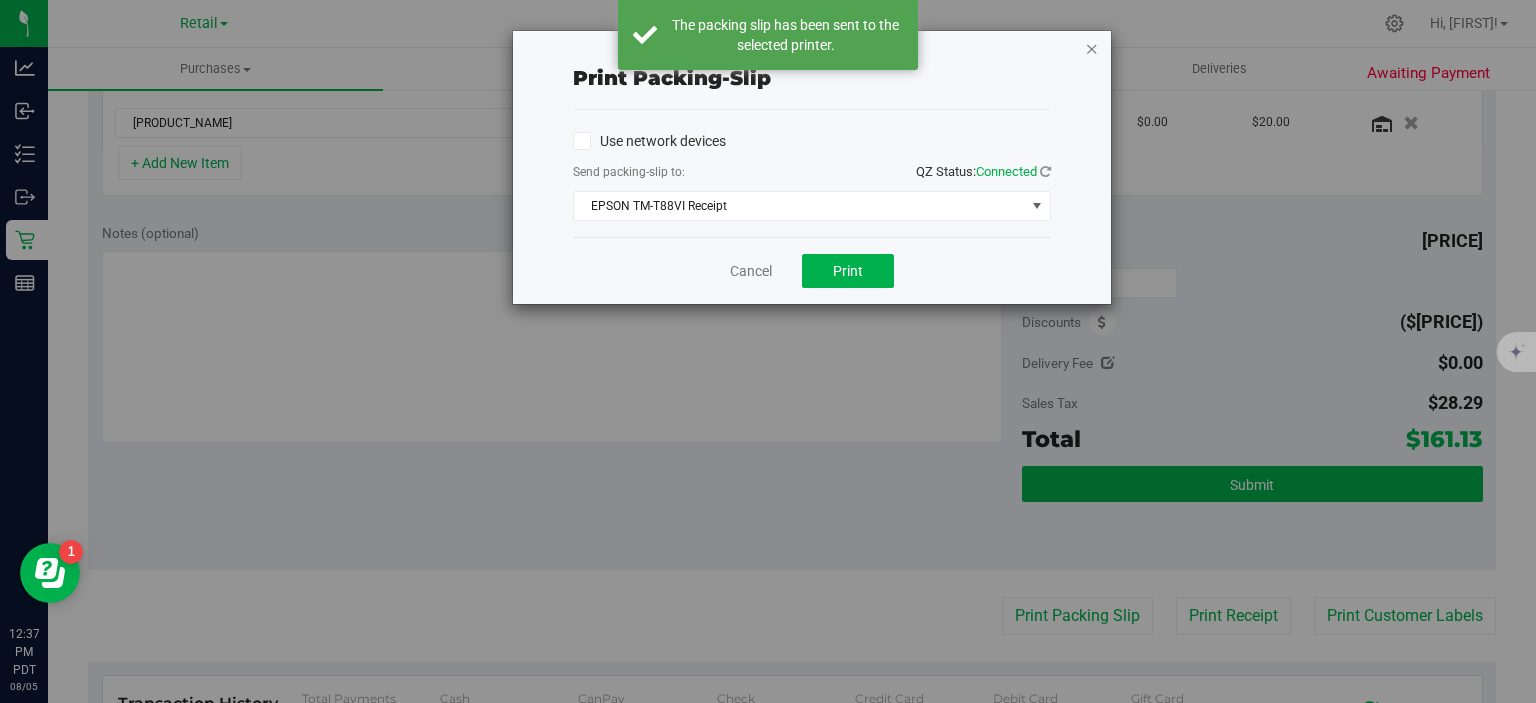 click at bounding box center [1092, 48] 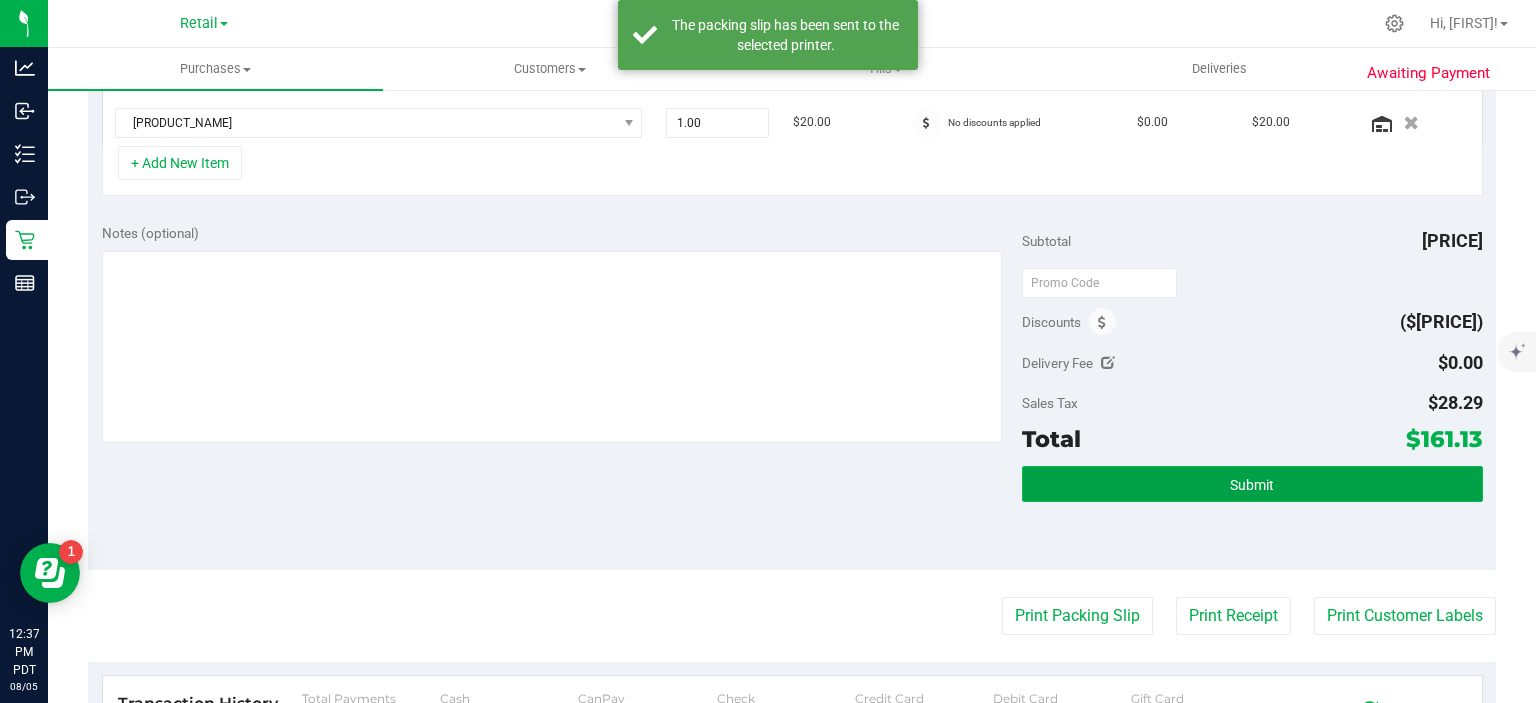 click on "Submit" at bounding box center (1252, 484) 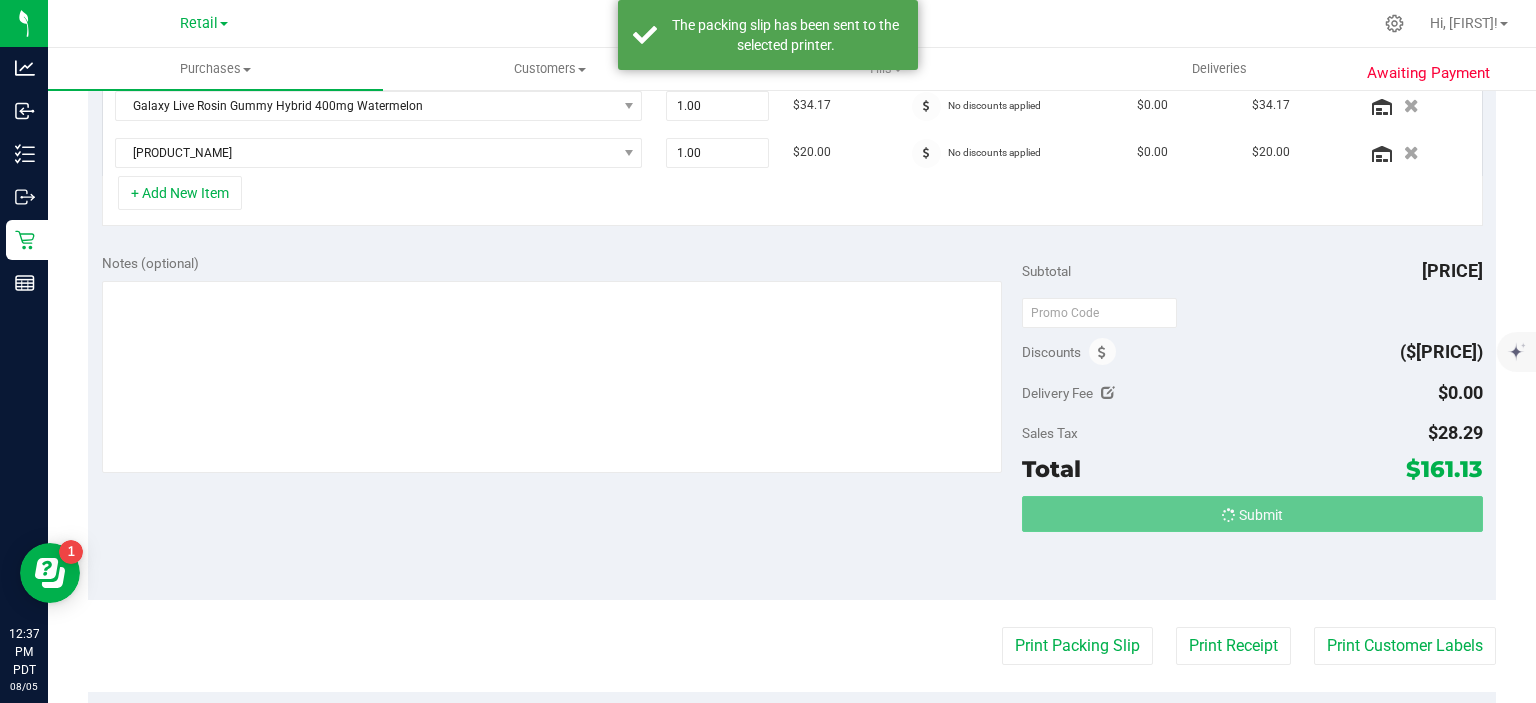 scroll, scrollTop: 707, scrollLeft: 0, axis: vertical 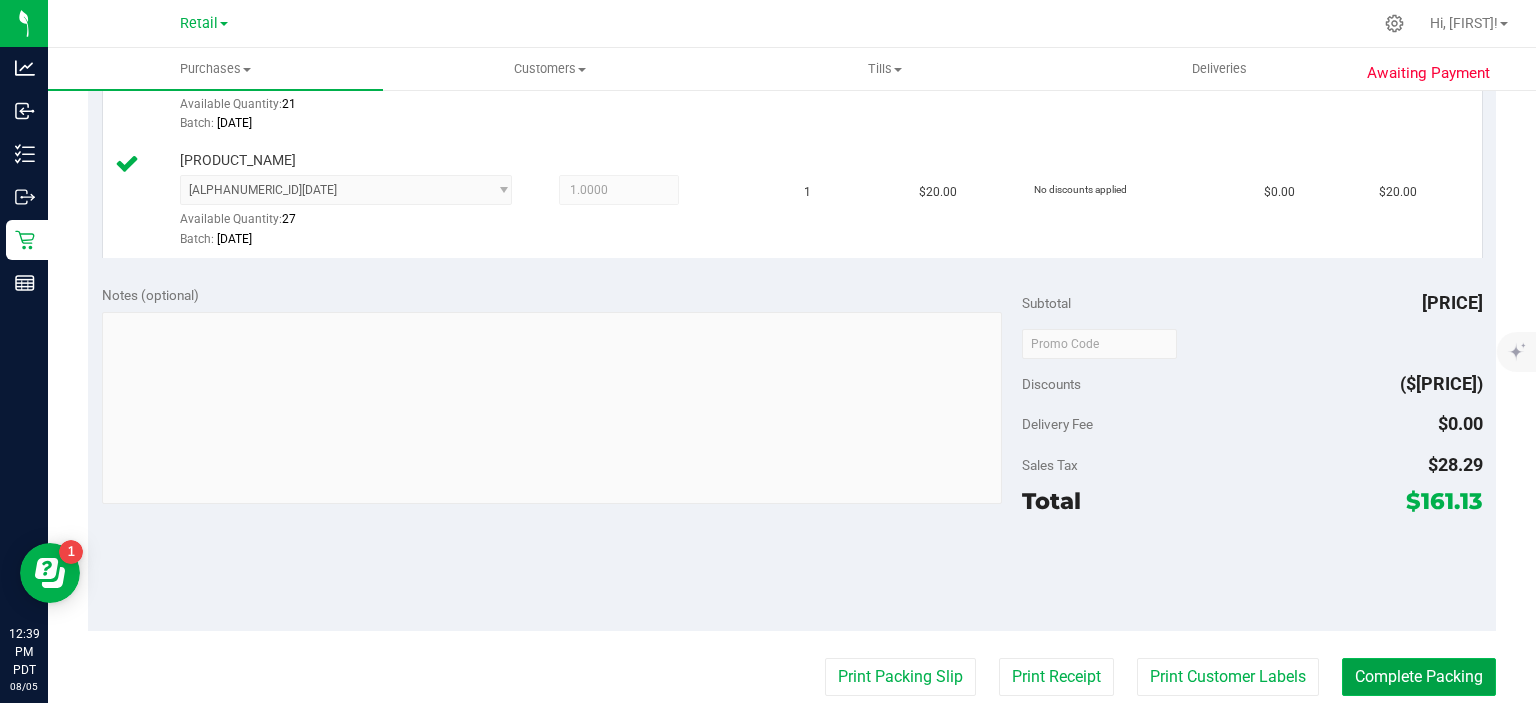 click on "Complete Packing" at bounding box center (1419, 677) 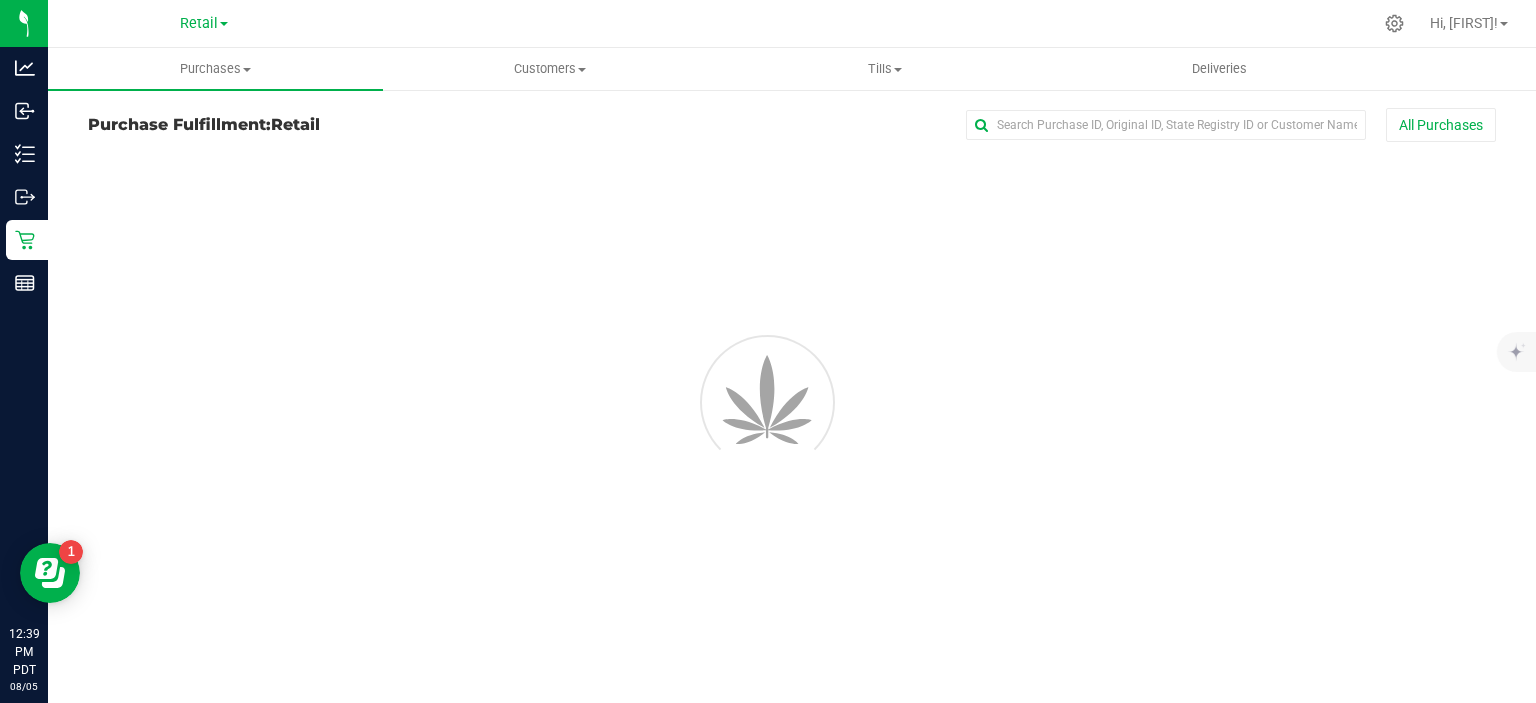 scroll, scrollTop: 0, scrollLeft: 0, axis: both 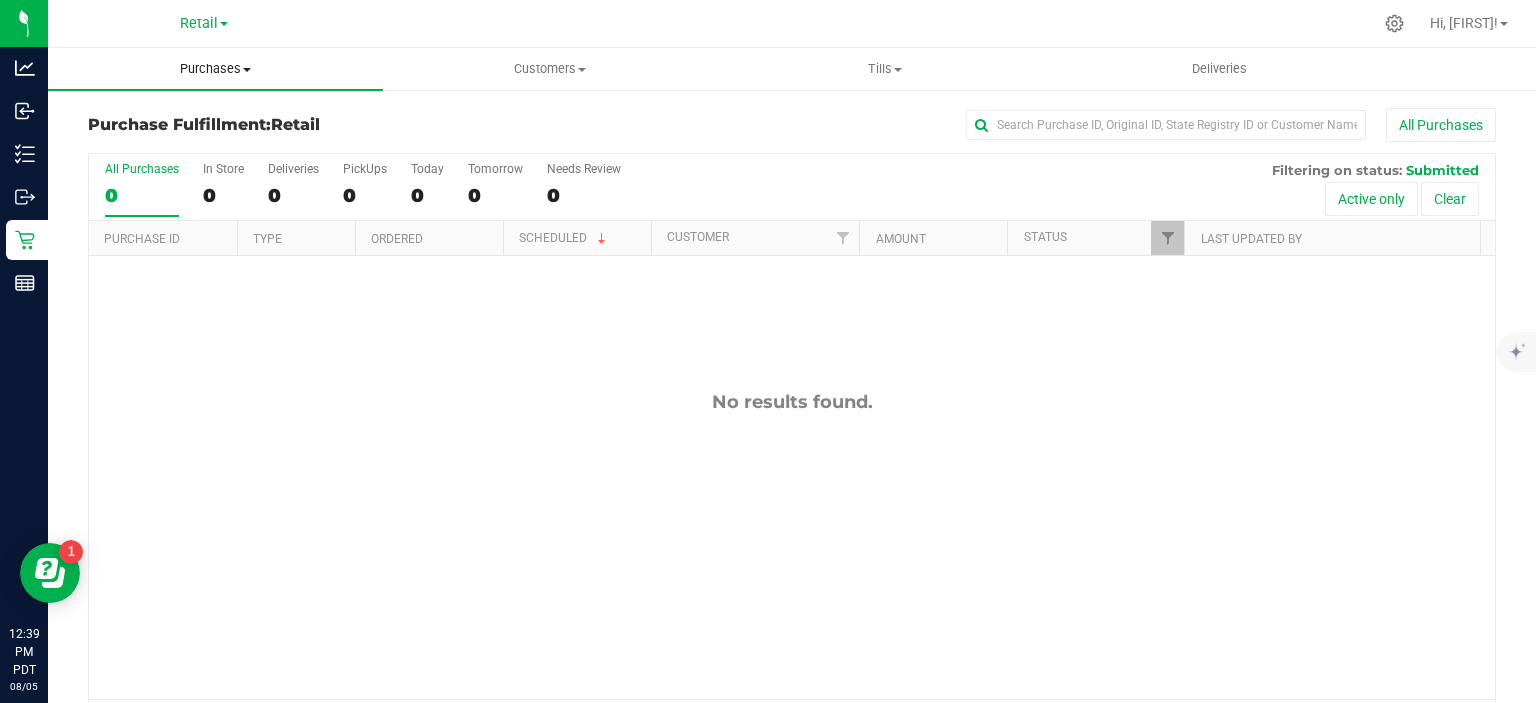 click on "Purchases" at bounding box center (215, 69) 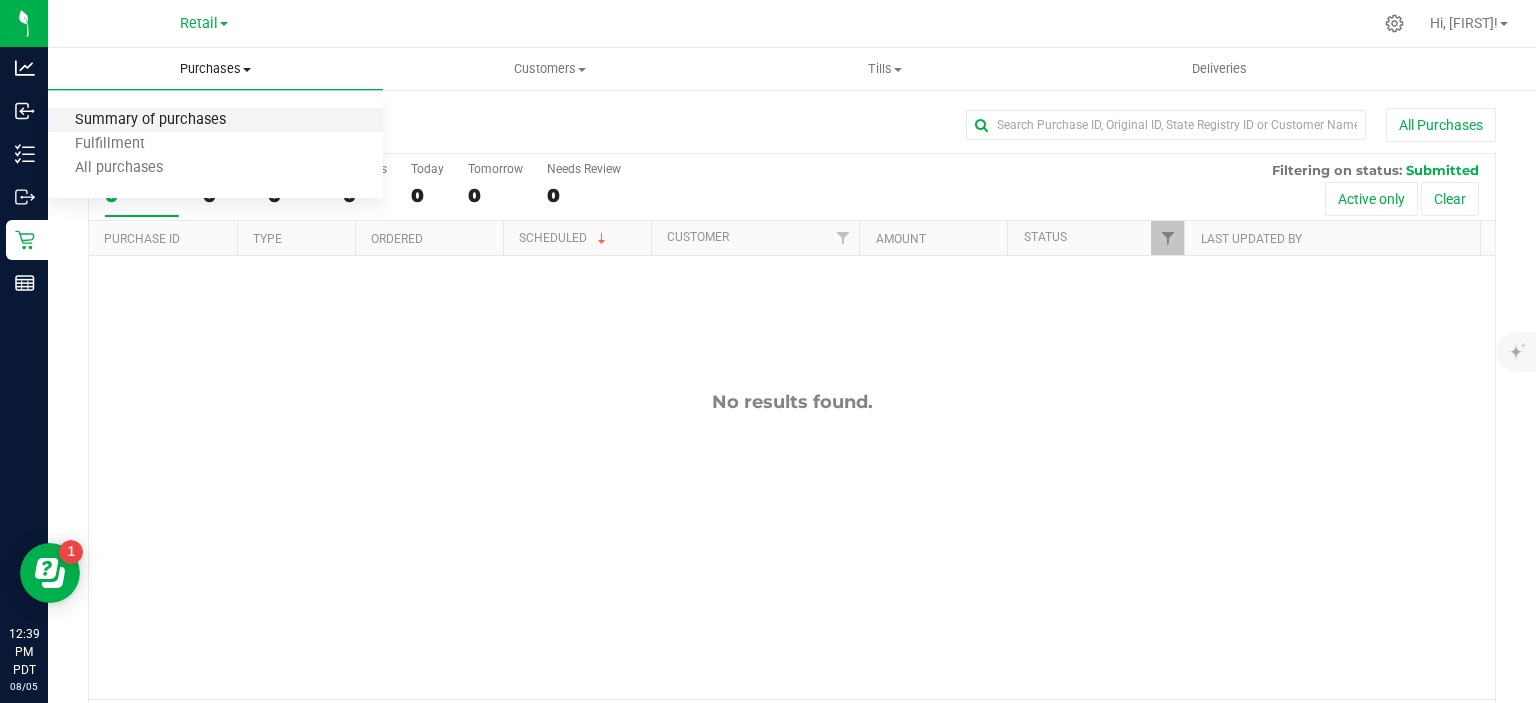 click on "Summary of purchases" at bounding box center [150, 120] 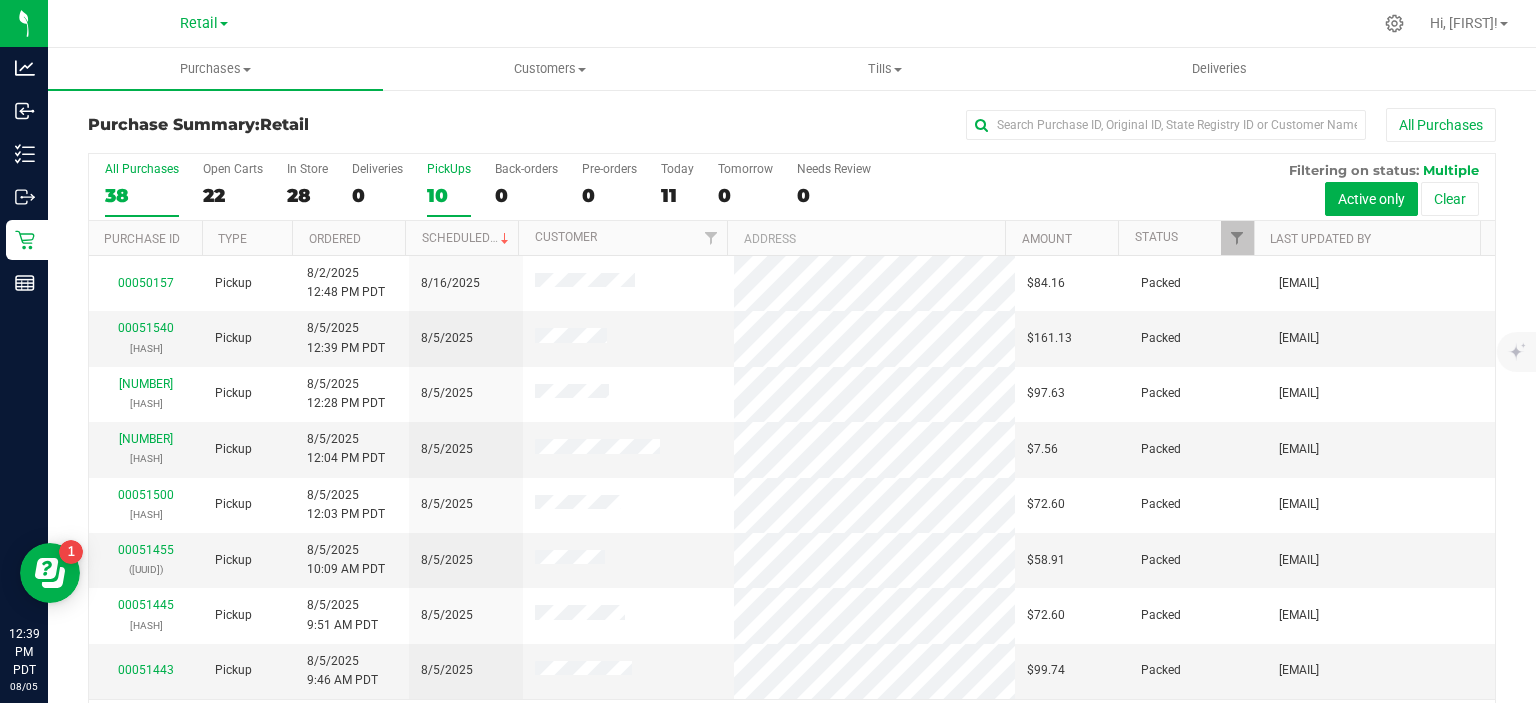 click on "10" at bounding box center [449, 195] 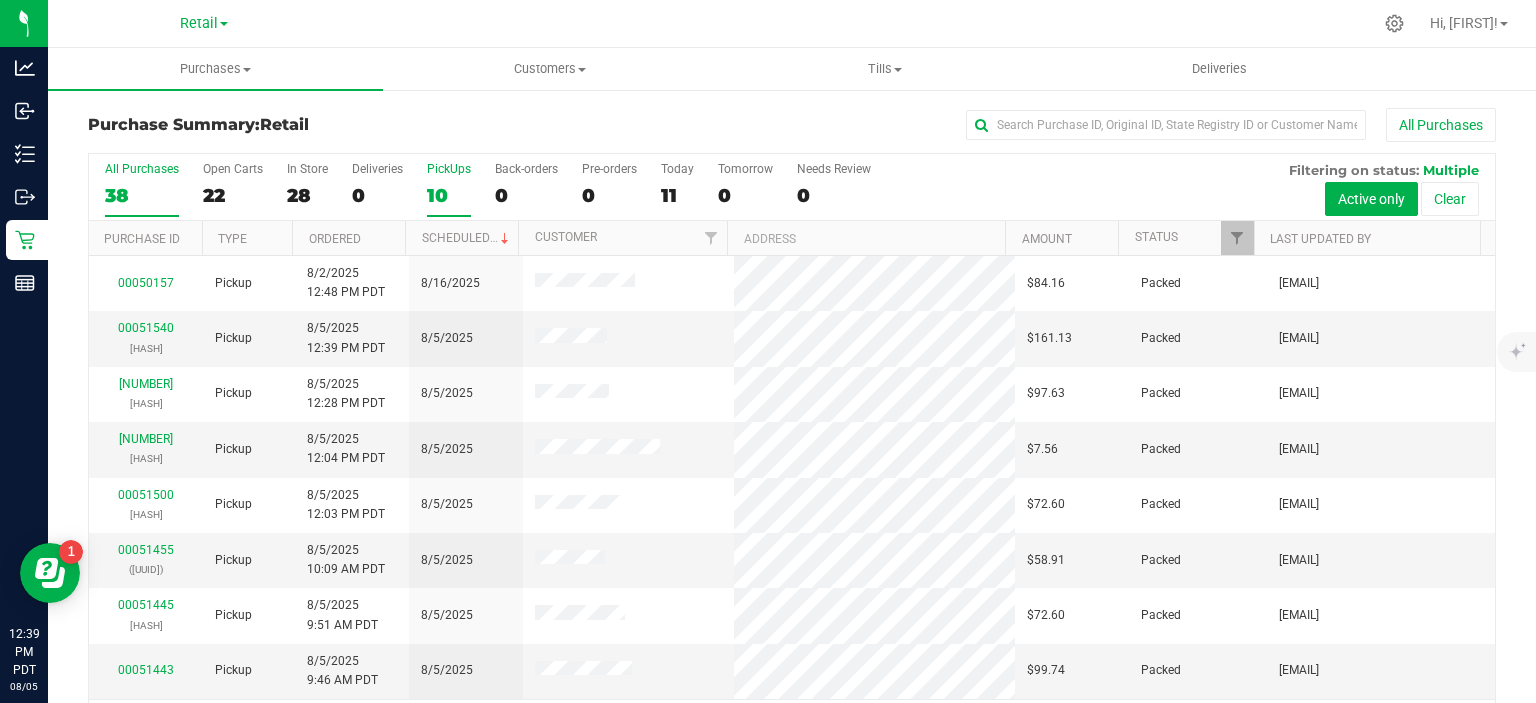 click on "PickUps
10" at bounding box center [0, 0] 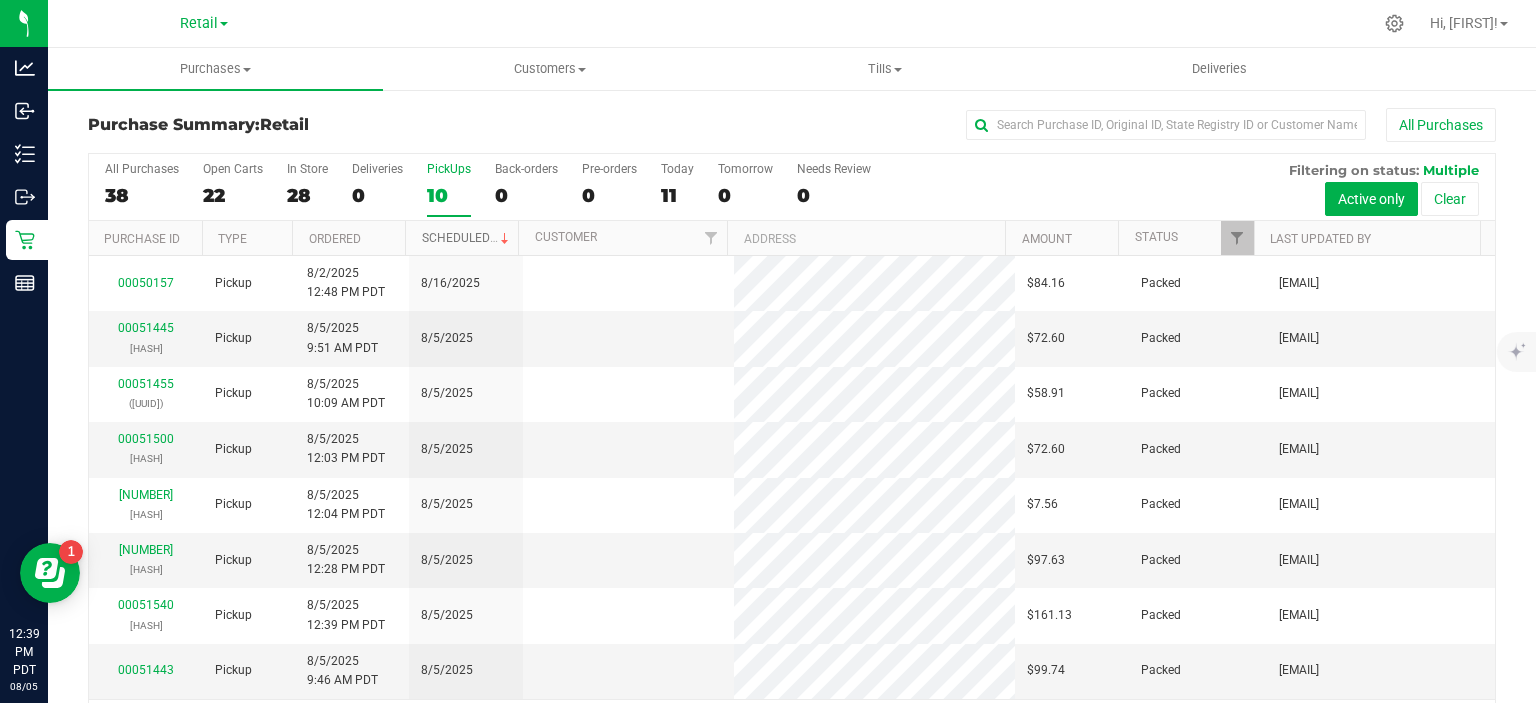 click on "Scheduled" at bounding box center [467, 238] 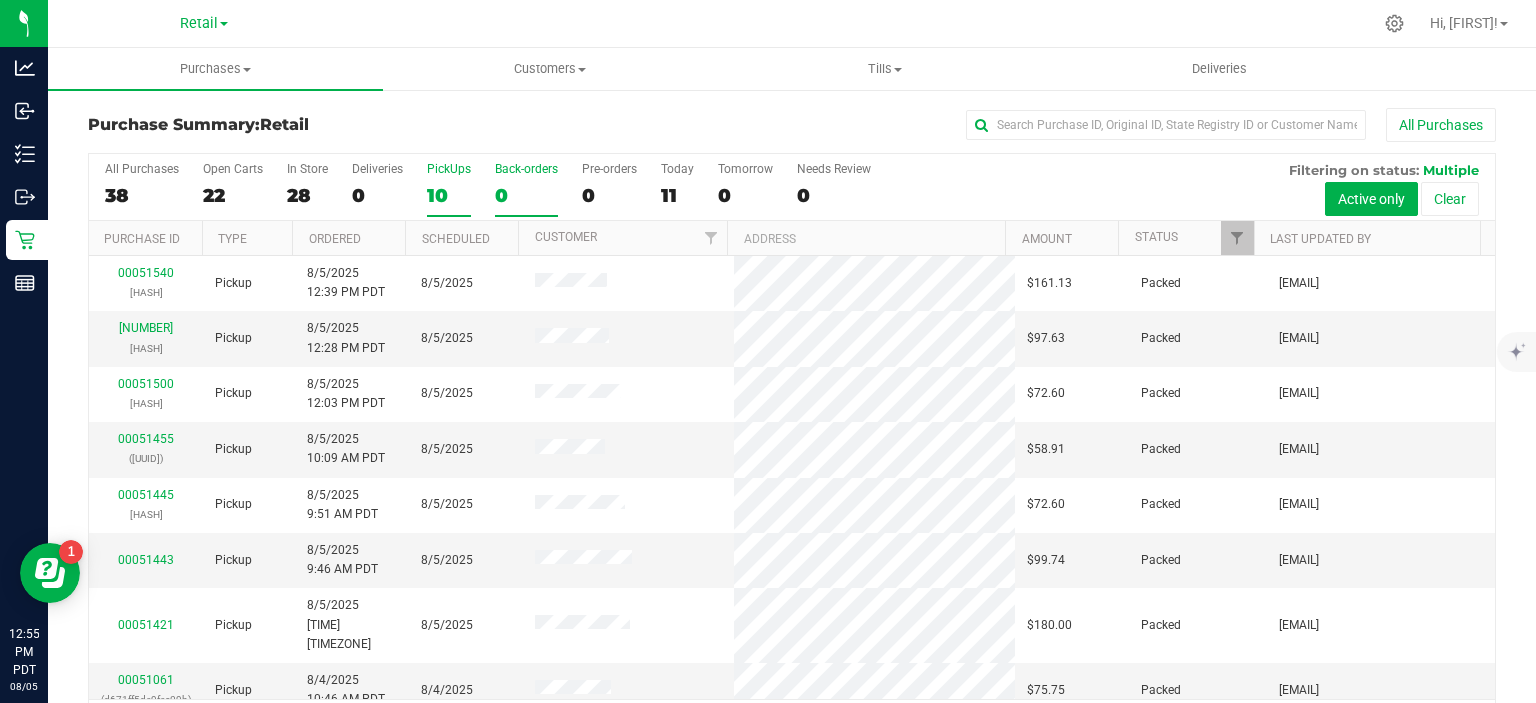 click on "0" at bounding box center [526, 195] 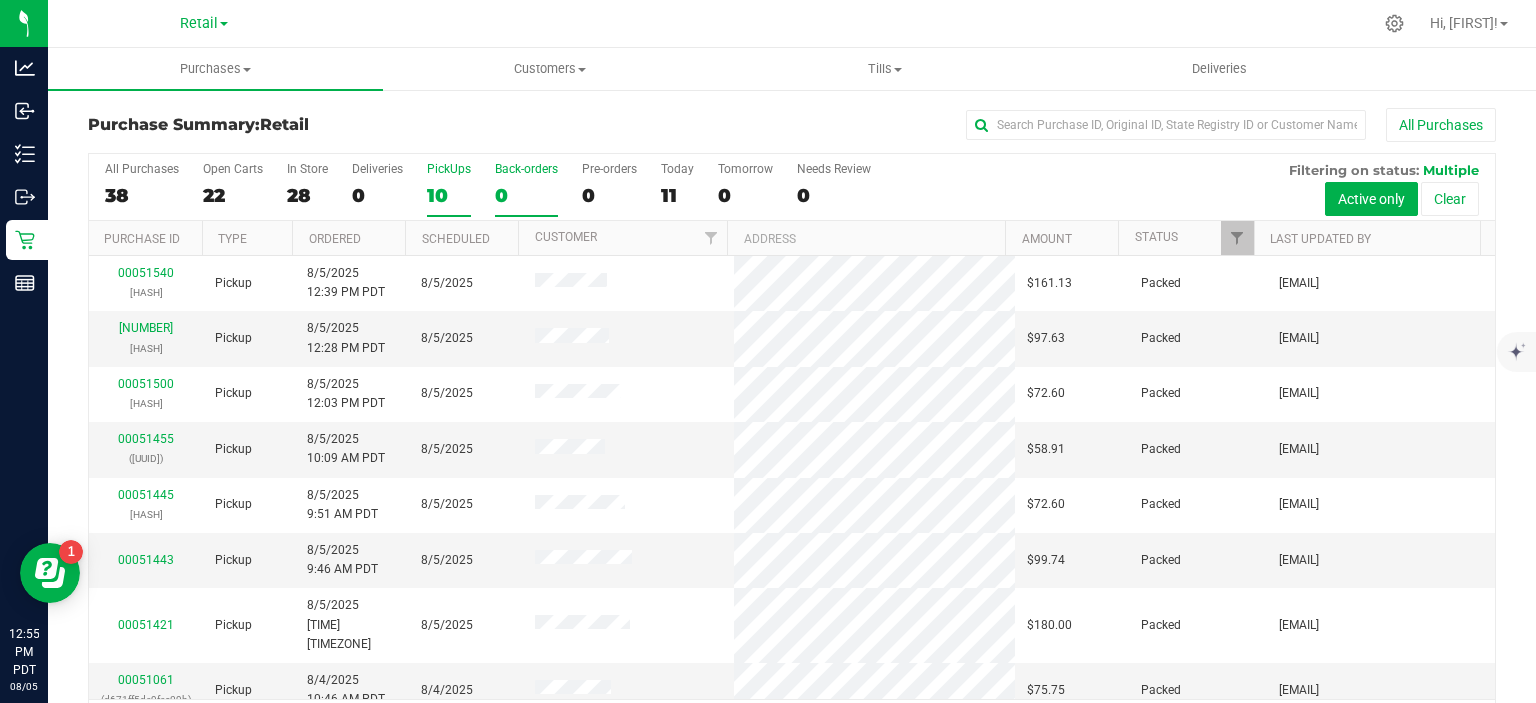 click on "Back-orders
0" at bounding box center (0, 0) 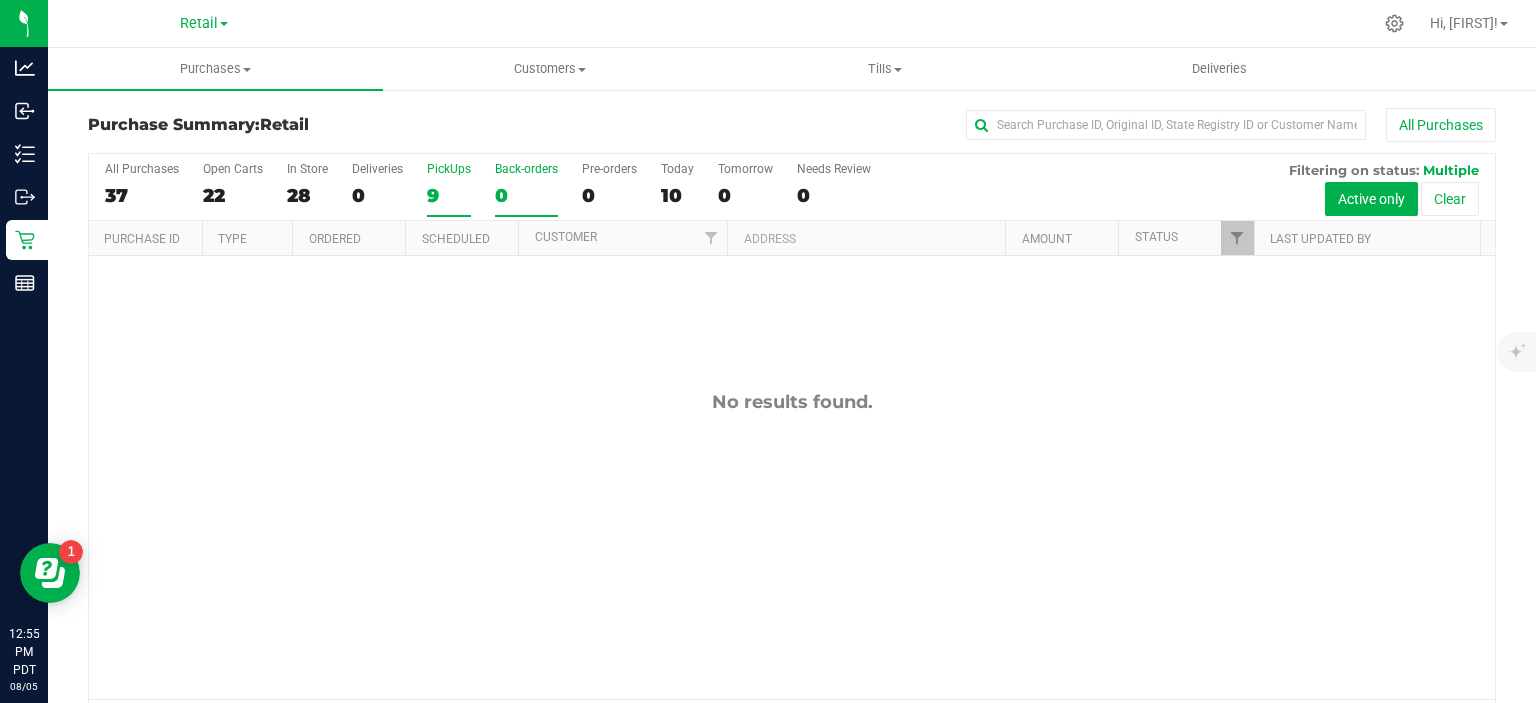 click on "PickUps
9" at bounding box center [449, 189] 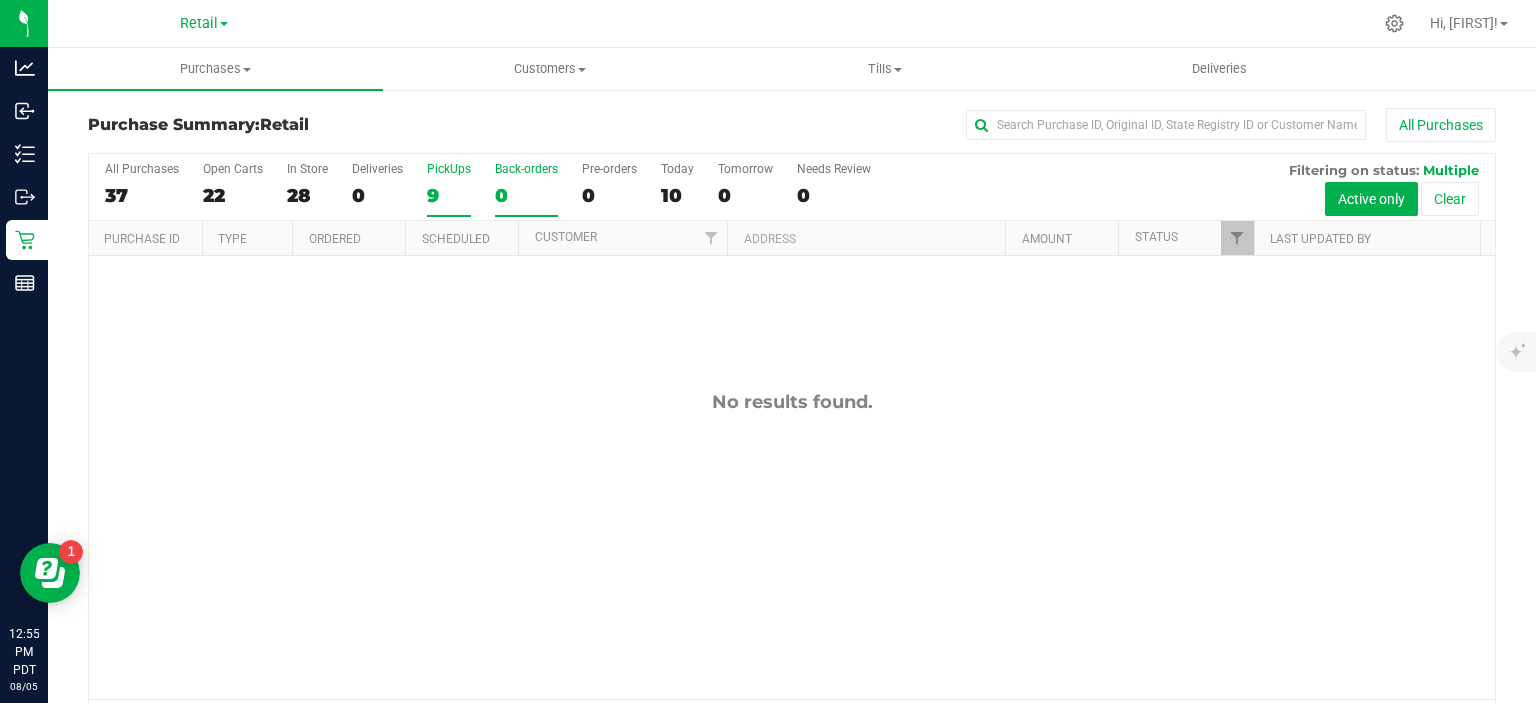 click on "PickUps
9" at bounding box center [0, 0] 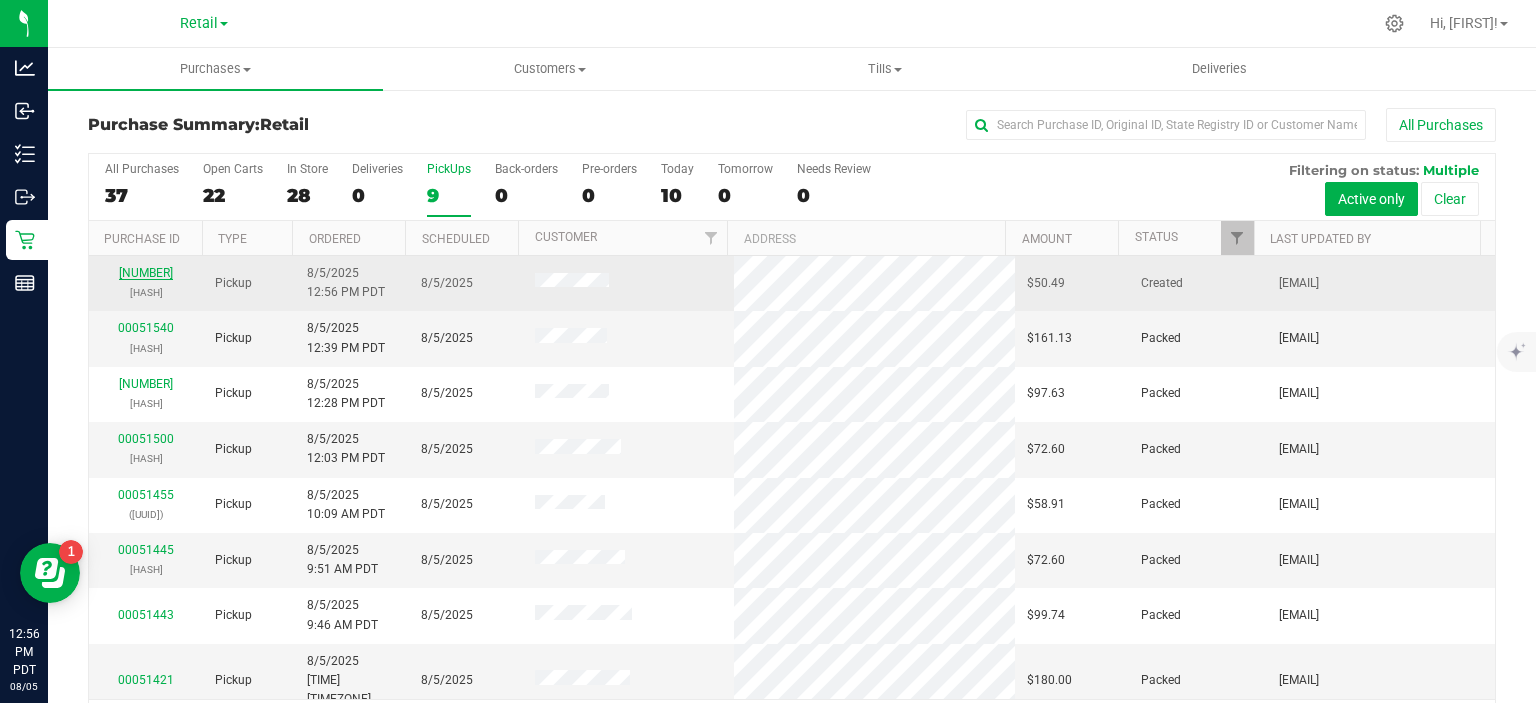 click on "[NUMBER]" at bounding box center (146, 273) 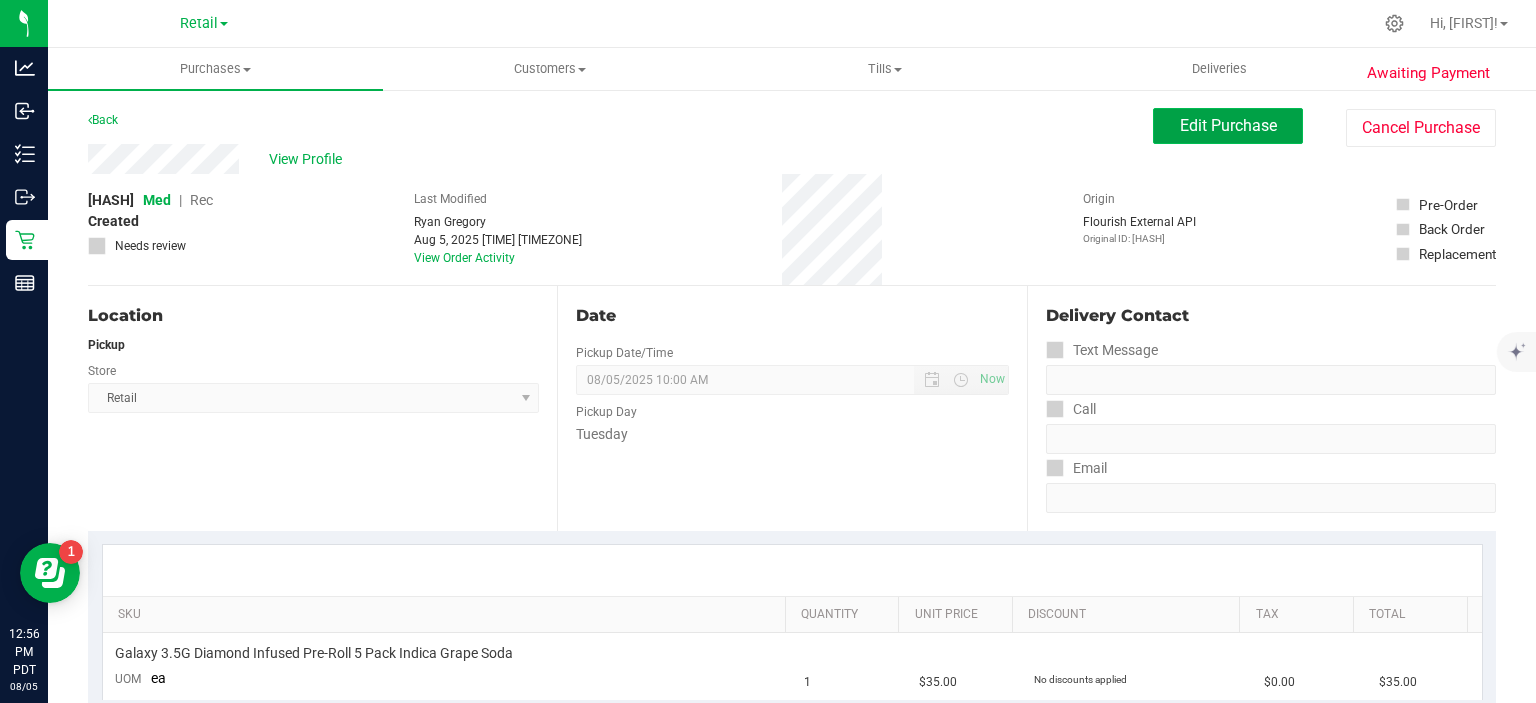 click on "Edit Purchase" at bounding box center (1228, 126) 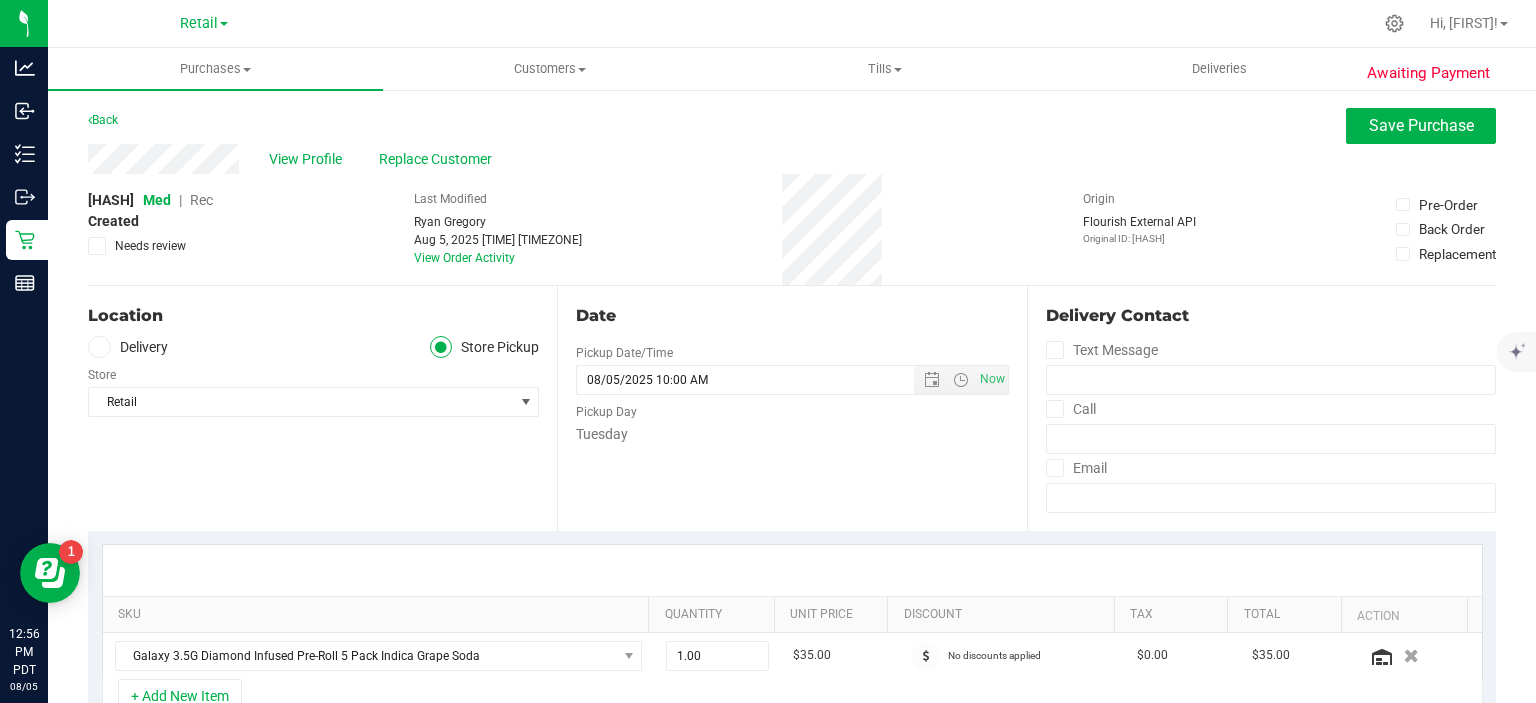 click on "Rec" at bounding box center [201, 200] 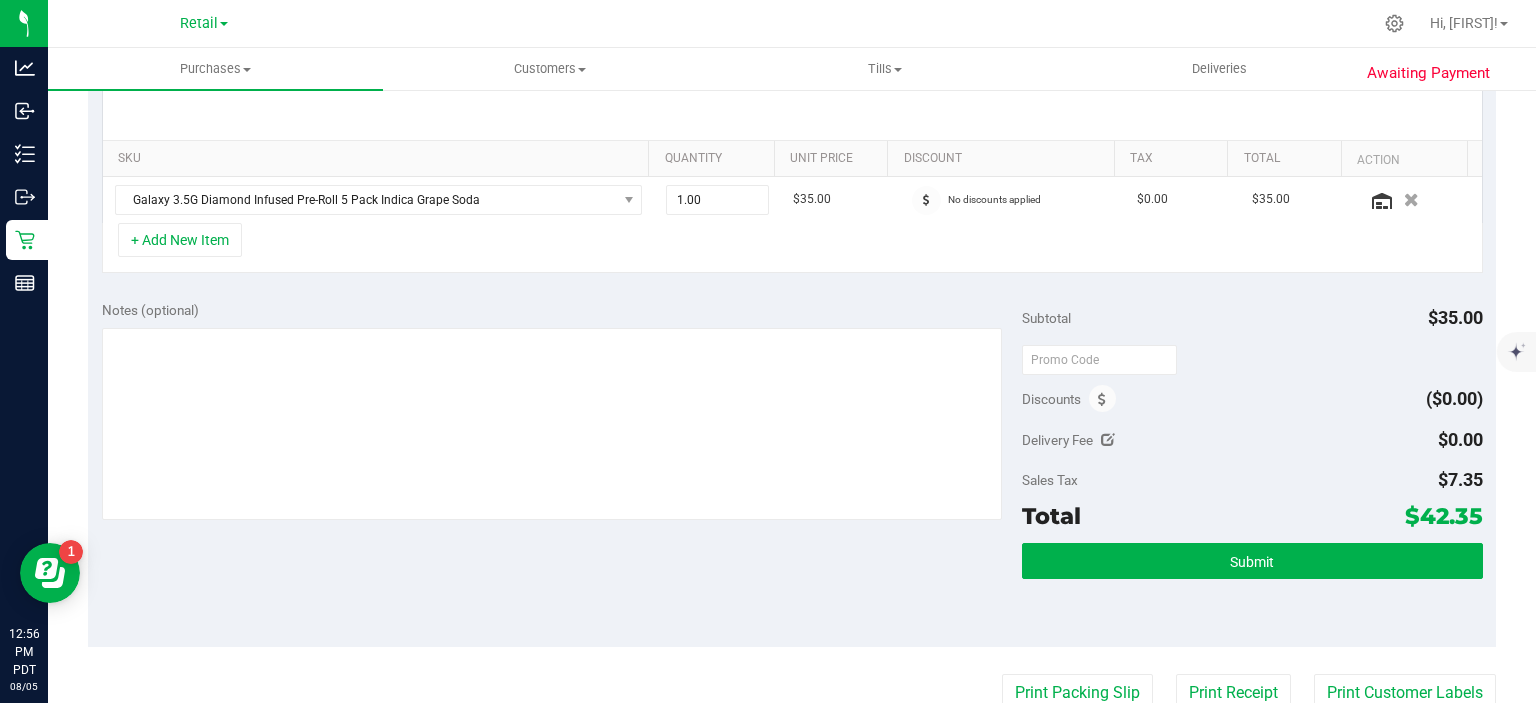scroll, scrollTop: 517, scrollLeft: 0, axis: vertical 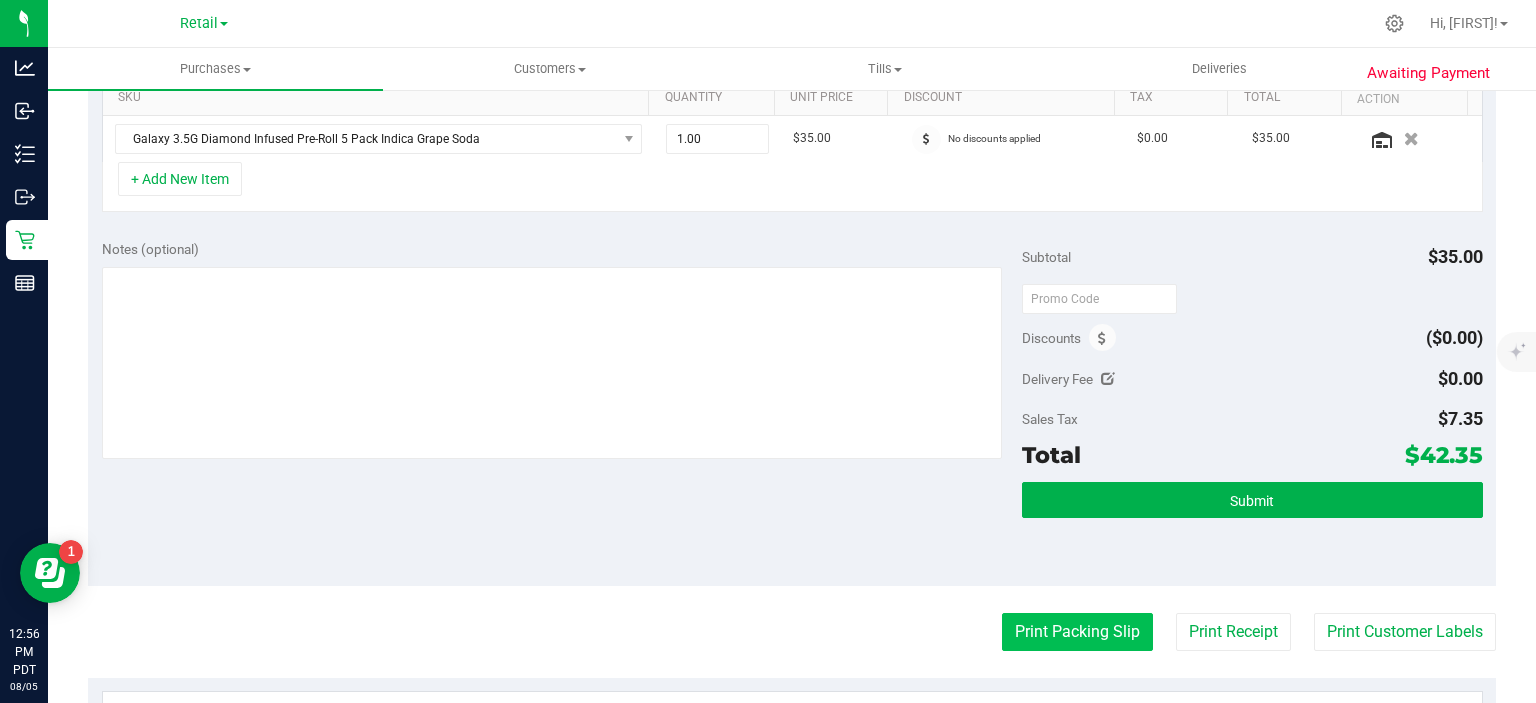 click on "Print Packing Slip" at bounding box center [1077, 632] 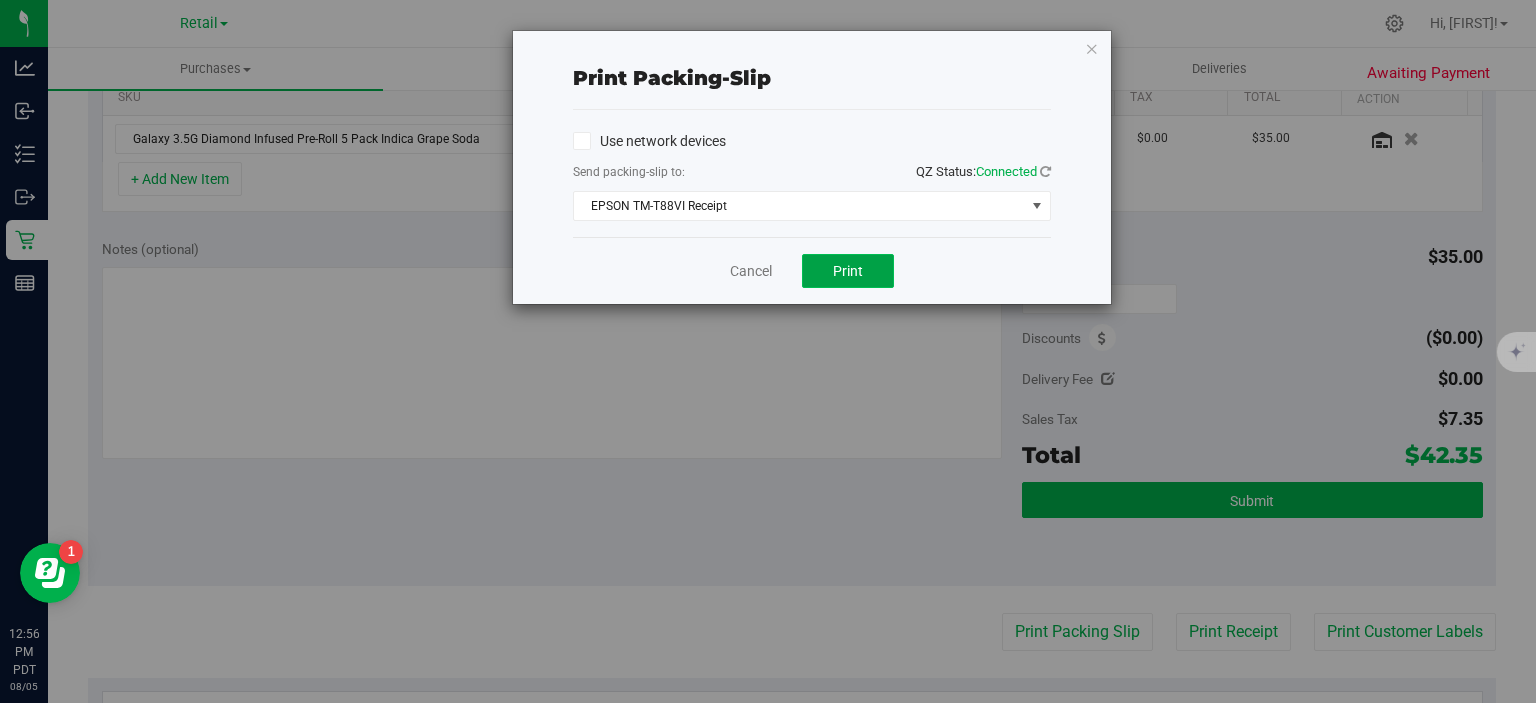 click on "Print" at bounding box center (848, 271) 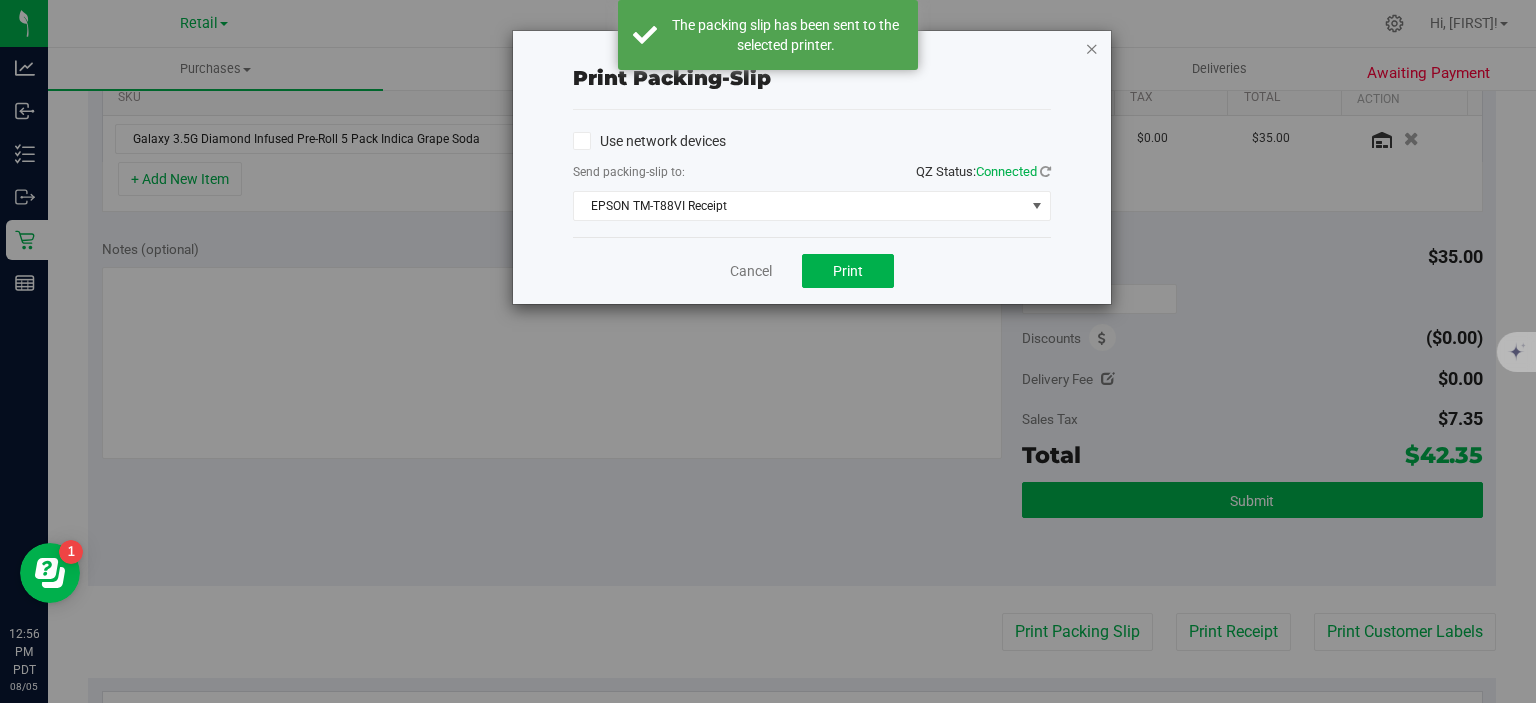 click at bounding box center [1092, 48] 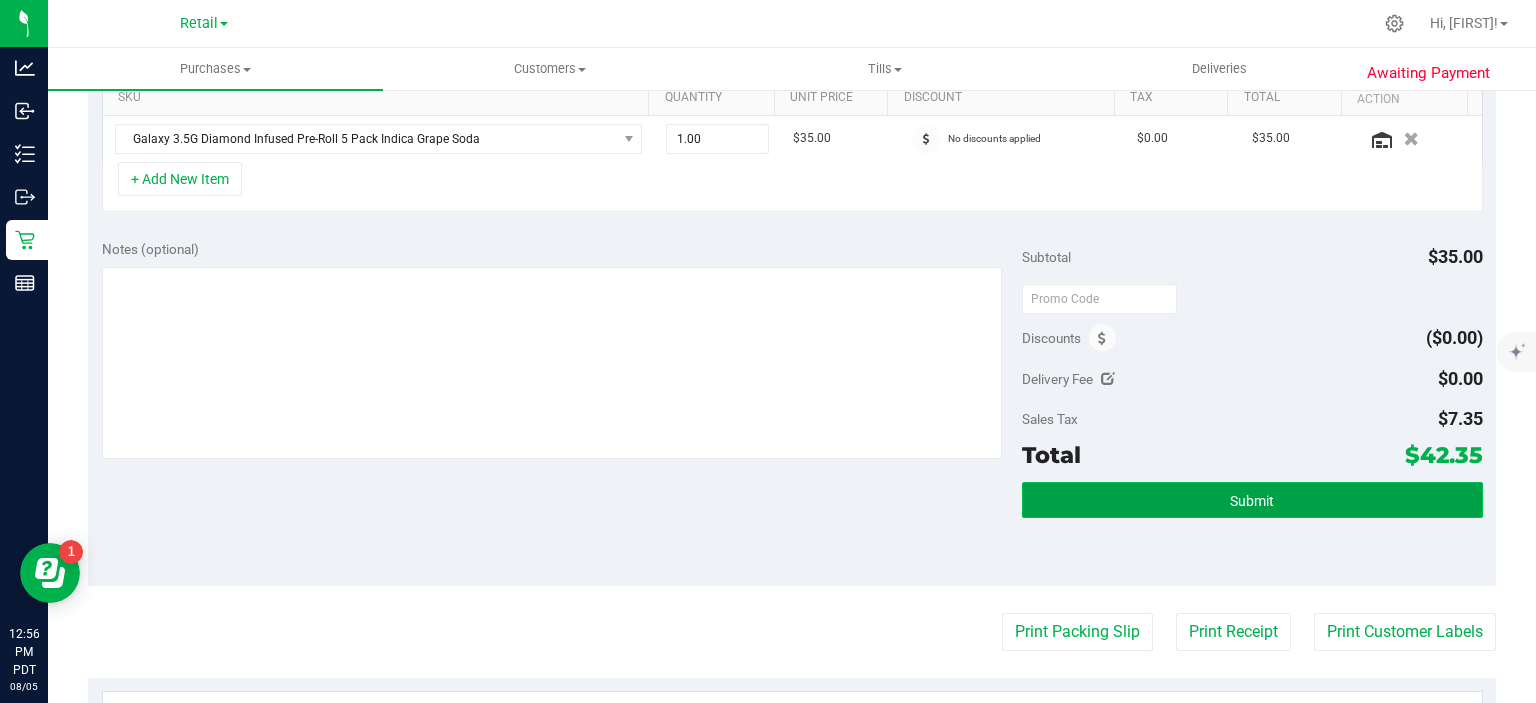 click on "Submit" at bounding box center (1252, 500) 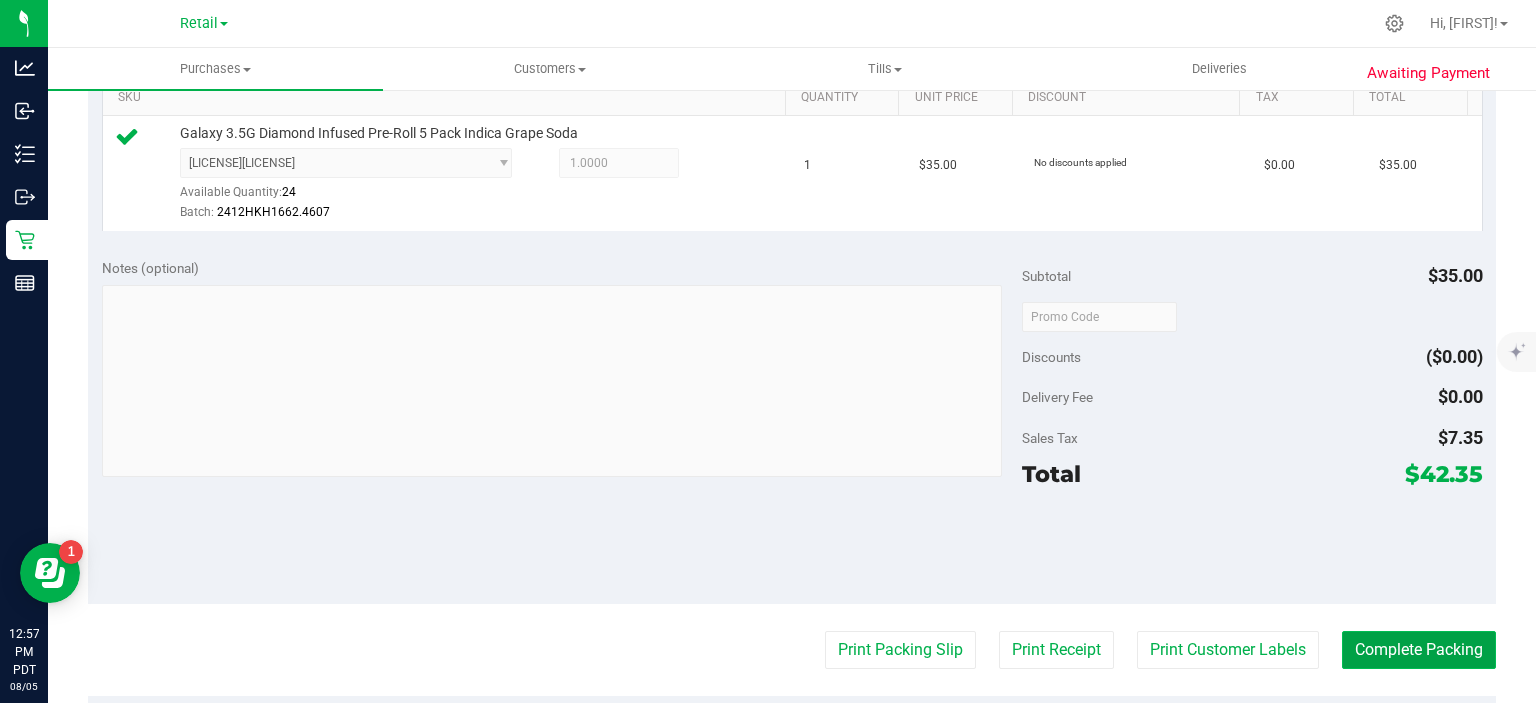 click on "Complete Packing" at bounding box center (1419, 650) 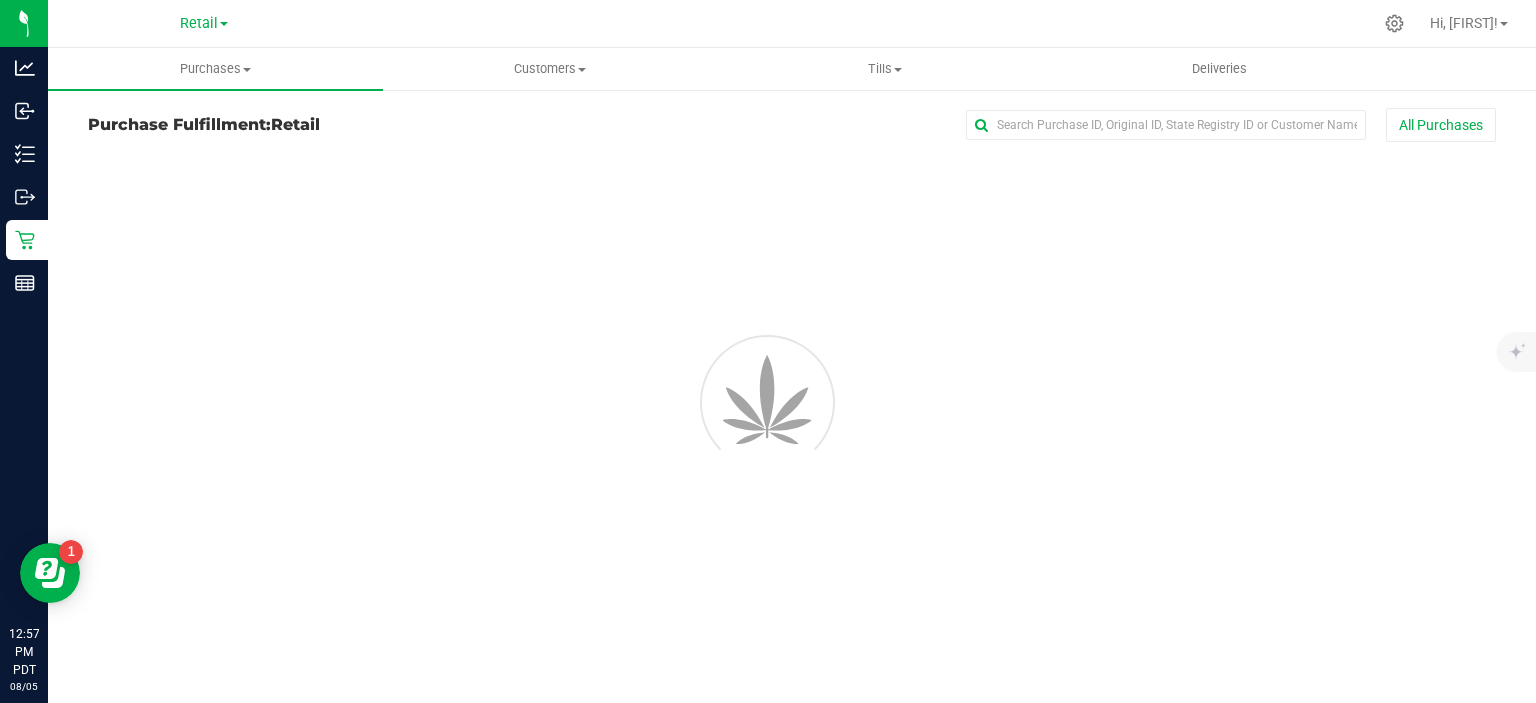scroll, scrollTop: 0, scrollLeft: 0, axis: both 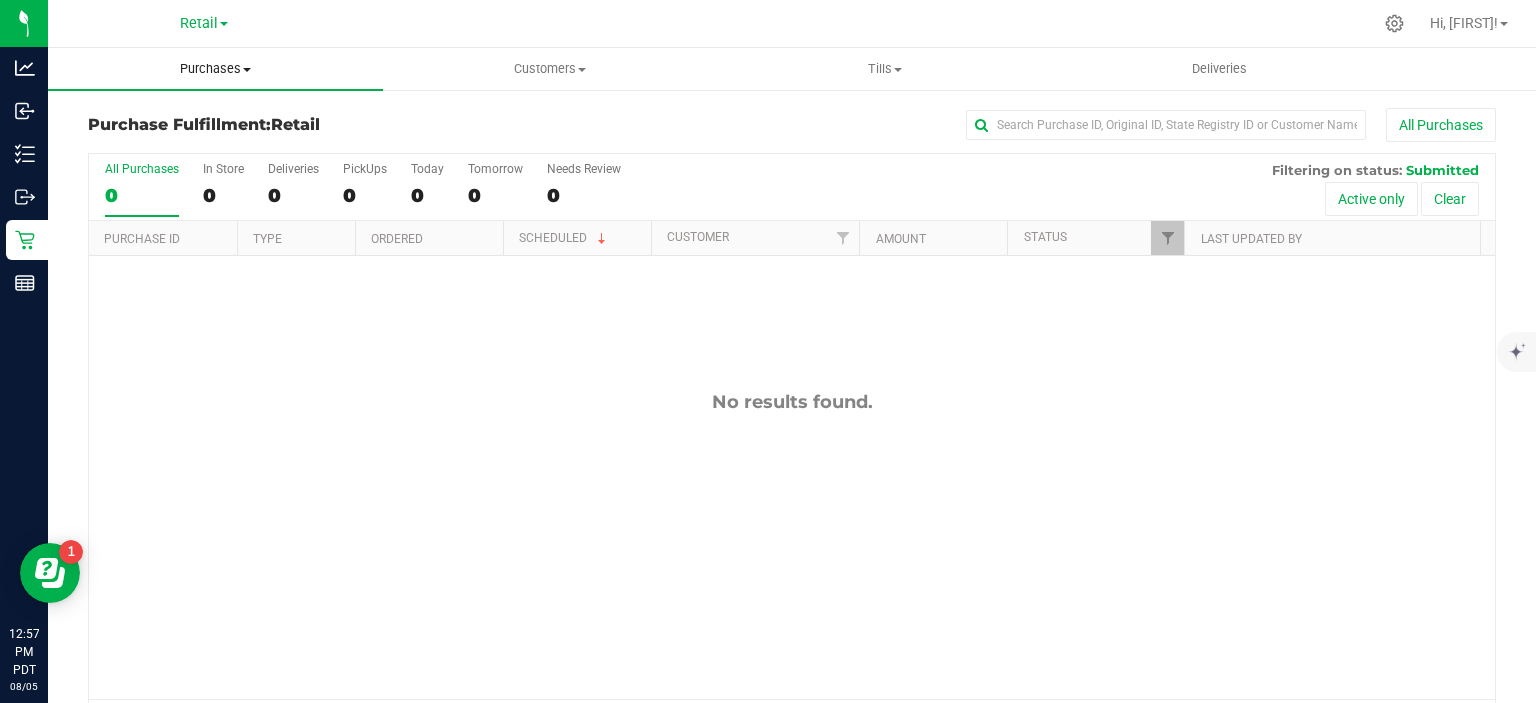 click on "Purchases" at bounding box center (215, 69) 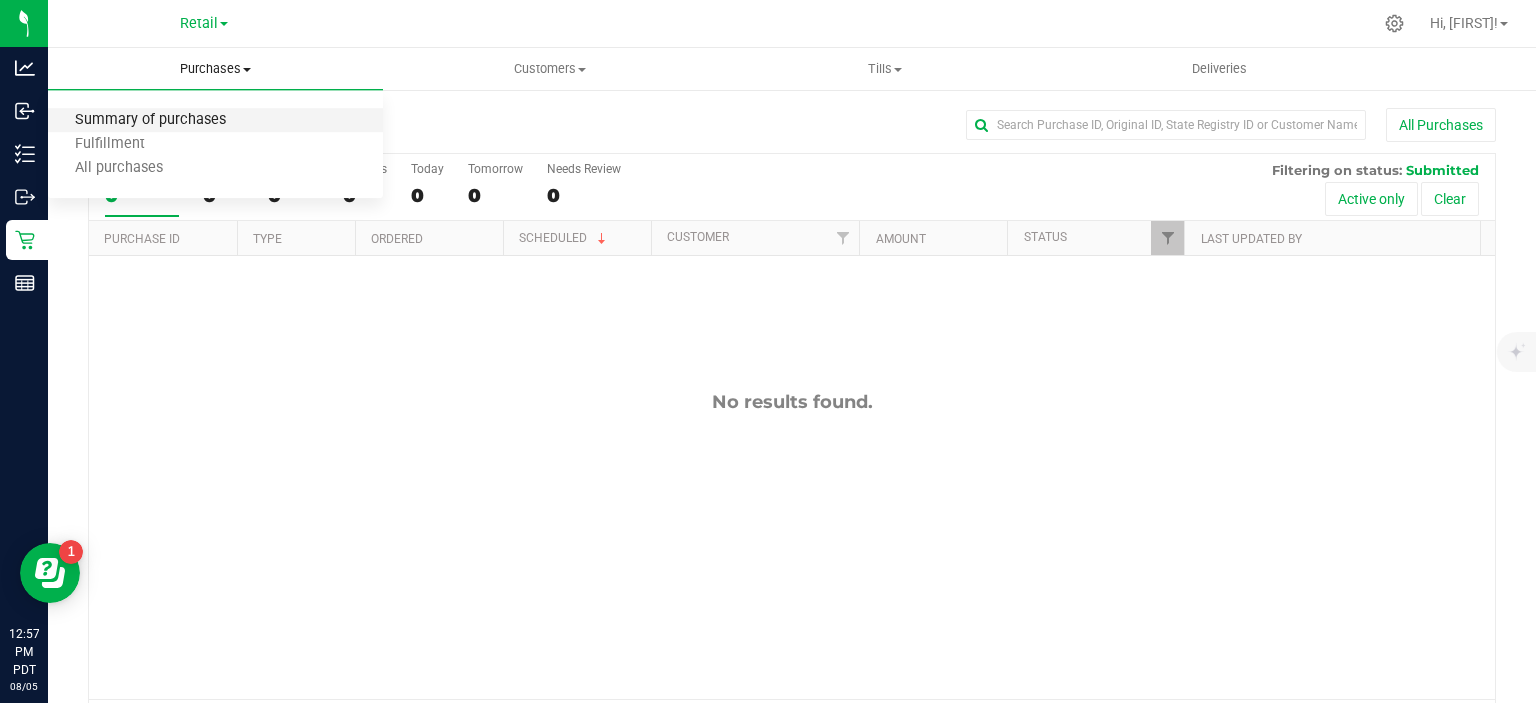 click on "Summary of purchases" at bounding box center (150, 120) 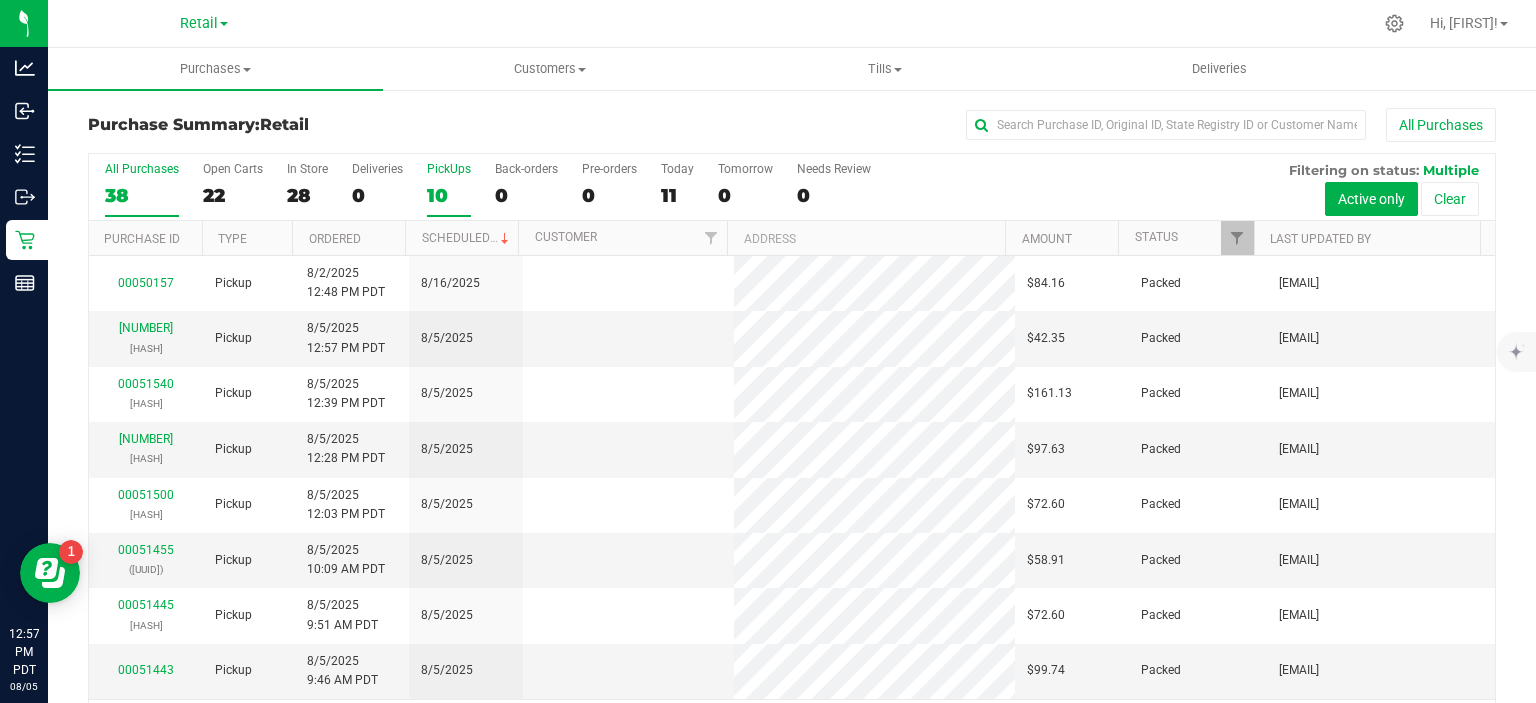 click on "10" at bounding box center [449, 195] 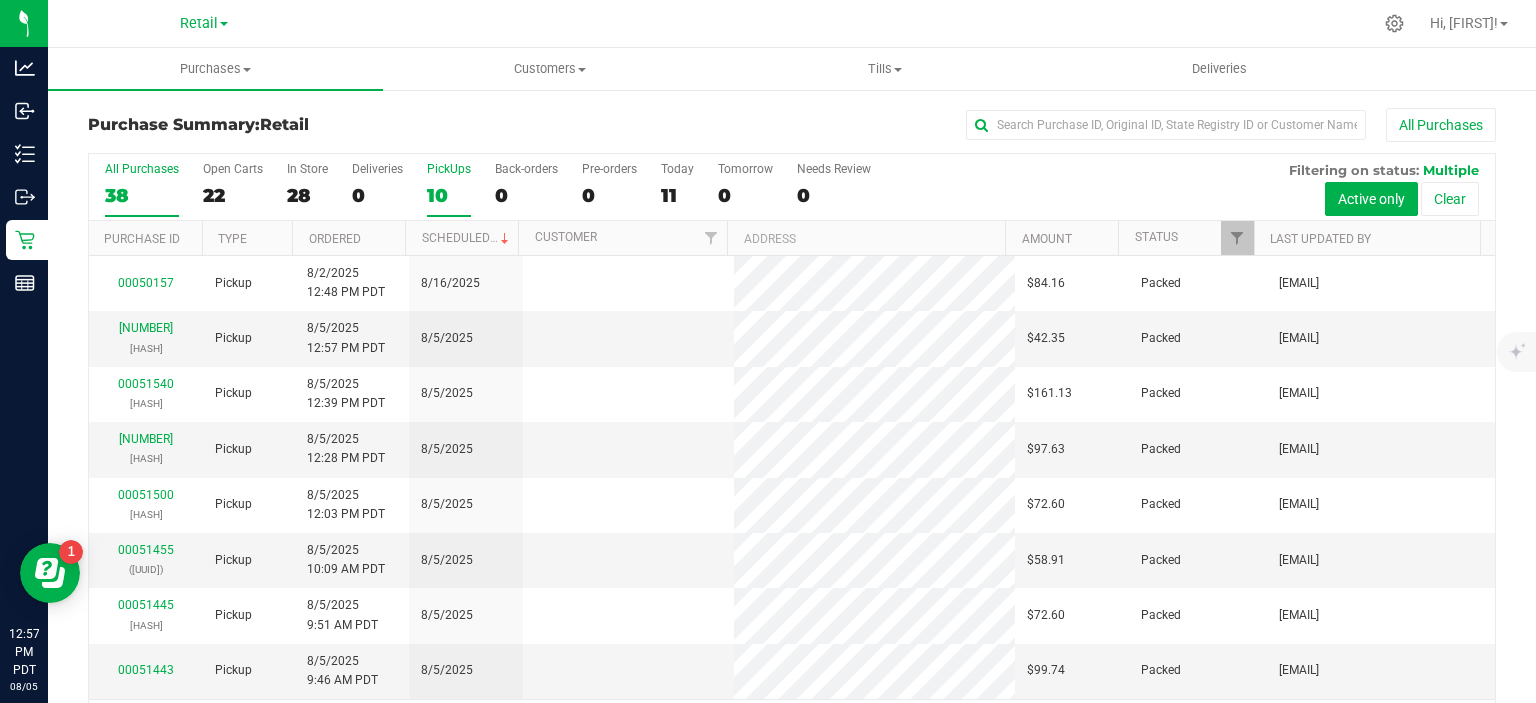 click on "PickUps
10" at bounding box center [0, 0] 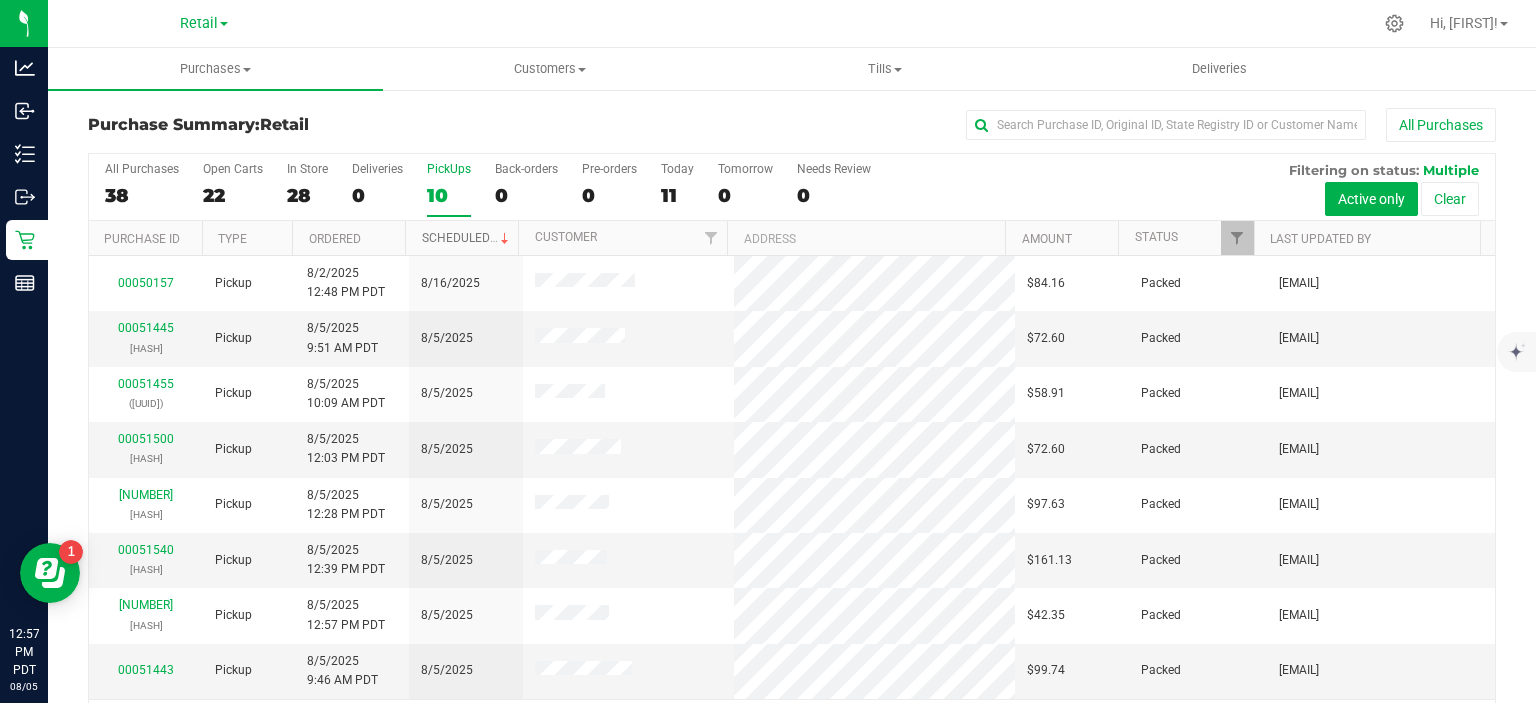 click at bounding box center [505, 239] 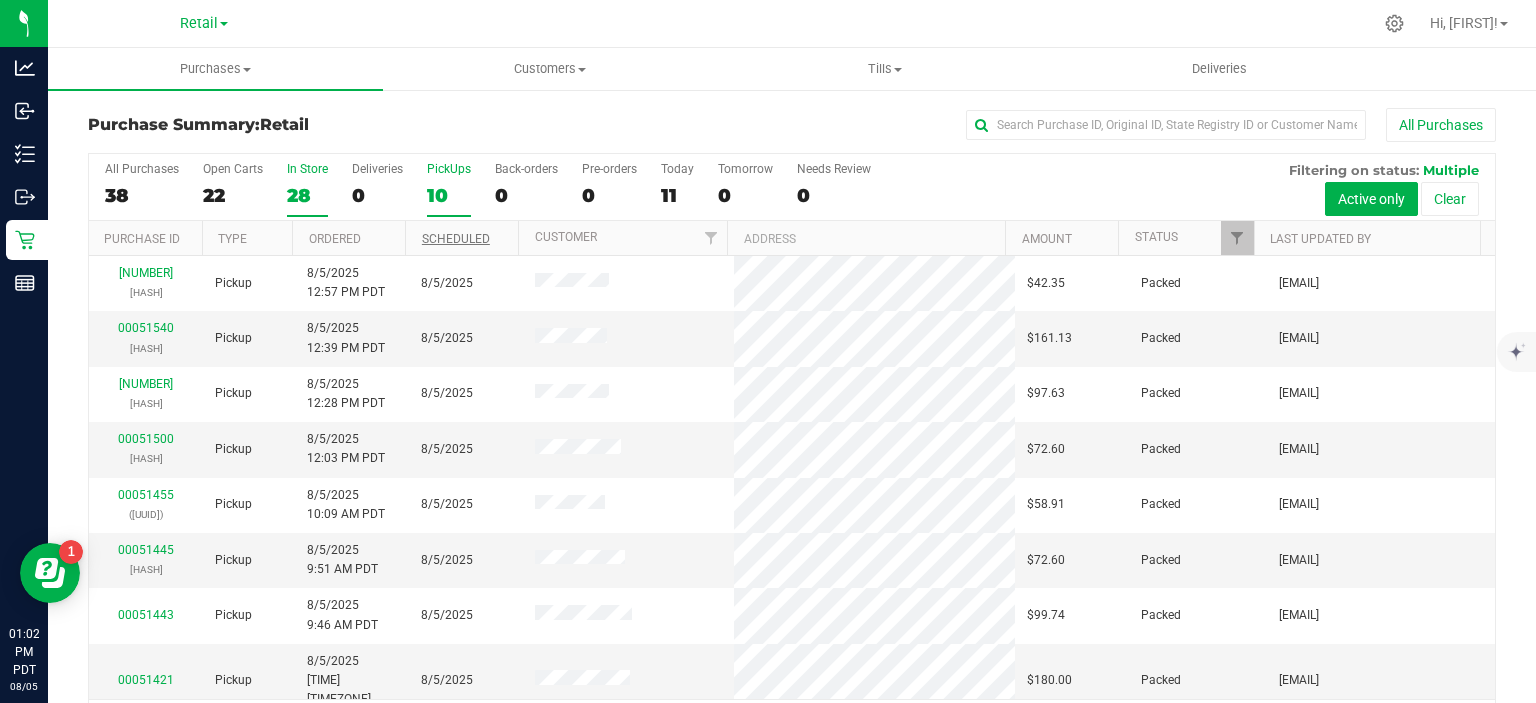 click on "28" at bounding box center (307, 195) 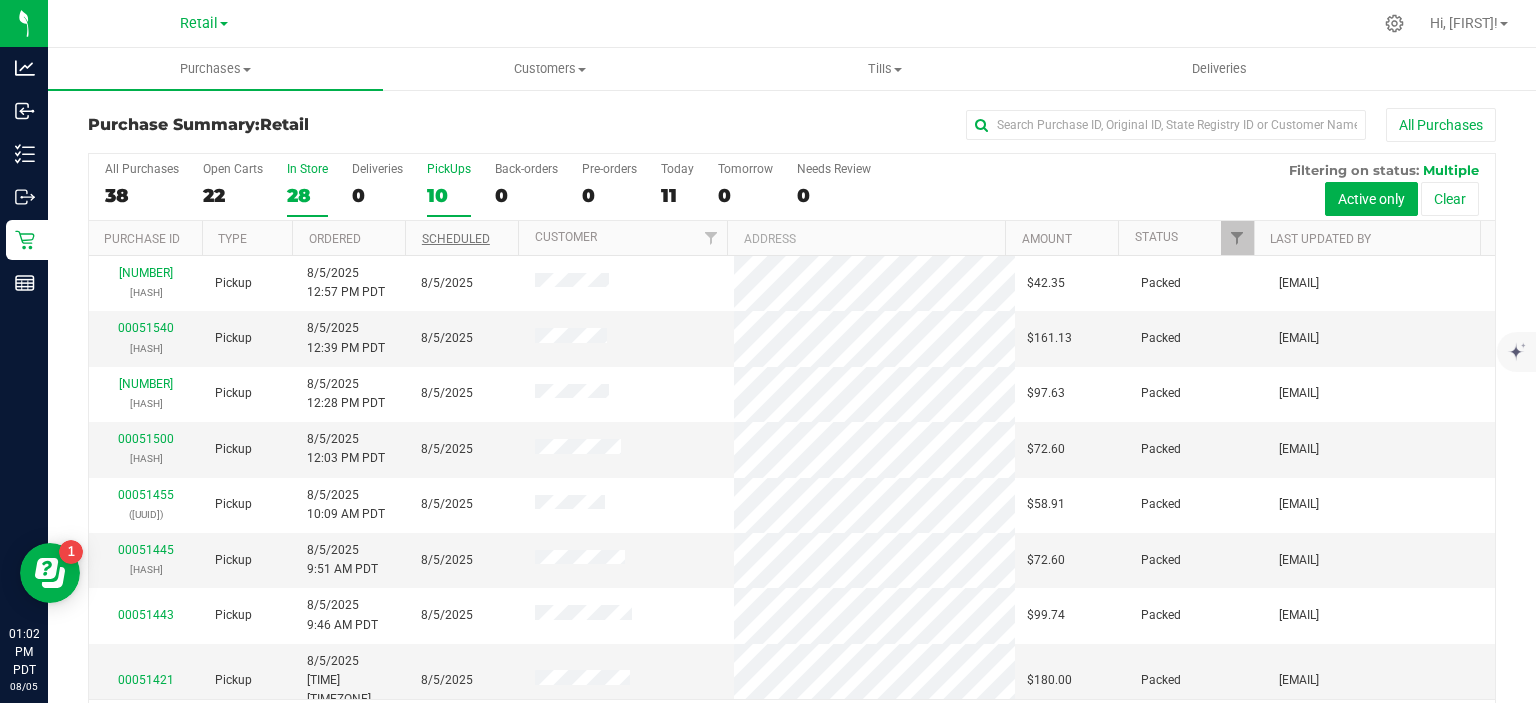 click on "In Store
28" at bounding box center (0, 0) 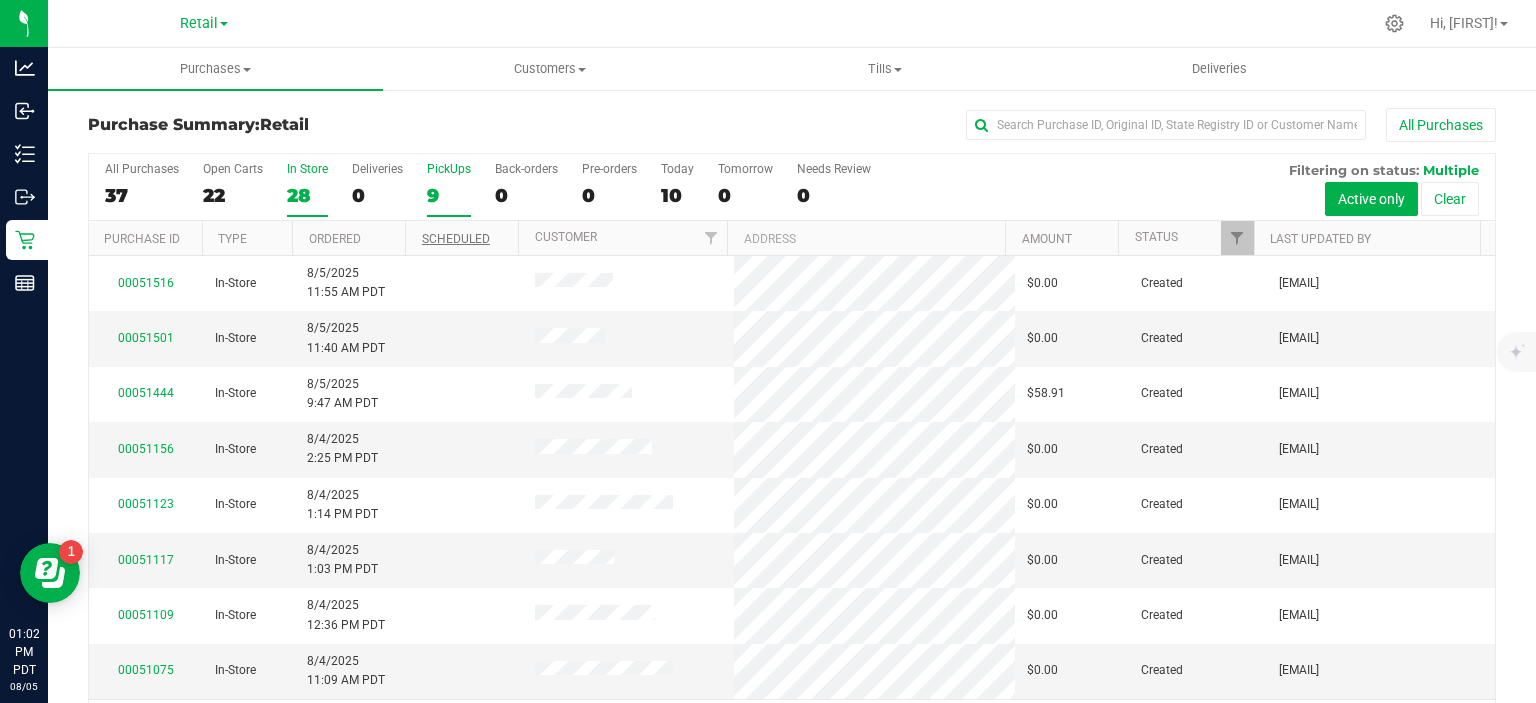 click on "9" at bounding box center (449, 195) 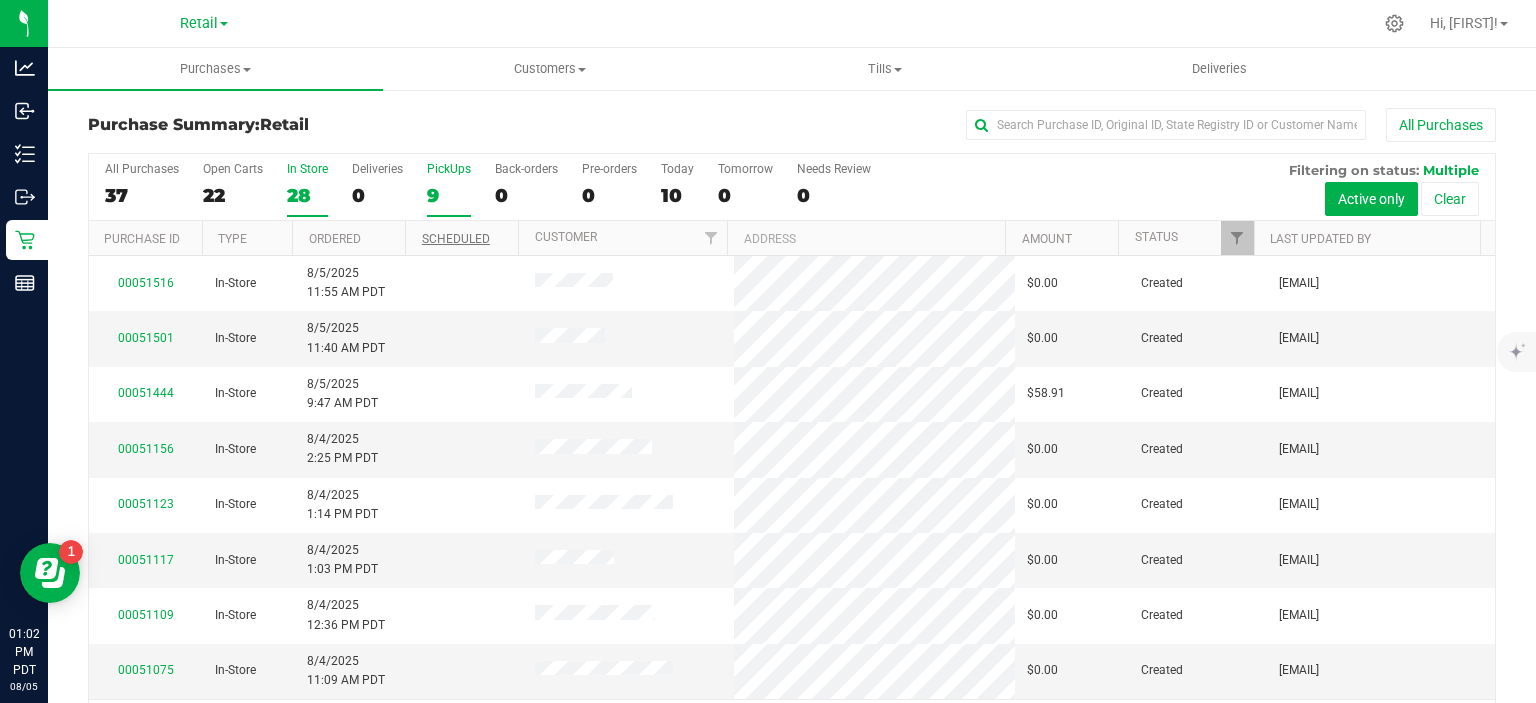 click on "PickUps
9" at bounding box center (0, 0) 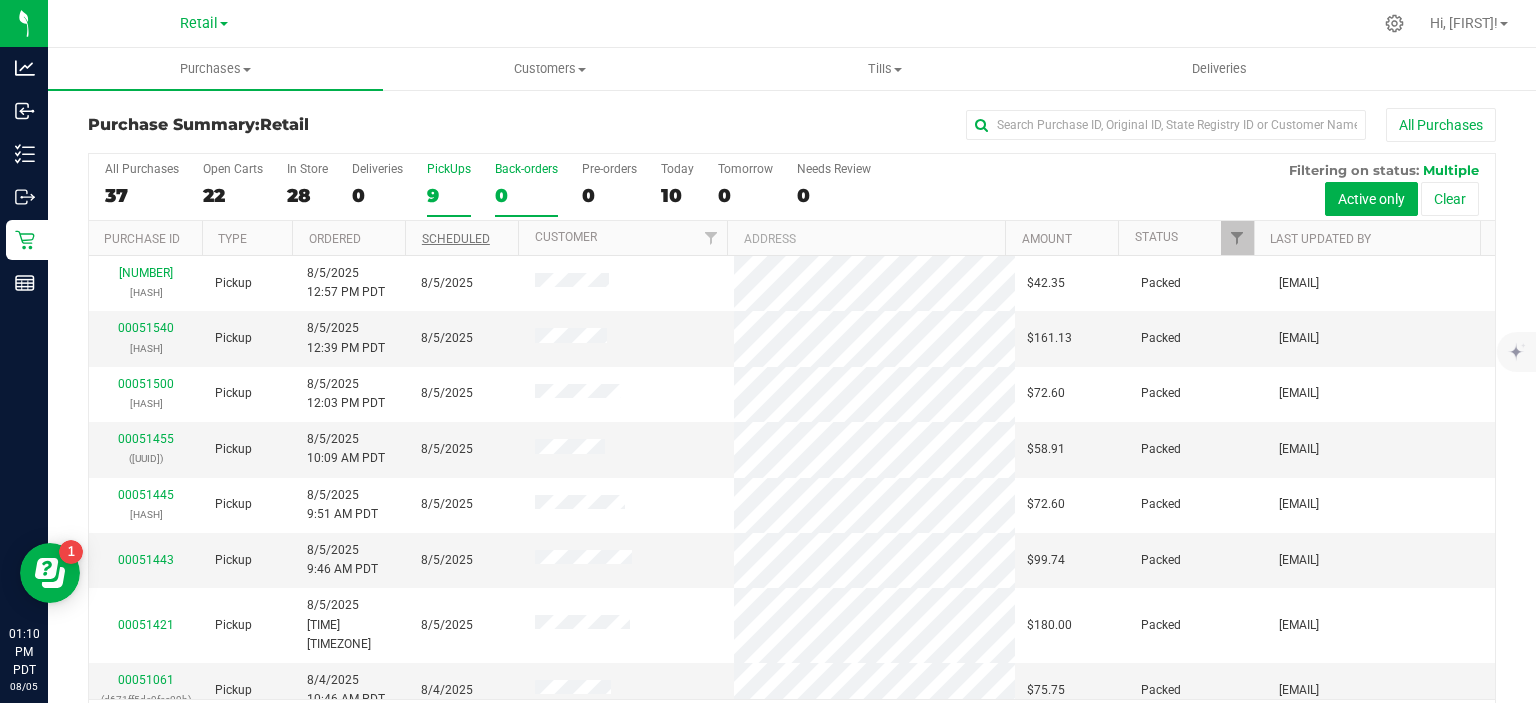 click on "0" at bounding box center [526, 195] 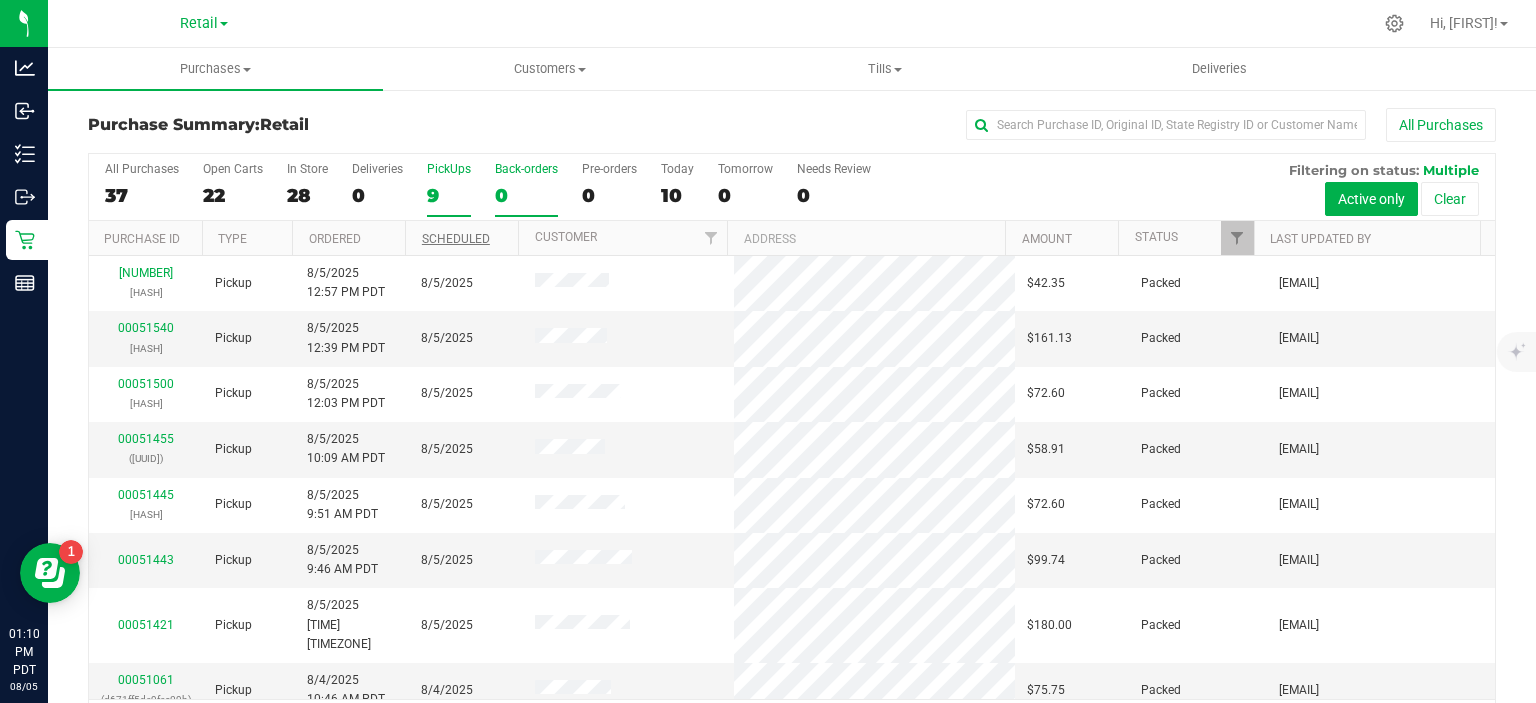 click on "Back-orders
0" at bounding box center (0, 0) 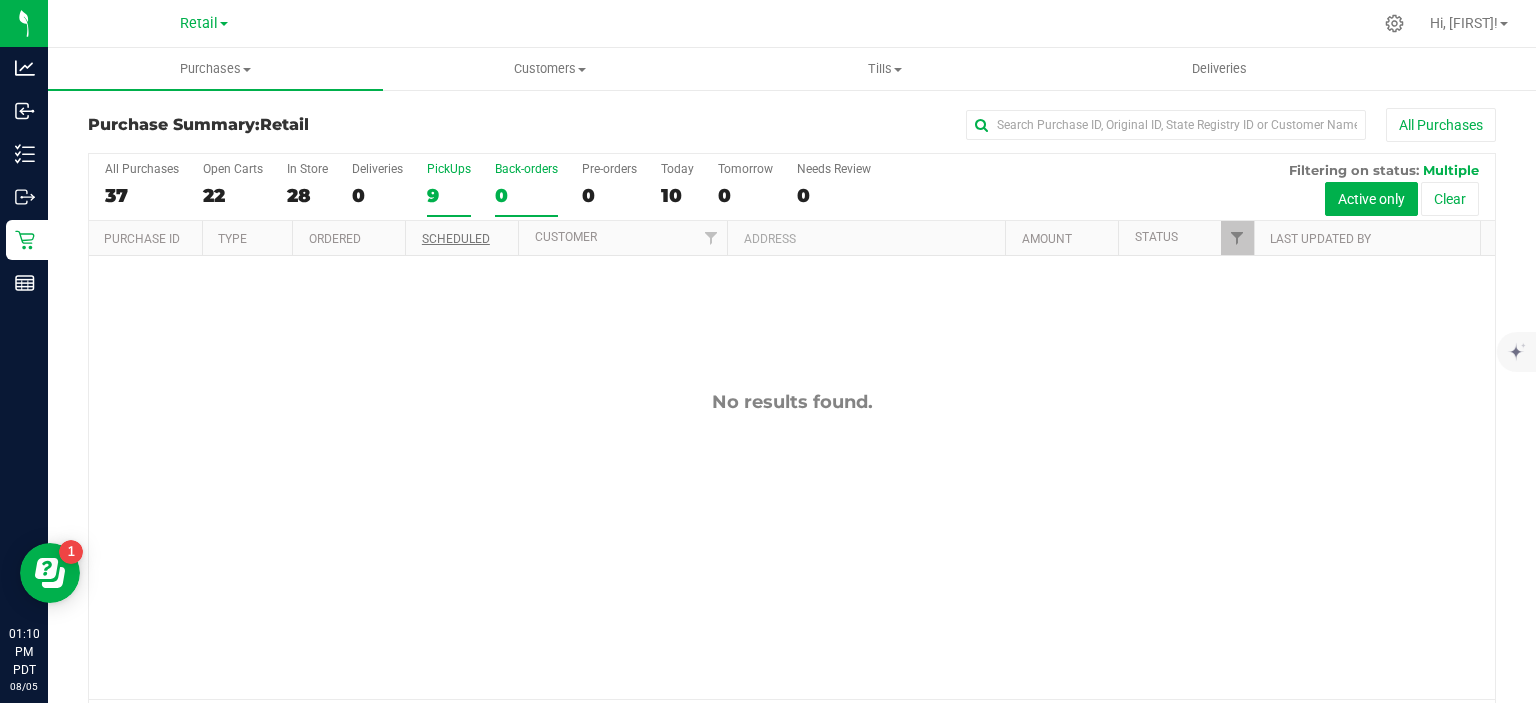 click on "9" at bounding box center [449, 195] 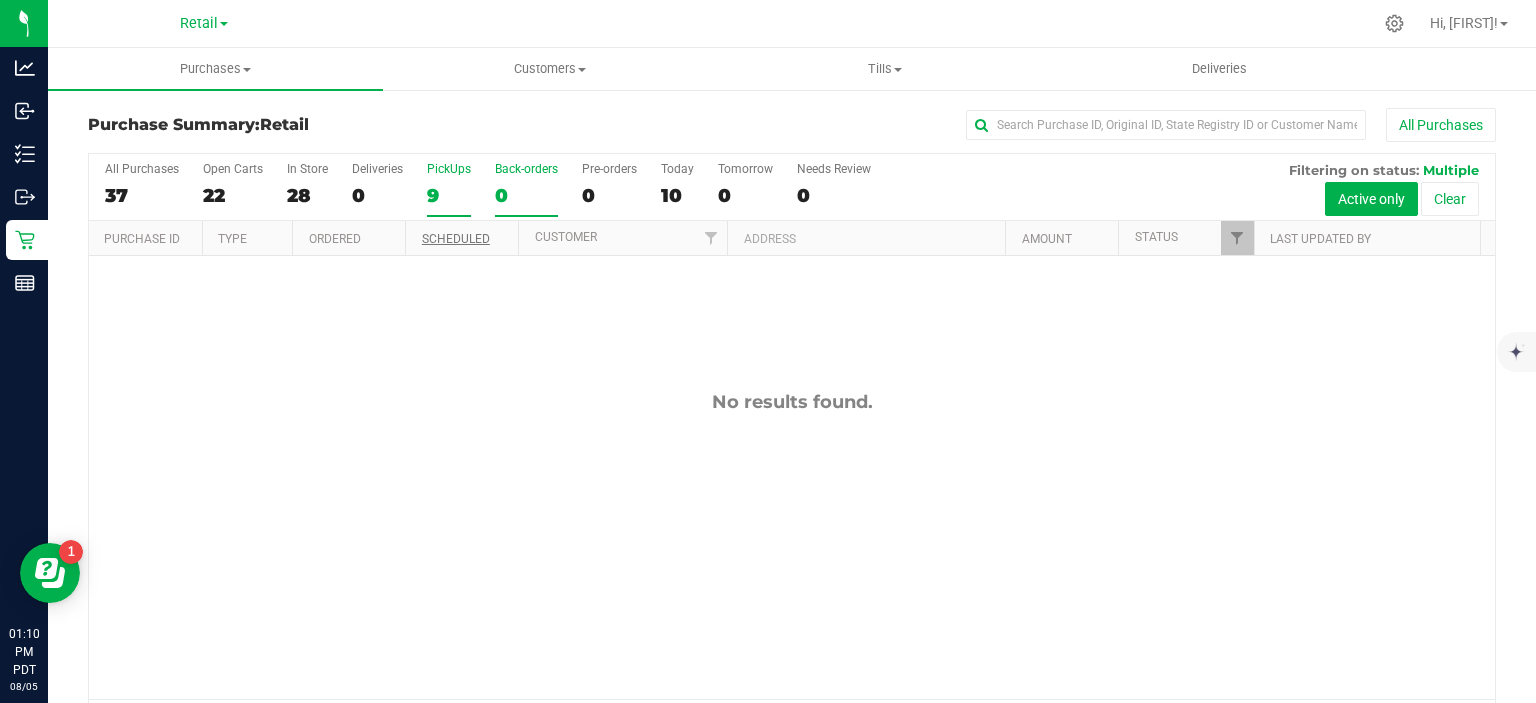 click on "PickUps
9" at bounding box center (0, 0) 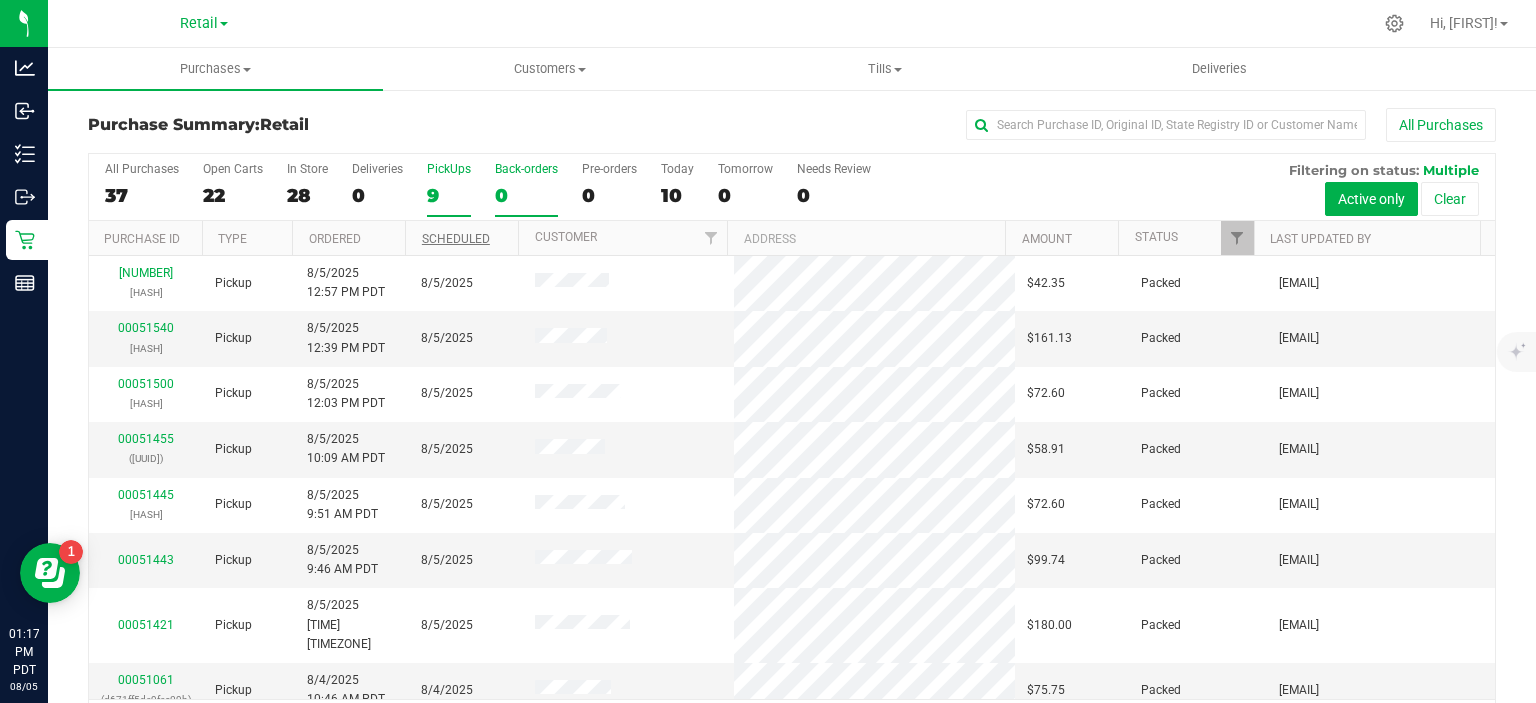 click on "0" at bounding box center [526, 195] 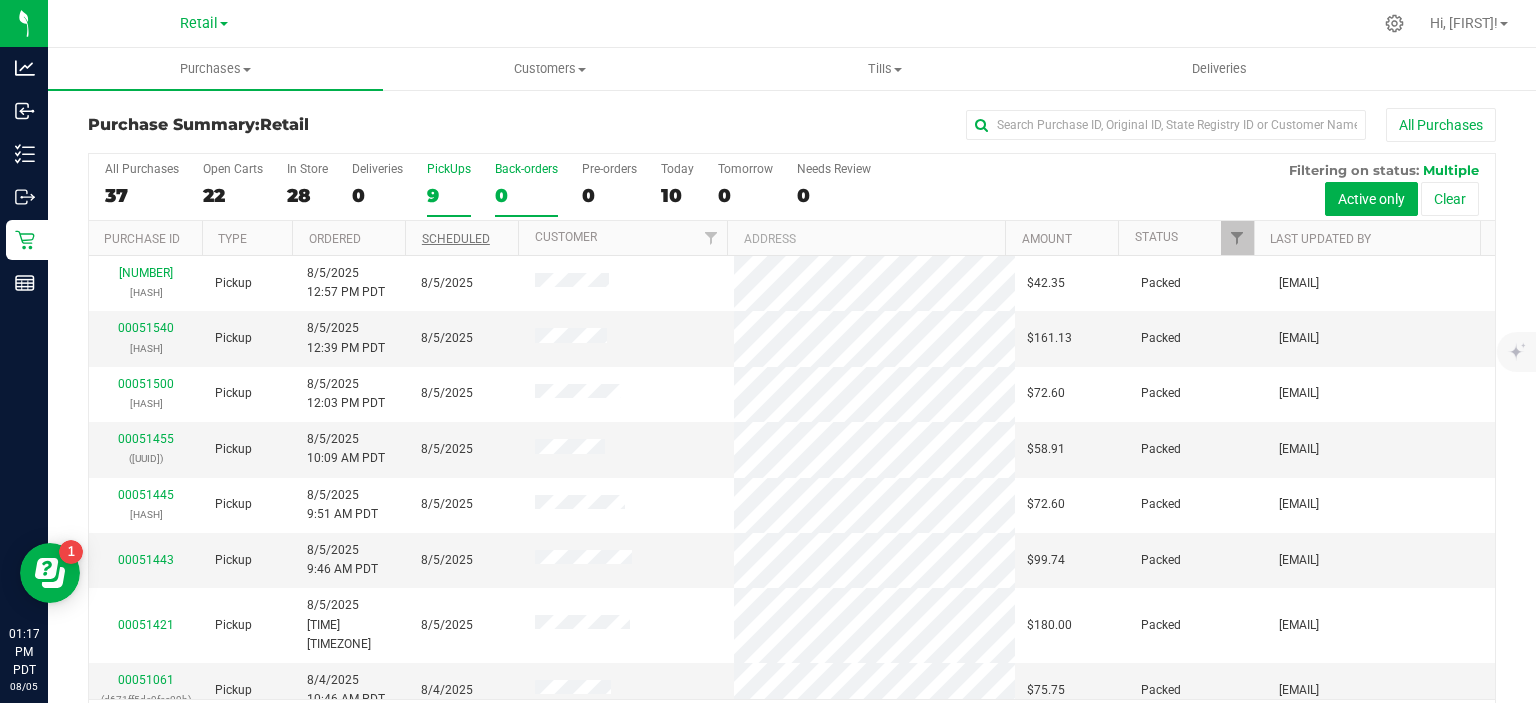 click on "Back-orders
0" at bounding box center (0, 0) 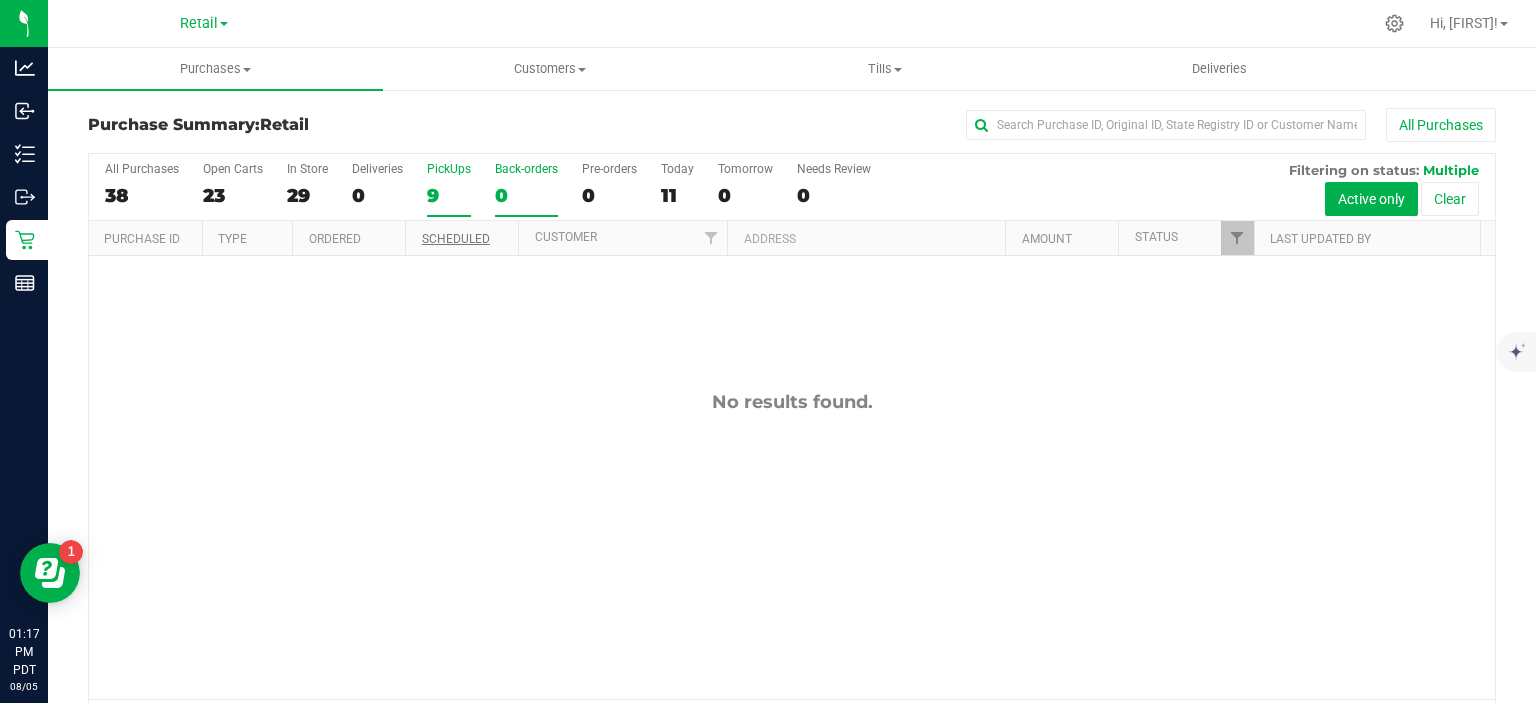 click on "9" at bounding box center (449, 195) 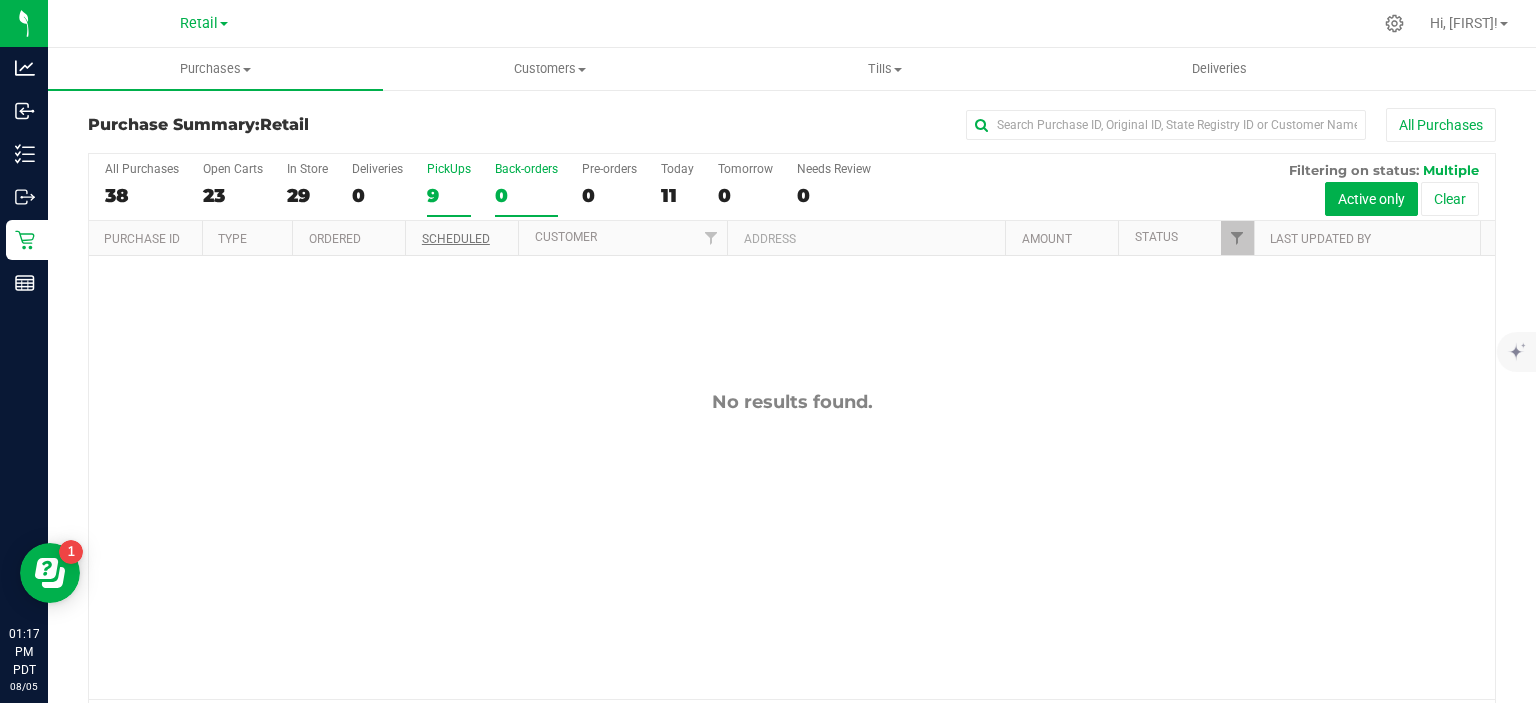 click on "PickUps
9" at bounding box center [0, 0] 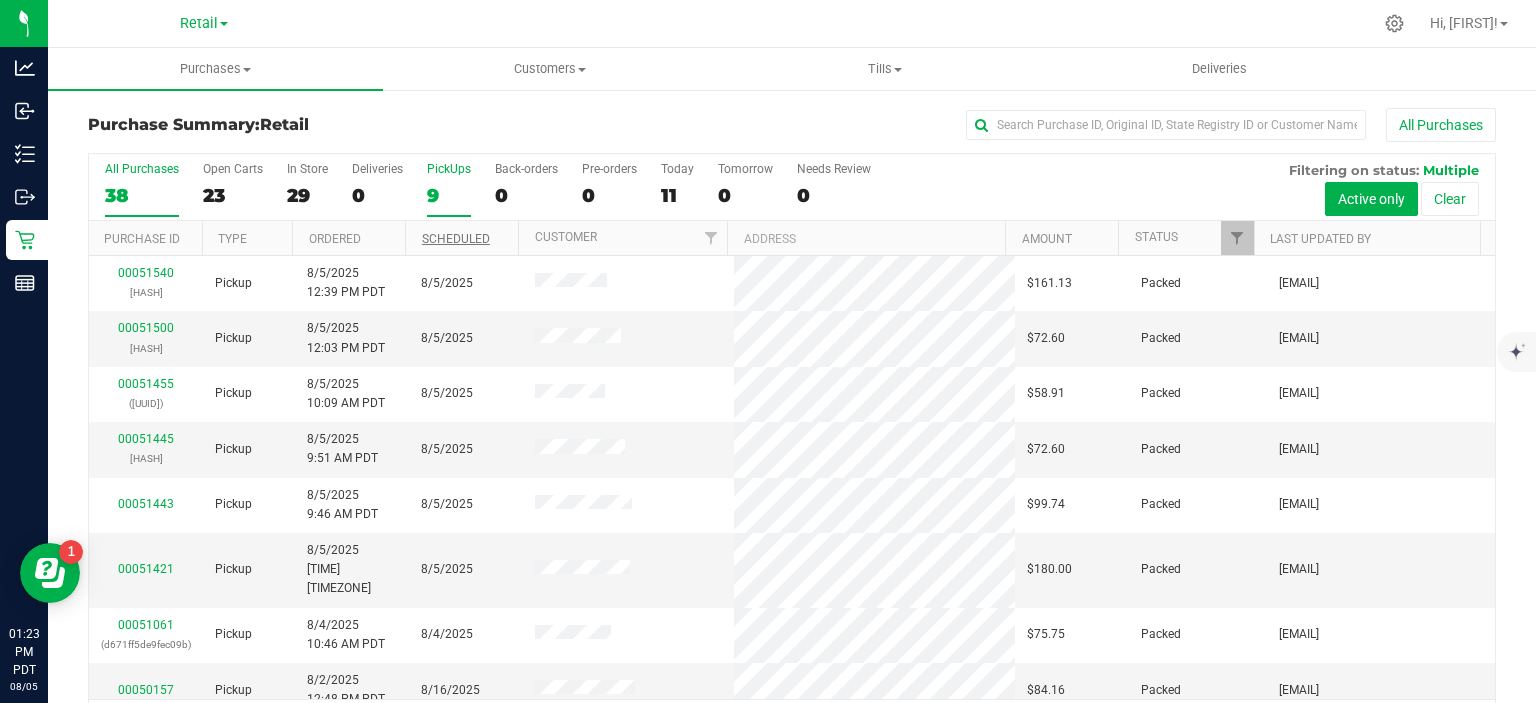 click on "All Purchases
[NUMBER]" at bounding box center (142, 189) 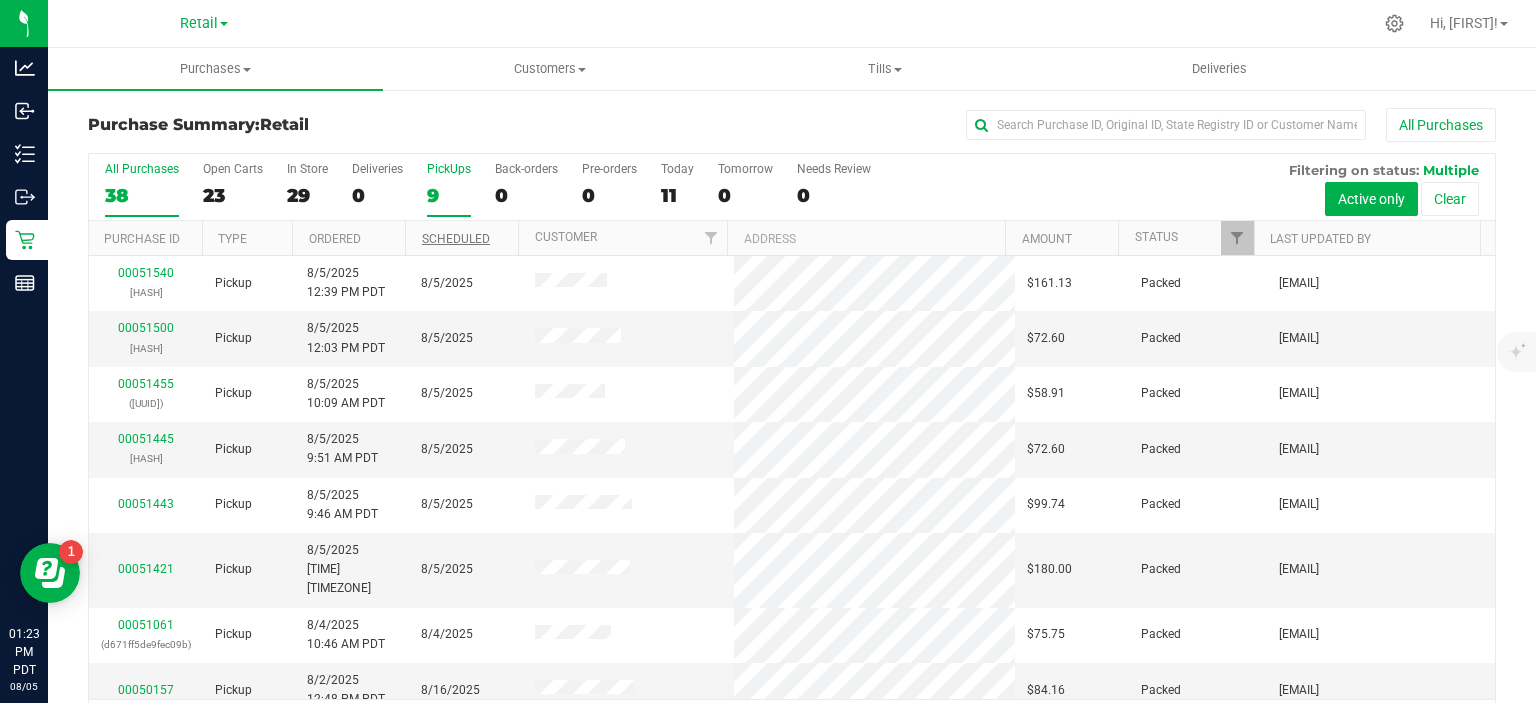 click on "All Purchases
[NUMBER]" at bounding box center (0, 0) 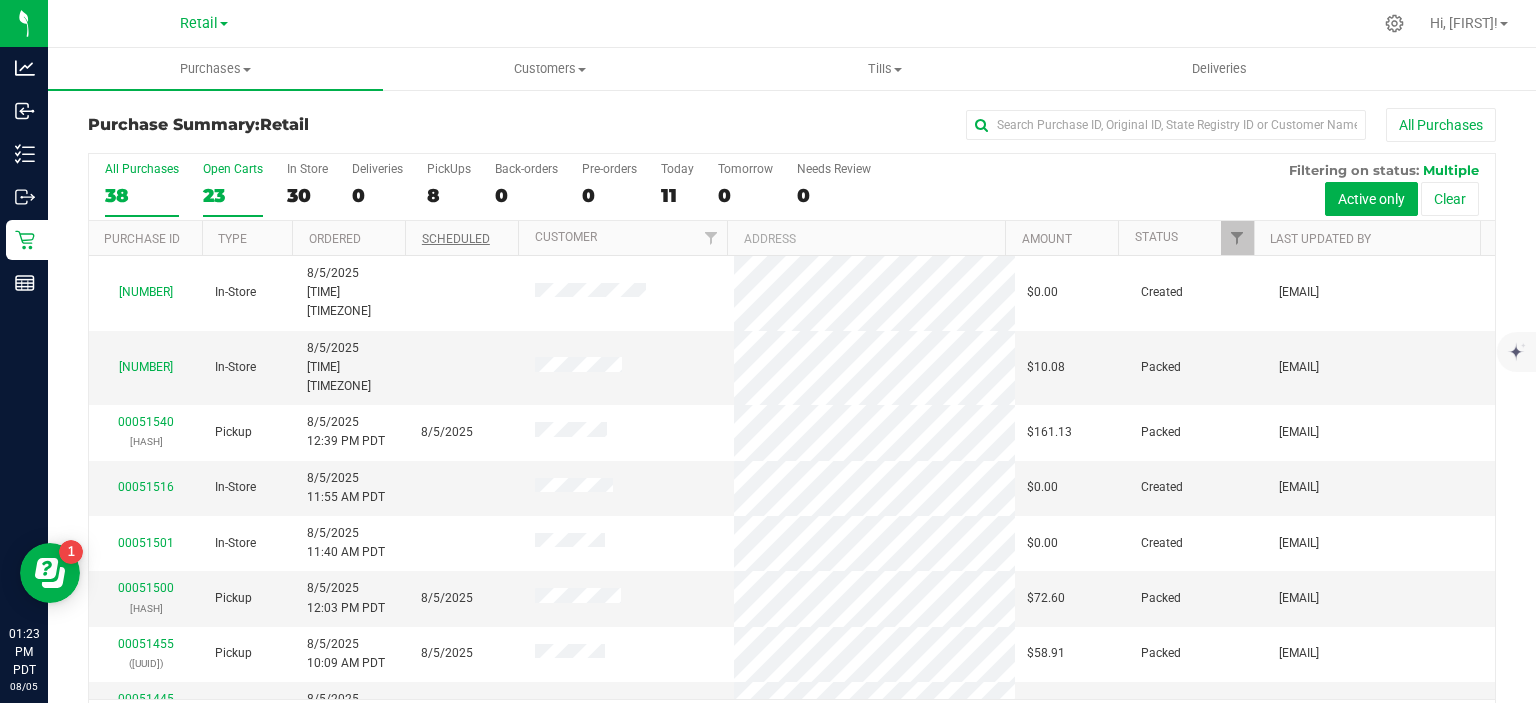 click on "23" at bounding box center (233, 195) 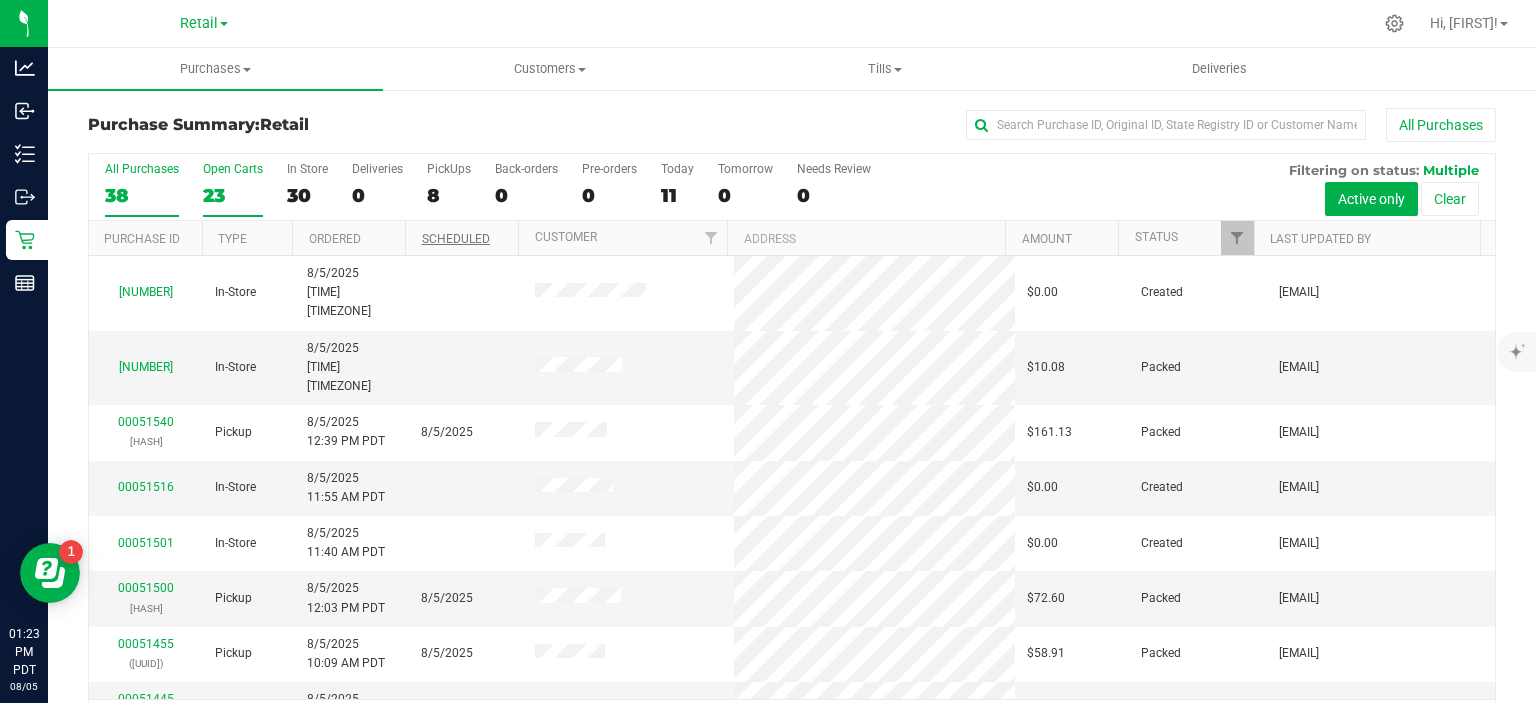 click on "Open Carts
23" at bounding box center (0, 0) 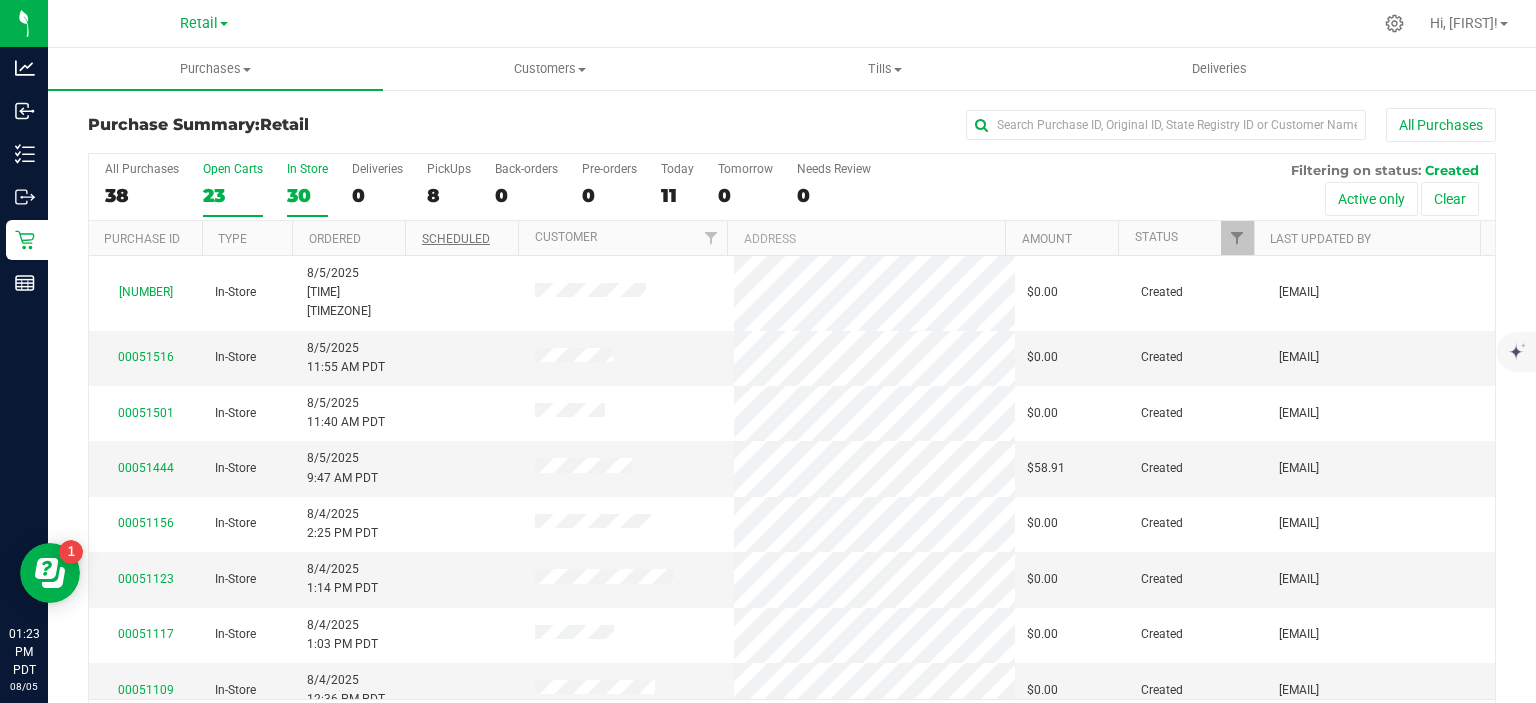 click on "30" at bounding box center (307, 195) 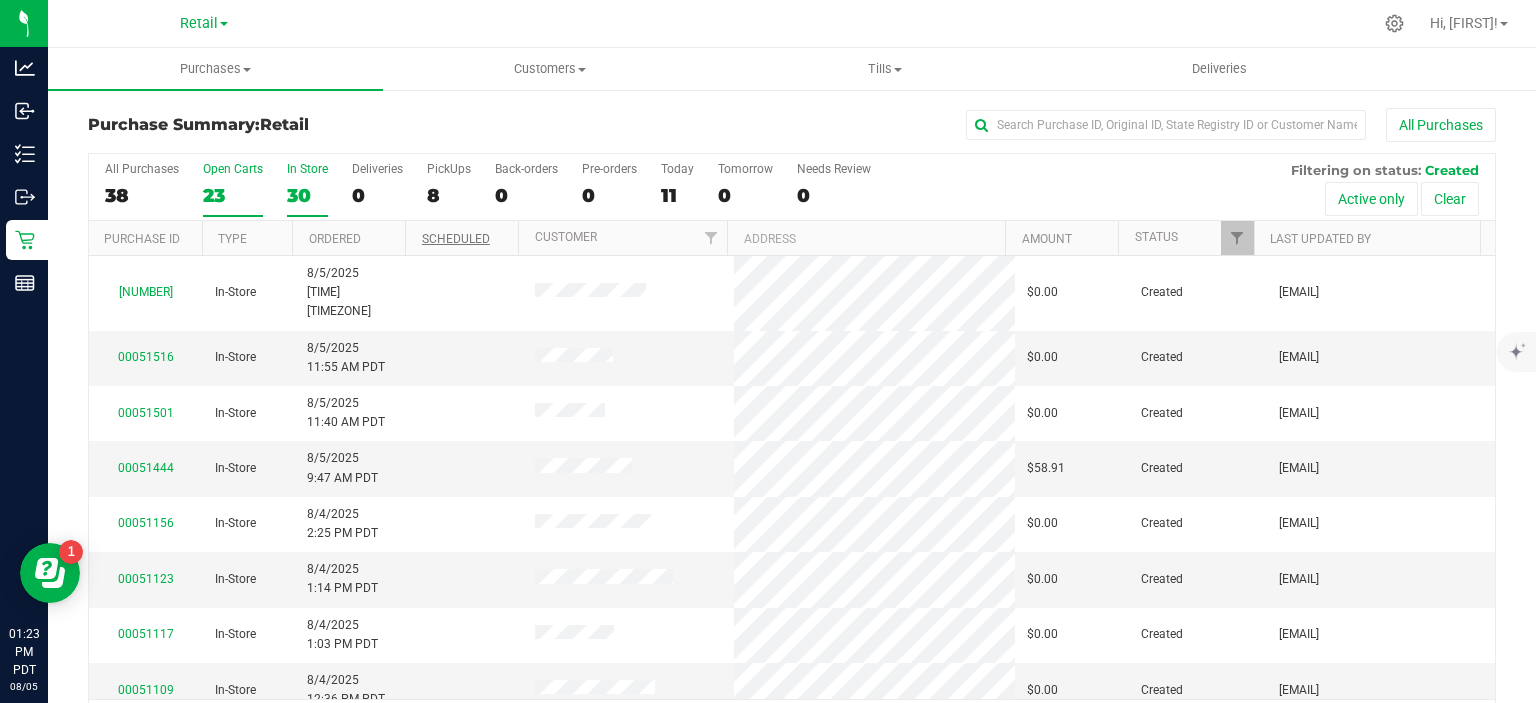 click on "In Store
30" at bounding box center [0, 0] 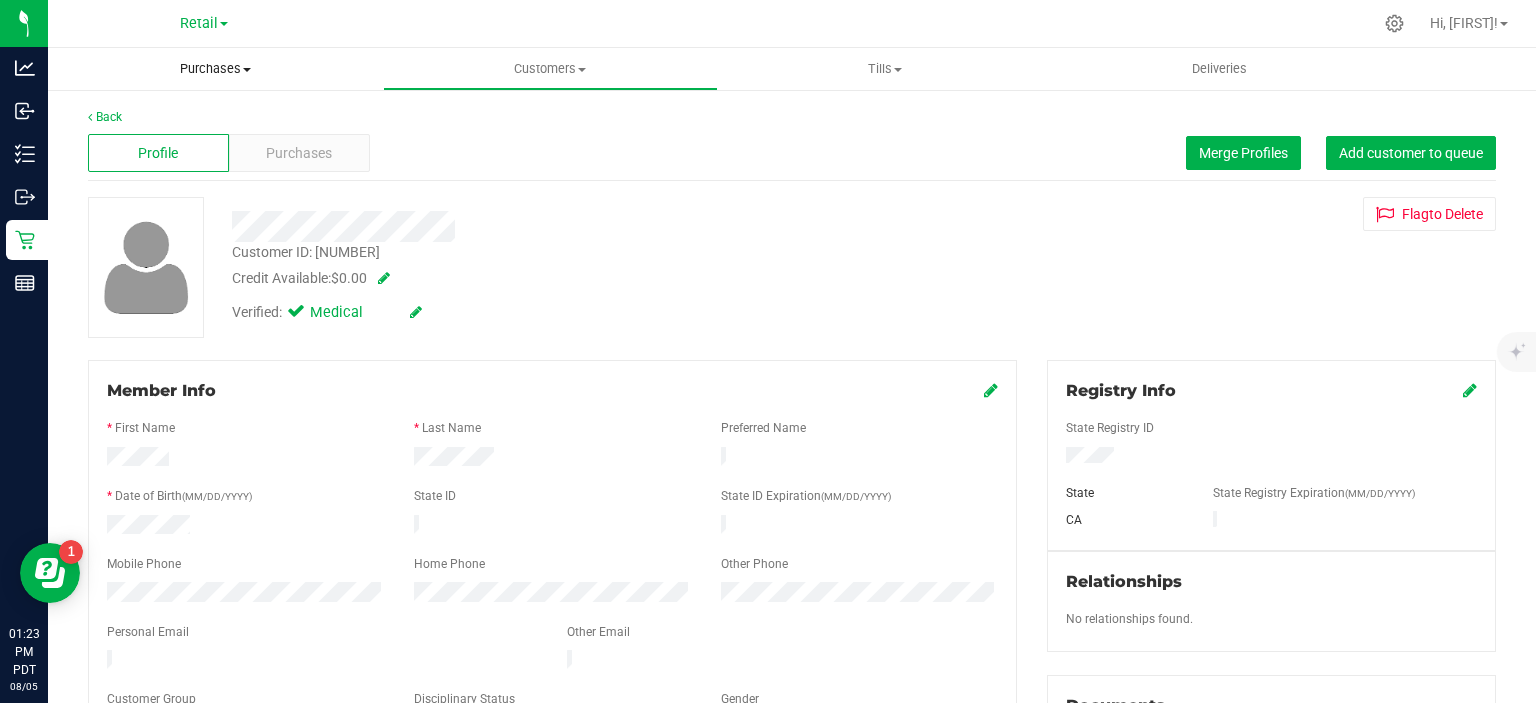 click at bounding box center (247, 70) 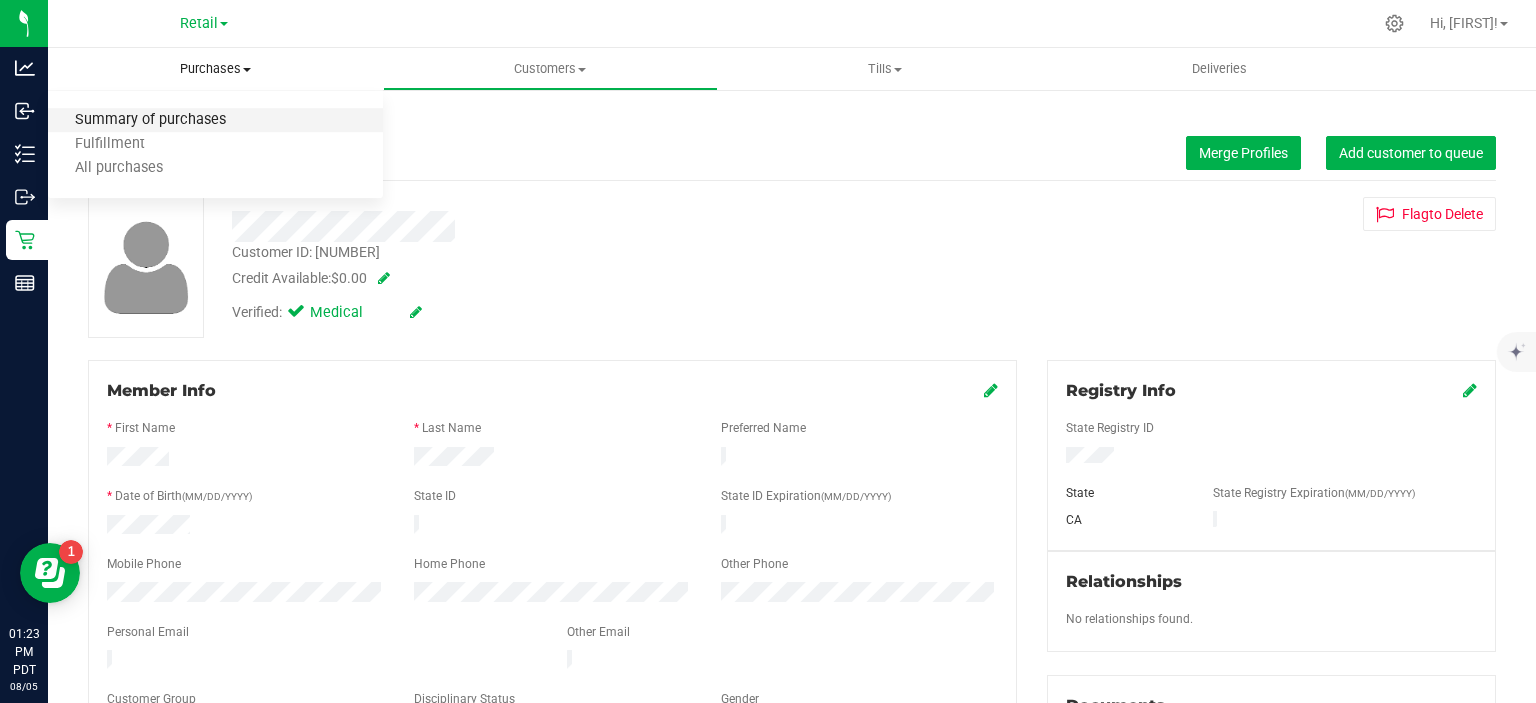 click on "Summary of purchases" at bounding box center (150, 120) 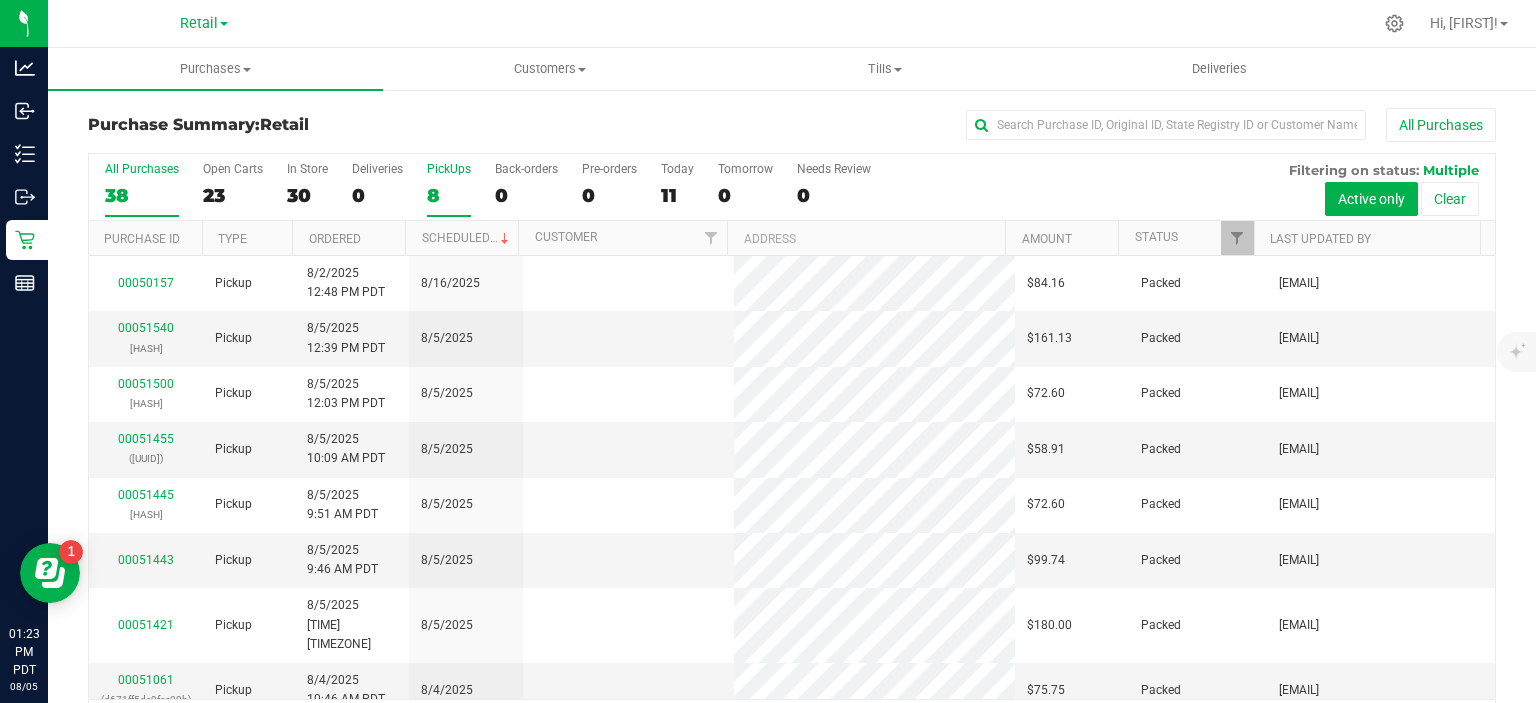 click on "8" at bounding box center [449, 195] 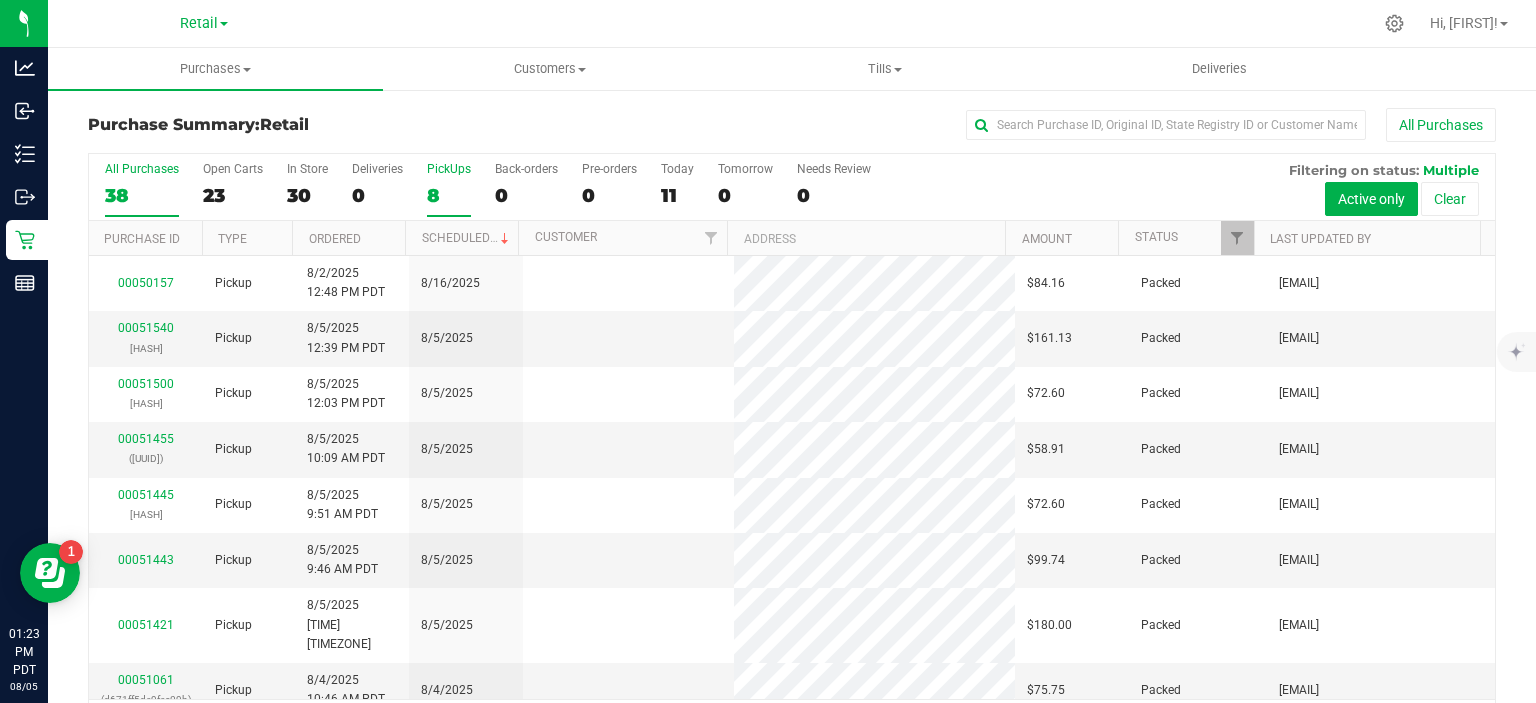 click on "PickUps
8" at bounding box center [0, 0] 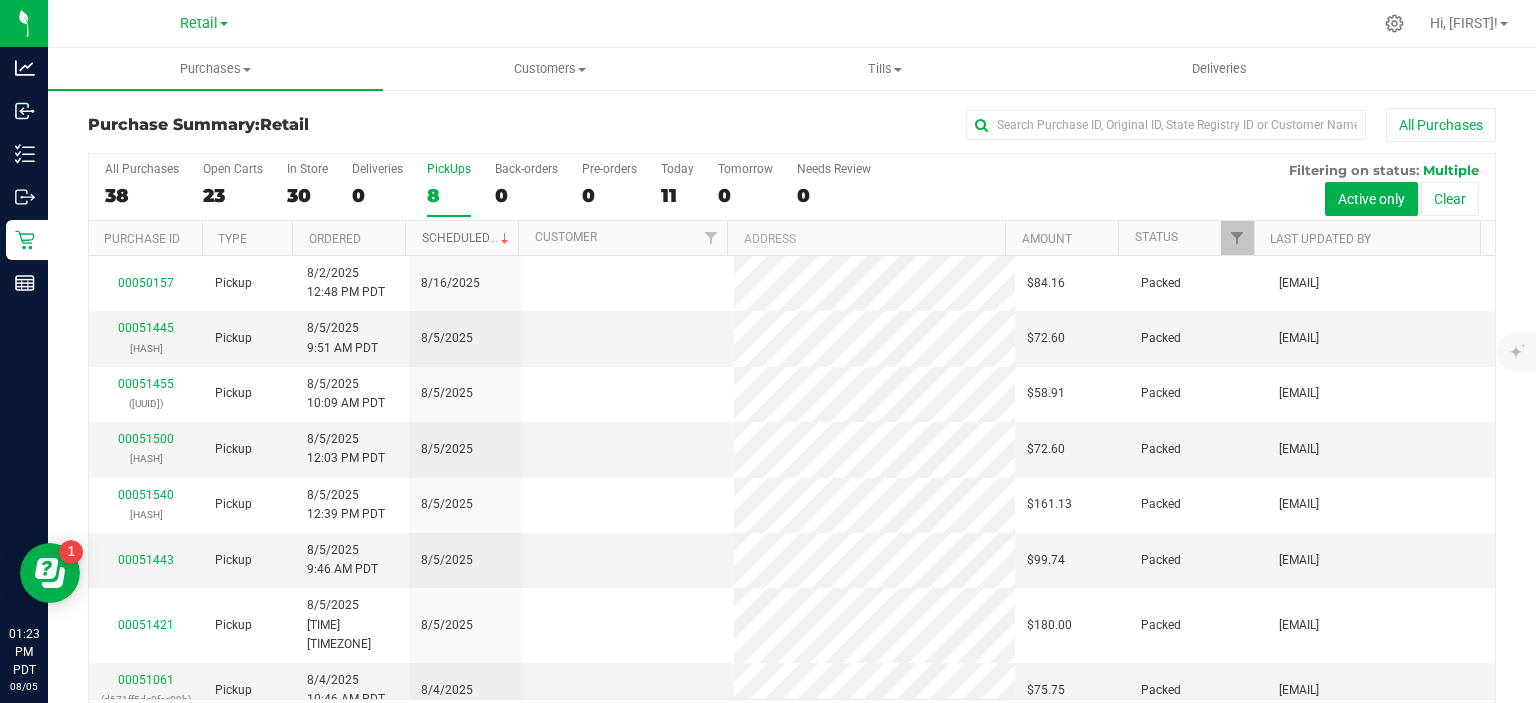 click on "Scheduled" at bounding box center [467, 238] 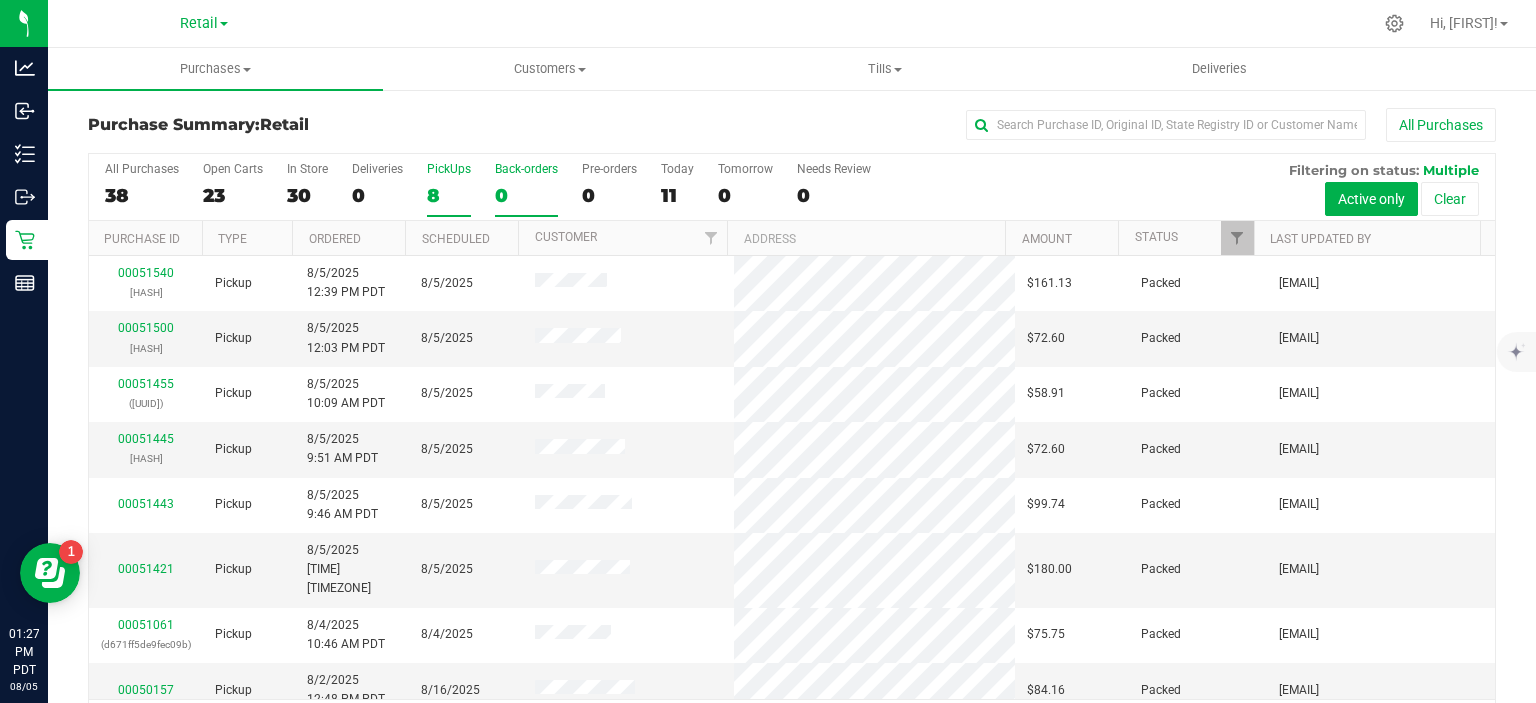 click on "0" at bounding box center (526, 195) 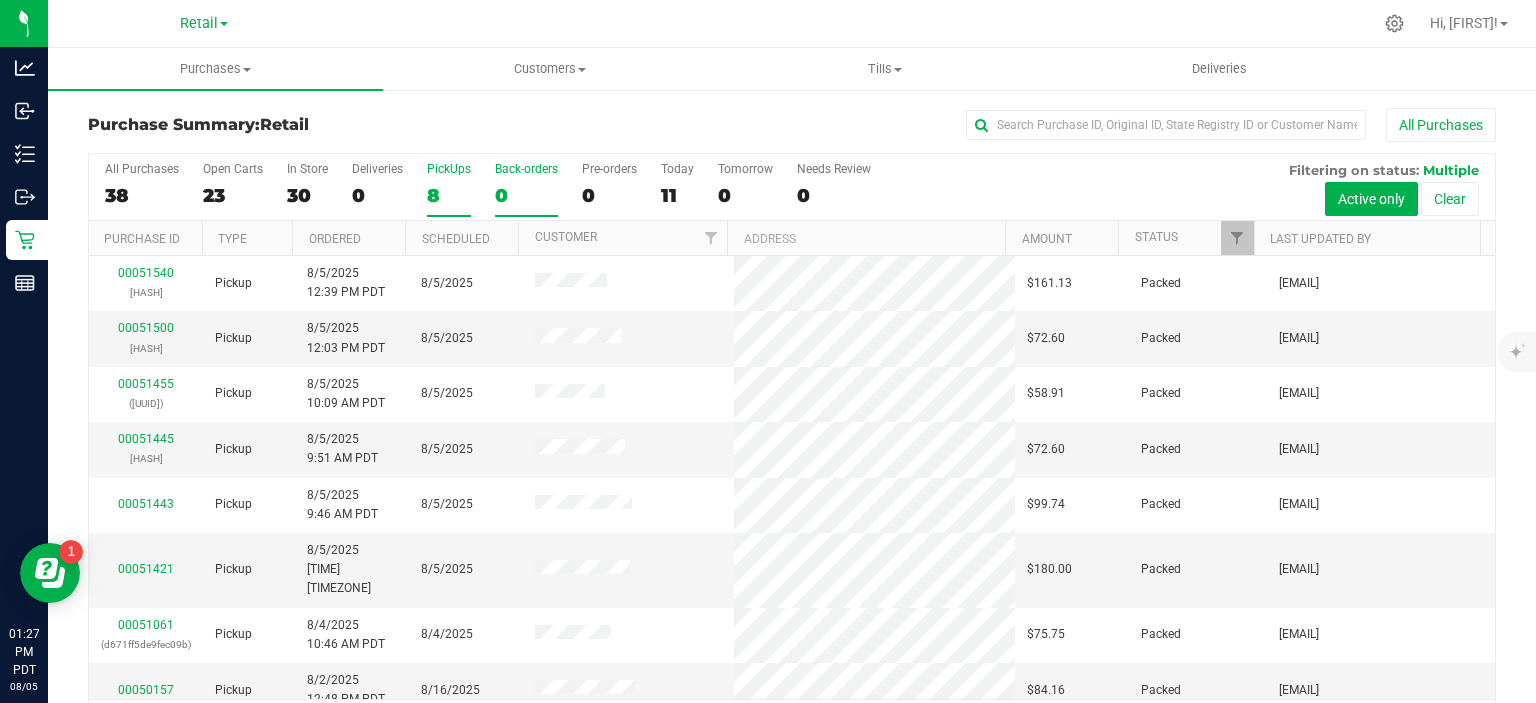 click on "Back-orders
0" at bounding box center [0, 0] 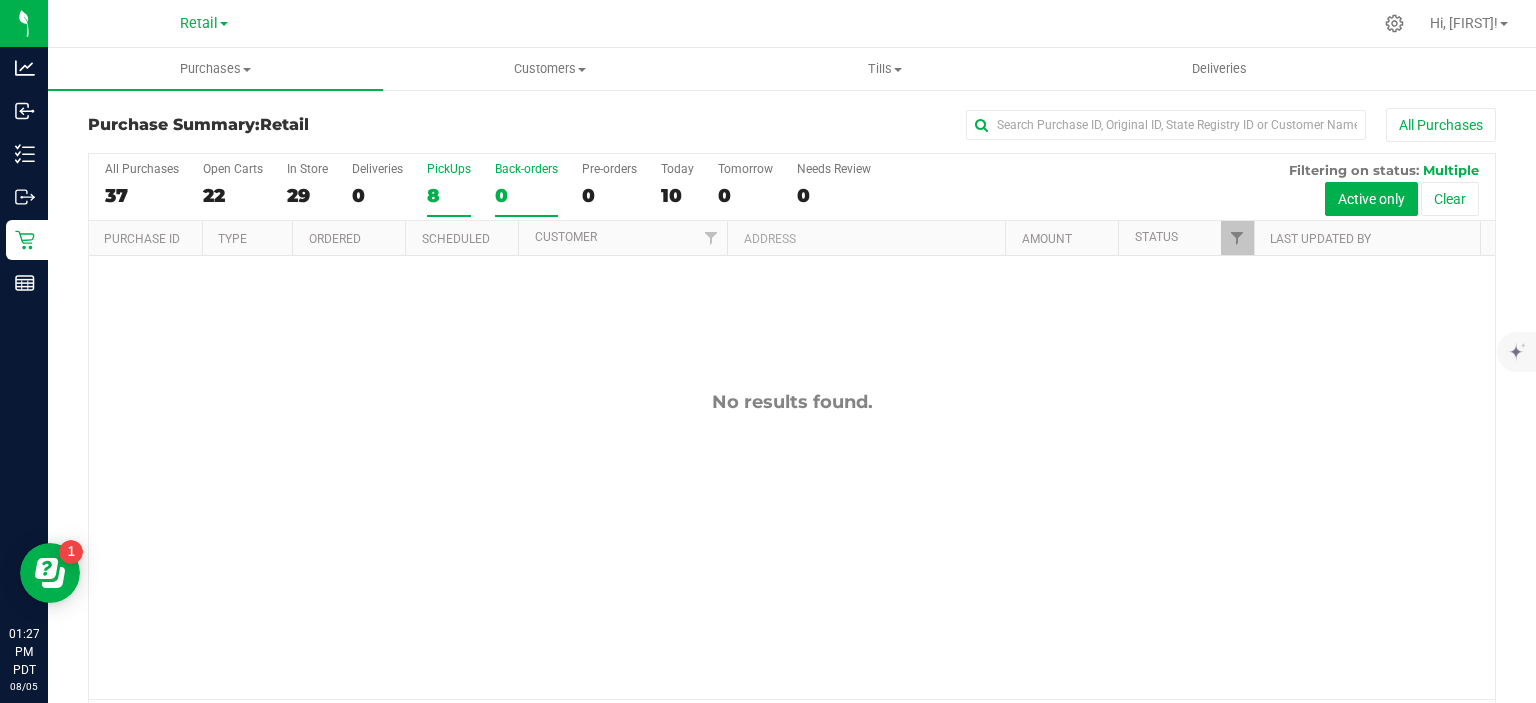 click on "8" at bounding box center (449, 195) 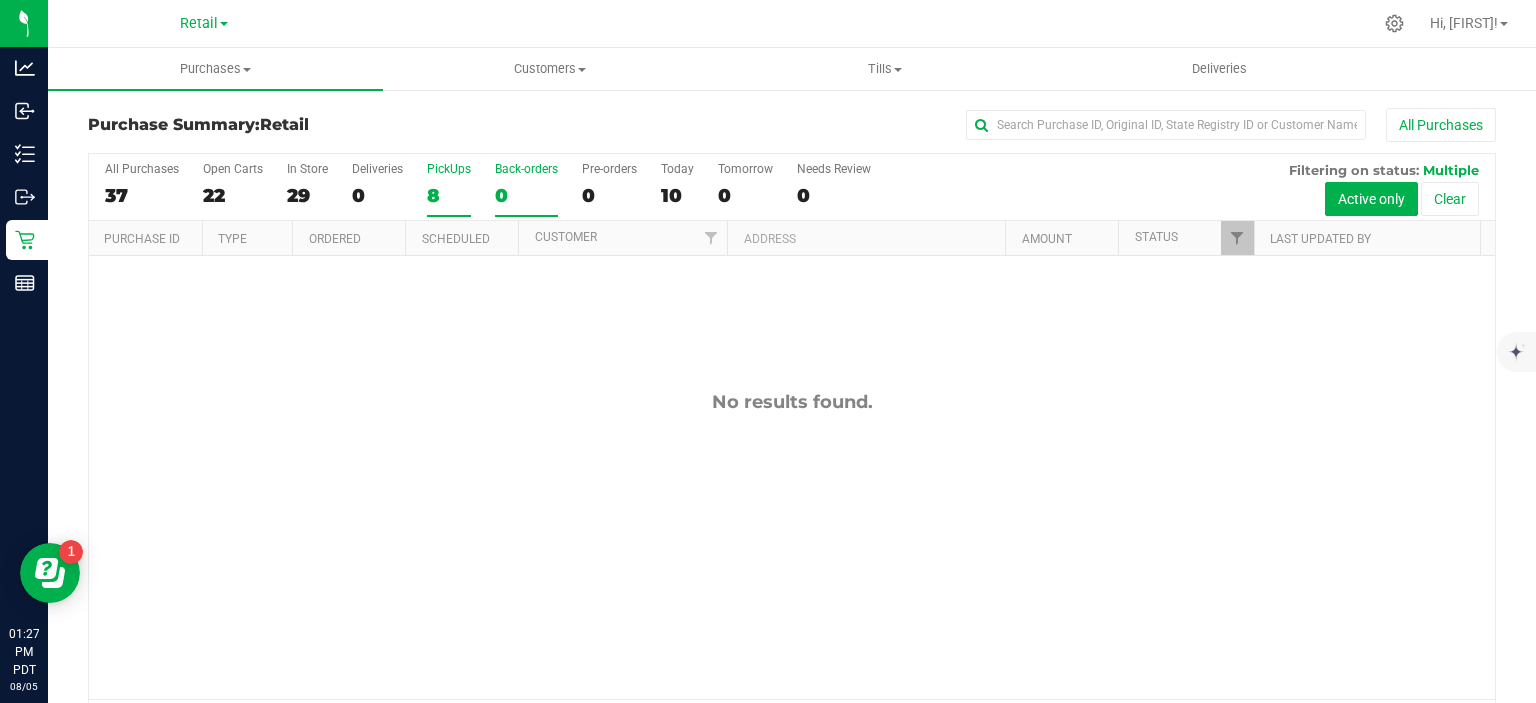 click on "PickUps
8" at bounding box center [0, 0] 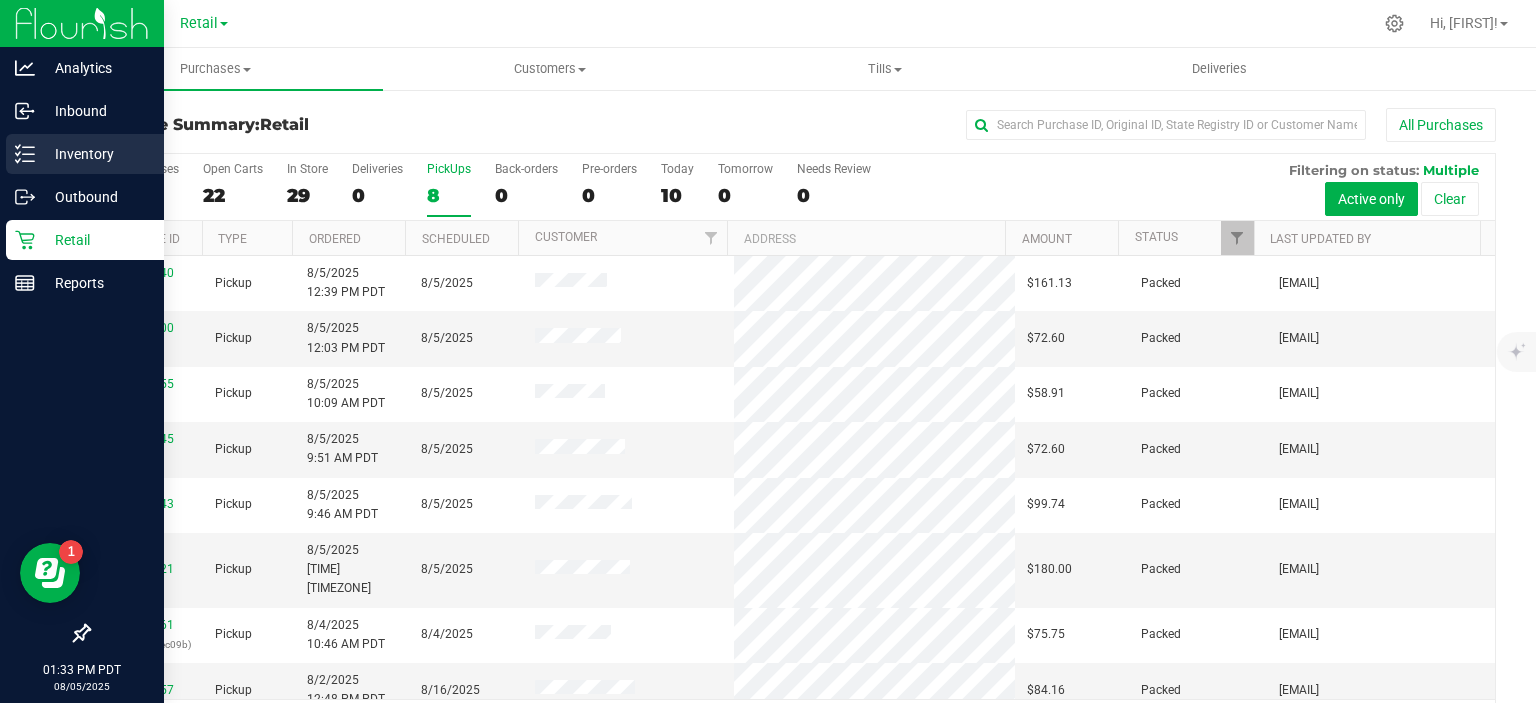 click 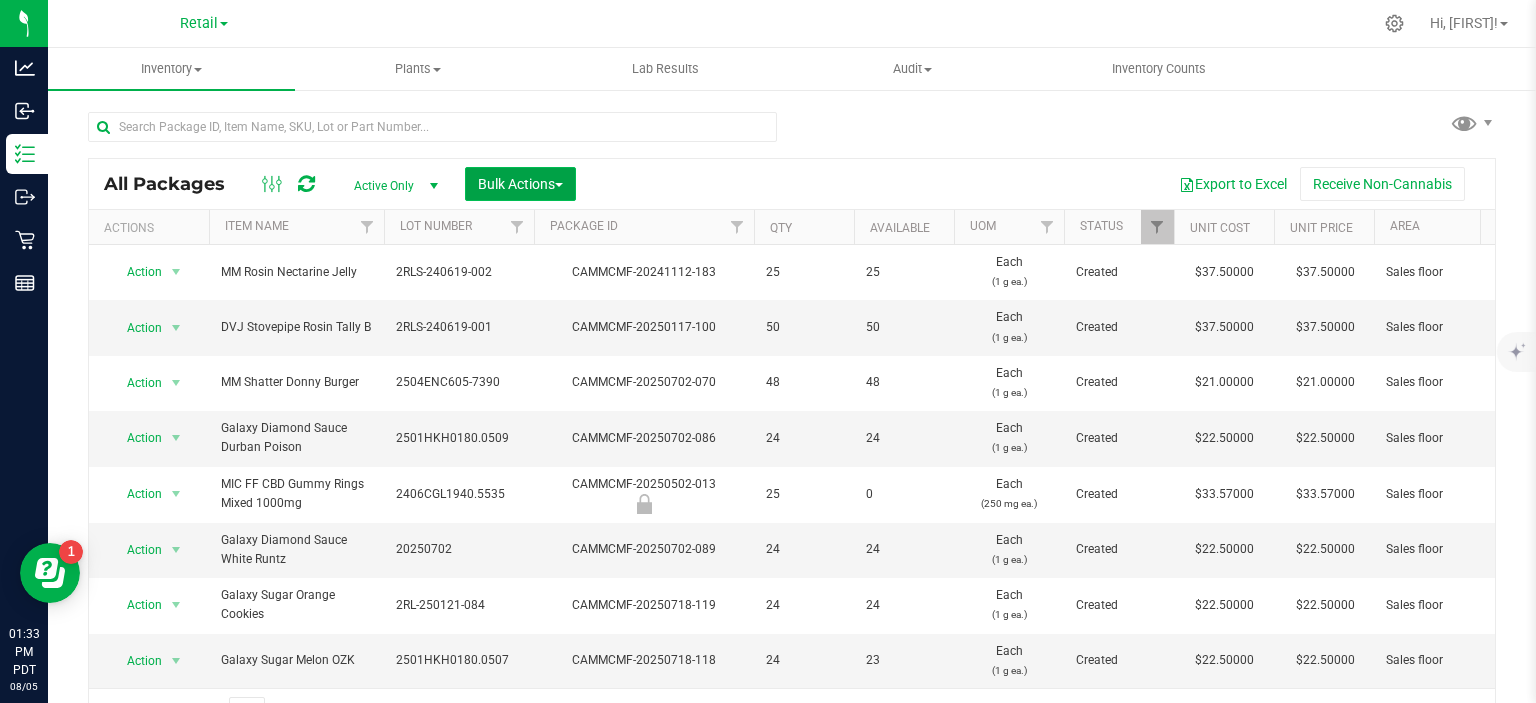 click at bounding box center (559, 185) 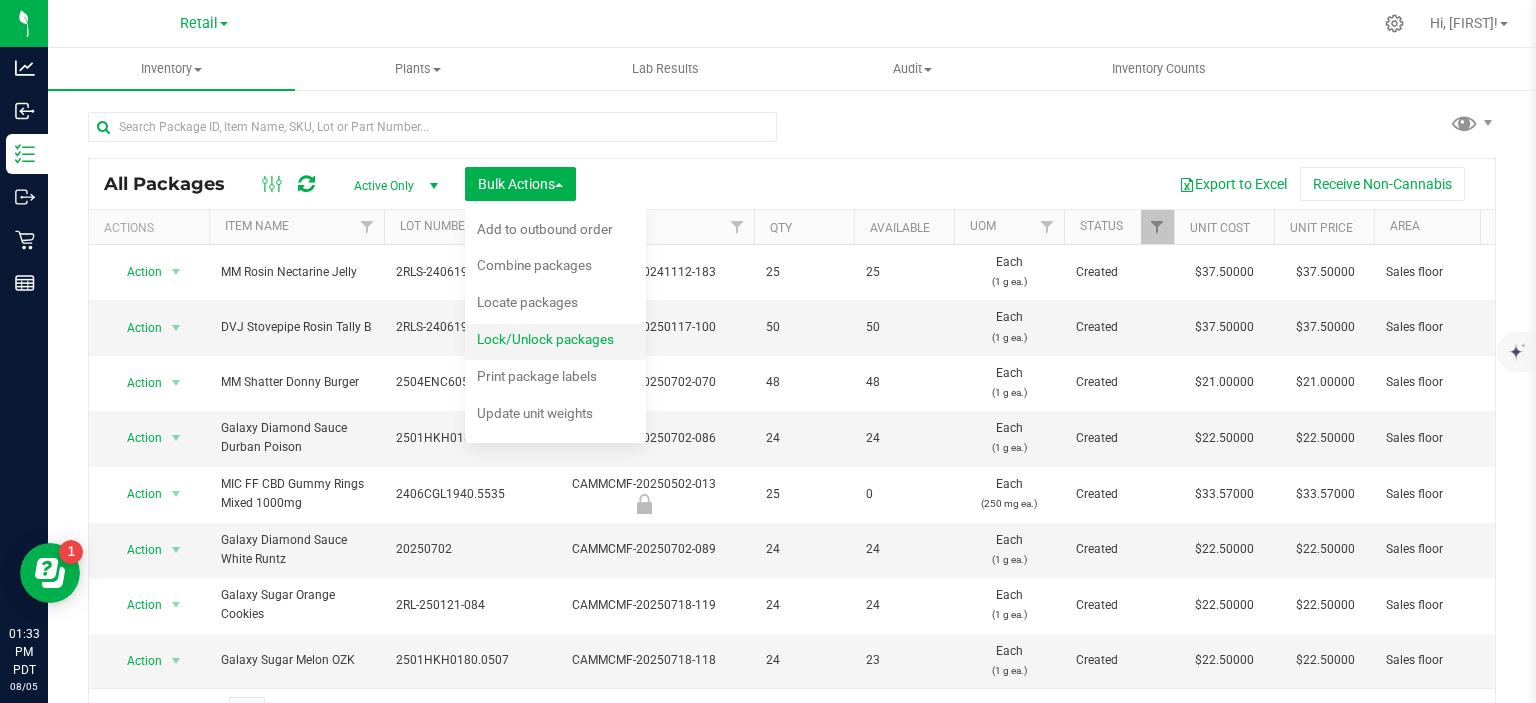click on "Lock/Unlock packages" at bounding box center [545, 339] 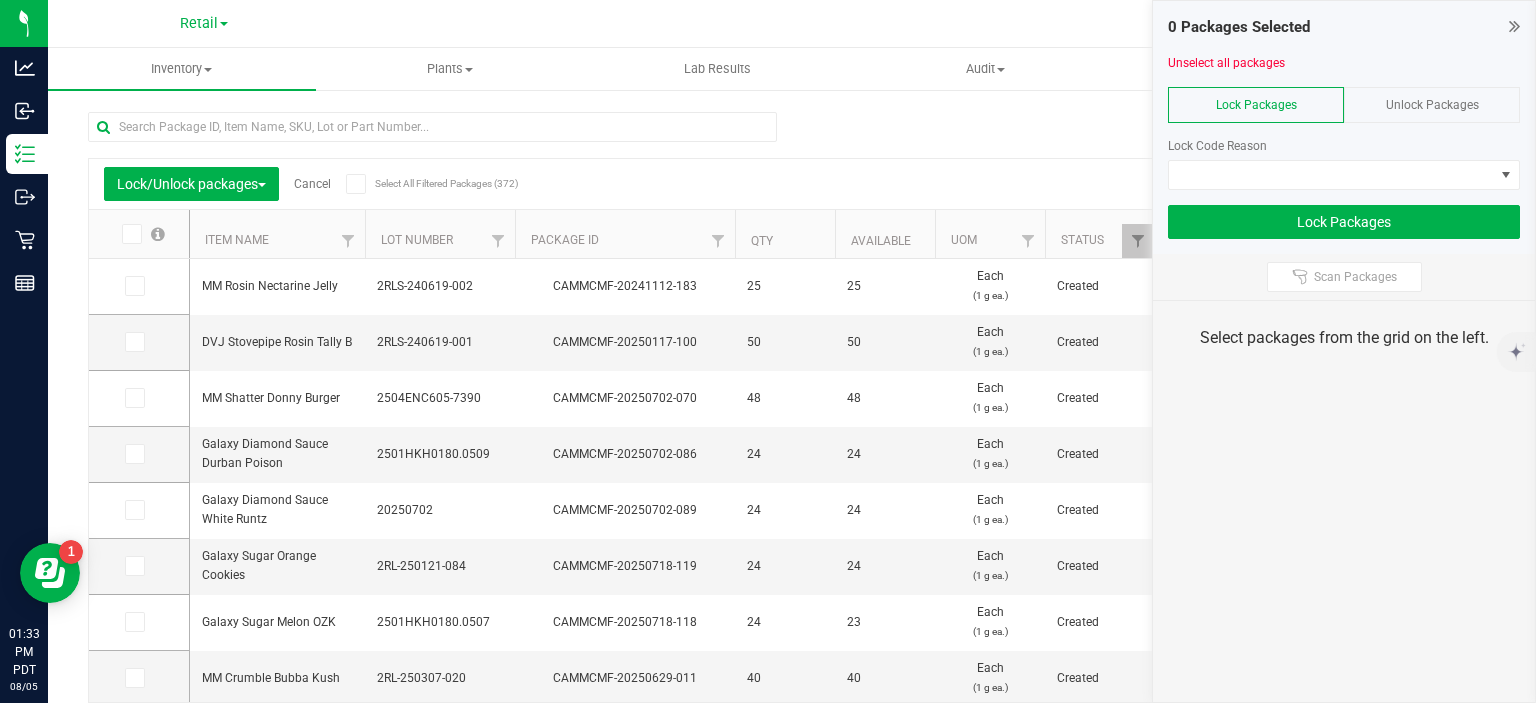 click on "Unlock Packages" at bounding box center [1432, 105] 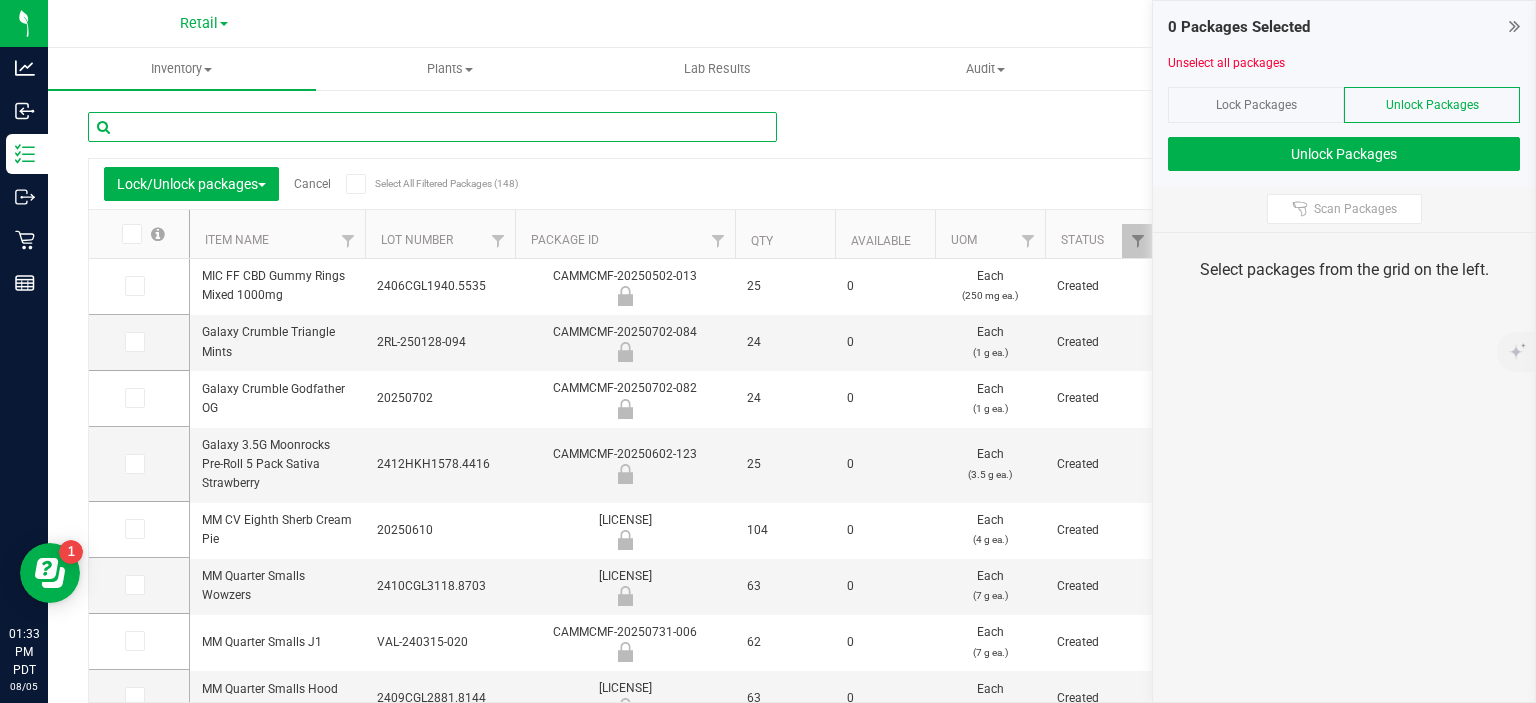 click at bounding box center (432, 127) 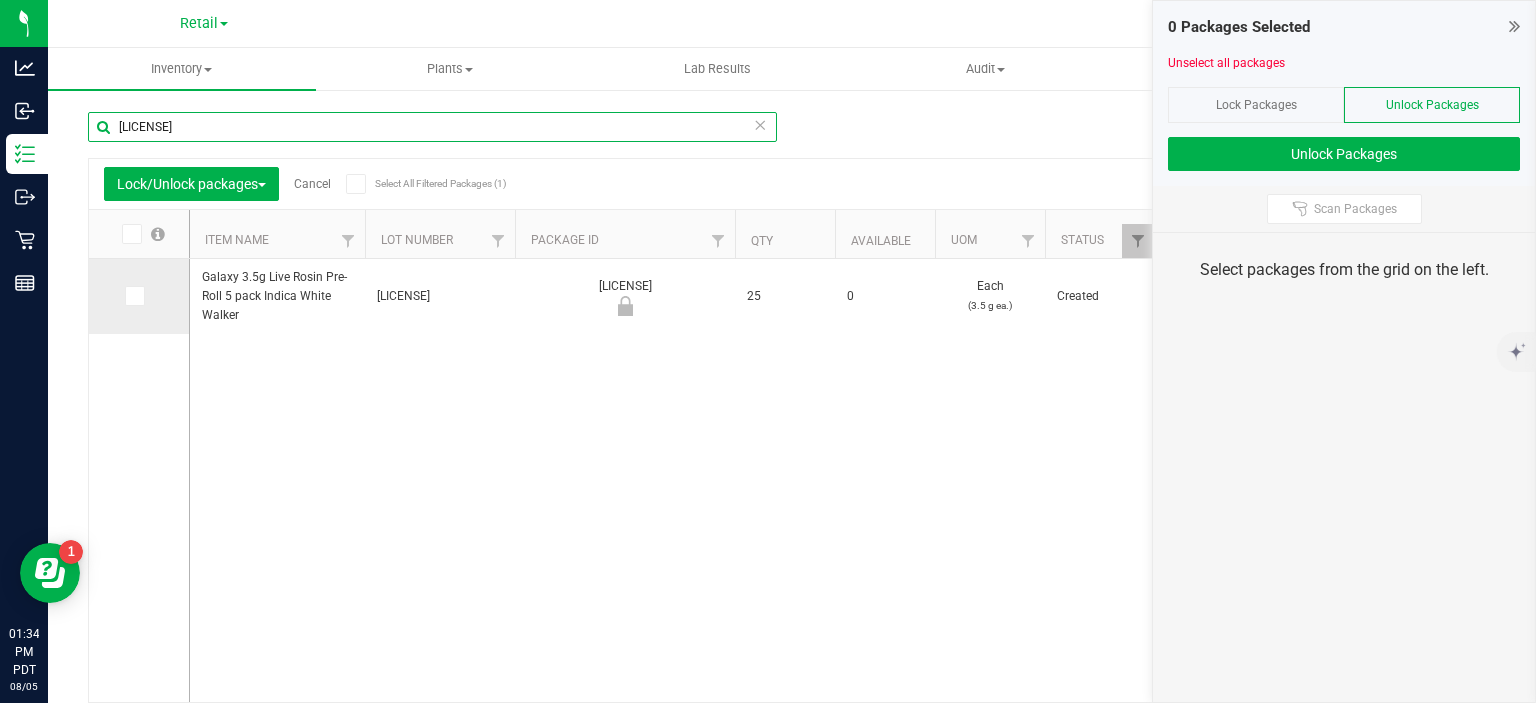 type on "[LICENSE]" 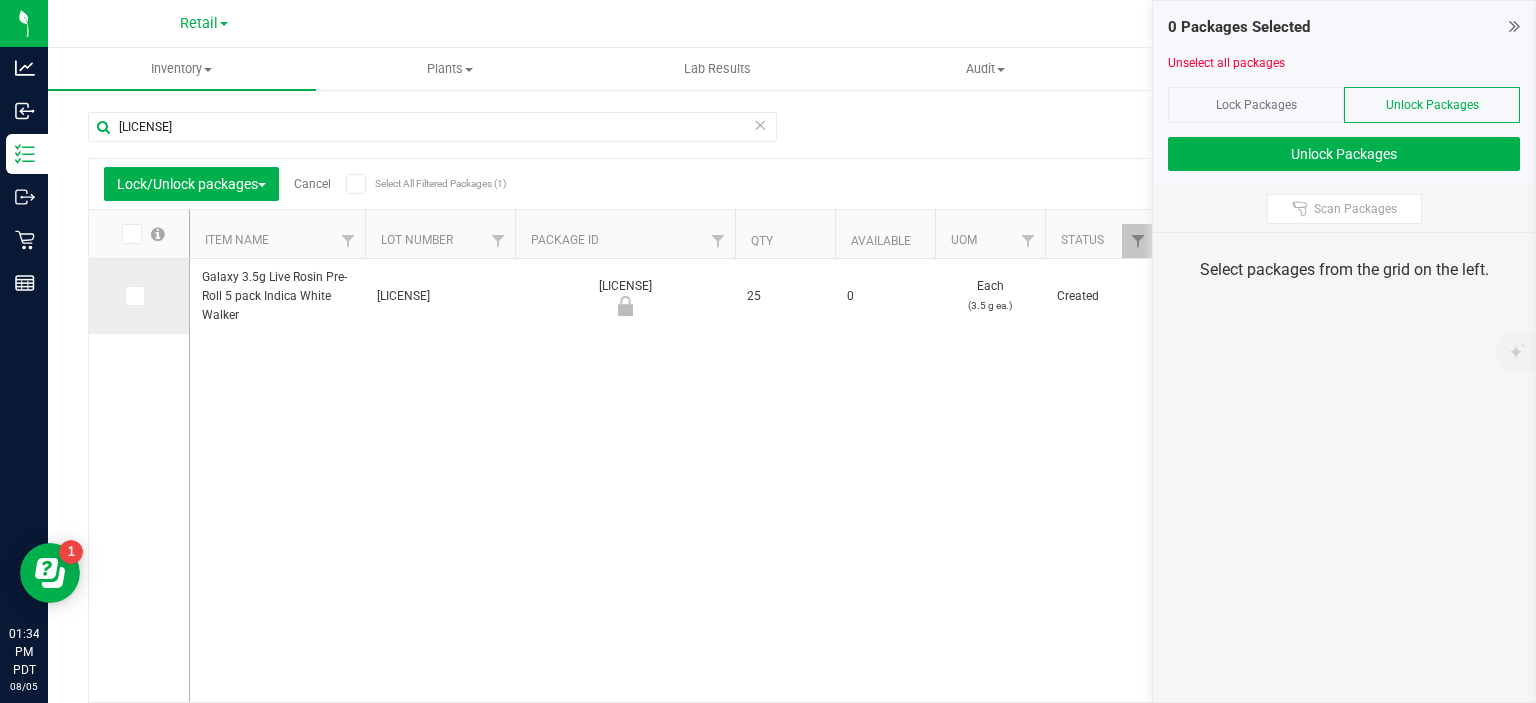 click at bounding box center [133, 296] 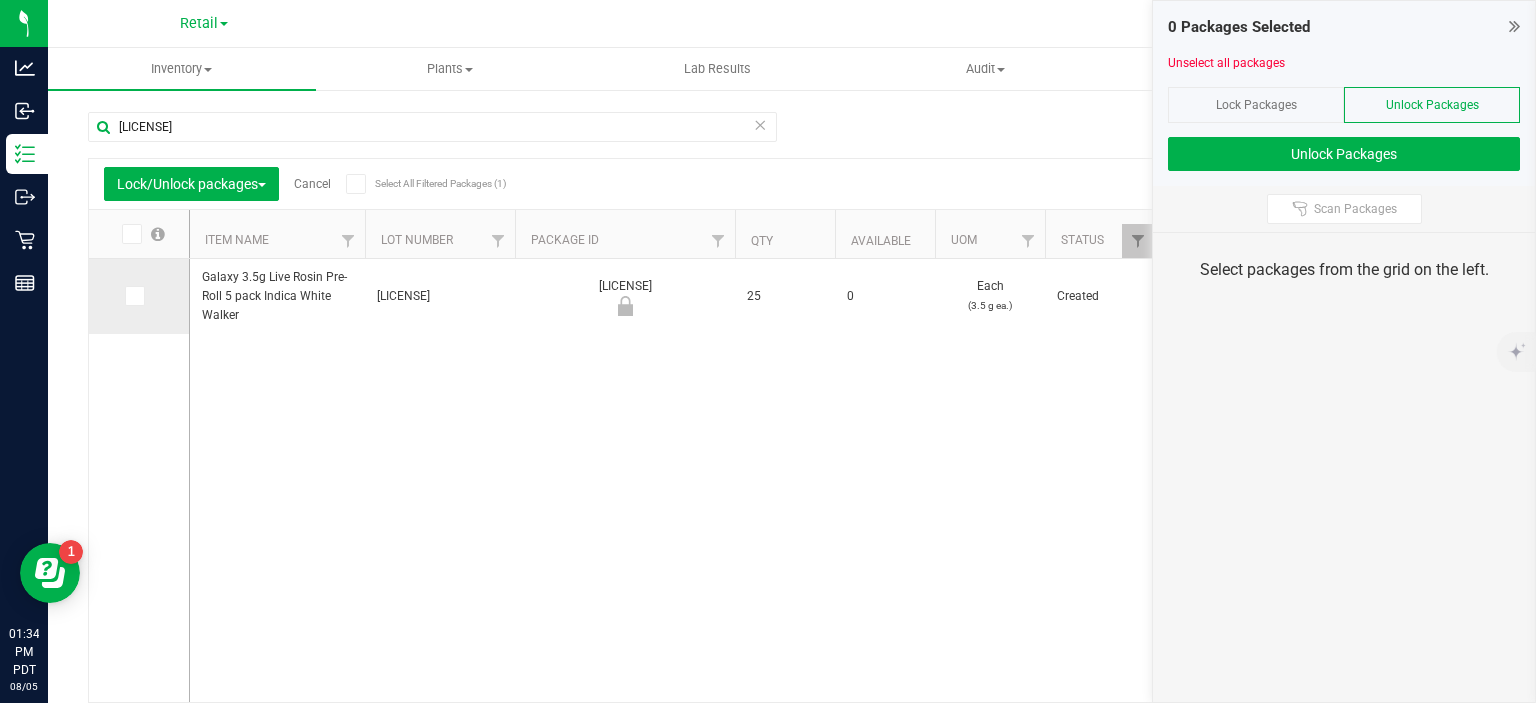 click at bounding box center [0, 0] 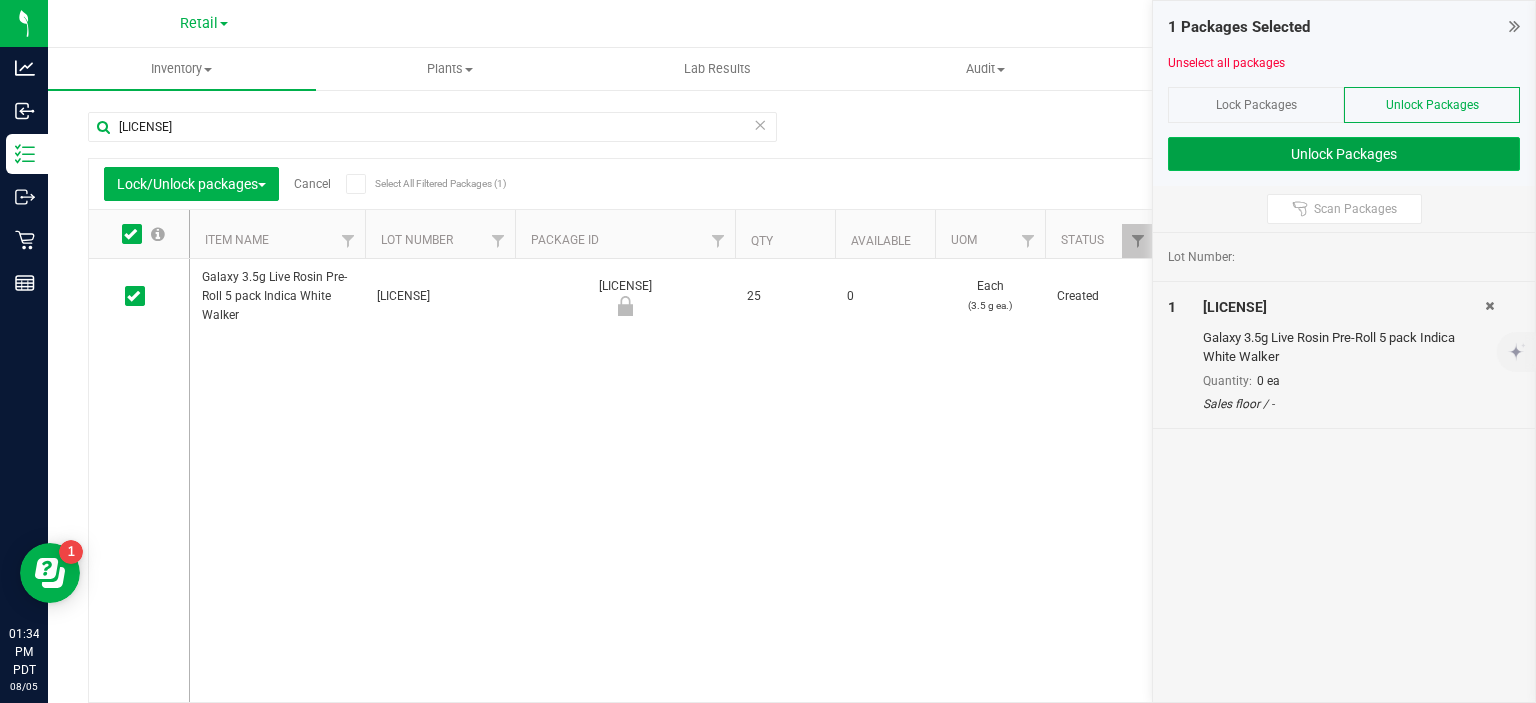 click on "Unlock Packages" at bounding box center [1344, 154] 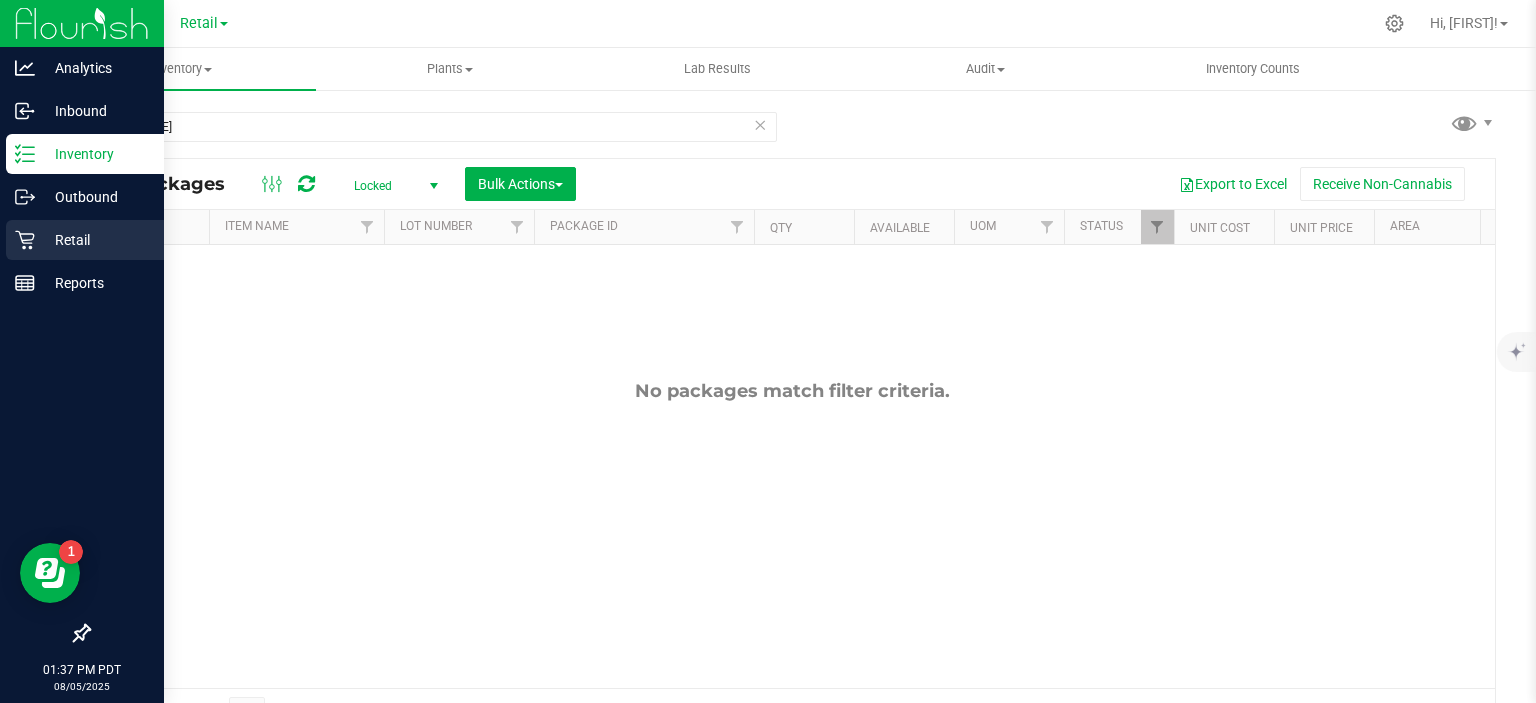 click 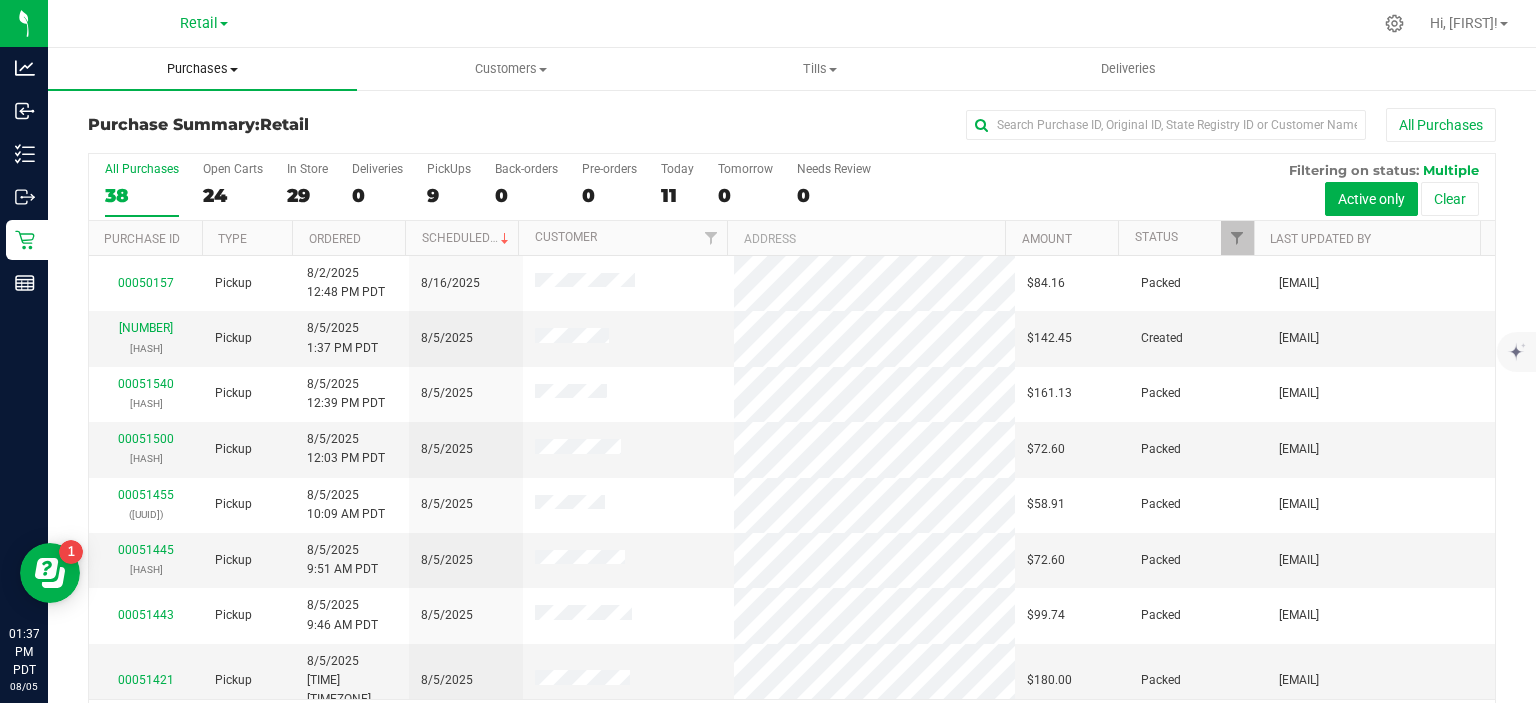 click on "Purchases" at bounding box center (202, 69) 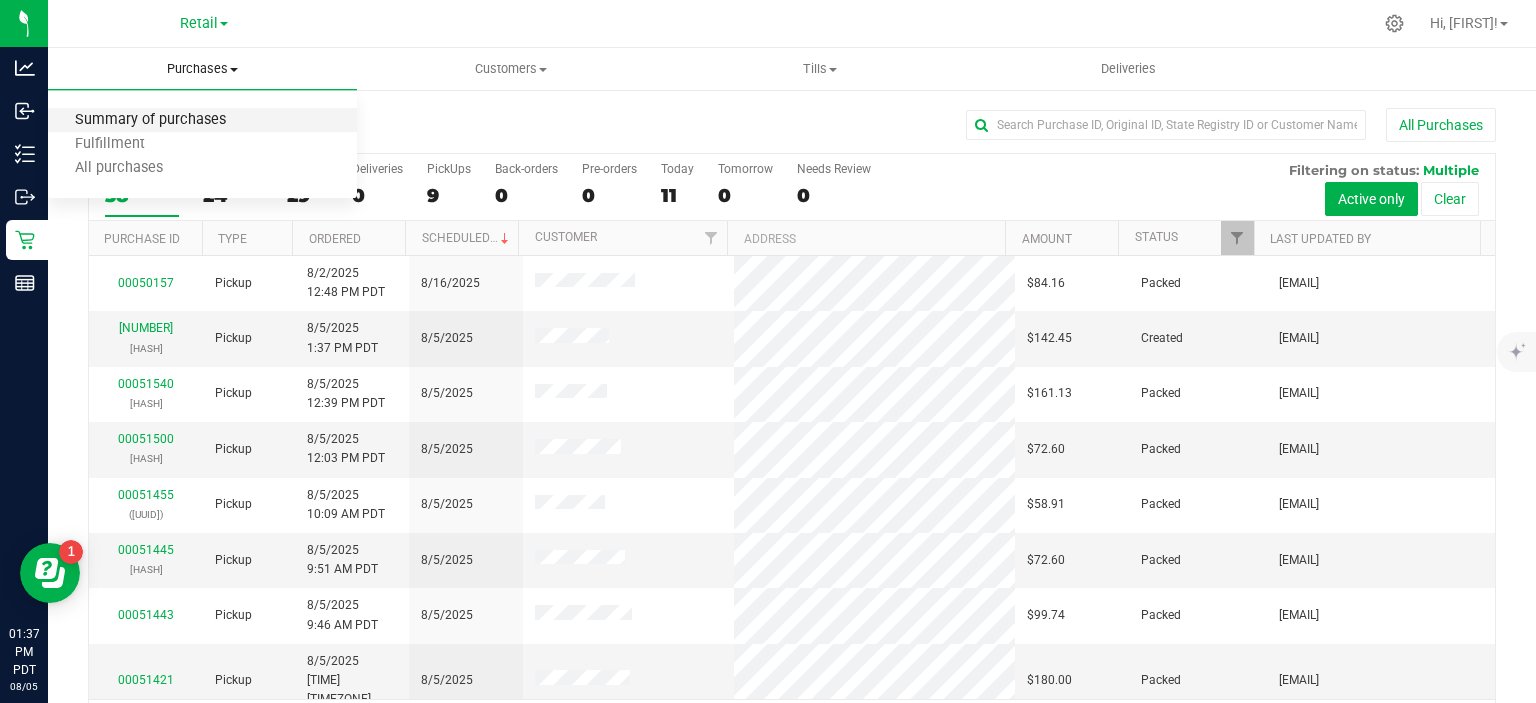 click on "Summary of purchases" at bounding box center [150, 120] 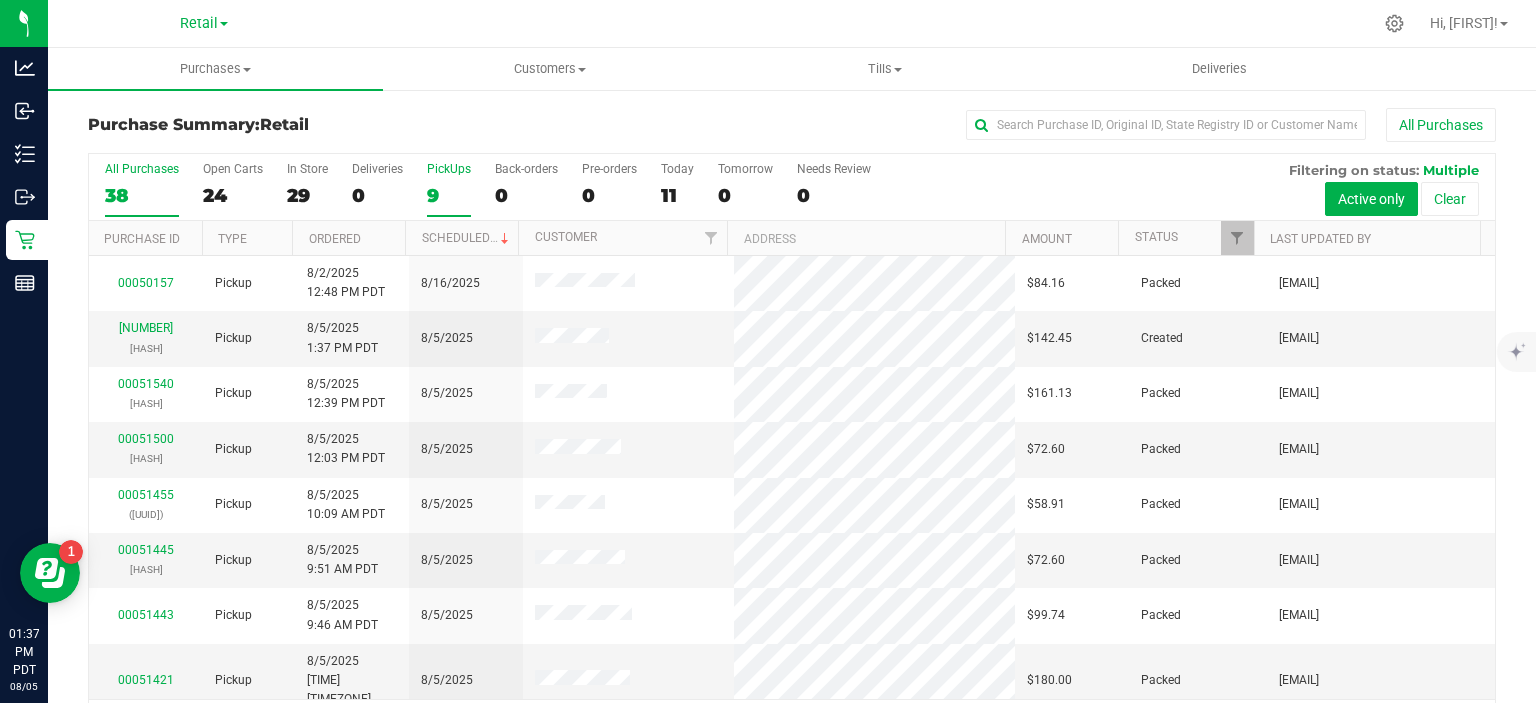 click on "9" at bounding box center [449, 195] 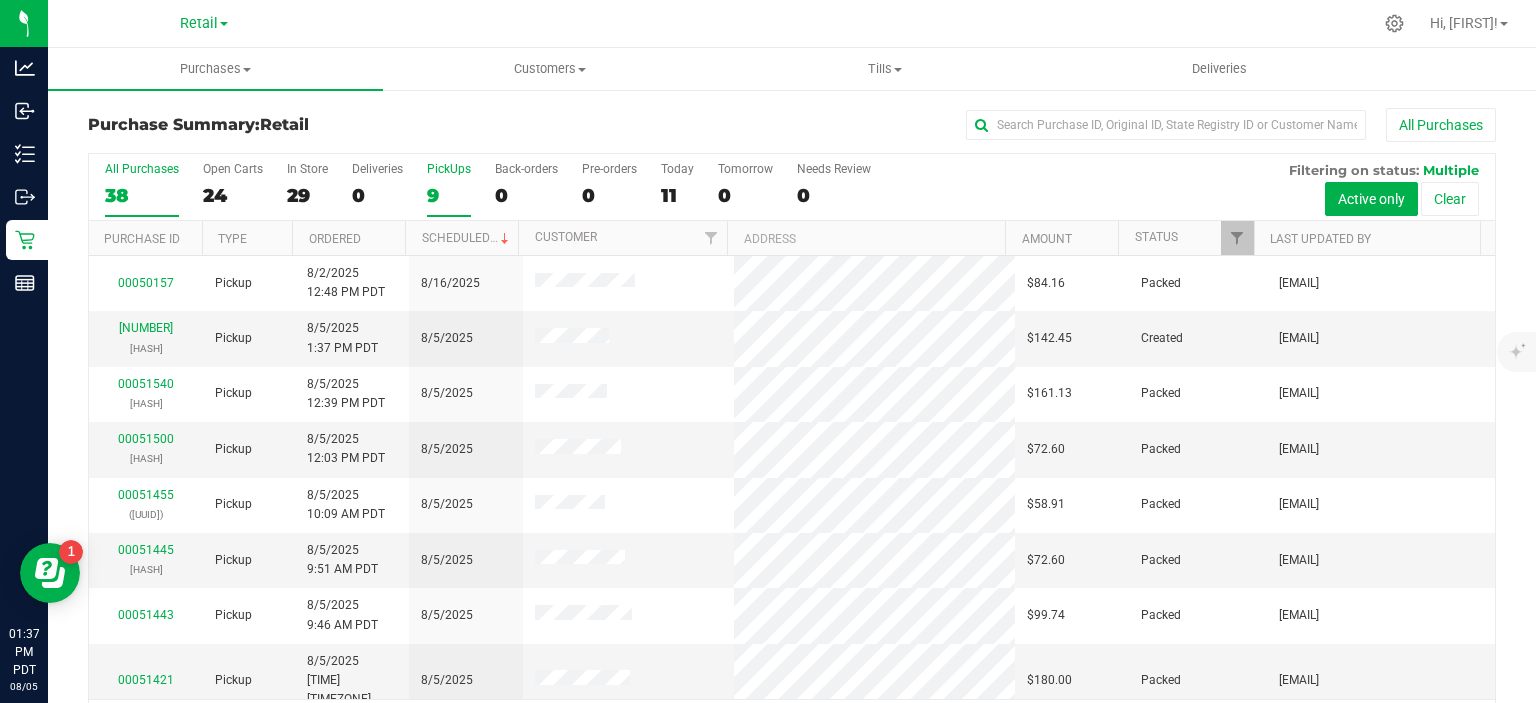 click on "PickUps
9" at bounding box center (0, 0) 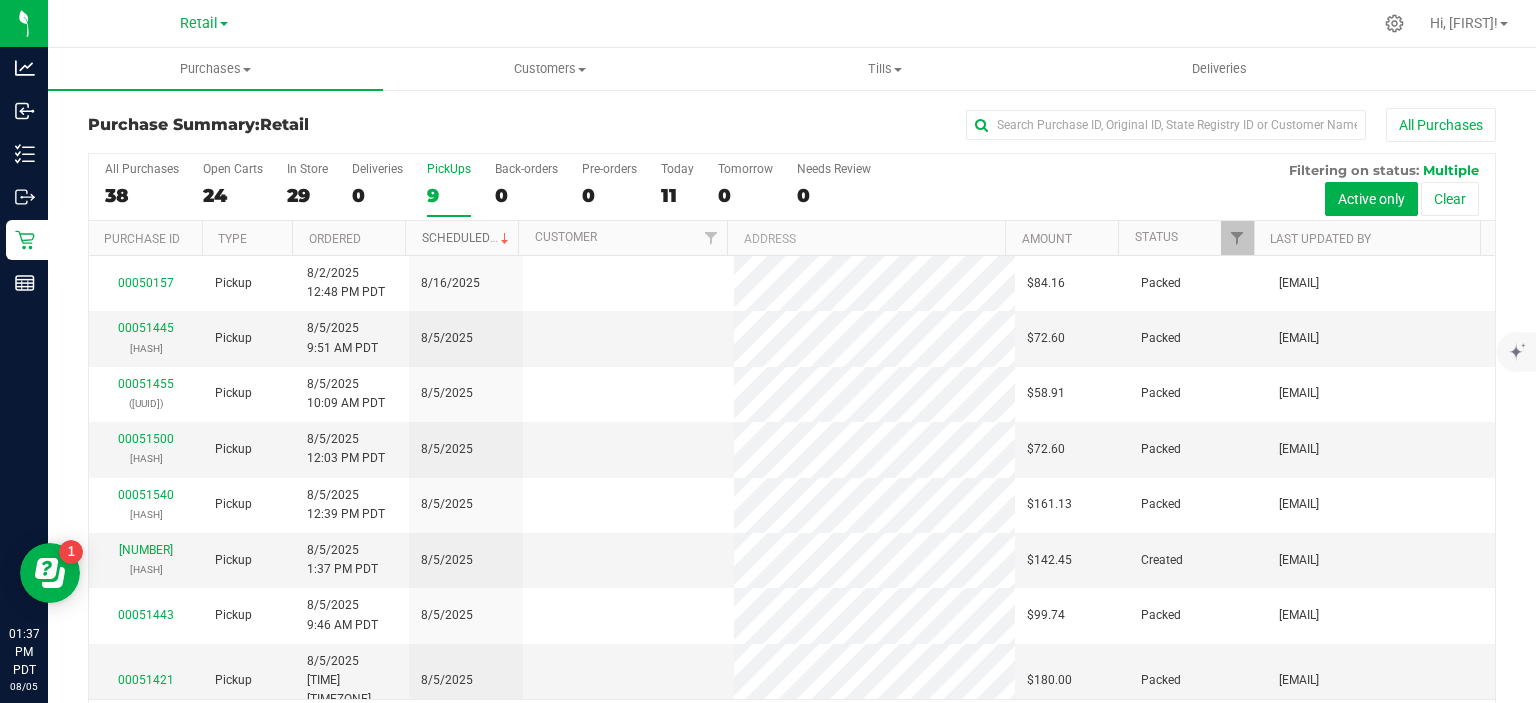 click on "Scheduled" at bounding box center (467, 238) 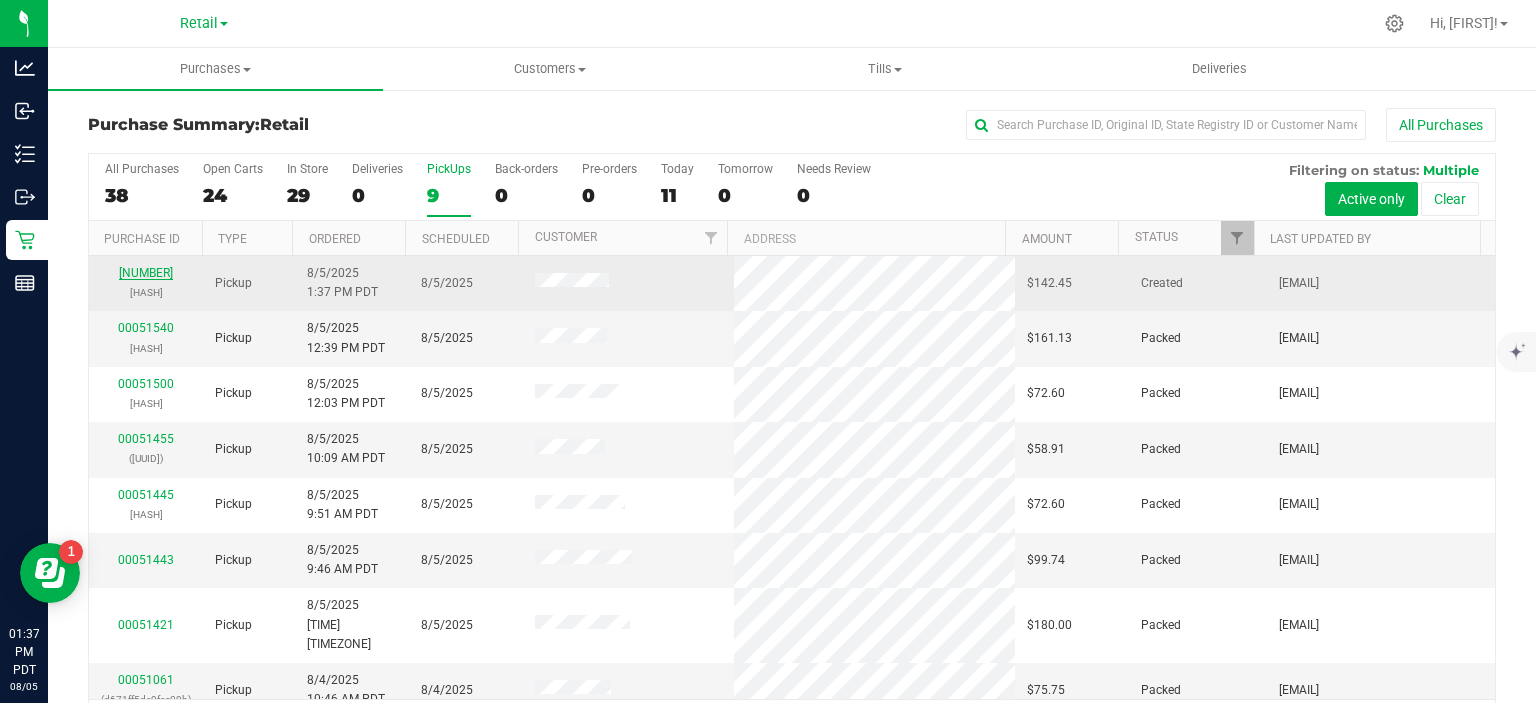 click on "[NUMBER]" at bounding box center (146, 273) 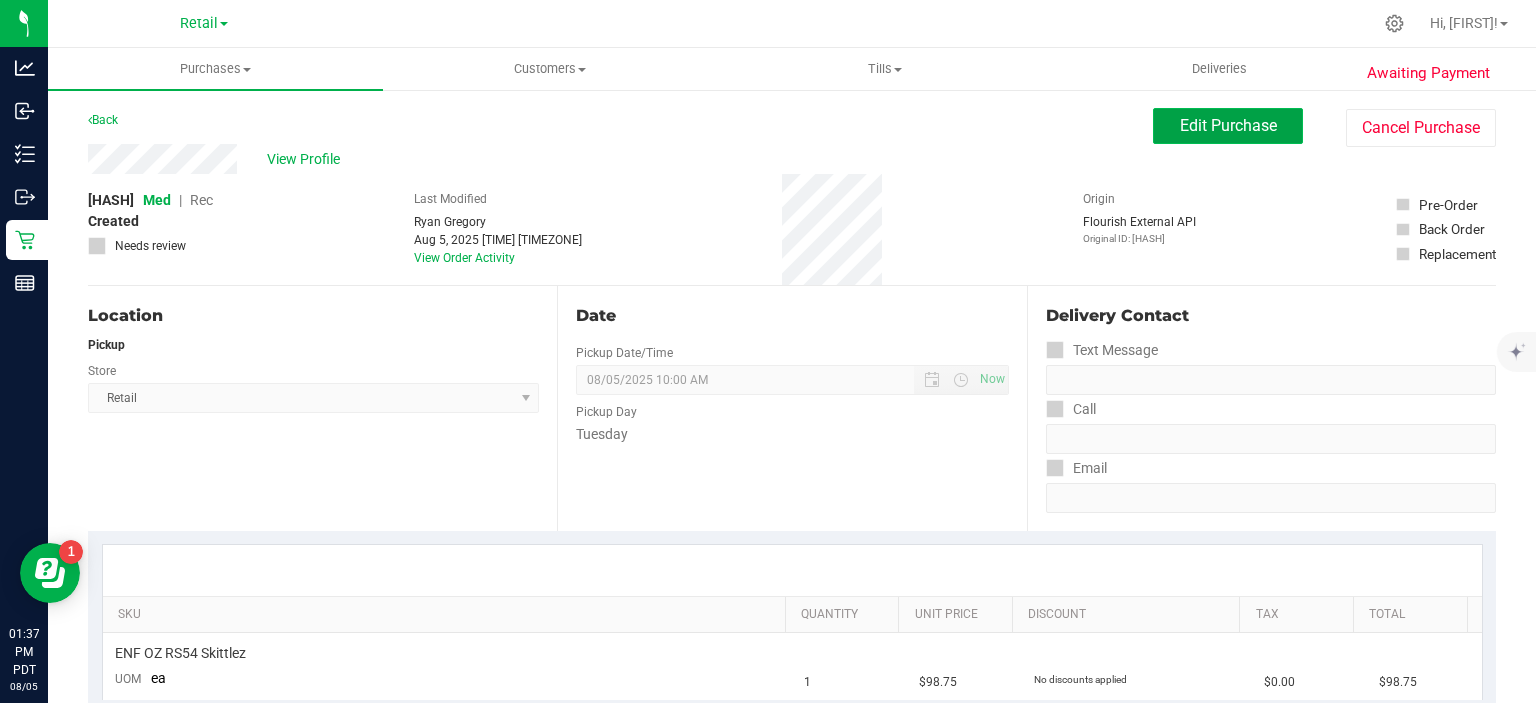 click on "Edit Purchase" at bounding box center [1228, 125] 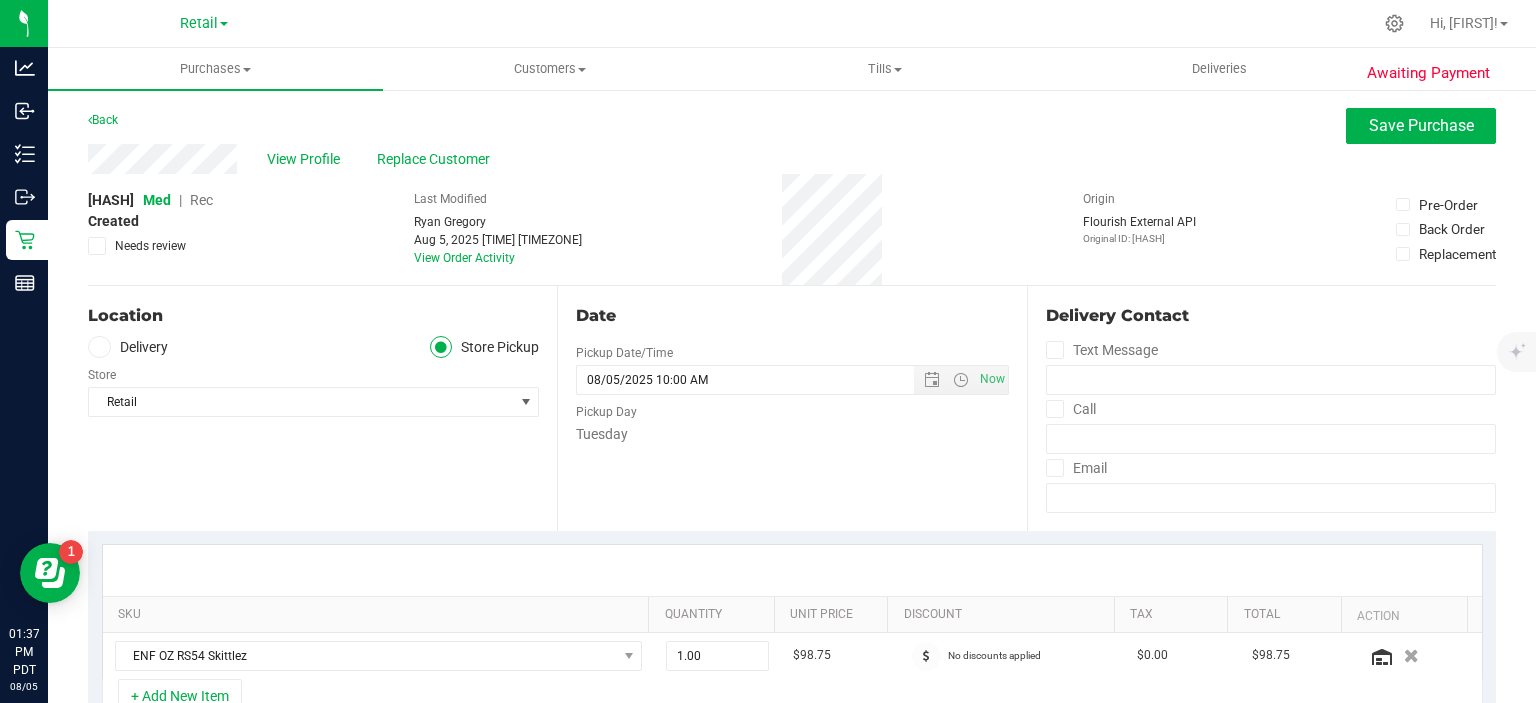 click on "Rec" at bounding box center [201, 200] 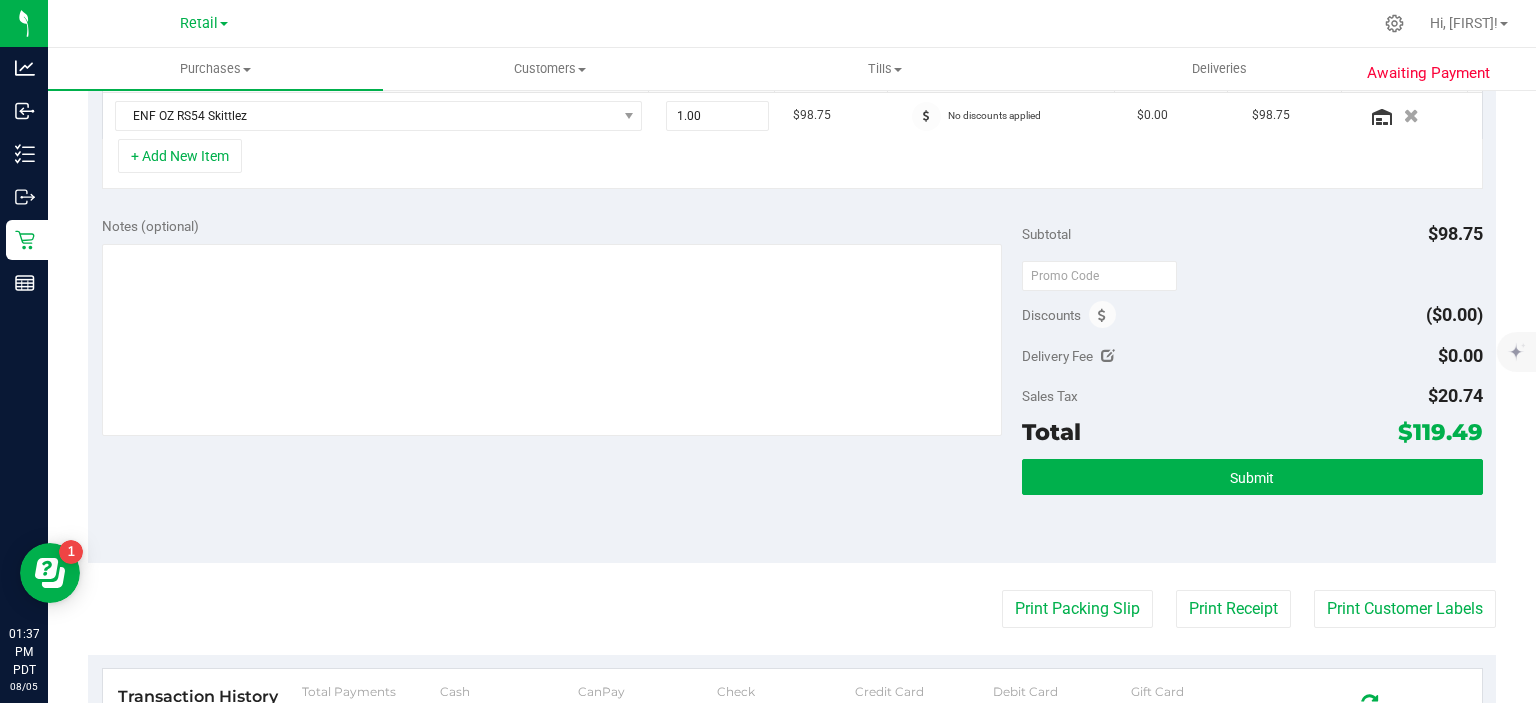 scroll, scrollTop: 560, scrollLeft: 0, axis: vertical 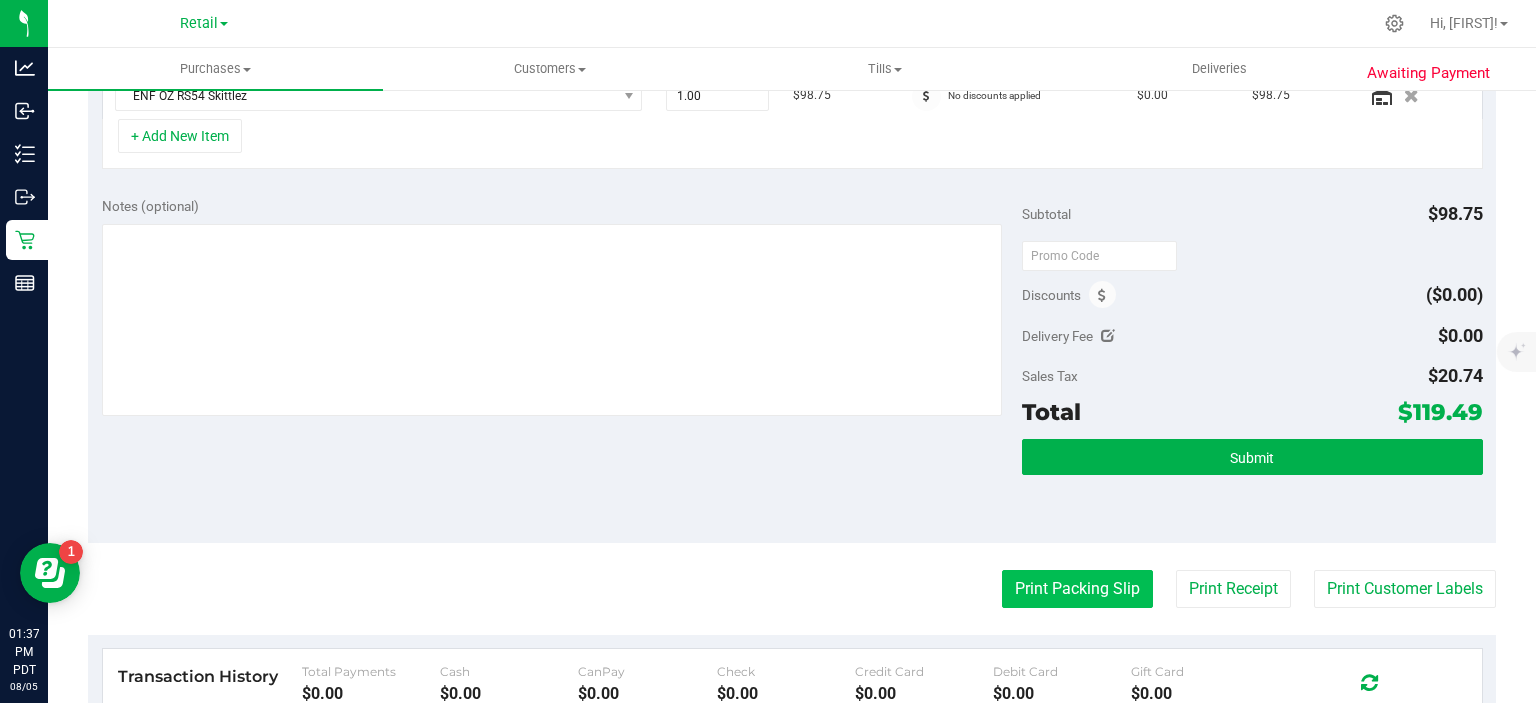 click on "Print Packing Slip" at bounding box center [1077, 589] 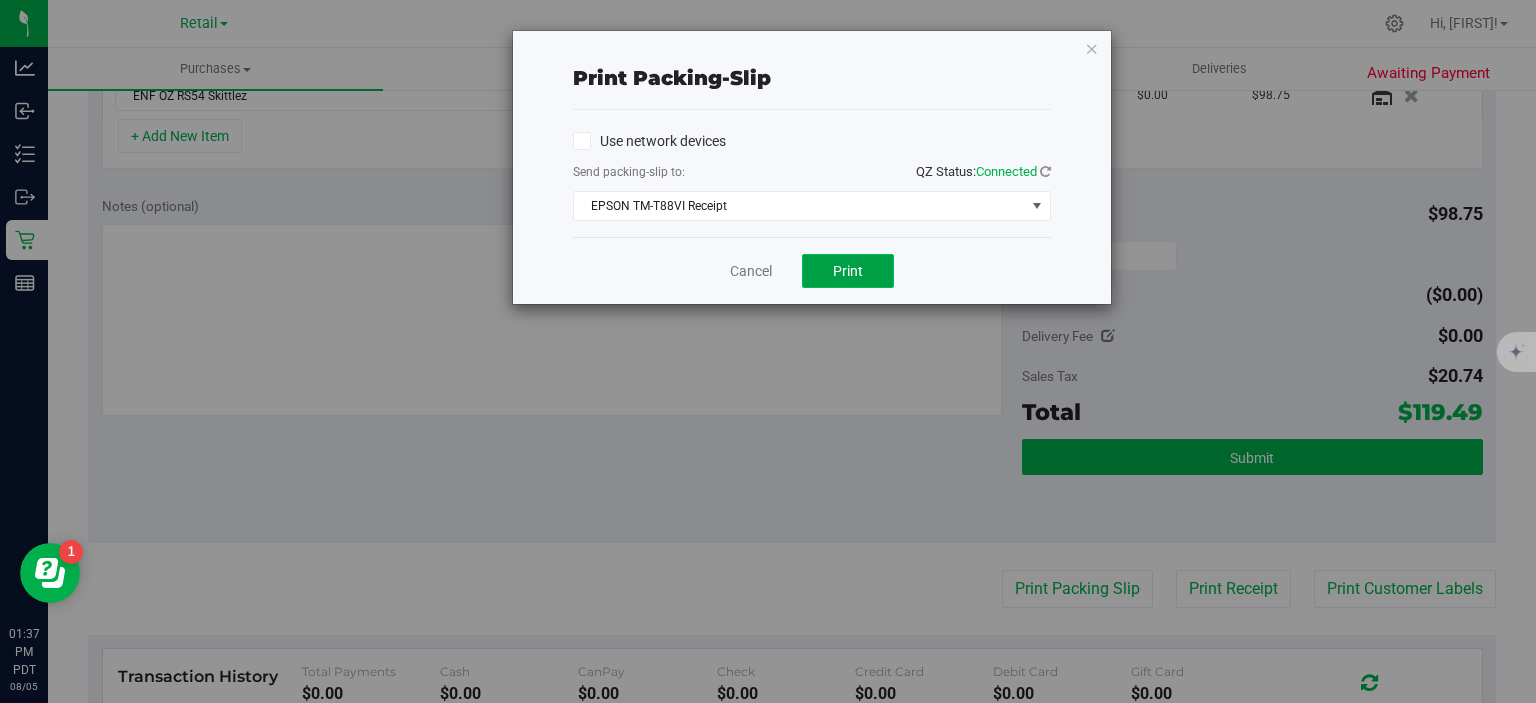 click on "Print" at bounding box center [848, 271] 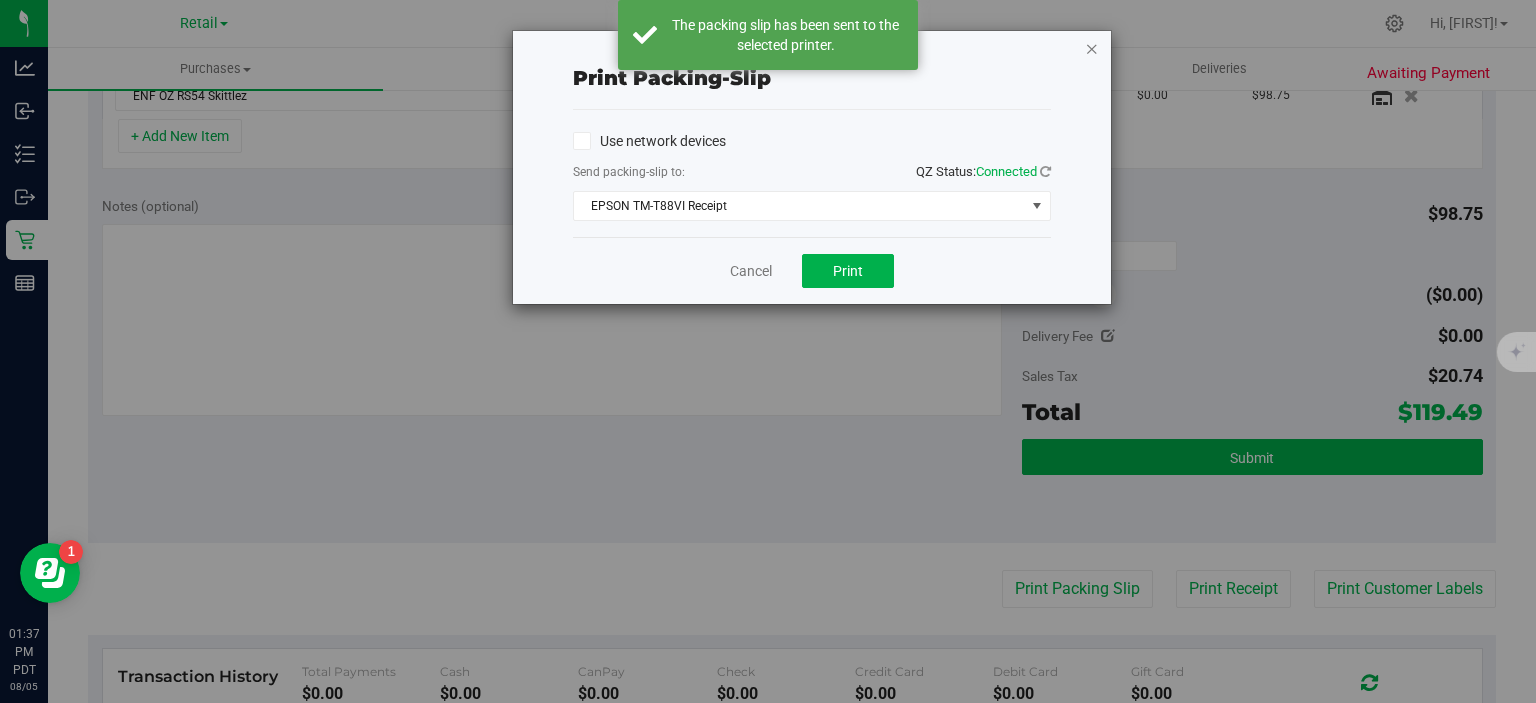 click at bounding box center (1092, 48) 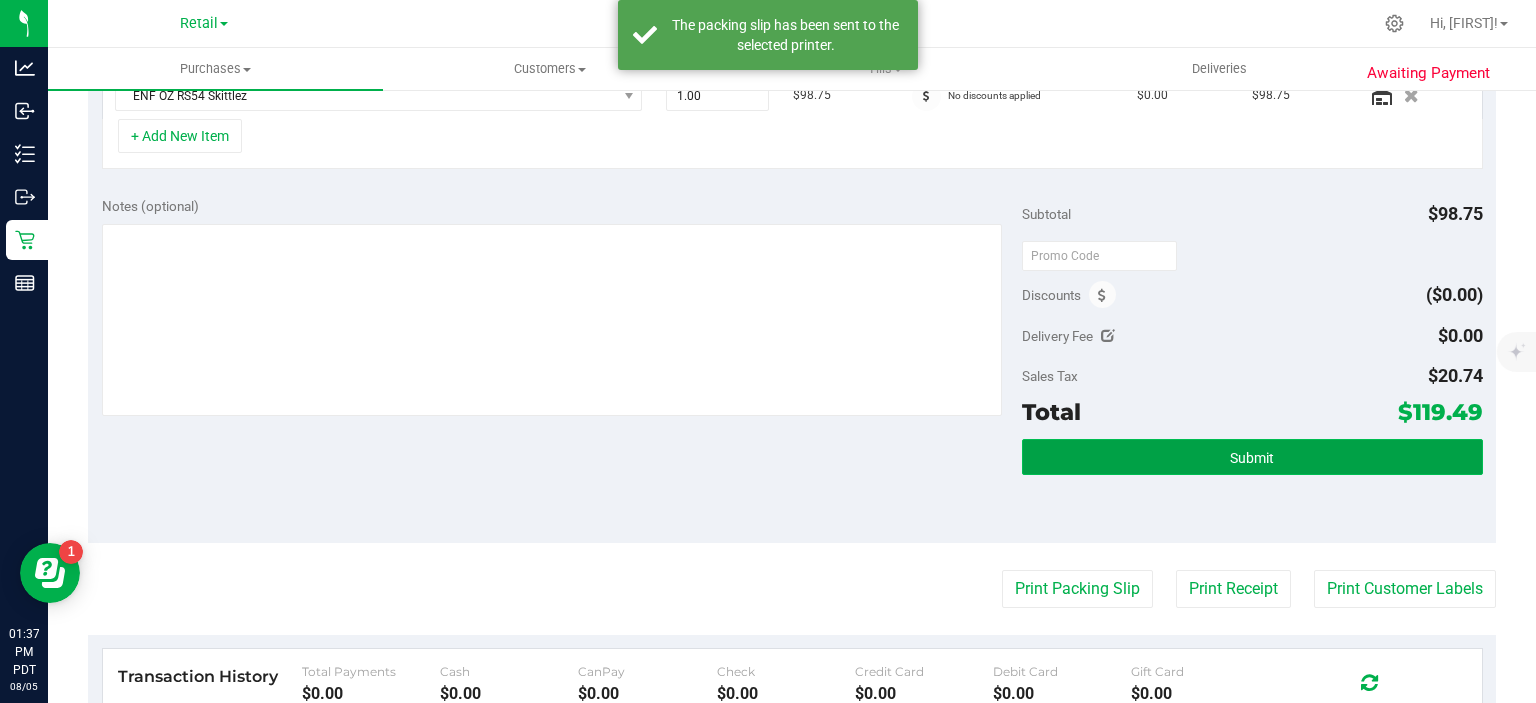 click on "Submit" at bounding box center [1252, 457] 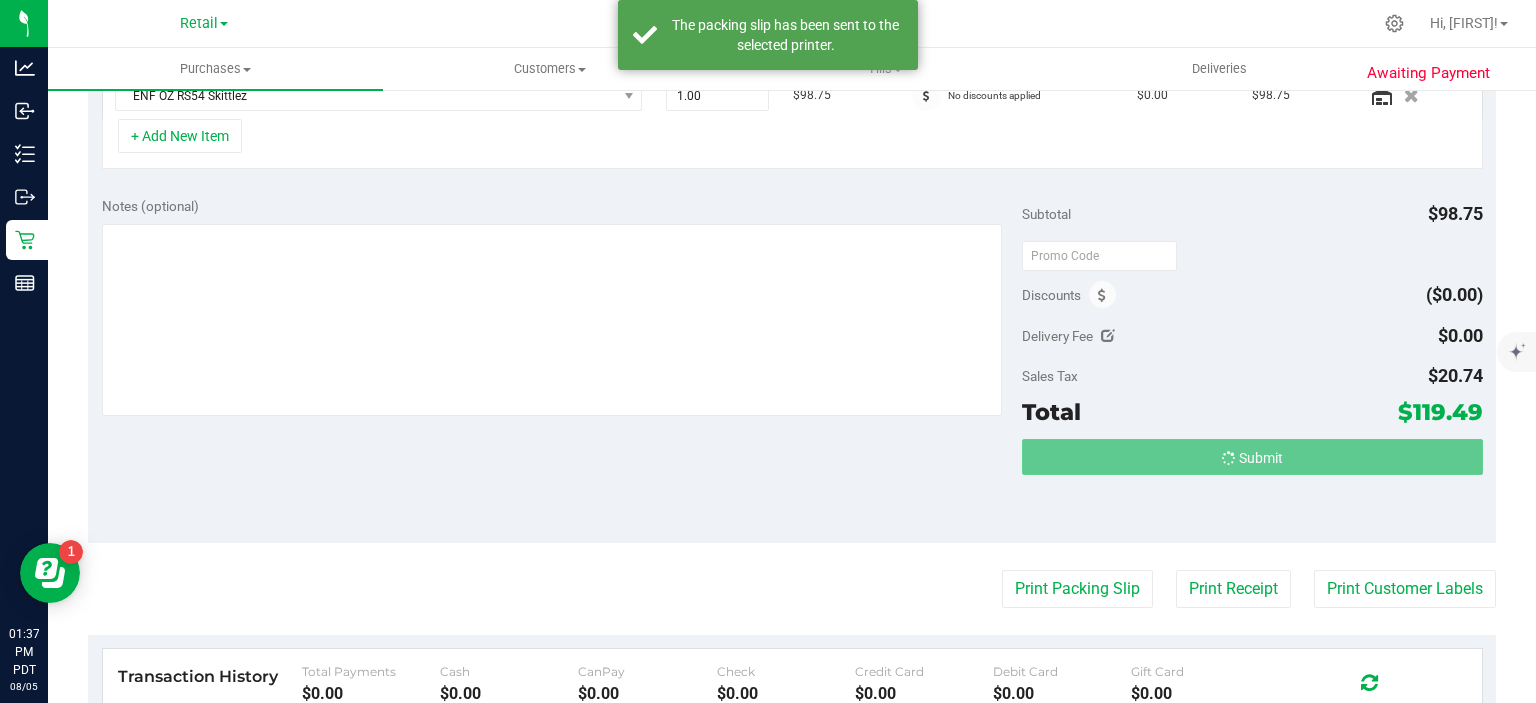 scroll, scrollTop: 564, scrollLeft: 0, axis: vertical 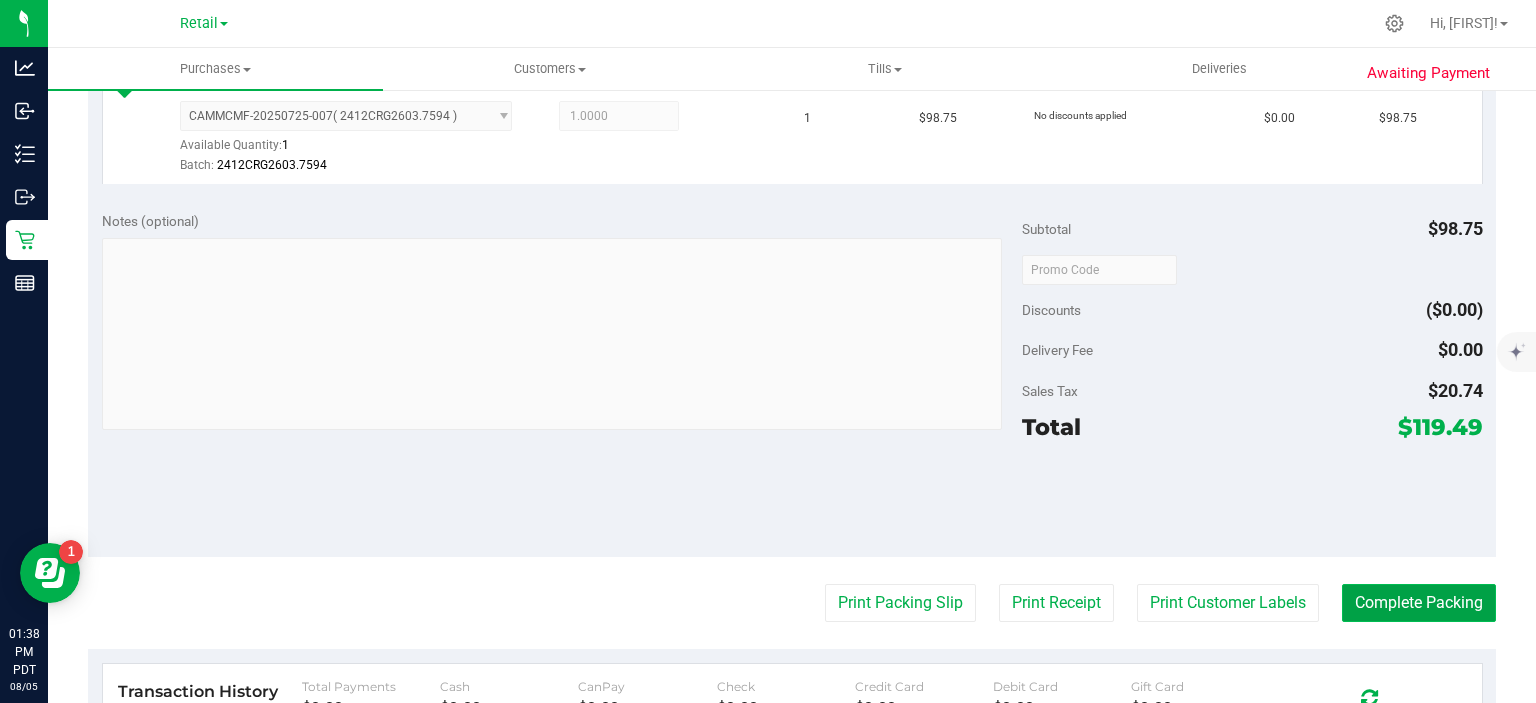 click on "Complete Packing" at bounding box center (1419, 603) 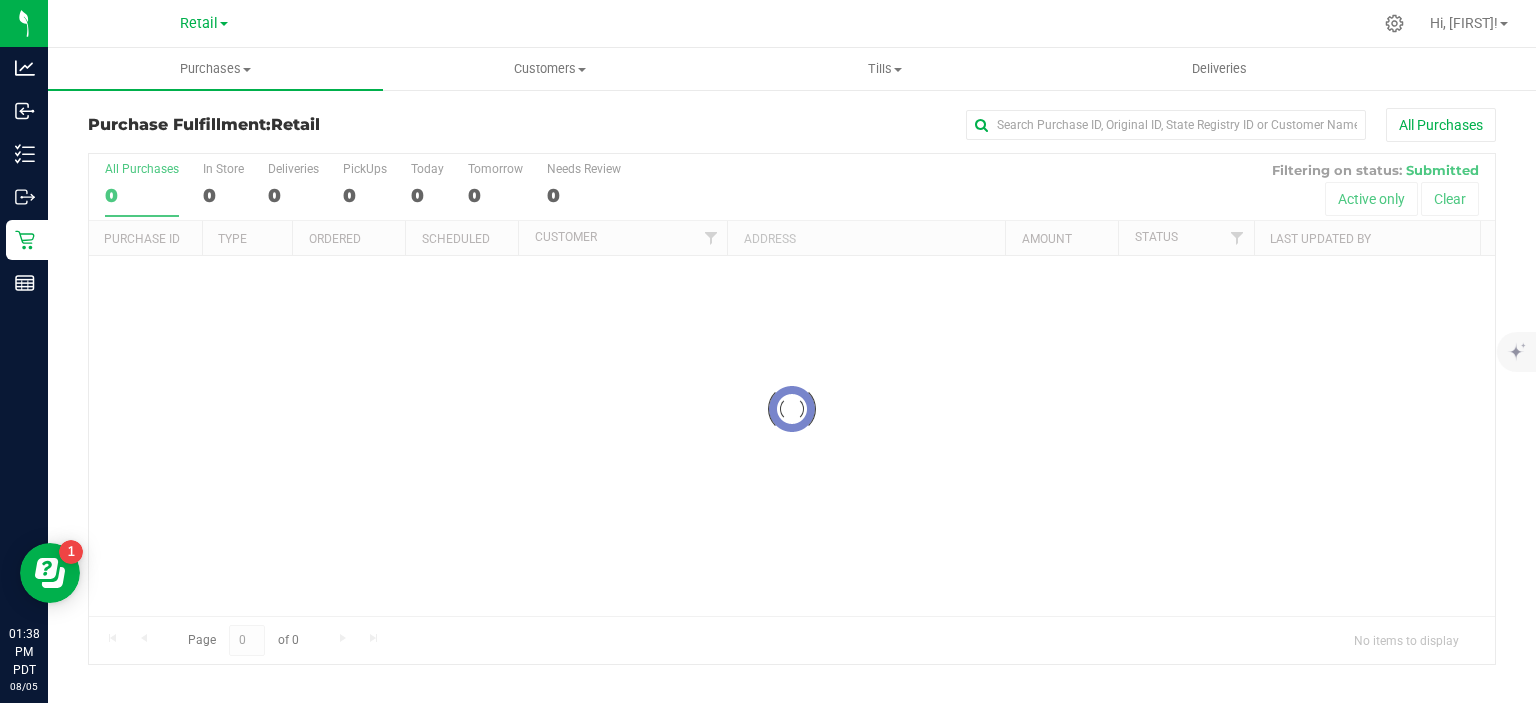 scroll, scrollTop: 0, scrollLeft: 0, axis: both 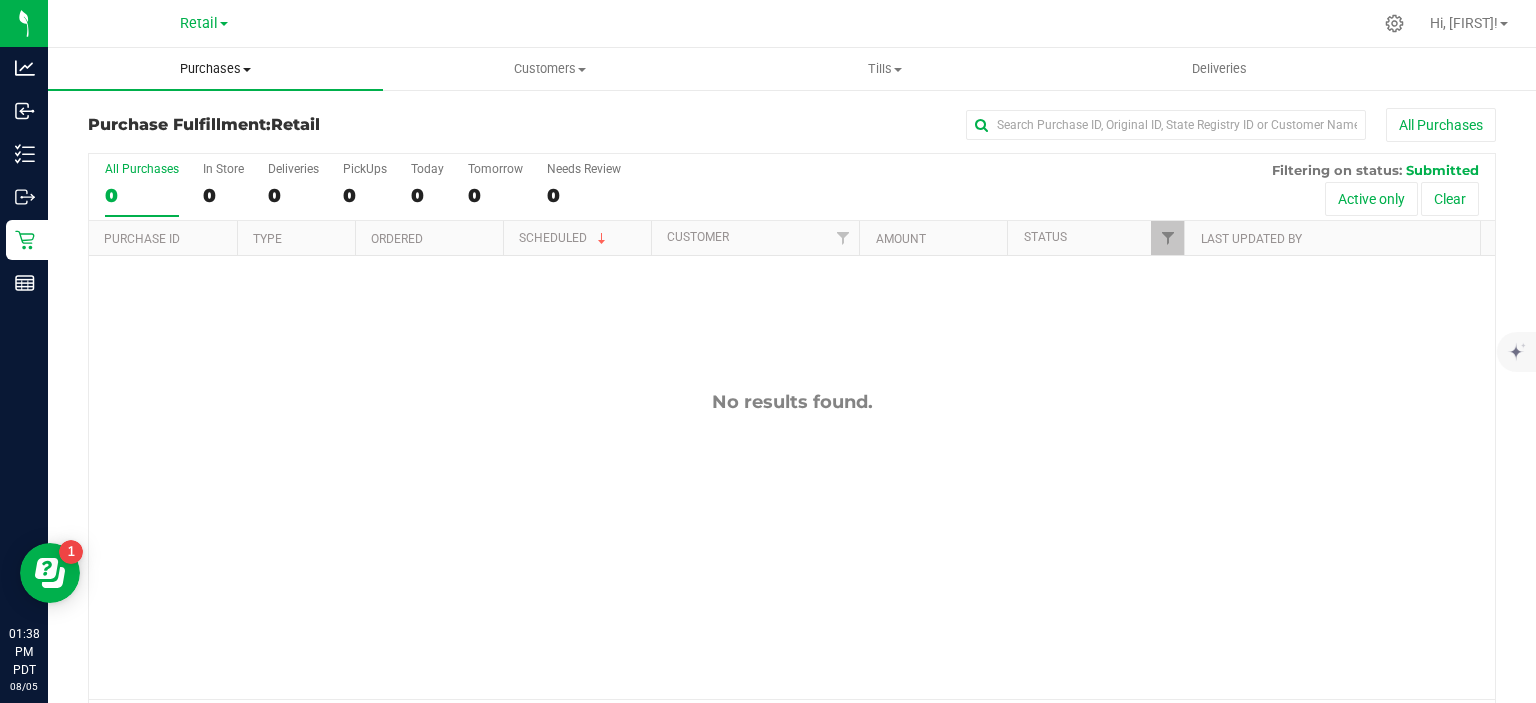 click on "Purchases" at bounding box center (215, 69) 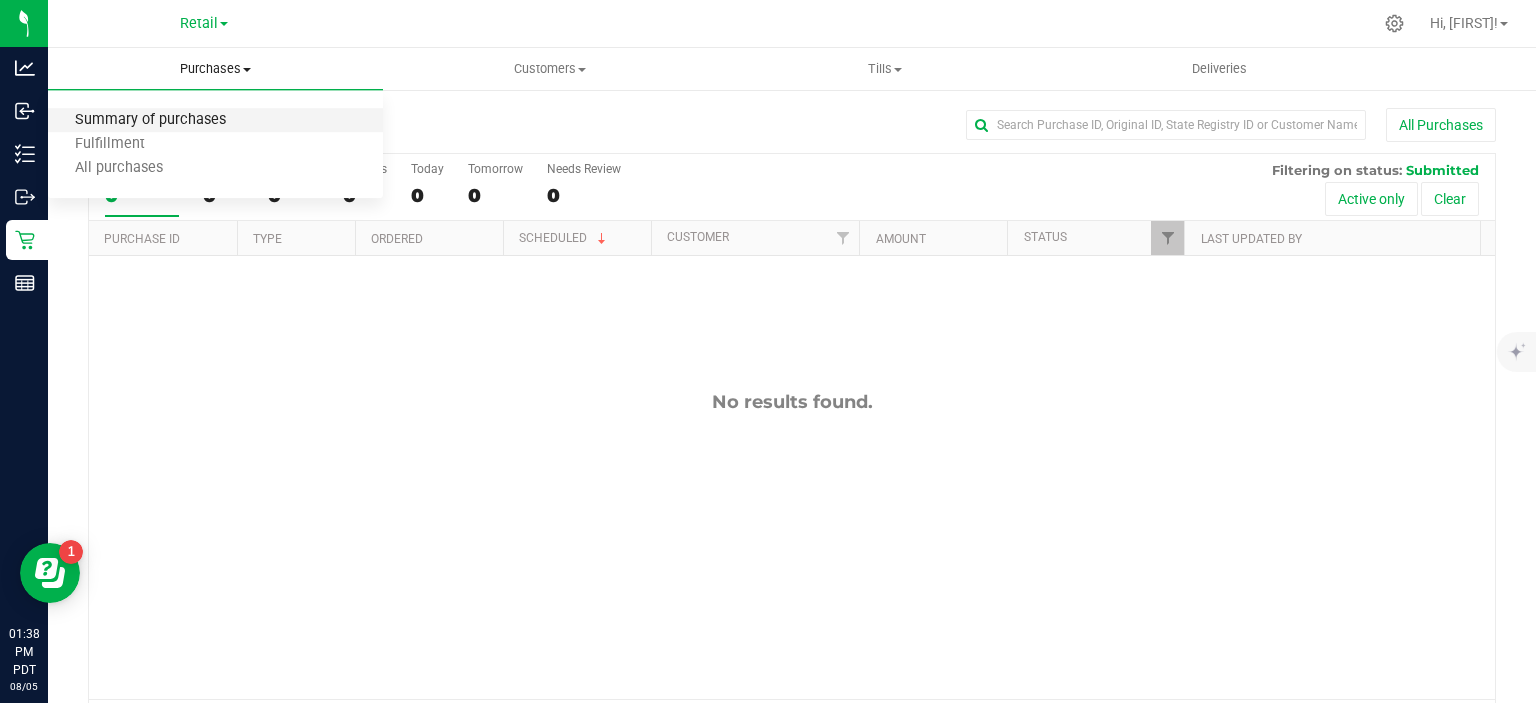 click on "Summary of purchases" at bounding box center [150, 120] 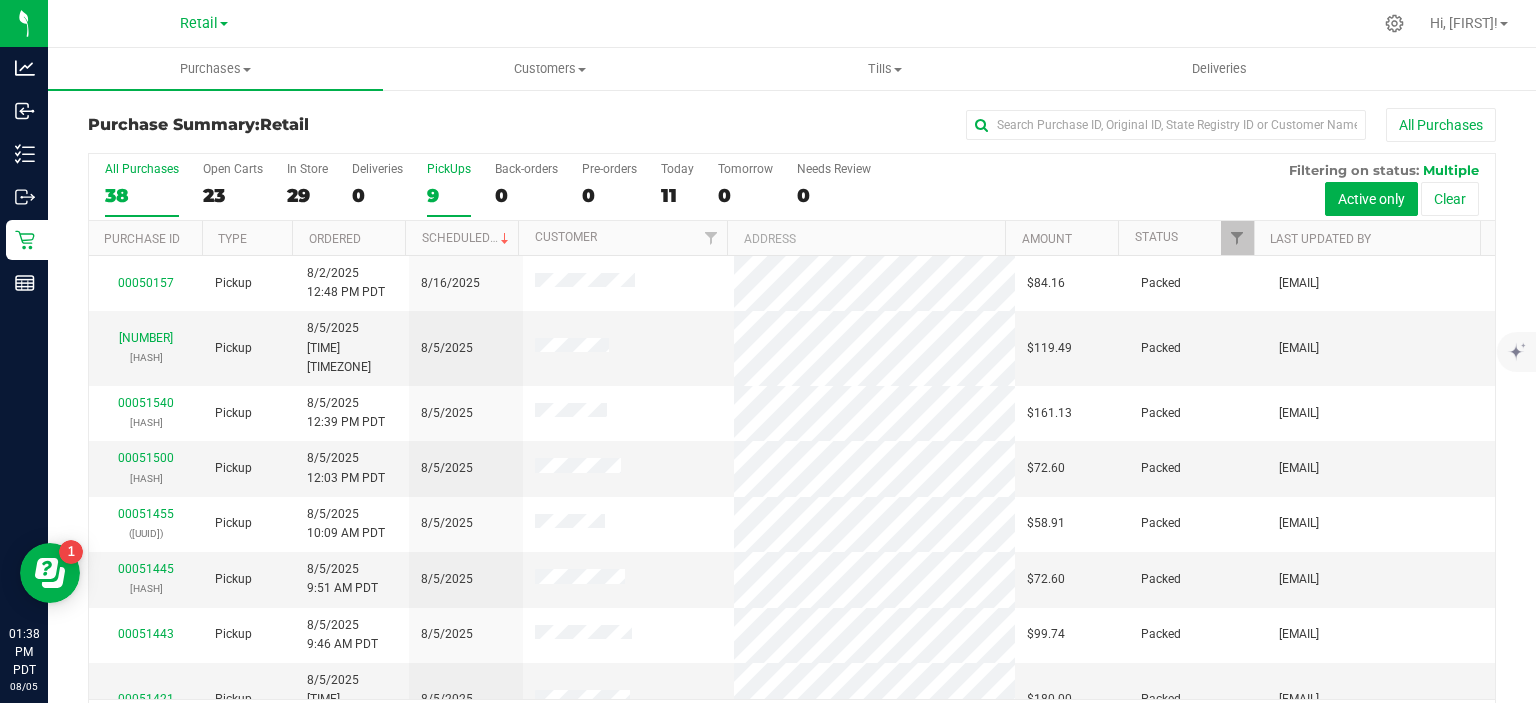 click on "9" at bounding box center (449, 195) 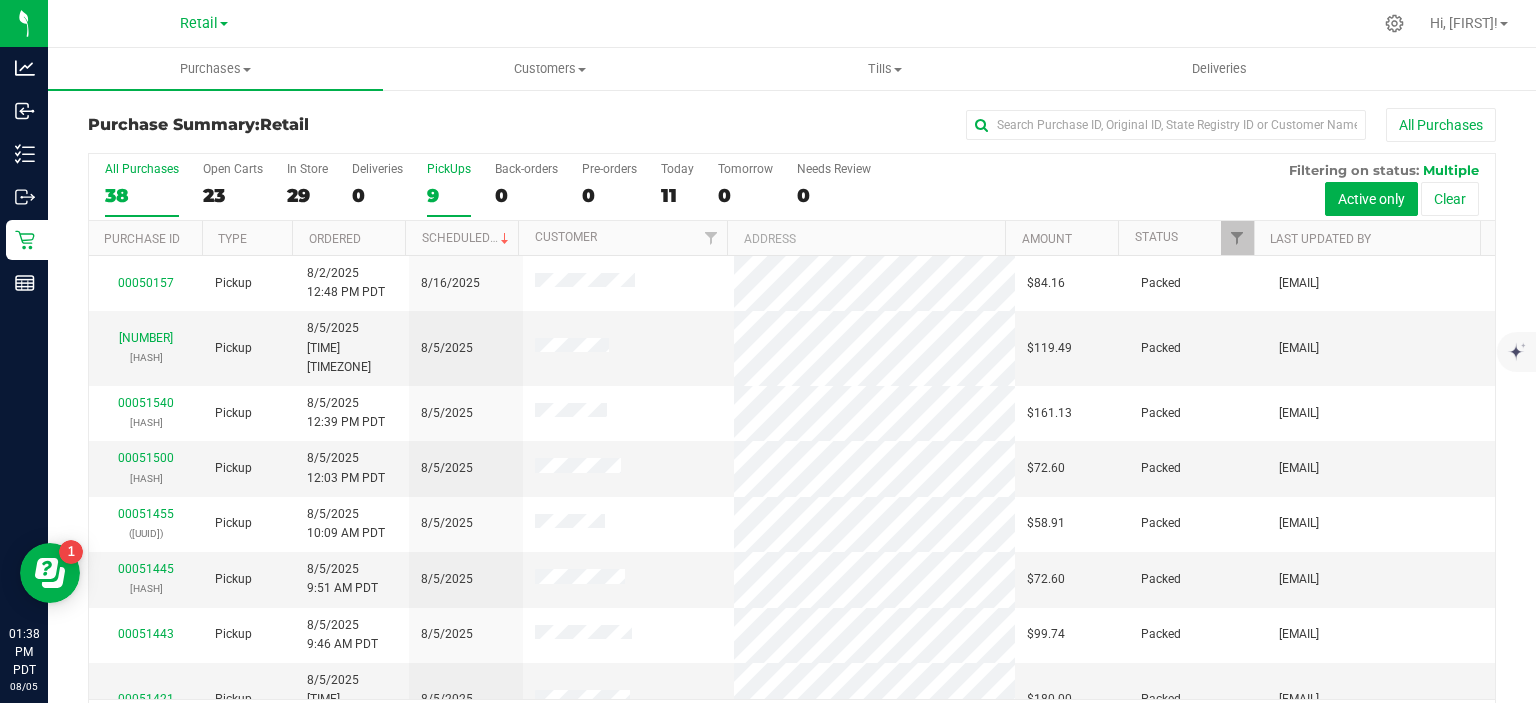 click on "PickUps
9" at bounding box center [0, 0] 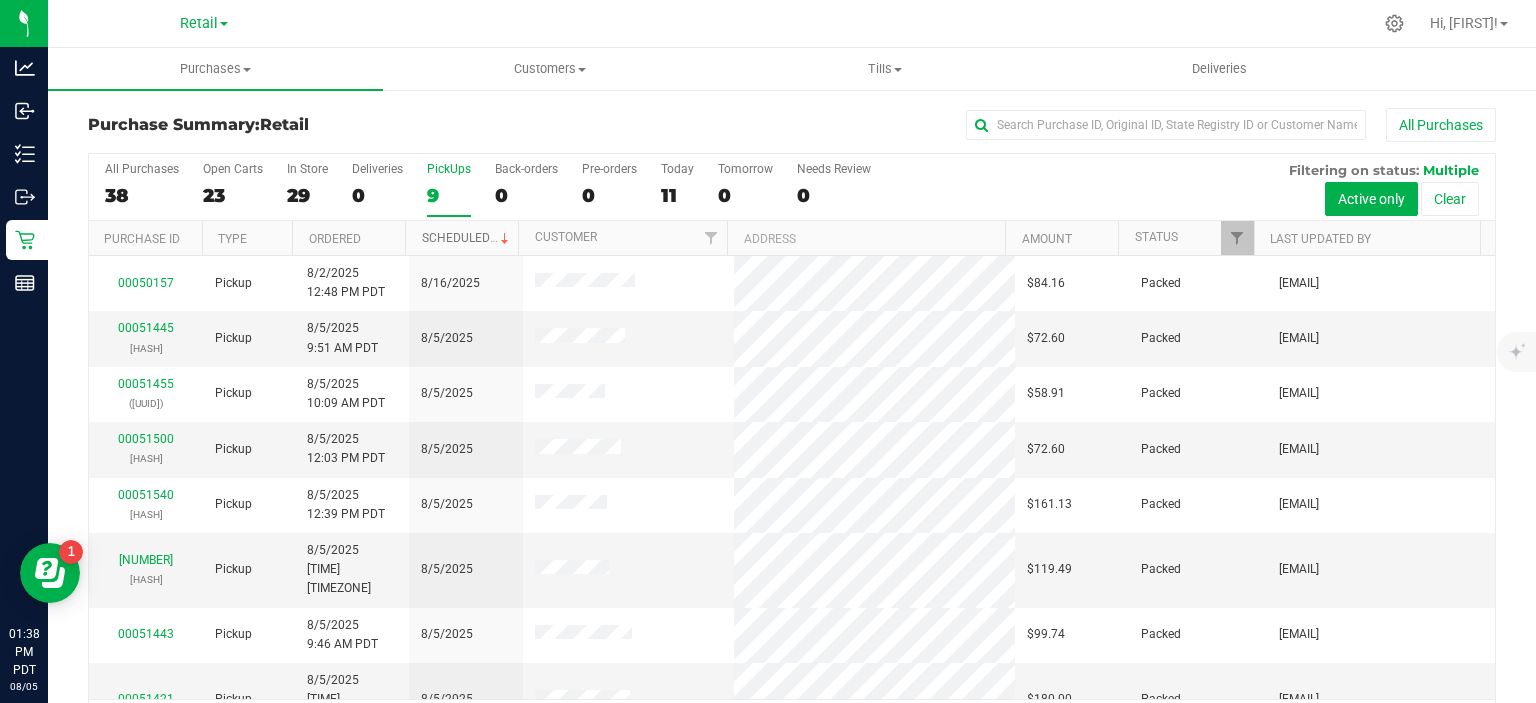 click on "Scheduled" at bounding box center [467, 238] 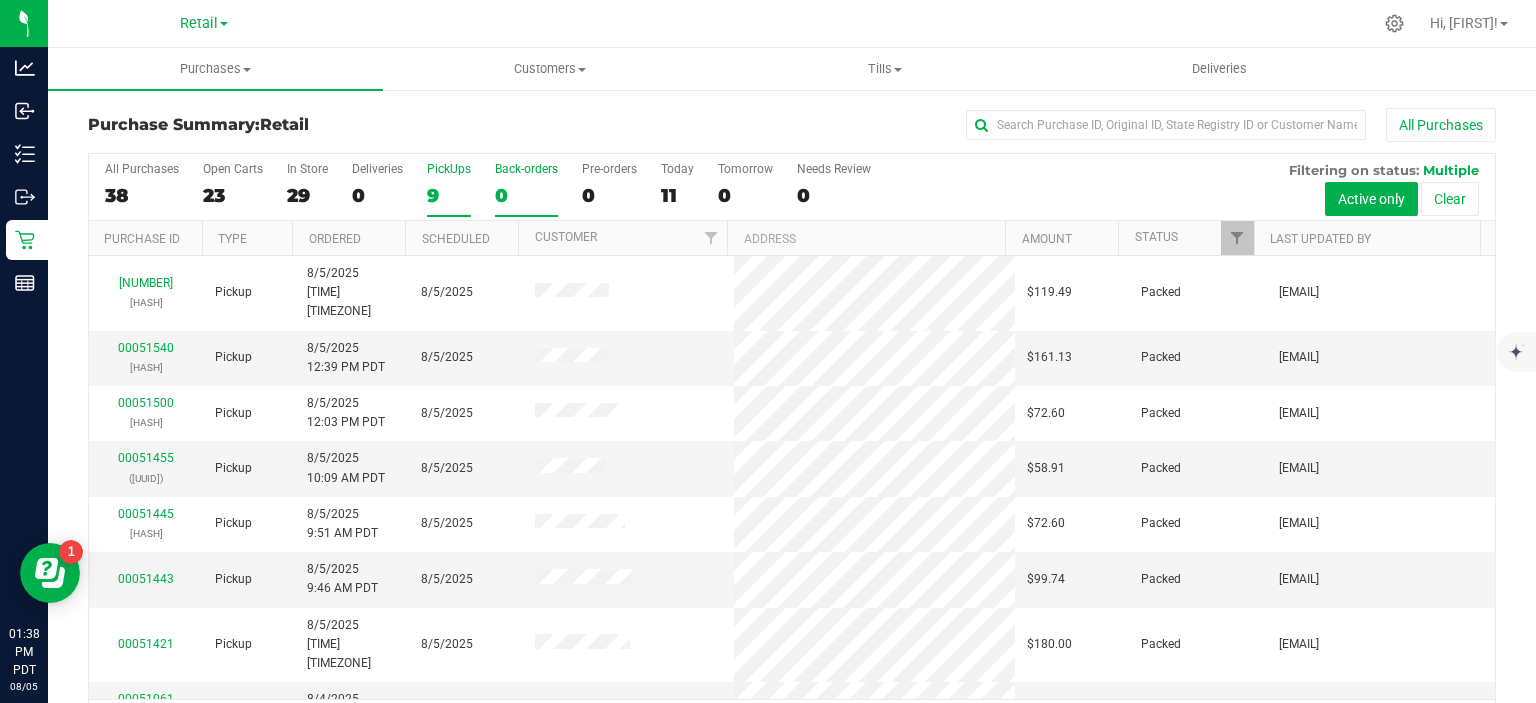 click on "0" at bounding box center (526, 195) 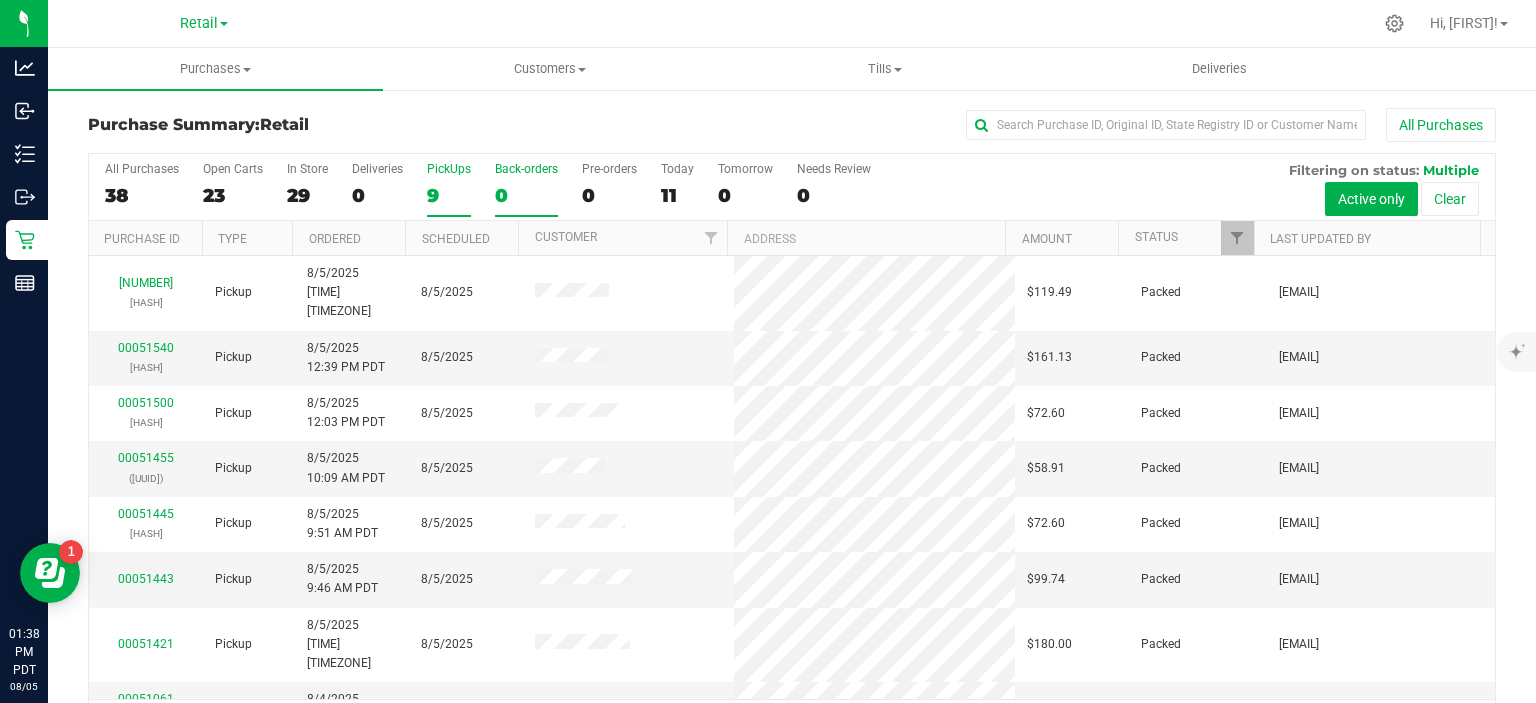 click on "Back-orders
0" at bounding box center [0, 0] 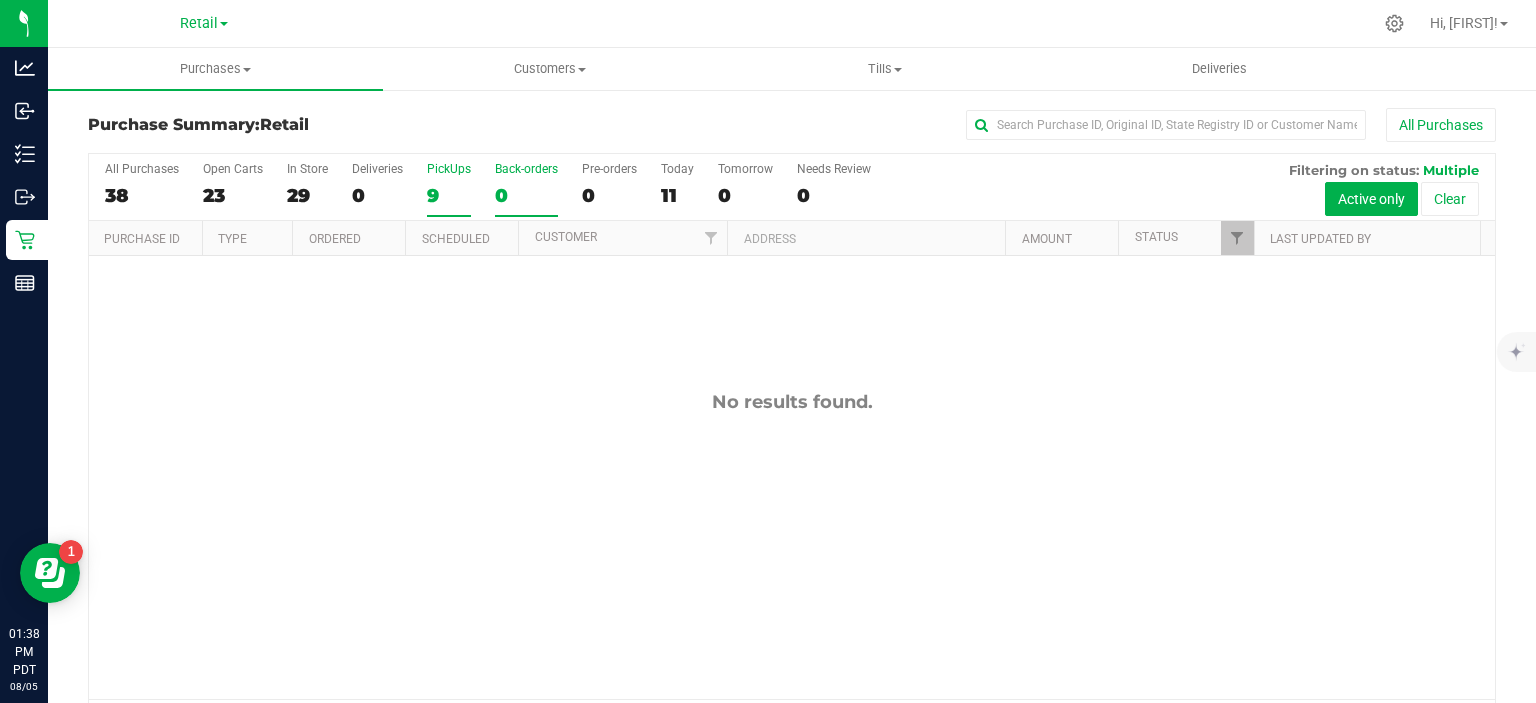 click on "9" at bounding box center [449, 195] 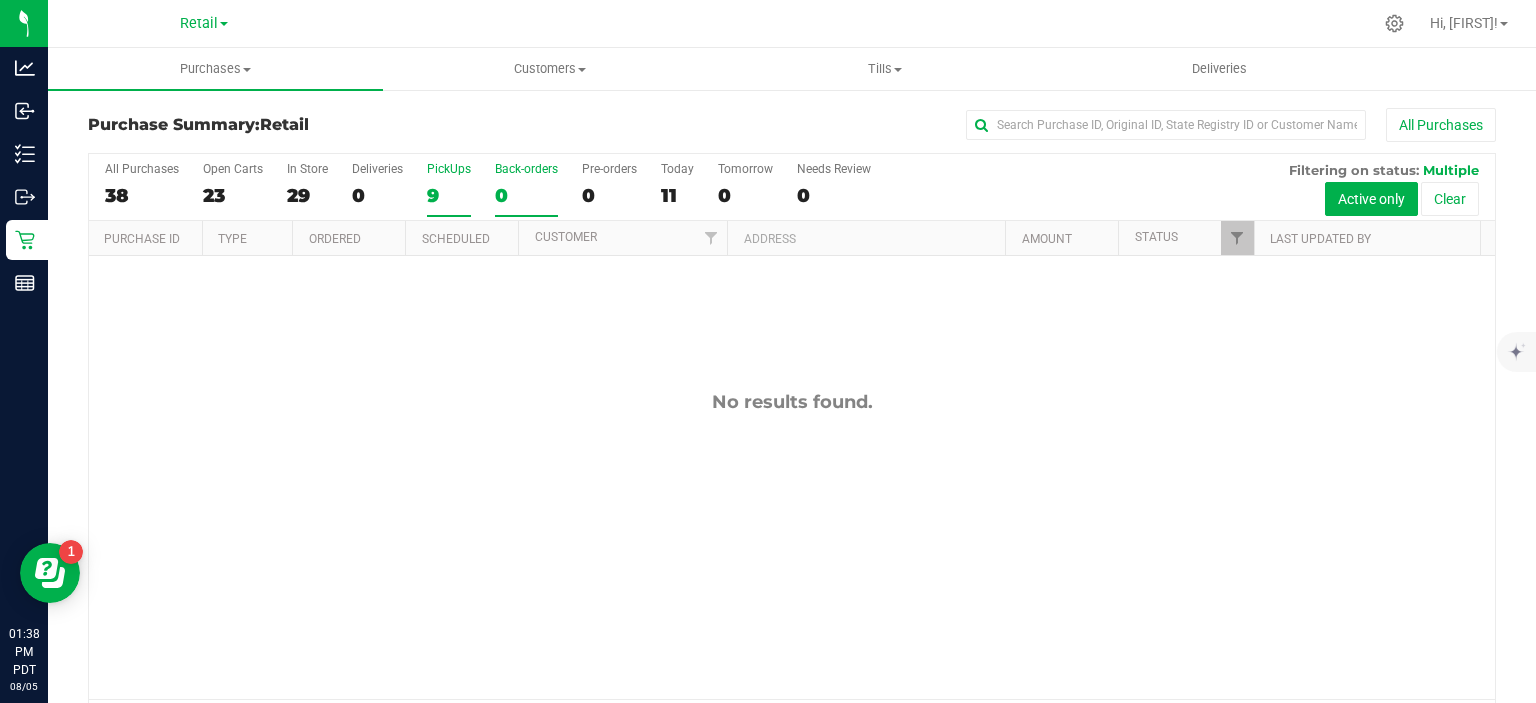 click on "PickUps
9" at bounding box center [0, 0] 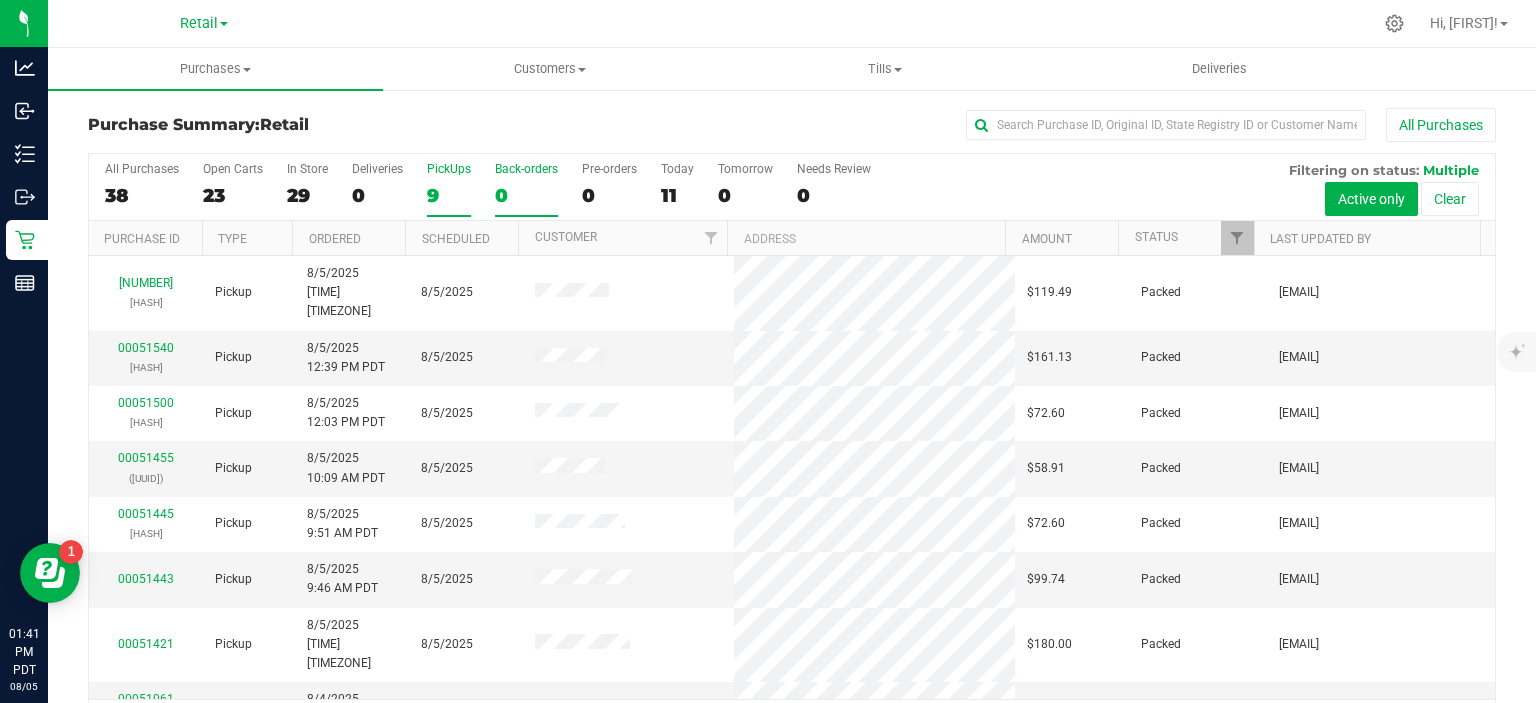 click on "Back-orders
0" at bounding box center [526, 189] 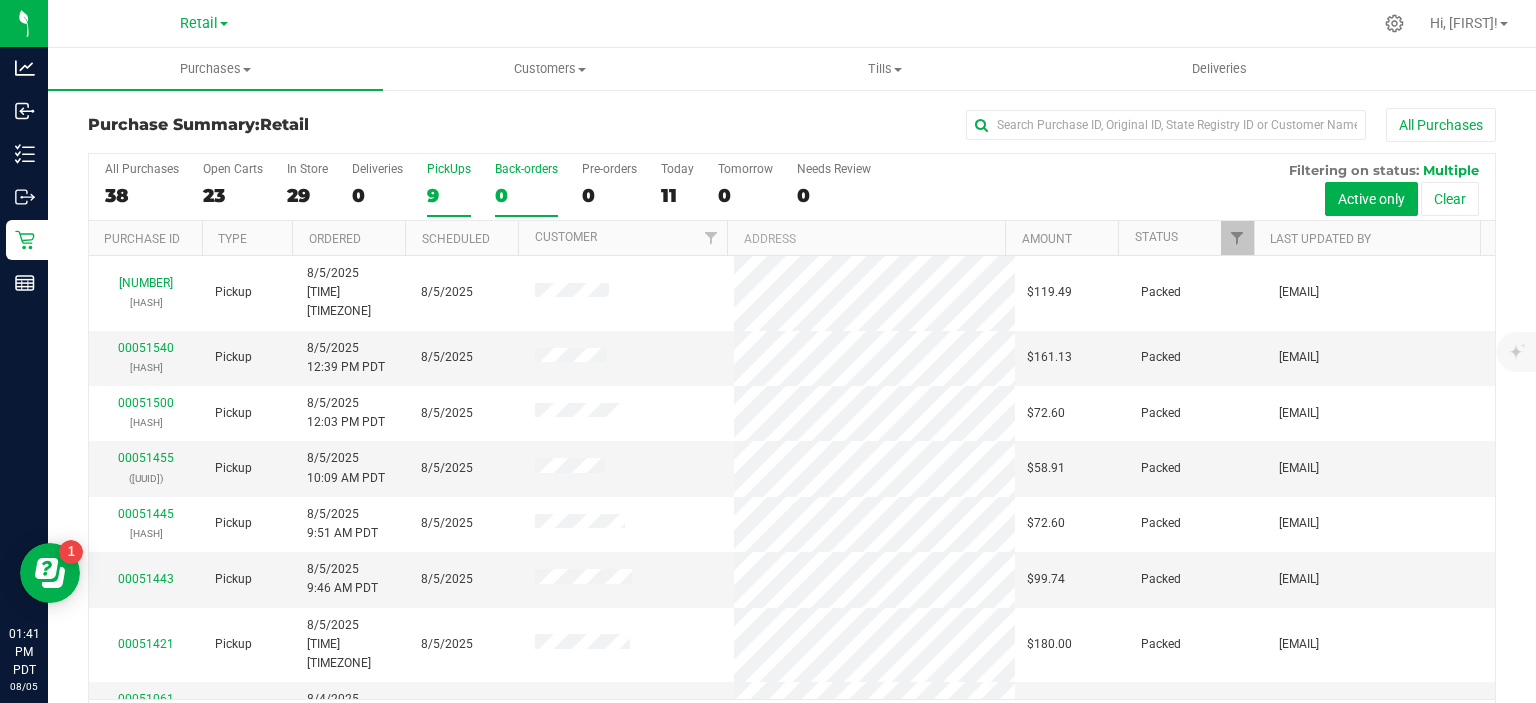 click on "Back-orders
0" at bounding box center (0, 0) 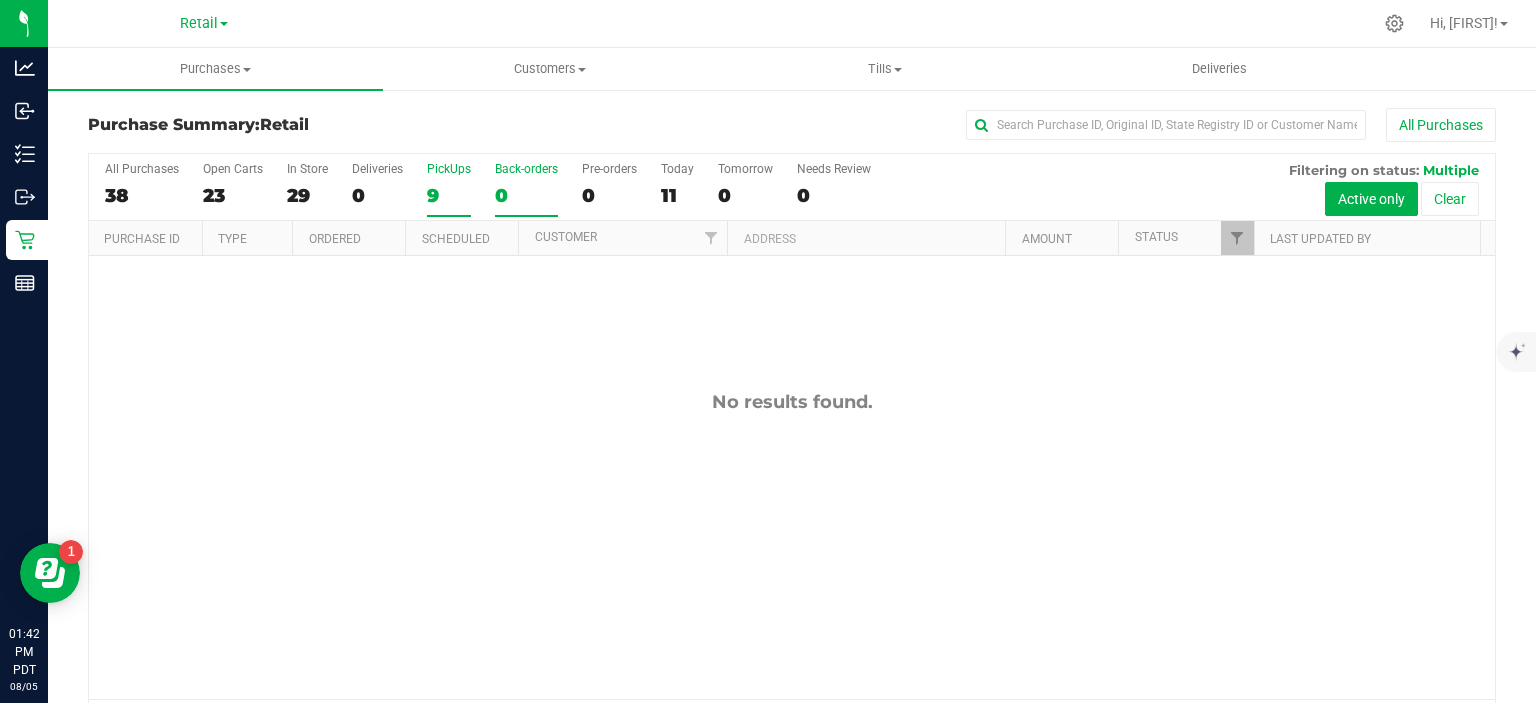 click on "9" at bounding box center [449, 195] 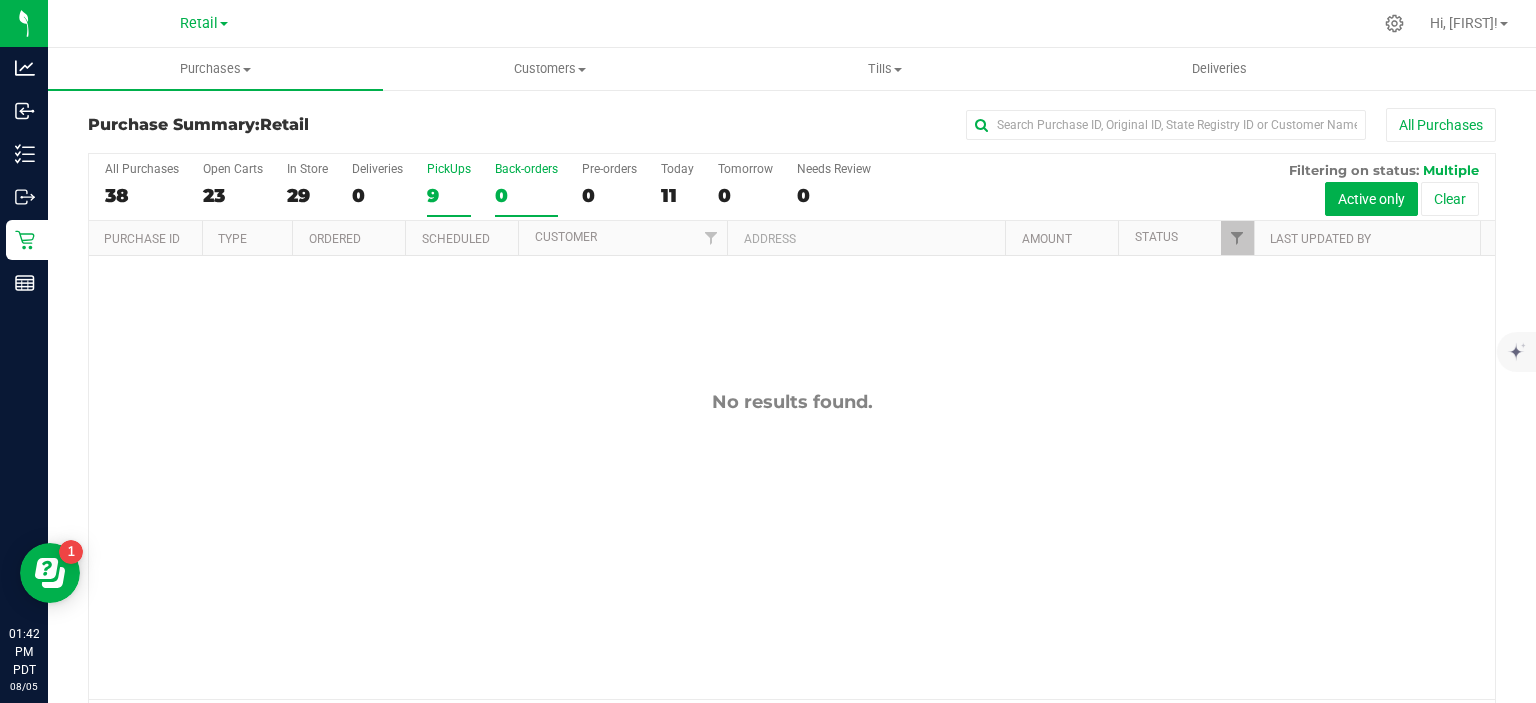 click on "PickUps
9" at bounding box center [0, 0] 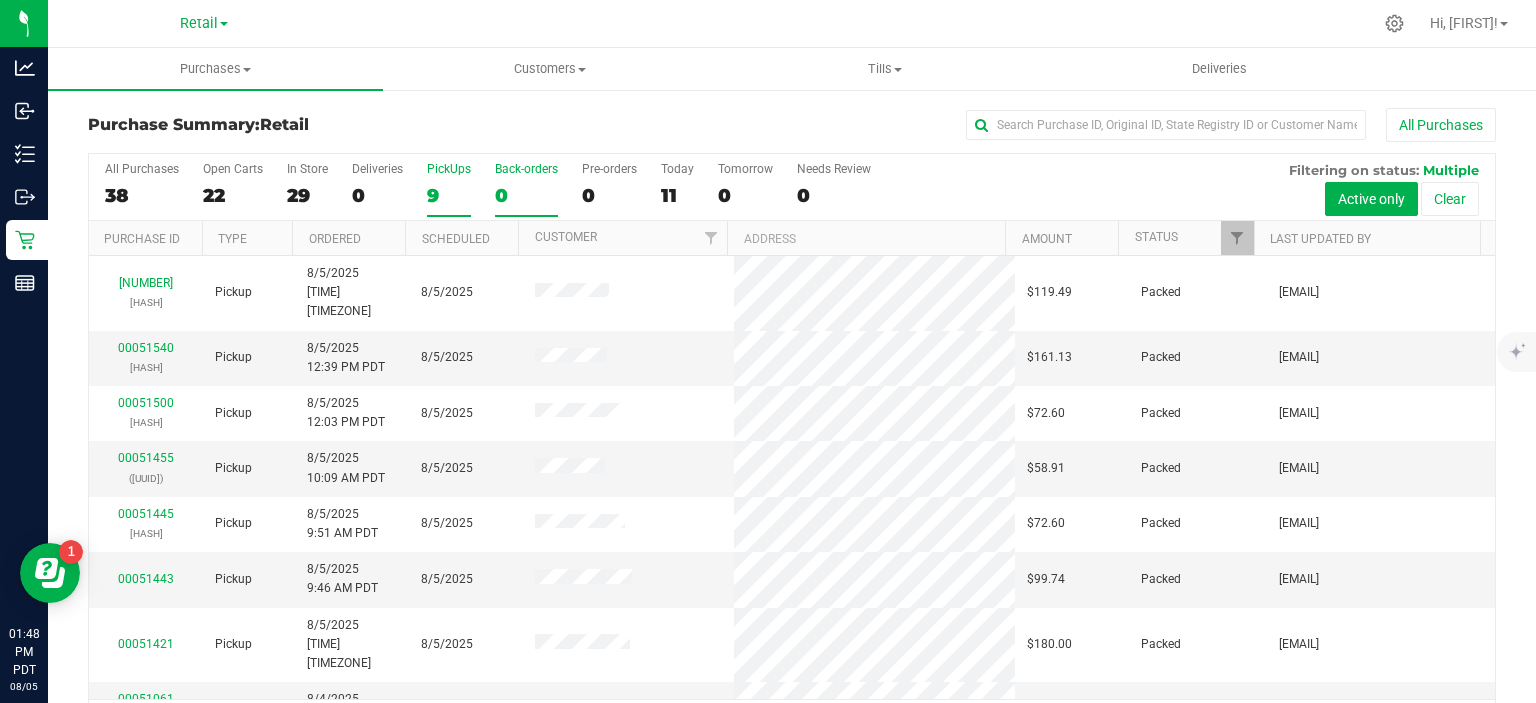 click on "0" at bounding box center (526, 195) 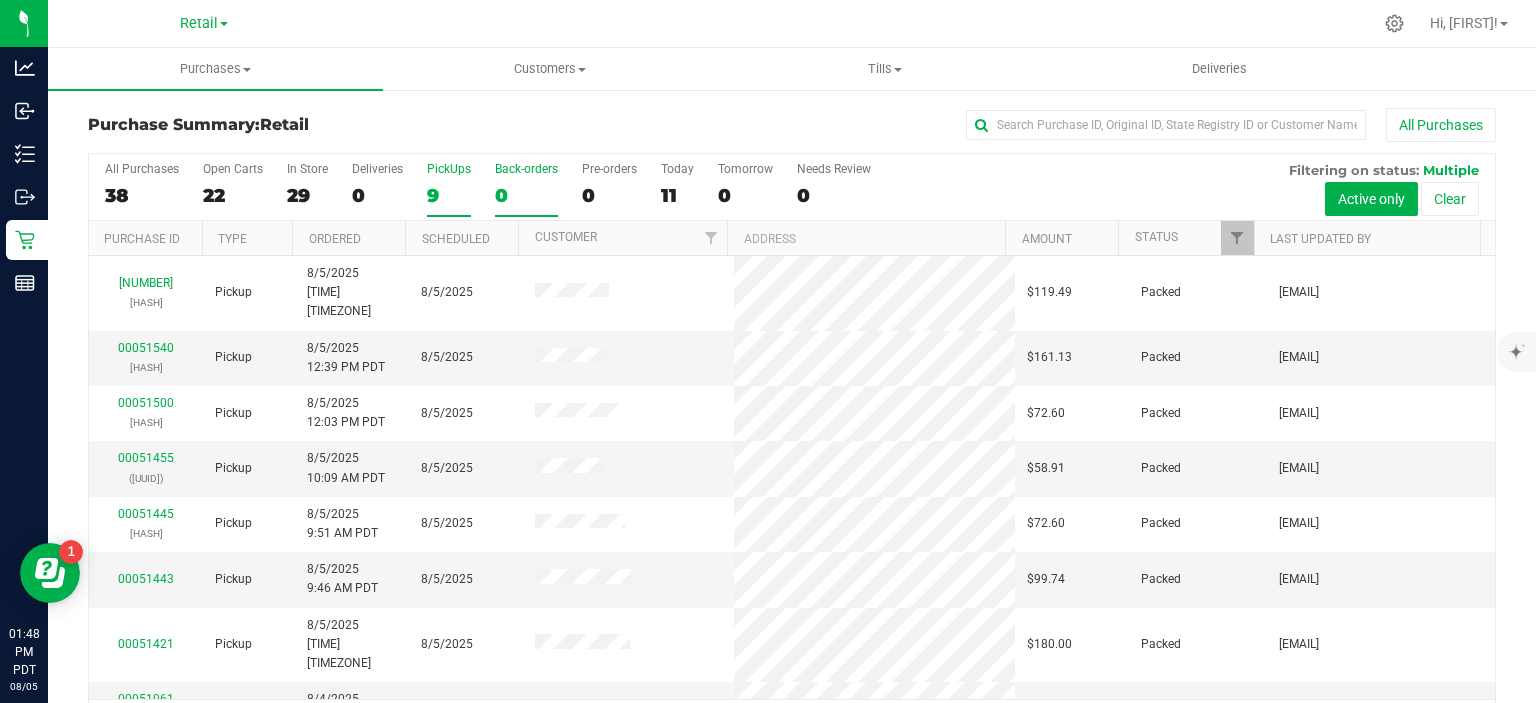 click on "Back-orders
0" at bounding box center [0, 0] 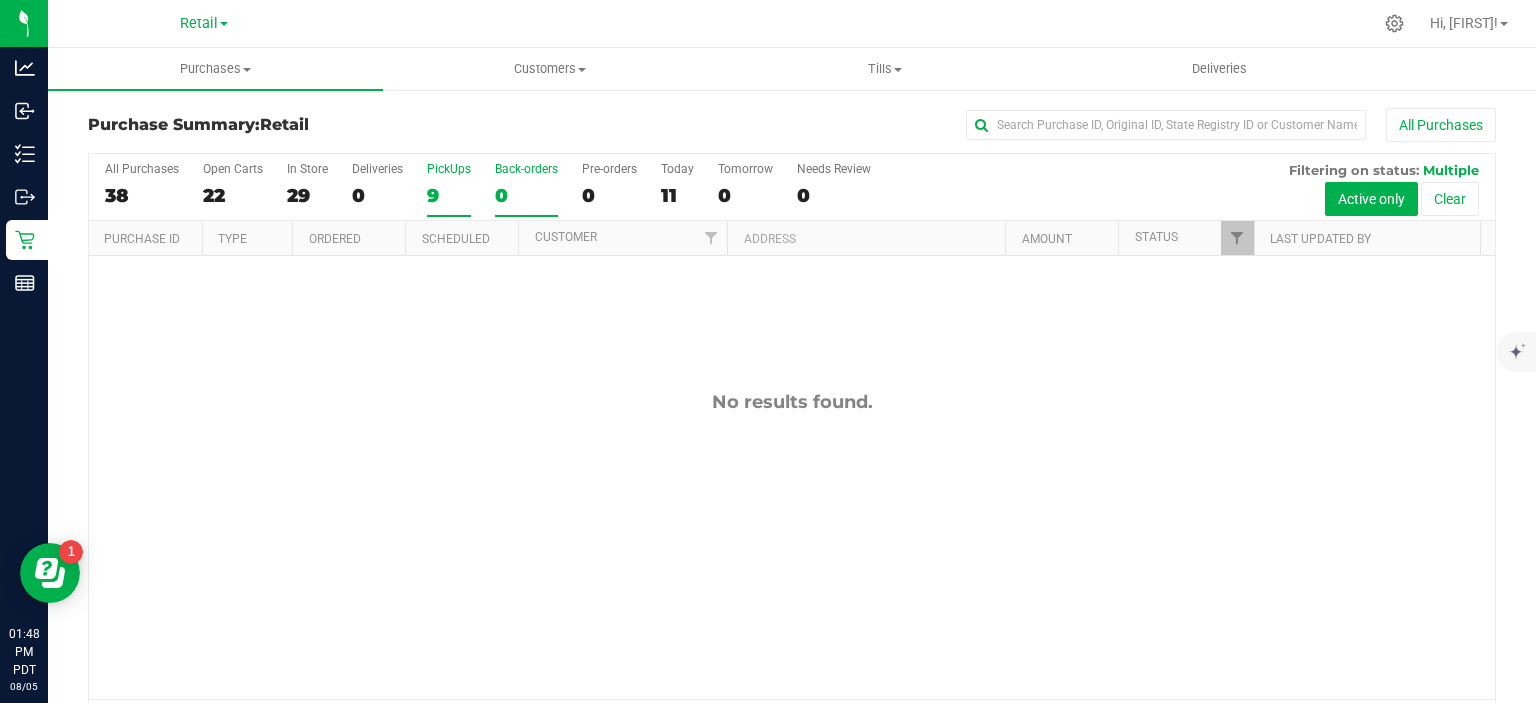 click on "9" at bounding box center [449, 195] 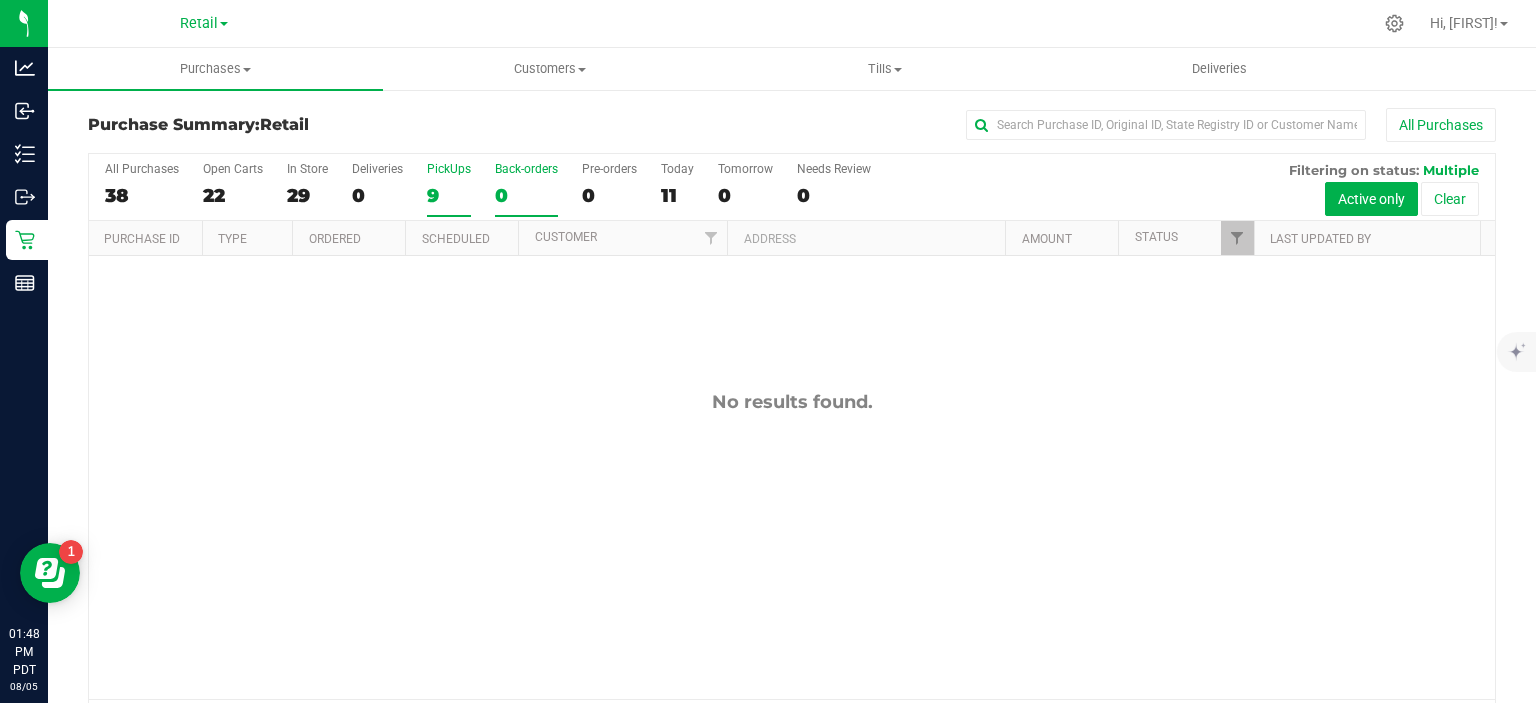click on "PickUps
9" at bounding box center [0, 0] 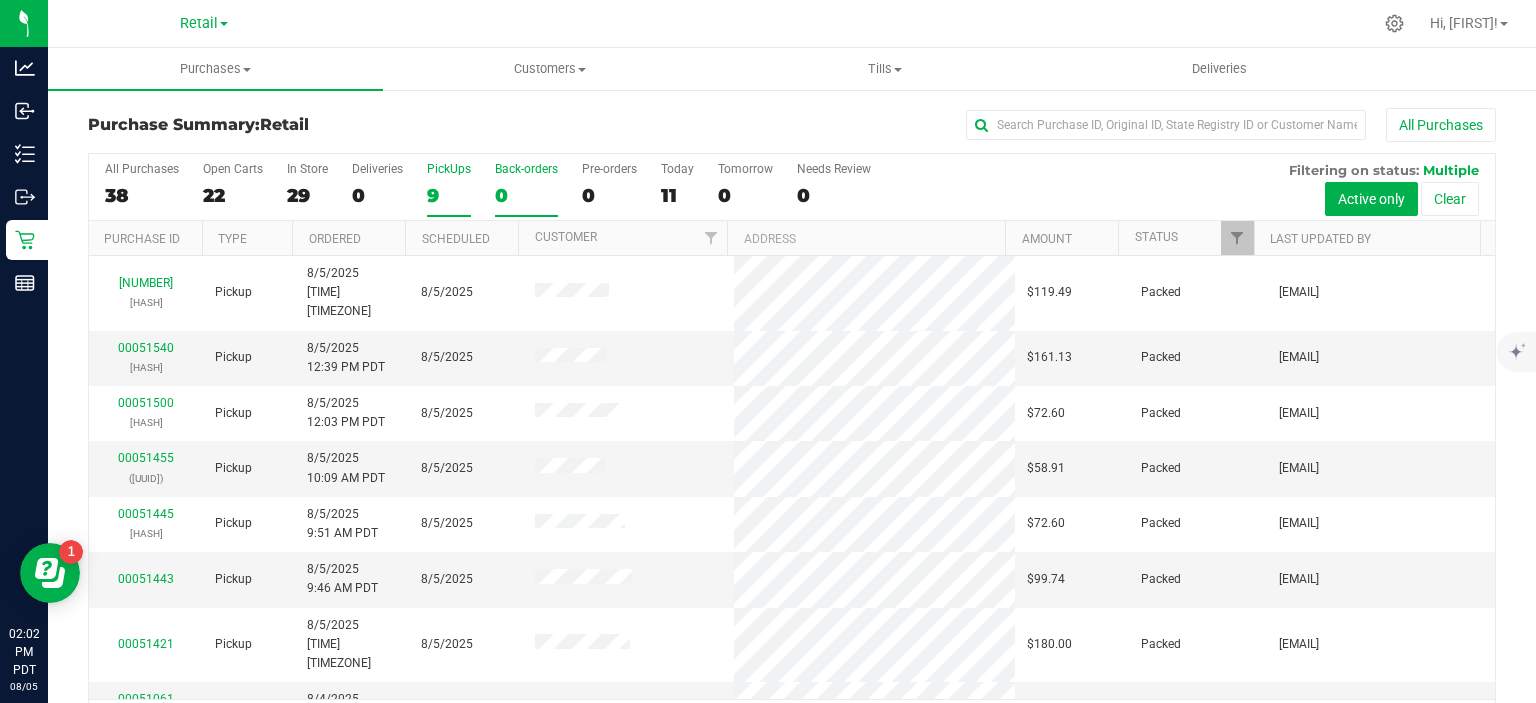 click on "0" at bounding box center (526, 195) 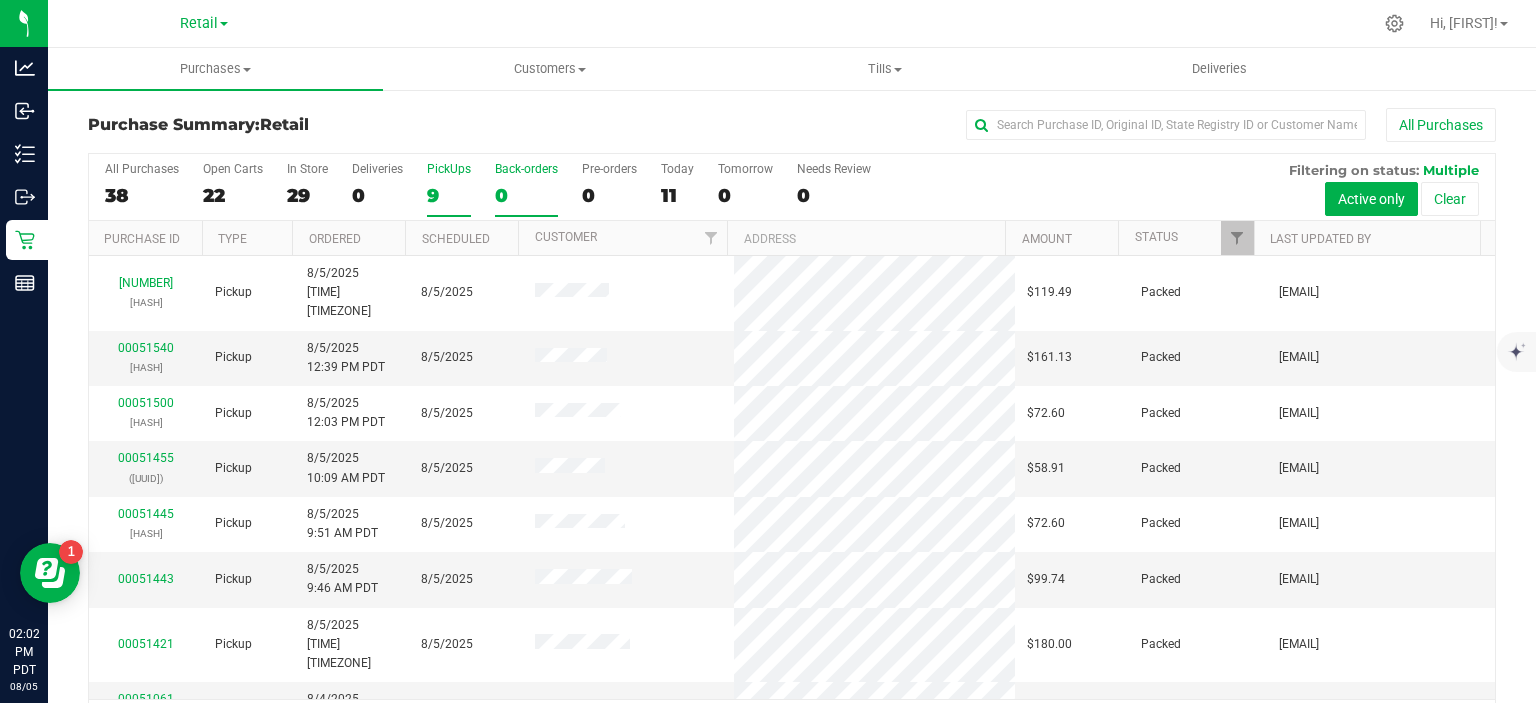 click on "Back-orders
0" at bounding box center [0, 0] 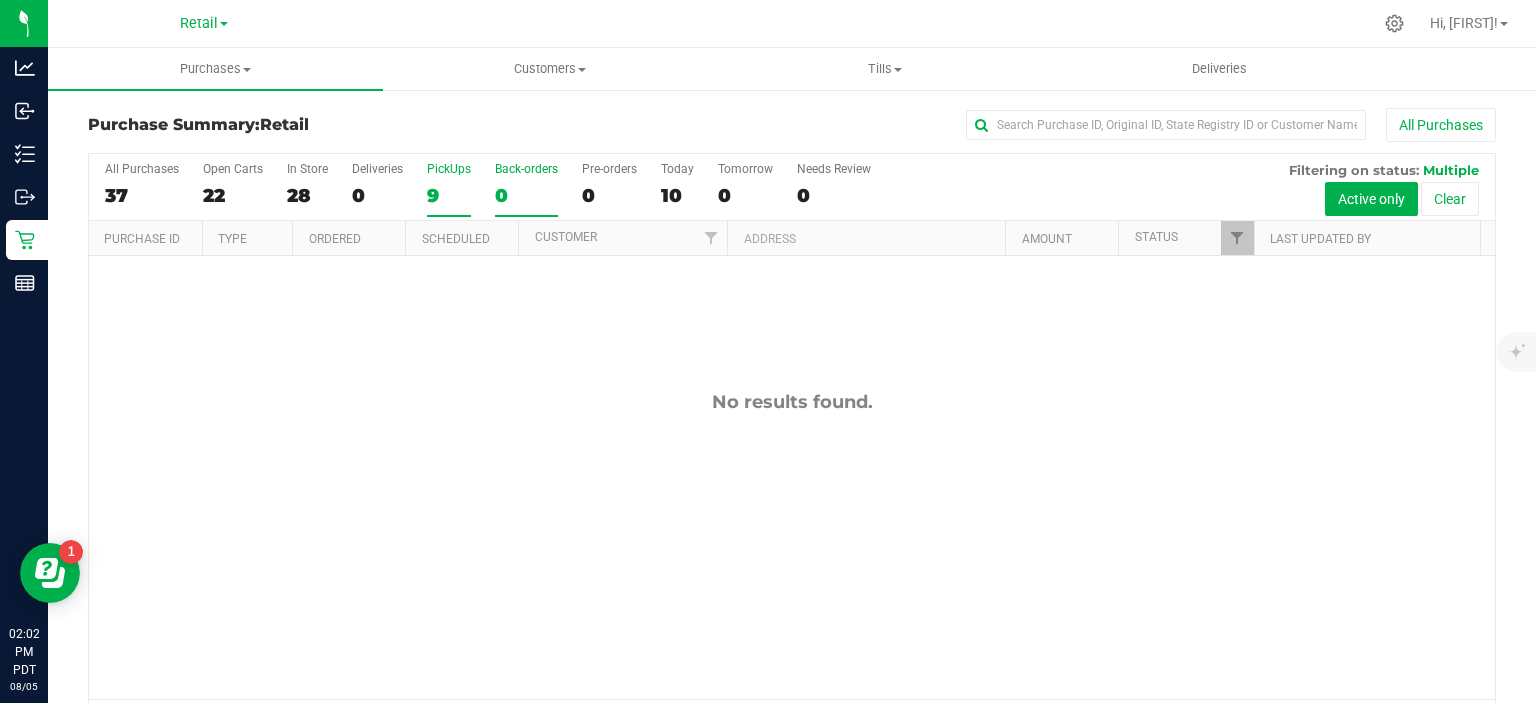 click on "9" at bounding box center [449, 195] 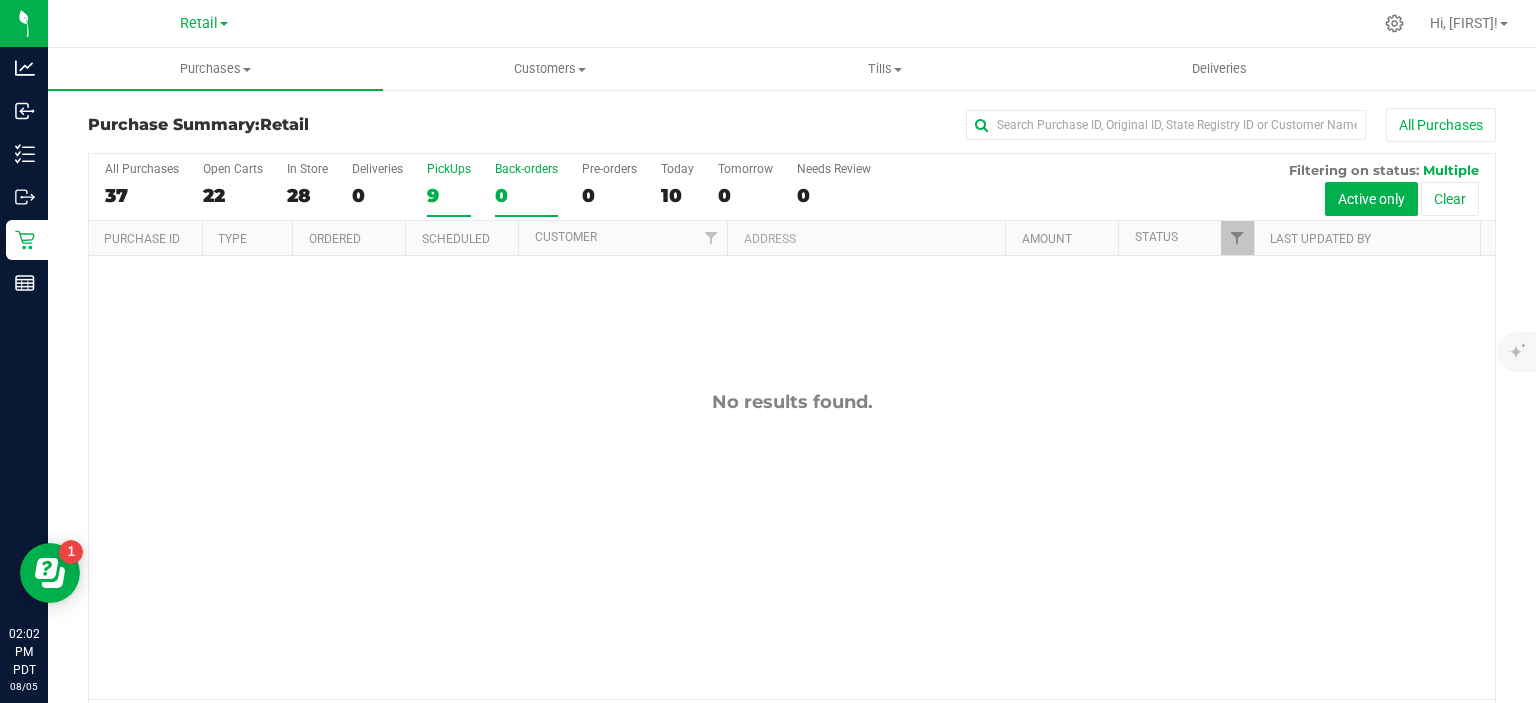 click on "PickUps
9" at bounding box center (0, 0) 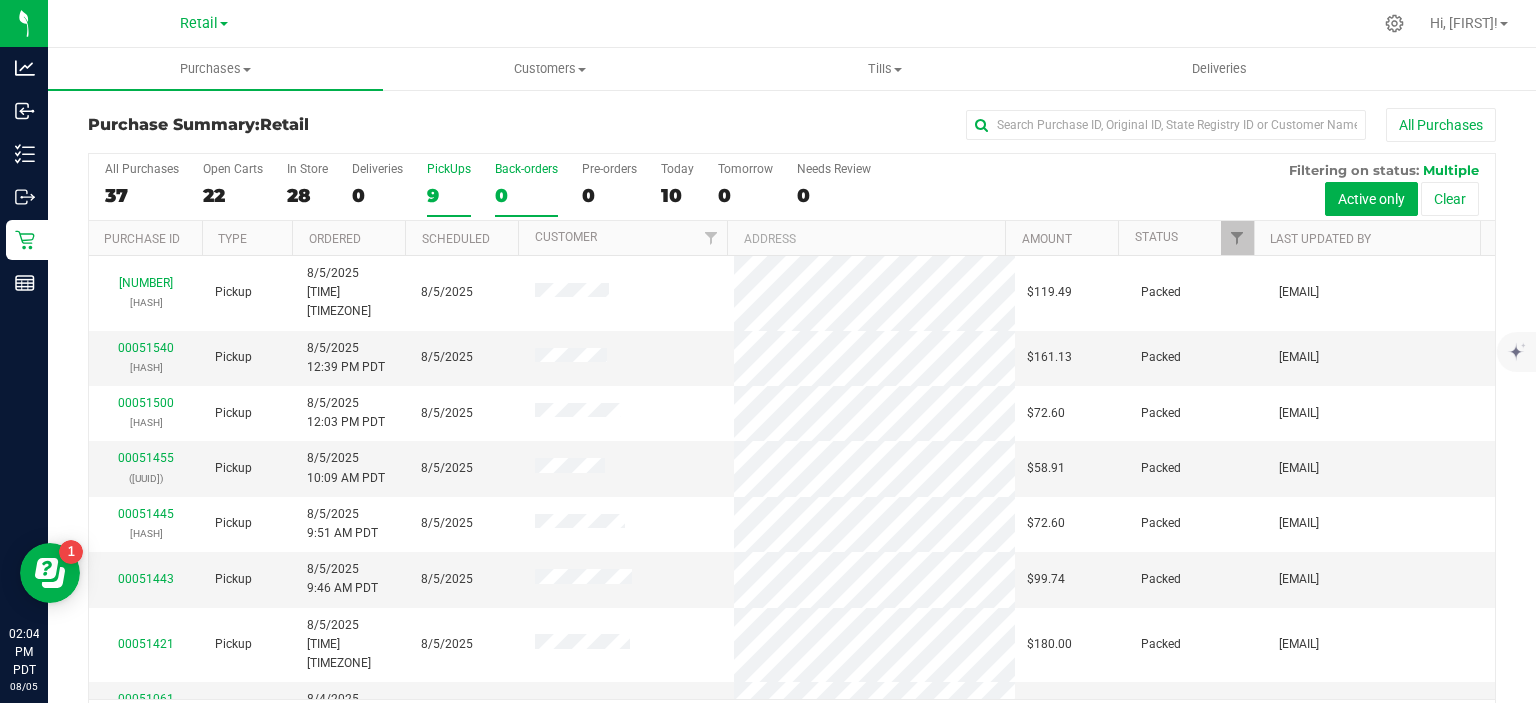 click on "0" at bounding box center [526, 195] 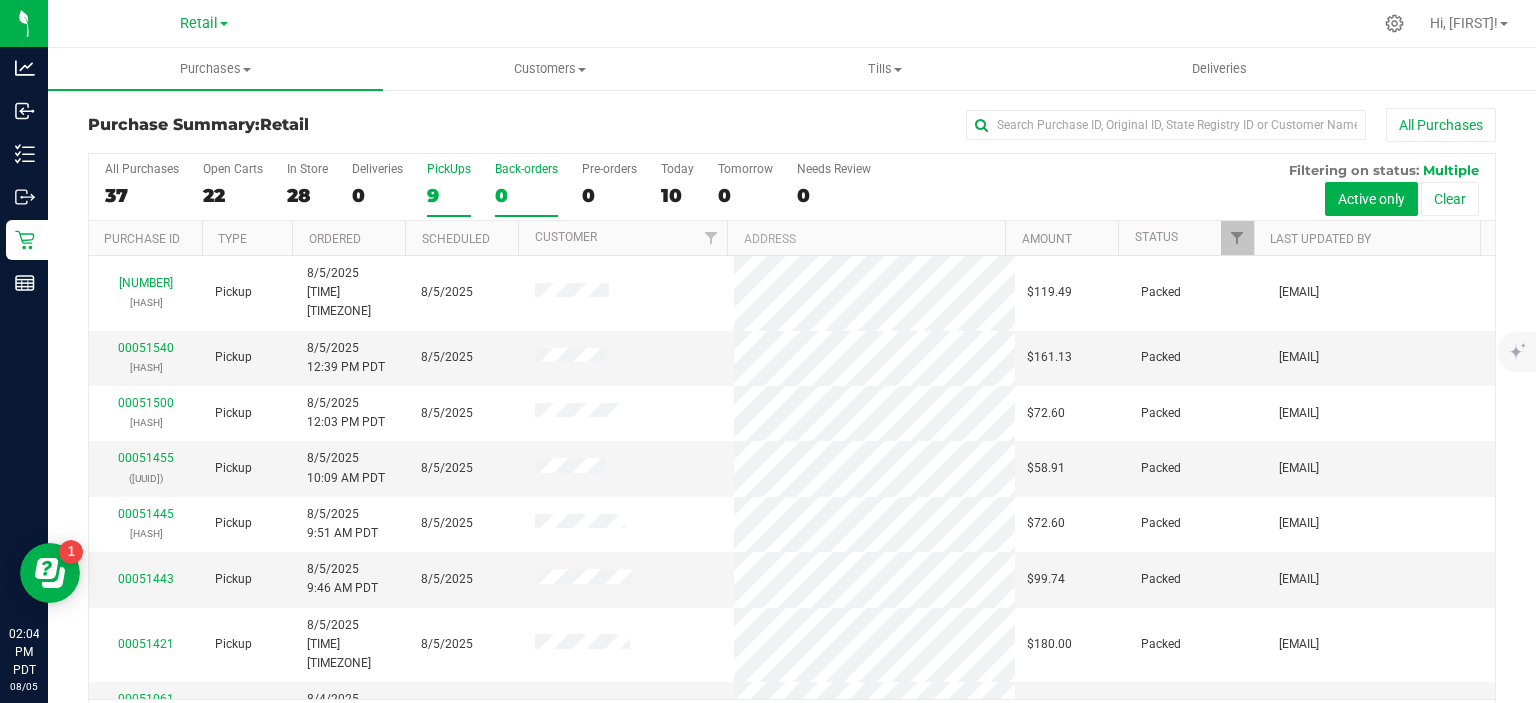 click on "Back-orders
0" at bounding box center (0, 0) 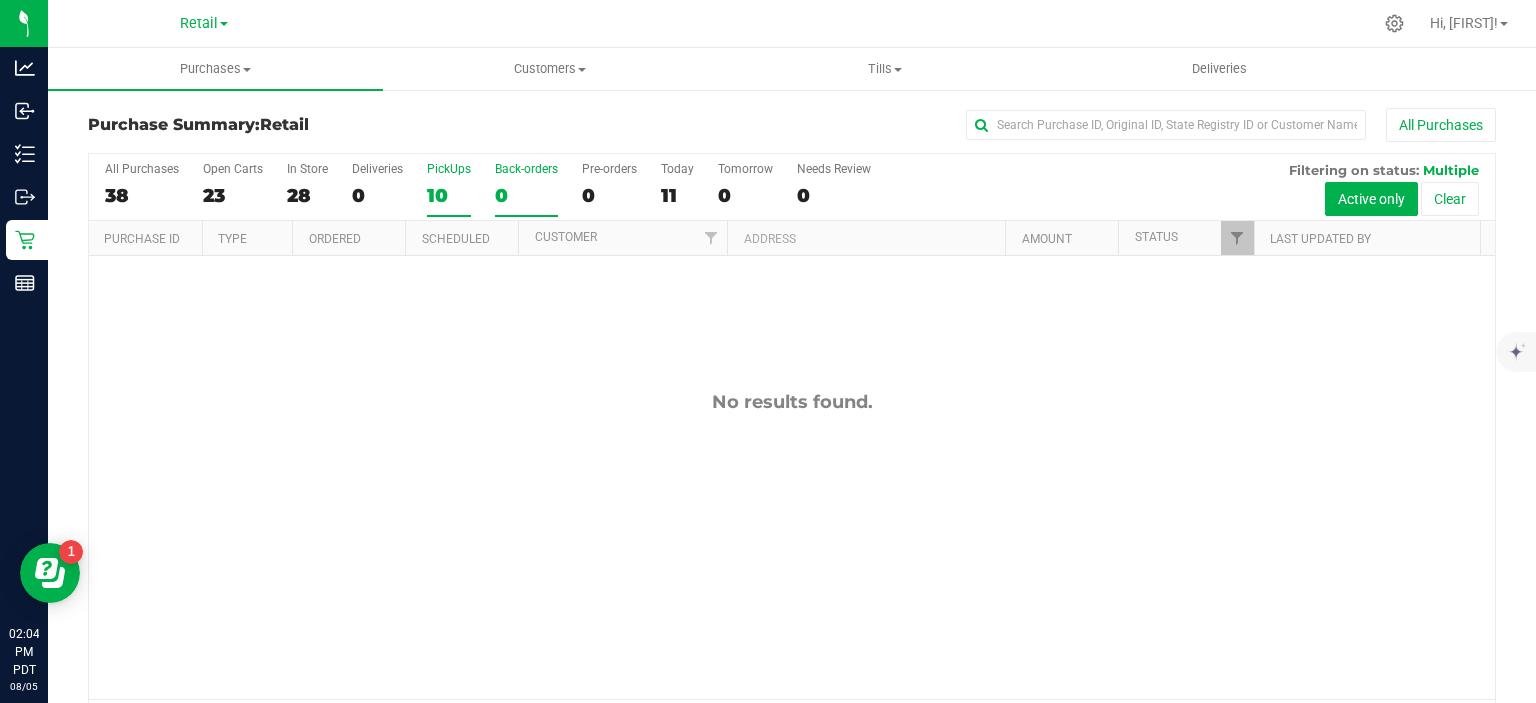 click on "10" at bounding box center (449, 195) 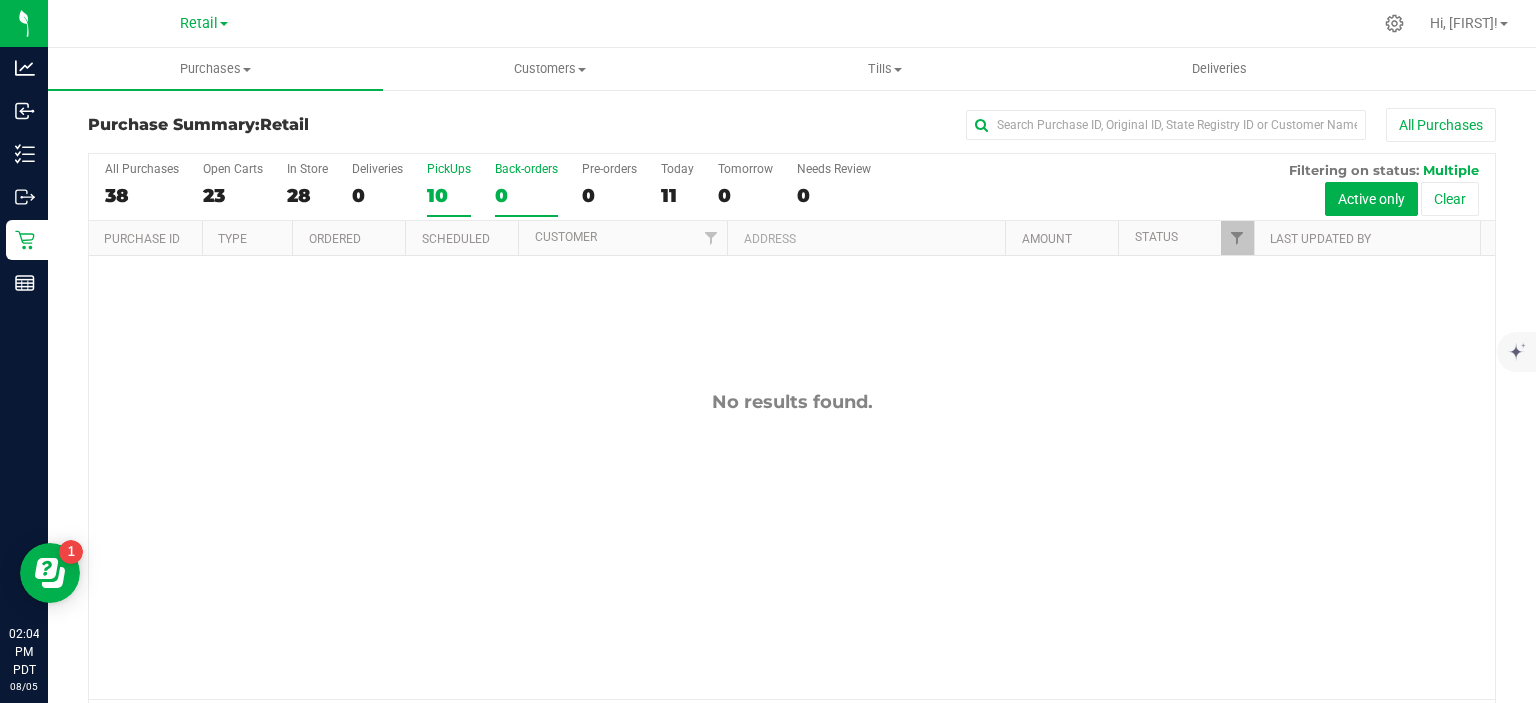 click on "PickUps
10" at bounding box center [0, 0] 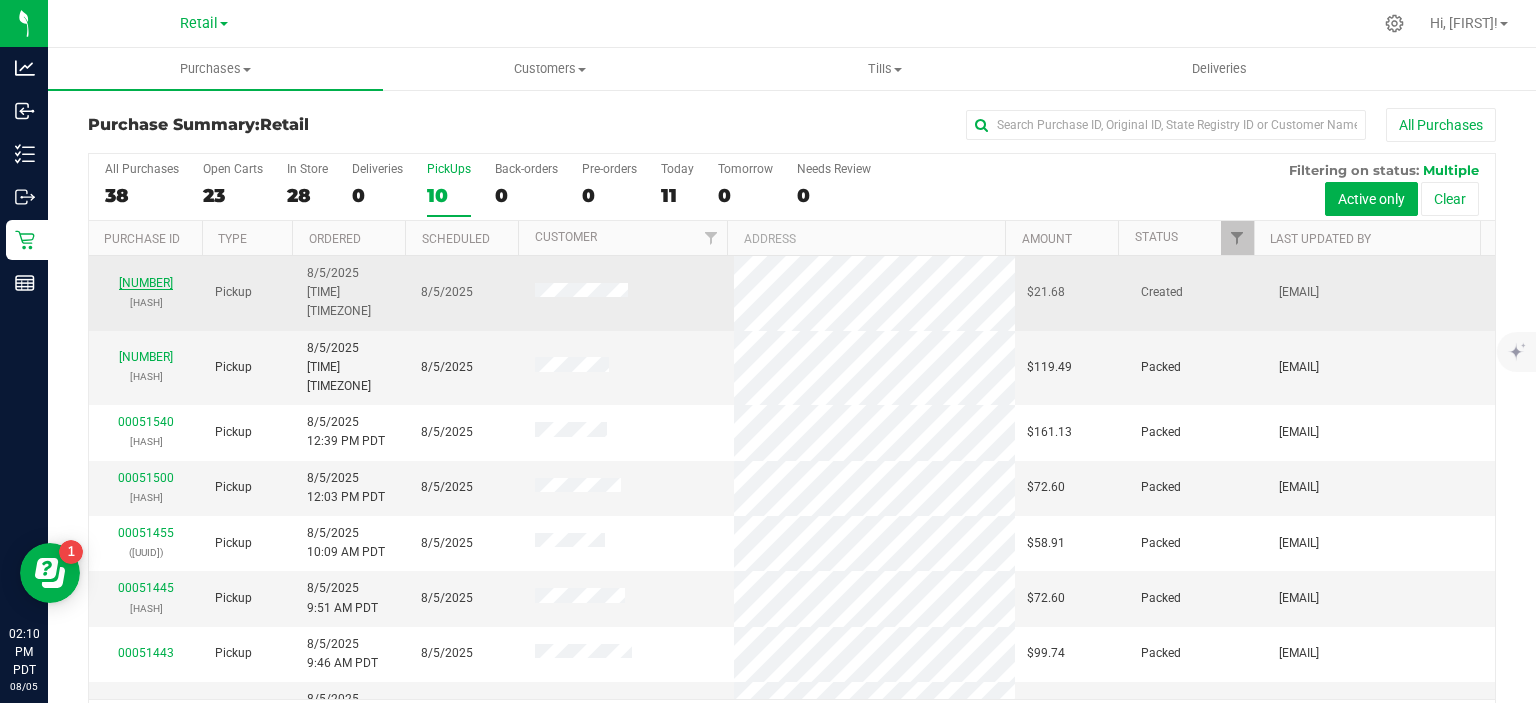 click on "[NUMBER]" at bounding box center [146, 283] 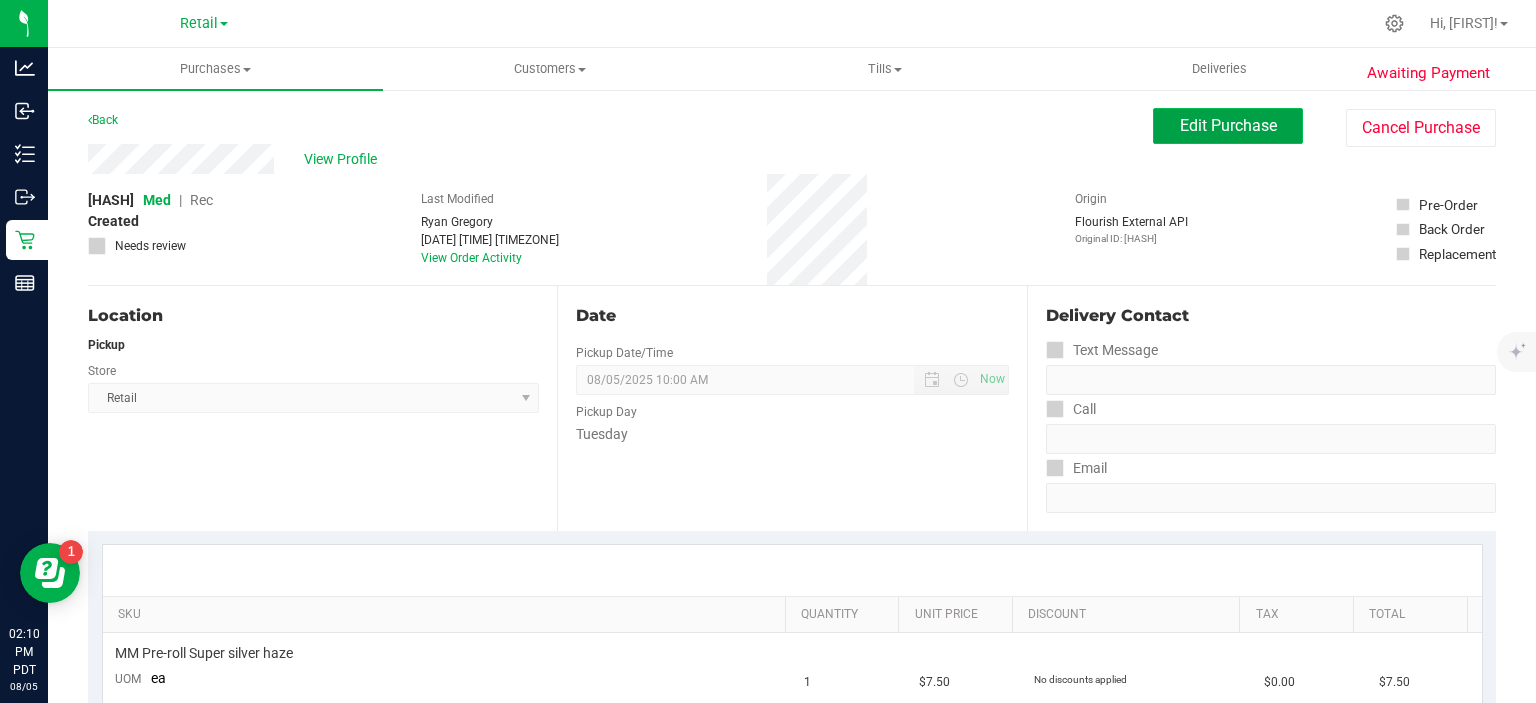 click on "Edit Purchase" at bounding box center [1228, 125] 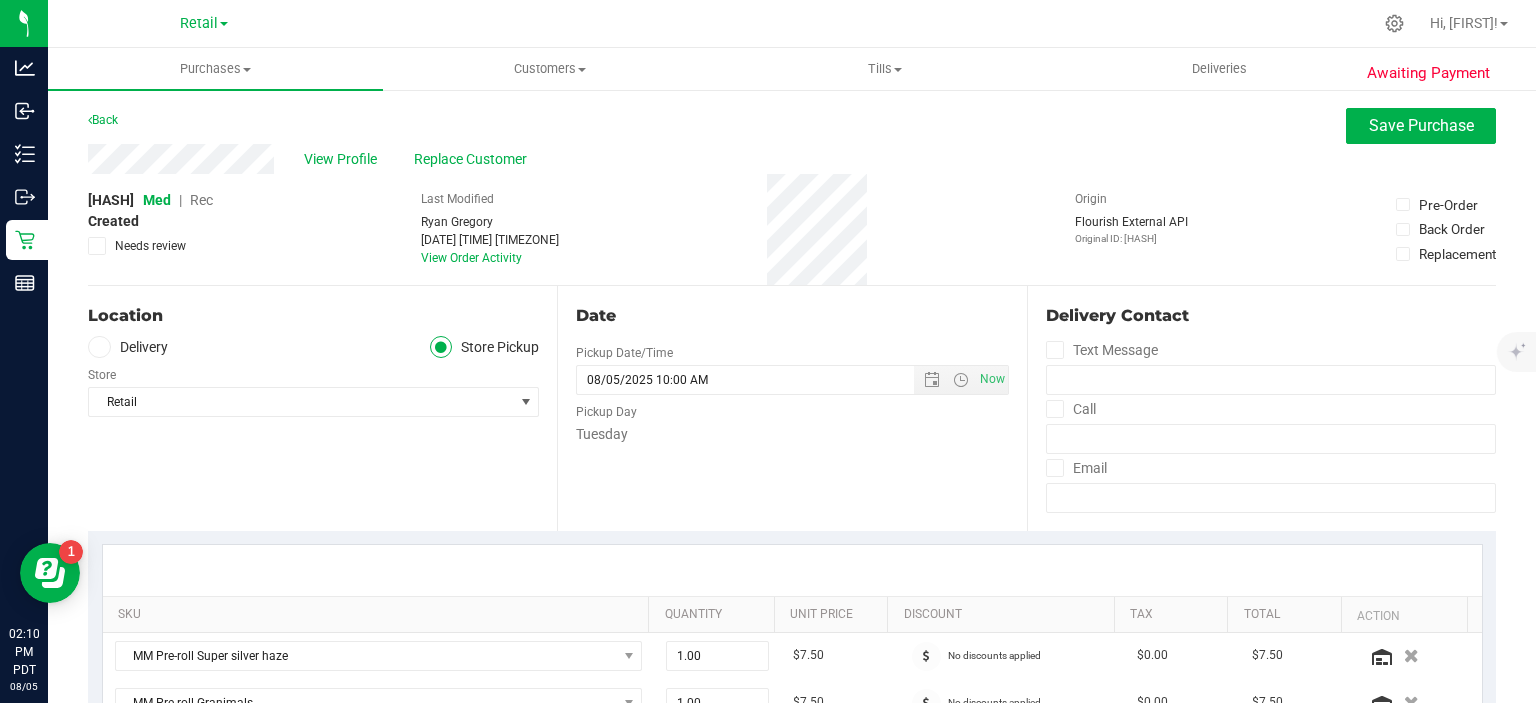 click on "Rec" at bounding box center [201, 200] 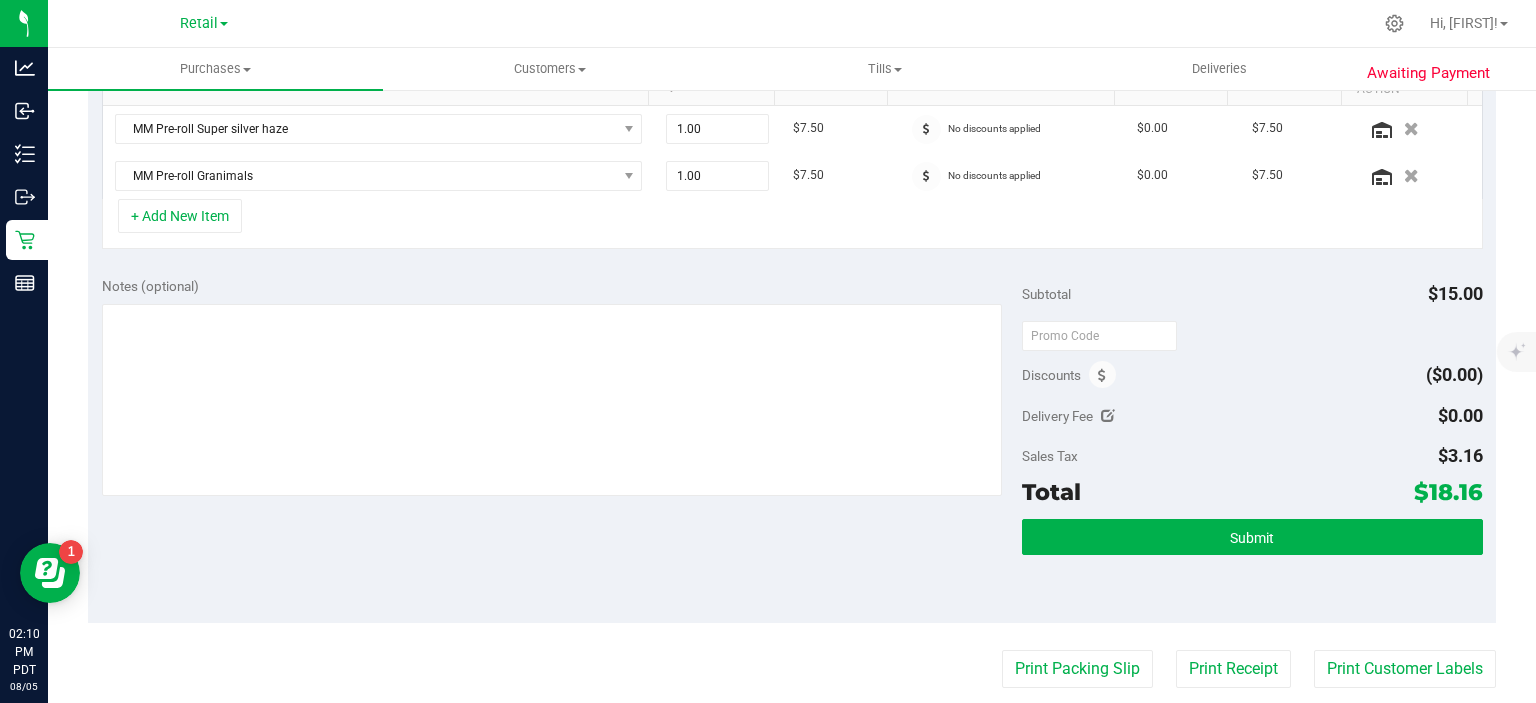 scroll, scrollTop: 559, scrollLeft: 0, axis: vertical 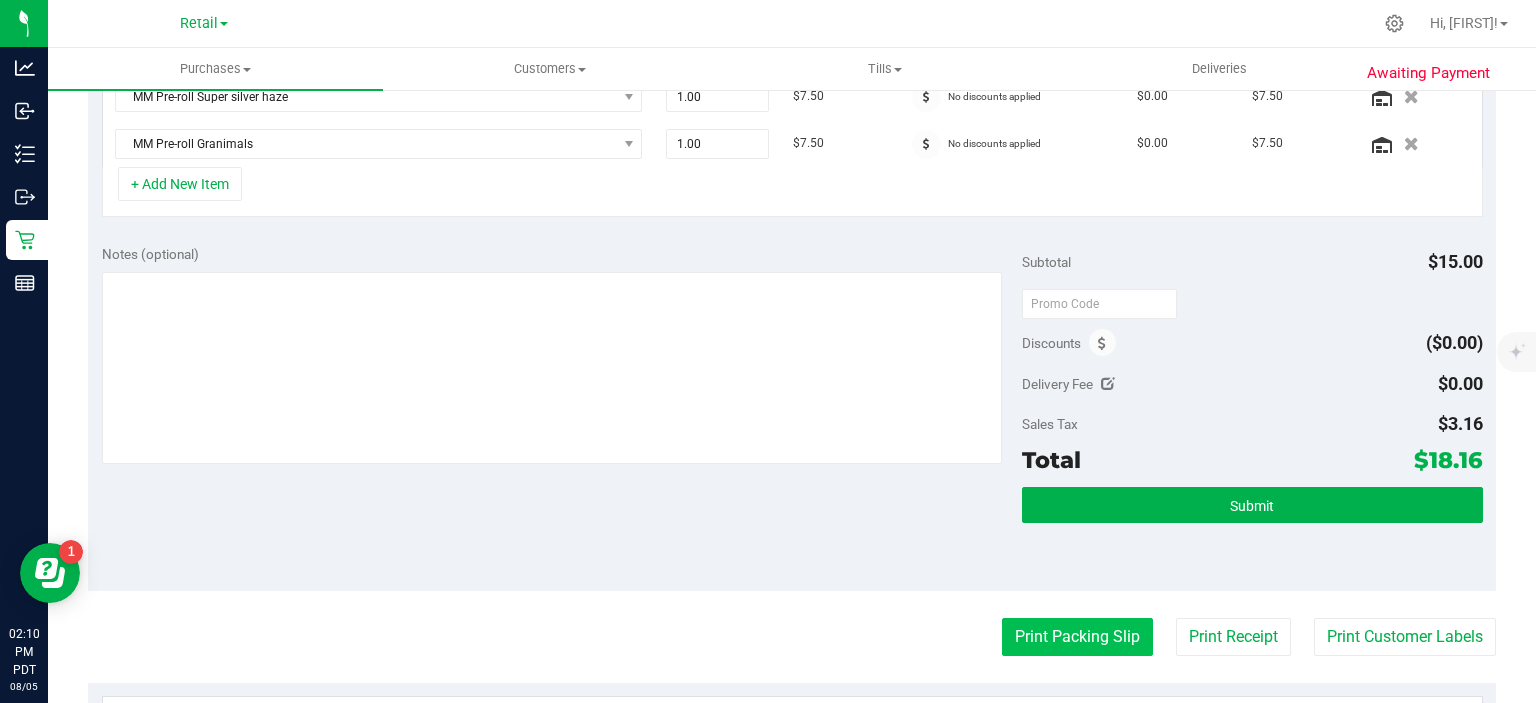 click on "Print Packing Slip" at bounding box center [1077, 637] 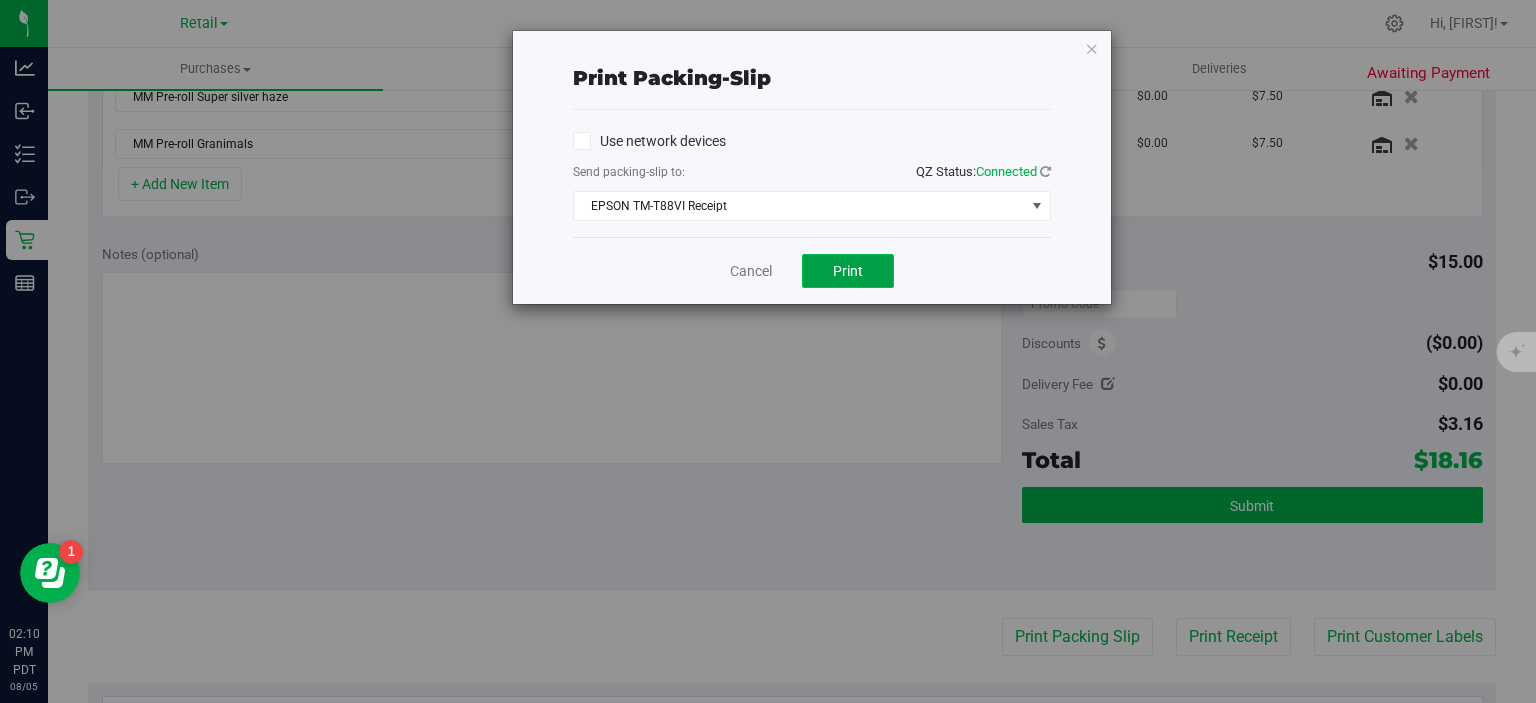 click on "Print" at bounding box center (848, 271) 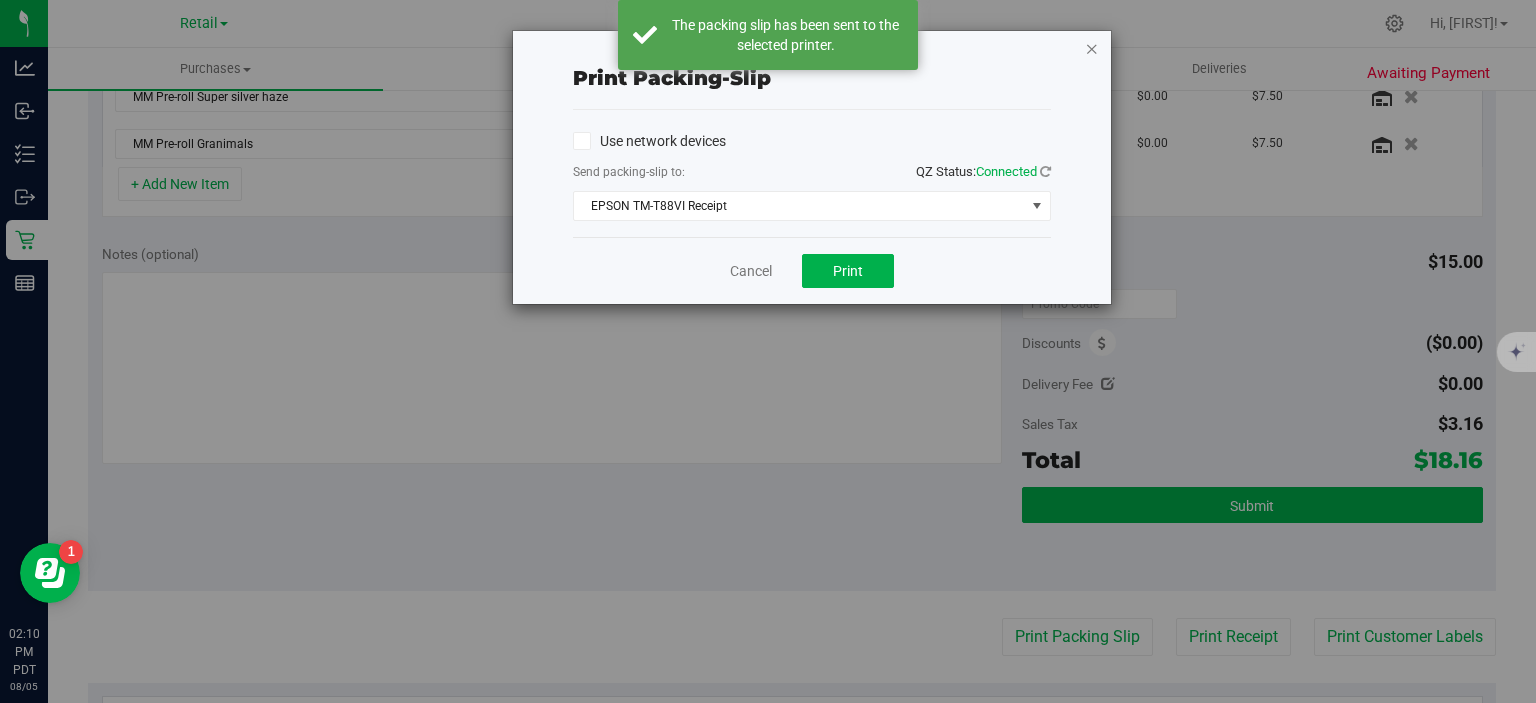 click at bounding box center (1092, 48) 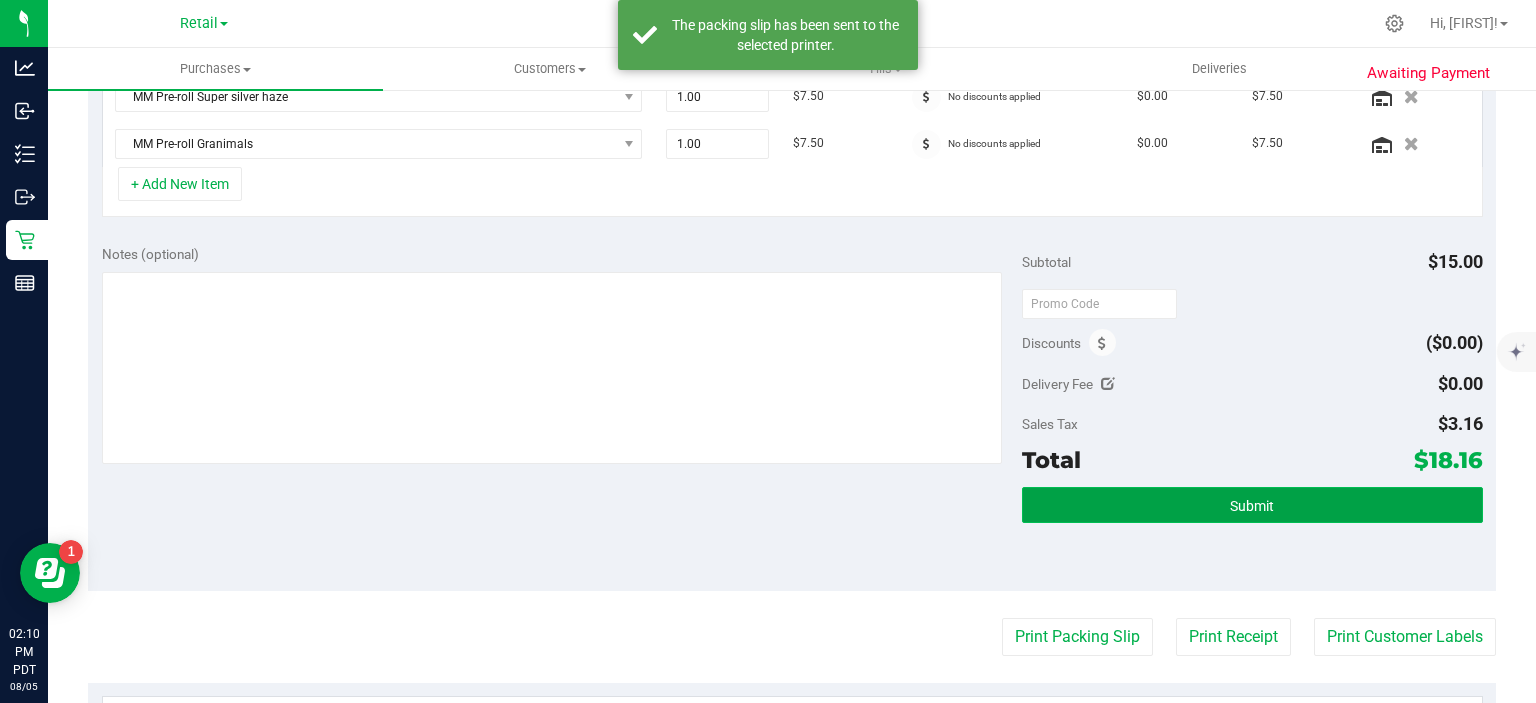 click on "Submit" at bounding box center [1252, 505] 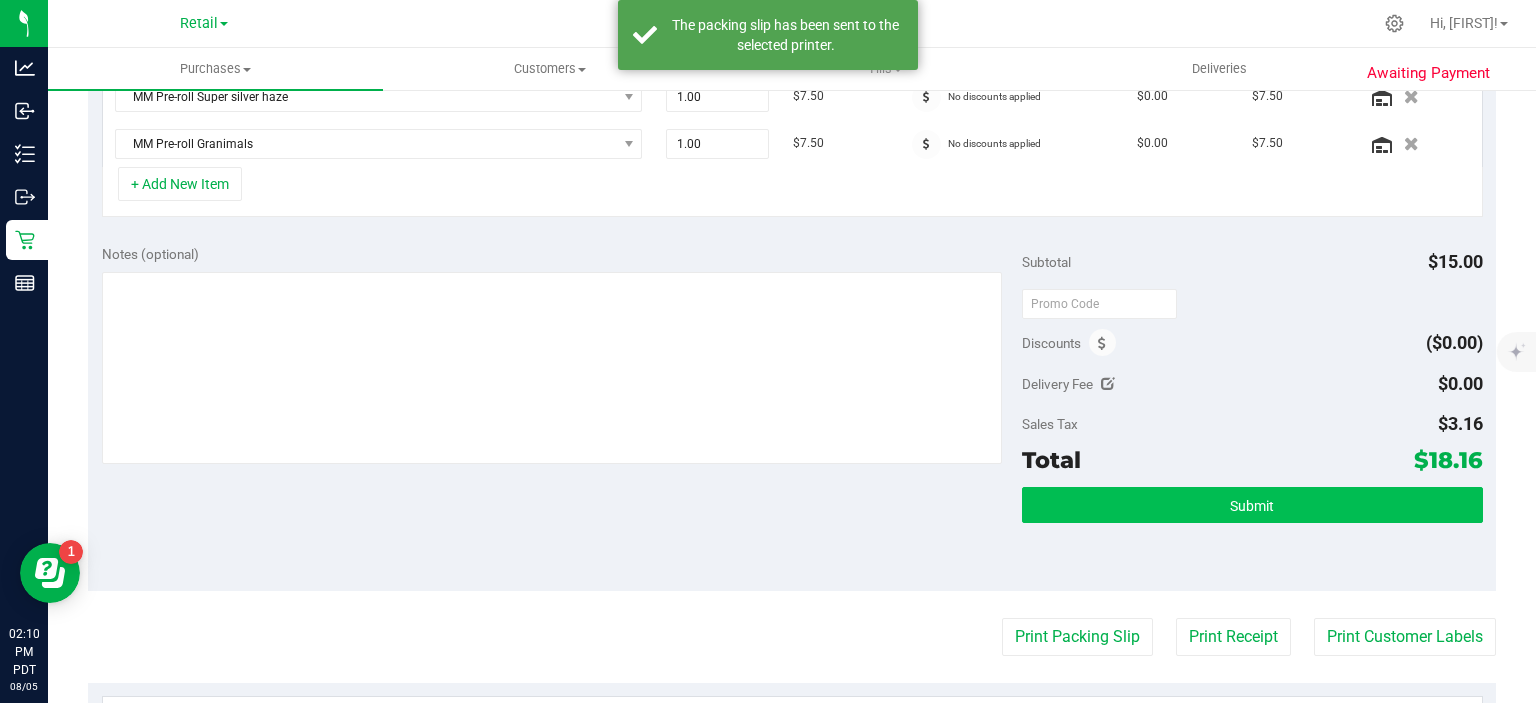 scroll, scrollTop: 562, scrollLeft: 0, axis: vertical 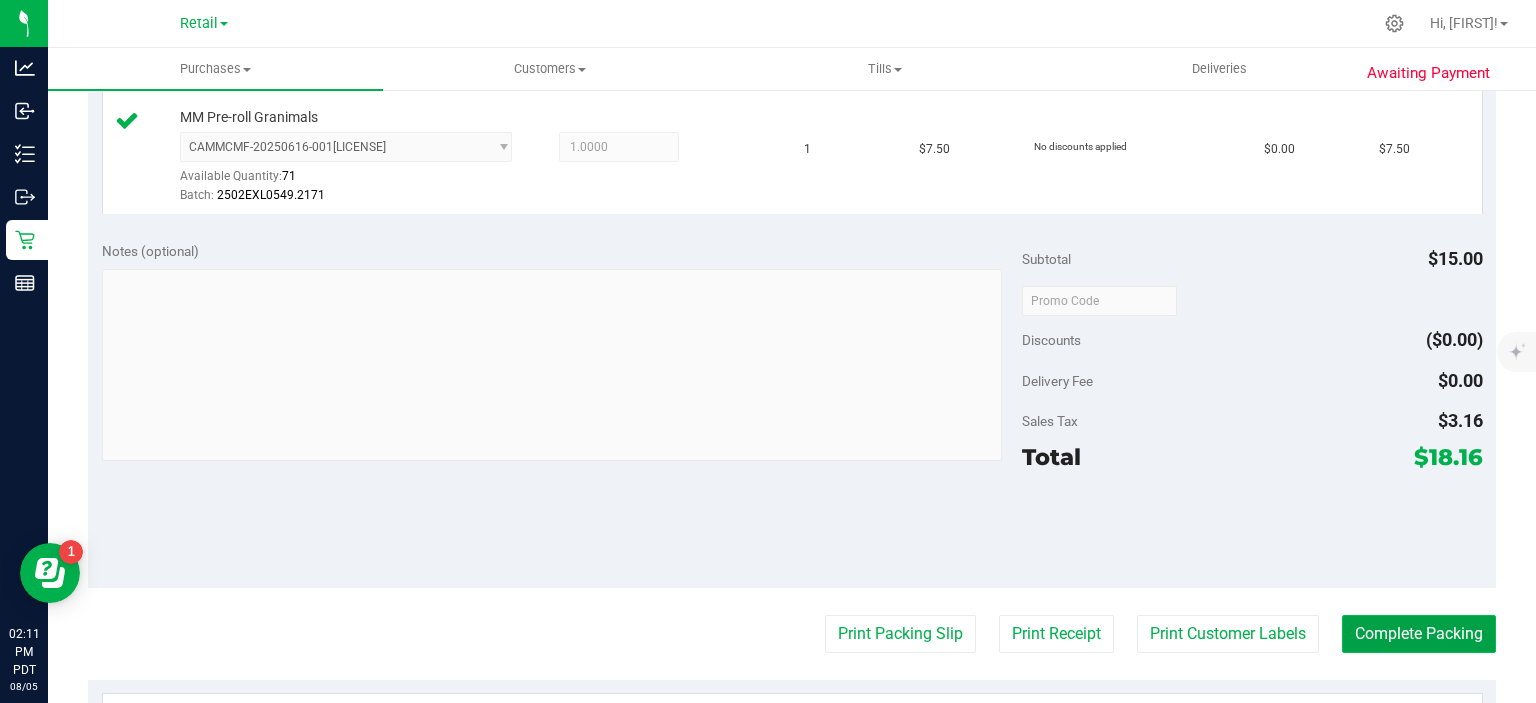 click on "Complete Packing" at bounding box center [1419, 634] 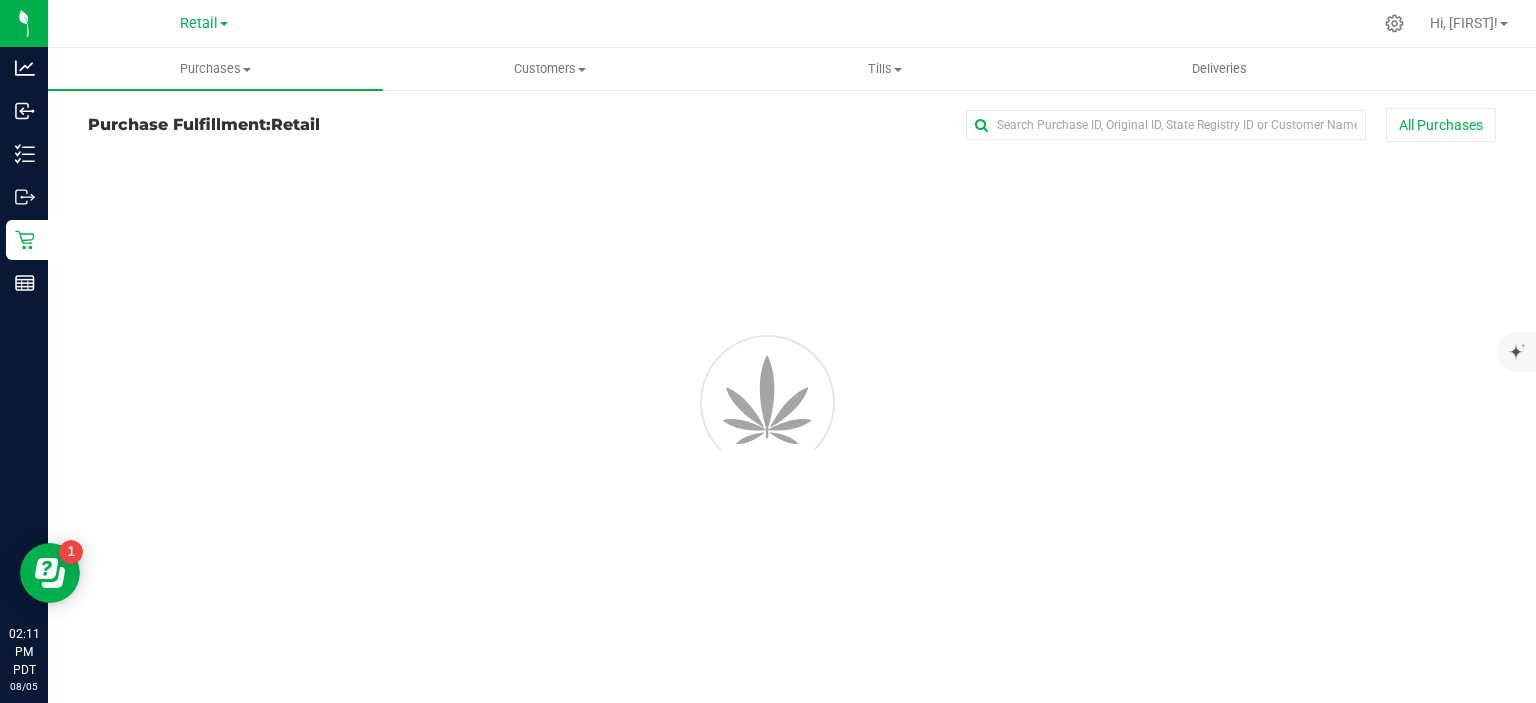 scroll, scrollTop: 0, scrollLeft: 0, axis: both 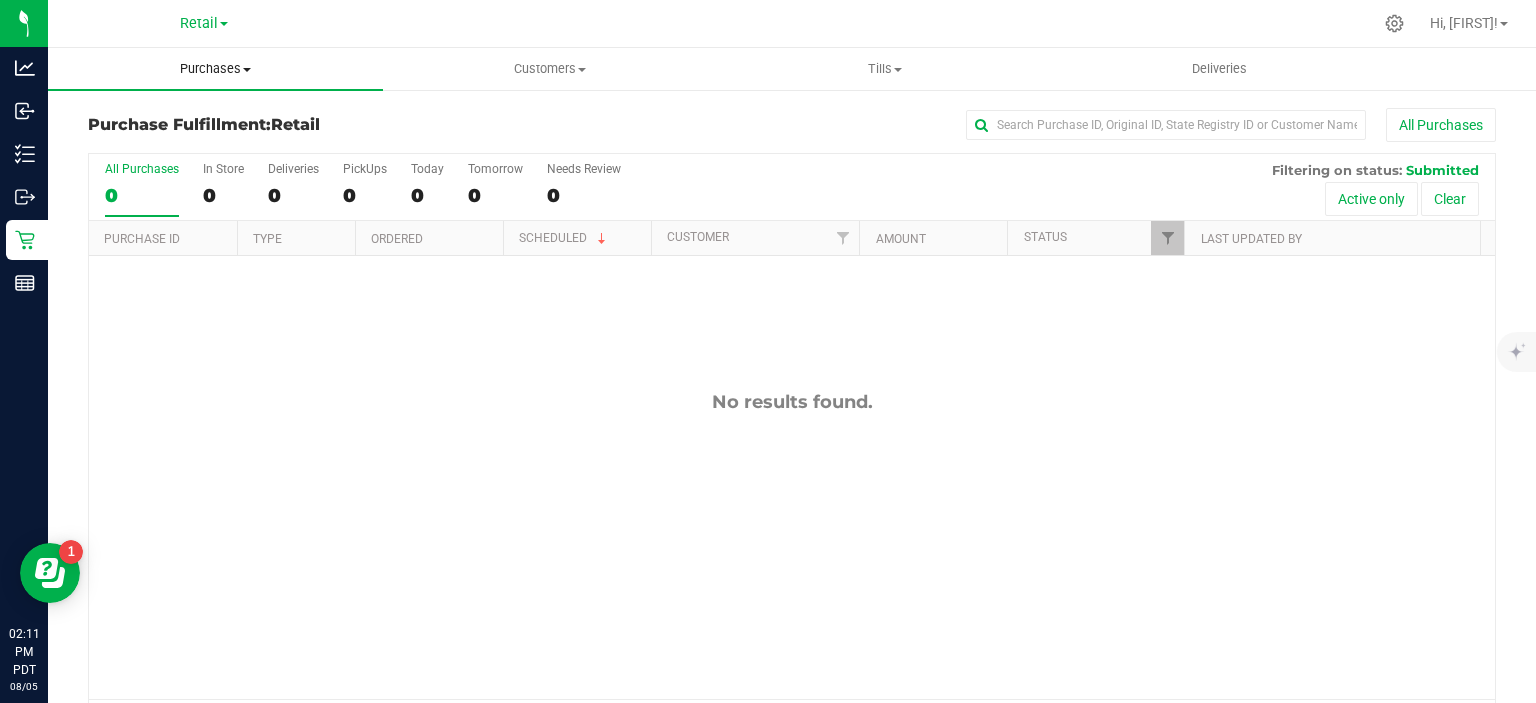 click on "Purchases" at bounding box center [215, 69] 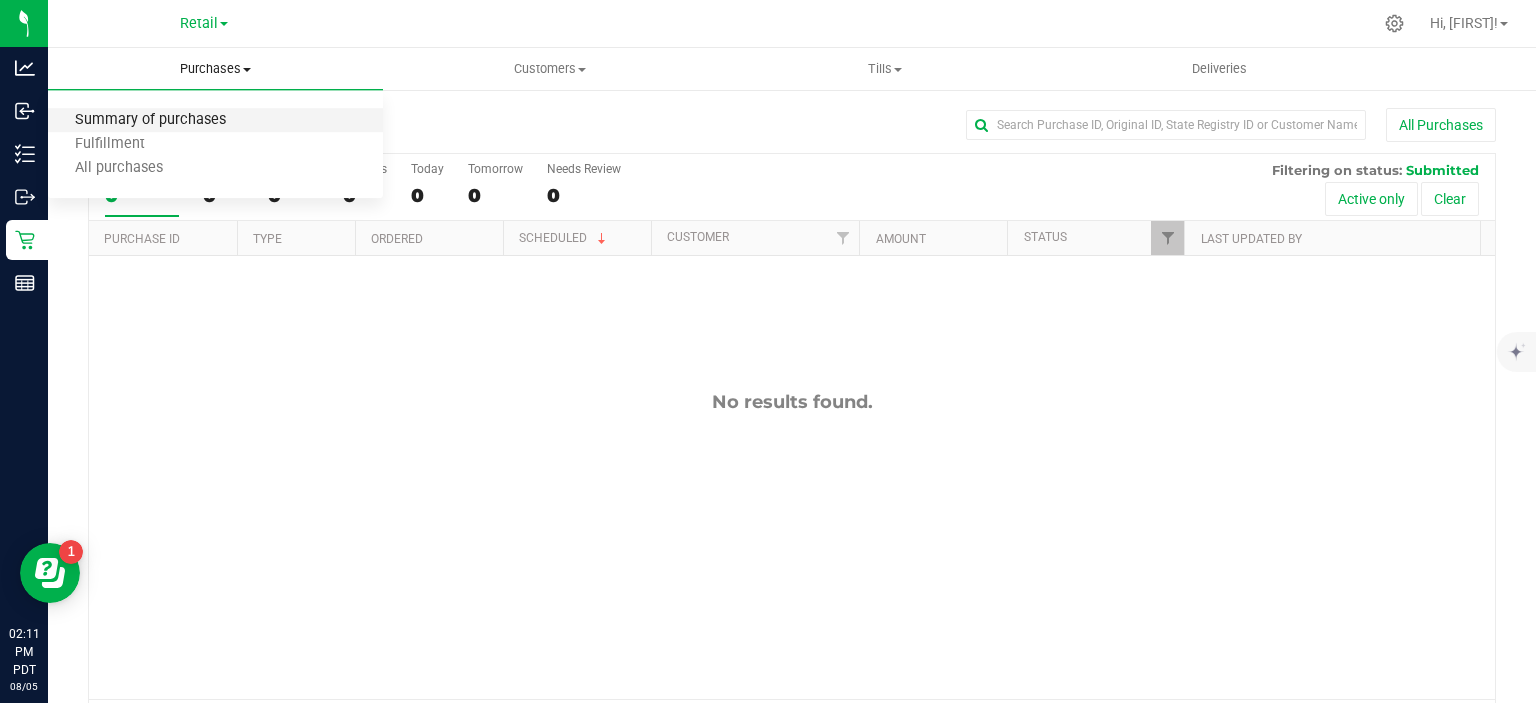 click on "Summary of purchases" at bounding box center [150, 120] 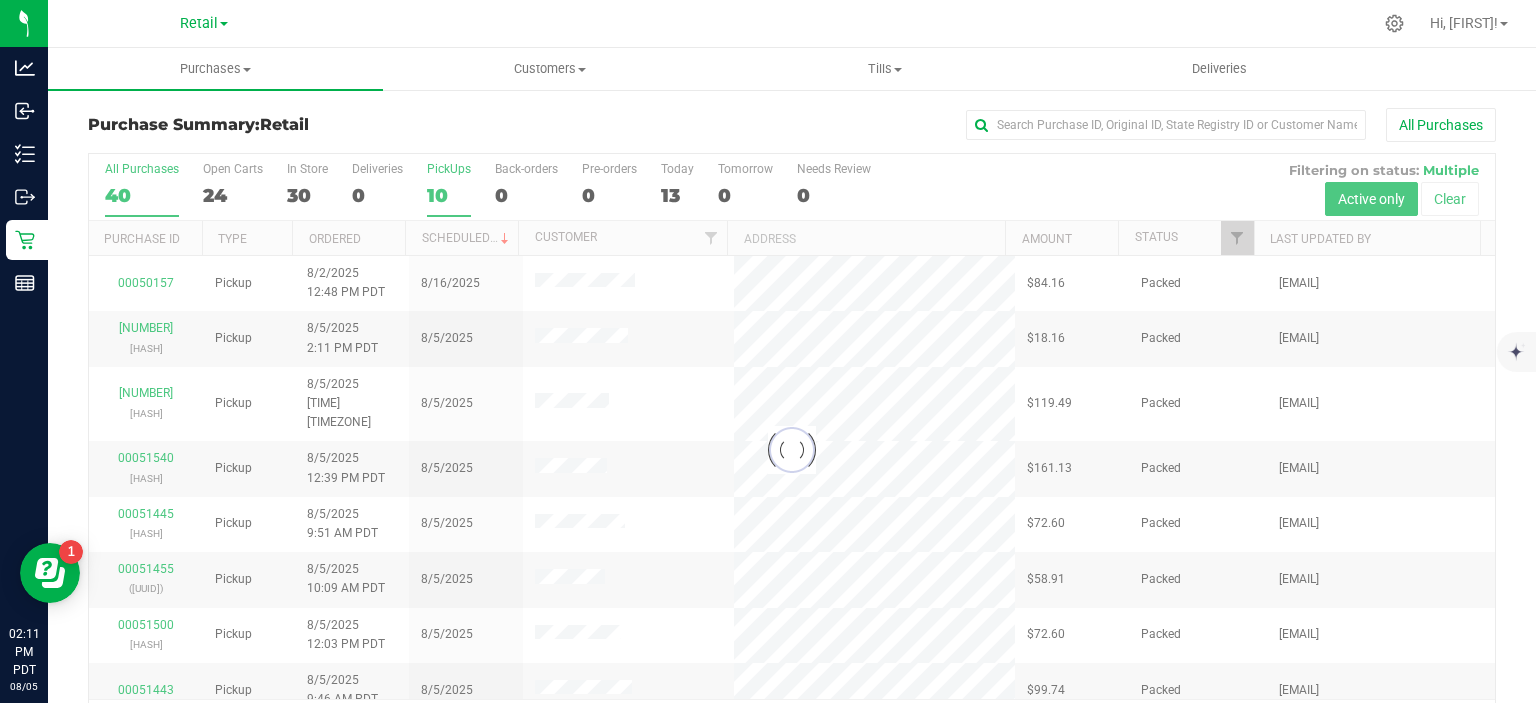 click on "10" at bounding box center [449, 195] 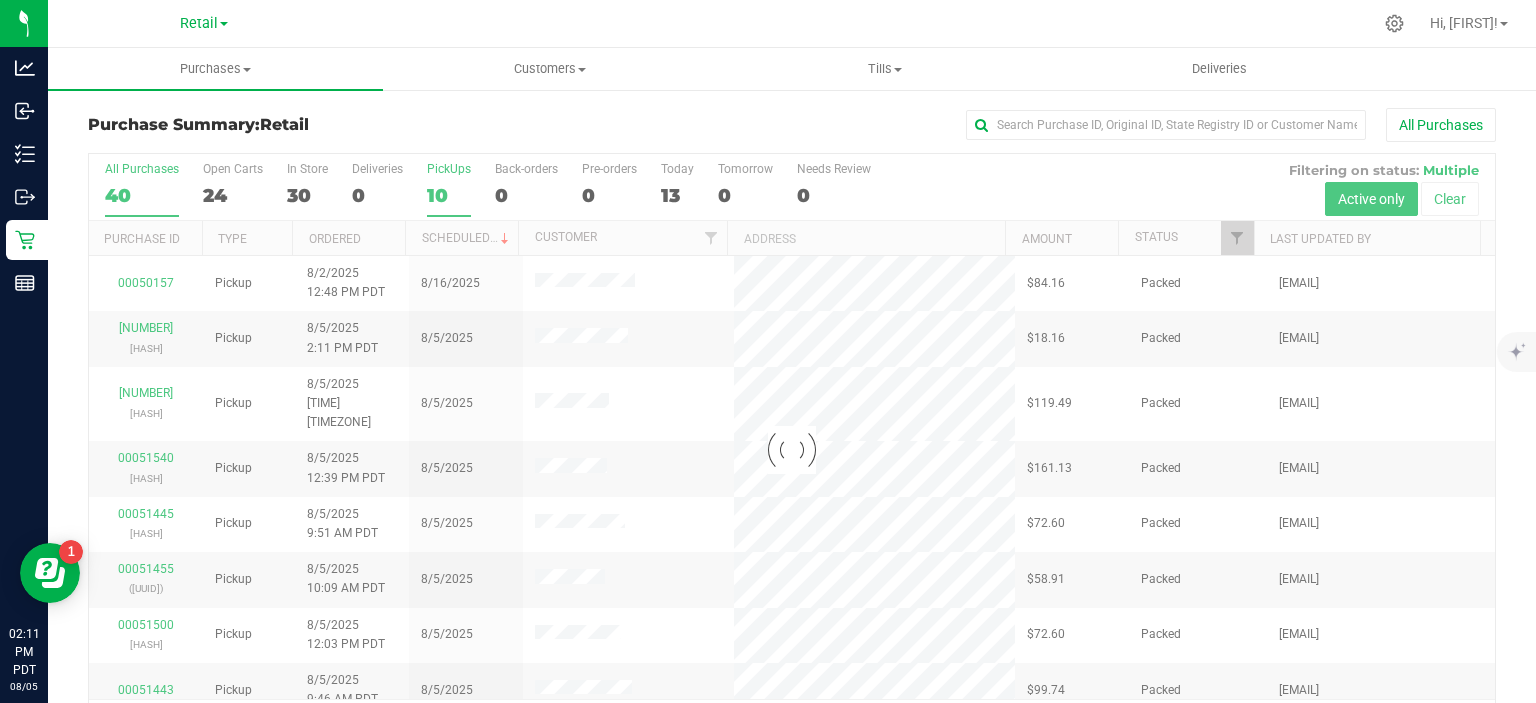 click on "PickUps
10" at bounding box center (0, 0) 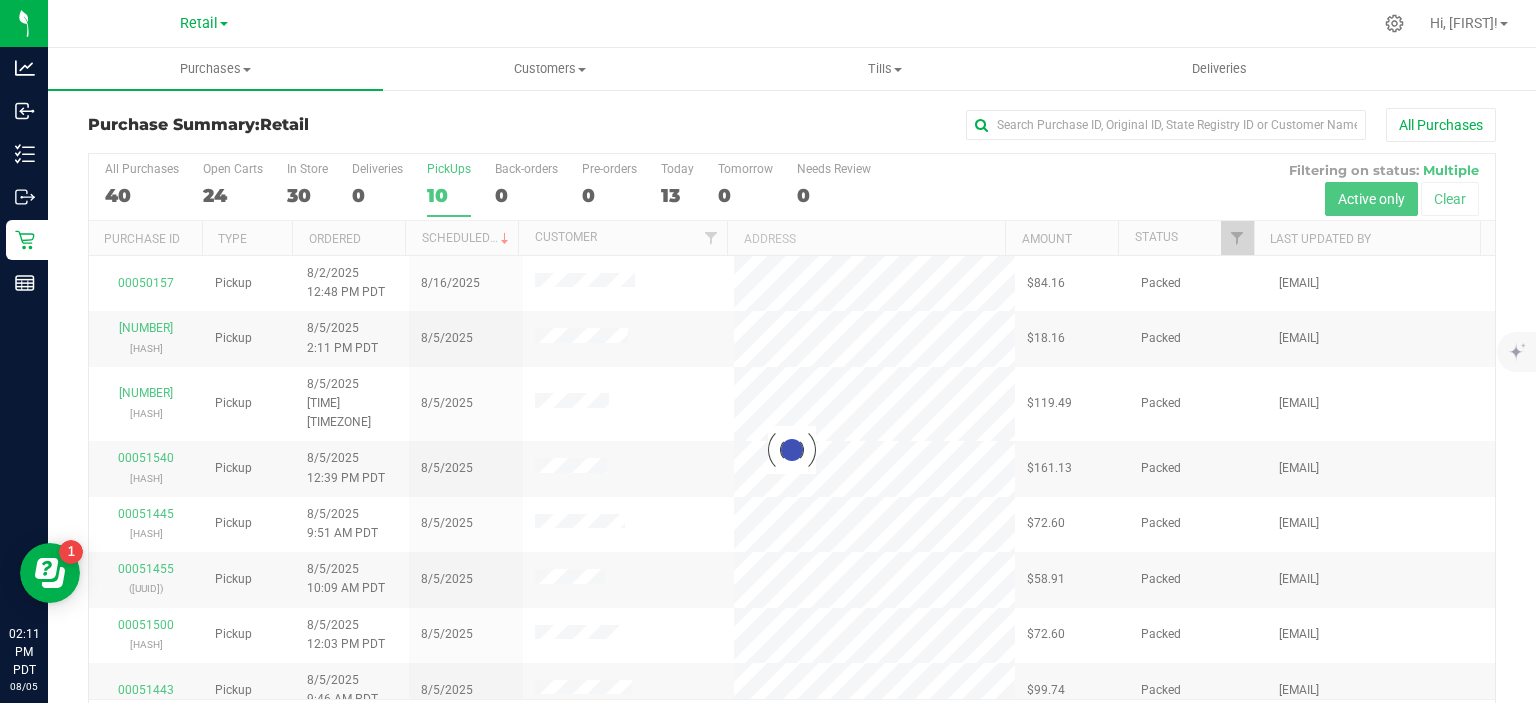 click at bounding box center [792, 450] 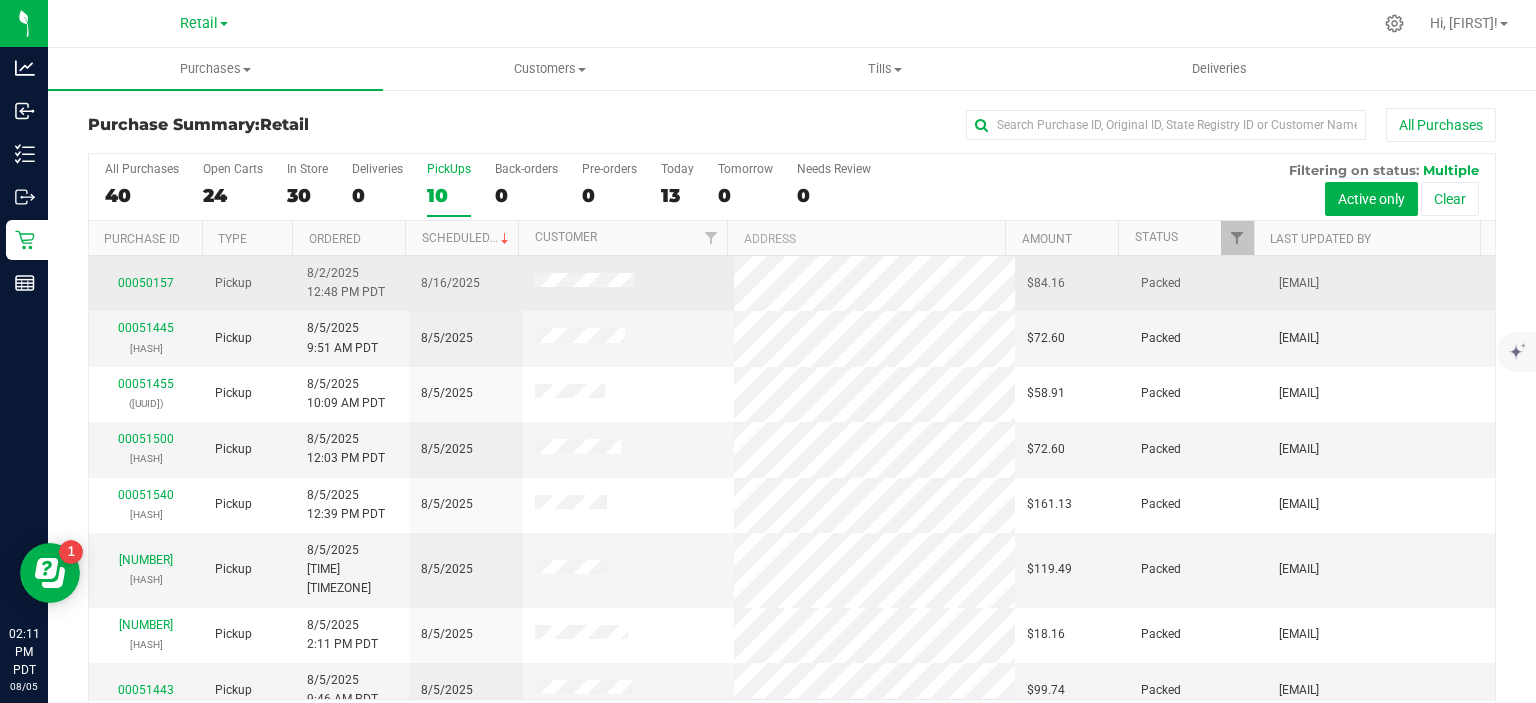 click on "8/16/2025" at bounding box center (466, 283) 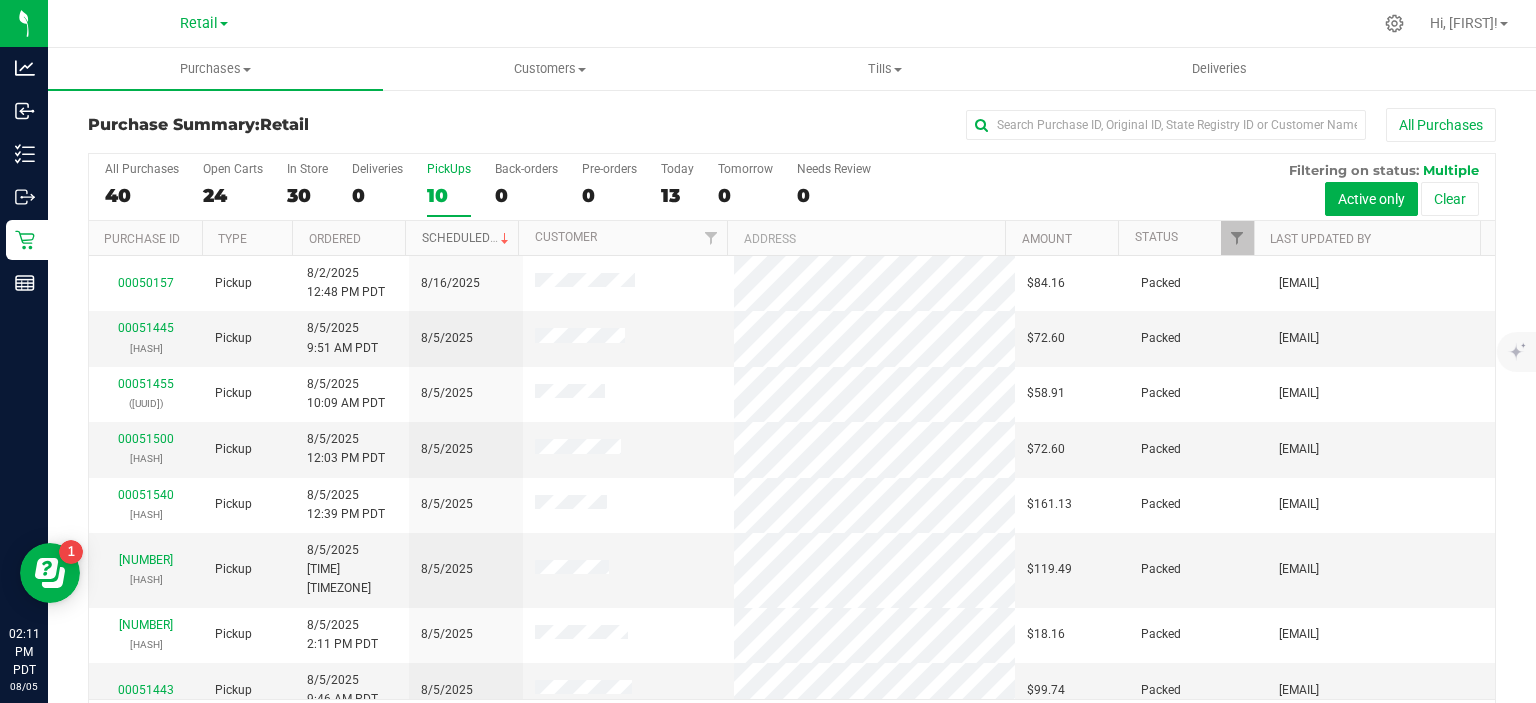 click on "Scheduled" at bounding box center (467, 238) 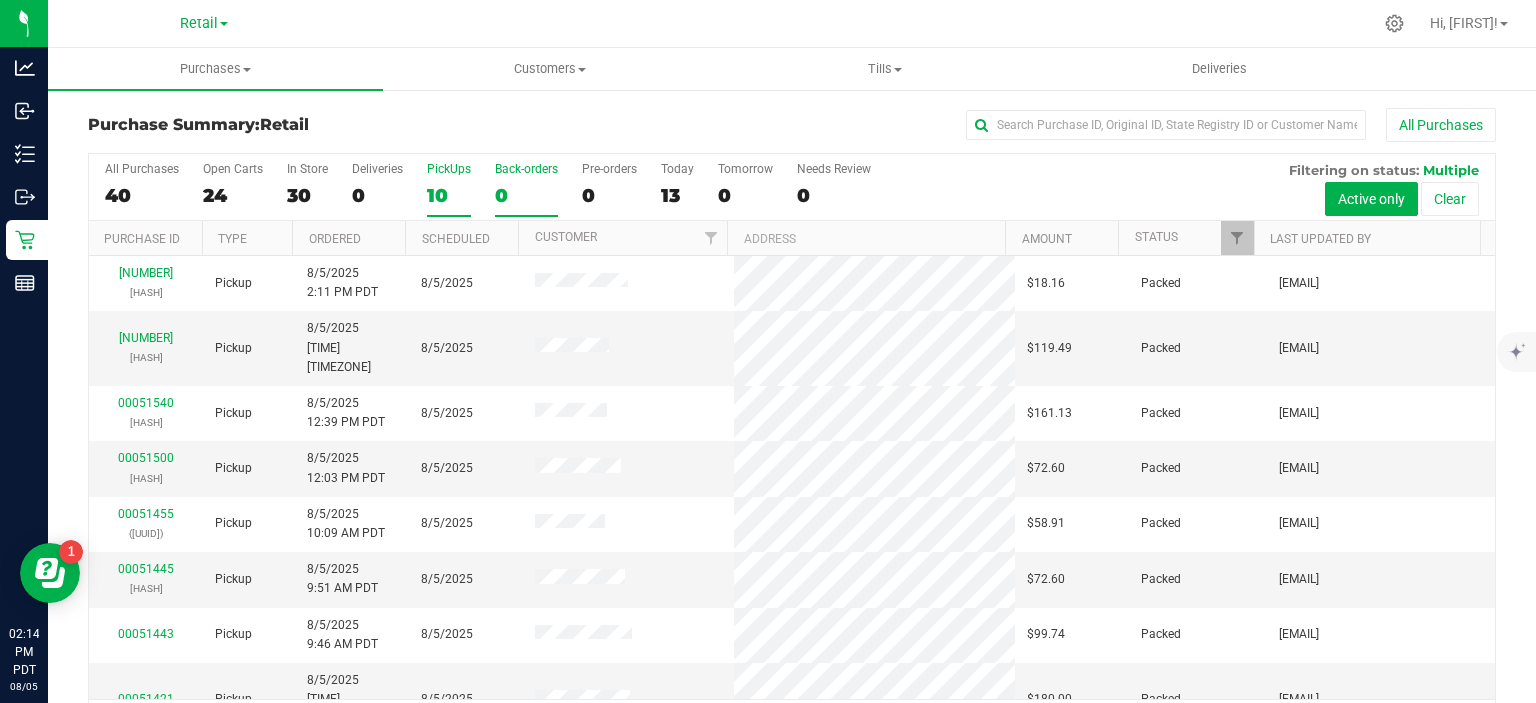 click on "0" at bounding box center [526, 195] 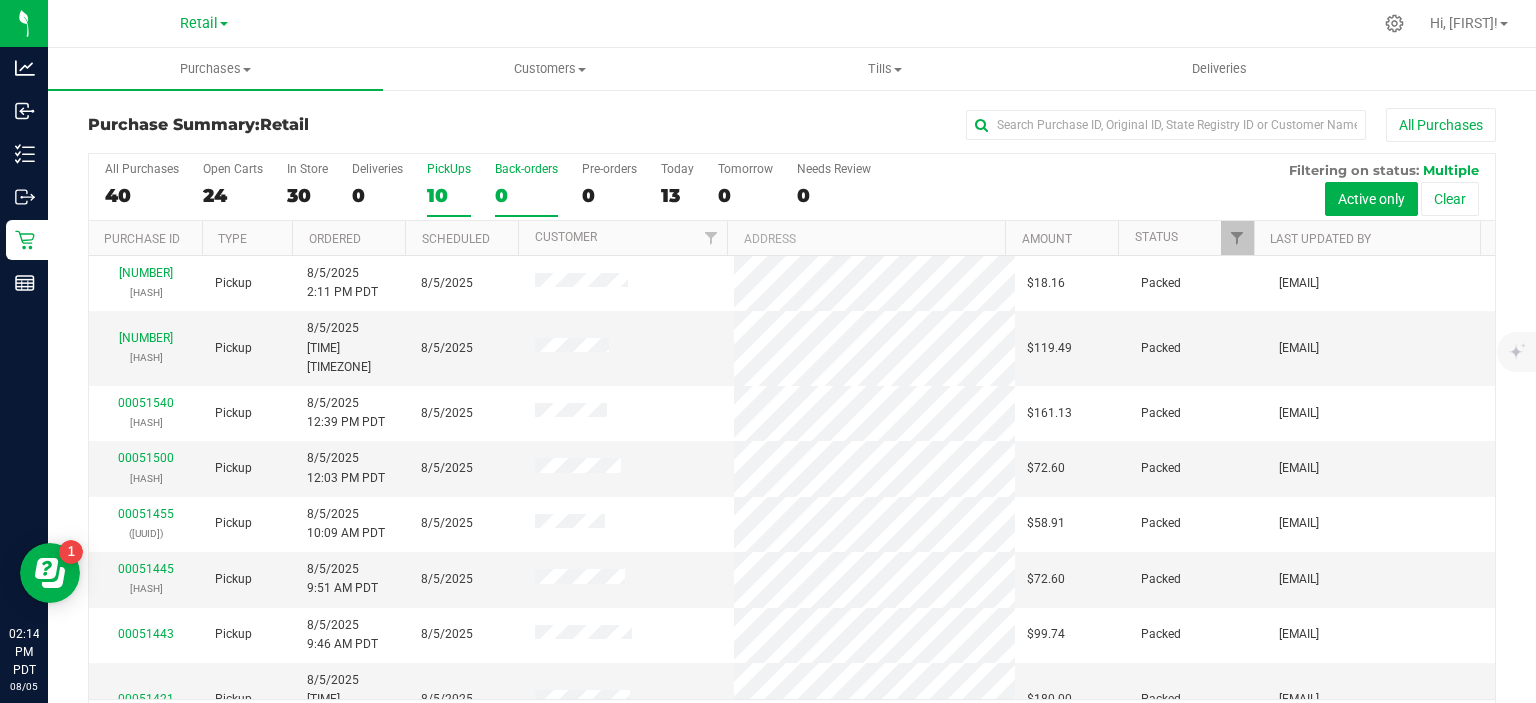 click on "Back-orders
0" at bounding box center [0, 0] 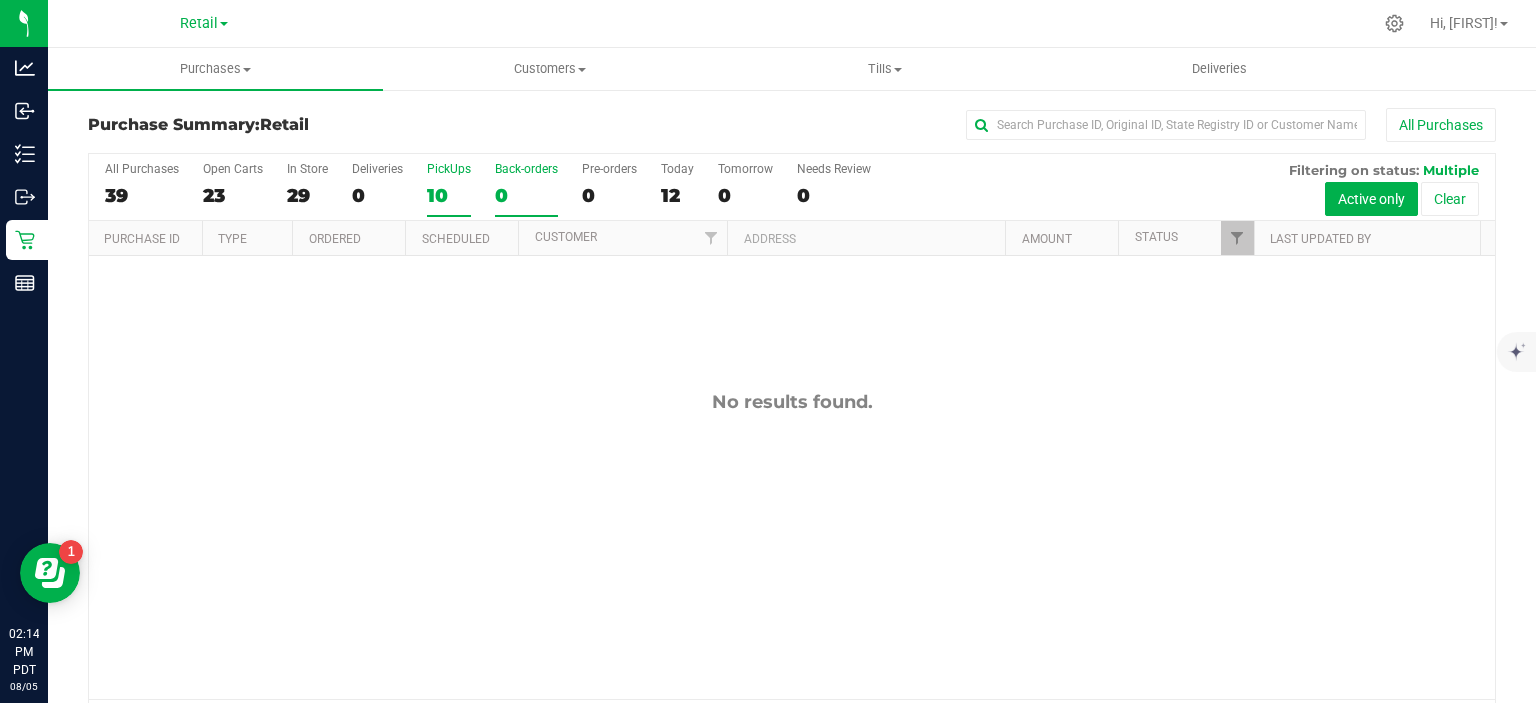 click on "10" at bounding box center [449, 195] 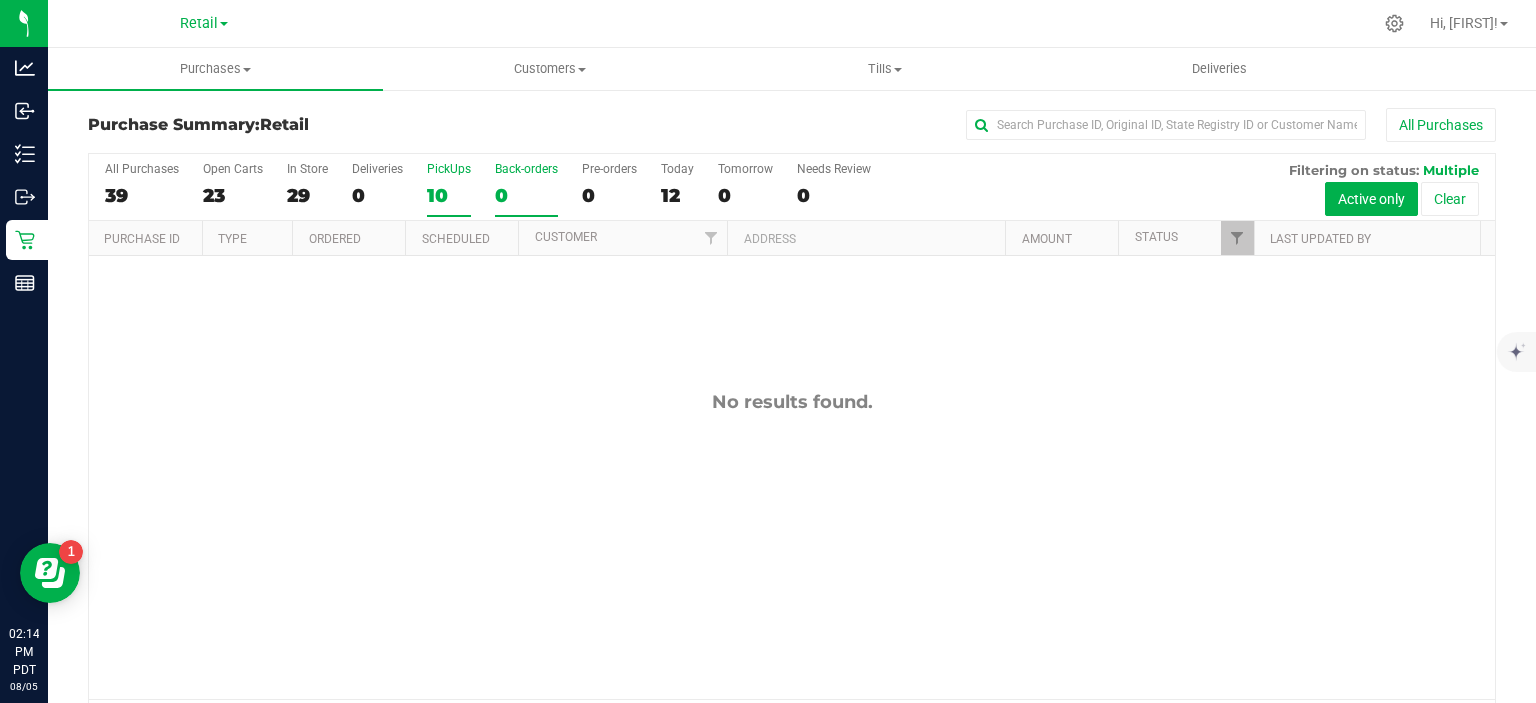 click on "PickUps
10" at bounding box center (0, 0) 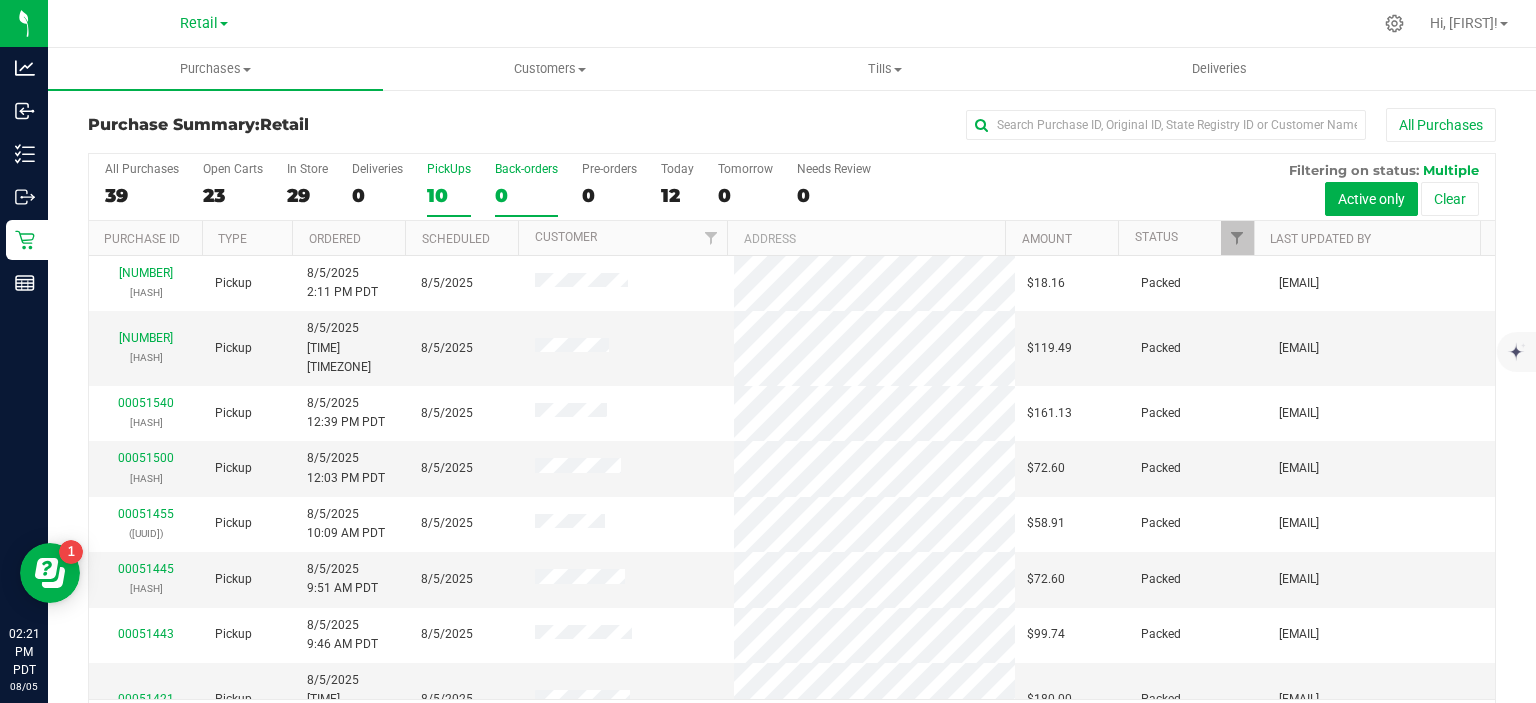 click on "0" at bounding box center [526, 195] 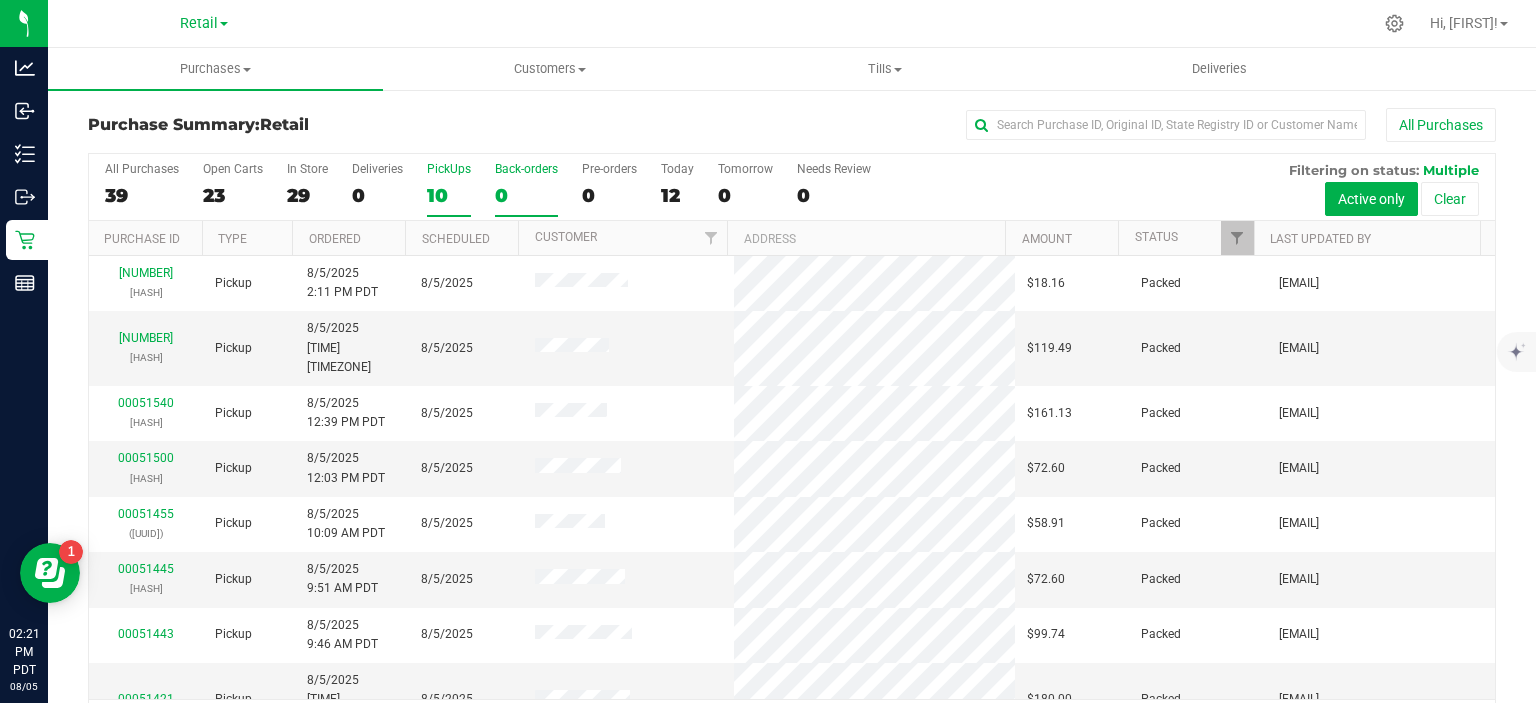 click on "Back-orders
0" at bounding box center (0, 0) 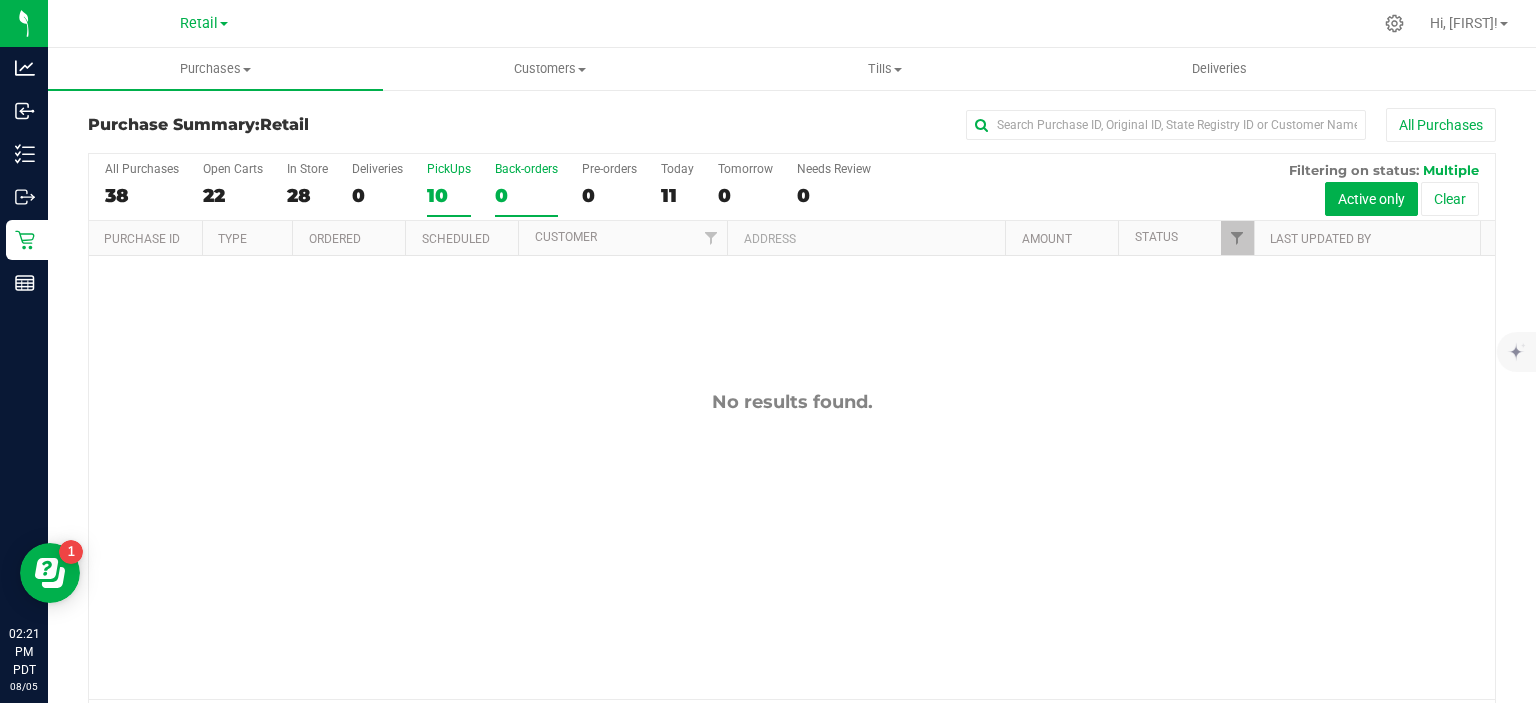 click on "10" at bounding box center (449, 195) 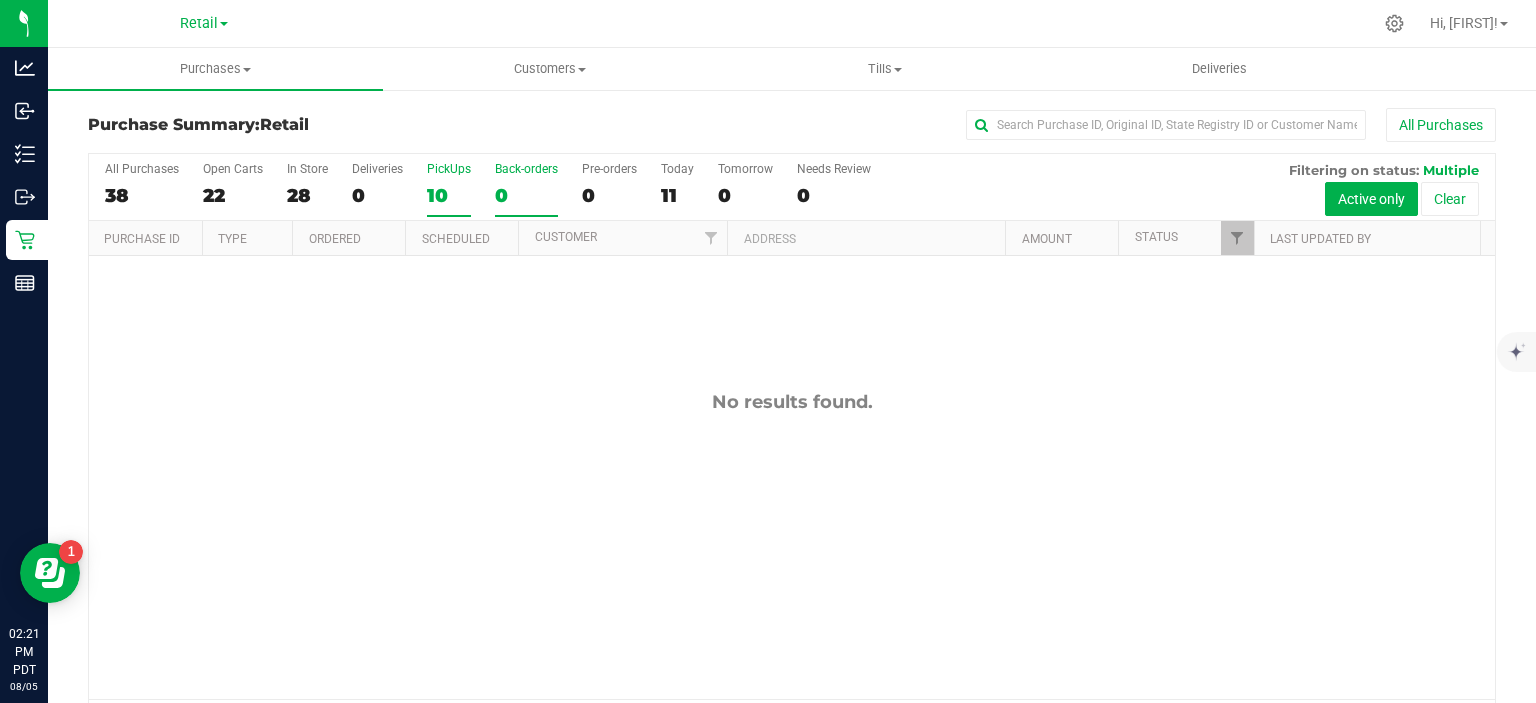 click on "PickUps
10" at bounding box center (0, 0) 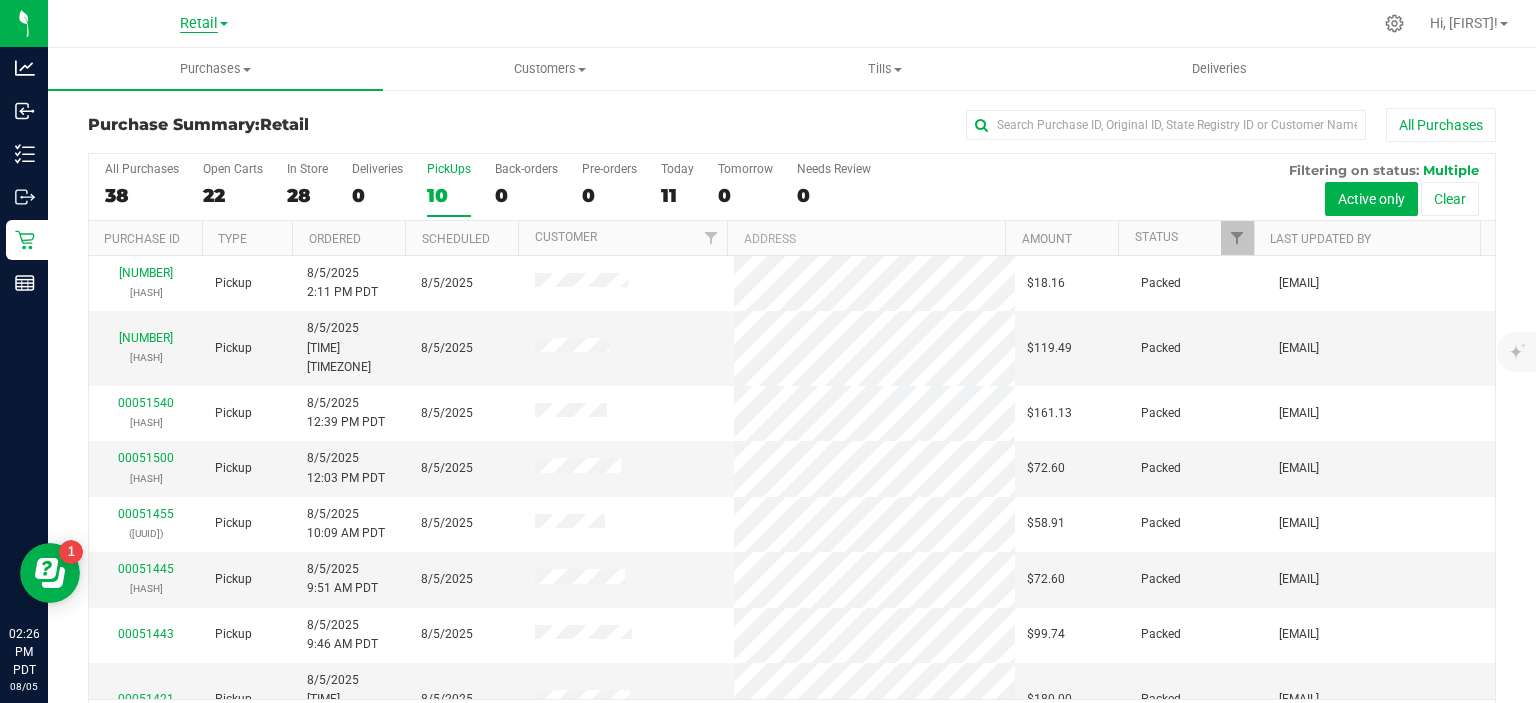 click on "Retail" at bounding box center [199, 24] 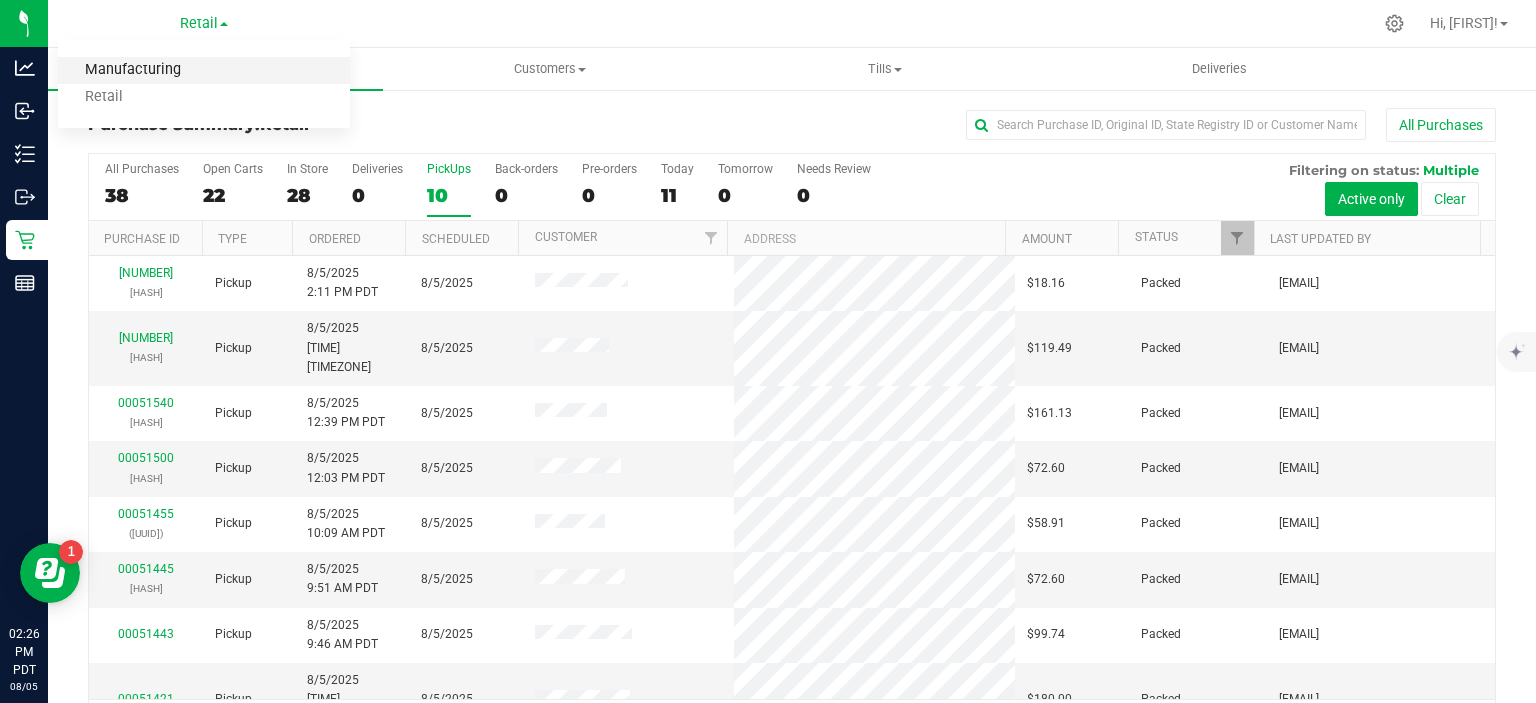 click on "Manufacturing" at bounding box center [204, 70] 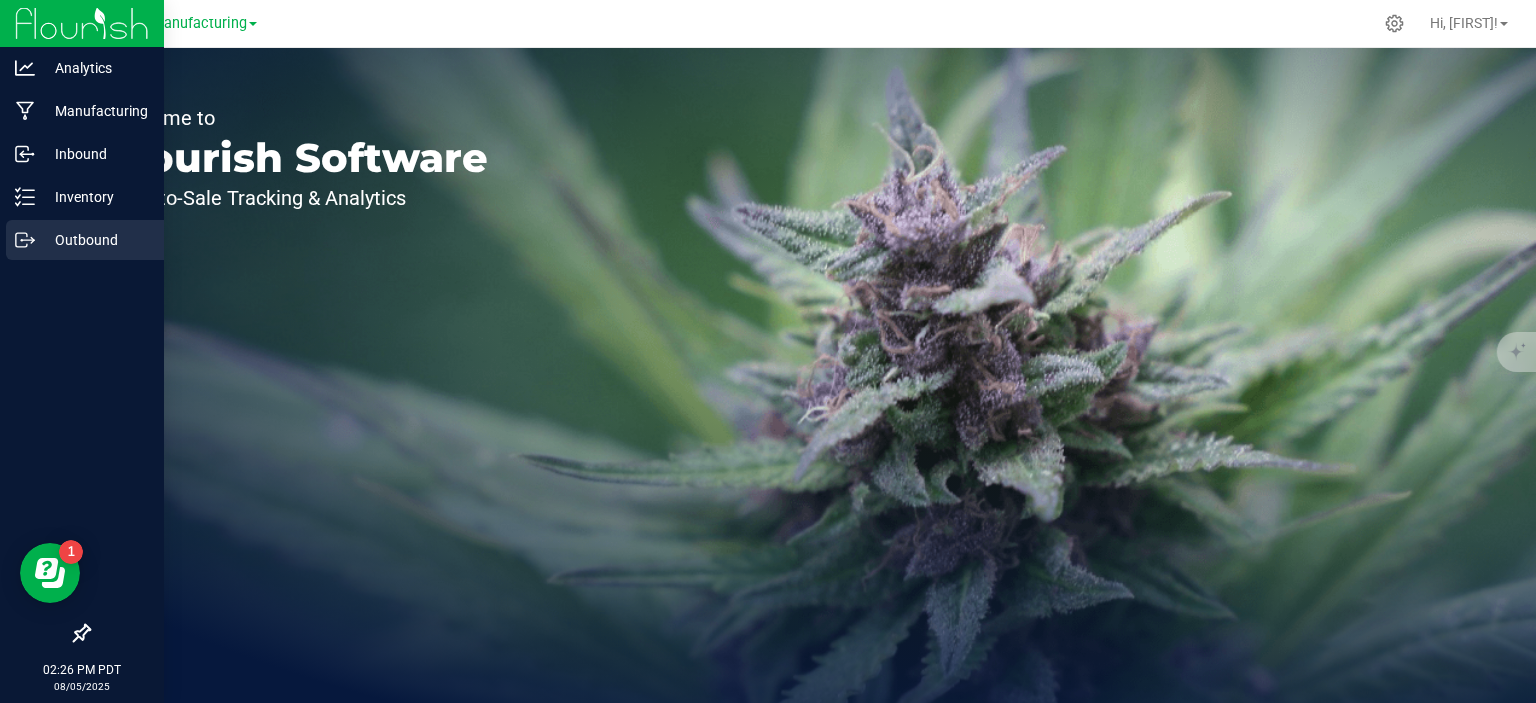 click on "Outbound" at bounding box center [95, 240] 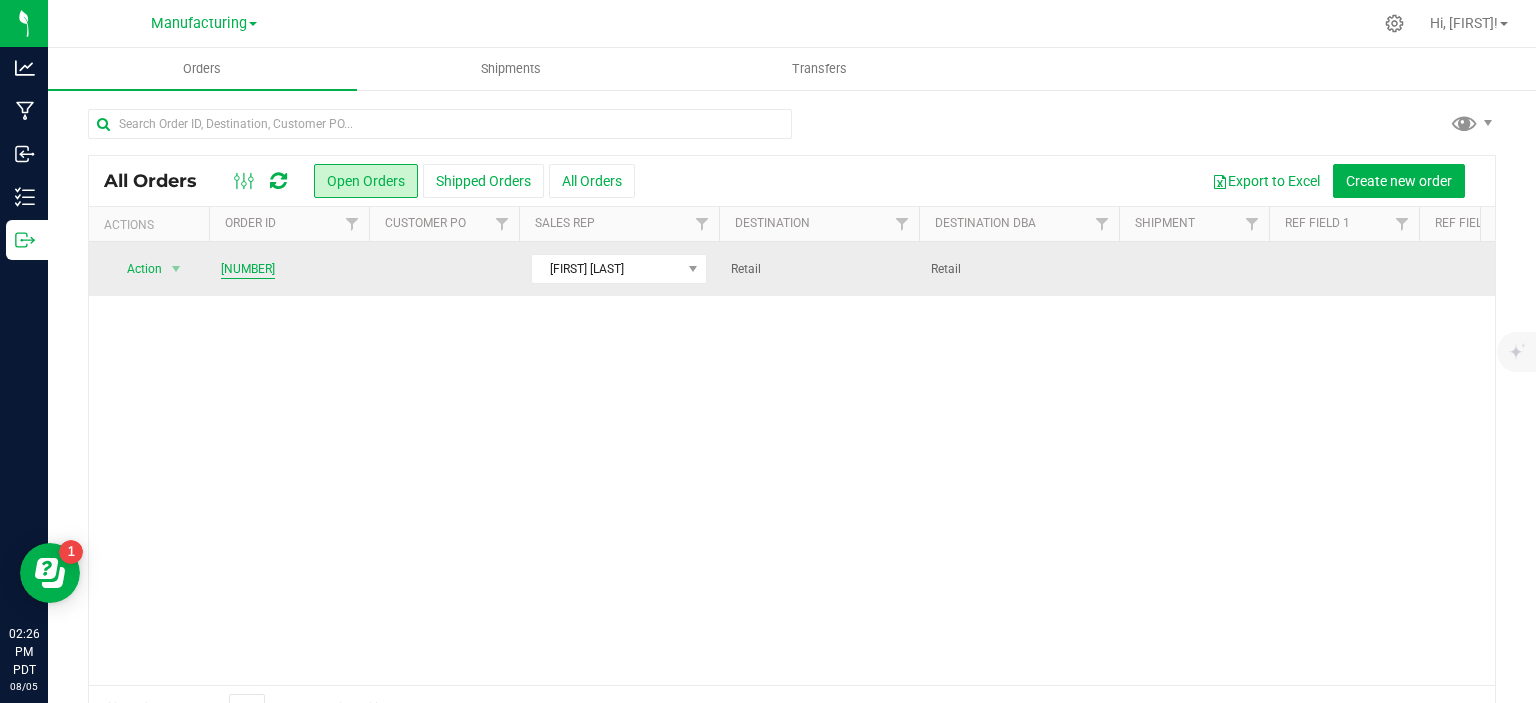 click on "[NUMBER]" at bounding box center (248, 269) 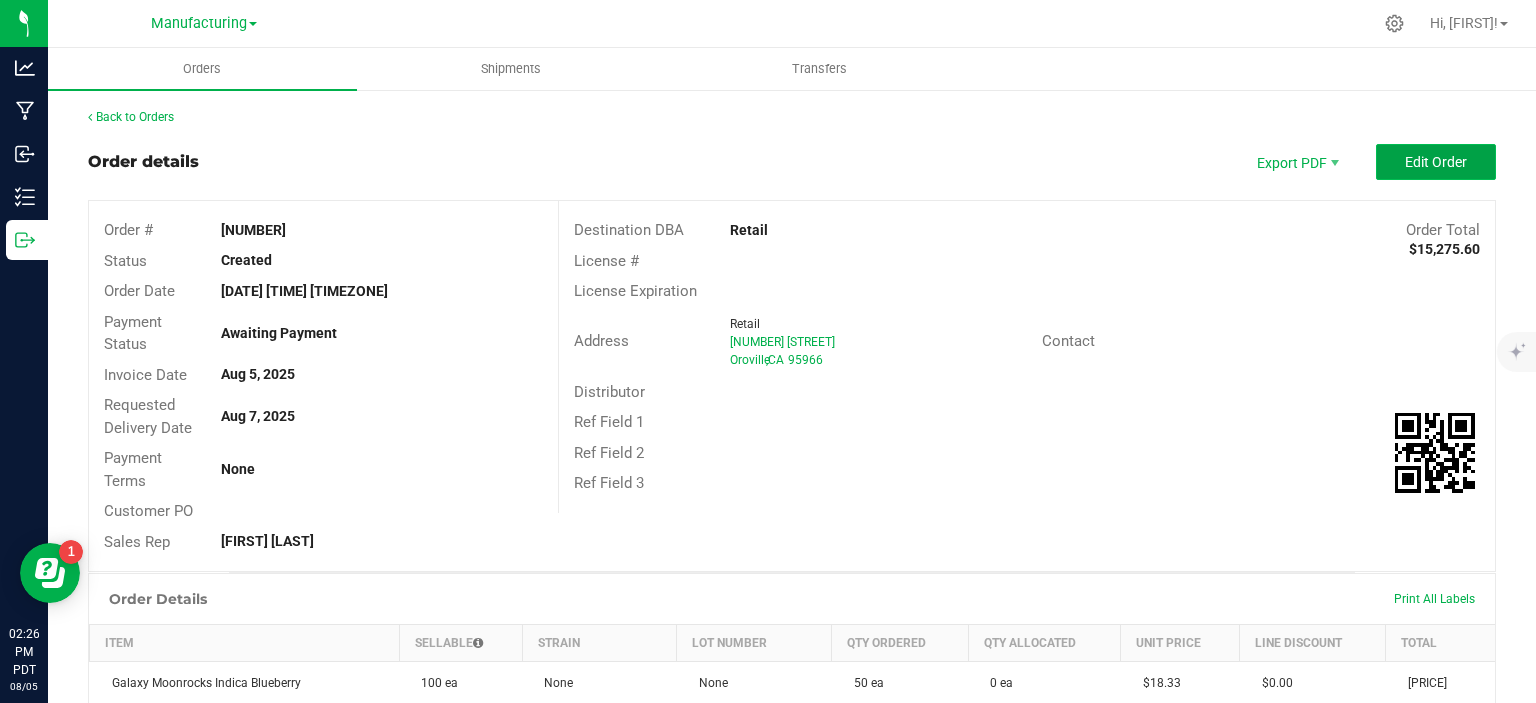 click on "Edit Order" at bounding box center [1436, 162] 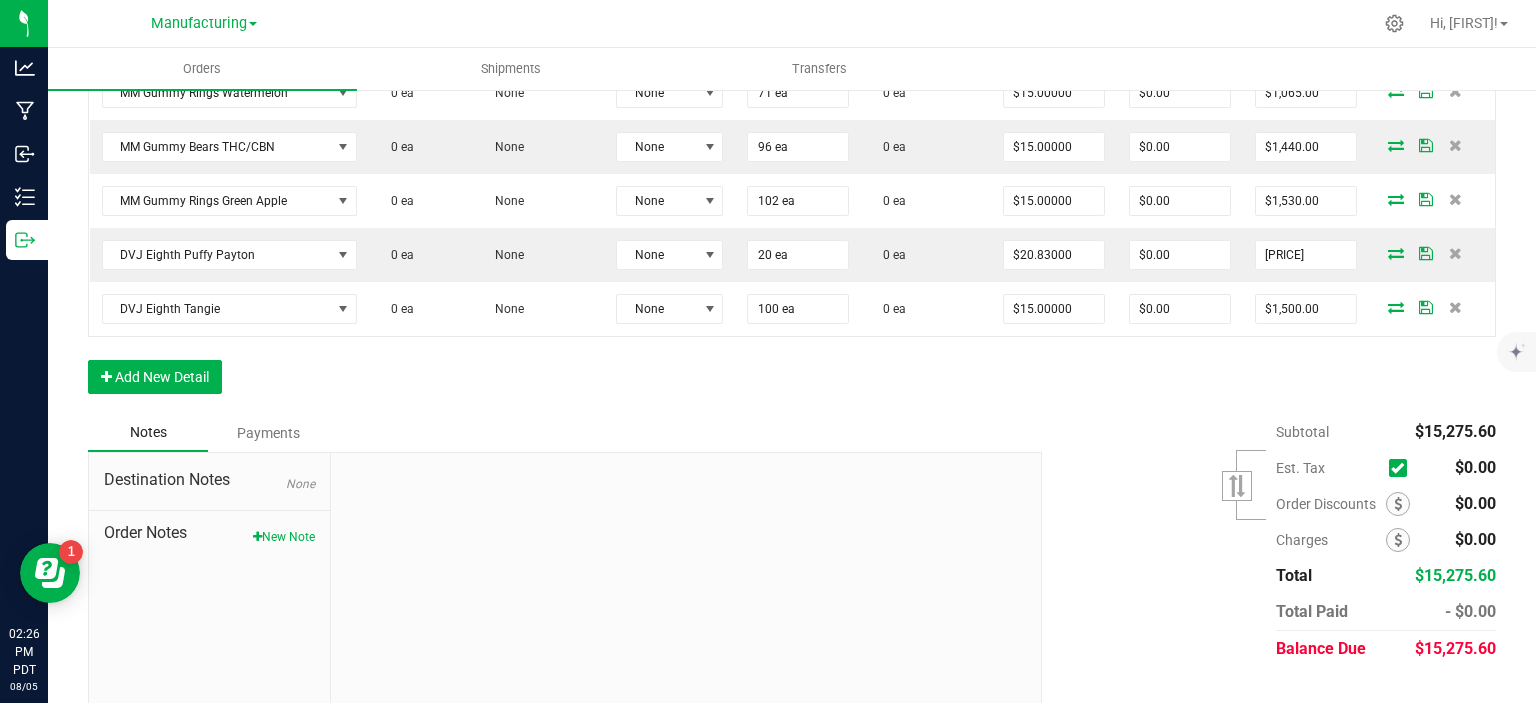 scroll, scrollTop: 992, scrollLeft: 0, axis: vertical 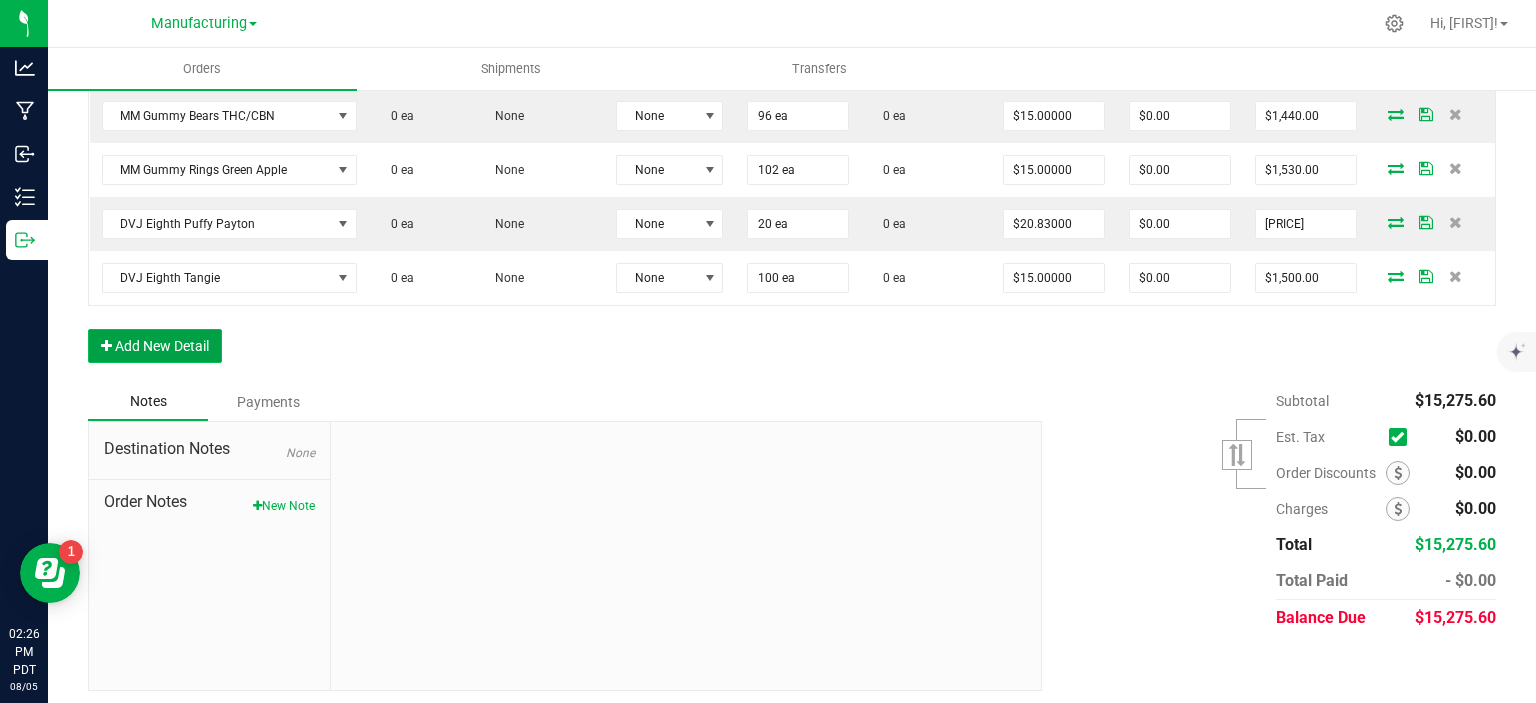 click on "Add New Detail" at bounding box center [155, 346] 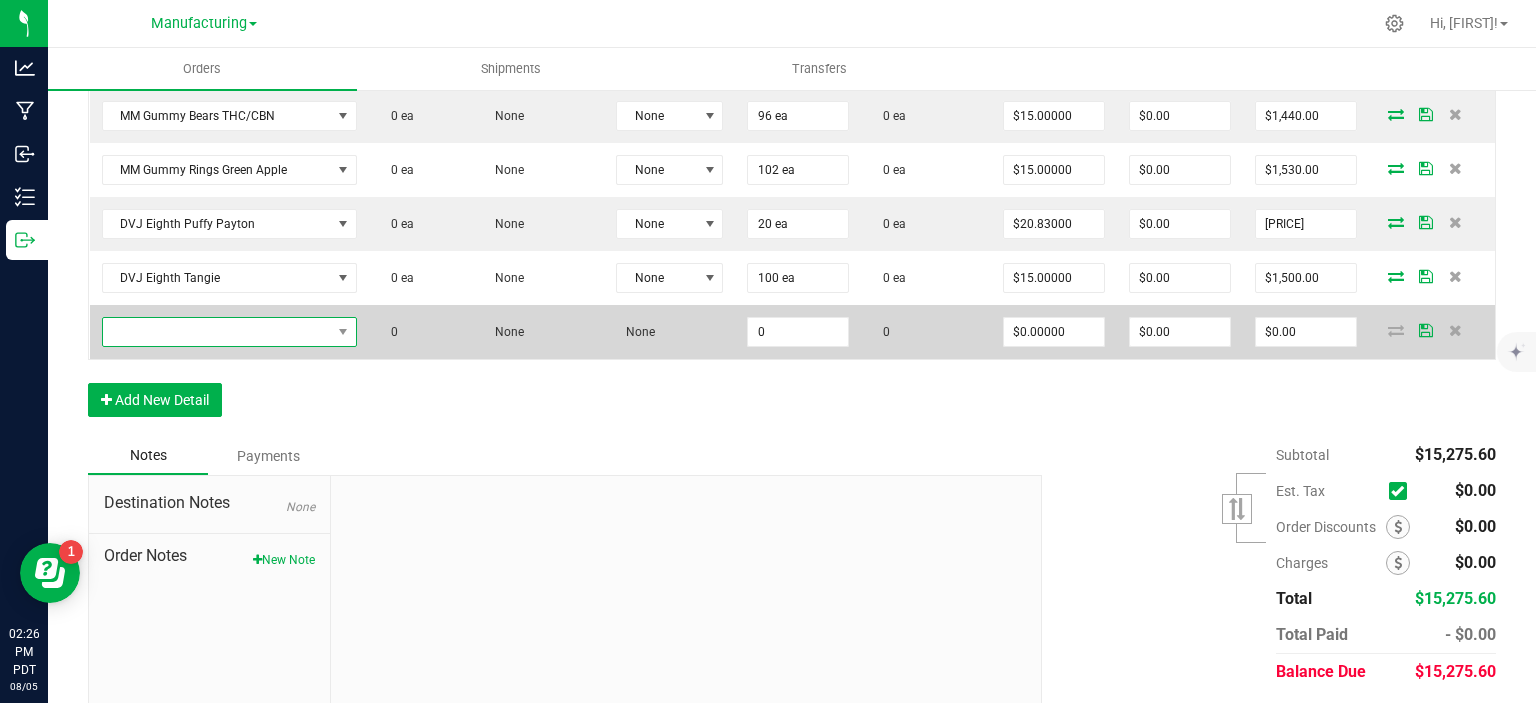 click at bounding box center (217, 332) 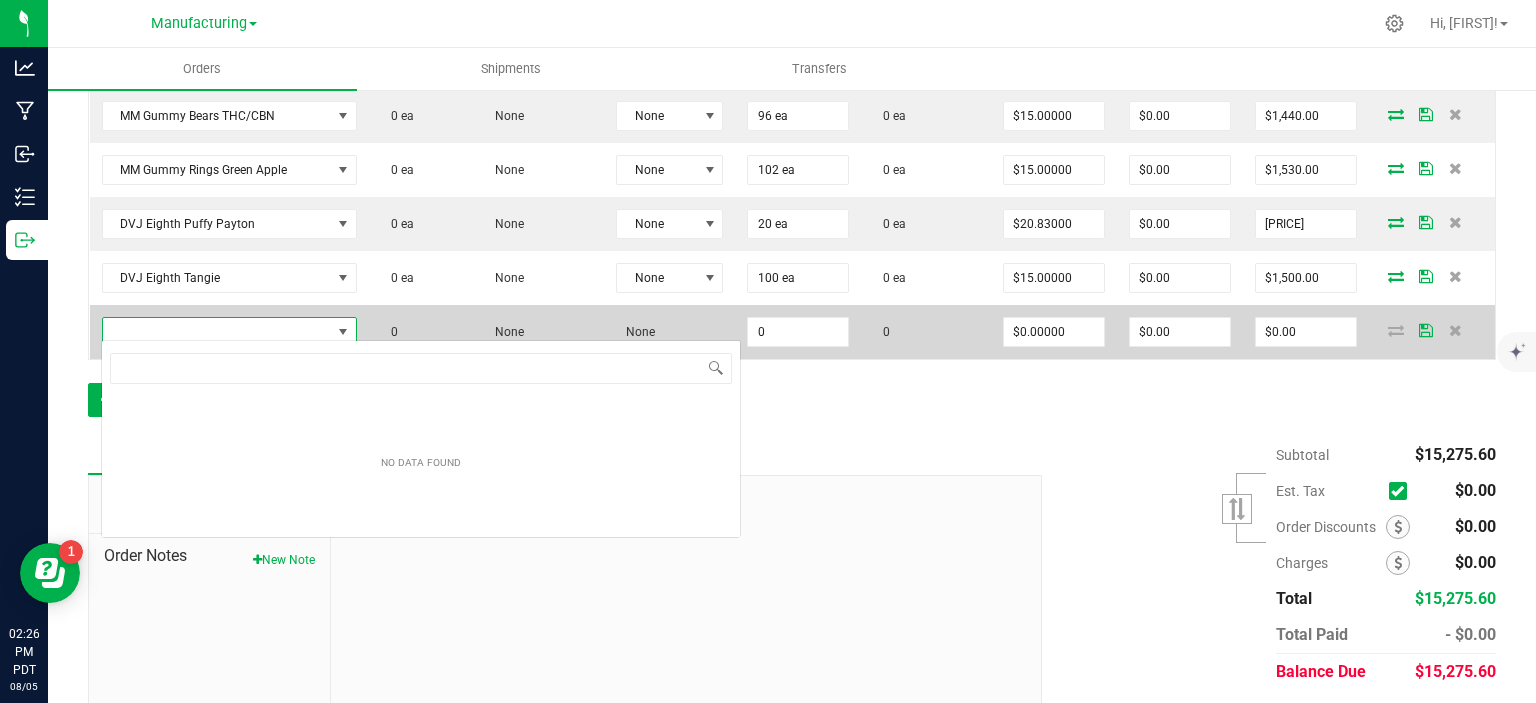 scroll, scrollTop: 99970, scrollLeft: 99748, axis: both 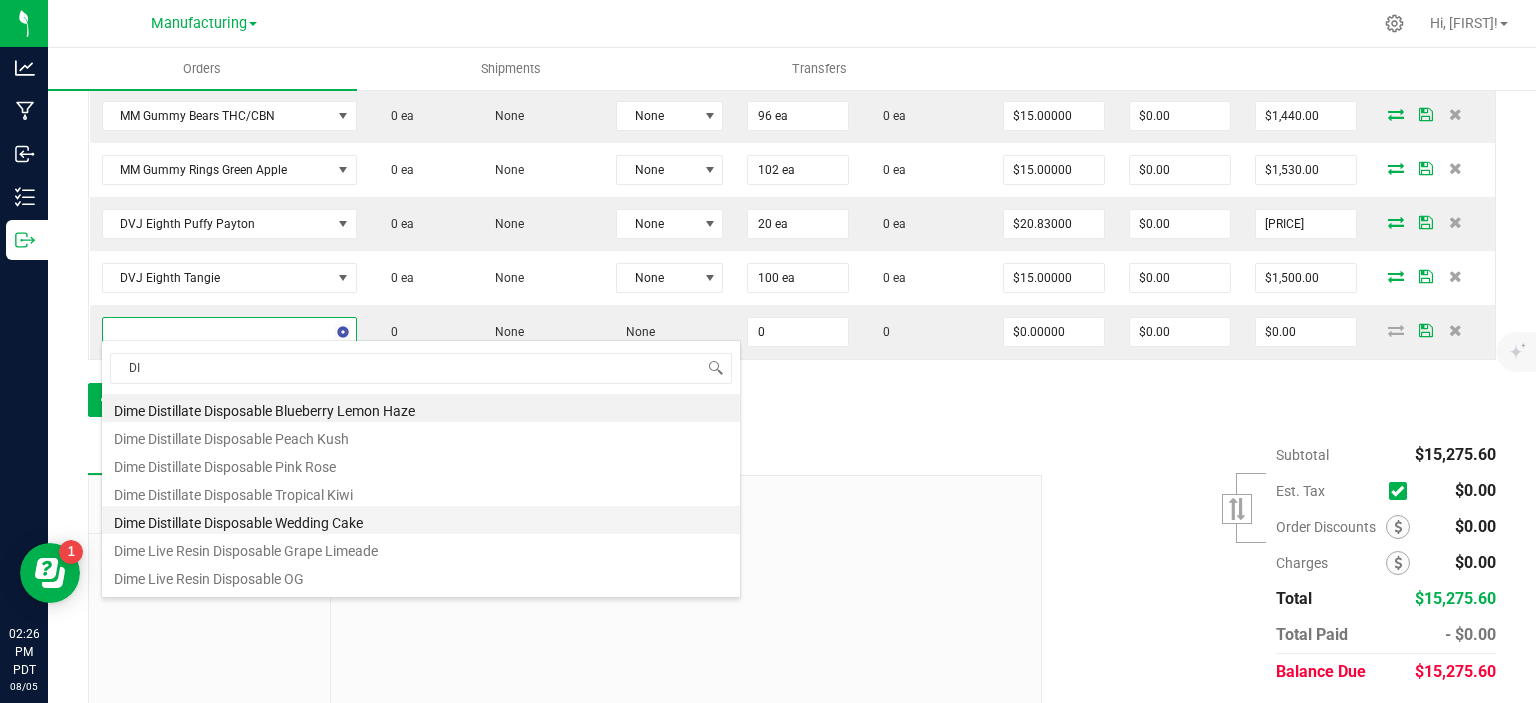 type on "D" 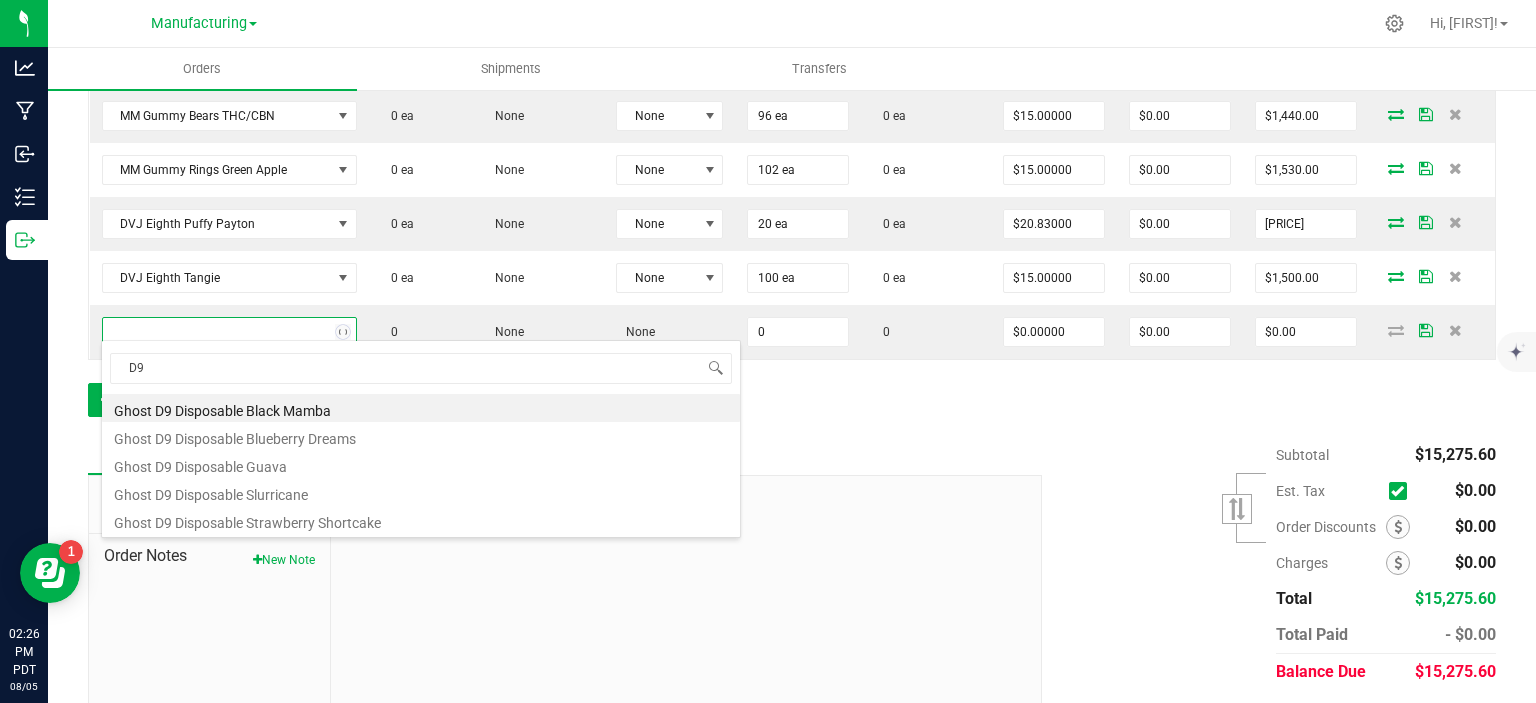 type on "D" 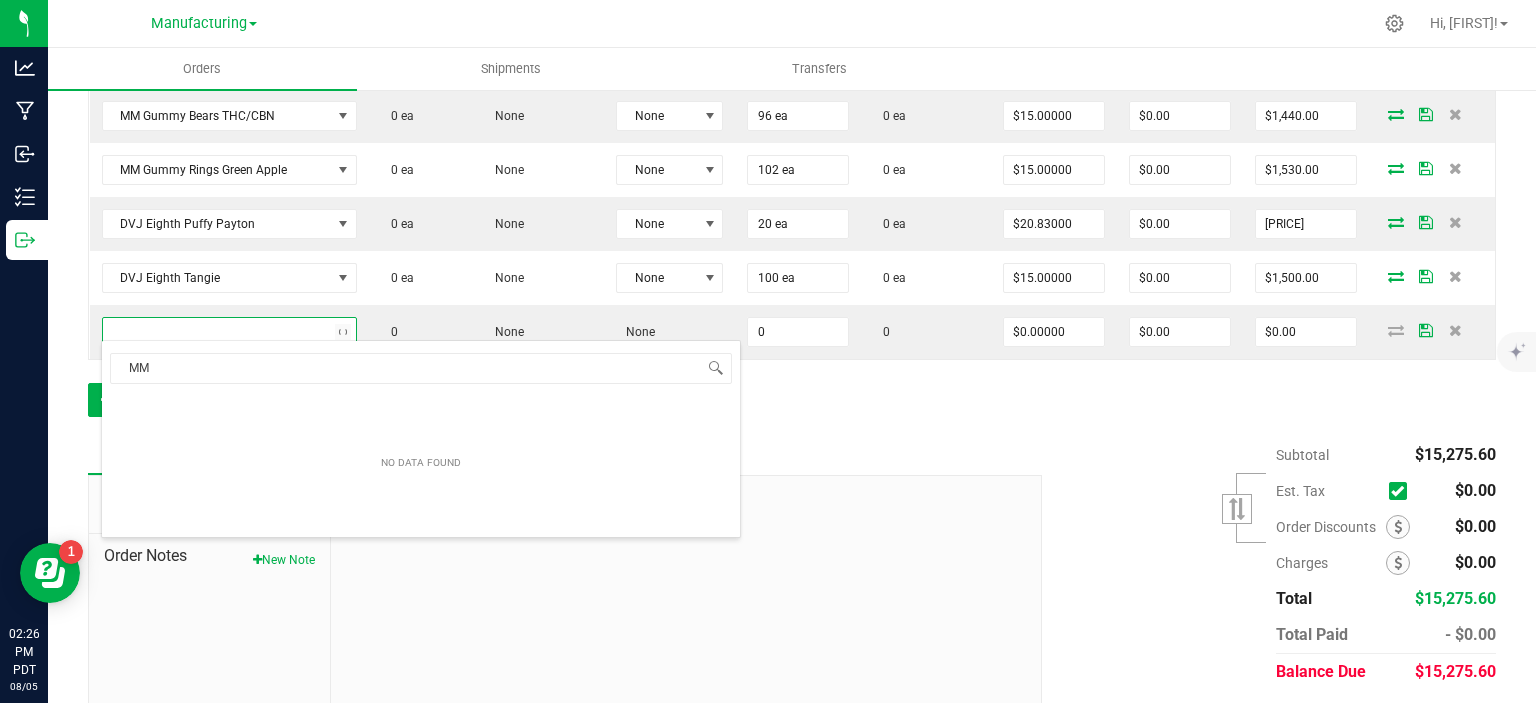 type on "M" 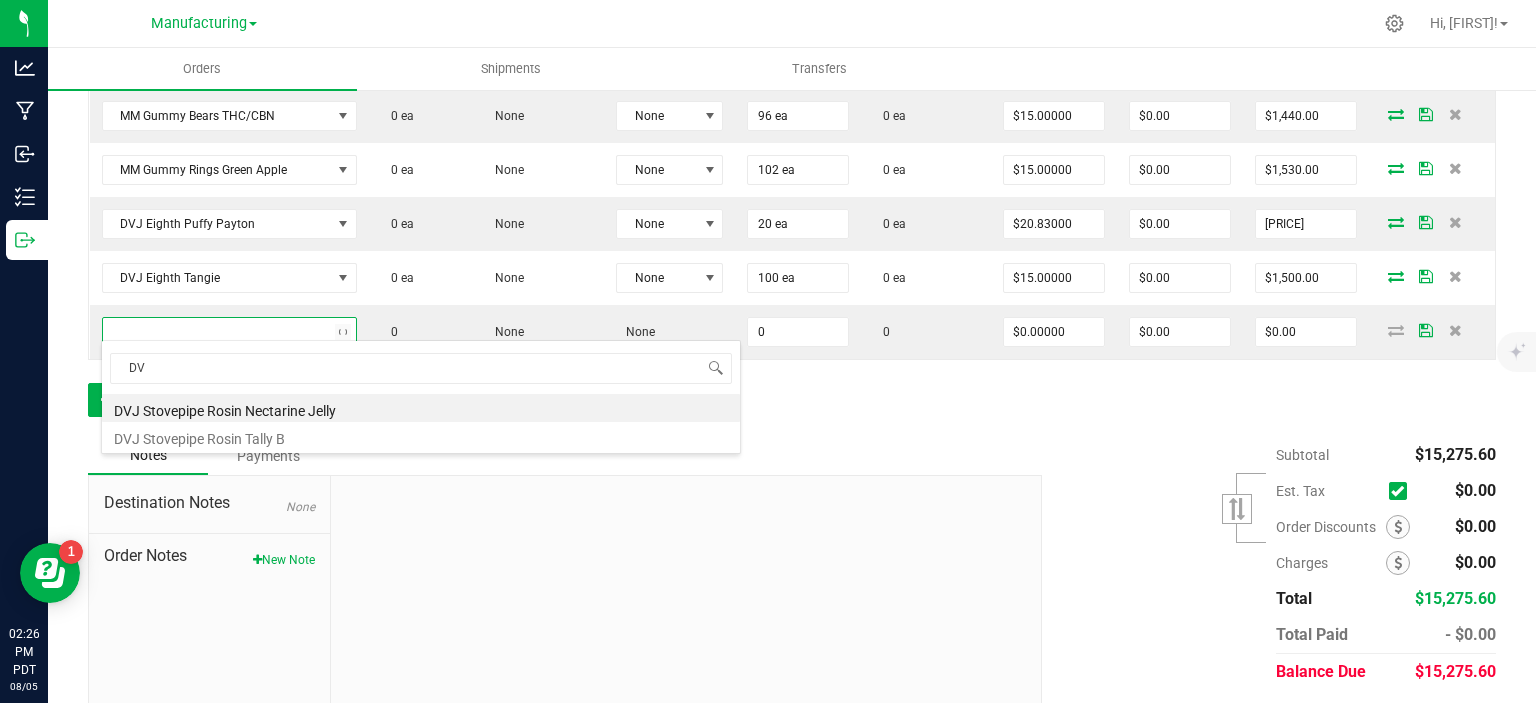 type on "D" 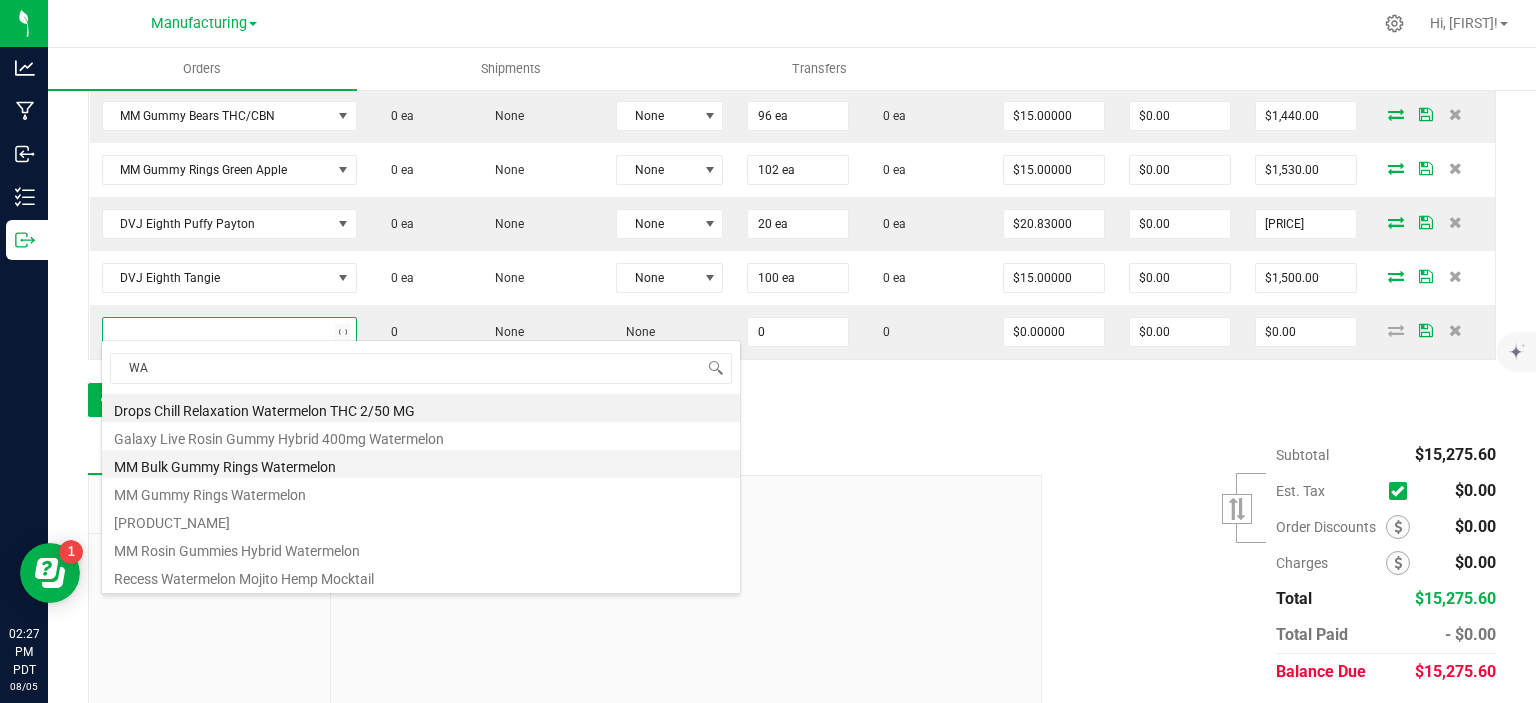 type on "W" 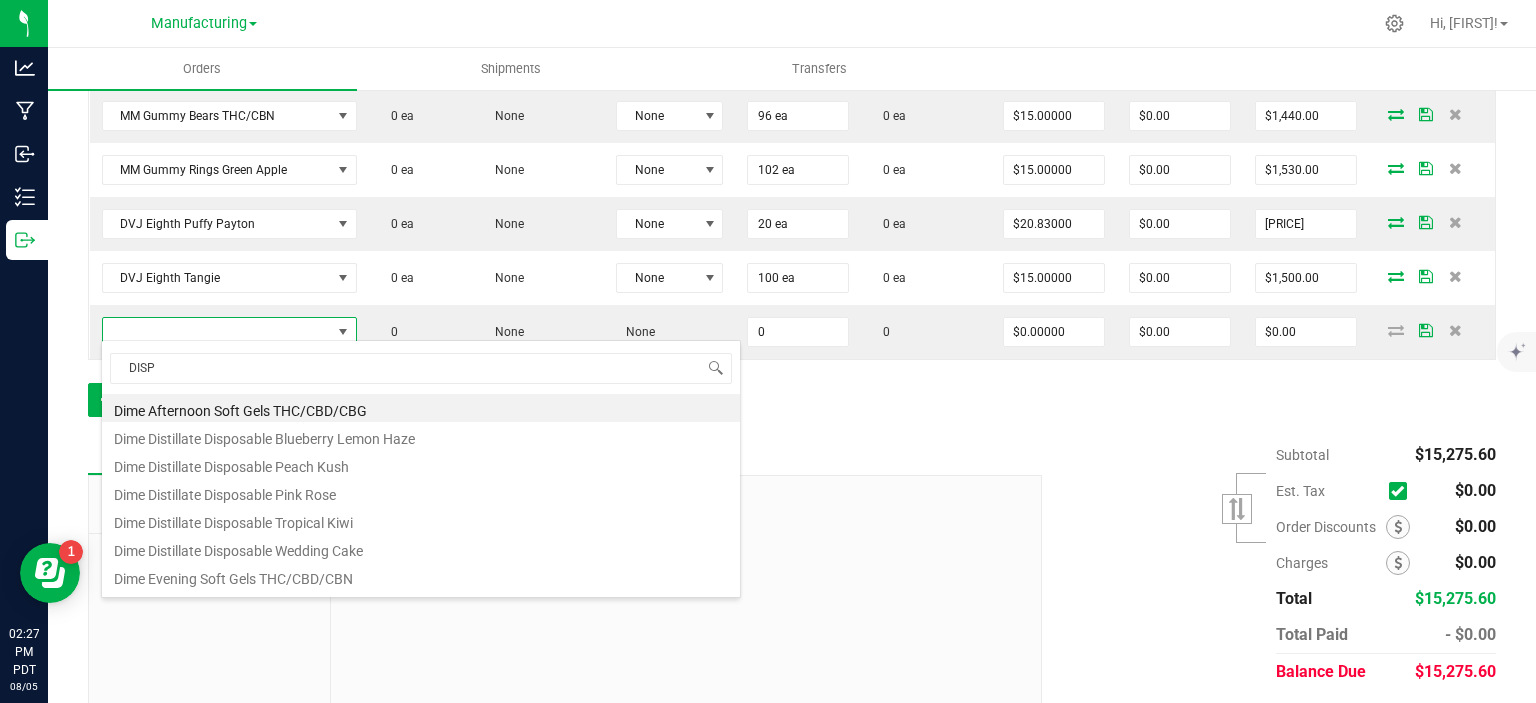 type on "DISPO" 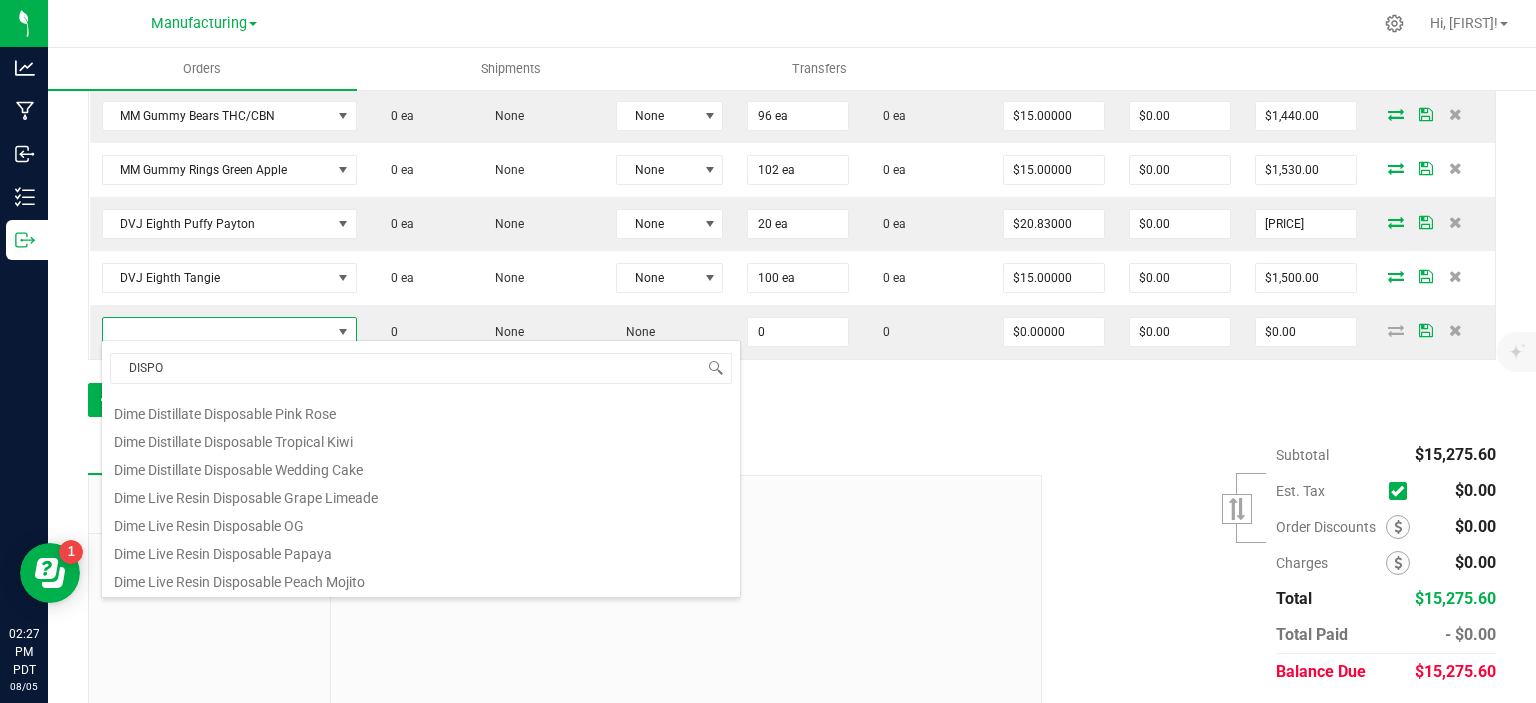 scroll, scrollTop: 100, scrollLeft: 0, axis: vertical 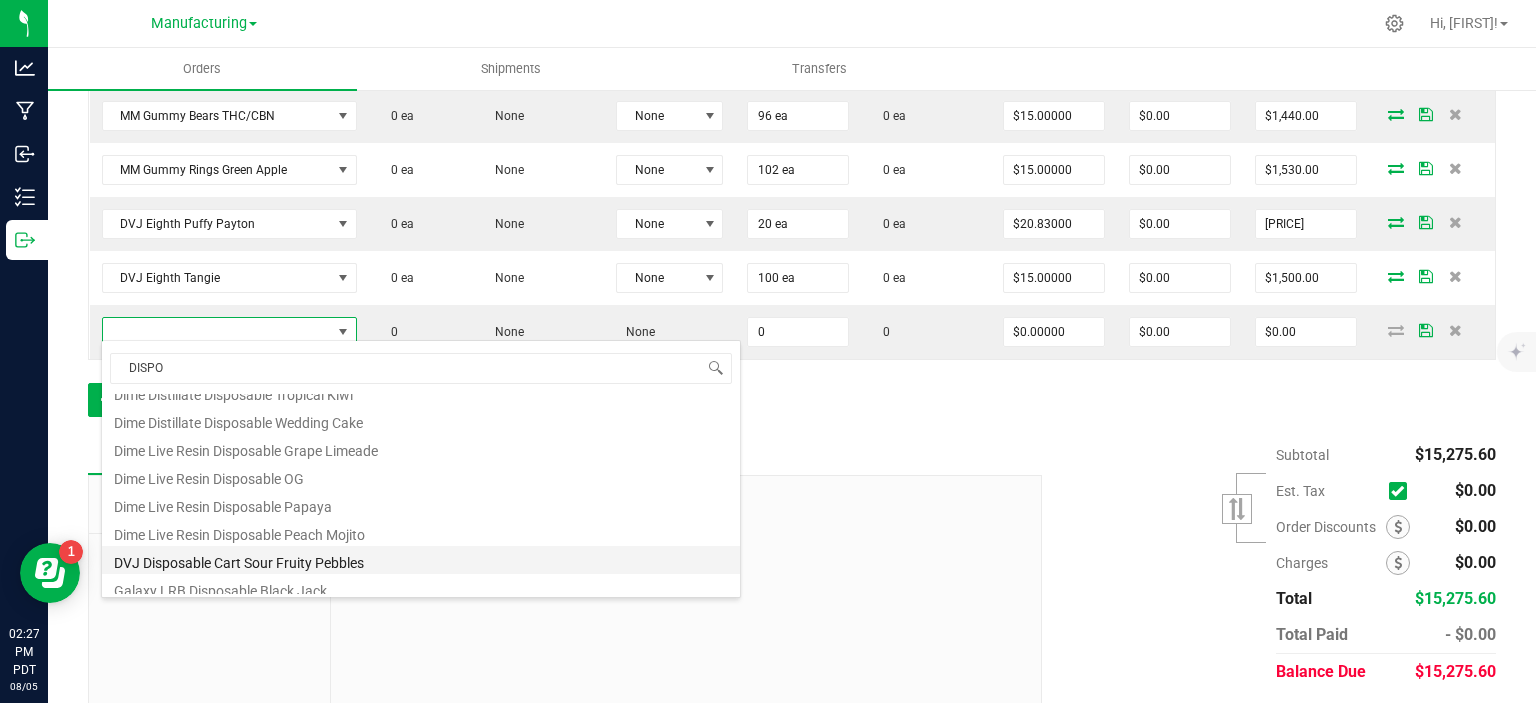 click on "DVJ Disposable Cart Sour Fruity Pebbles" at bounding box center (421, 560) 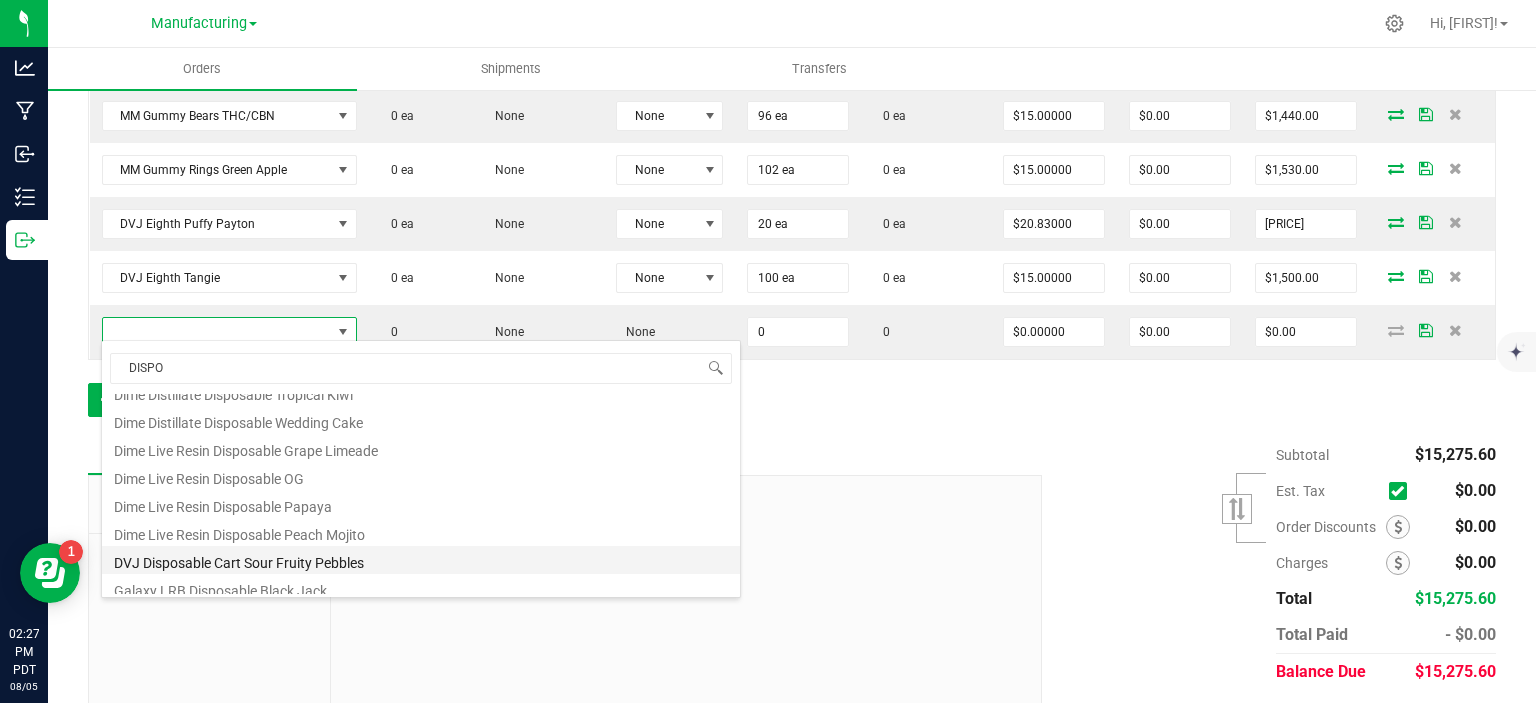 type on "0 ea" 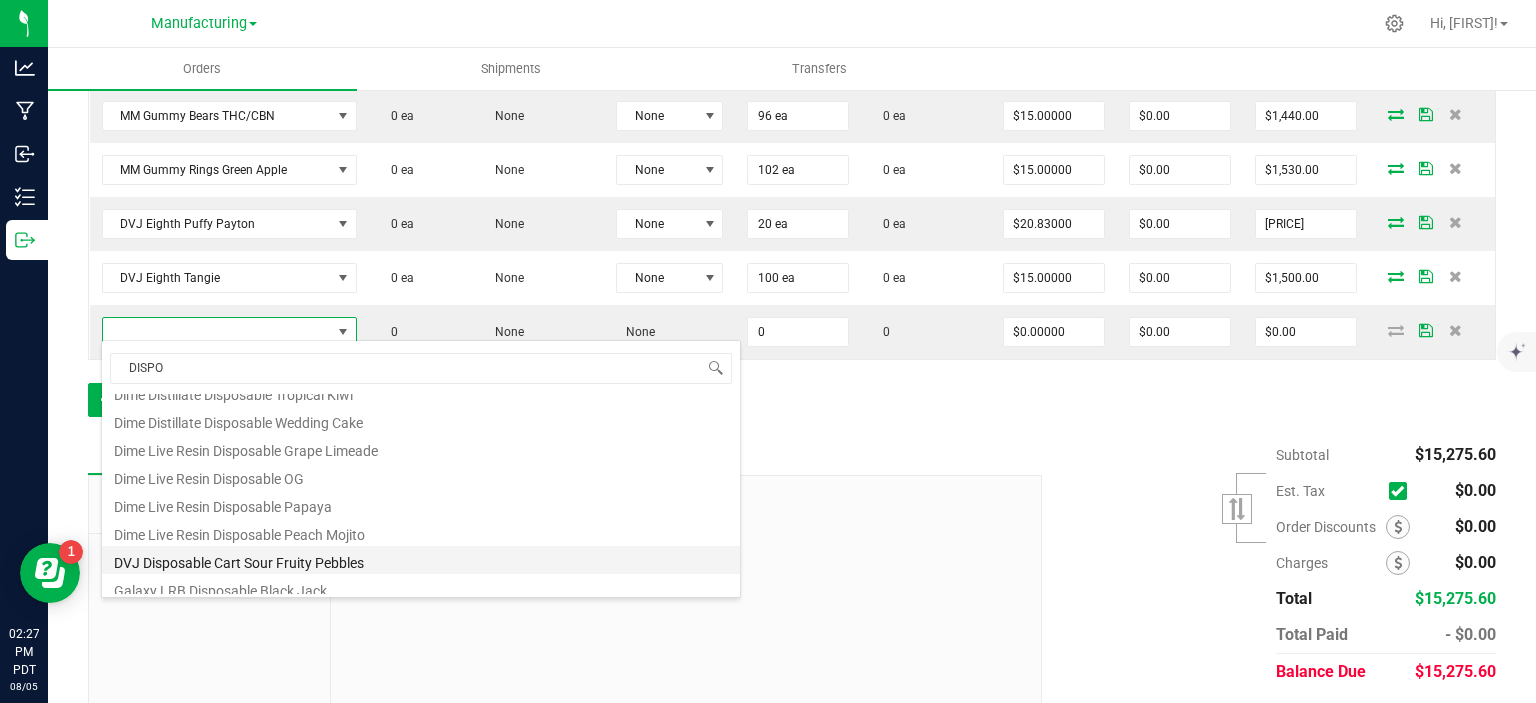 type on "$30.00000" 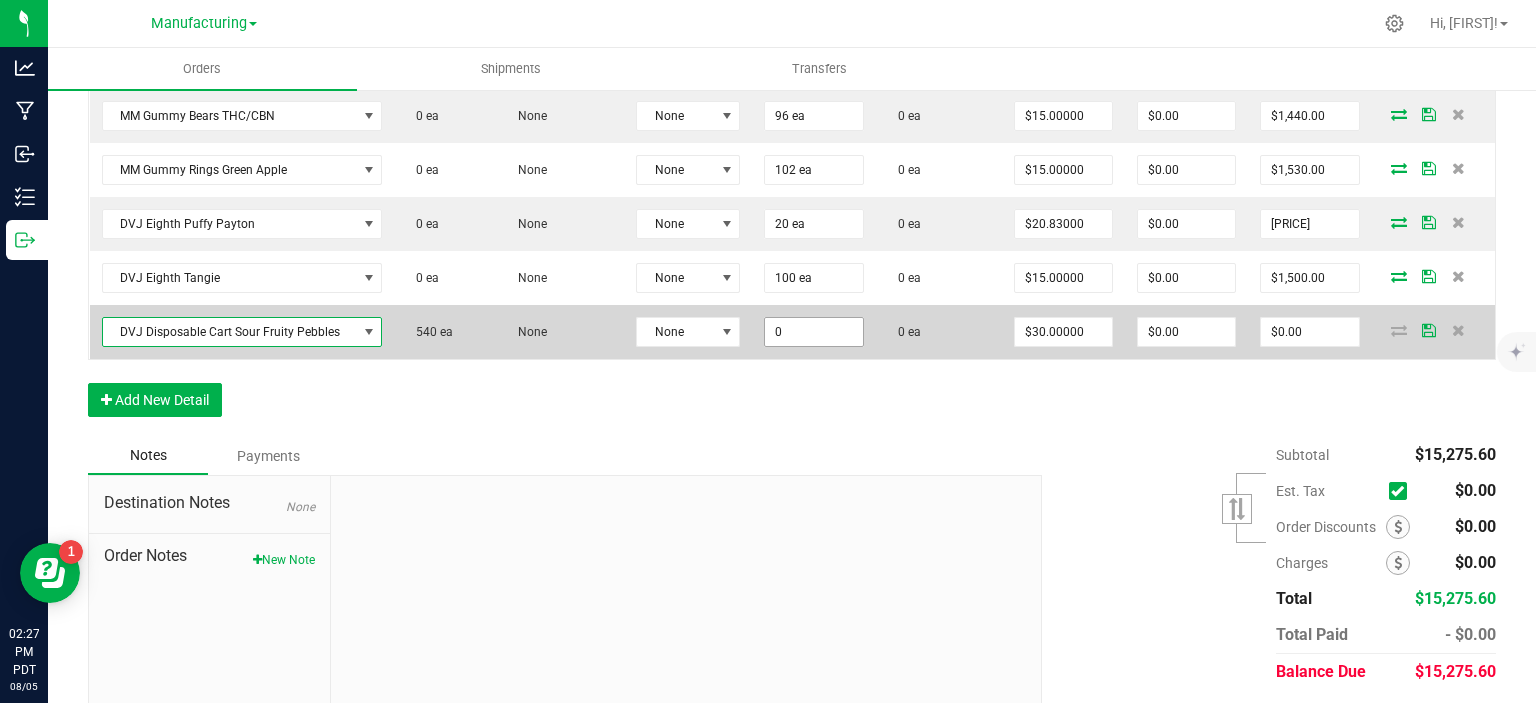 click on "0" at bounding box center [813, 332] 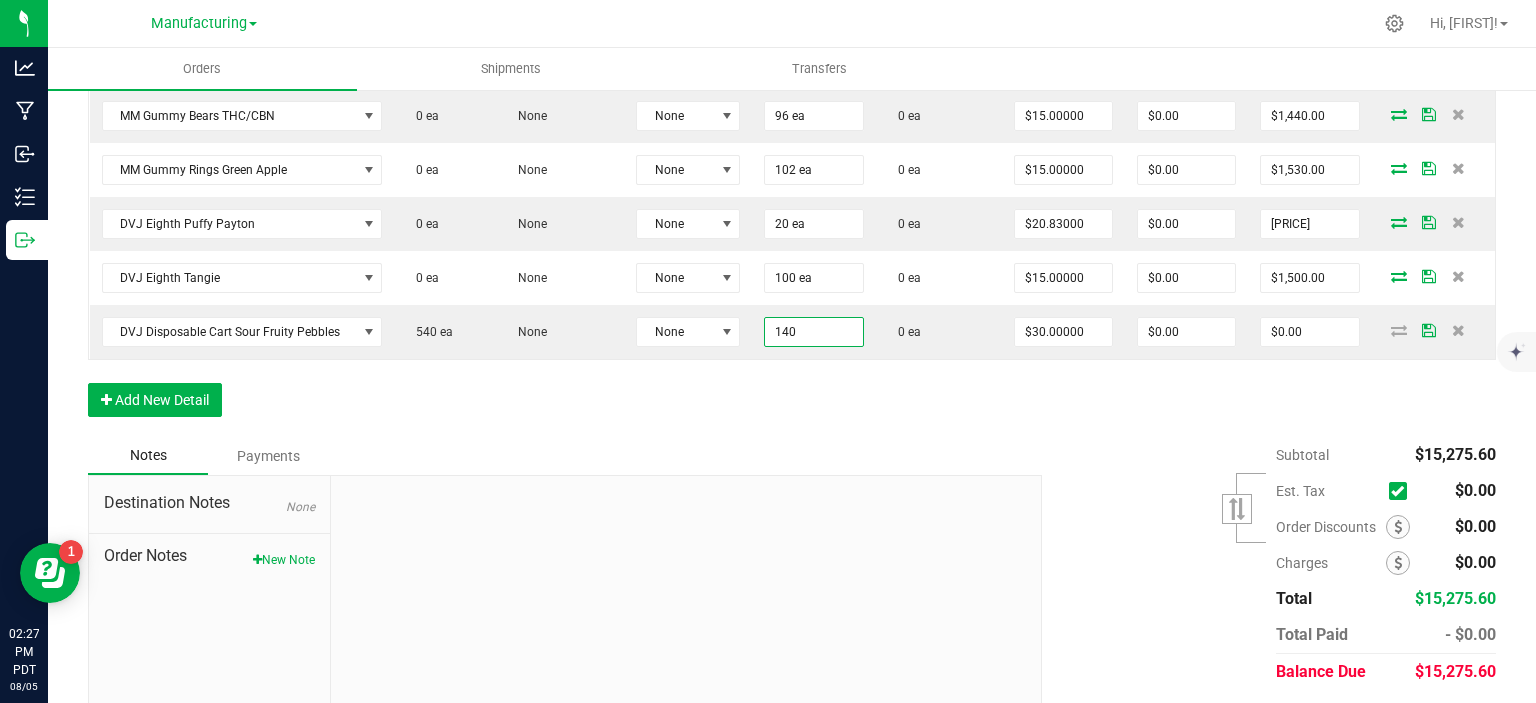 type on "140 ea" 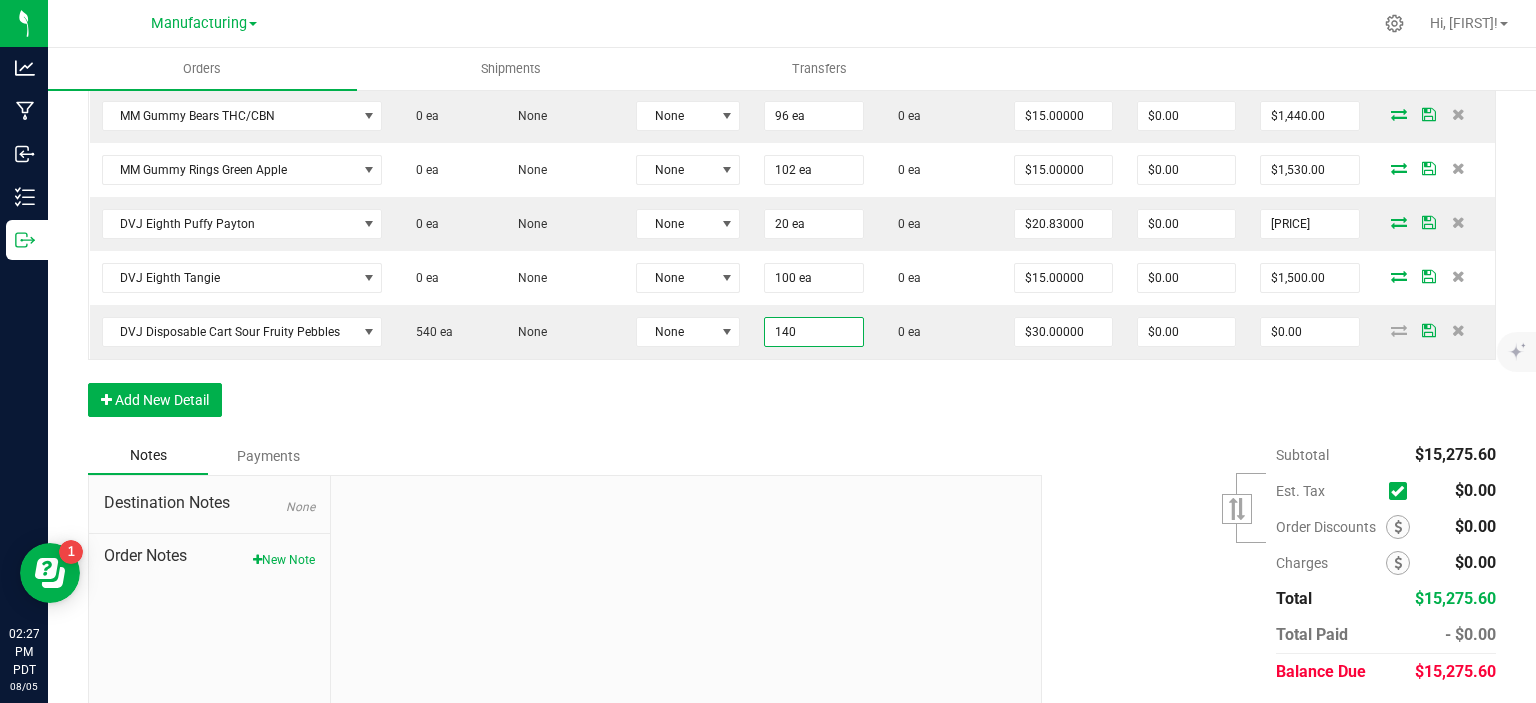 type on "$4,200.00" 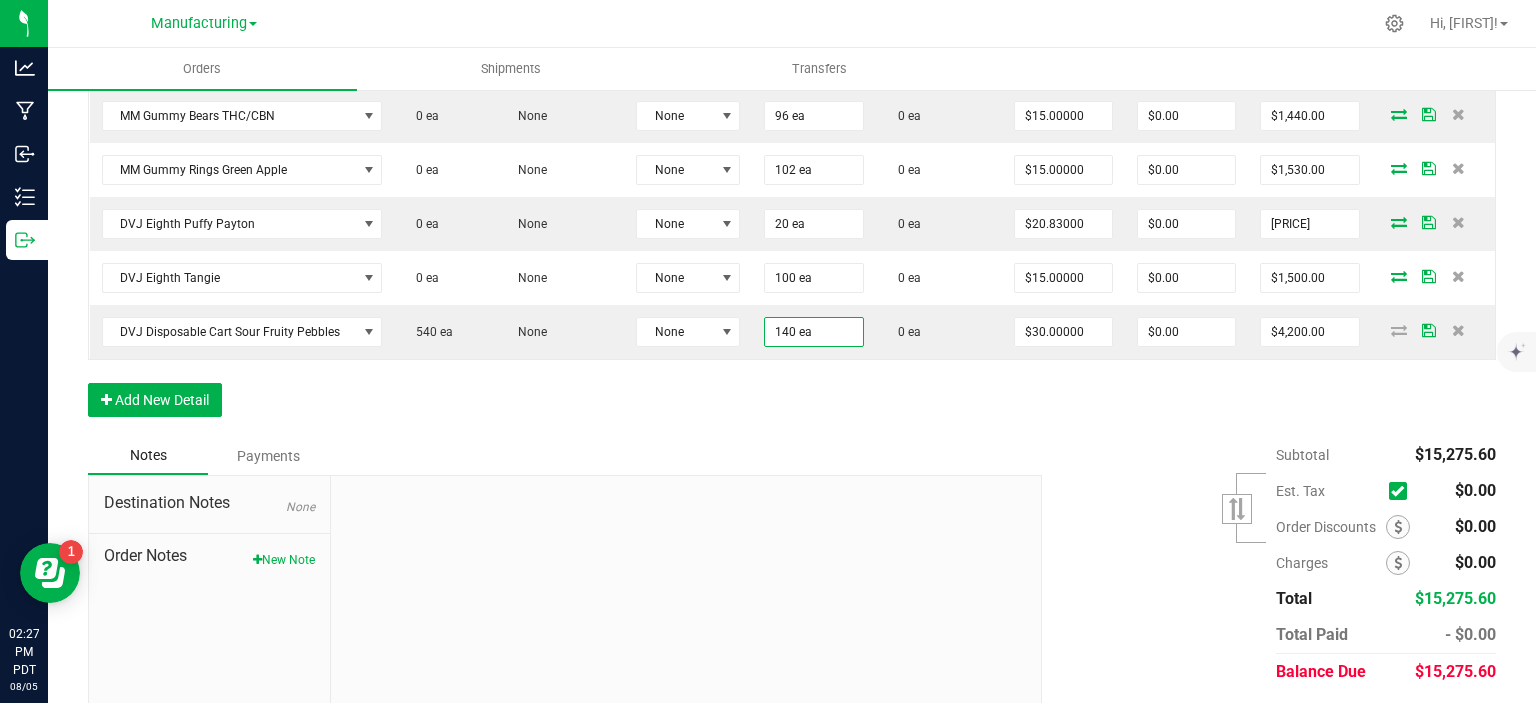 click on "Notes
Payments" at bounding box center (557, 456) 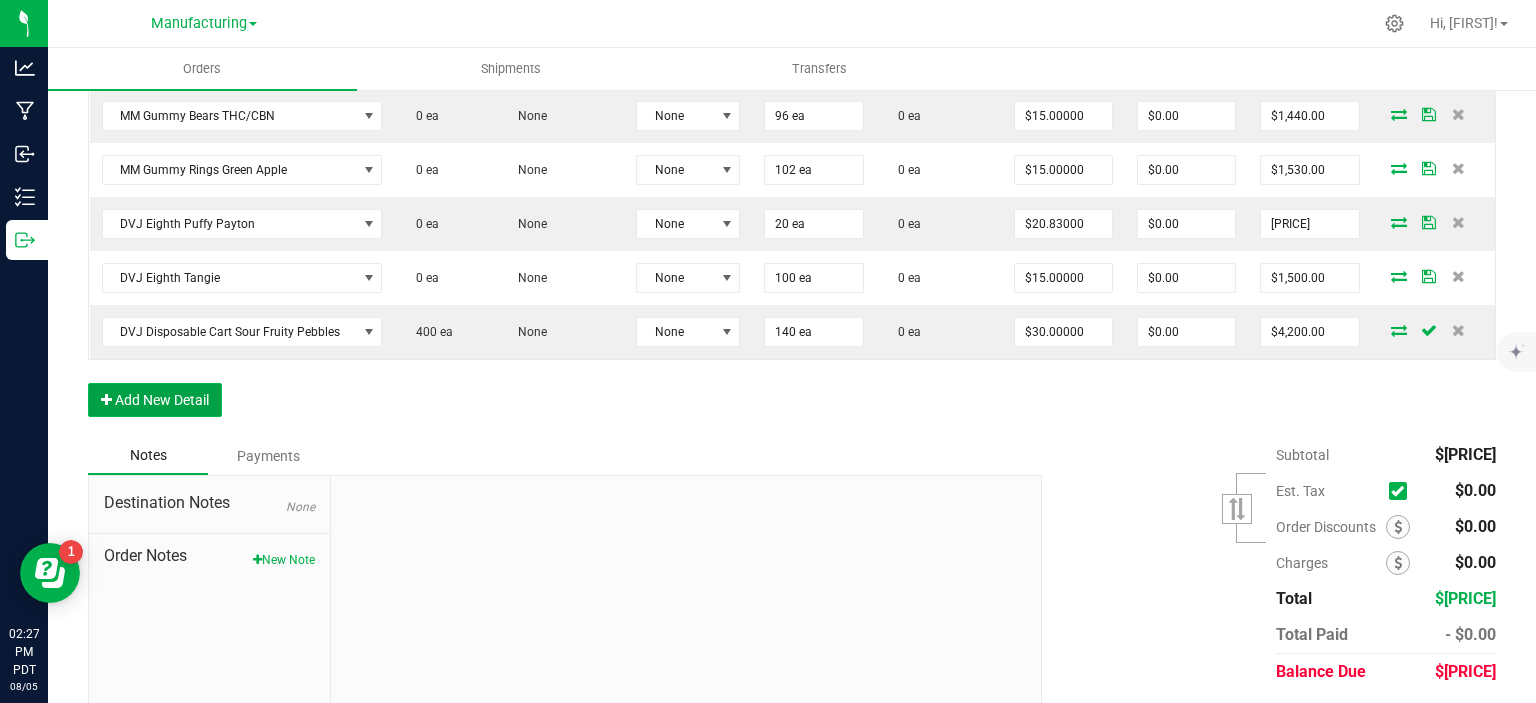 click on "Add New Detail" at bounding box center [155, 400] 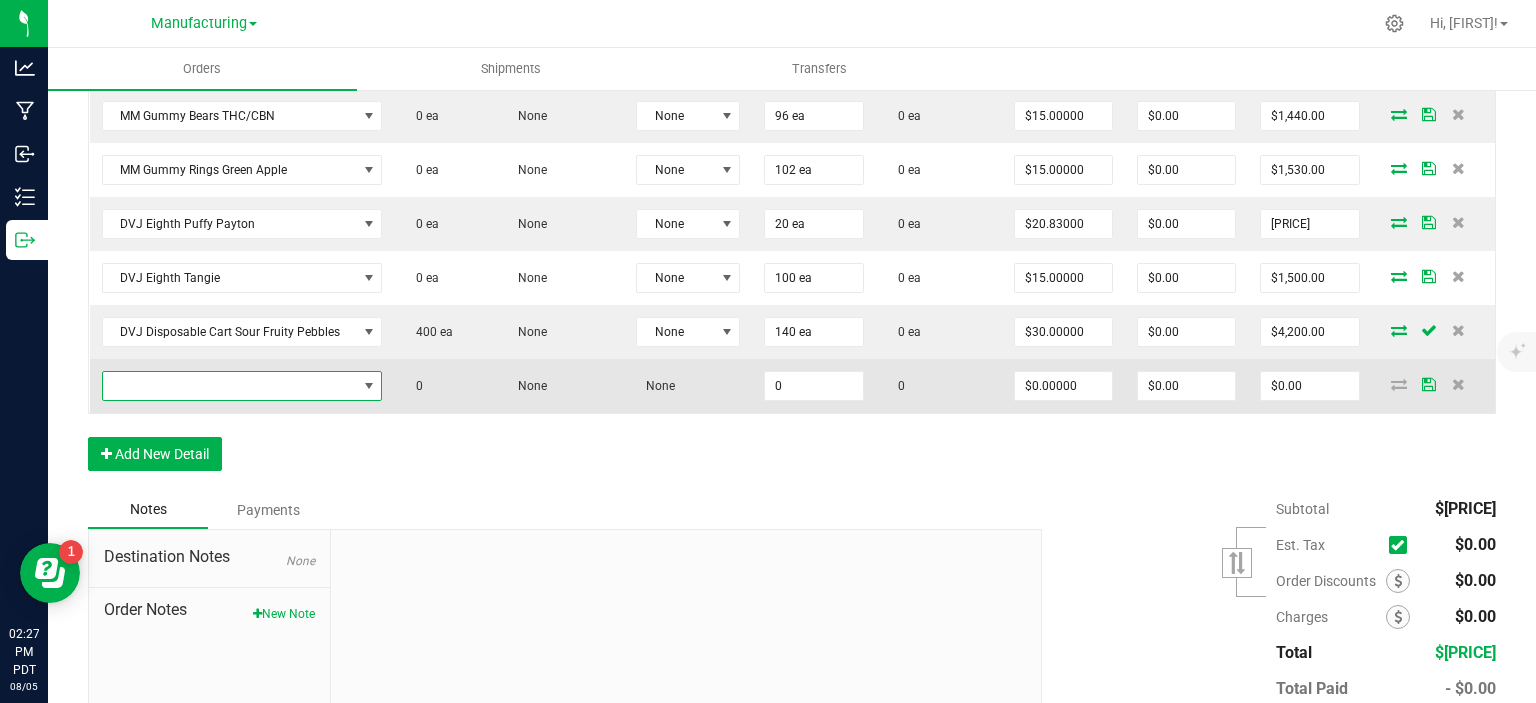 click at bounding box center (230, 386) 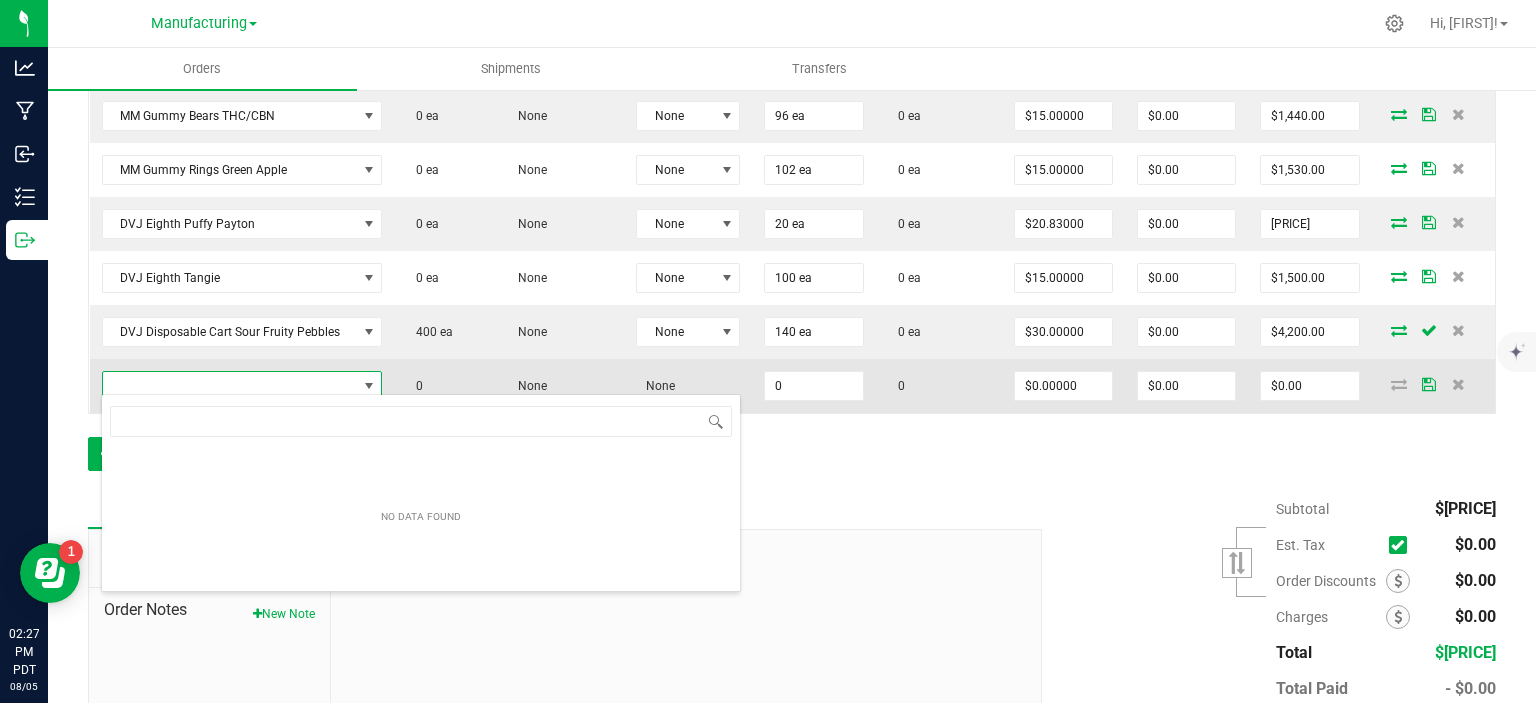 scroll, scrollTop: 99970, scrollLeft: 99724, axis: both 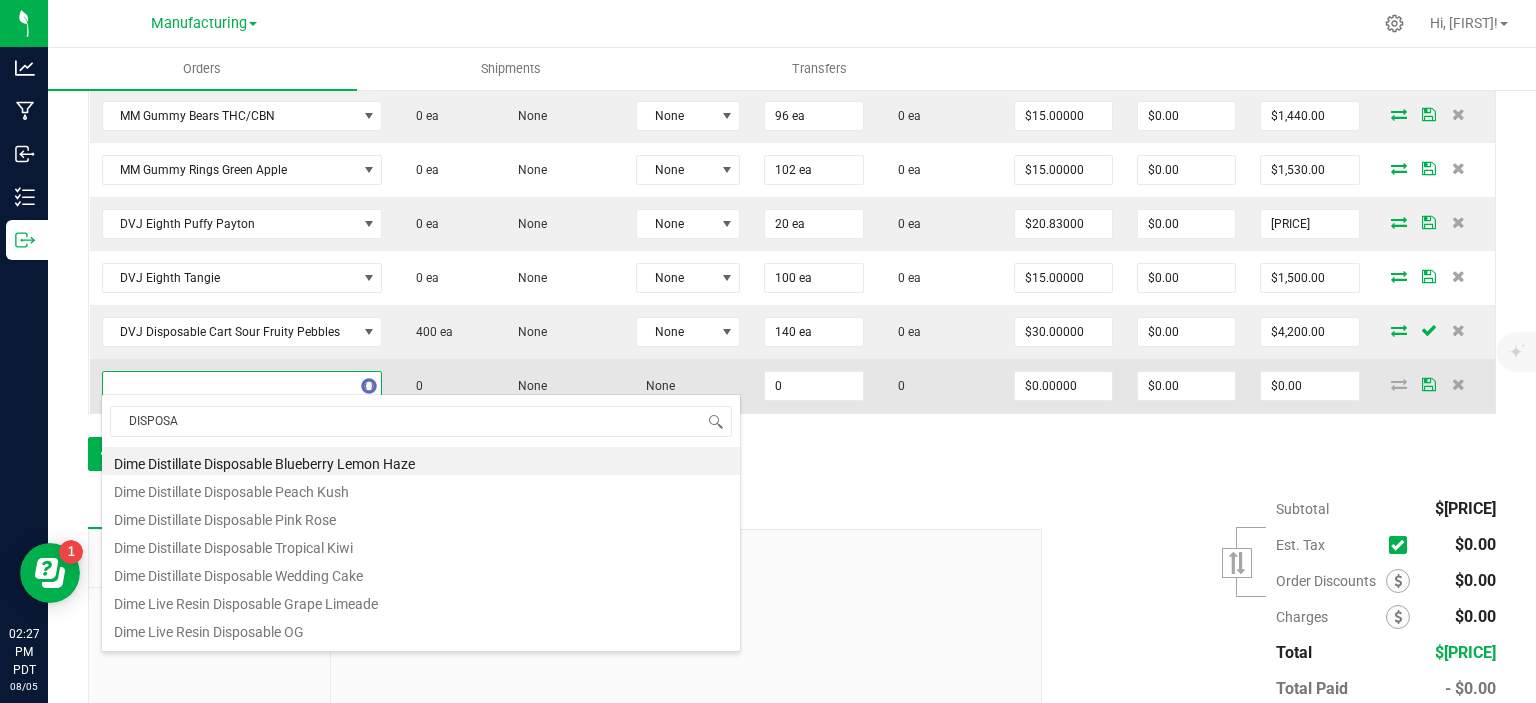 type on "DISPOSAB" 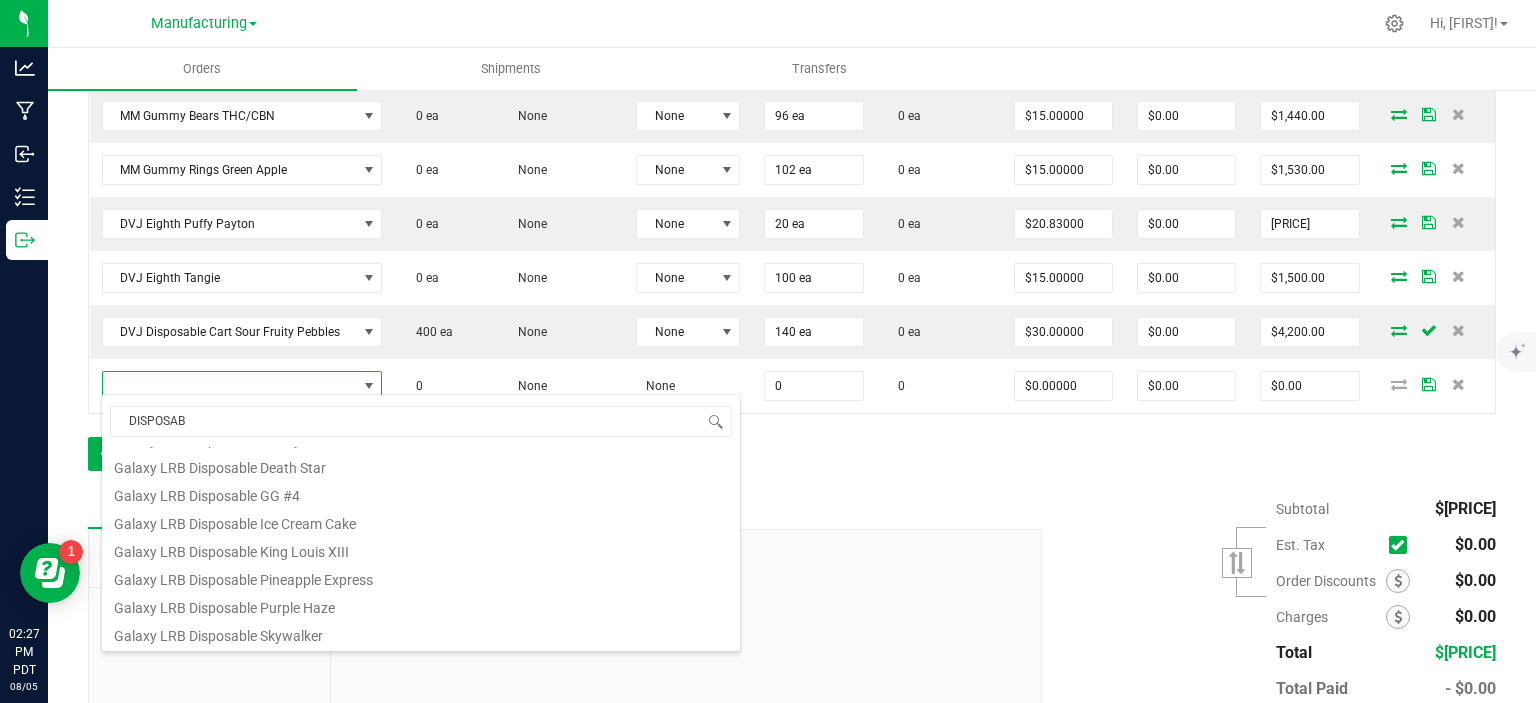 scroll, scrollTop: 0, scrollLeft: 0, axis: both 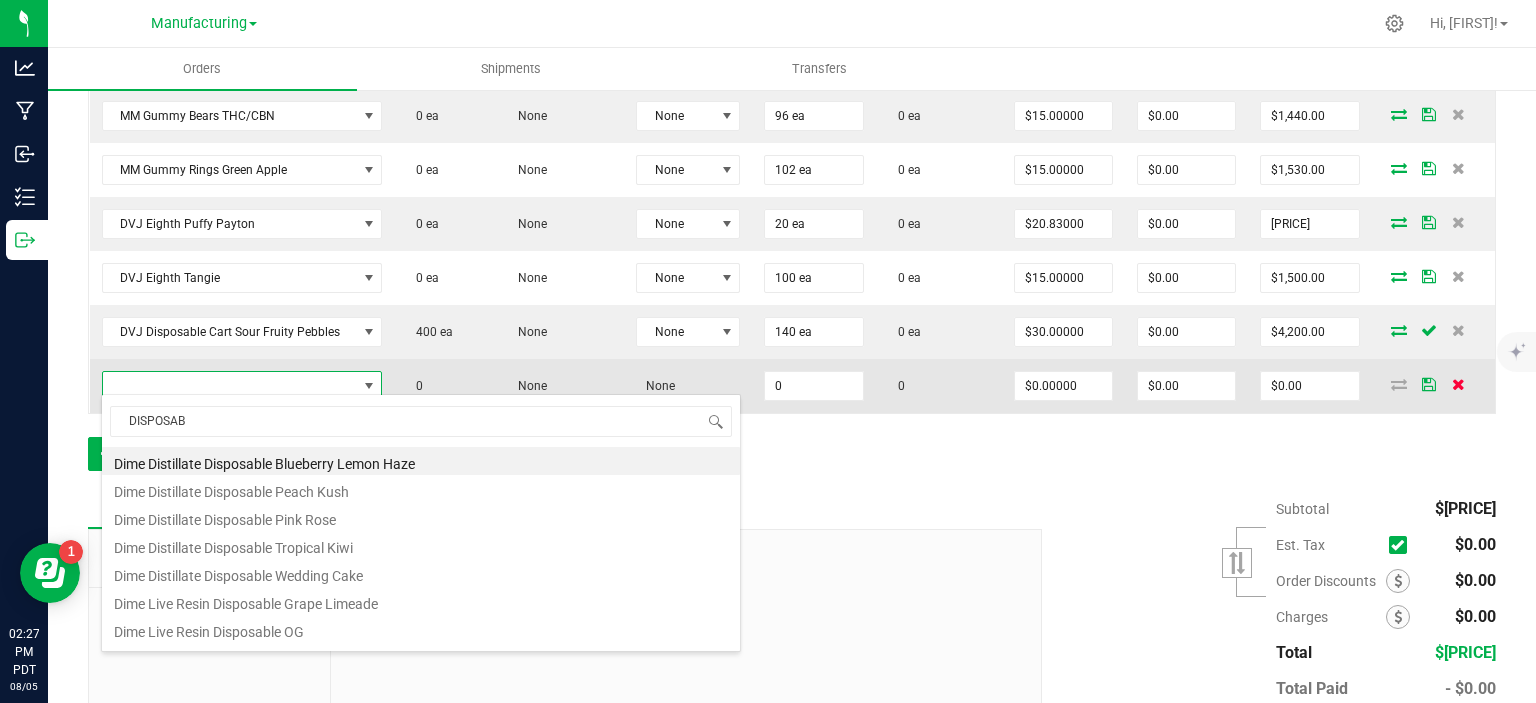 click at bounding box center [1458, 384] 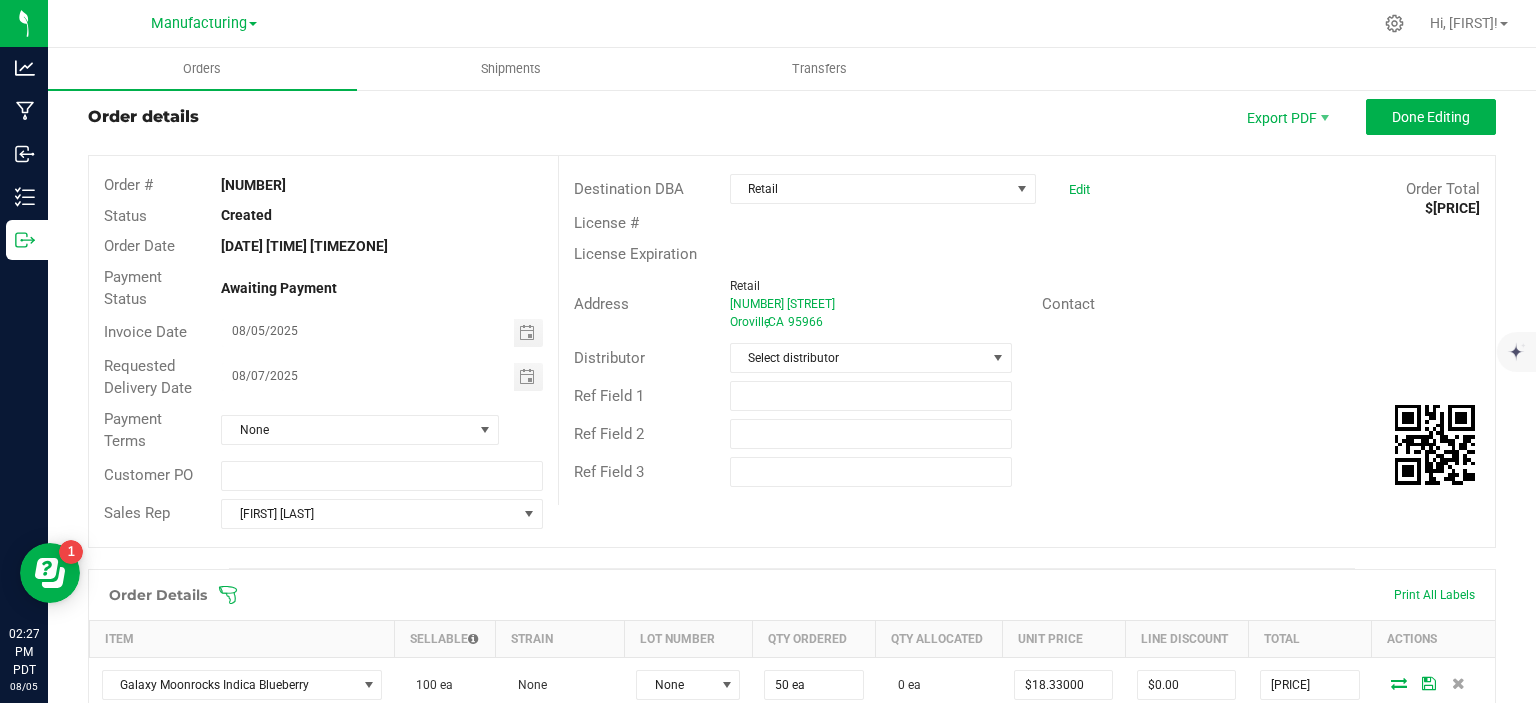 scroll, scrollTop: 0, scrollLeft: 0, axis: both 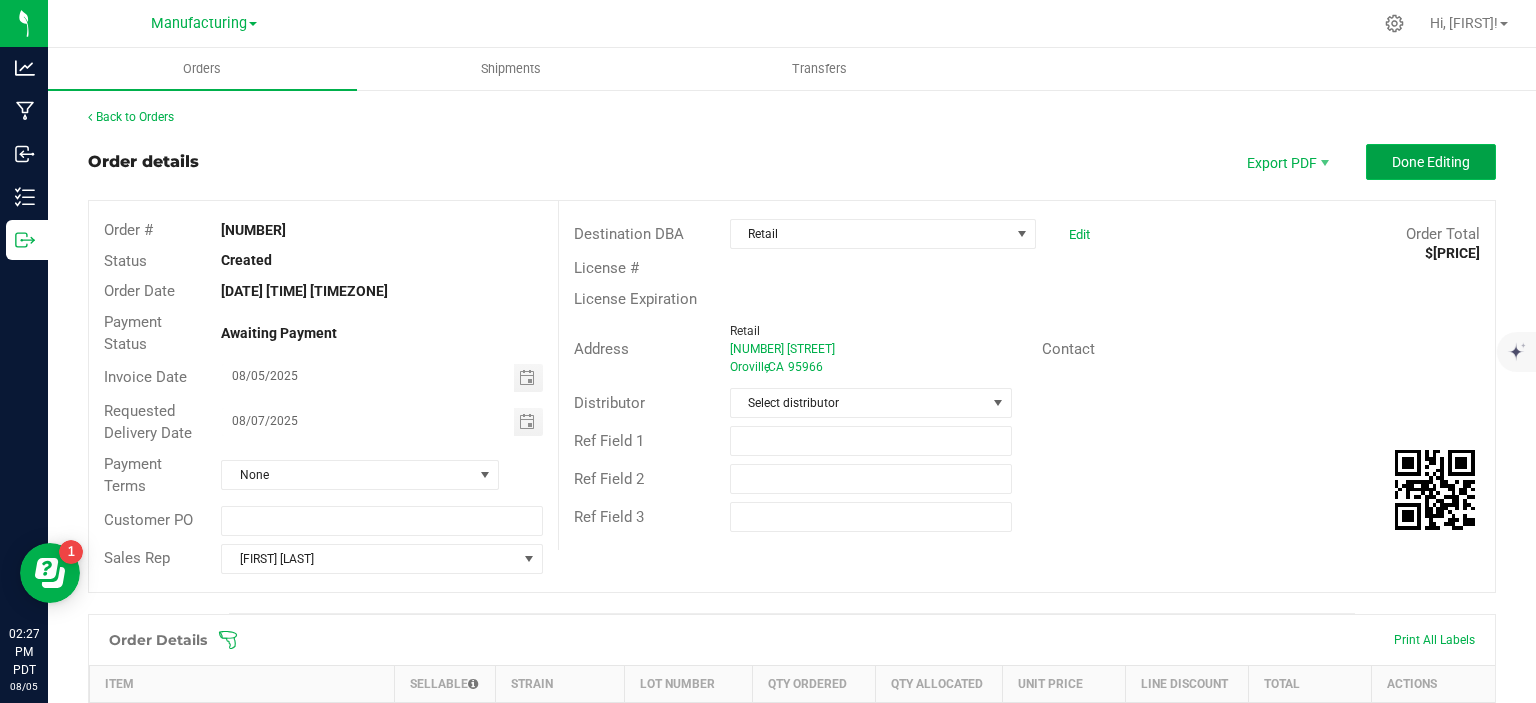 click on "Done Editing" at bounding box center (1431, 162) 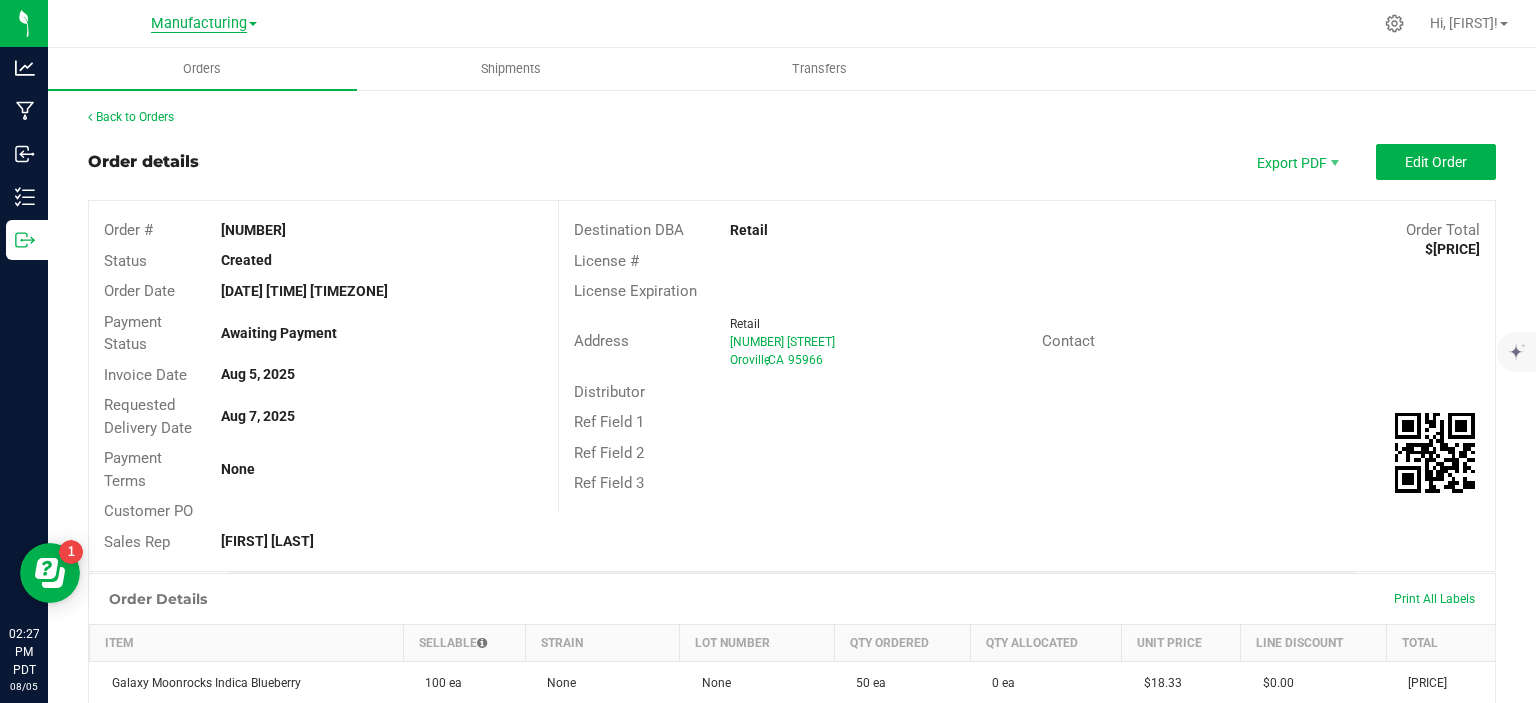 click on "Manufacturing" at bounding box center (199, 24) 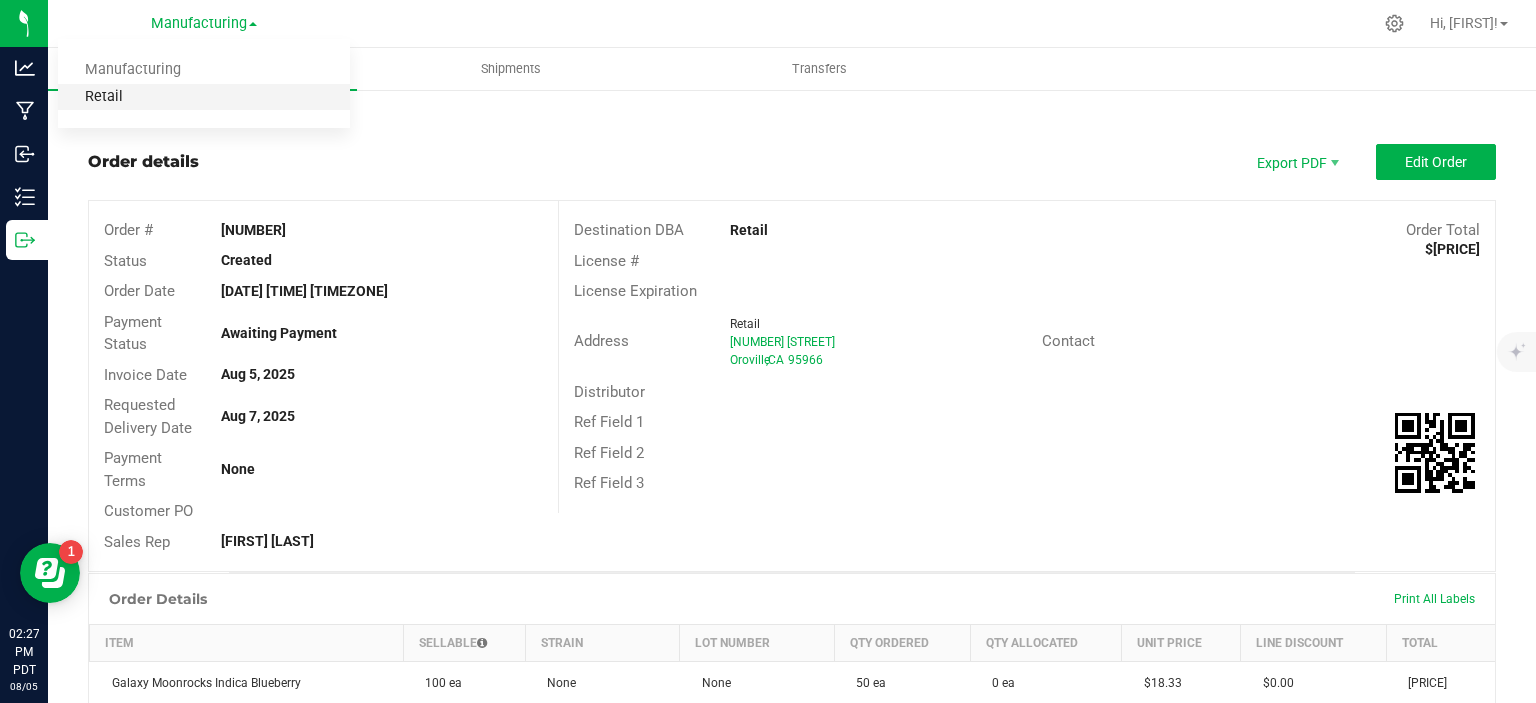 click on "Retail" at bounding box center (204, 97) 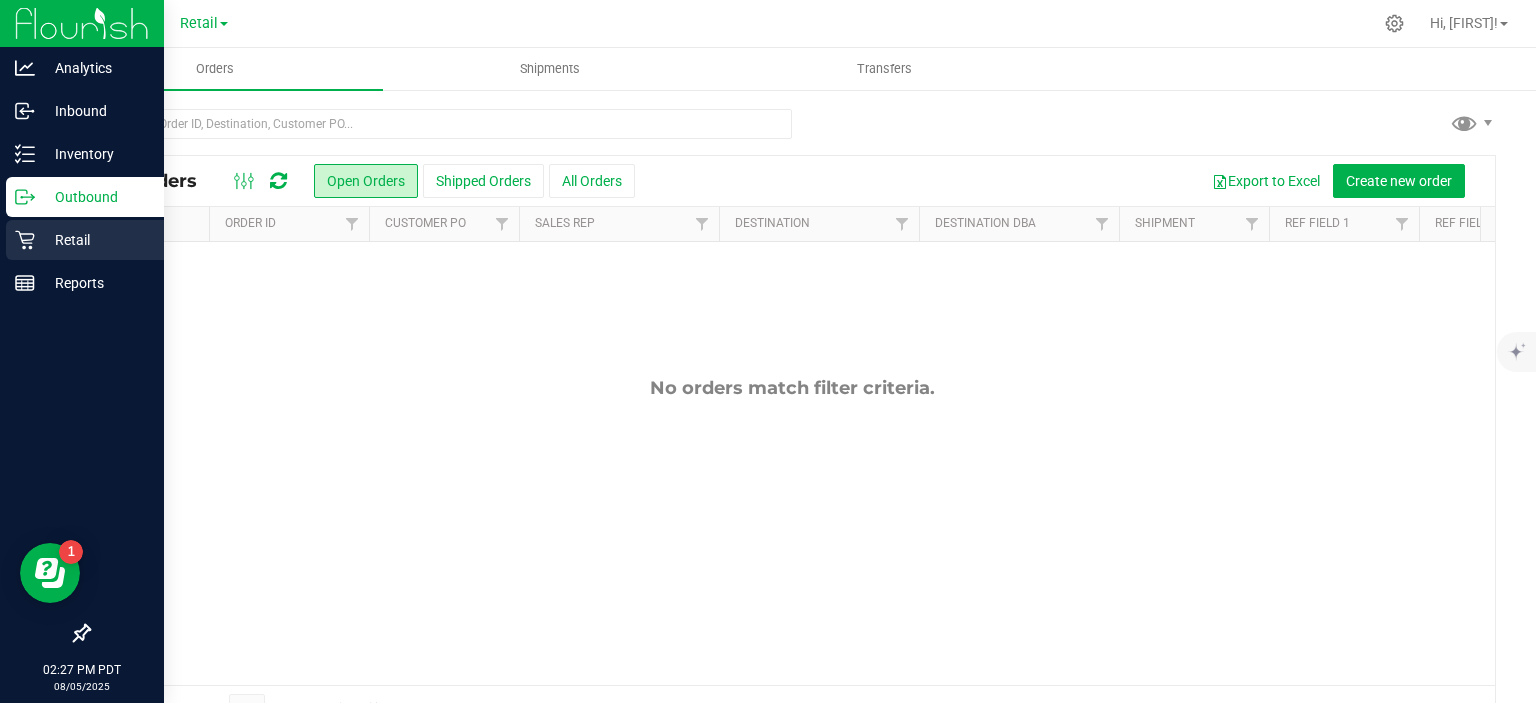click on "Retail" at bounding box center (95, 240) 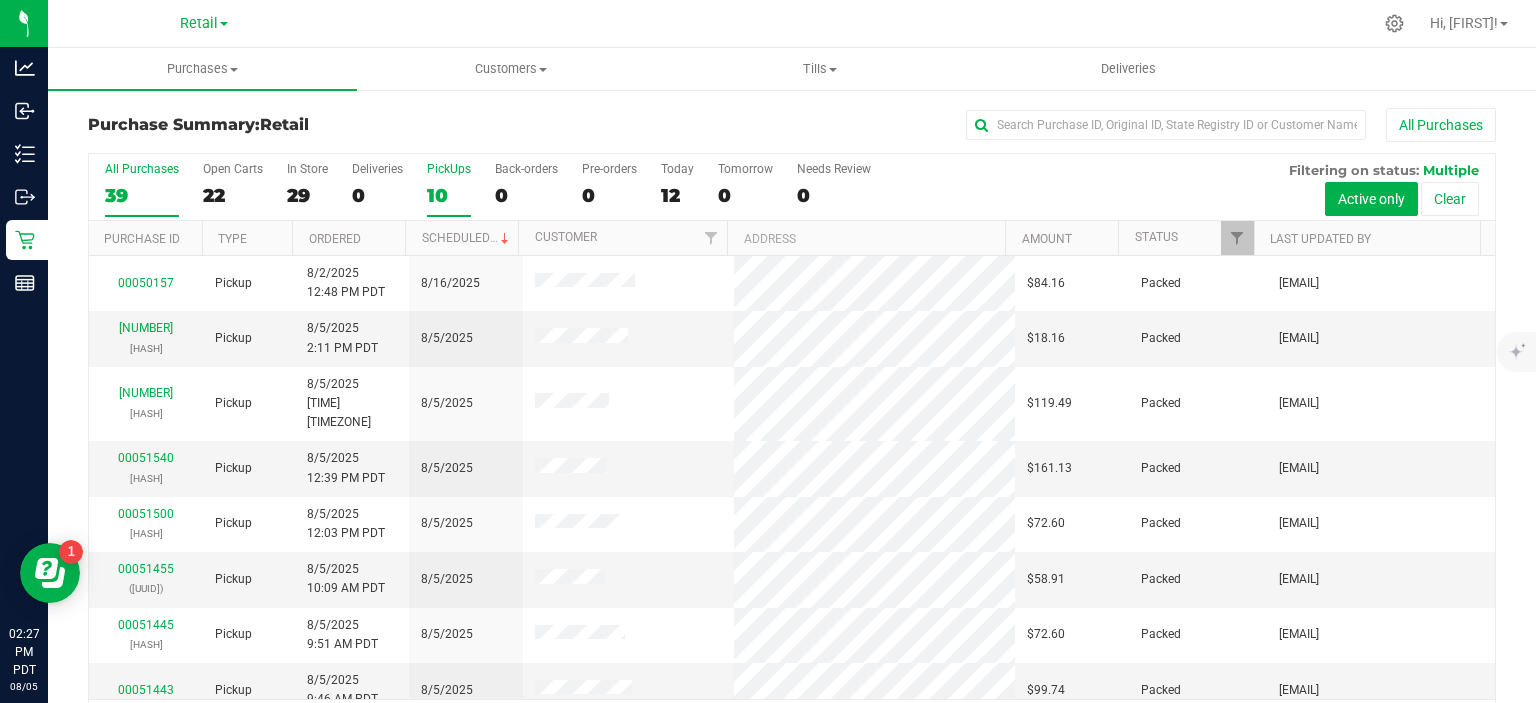 click on "10" at bounding box center (449, 195) 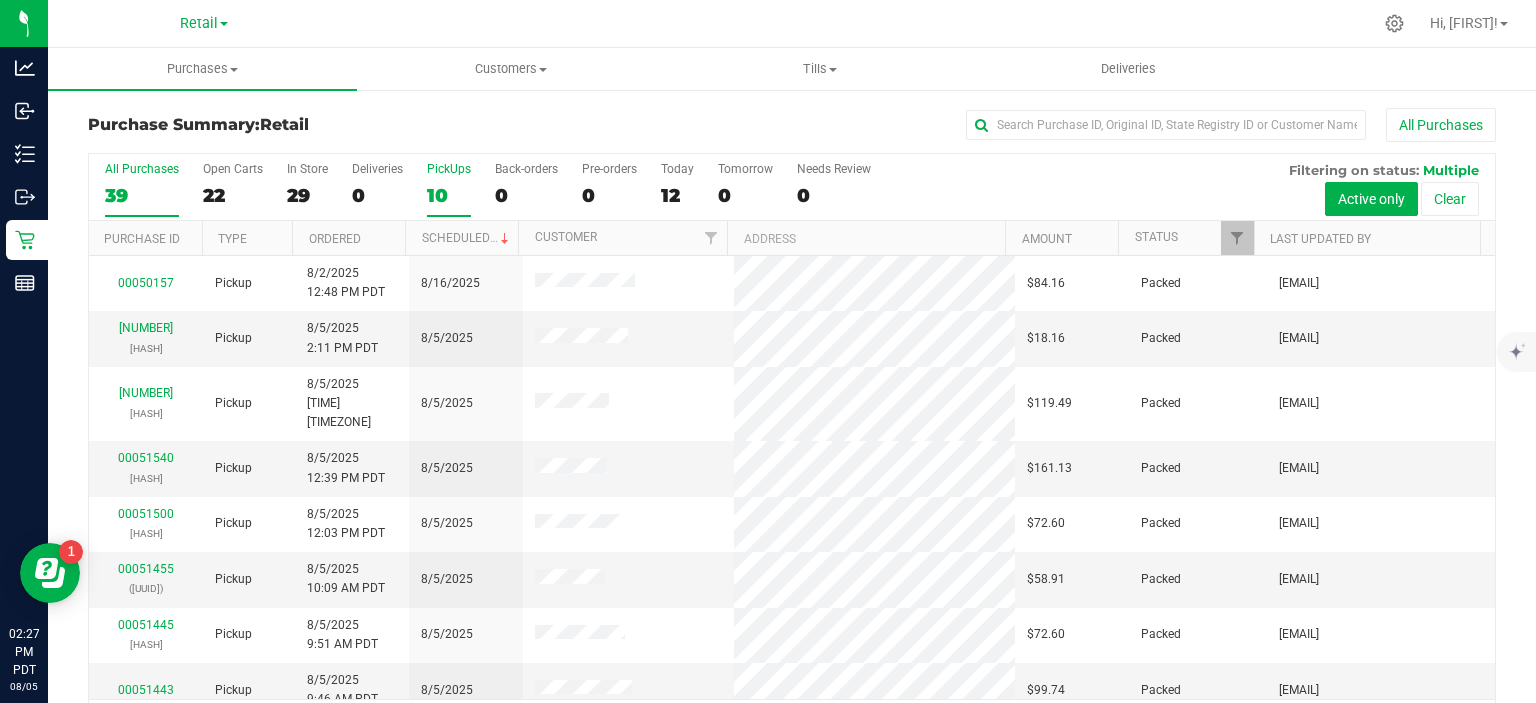 click on "PickUps
10" at bounding box center [0, 0] 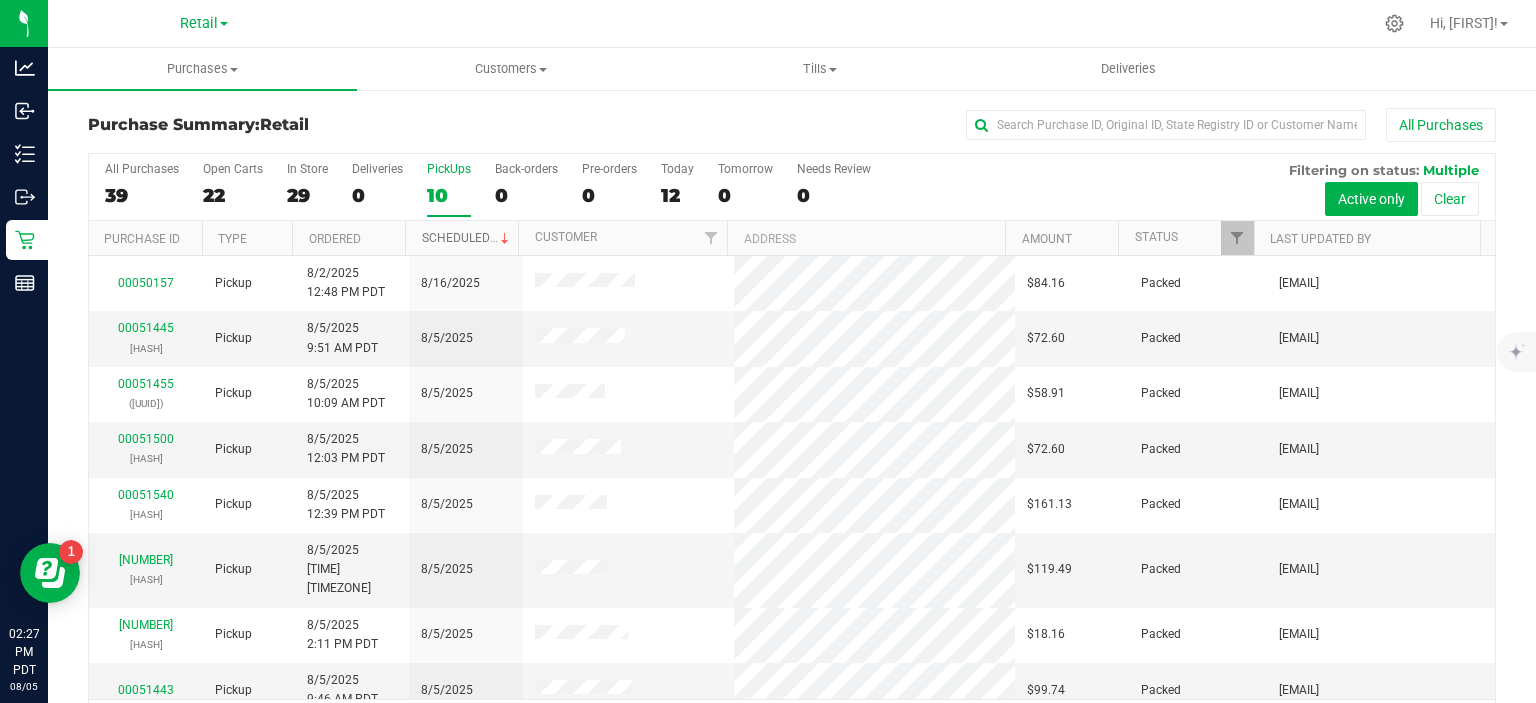 click on "Scheduled" at bounding box center (467, 238) 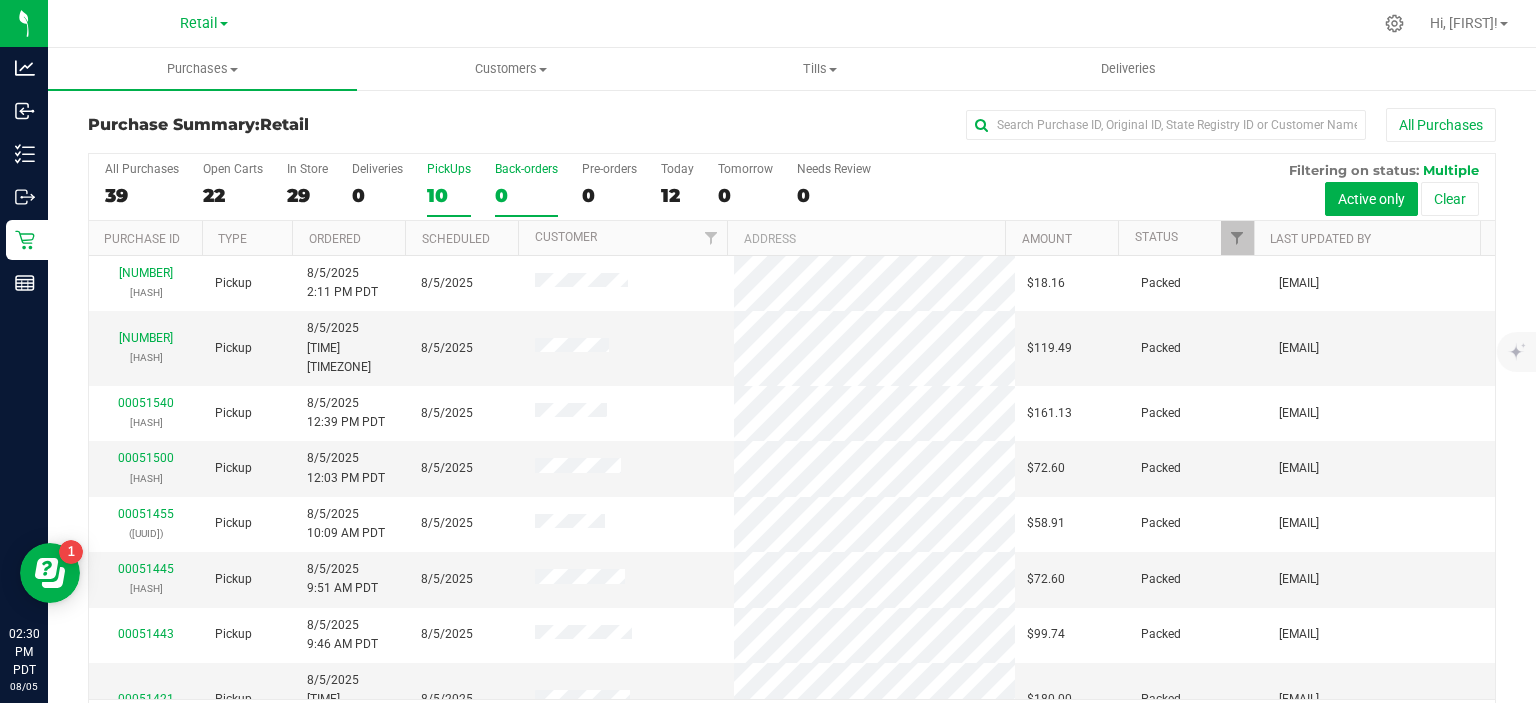 click on "0" at bounding box center [526, 195] 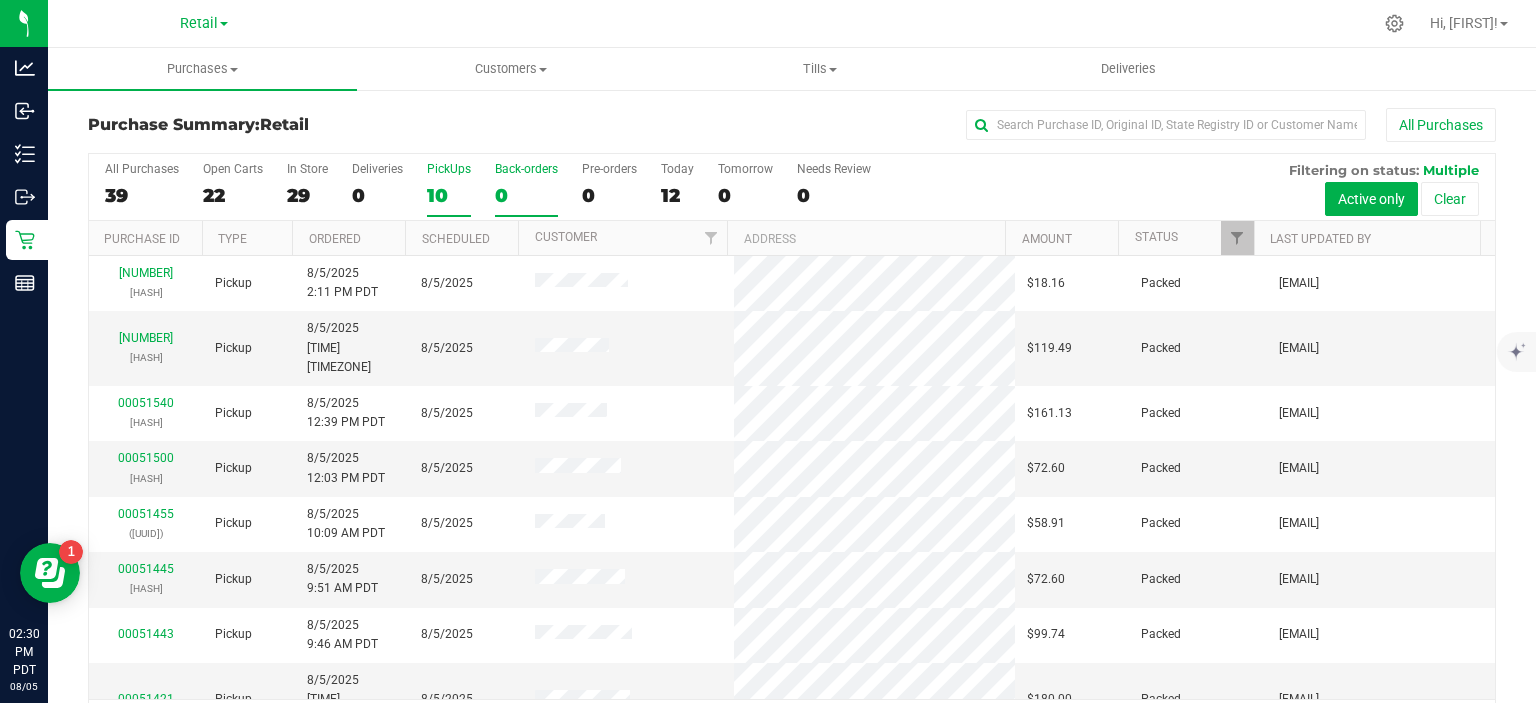 click on "Back-orders
0" at bounding box center [0, 0] 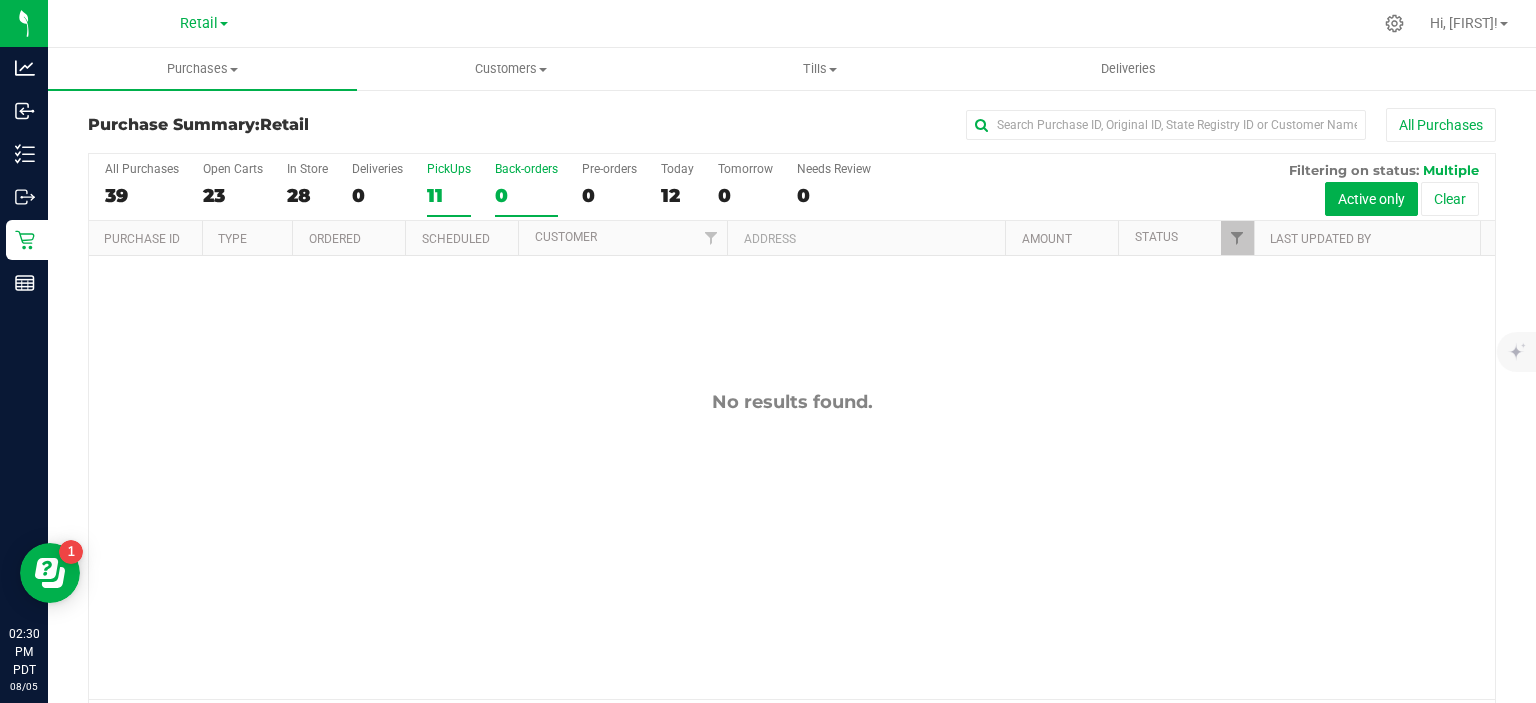 click on "11" at bounding box center [449, 195] 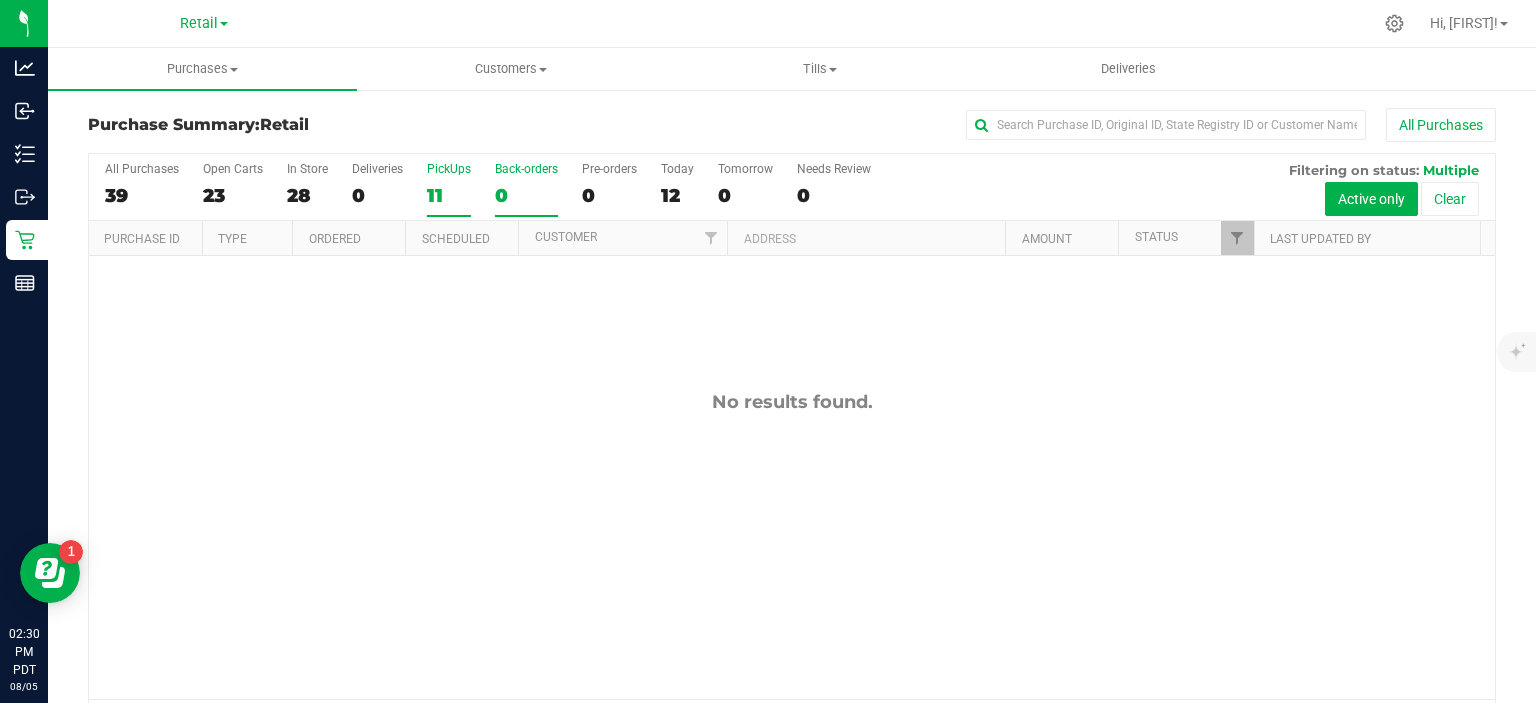click on "PickUps
11" at bounding box center [0, 0] 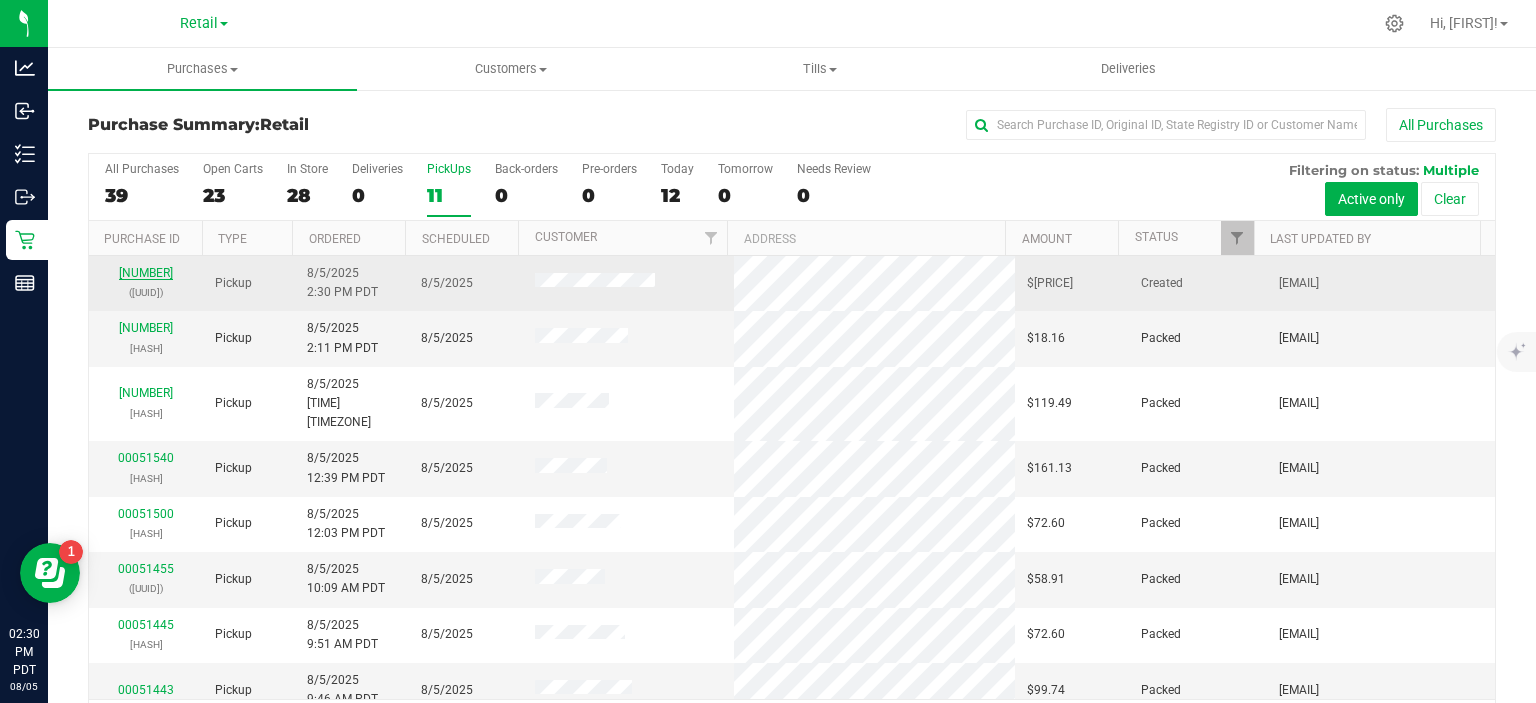 click on "[NUMBER]" at bounding box center [146, 273] 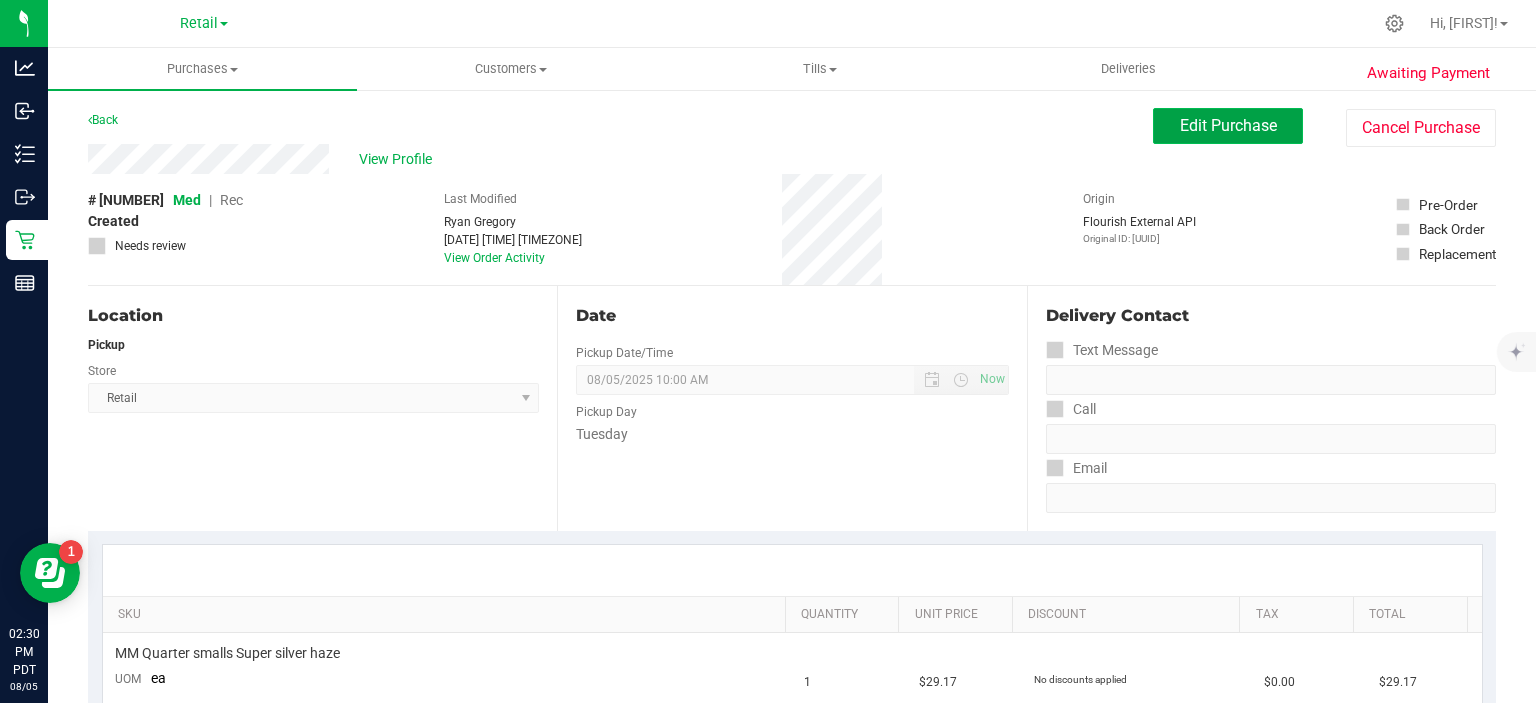 click on "Edit Purchase" at bounding box center (1228, 125) 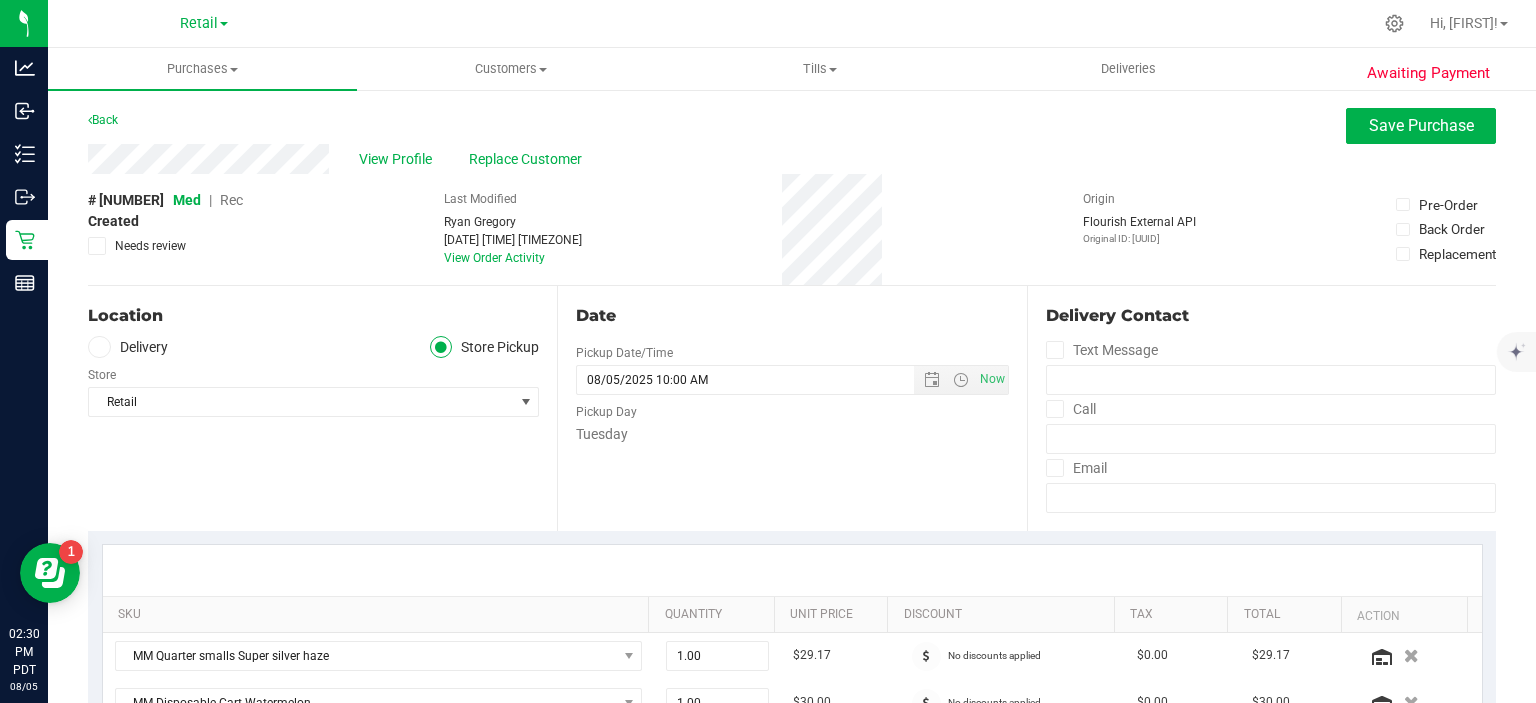 click on "Med
|
Rec" at bounding box center (208, 200) 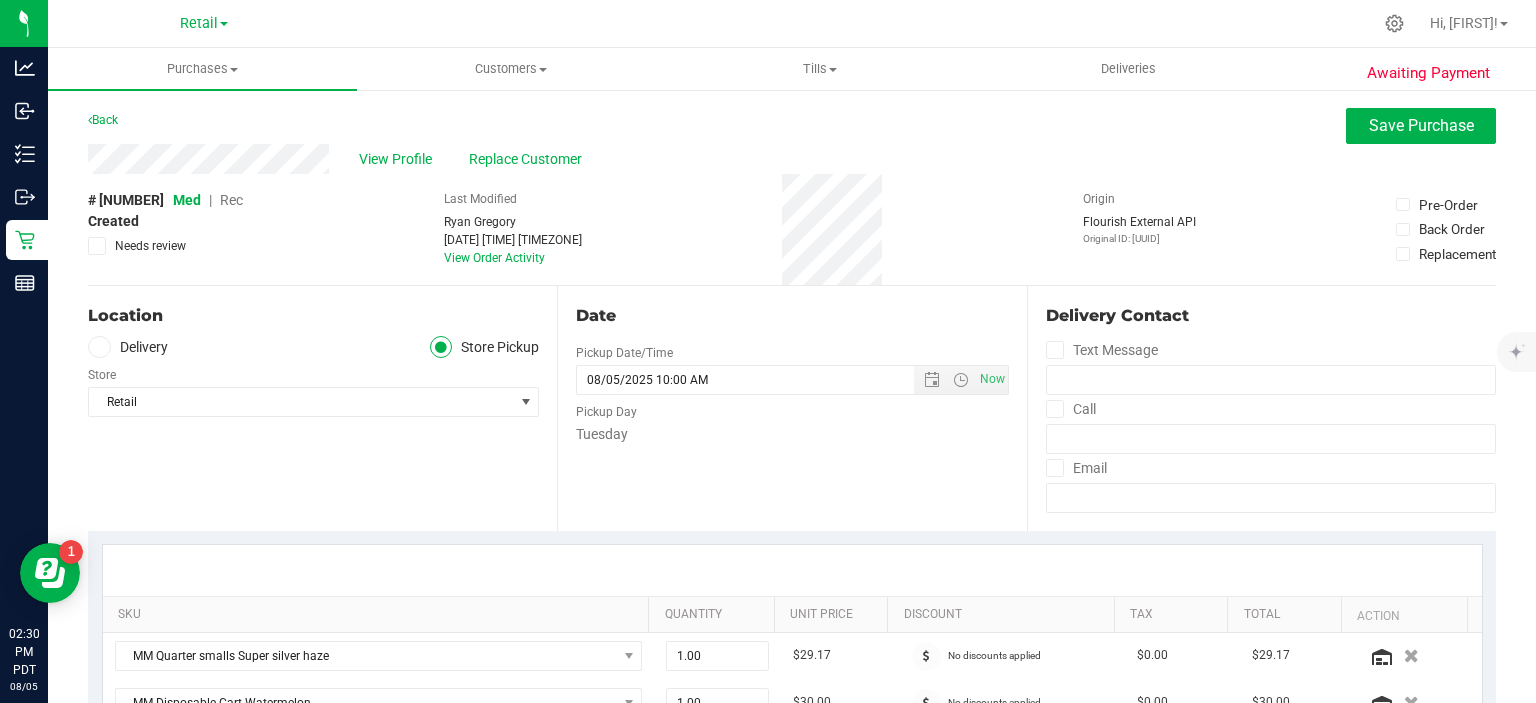 click on "Rec" at bounding box center (231, 200) 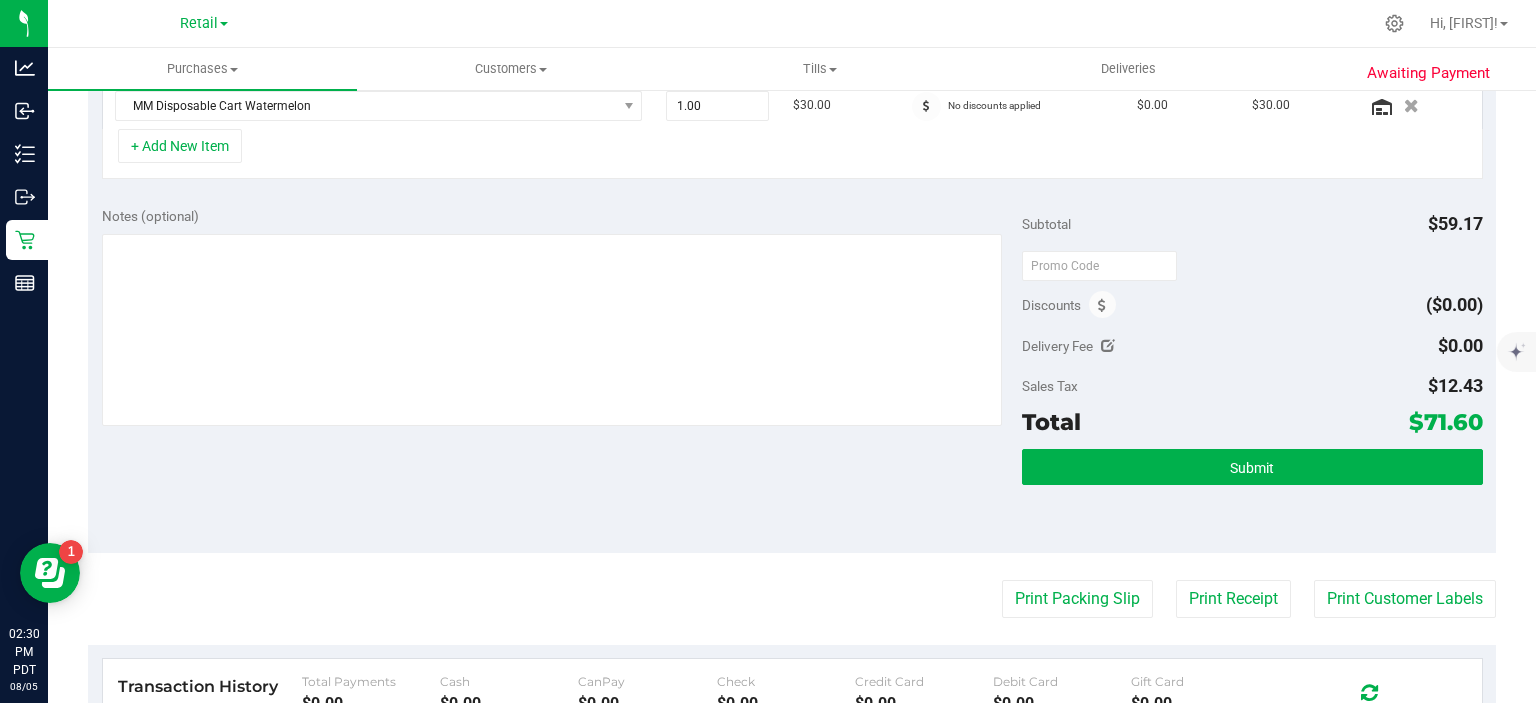 scroll, scrollTop: 609, scrollLeft: 0, axis: vertical 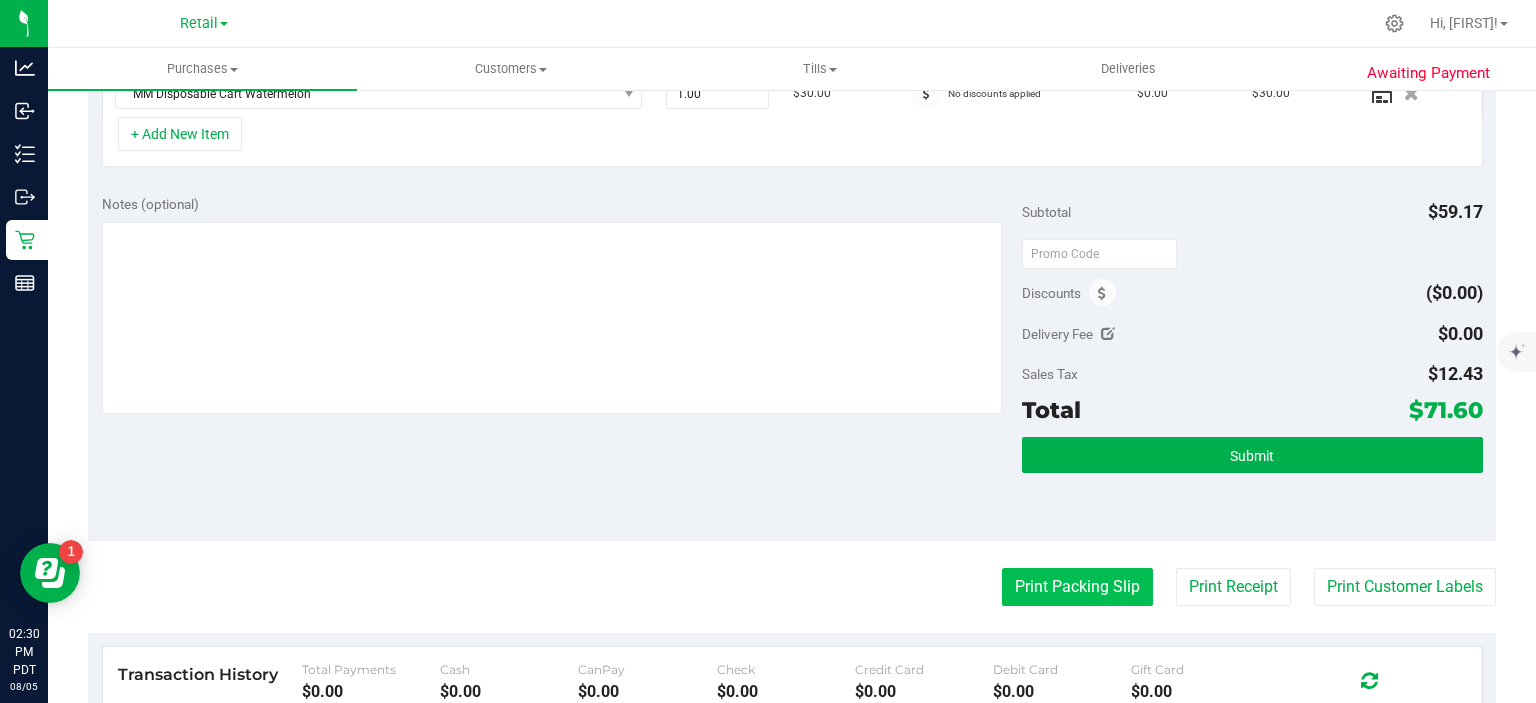 click on "Print Packing Slip" at bounding box center [1077, 587] 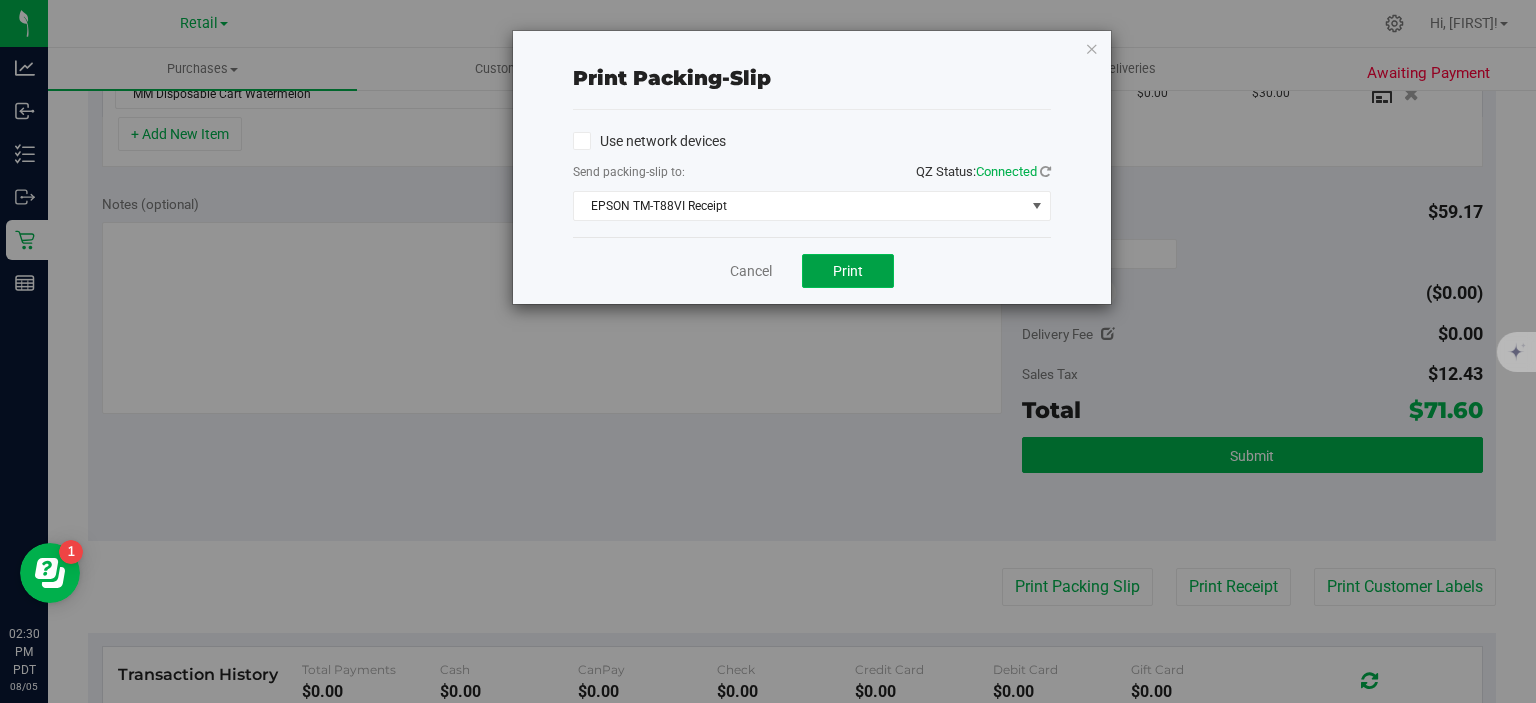 click on "Print" at bounding box center [848, 271] 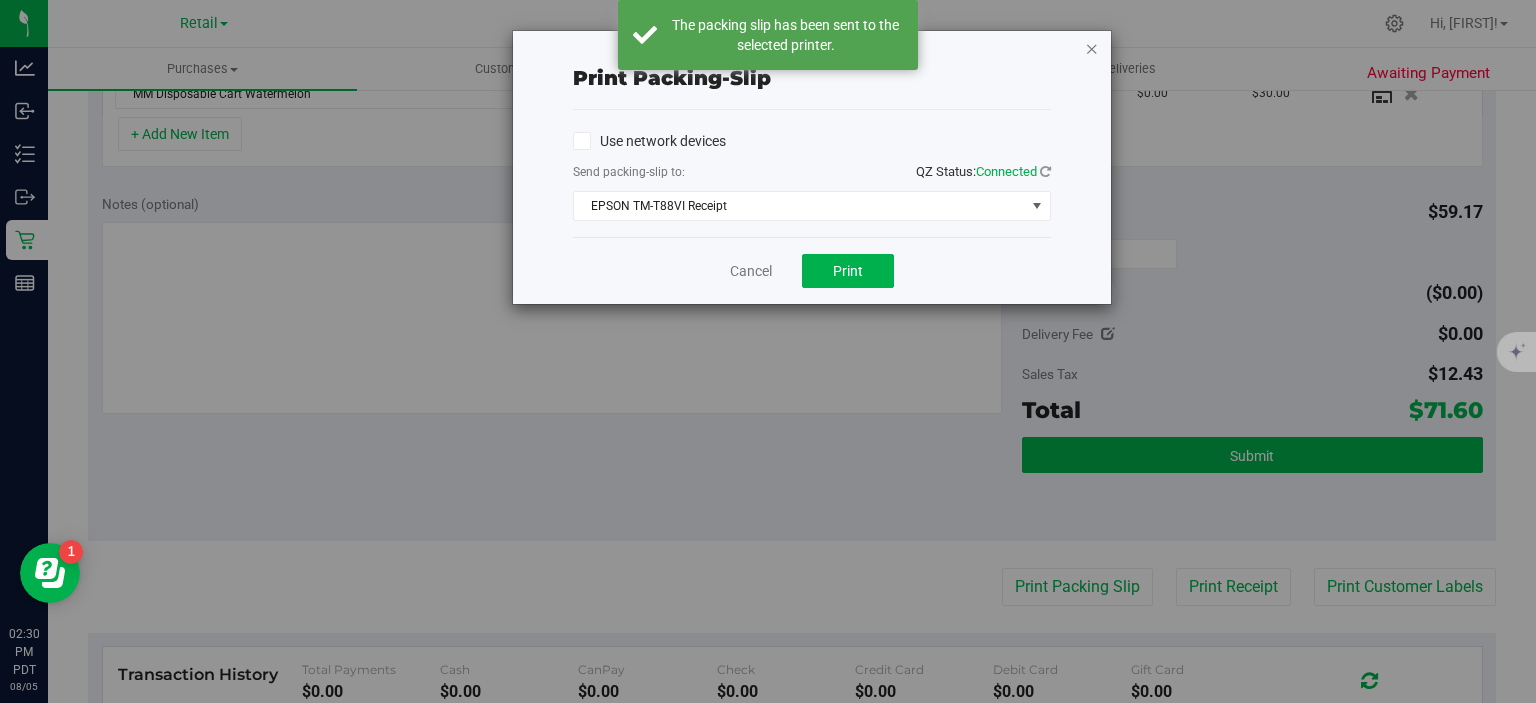 click at bounding box center [1092, 48] 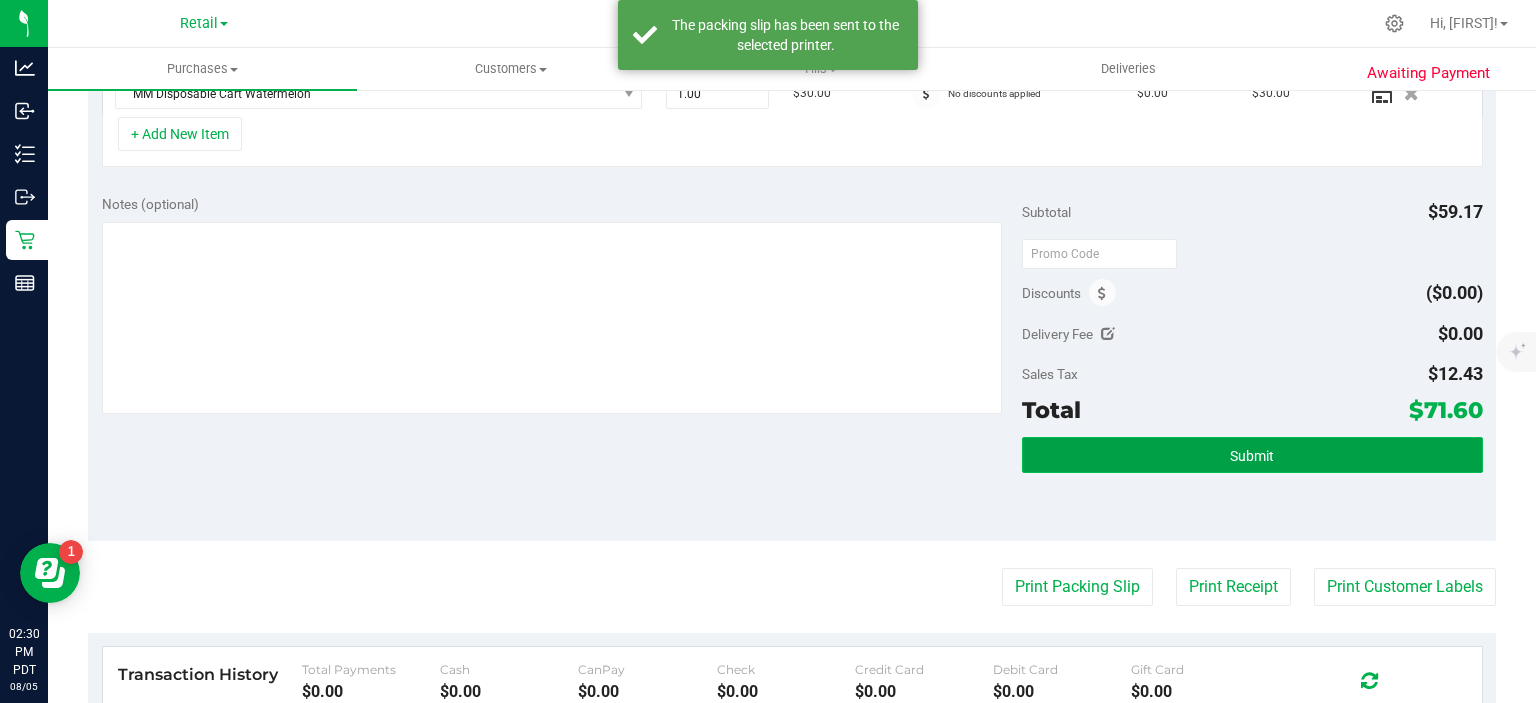 click on "Submit" at bounding box center [1252, 455] 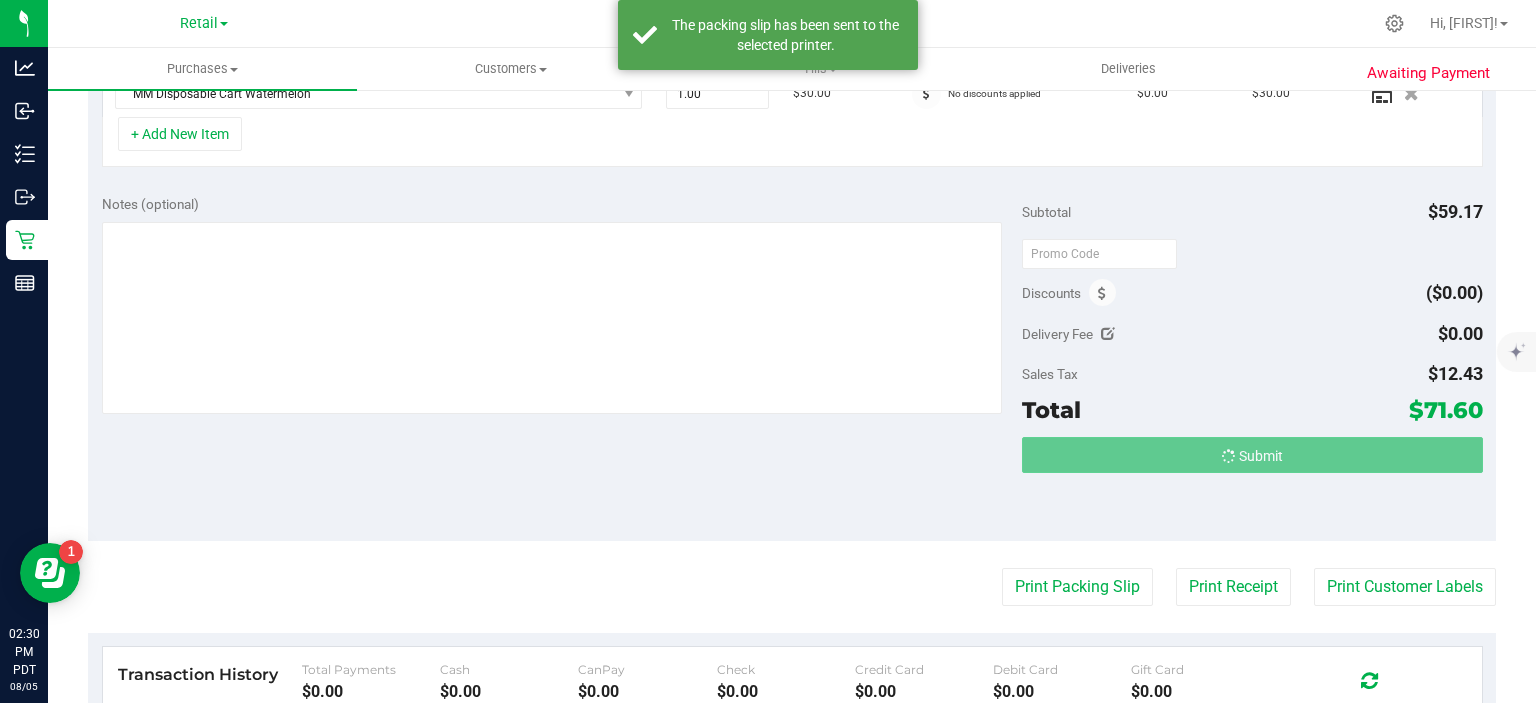 scroll, scrollTop: 578, scrollLeft: 0, axis: vertical 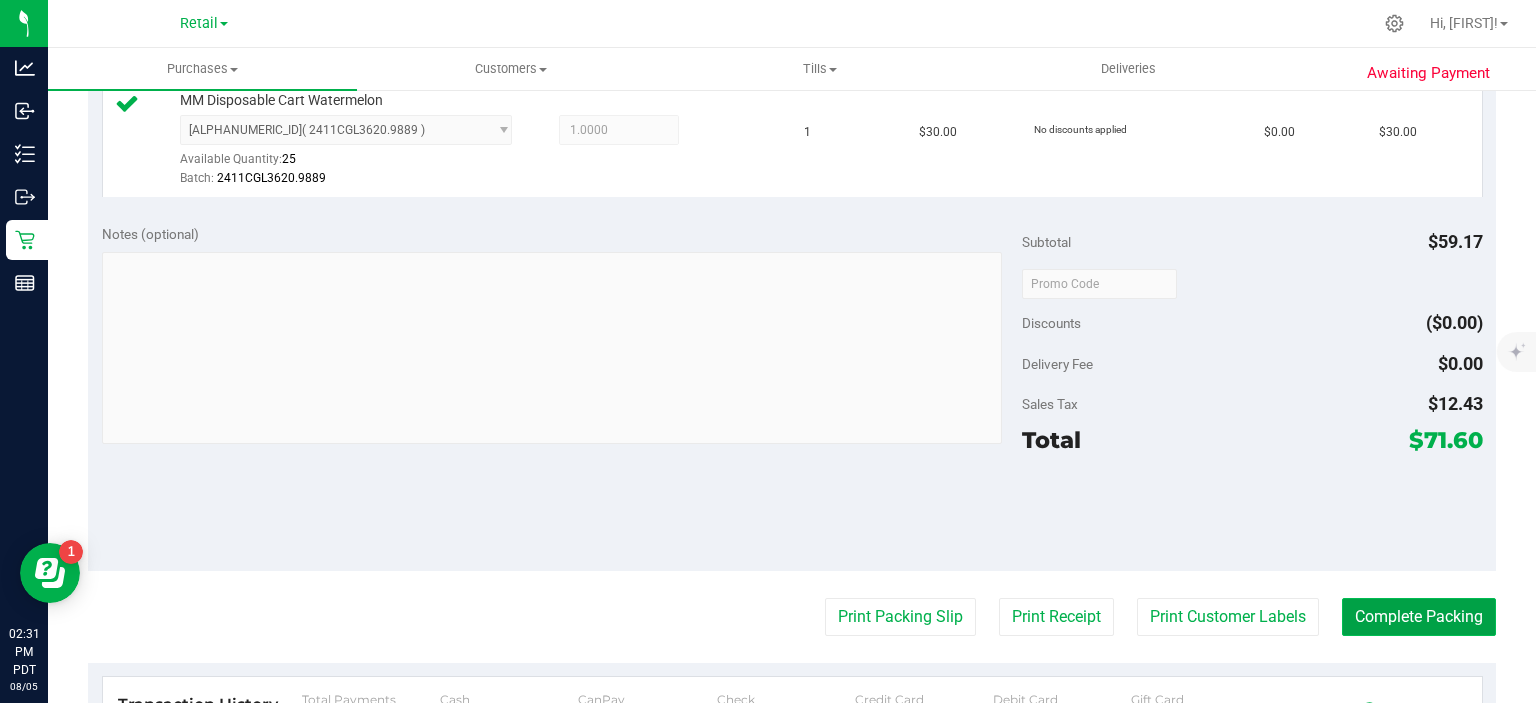 click on "Complete Packing" at bounding box center (1419, 617) 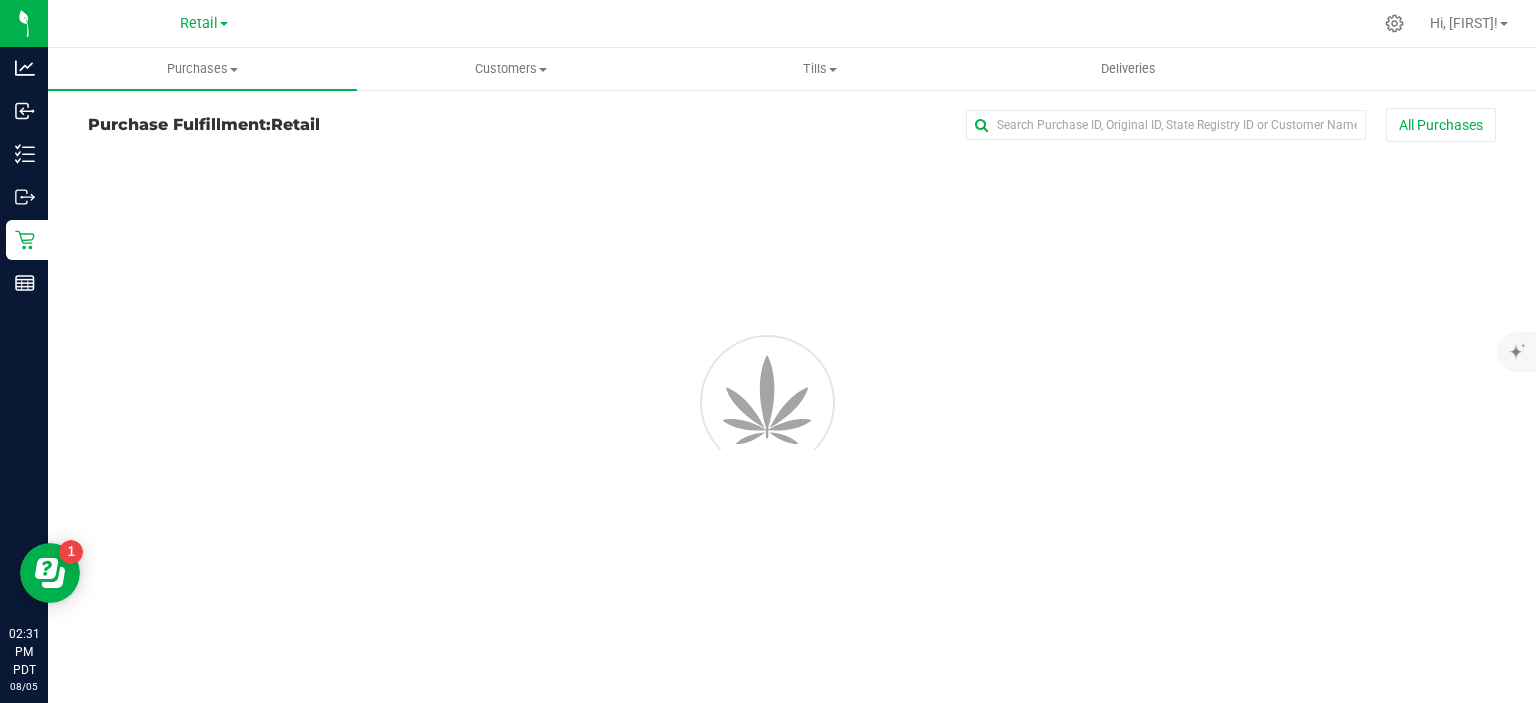 scroll, scrollTop: 0, scrollLeft: 0, axis: both 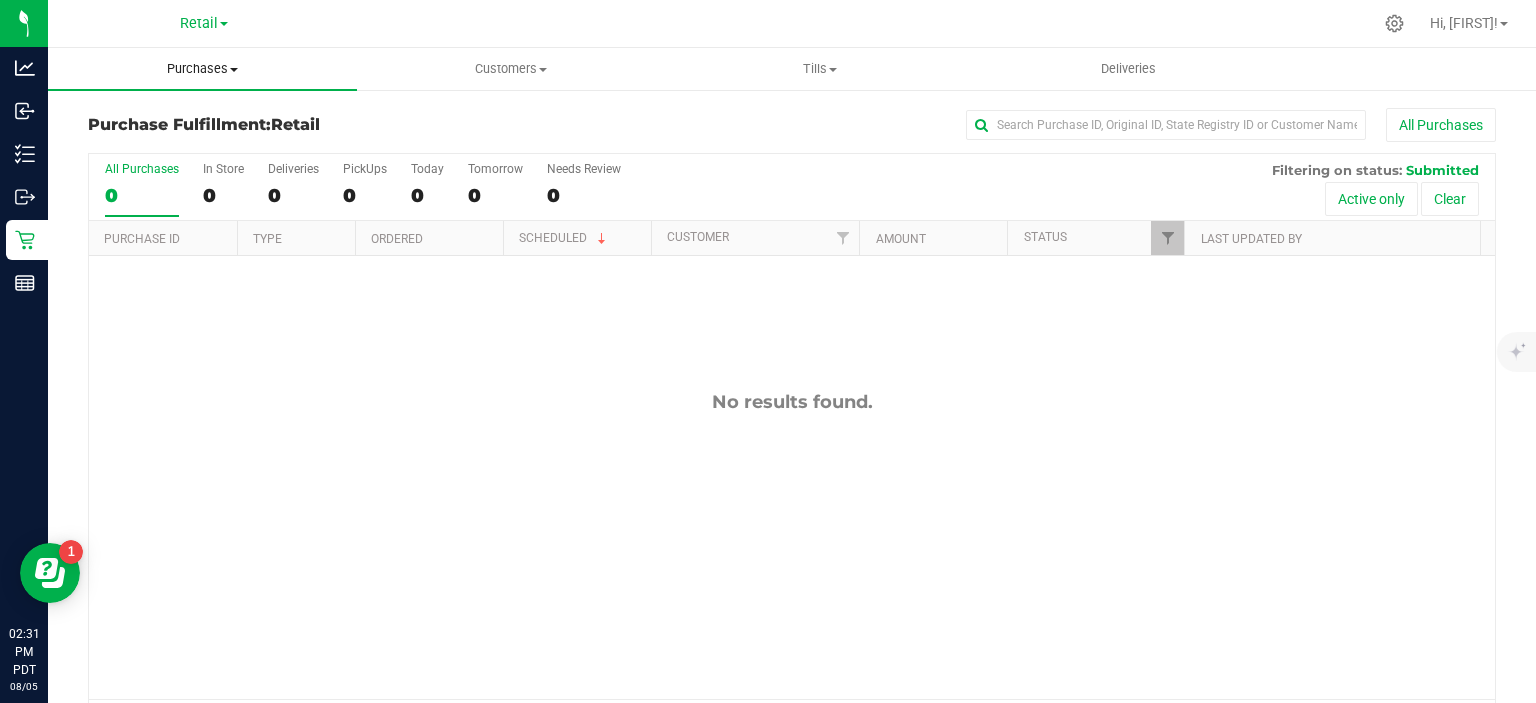 click at bounding box center (234, 70) 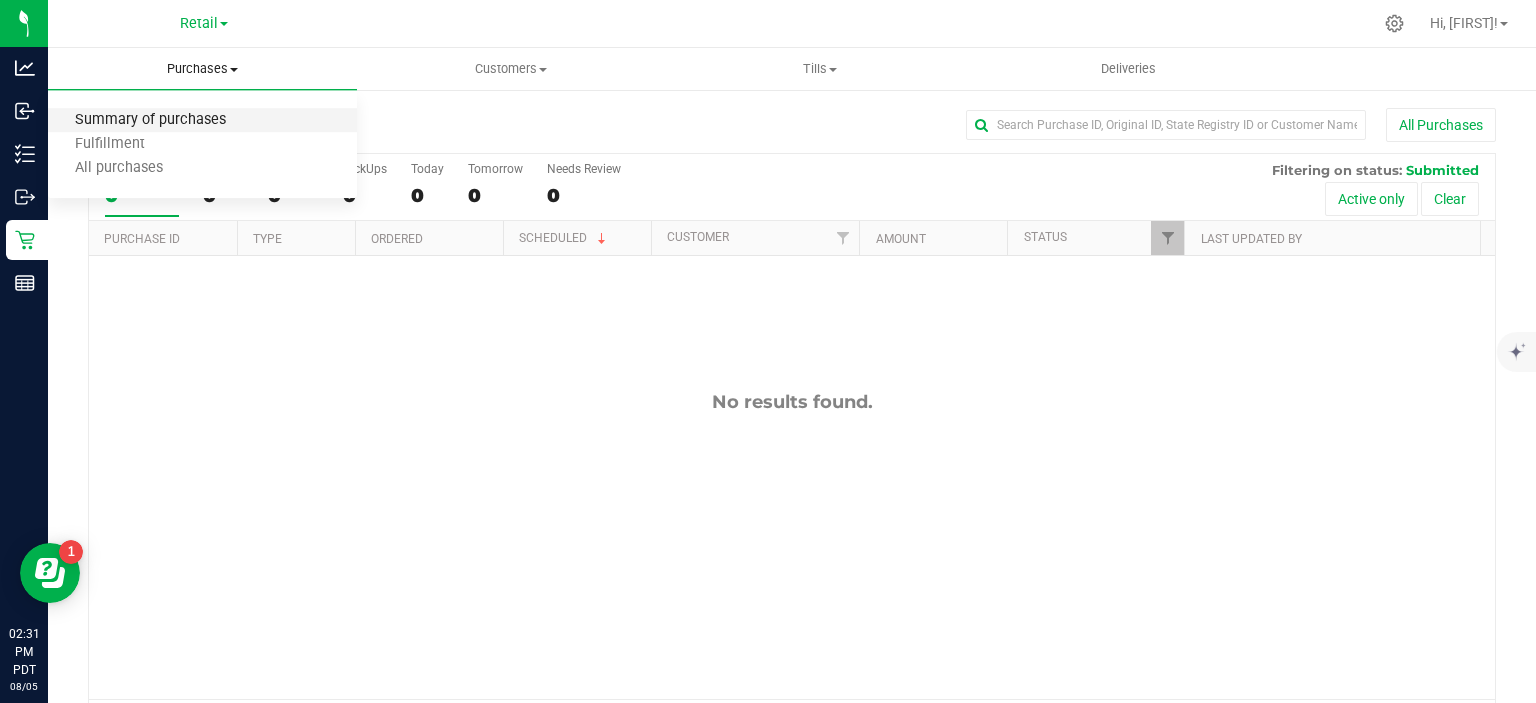 click on "Summary of purchases" at bounding box center [150, 120] 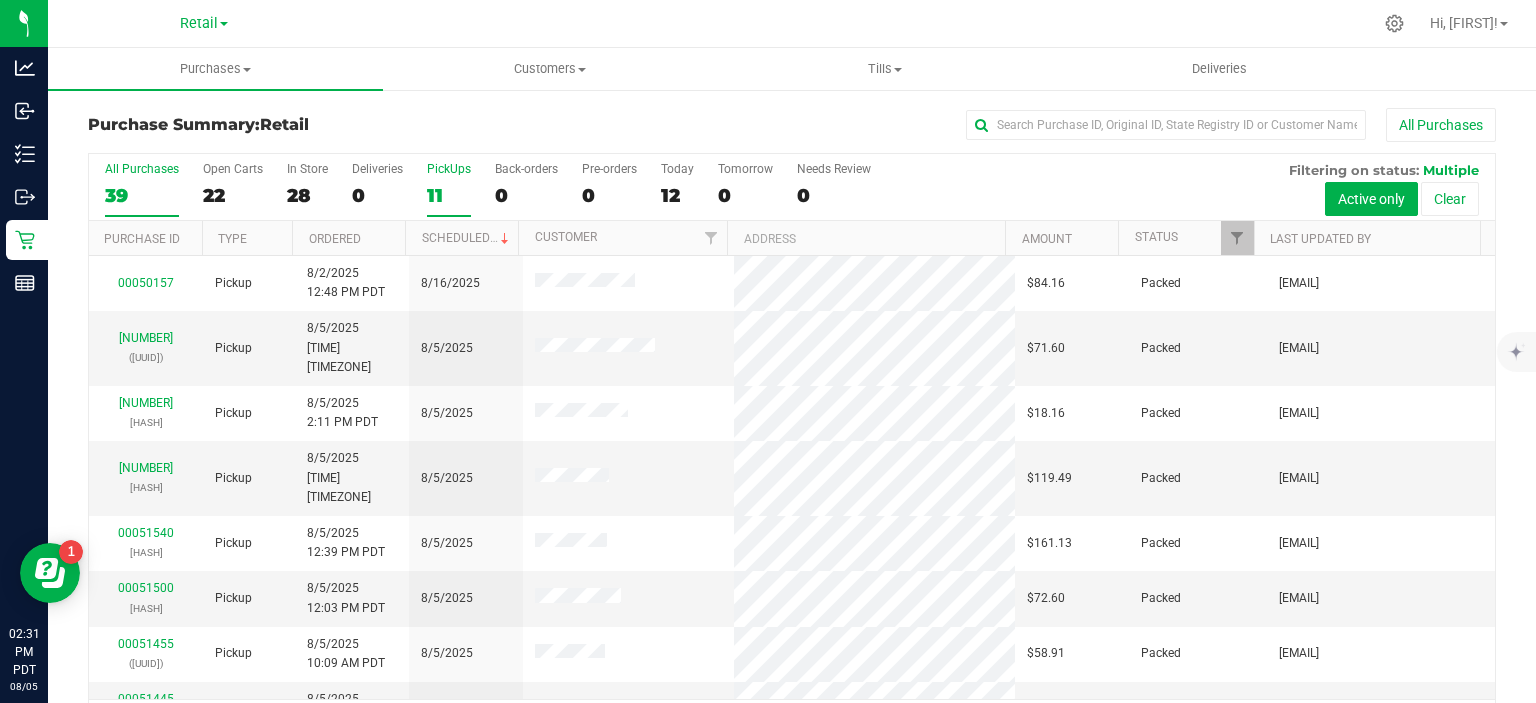 click on "11" at bounding box center (449, 195) 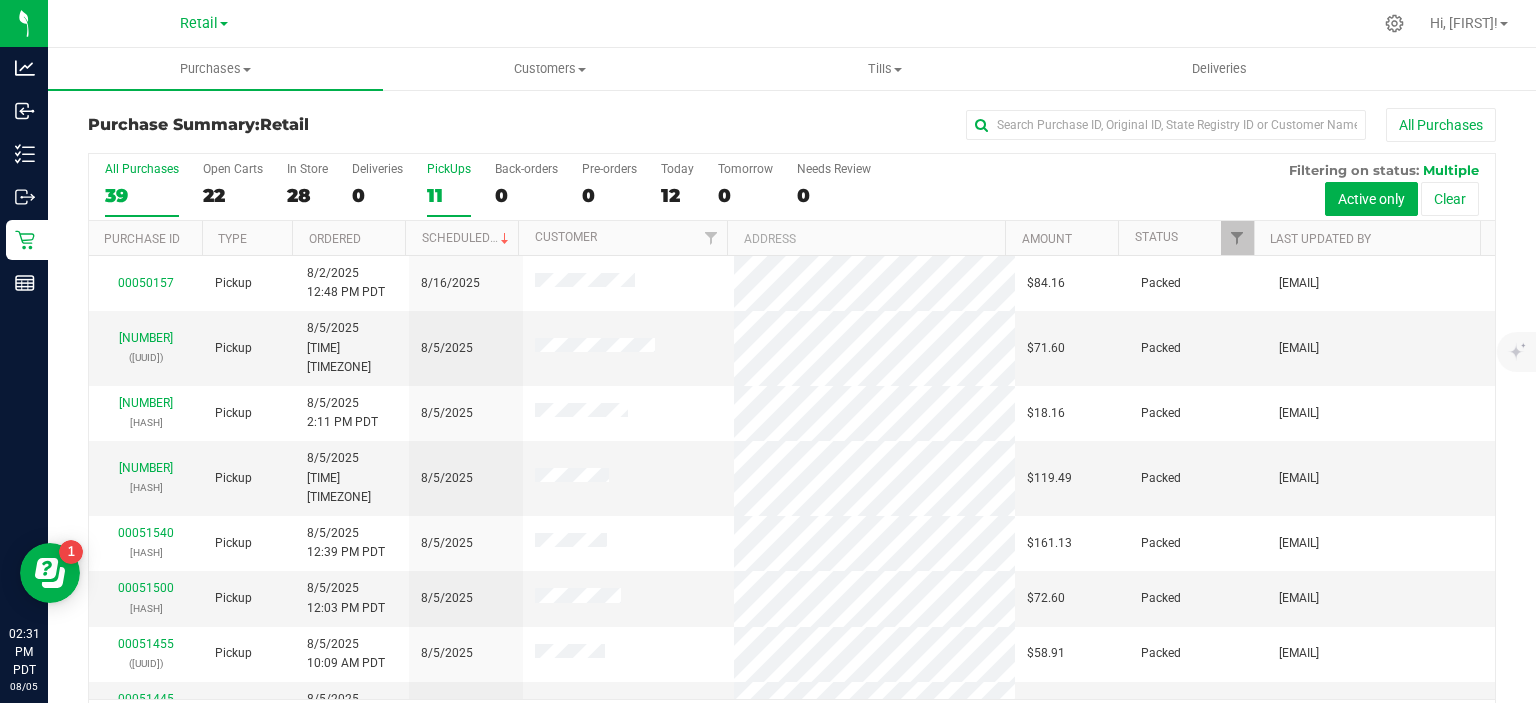 click on "PickUps
11" at bounding box center [0, 0] 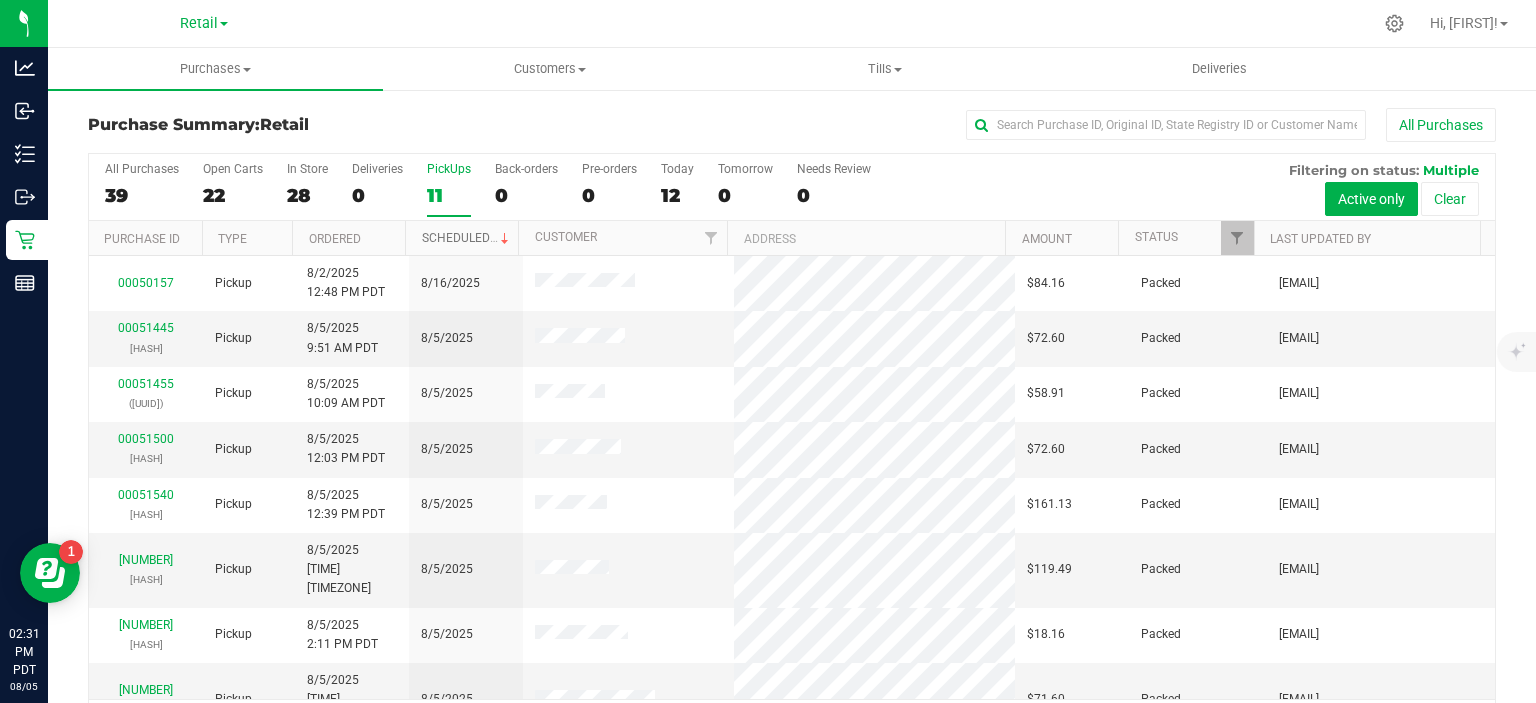 click on "Scheduled" at bounding box center [467, 238] 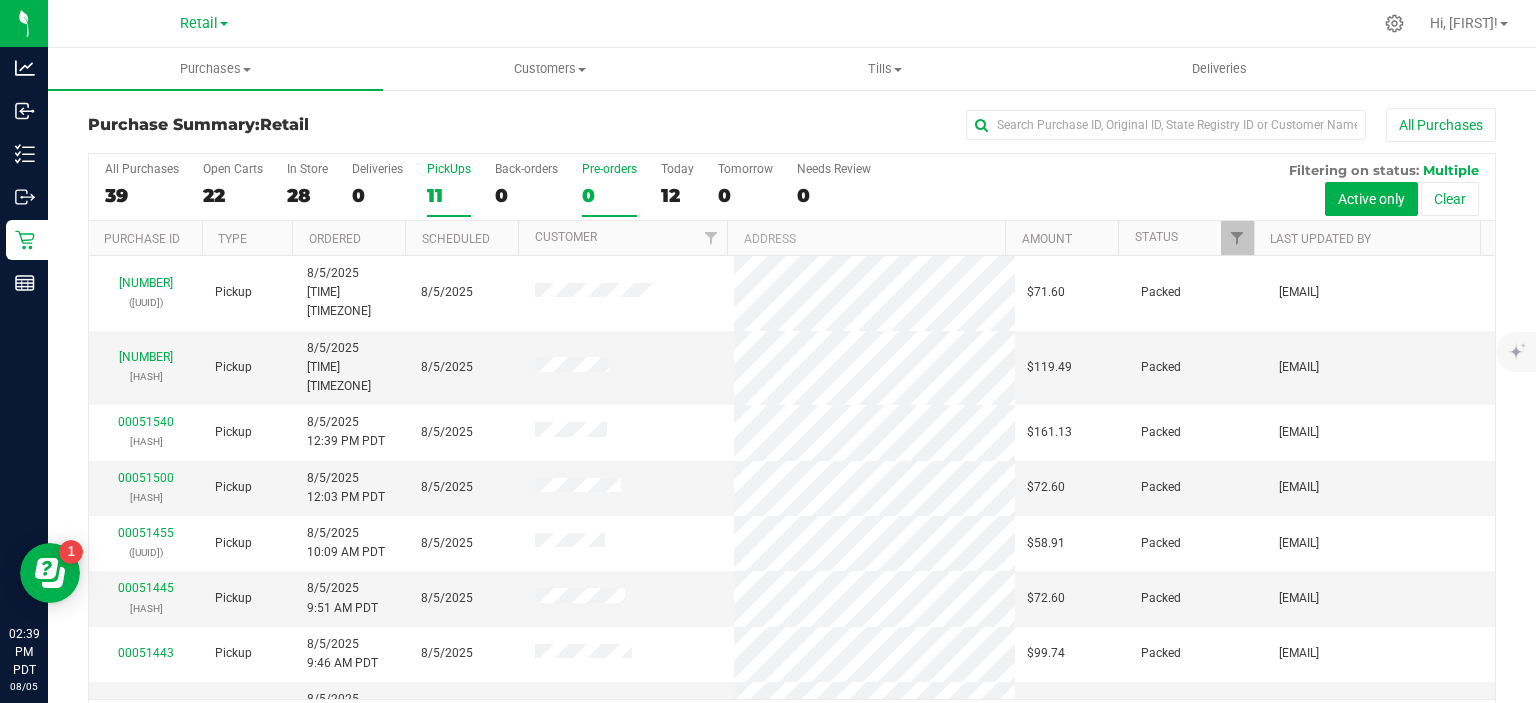 click on "0" at bounding box center [609, 195] 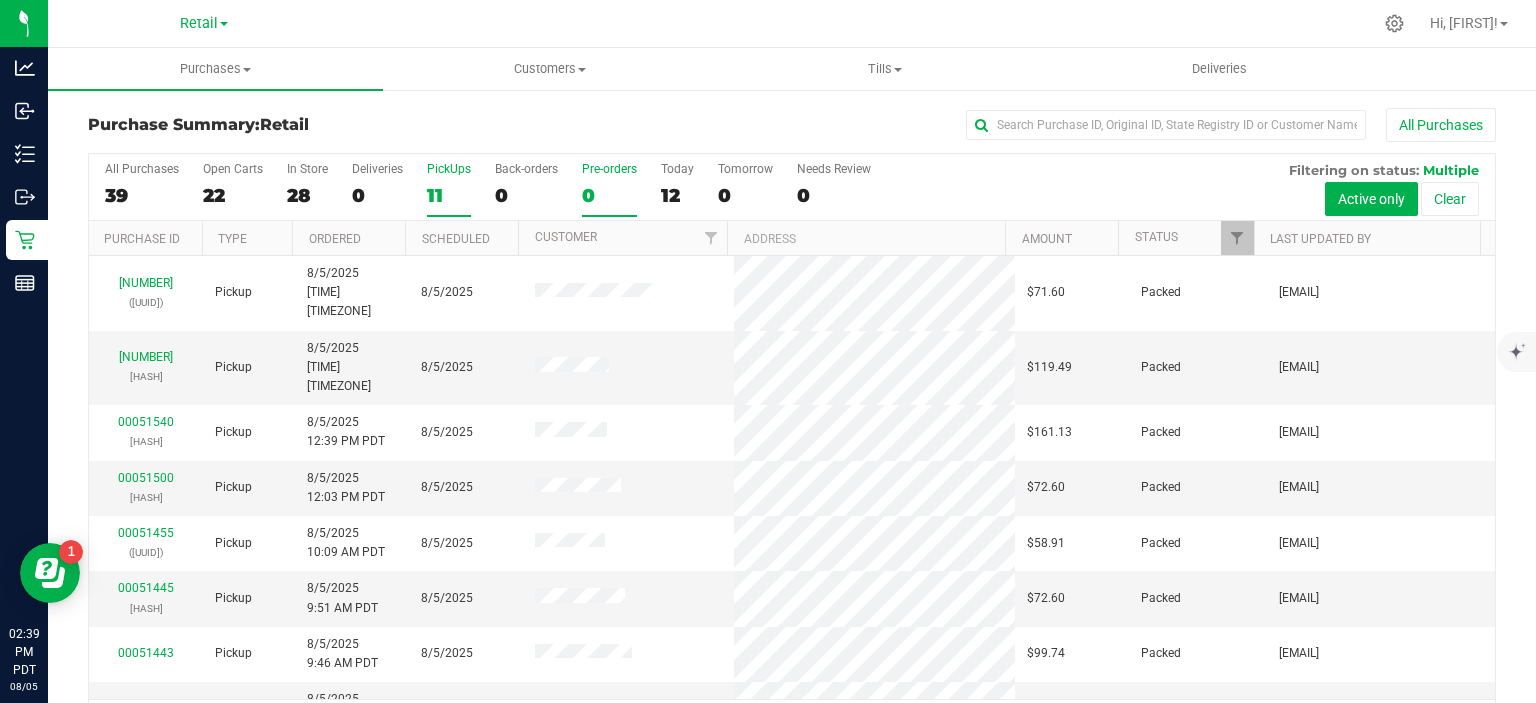 click on "Pre-orders
0" at bounding box center (0, 0) 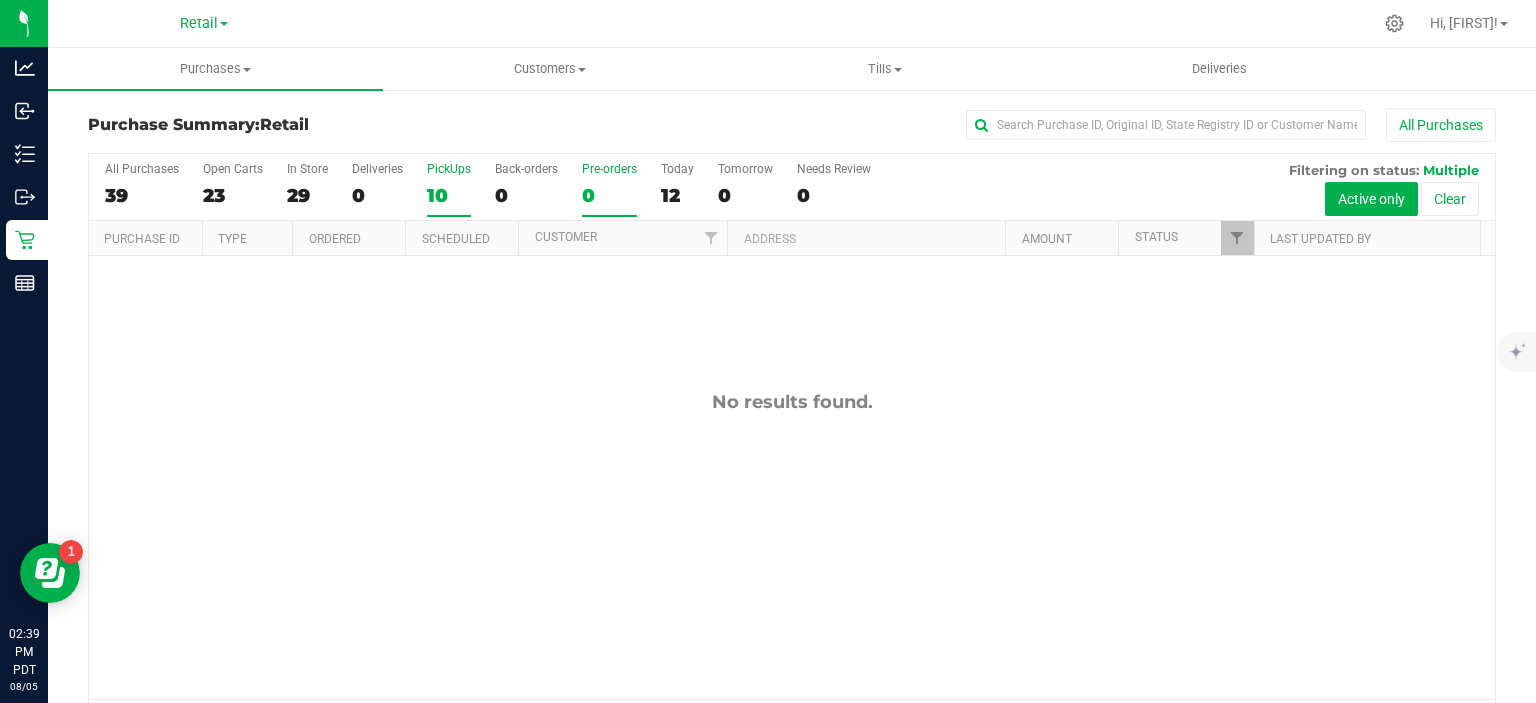 click on "10" at bounding box center (449, 195) 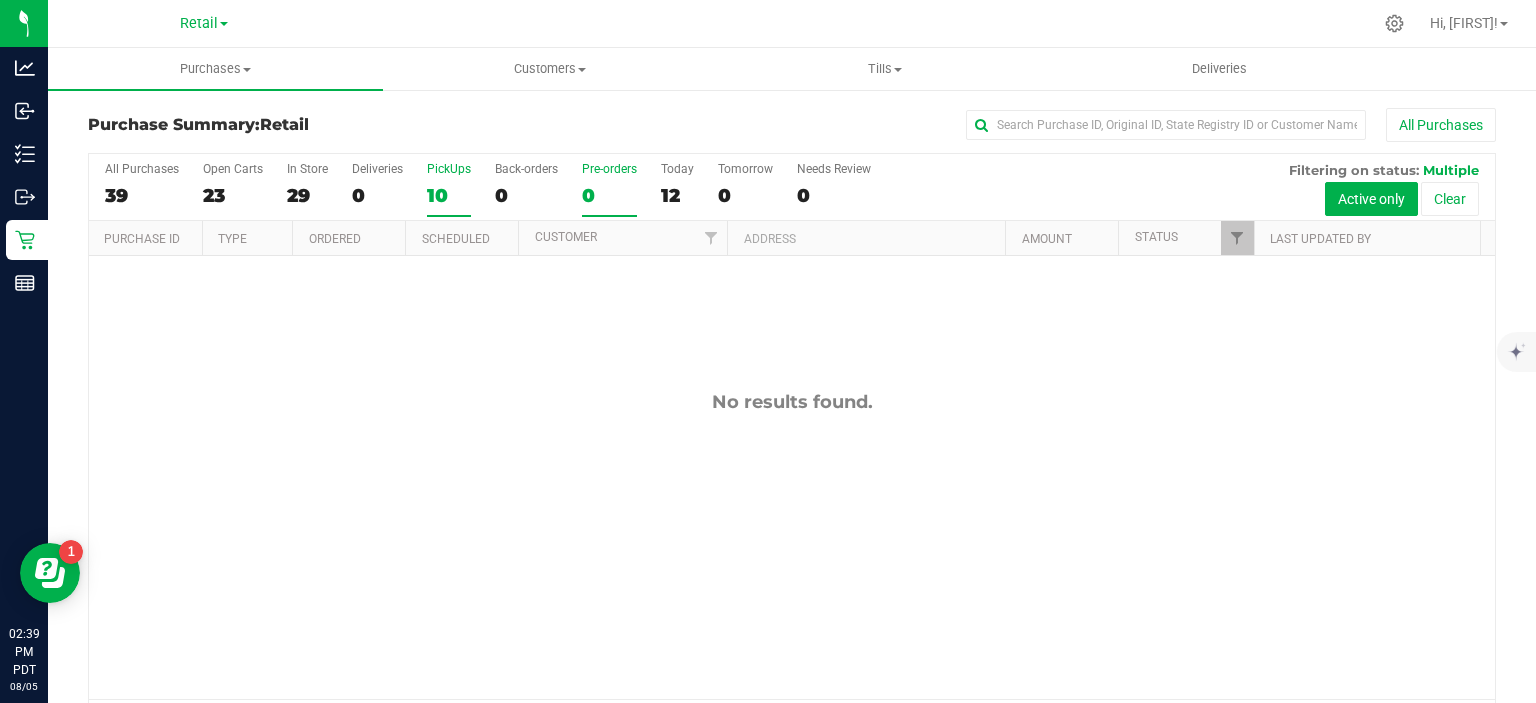 click on "PickUps
10" at bounding box center [0, 0] 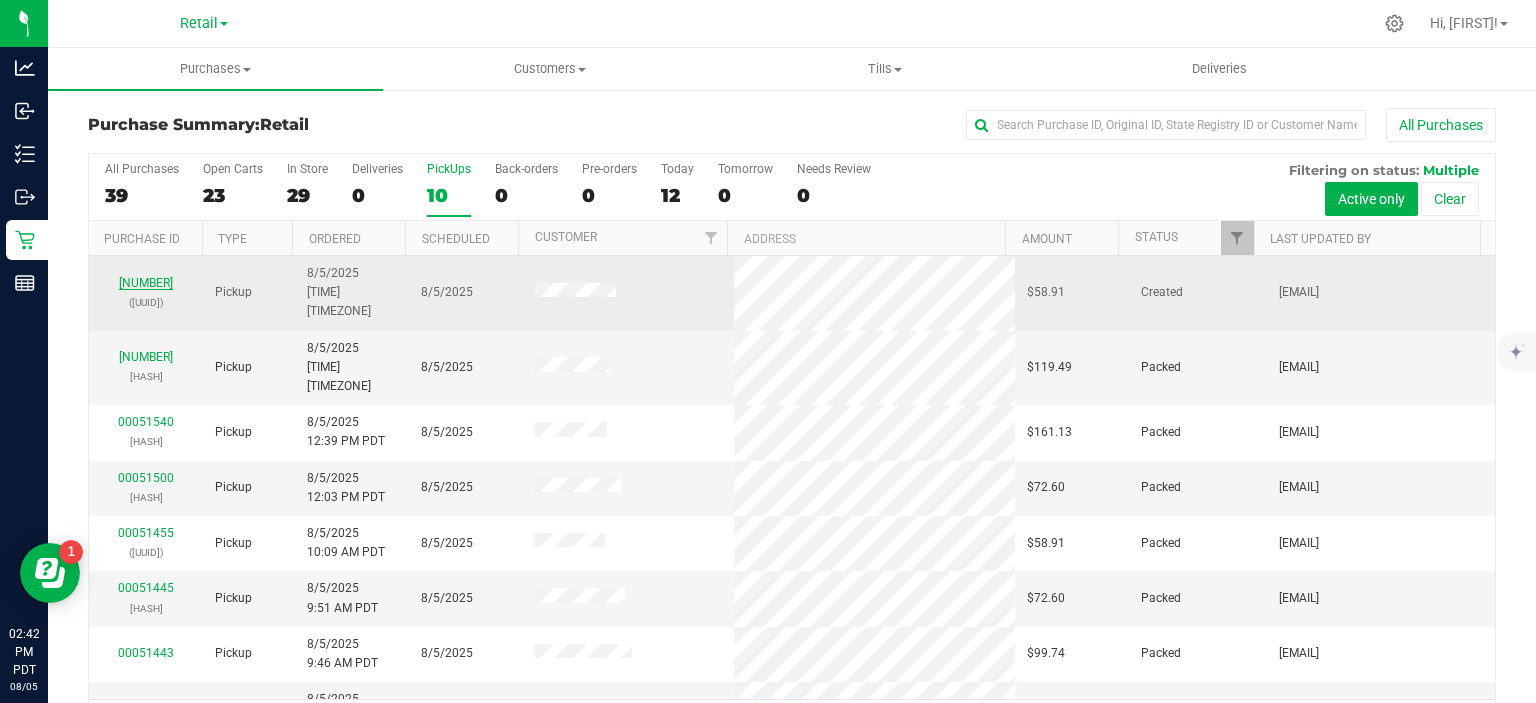 click on "[NUMBER]" at bounding box center (146, 283) 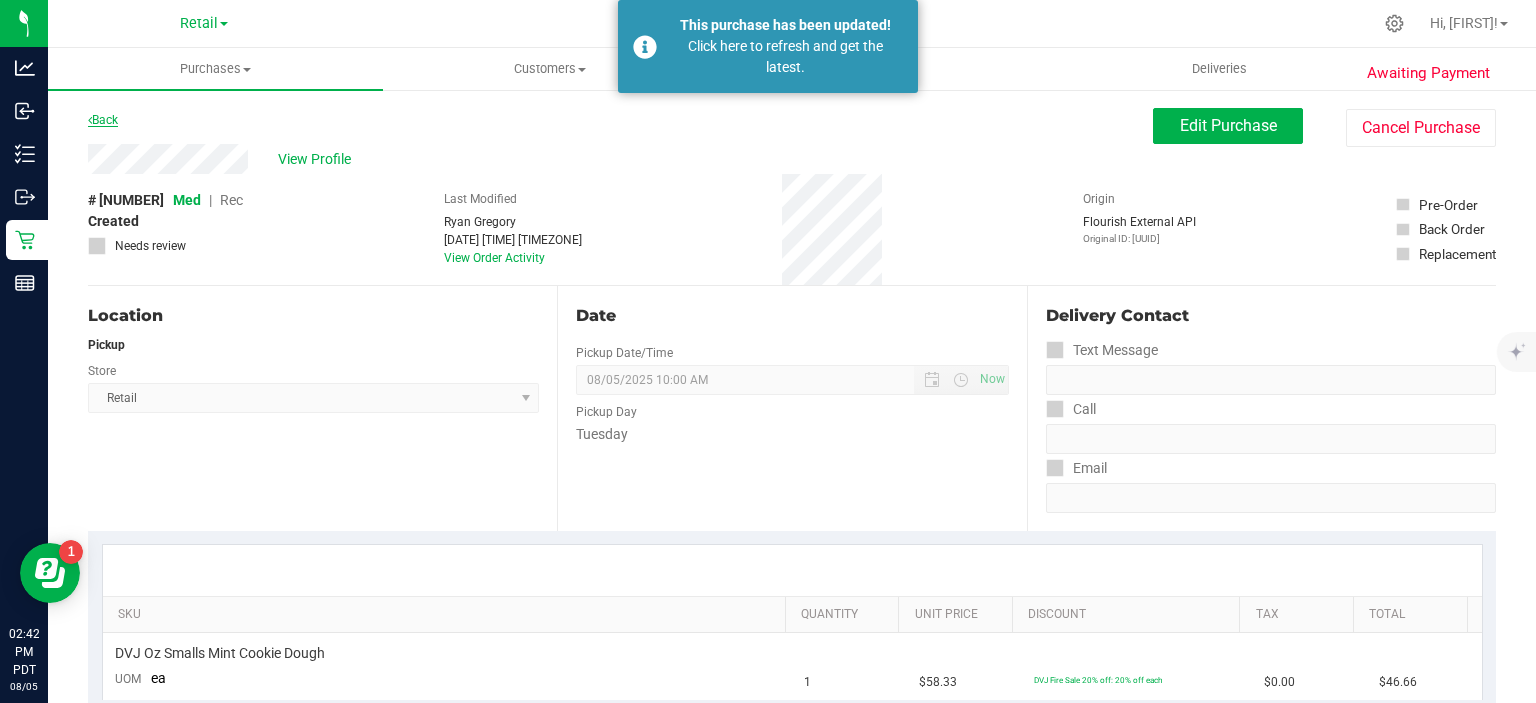 click on "Back" at bounding box center (103, 120) 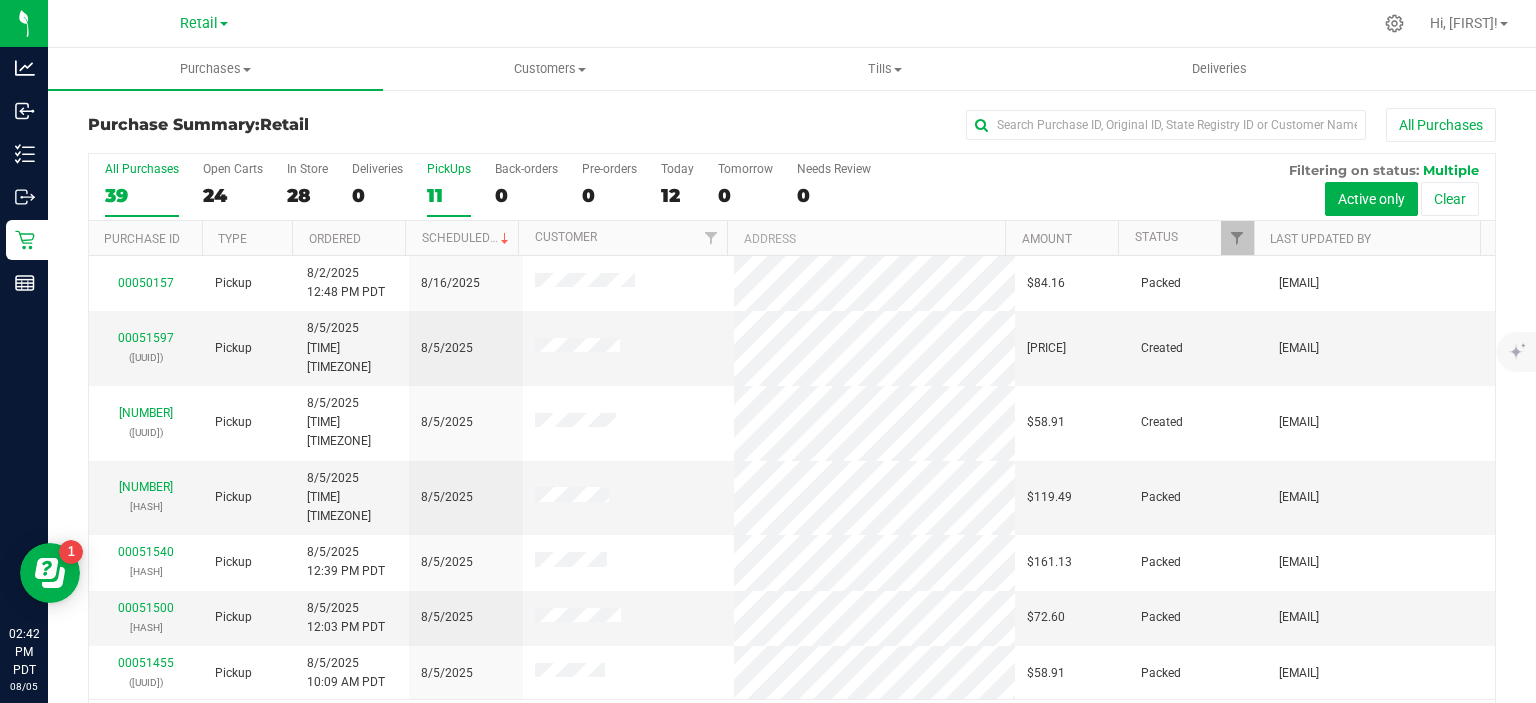 click on "11" at bounding box center (449, 195) 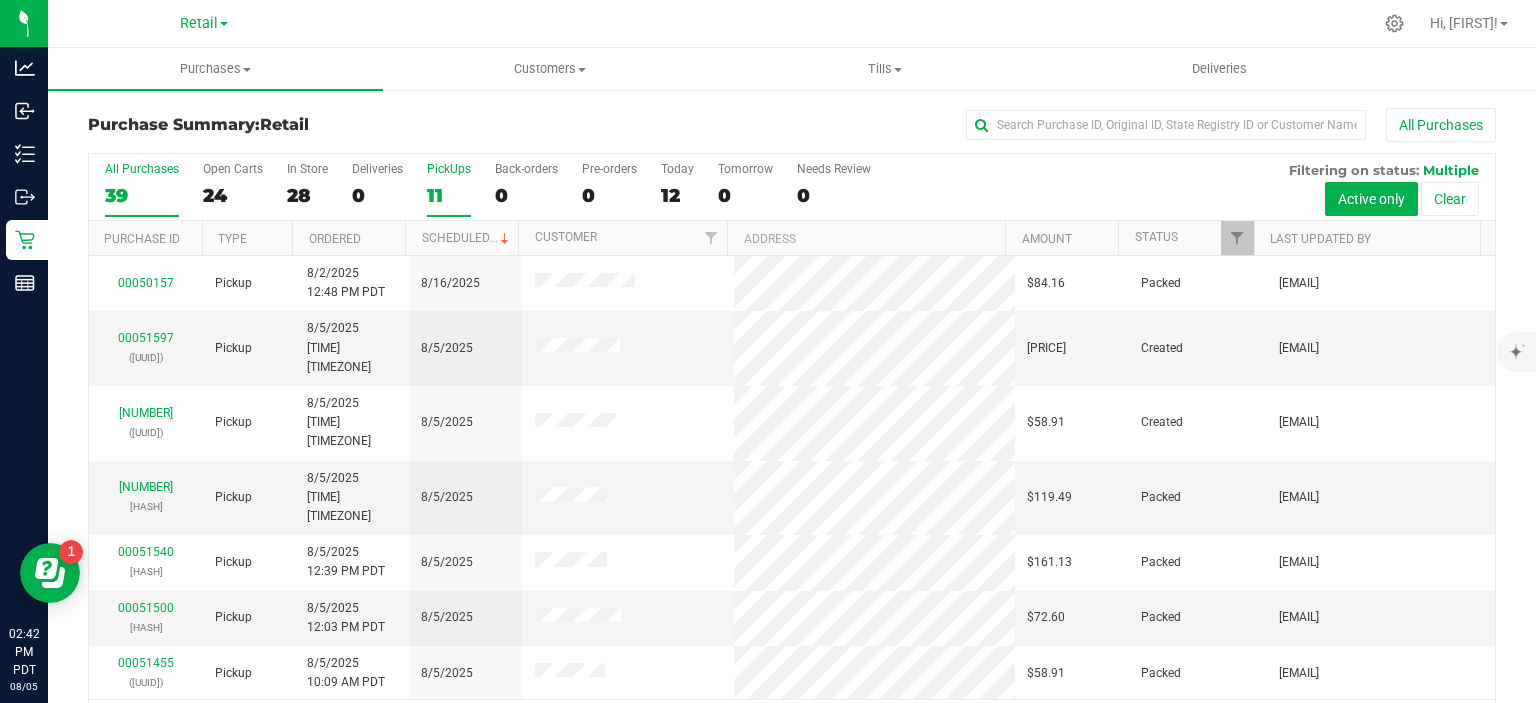 click on "PickUps
11" at bounding box center (0, 0) 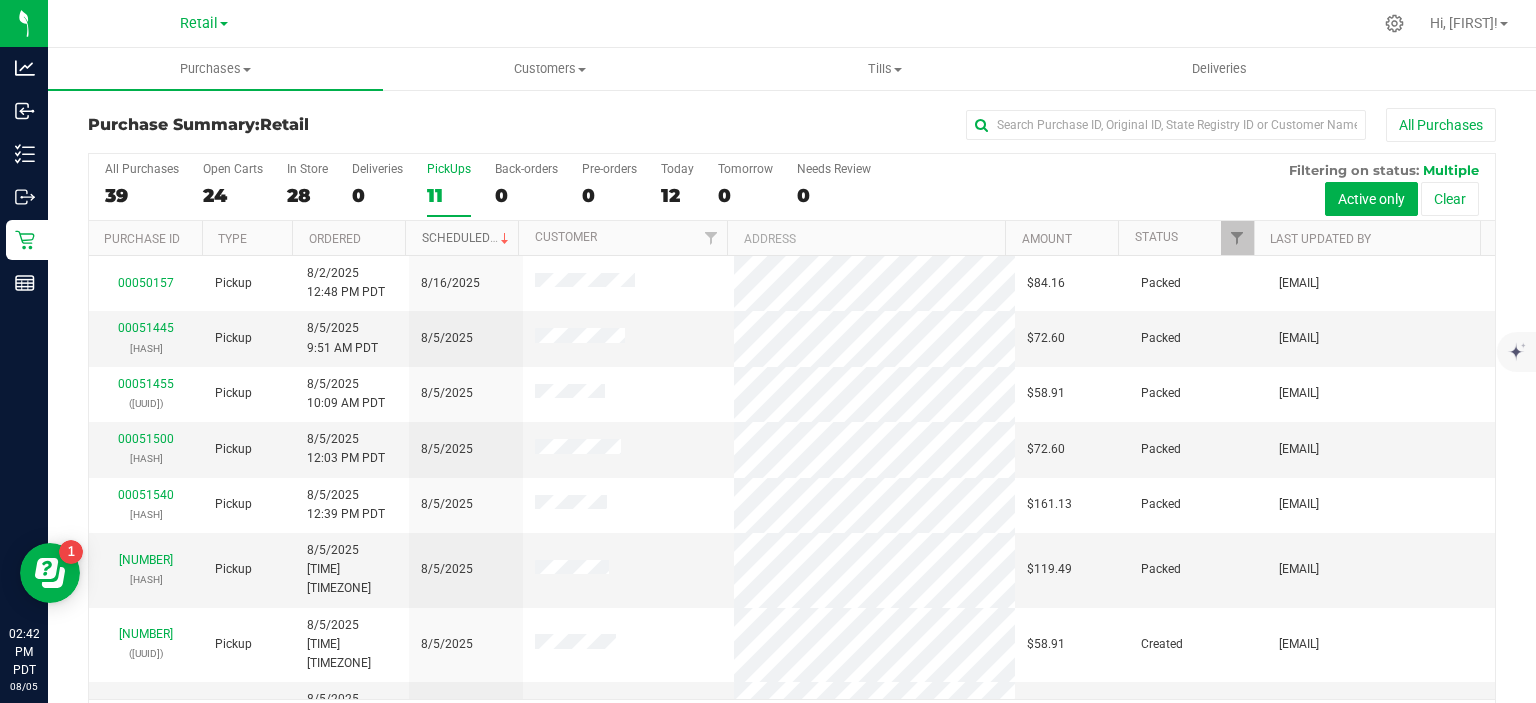 click on "Scheduled" at bounding box center (467, 238) 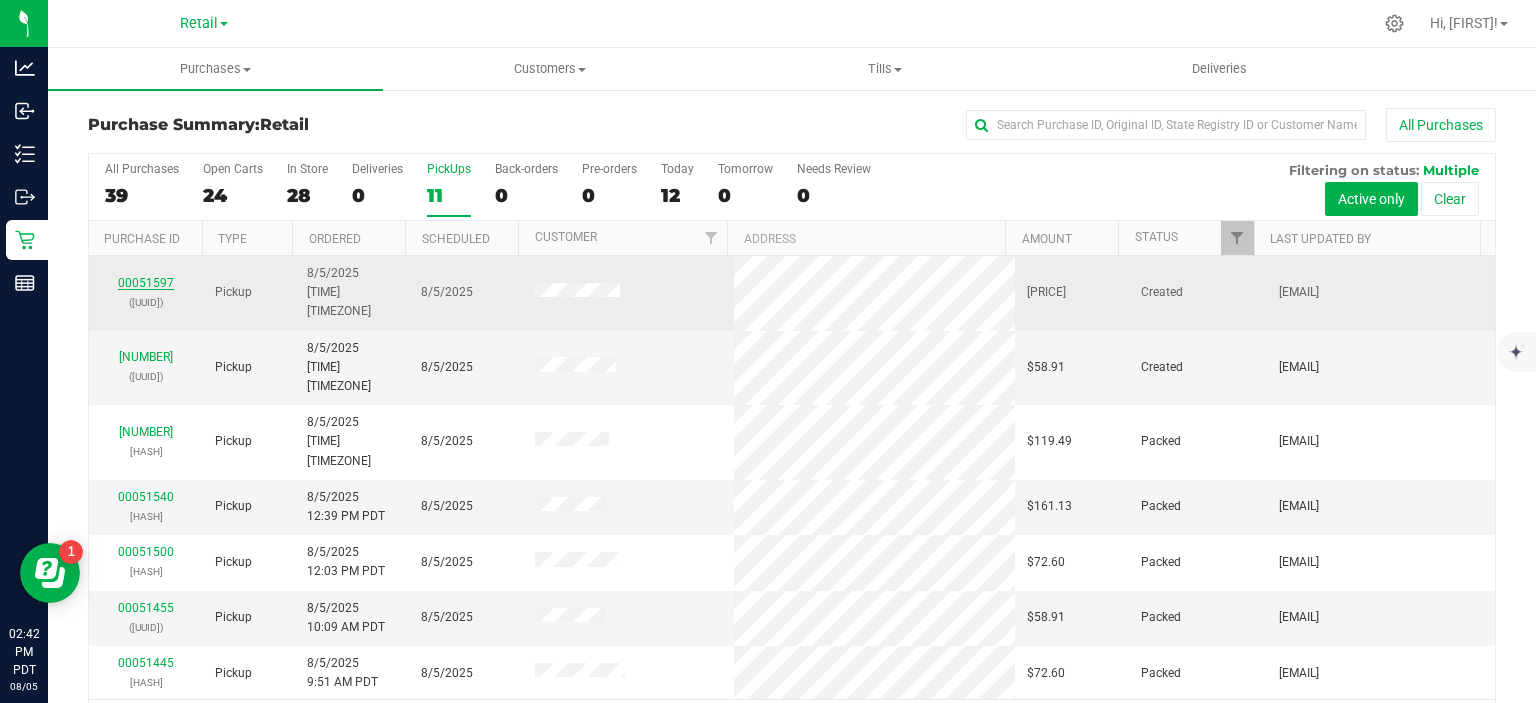 click on "00051597" at bounding box center [146, 283] 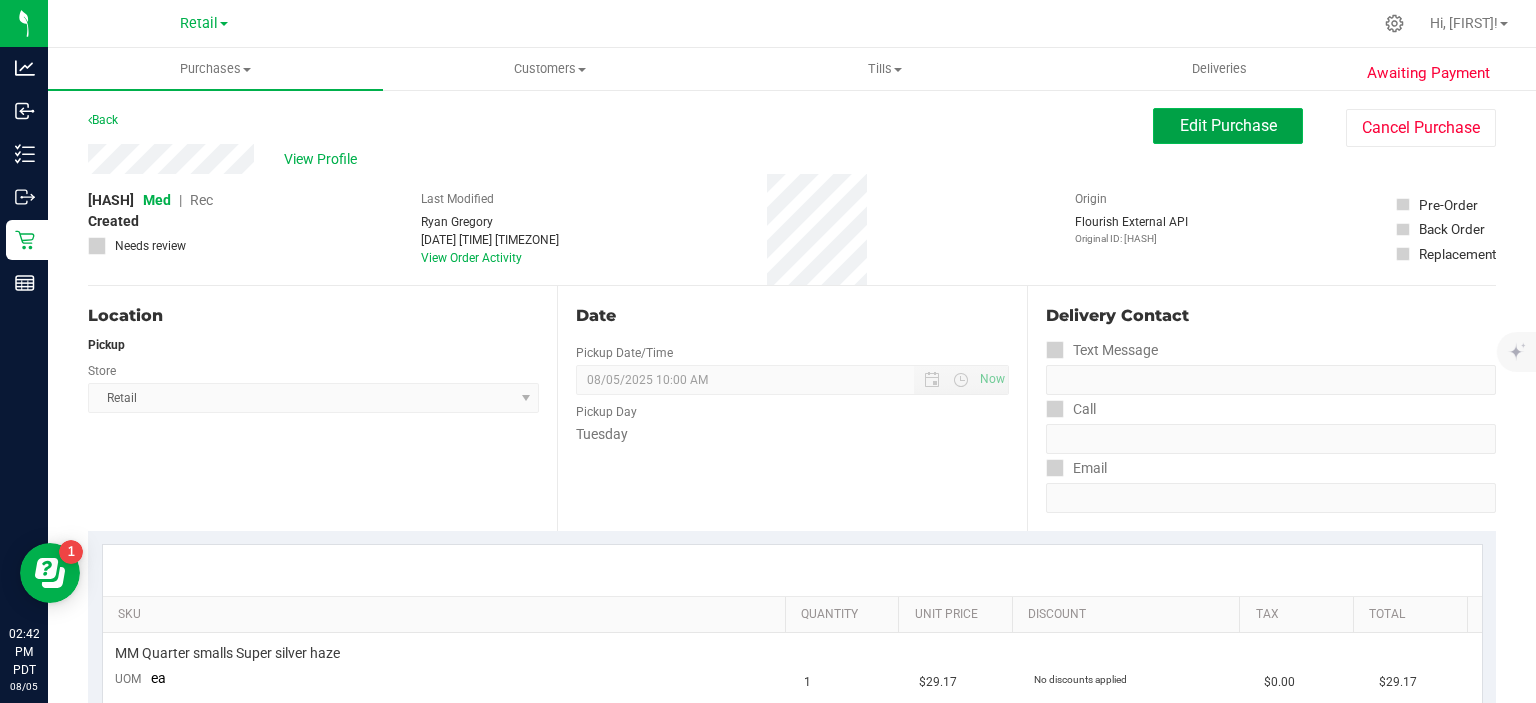 click on "Edit Purchase" at bounding box center (1228, 125) 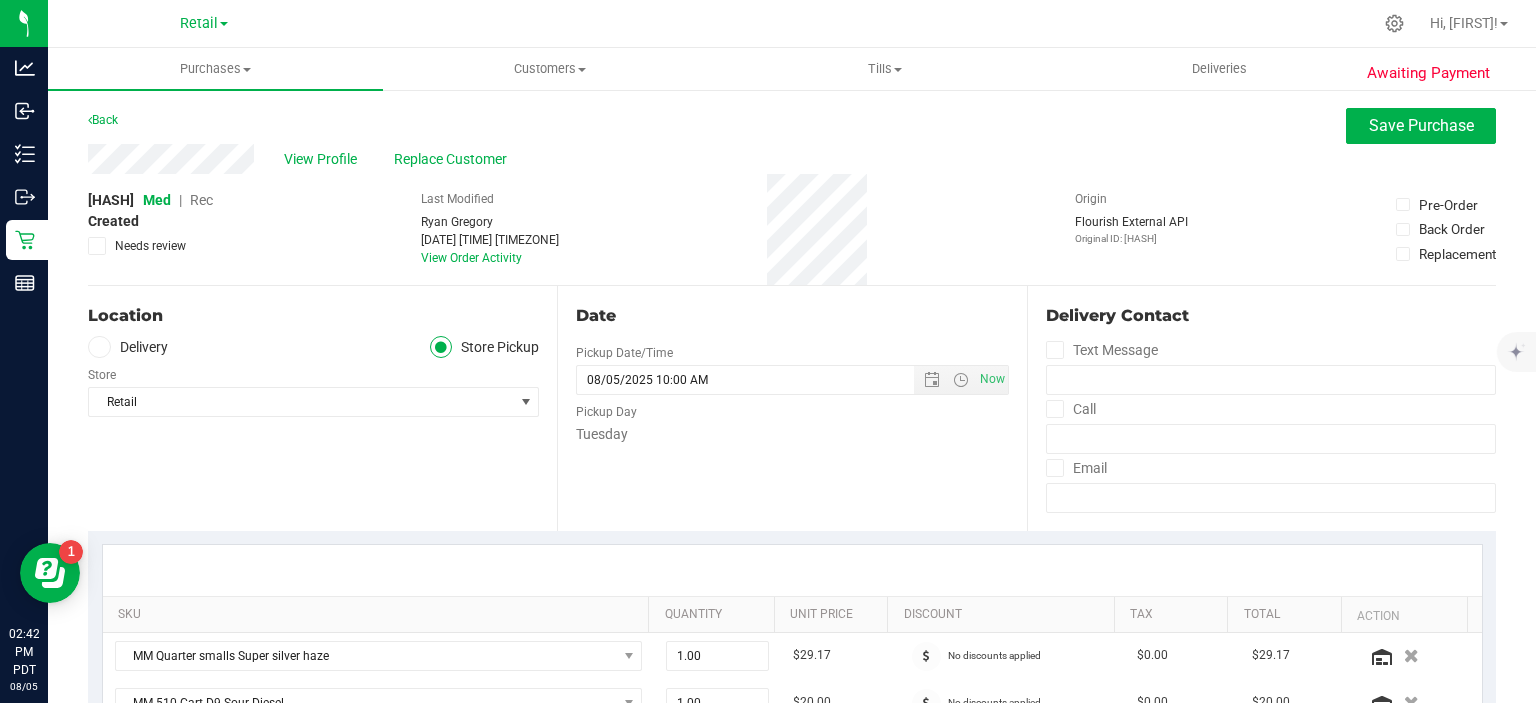 click on "Rec" at bounding box center [201, 200] 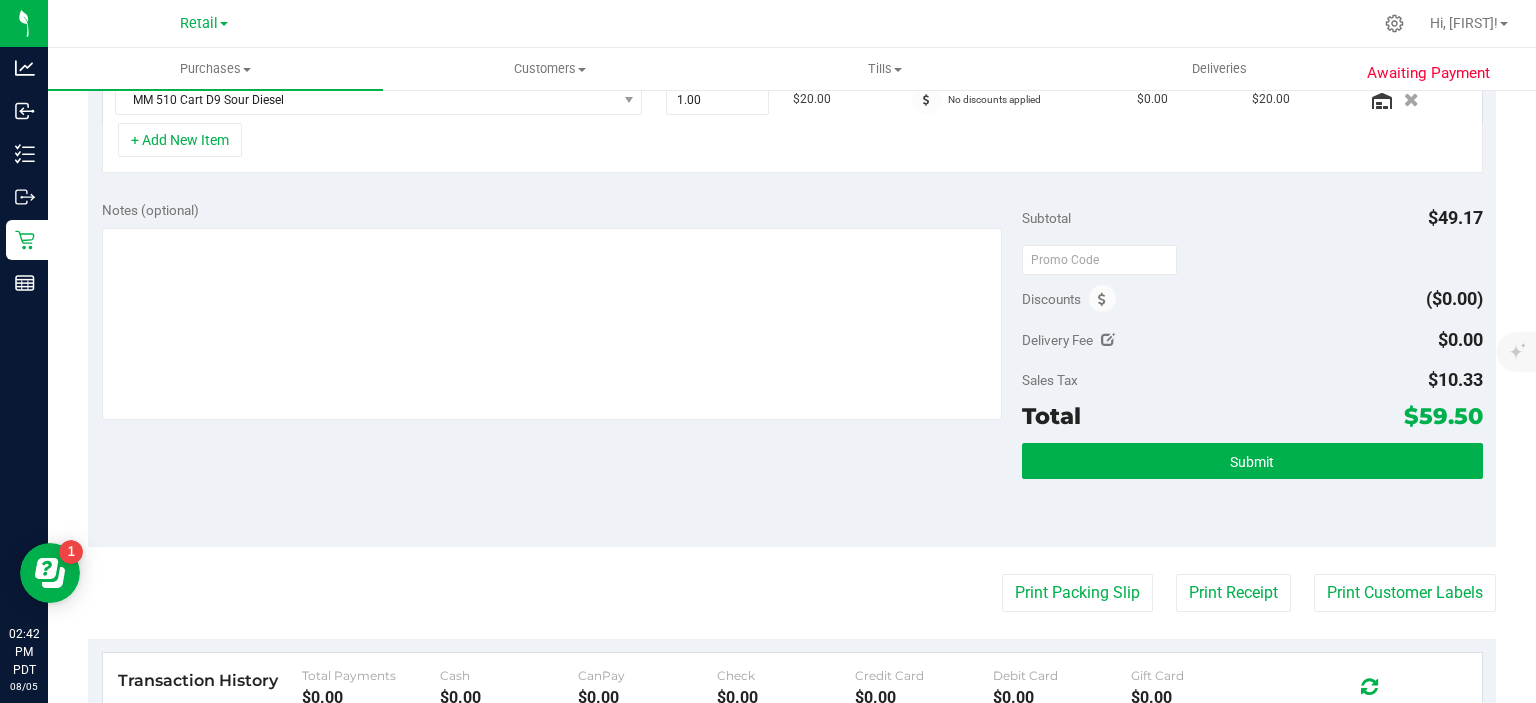 scroll, scrollTop: 636, scrollLeft: 0, axis: vertical 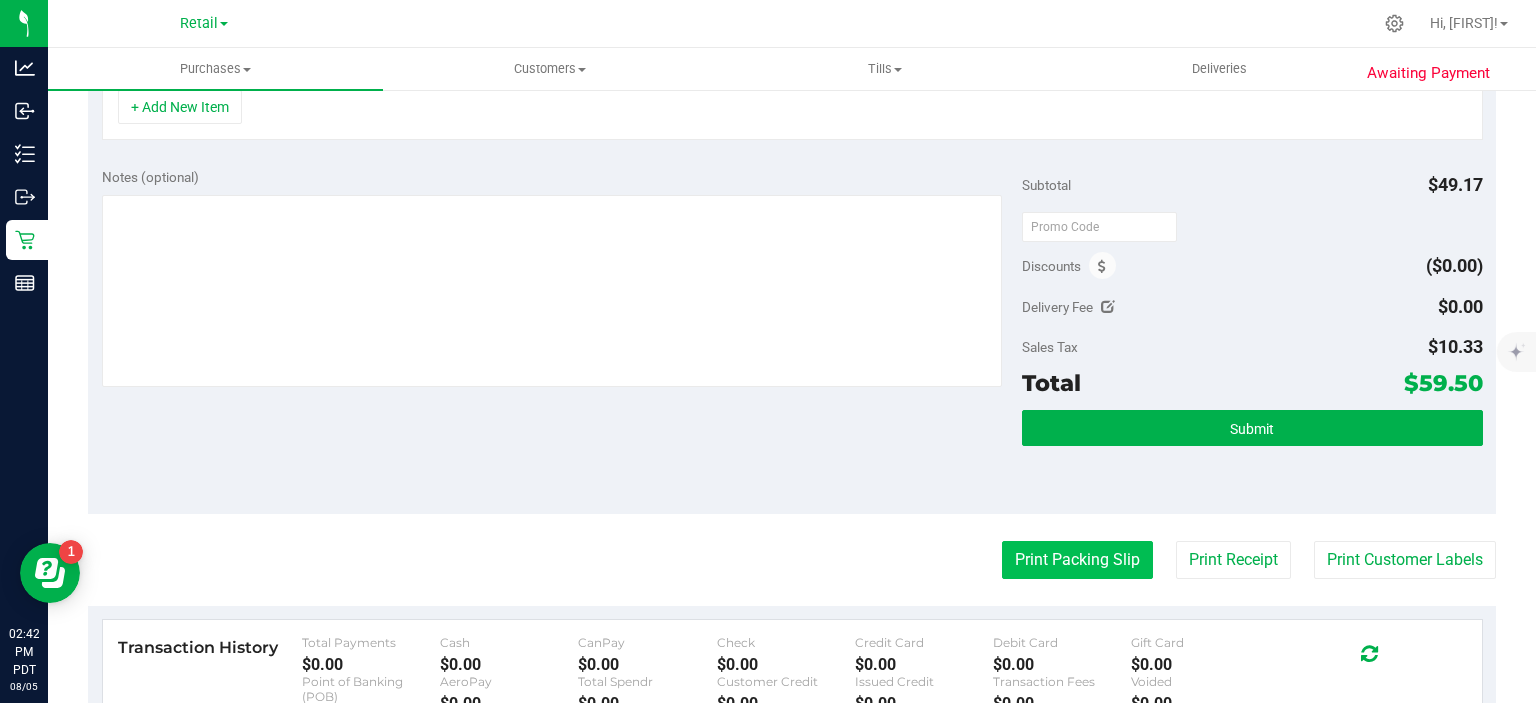 click on "Print Packing Slip" at bounding box center (1077, 560) 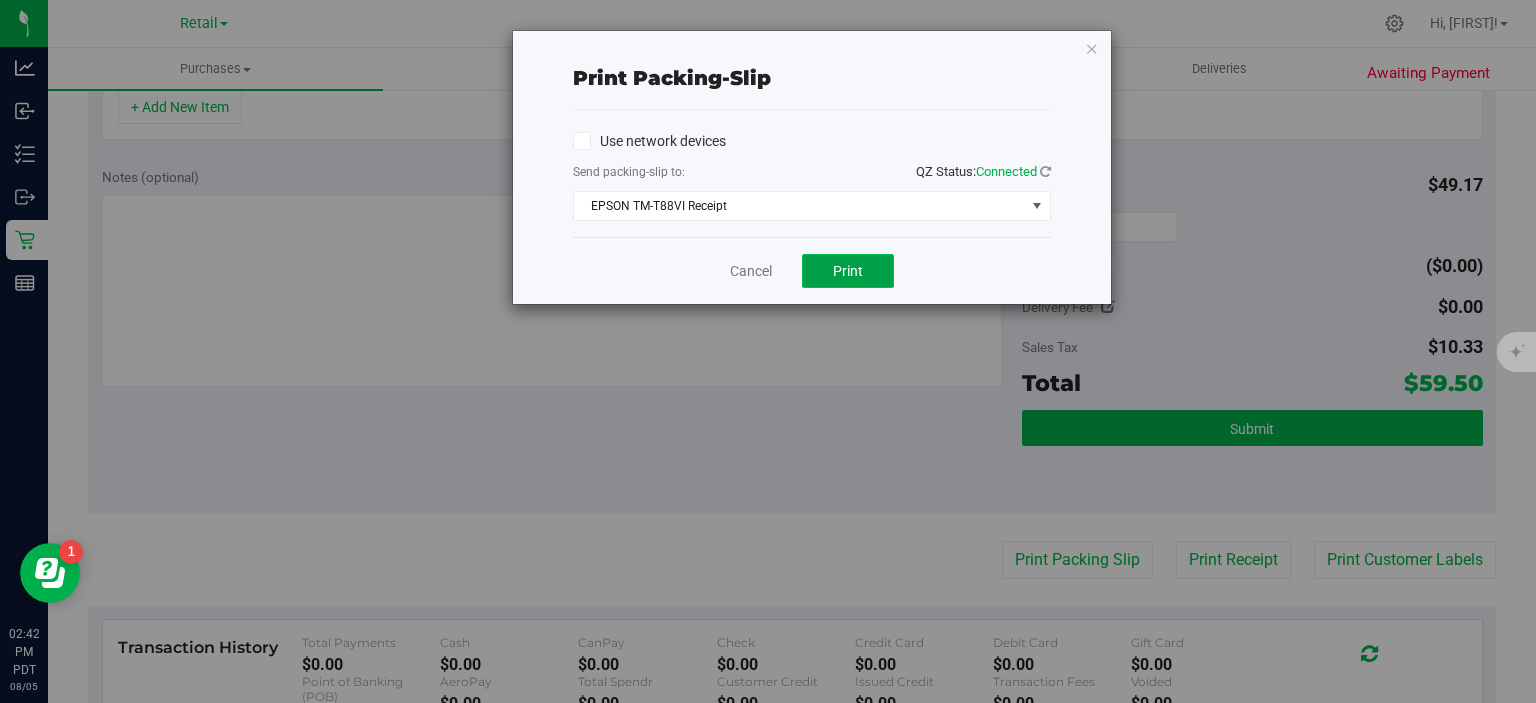 click on "Print" at bounding box center [848, 271] 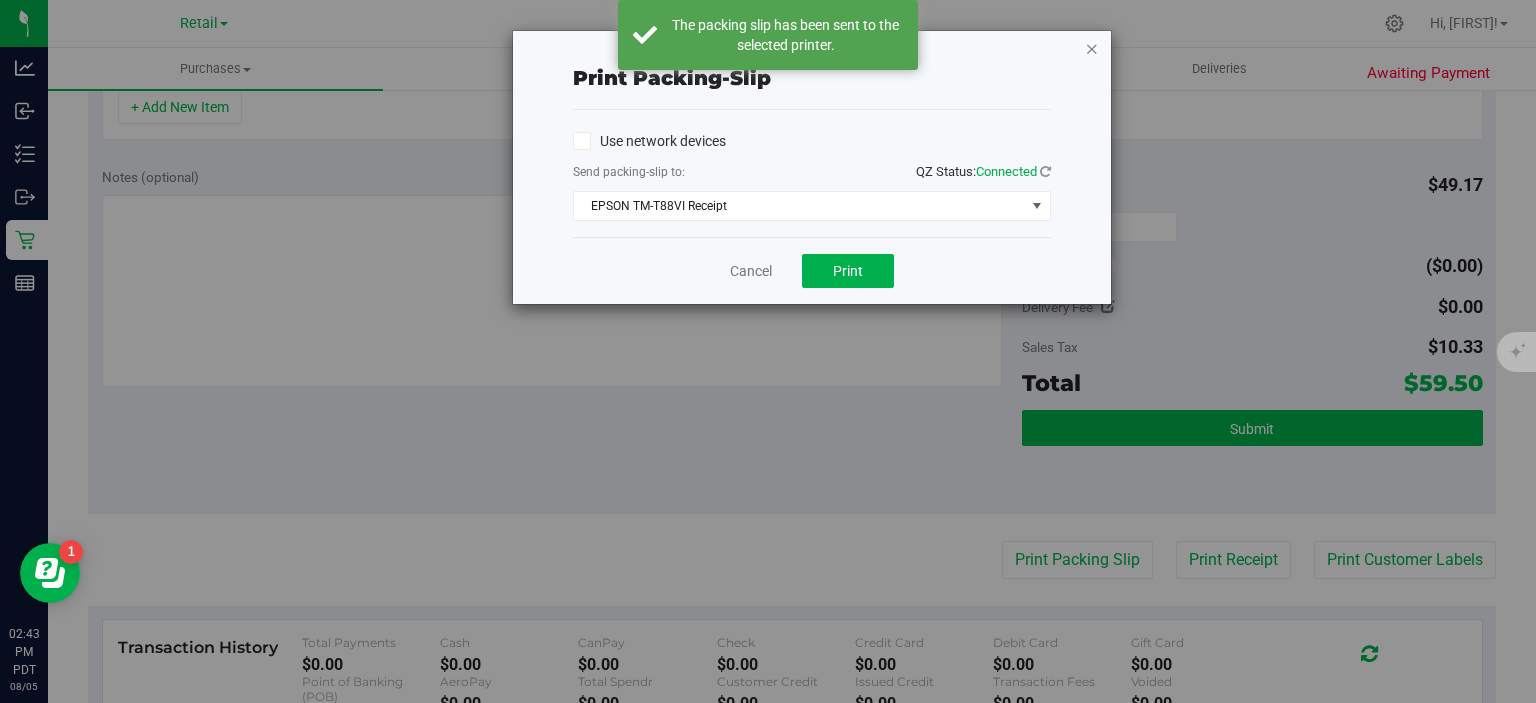 click at bounding box center (1092, 48) 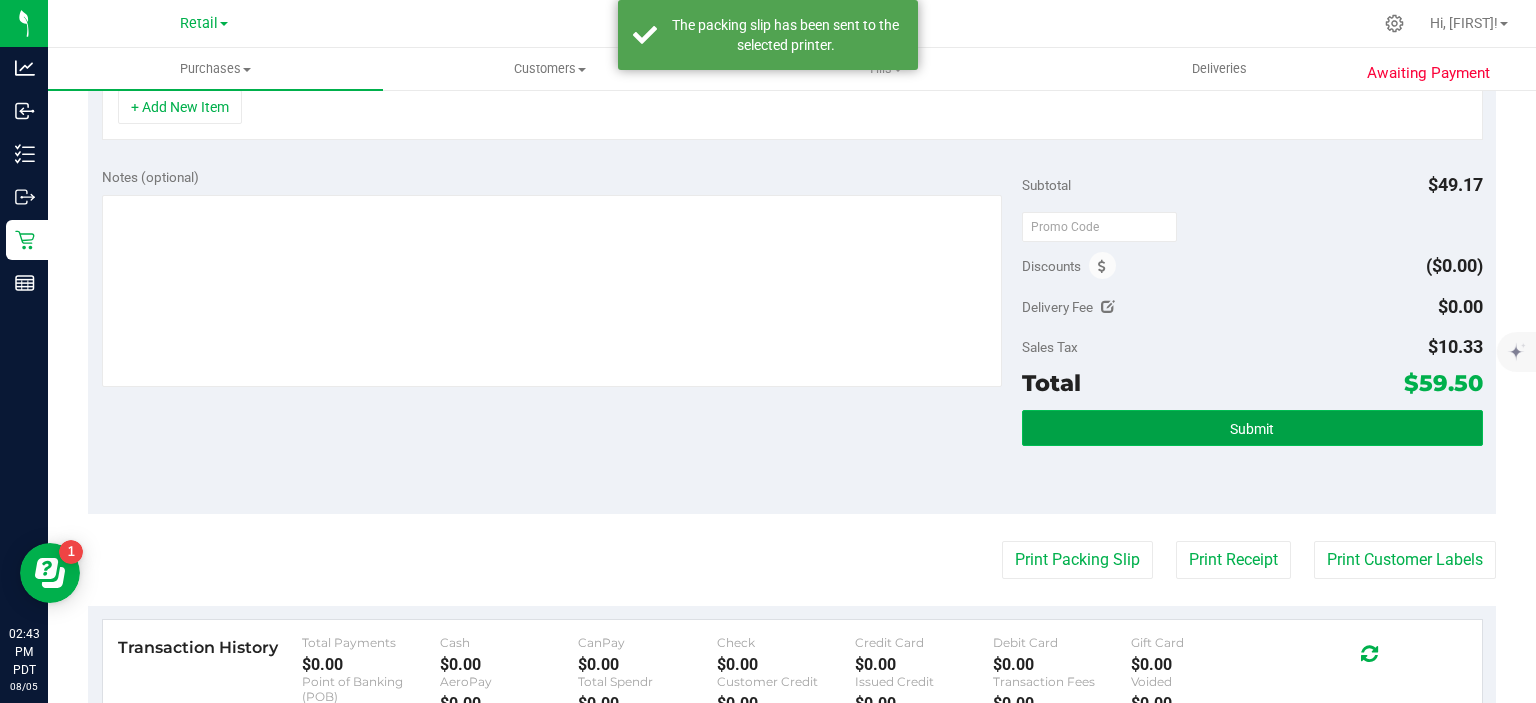 click on "Submit" at bounding box center (1252, 428) 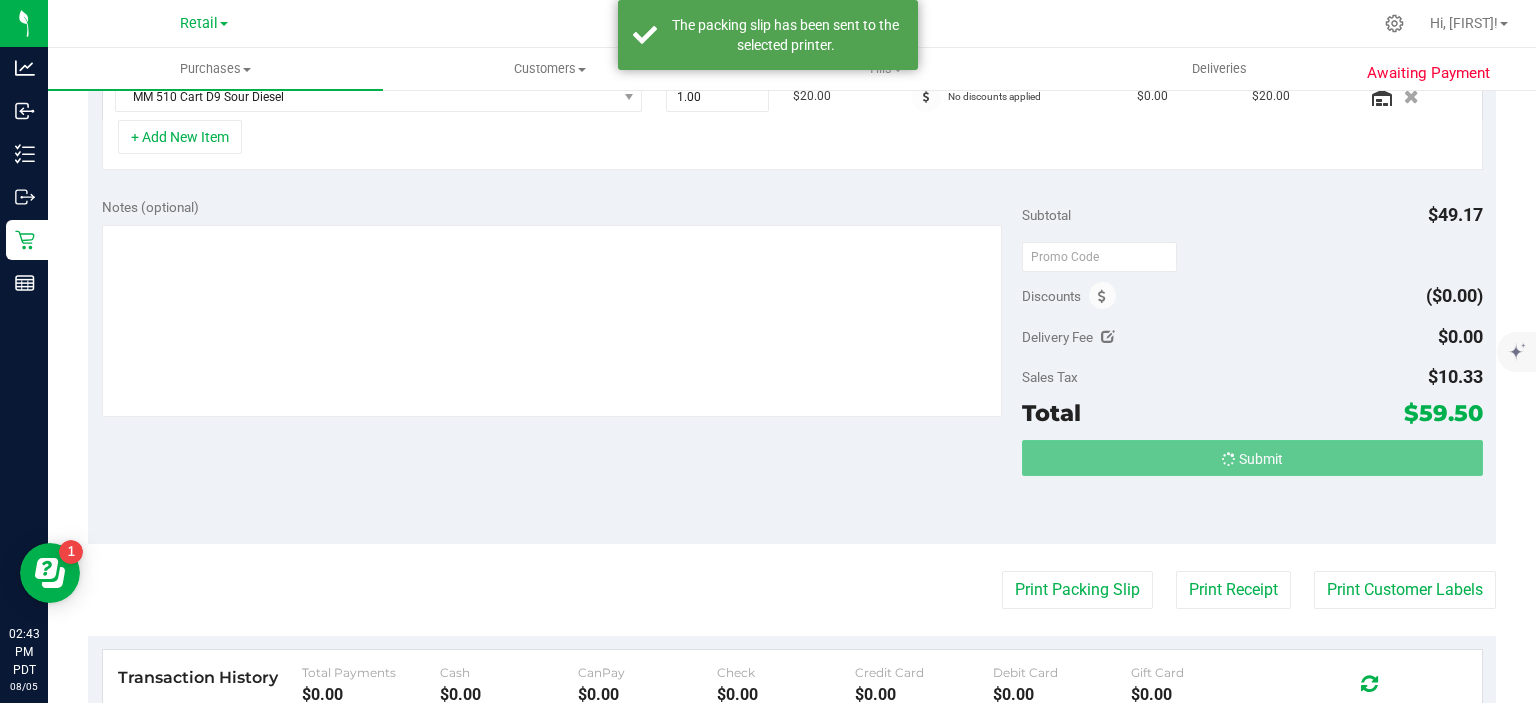 scroll, scrollTop: 575, scrollLeft: 0, axis: vertical 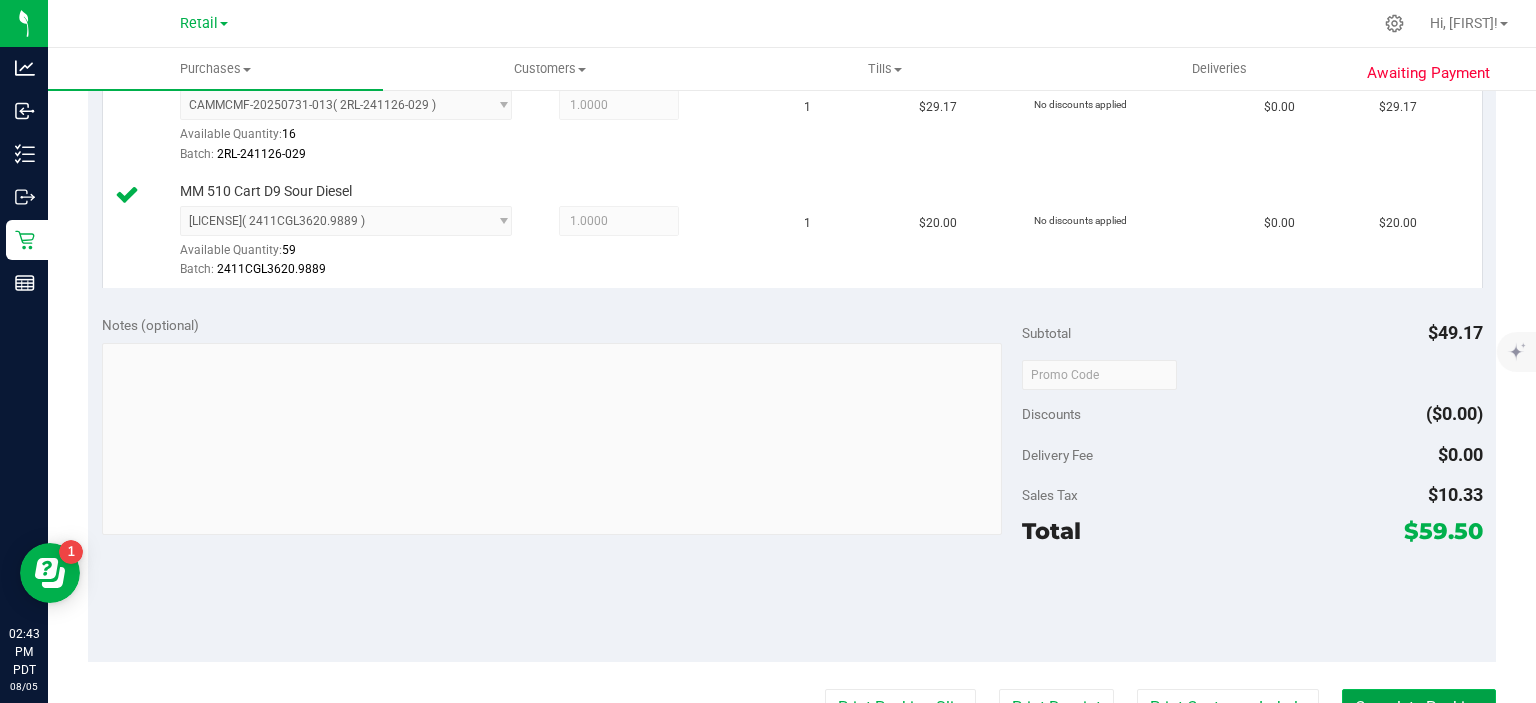 click on "Complete Packing" at bounding box center (1419, 708) 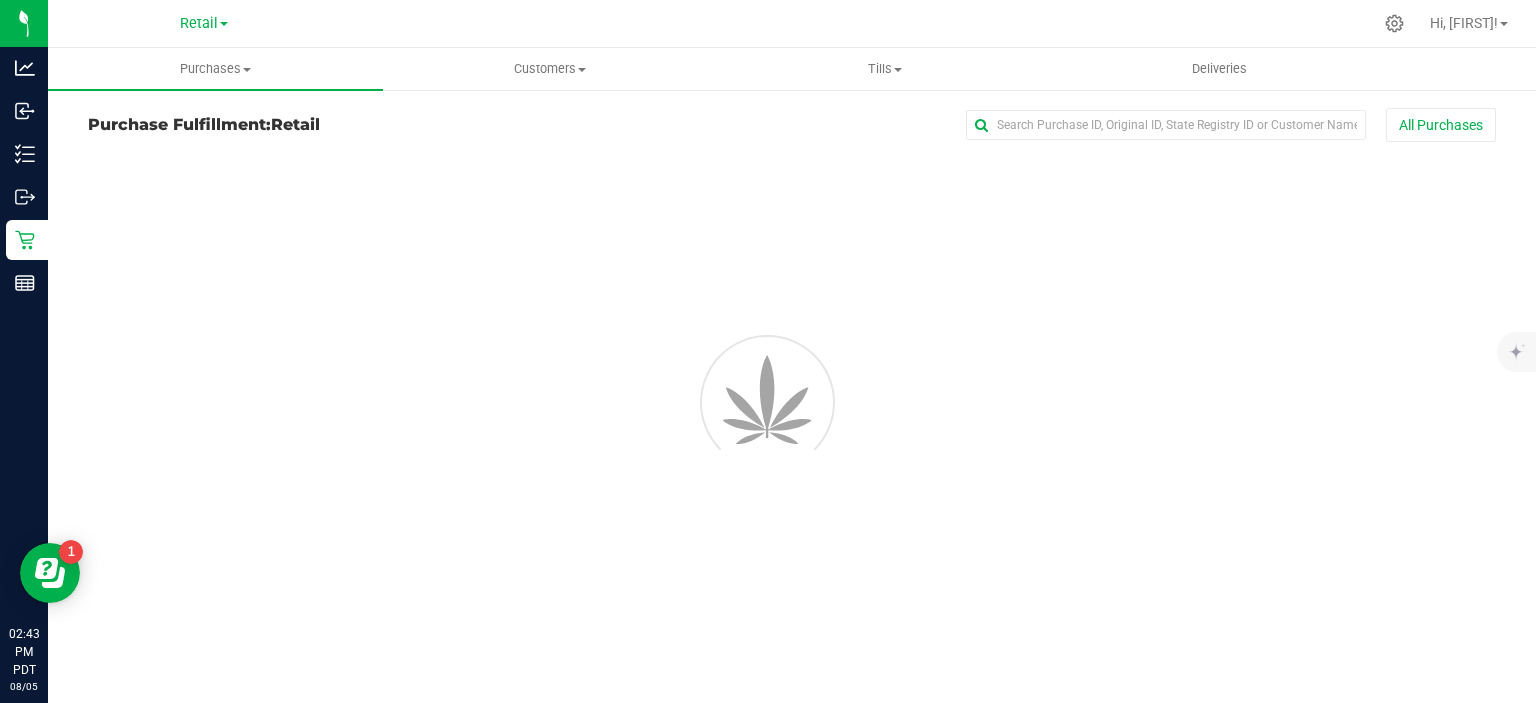 scroll, scrollTop: 0, scrollLeft: 0, axis: both 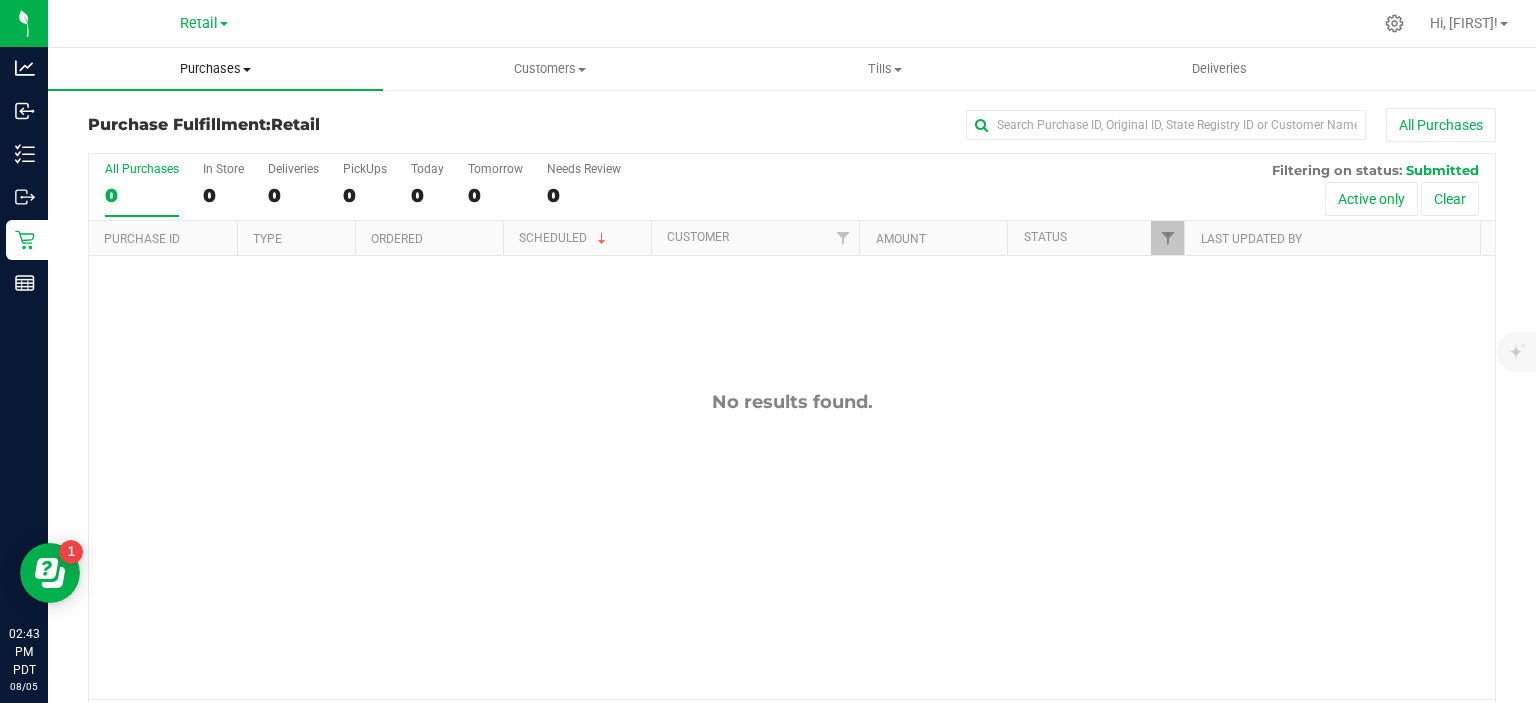 click on "Purchases" at bounding box center (215, 69) 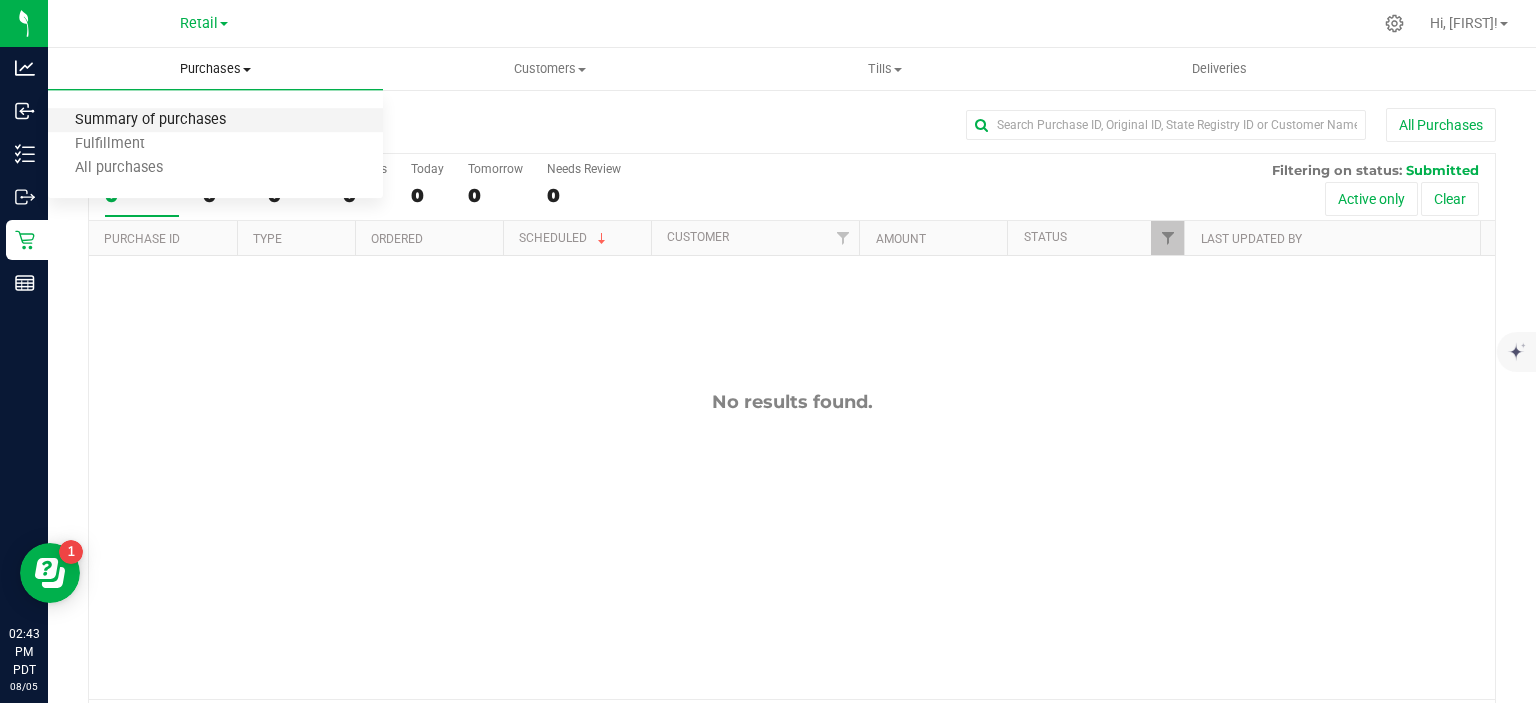 click on "Summary of purchases" at bounding box center (150, 120) 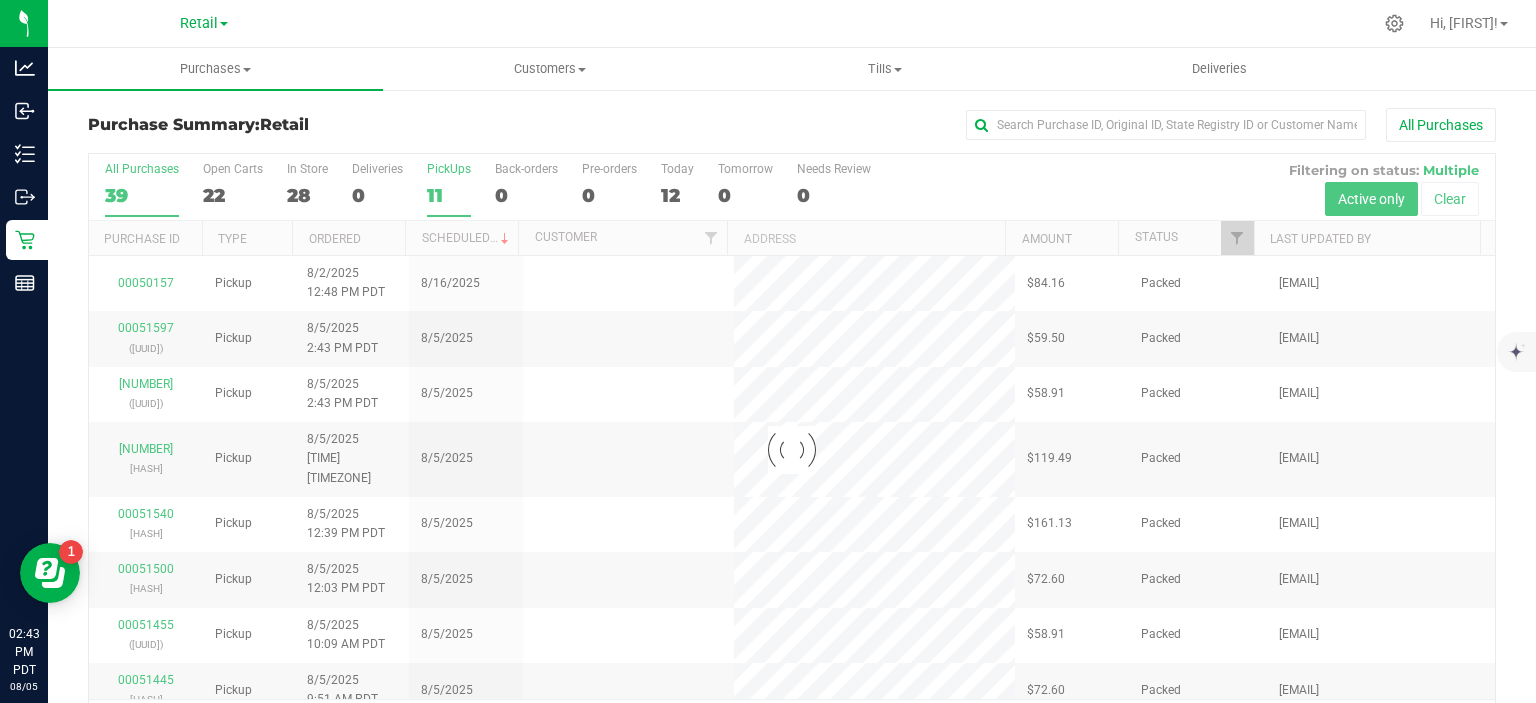 click on "11" at bounding box center (449, 195) 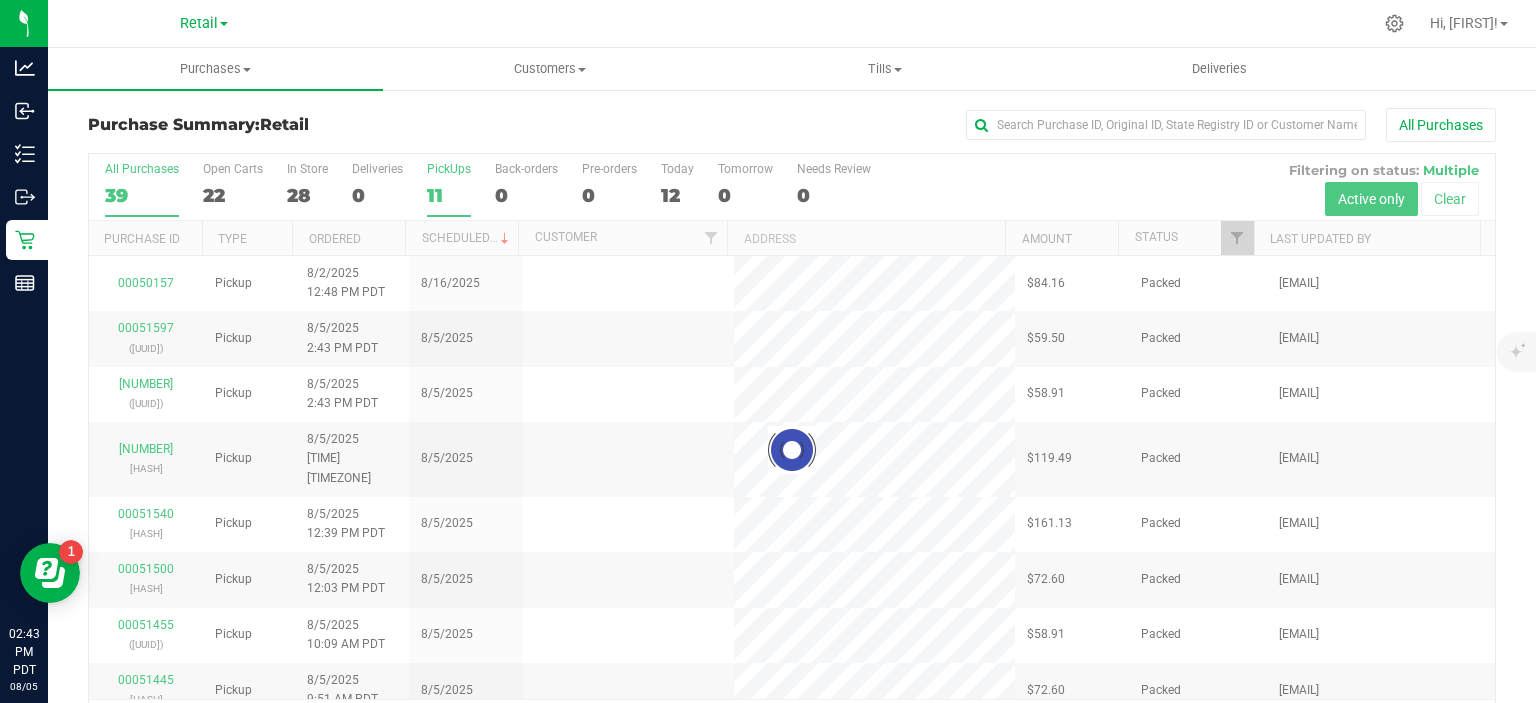 click on "PickUps
11" at bounding box center [0, 0] 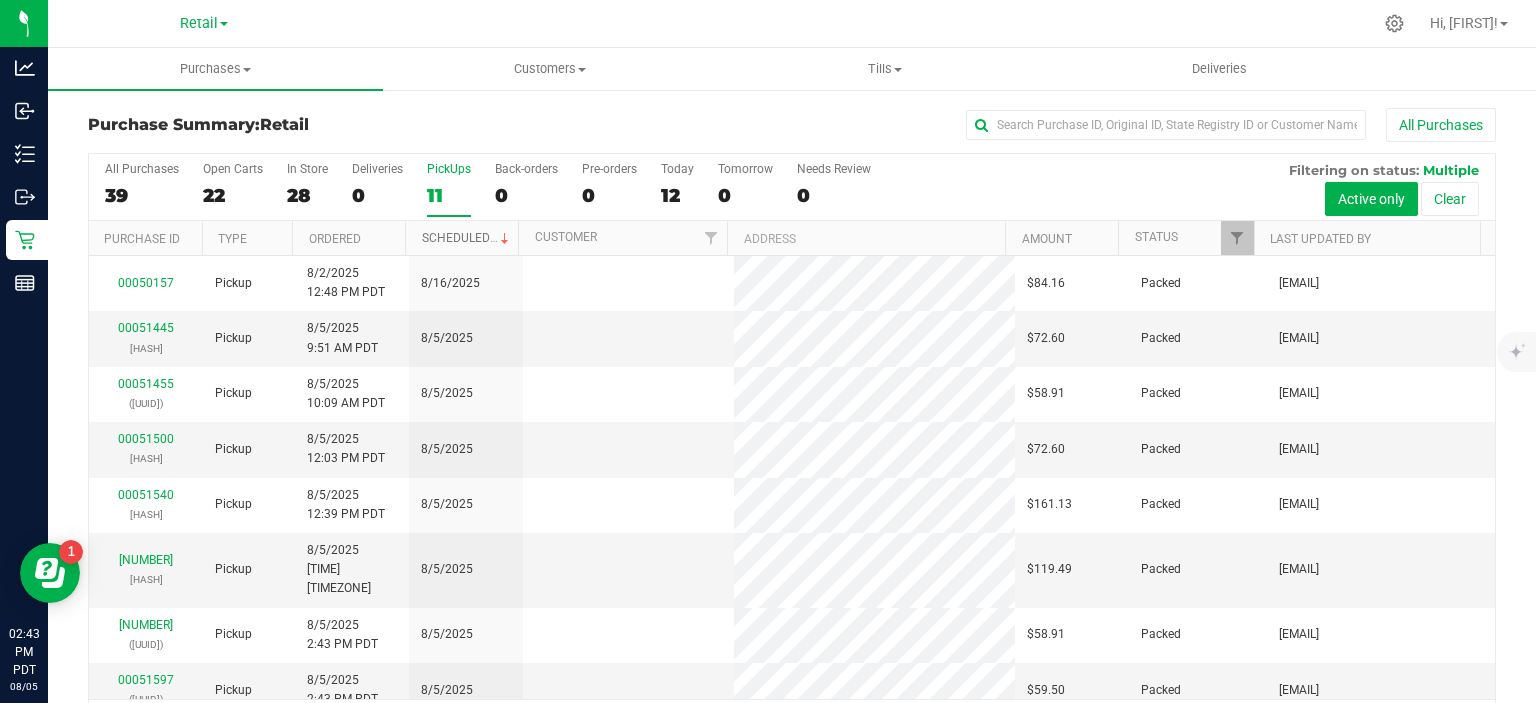 click on "Scheduled" at bounding box center (467, 238) 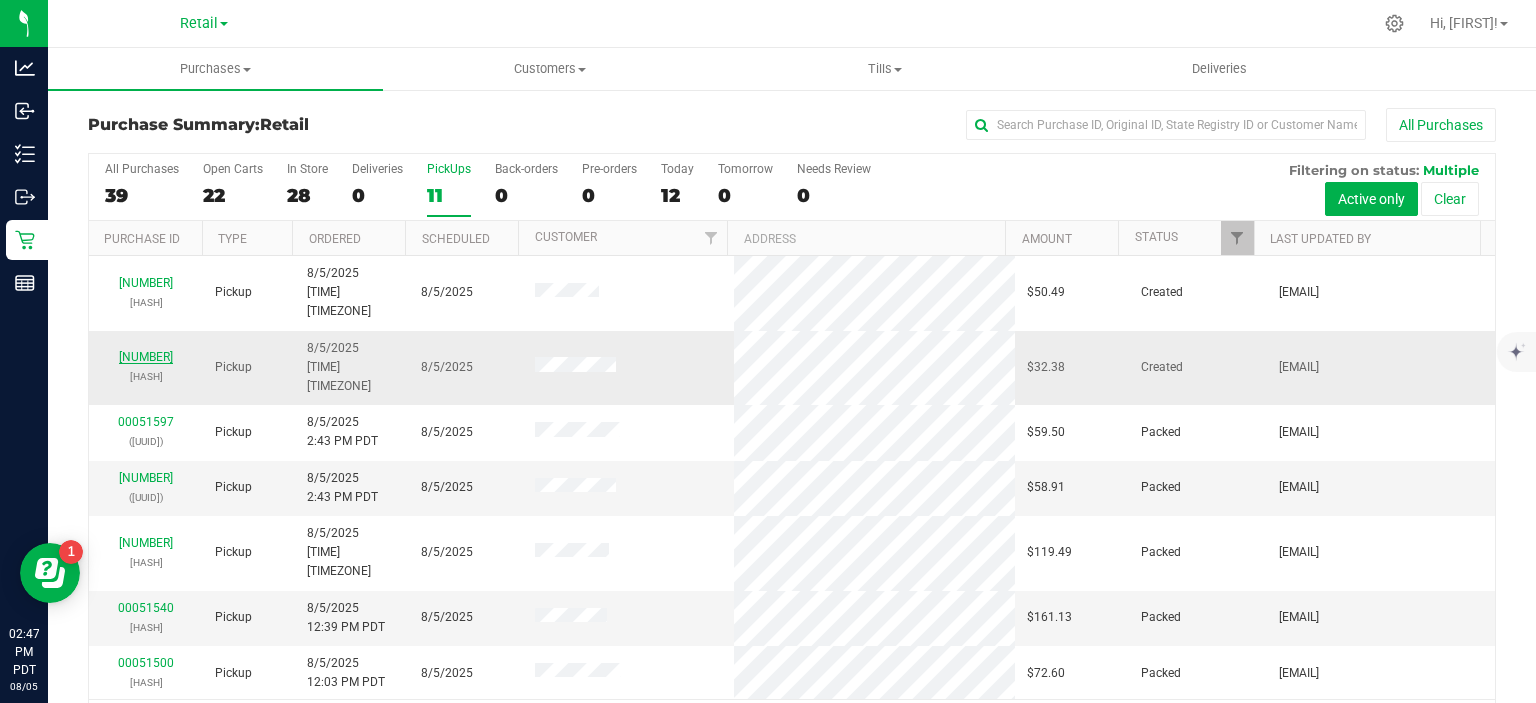 click on "[NUMBER]" at bounding box center [146, 357] 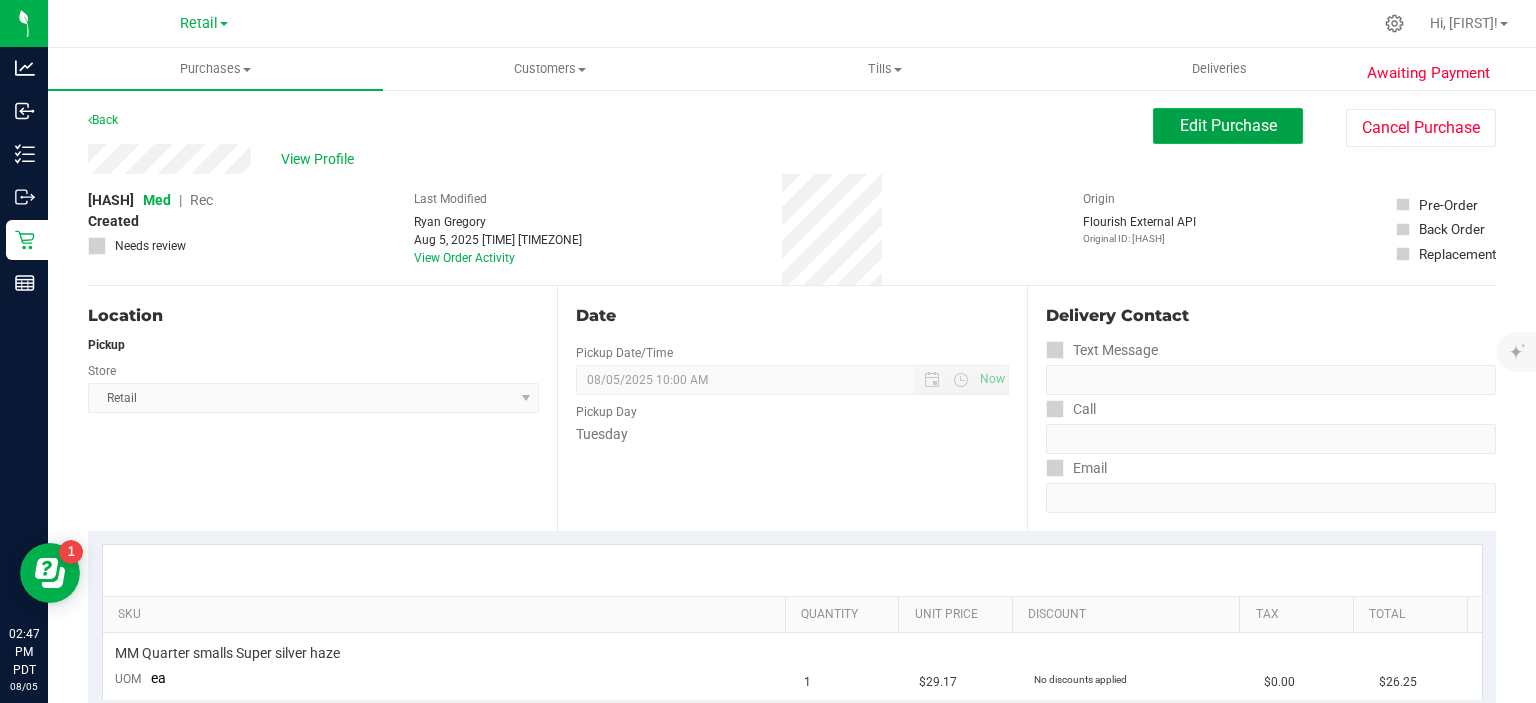 click on "Edit Purchase" at bounding box center [1228, 125] 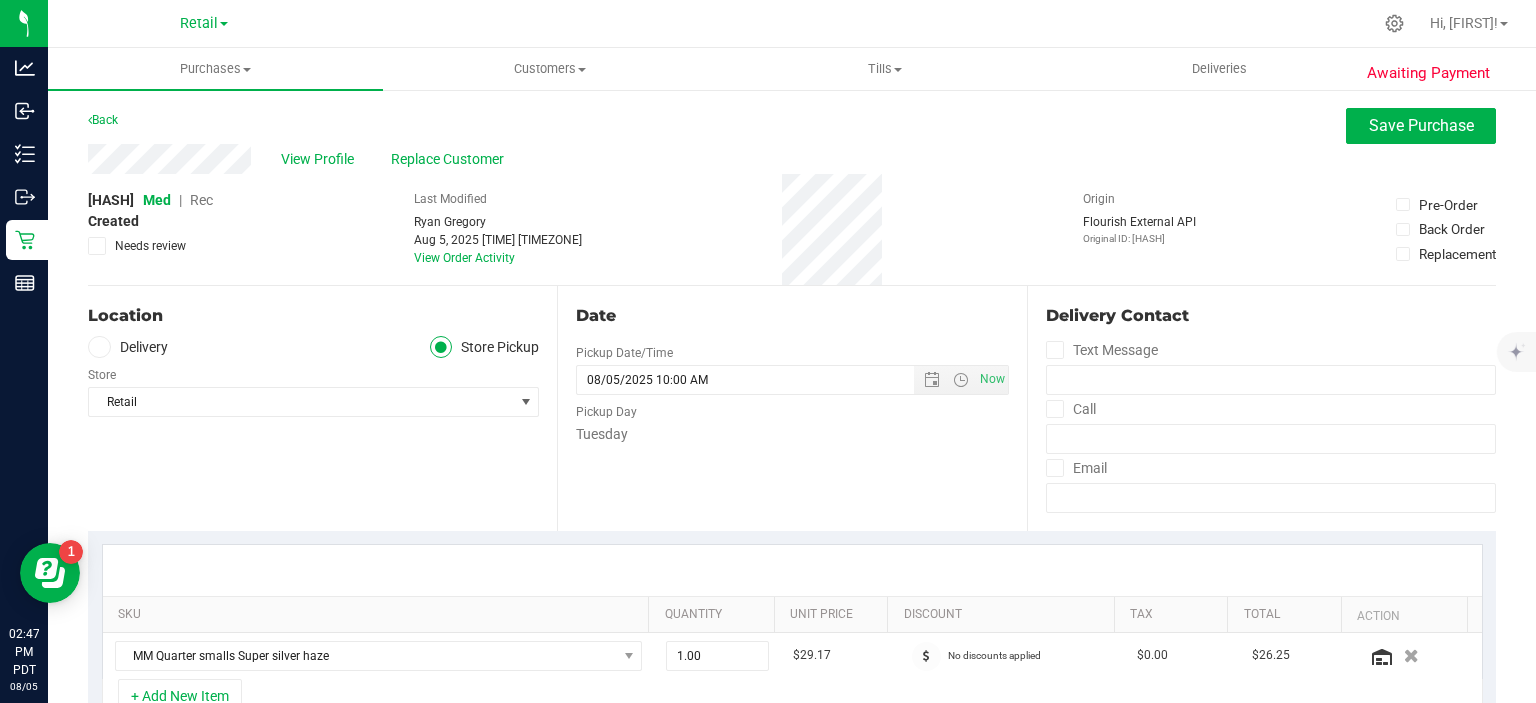 click on "Rec" at bounding box center (201, 200) 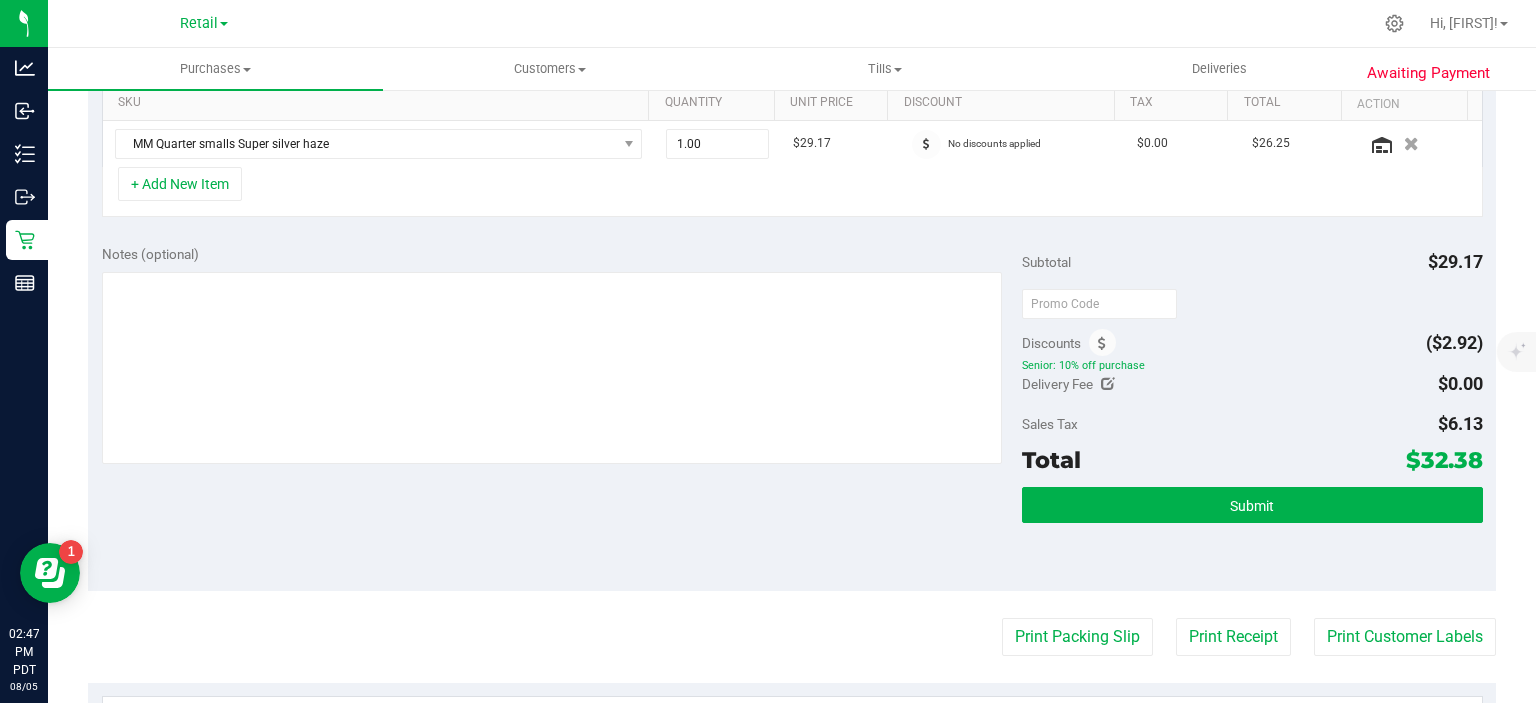 scroll, scrollTop: 513, scrollLeft: 0, axis: vertical 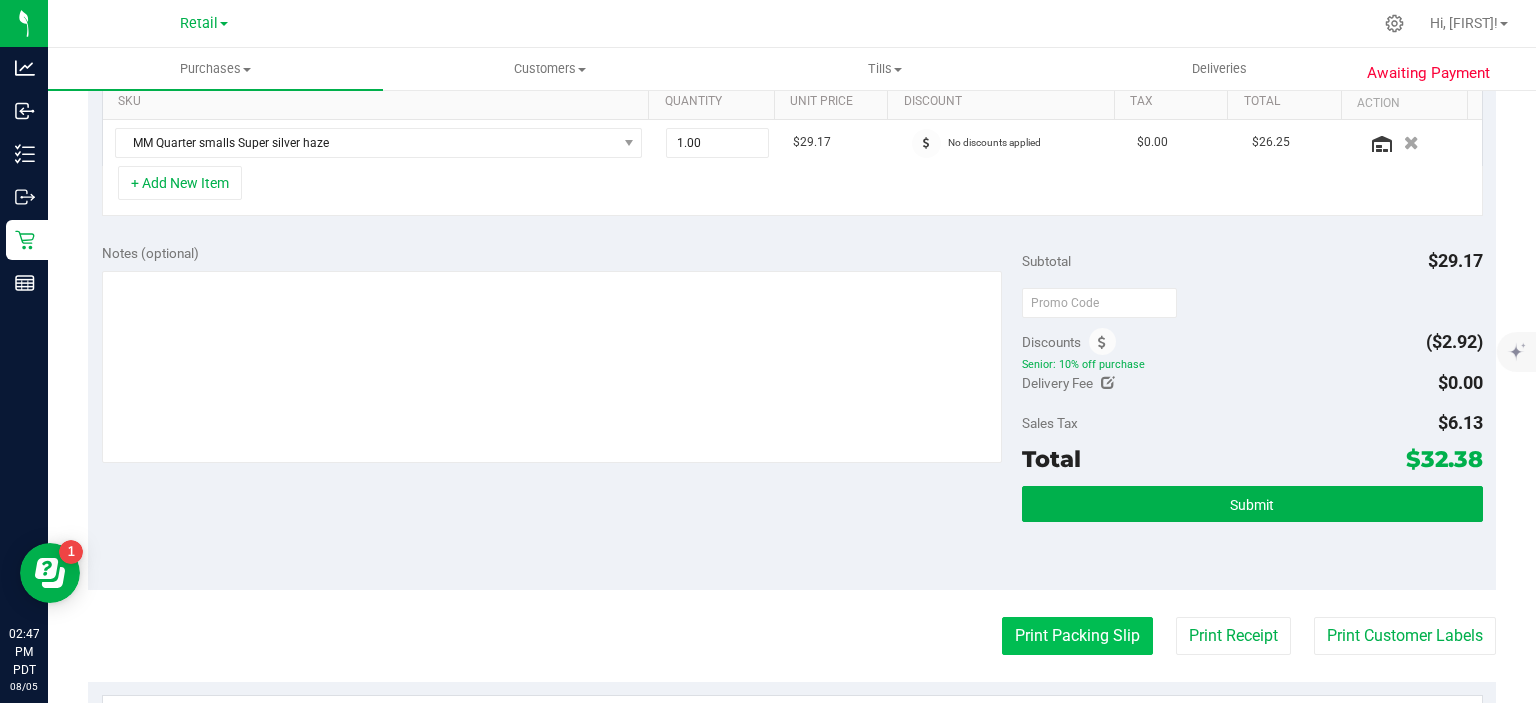 click on "Print Packing Slip" at bounding box center [1077, 636] 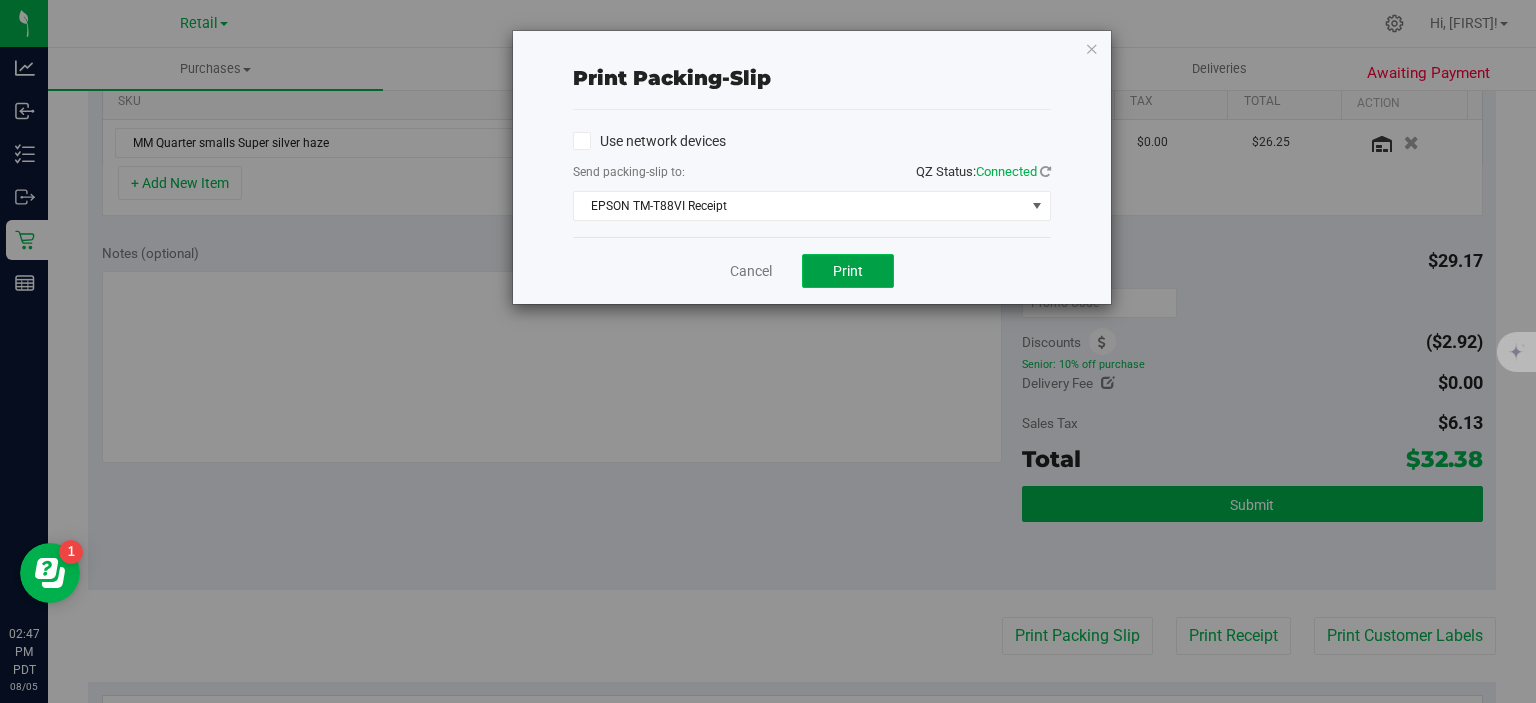 click on "Print" at bounding box center (848, 271) 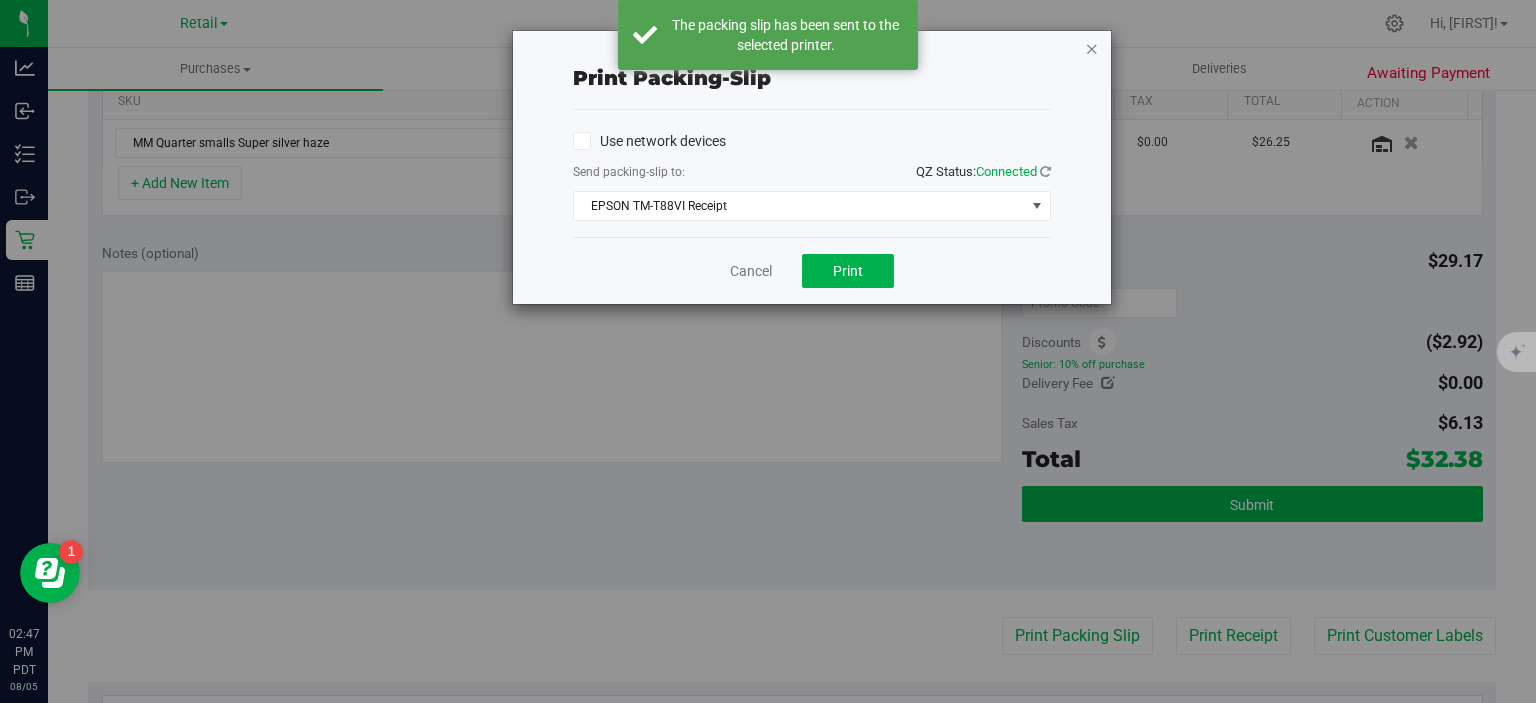 click at bounding box center (1092, 48) 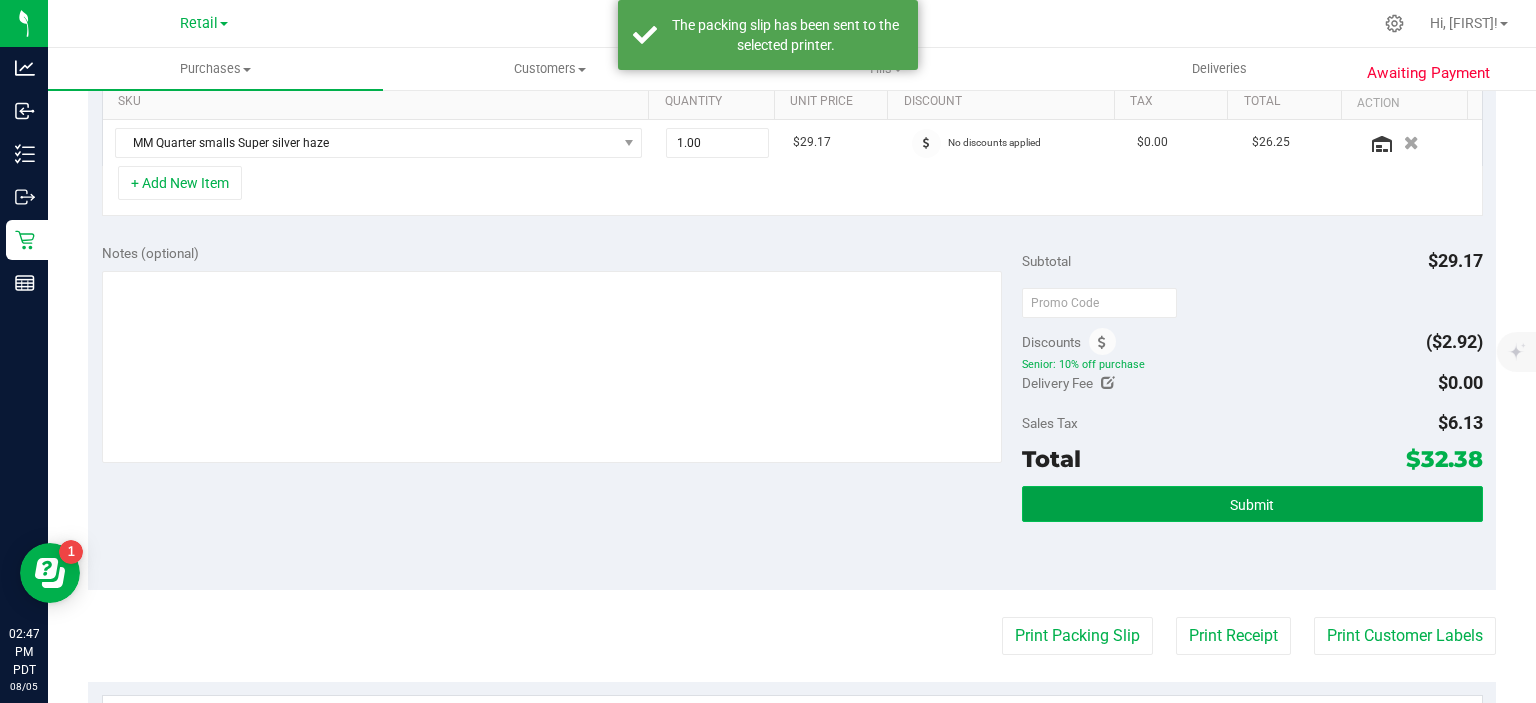 click on "Submit" at bounding box center (1252, 504) 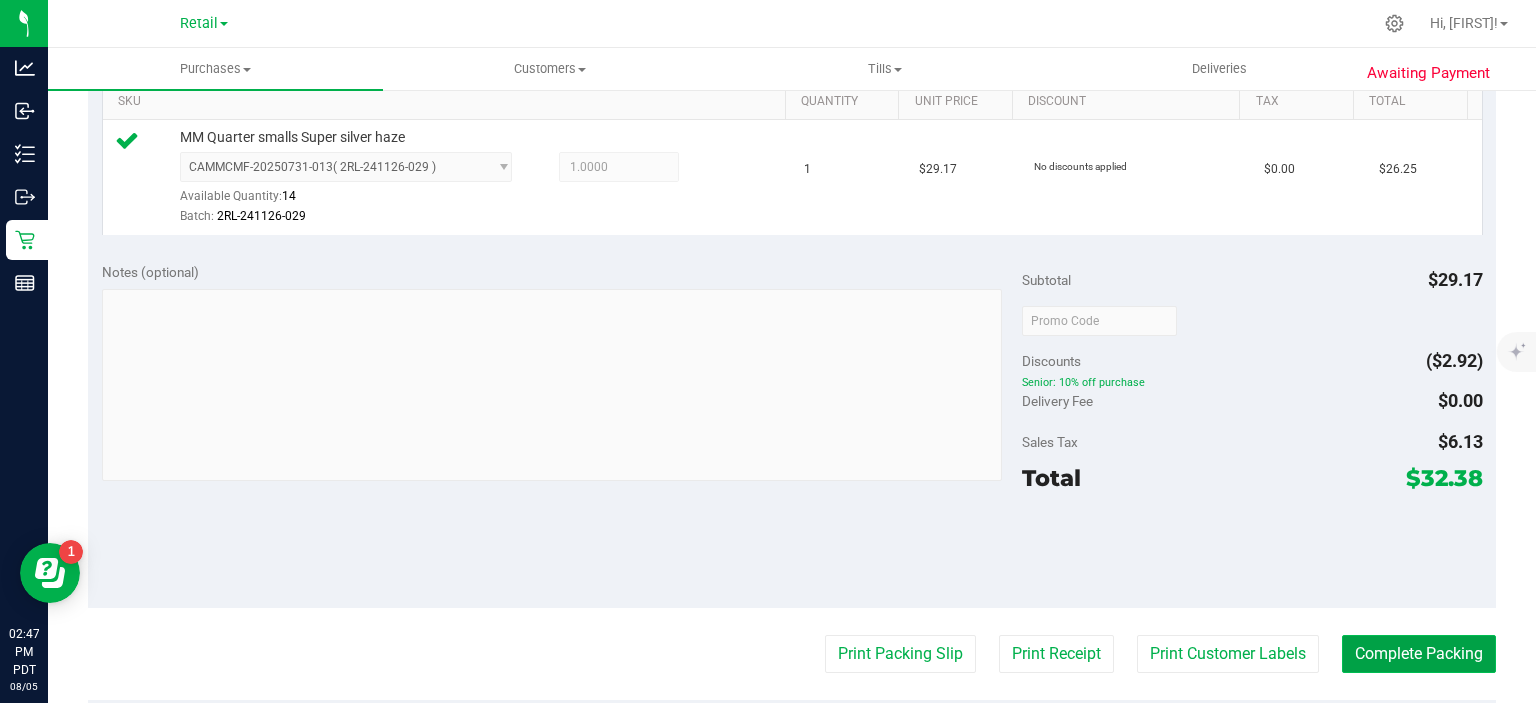 click on "Complete Packing" at bounding box center (1419, 654) 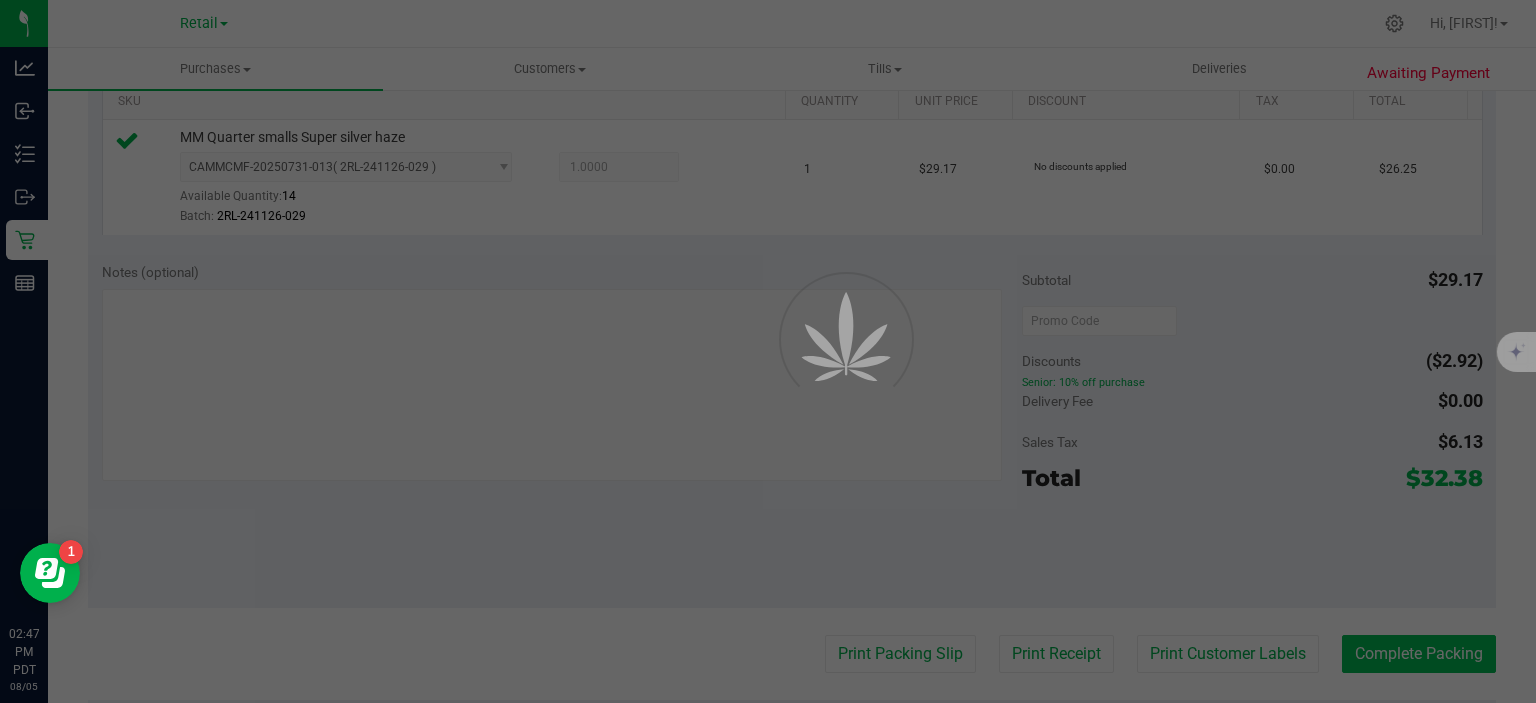 scroll, scrollTop: 0, scrollLeft: 0, axis: both 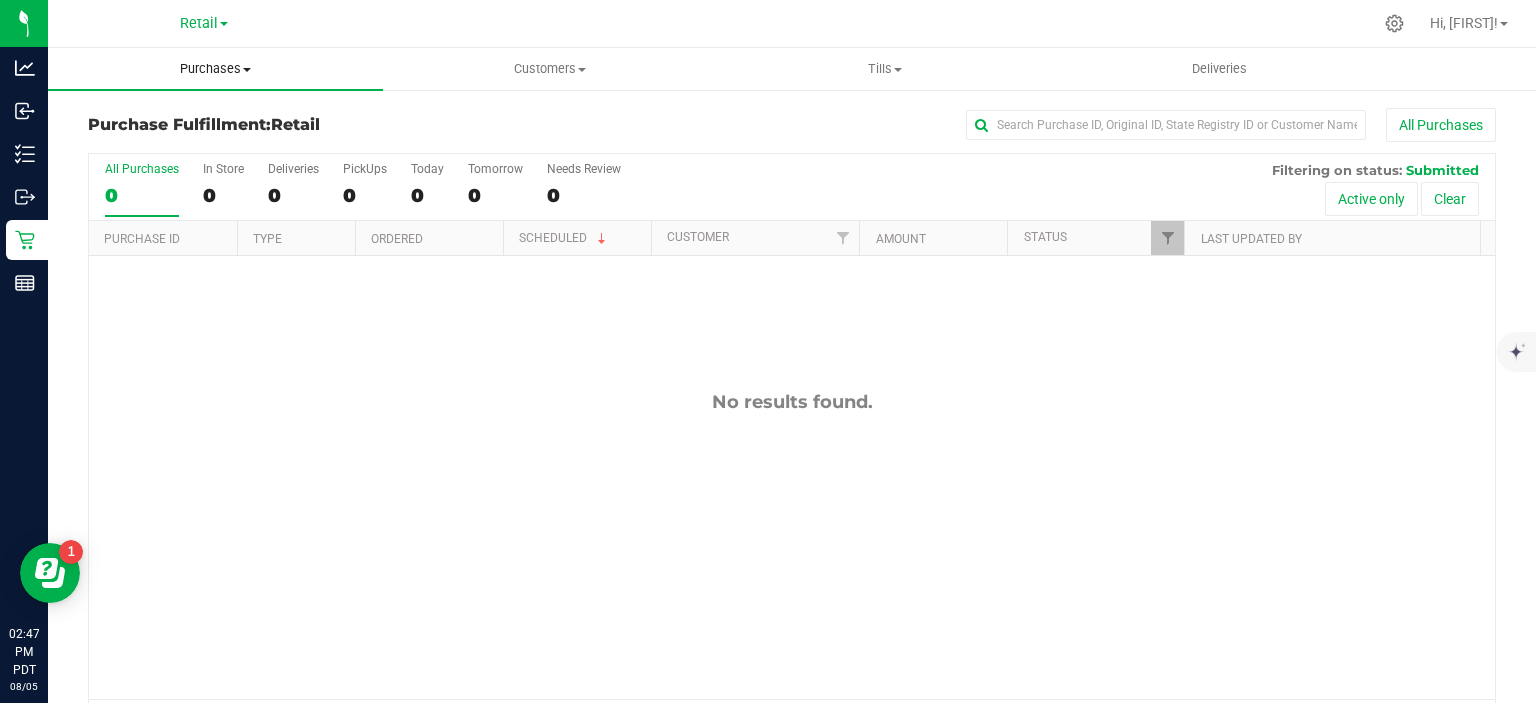 click on "Purchases" at bounding box center [215, 69] 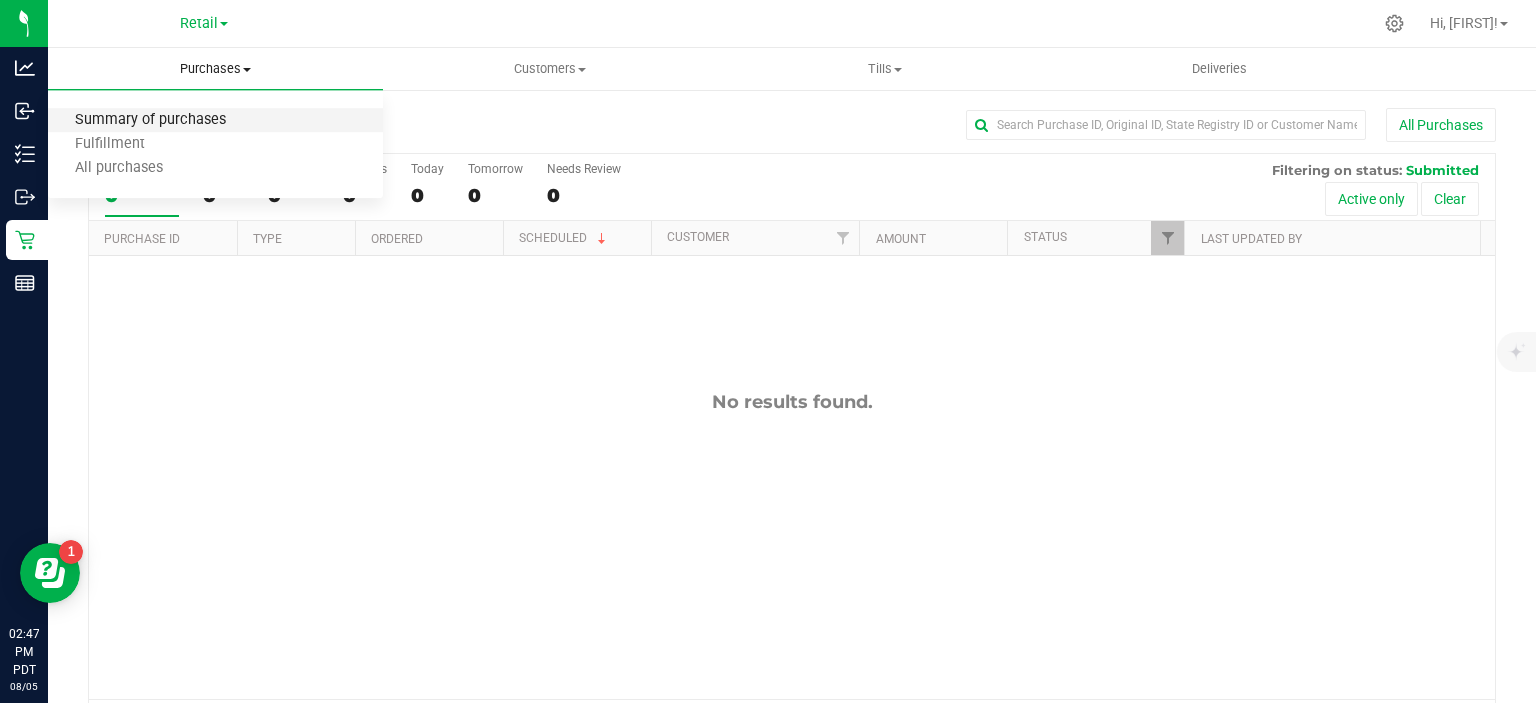 click on "Summary of purchases" at bounding box center (150, 120) 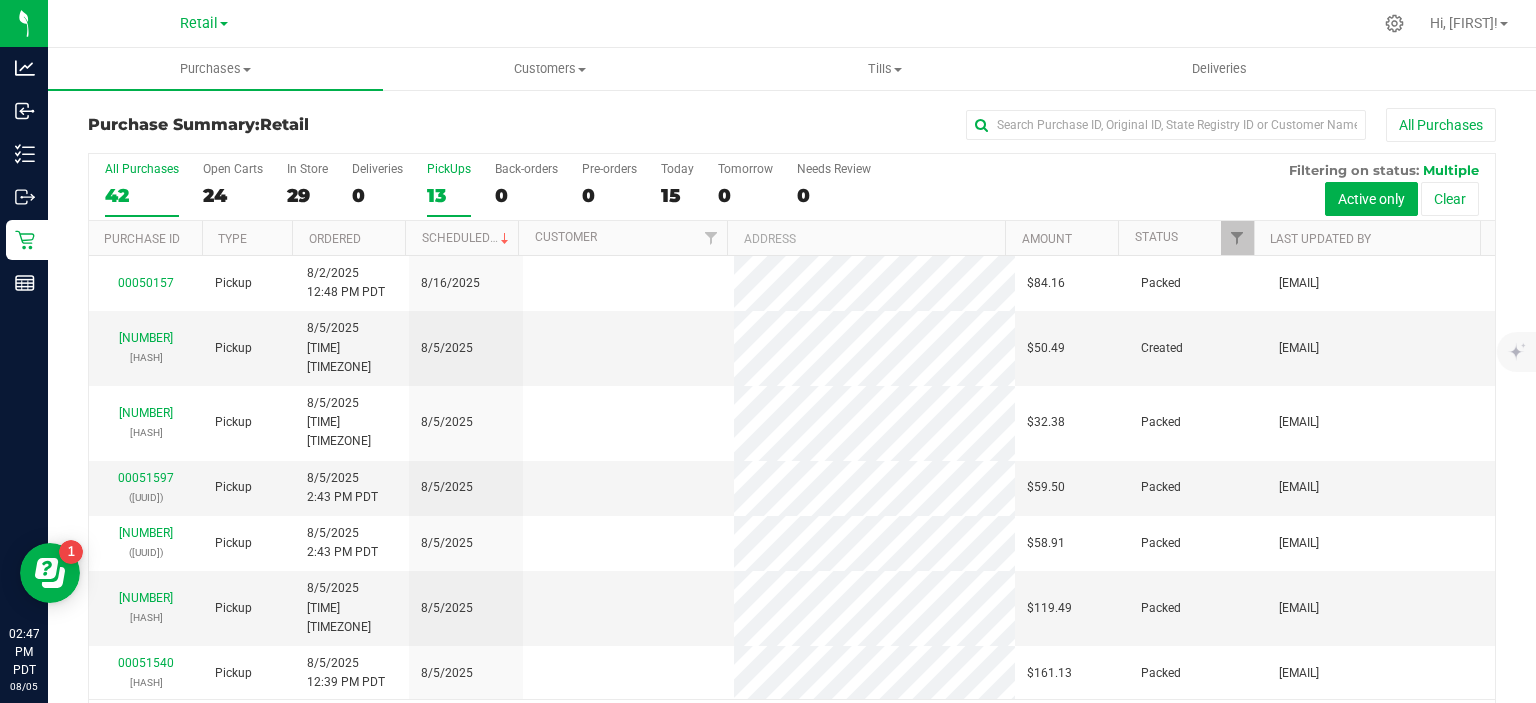 click on "13" at bounding box center (449, 195) 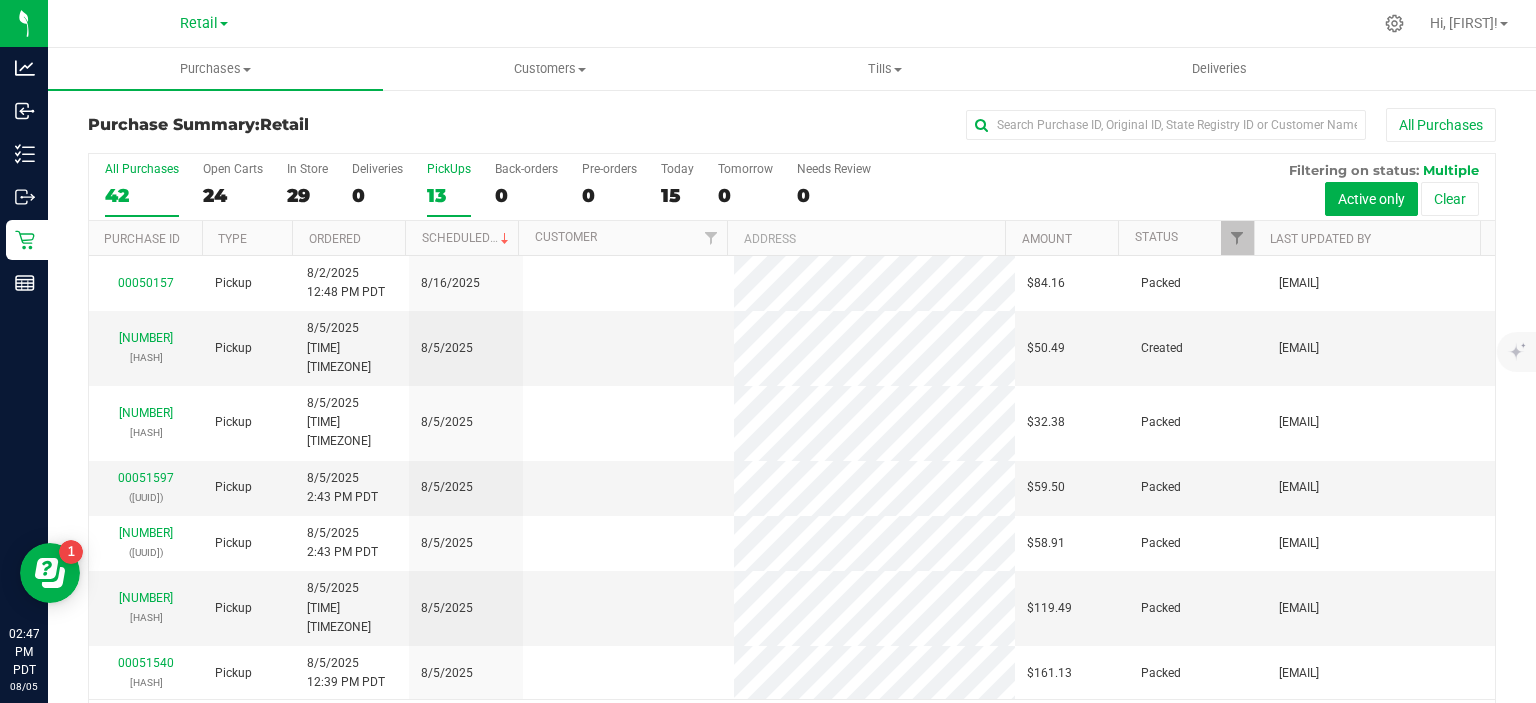 click on "PickUps
13" at bounding box center [0, 0] 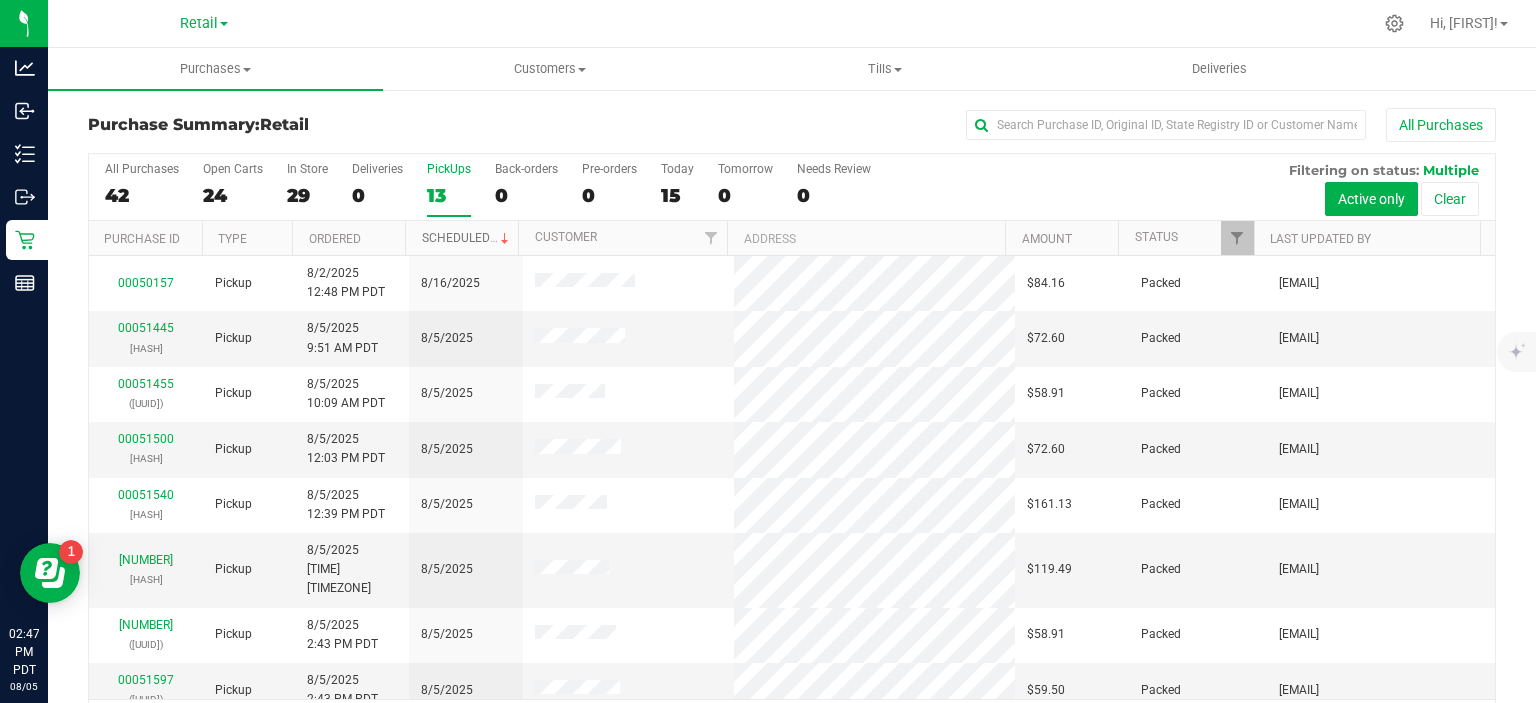 click on "Scheduled" at bounding box center (467, 238) 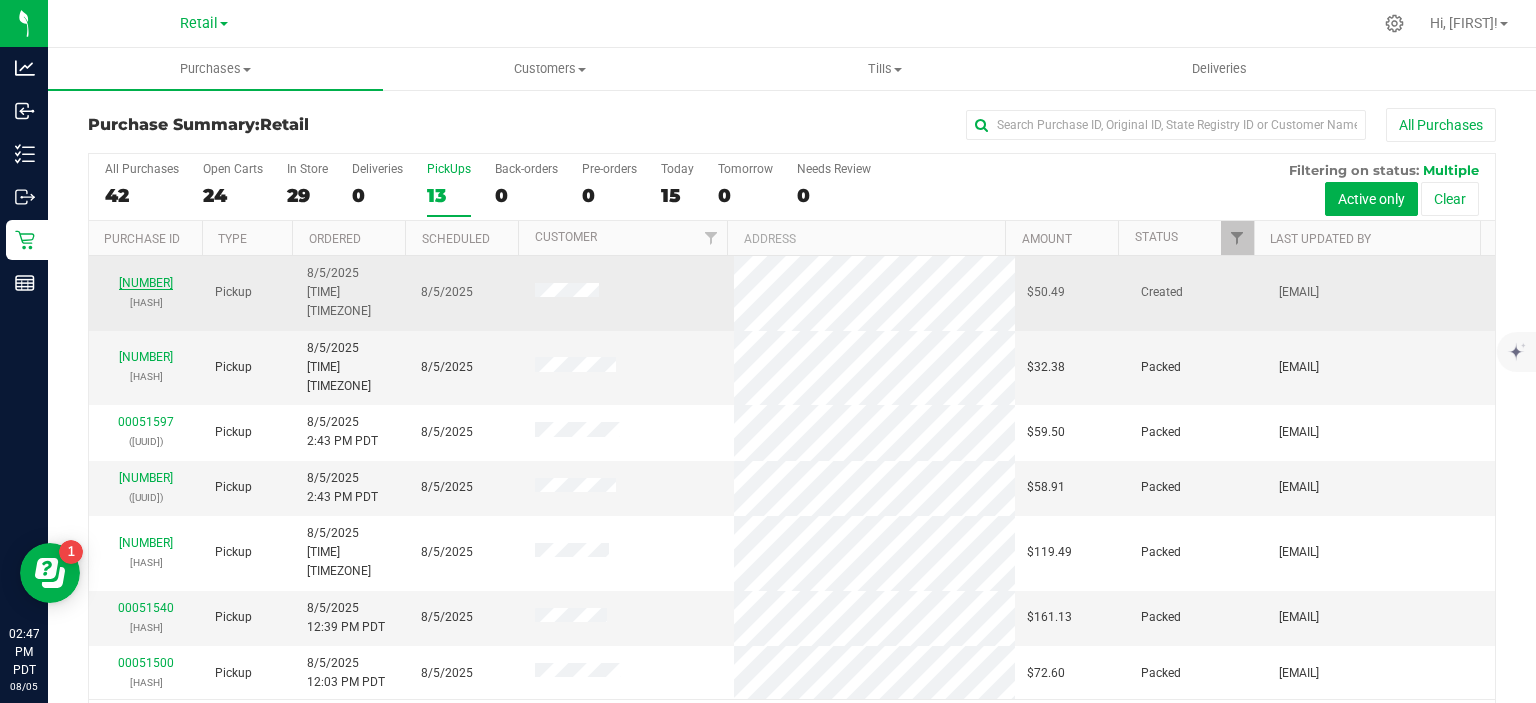 click on "[NUMBER]" at bounding box center [146, 283] 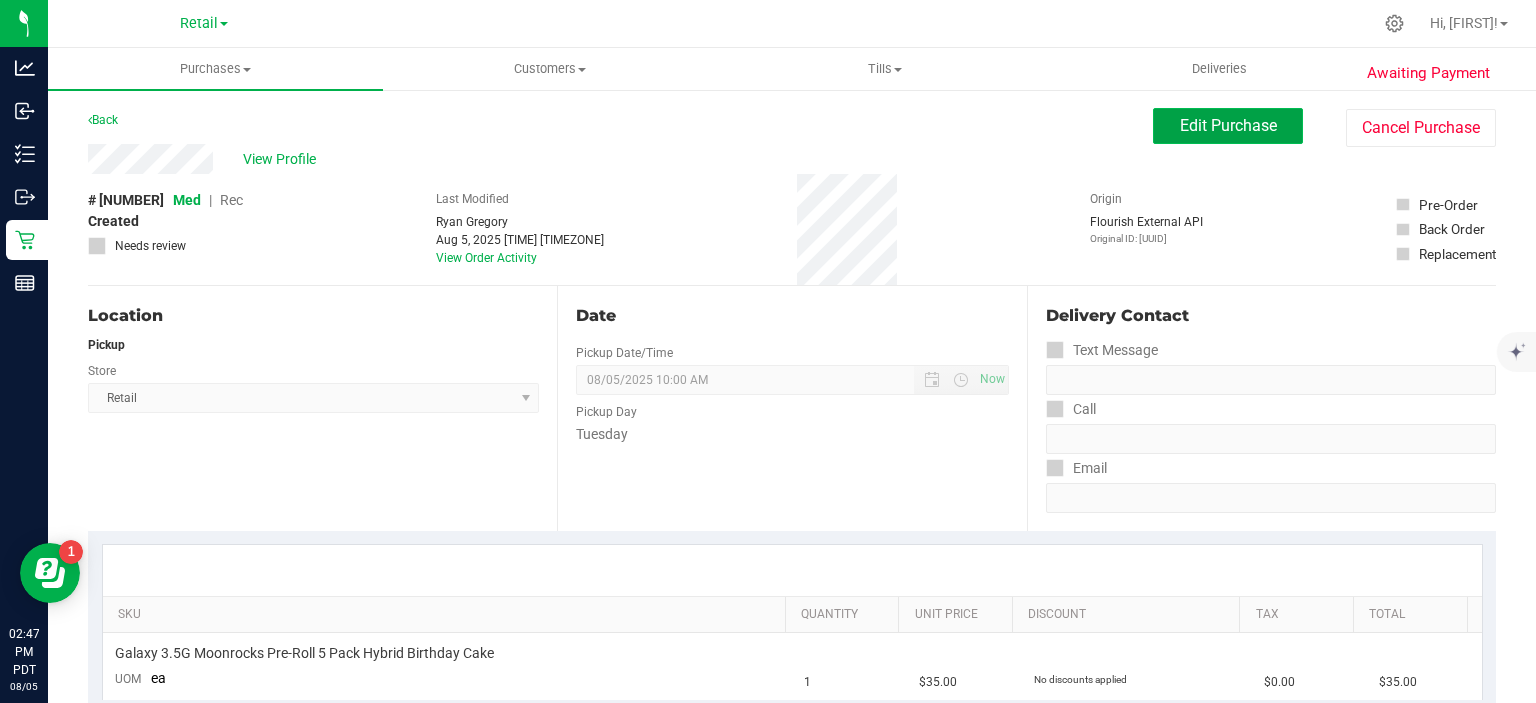 click on "Edit Purchase" at bounding box center [1228, 125] 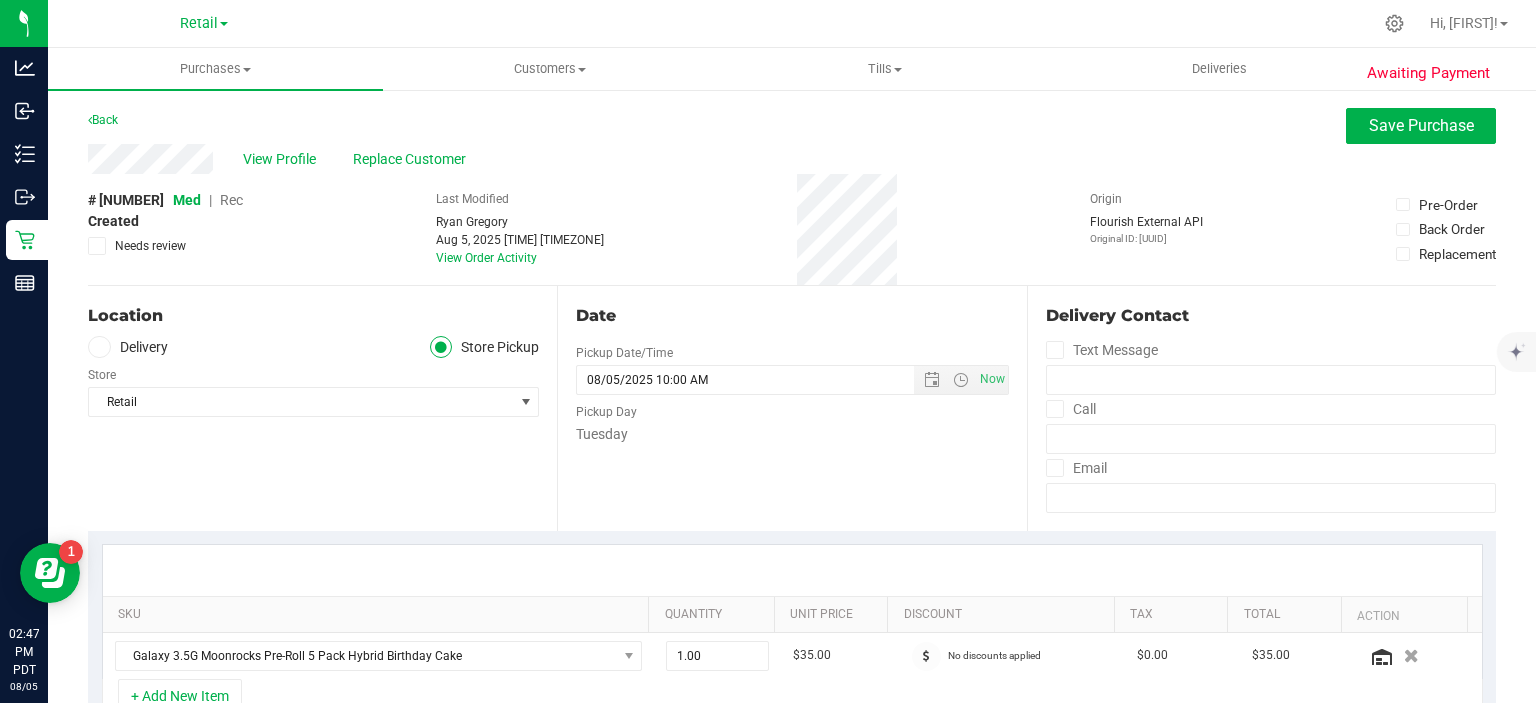 click on "Rec" at bounding box center [231, 200] 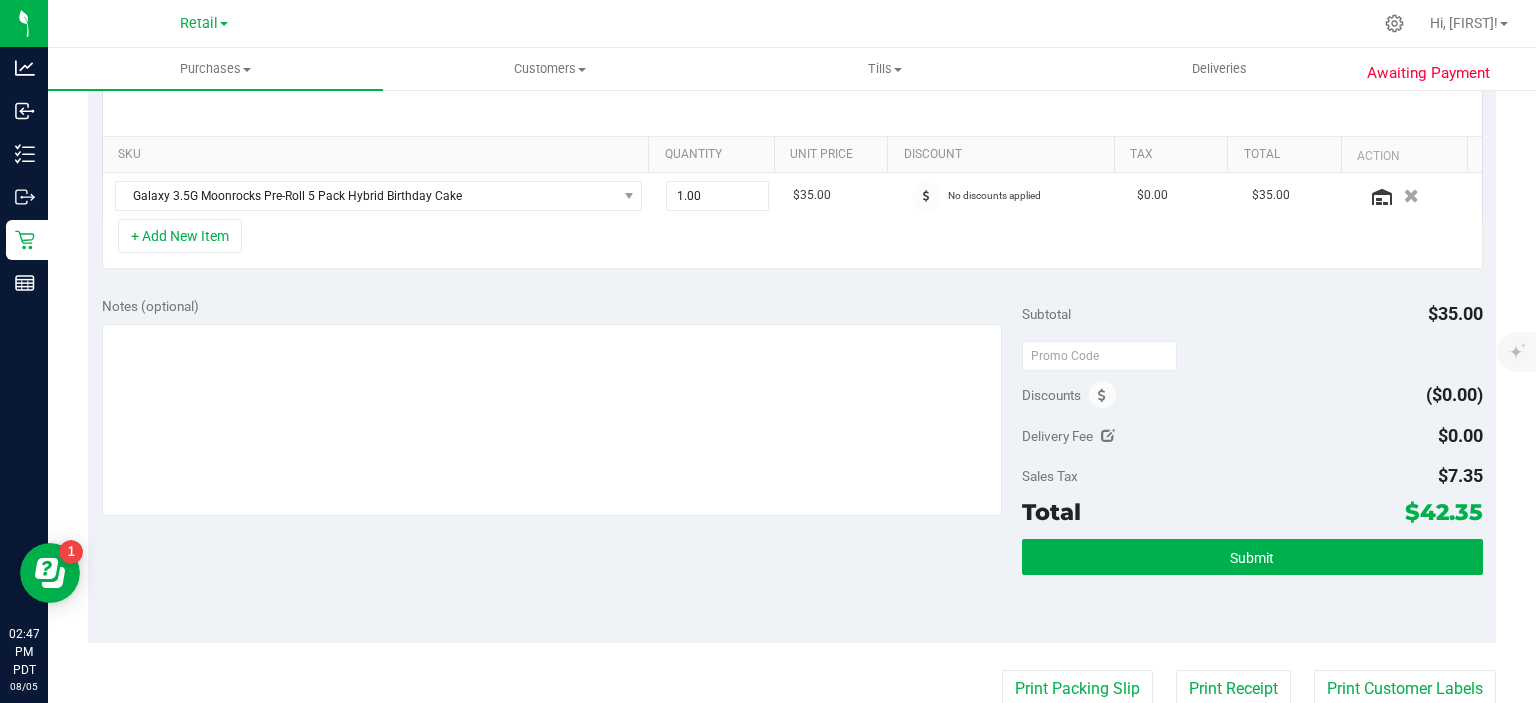 scroll, scrollTop: 479, scrollLeft: 0, axis: vertical 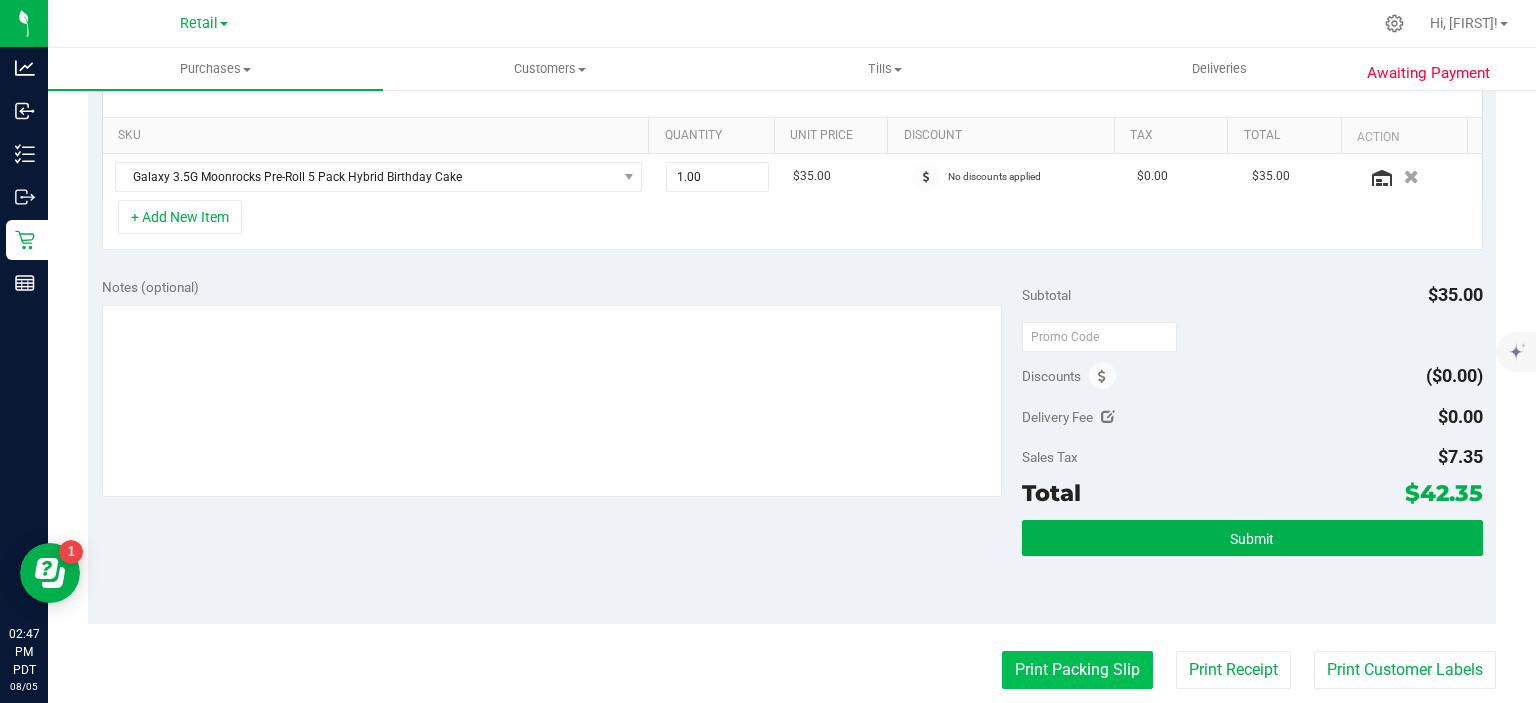 click on "Print Packing Slip" at bounding box center [1077, 670] 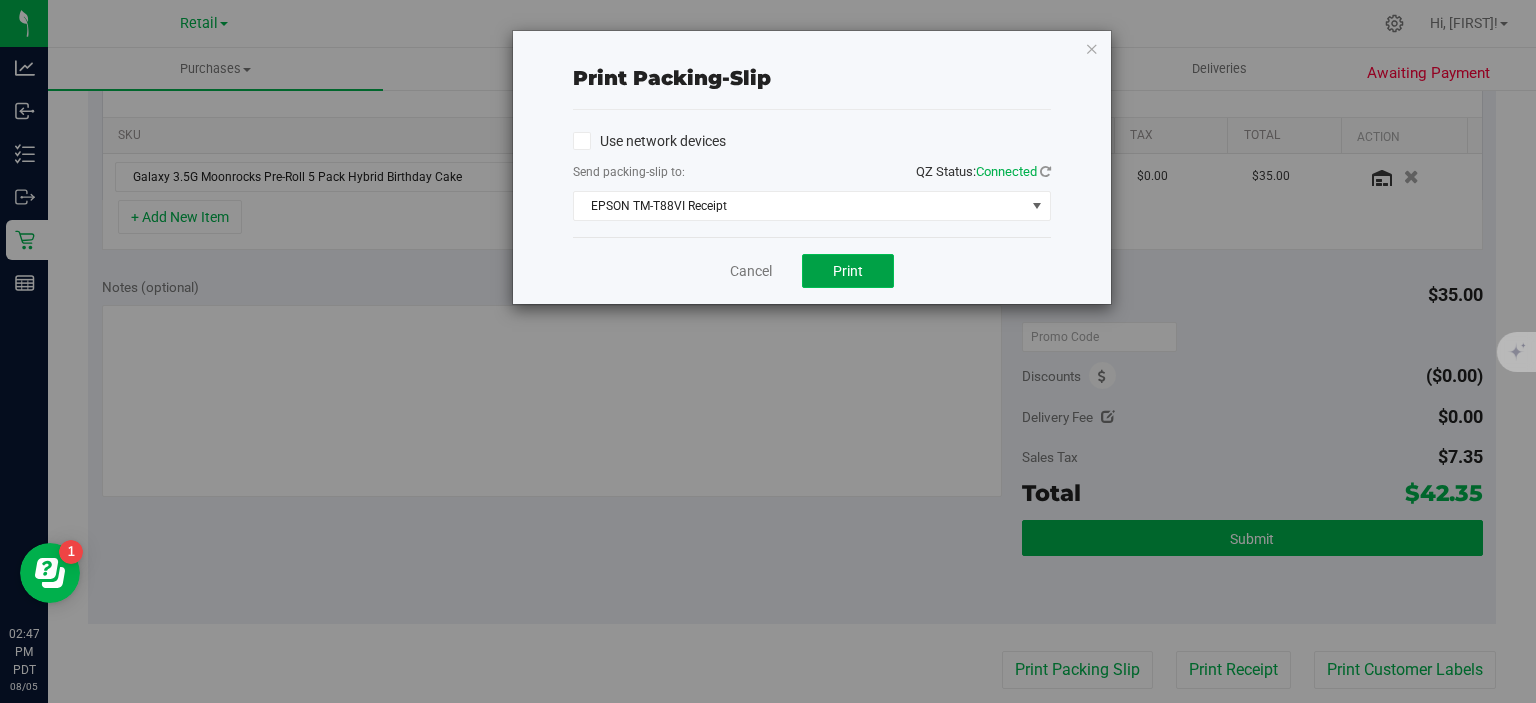 click on "Print" at bounding box center (848, 271) 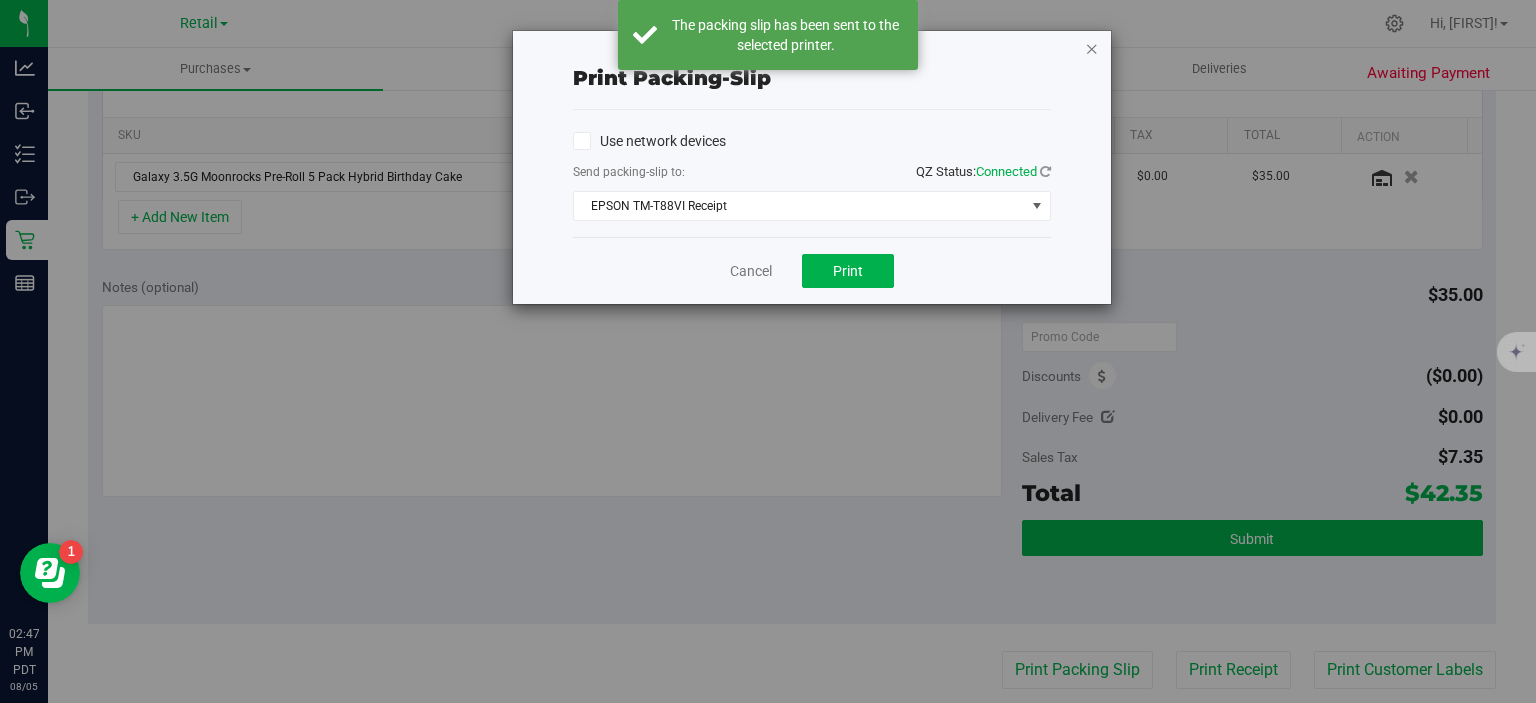 click at bounding box center (1092, 48) 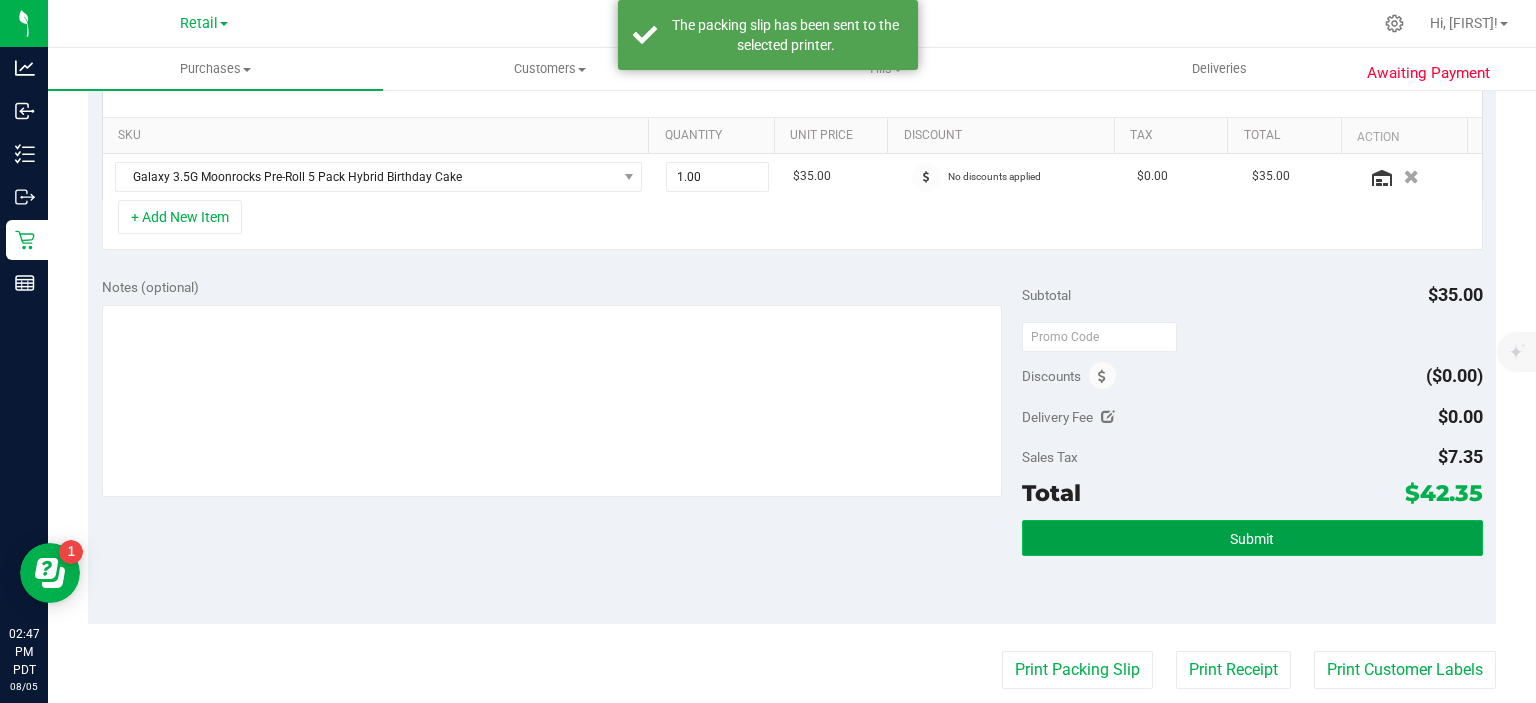 click on "Submit" at bounding box center [1252, 539] 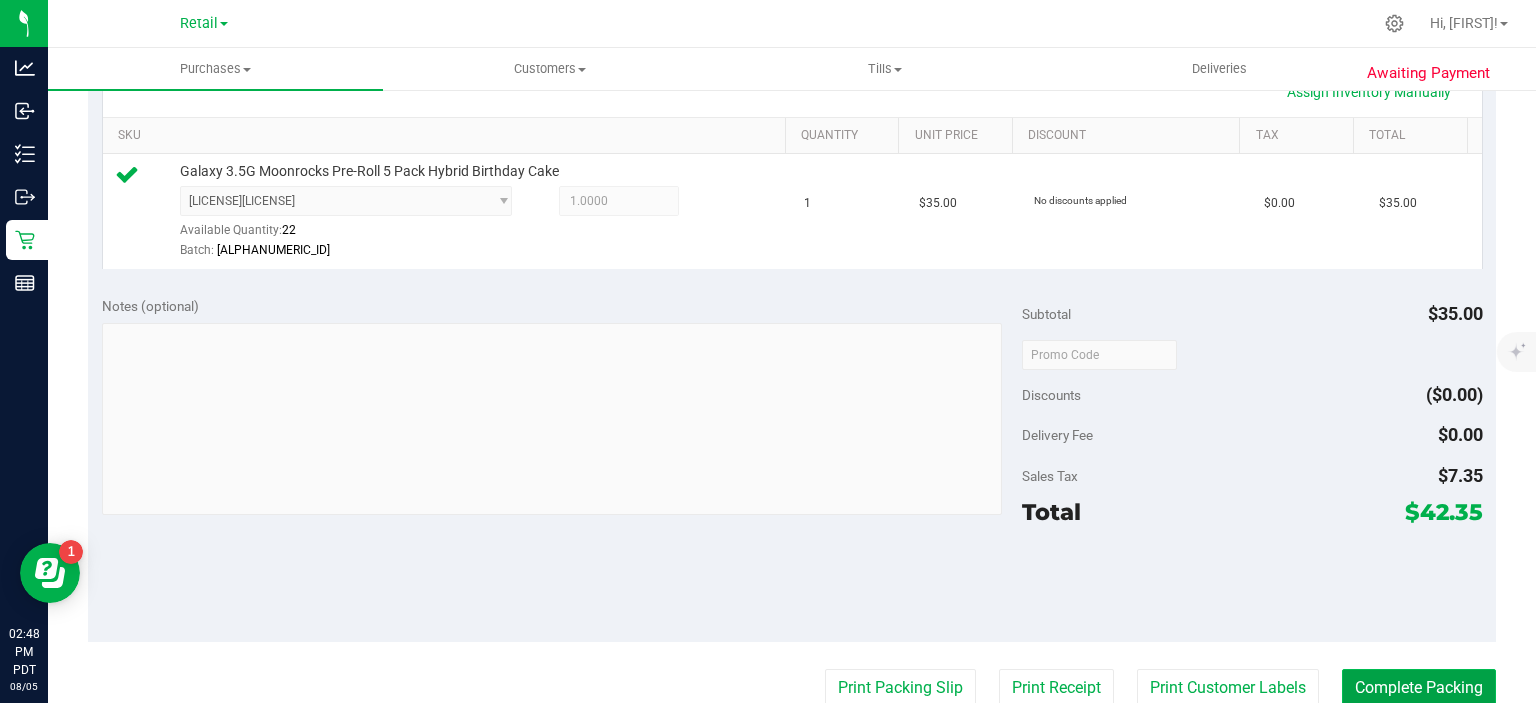 click on "Complete Packing" at bounding box center [1419, 688] 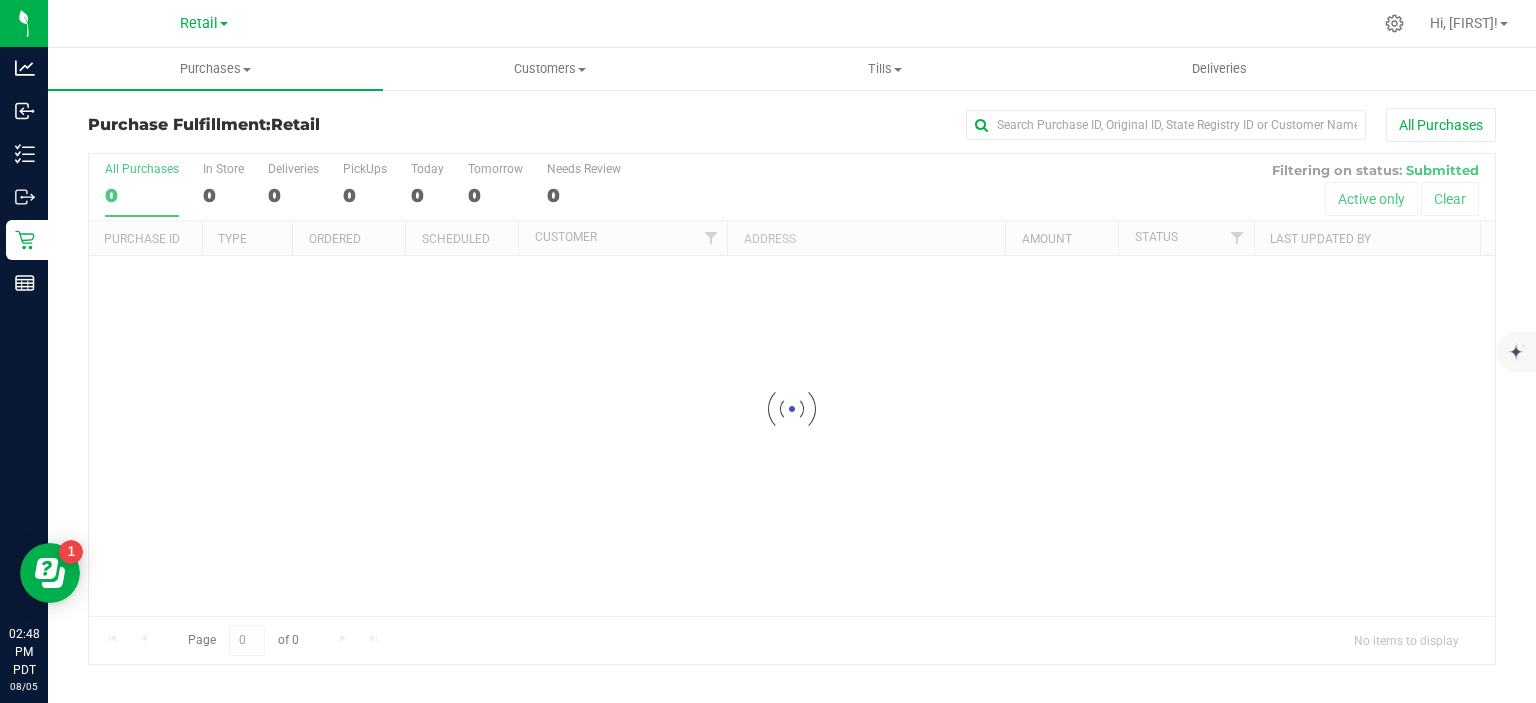 scroll, scrollTop: 0, scrollLeft: 0, axis: both 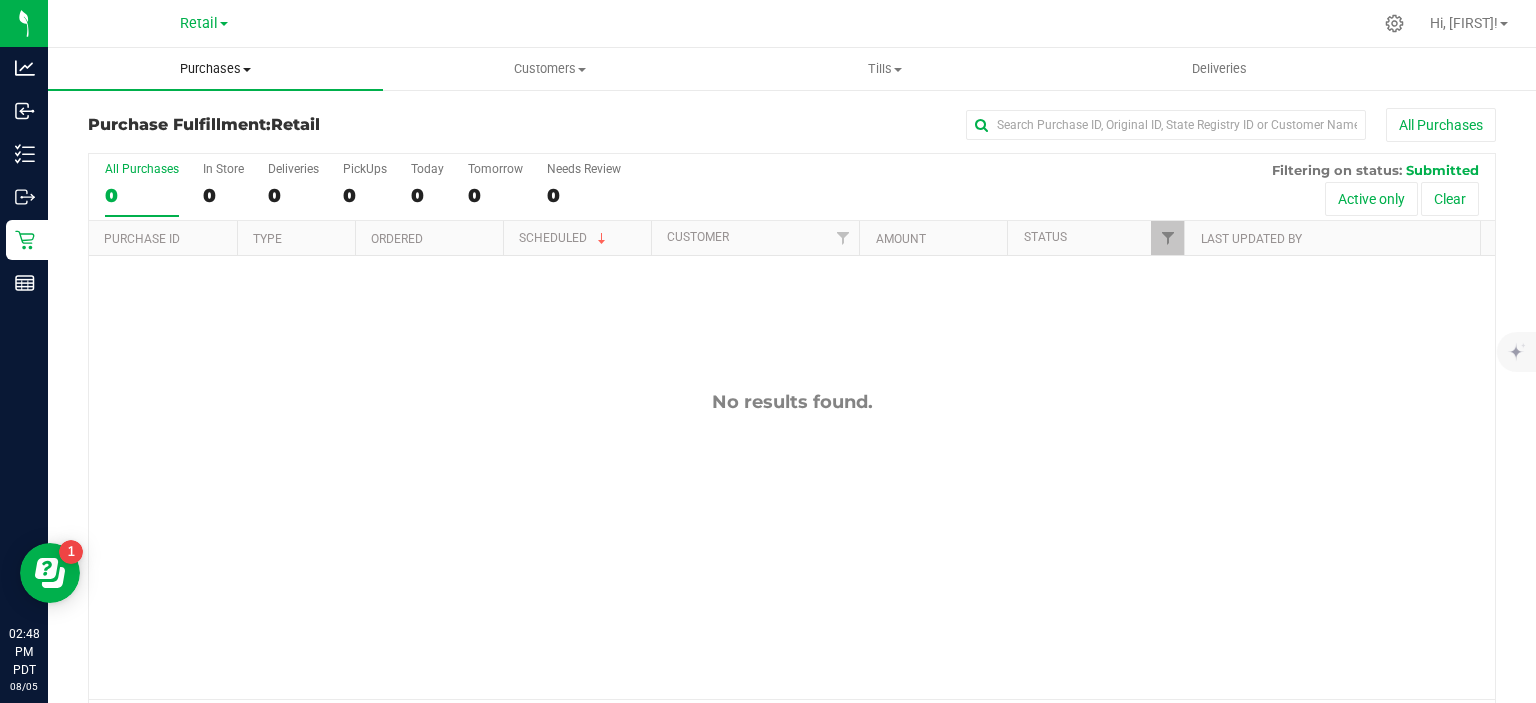 click on "Purchases" at bounding box center (215, 69) 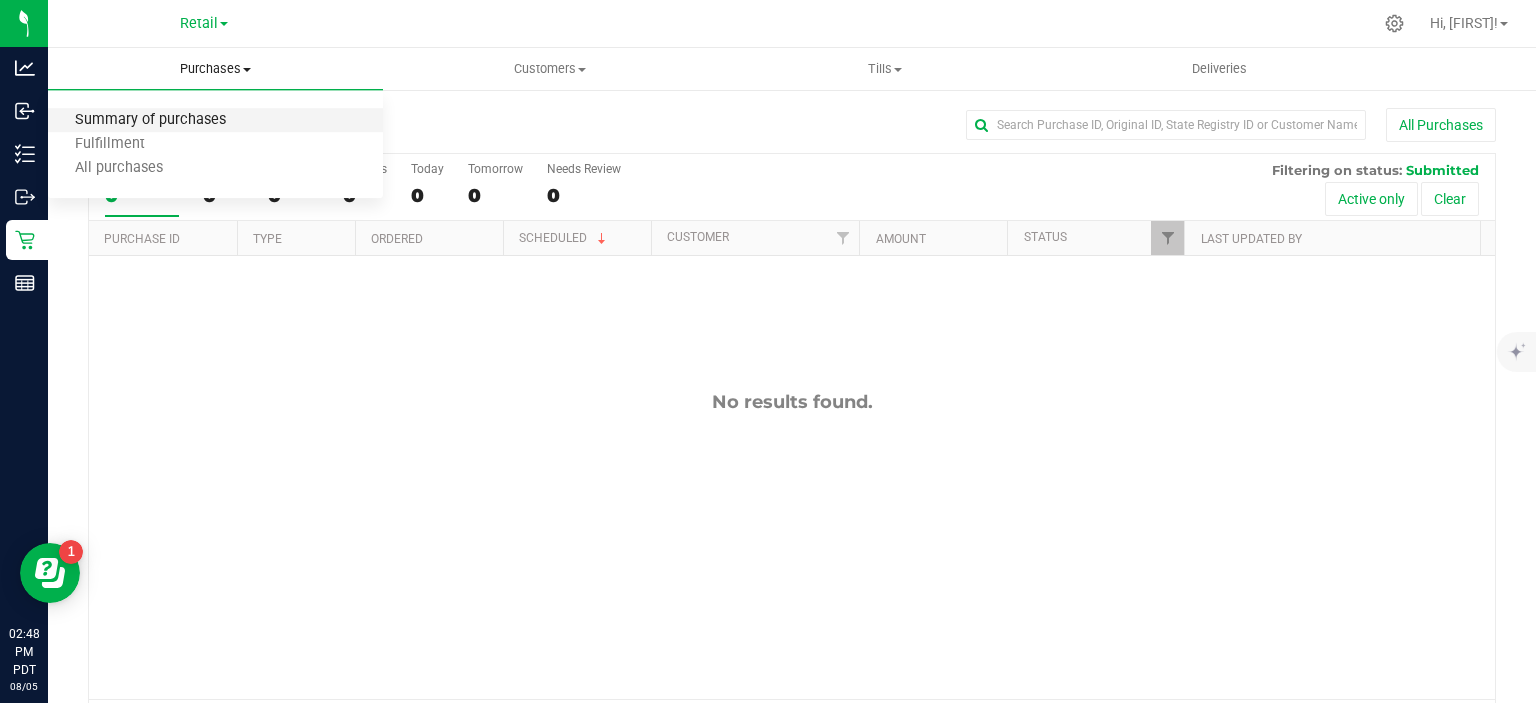 click on "Summary of purchases" at bounding box center (150, 120) 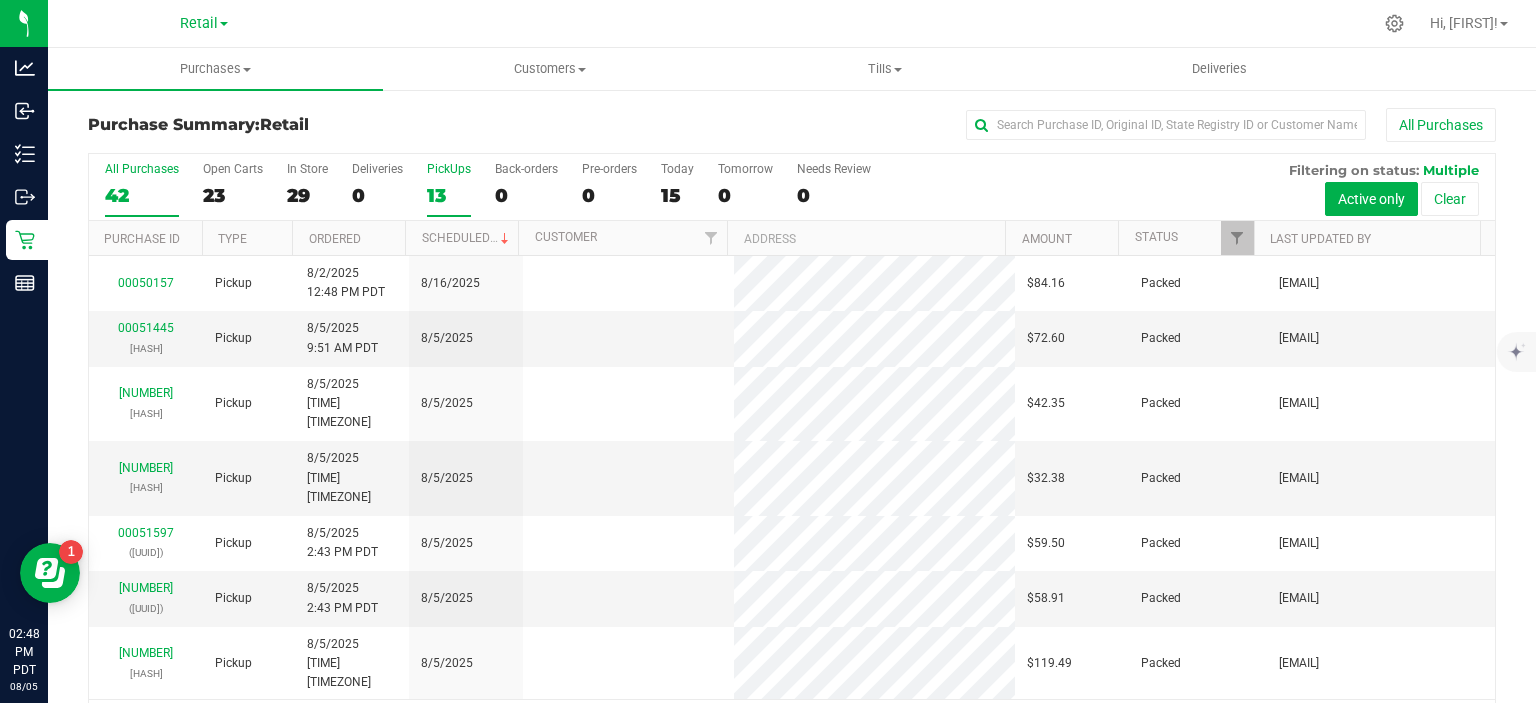 click on "13" at bounding box center (449, 195) 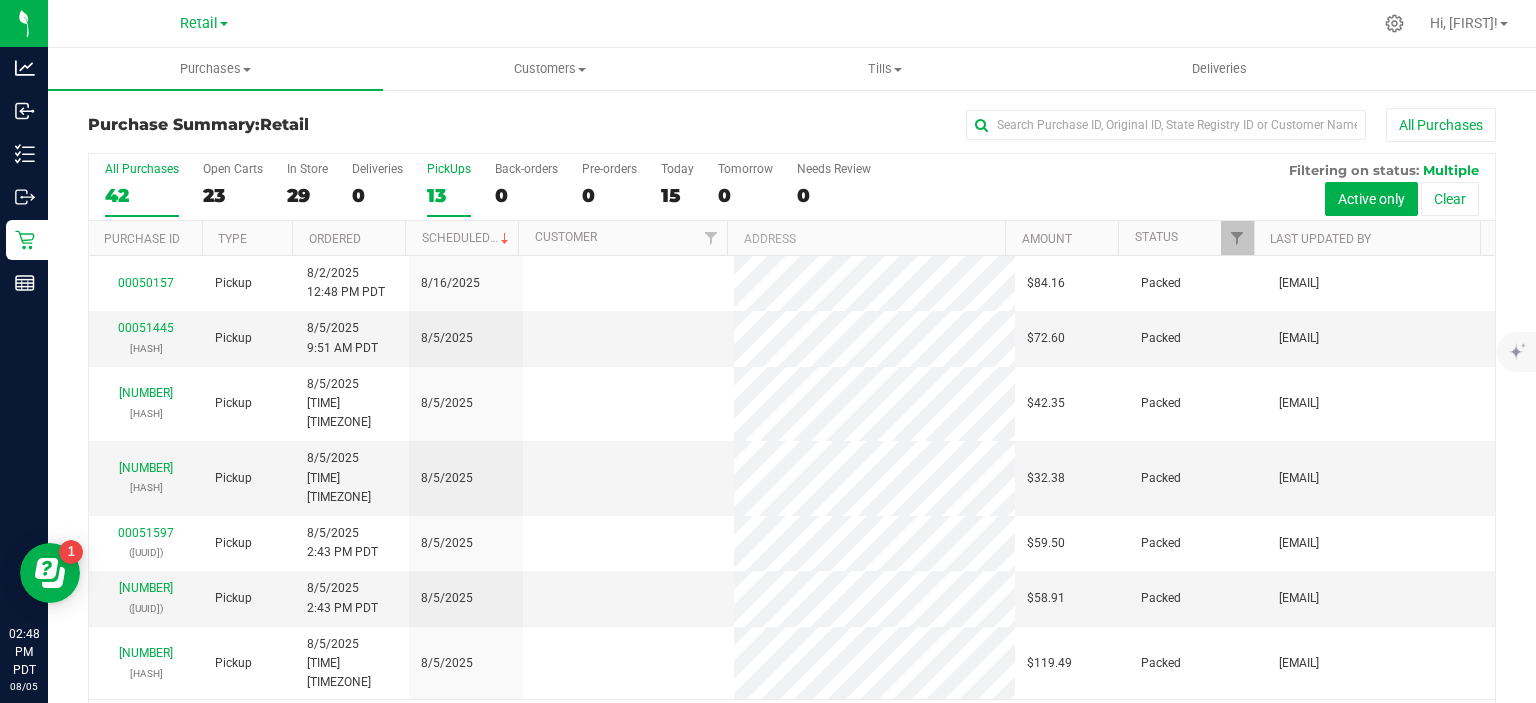 click on "PickUps
13" at bounding box center (0, 0) 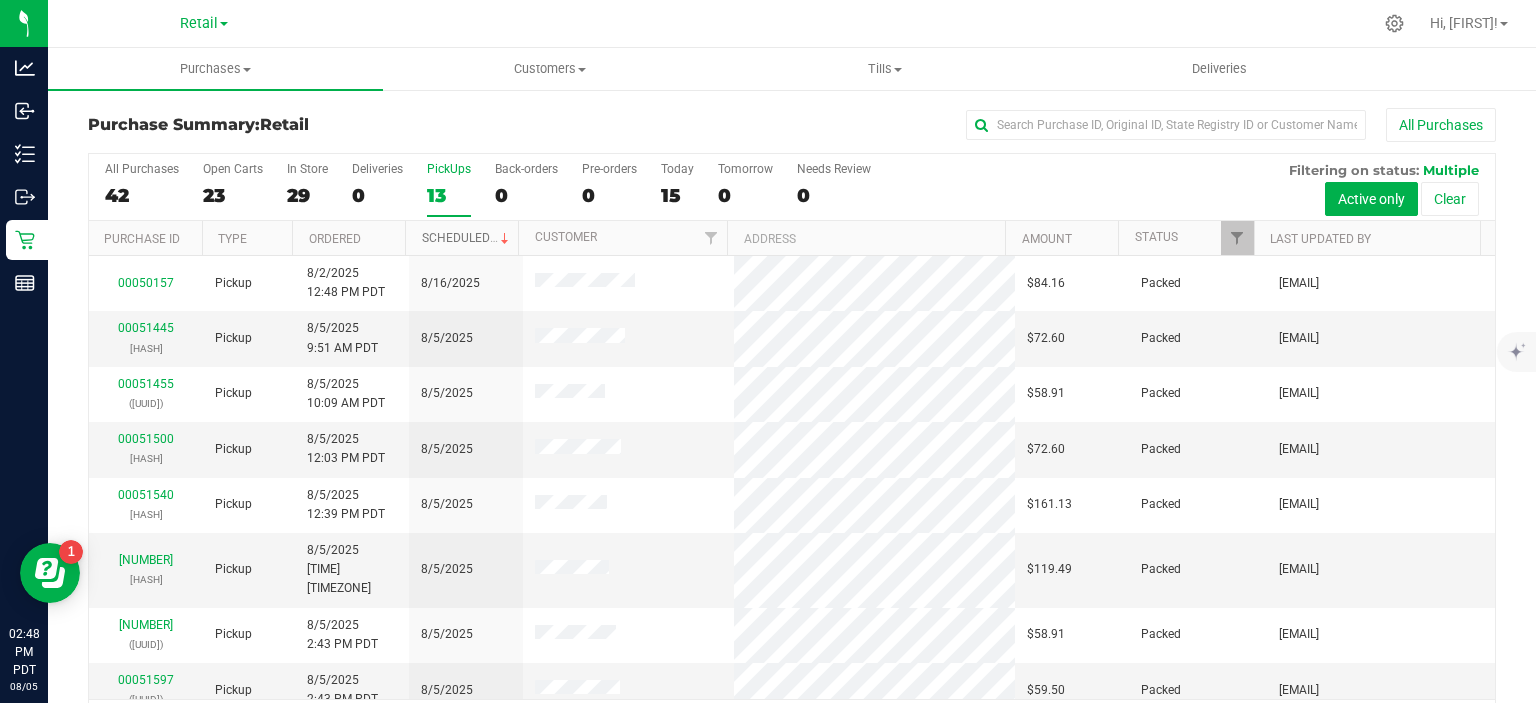 click on "Scheduled" at bounding box center [467, 238] 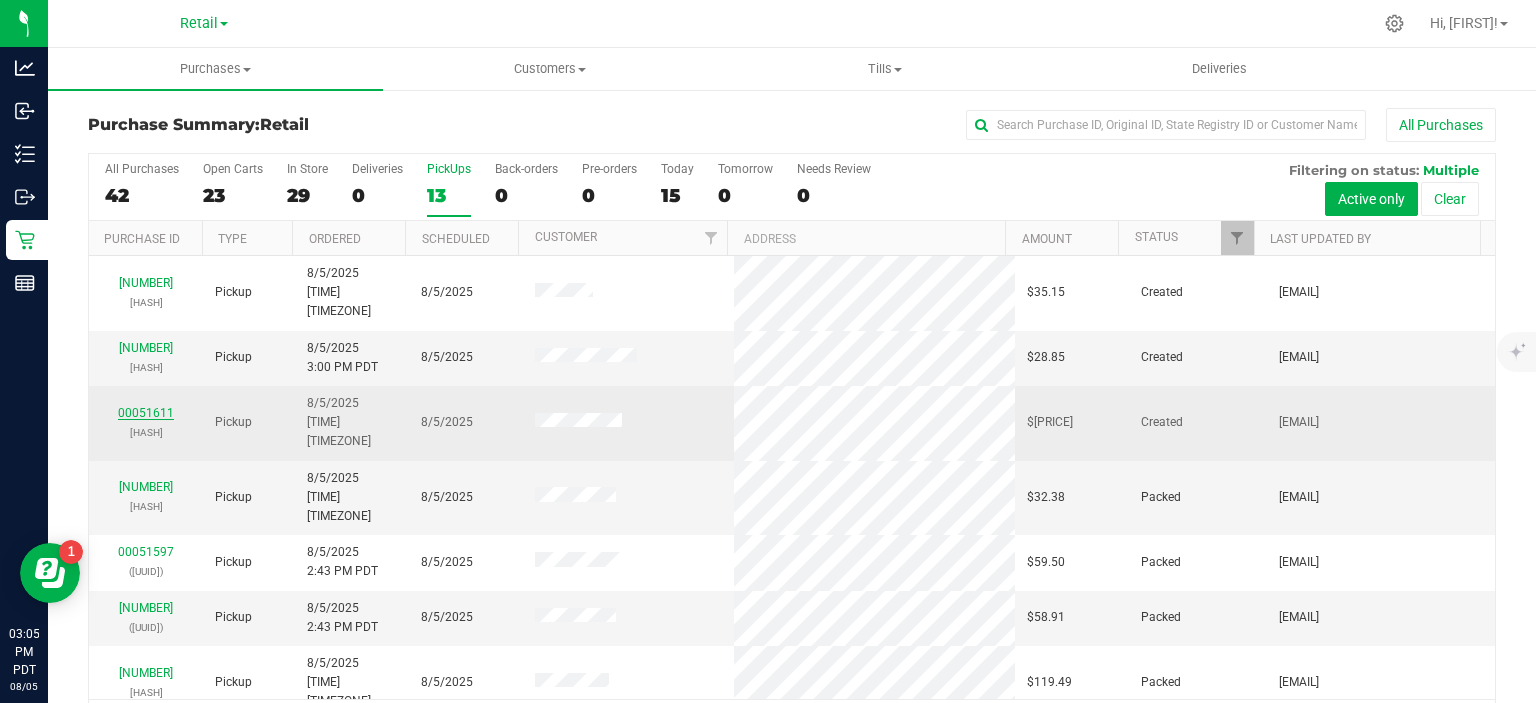 click on "00051611" at bounding box center (146, 413) 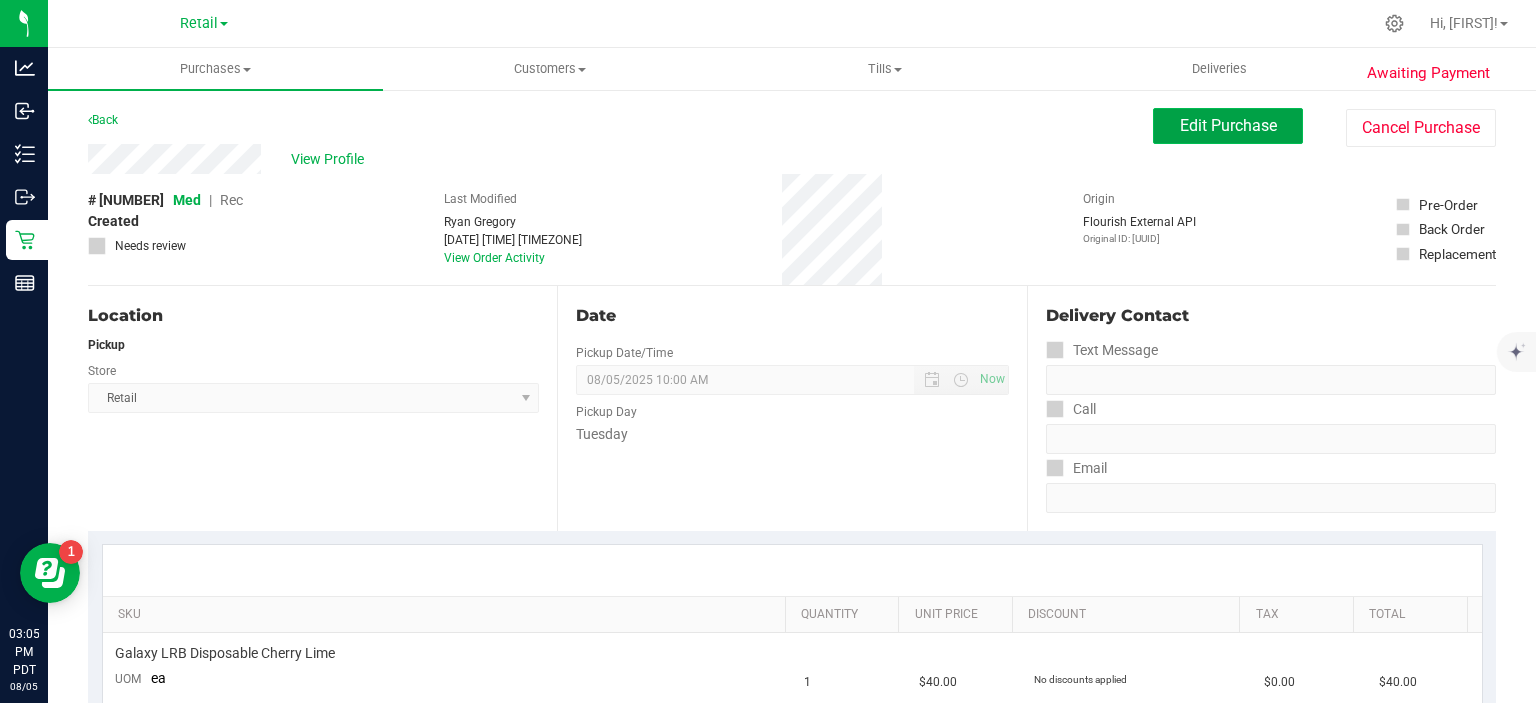 click on "Edit Purchase" at bounding box center (1228, 125) 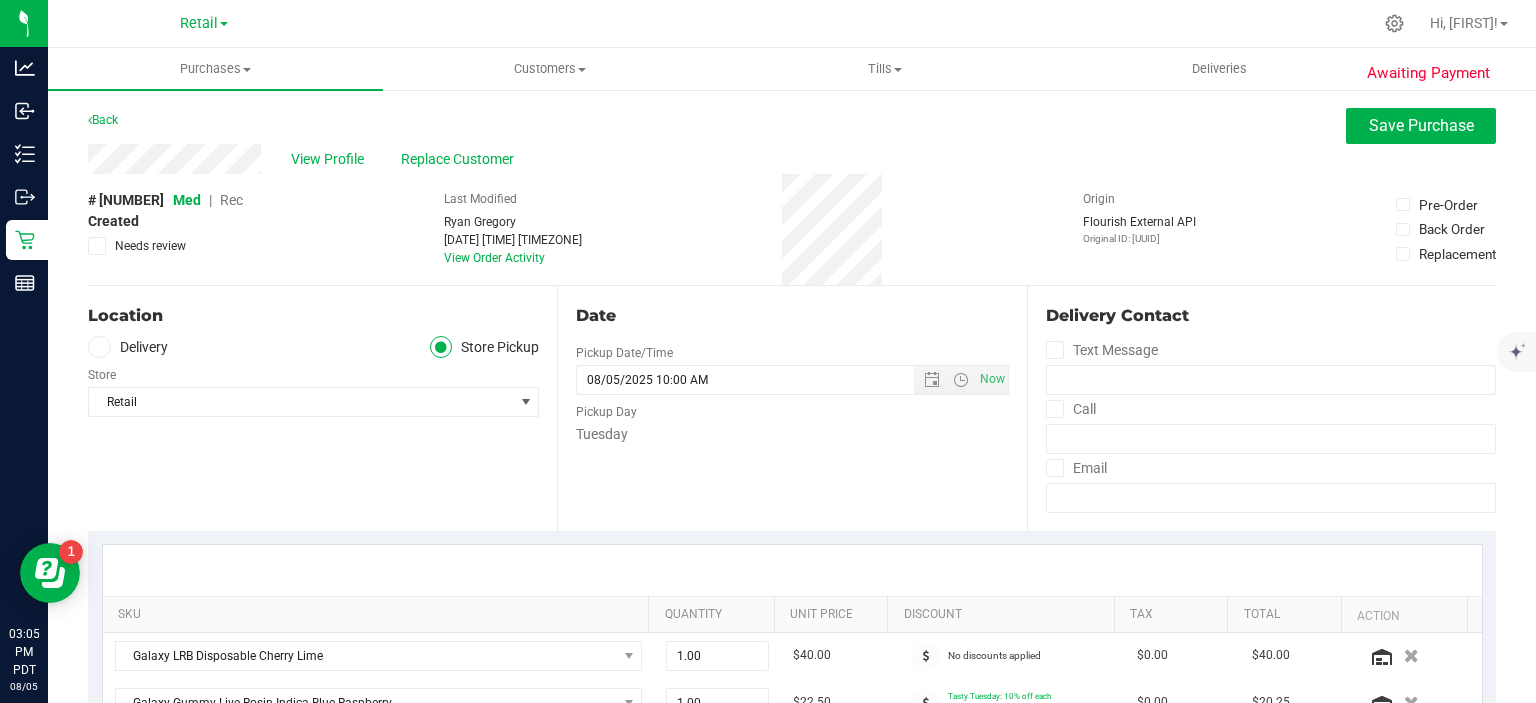click on "Rec" at bounding box center (231, 200) 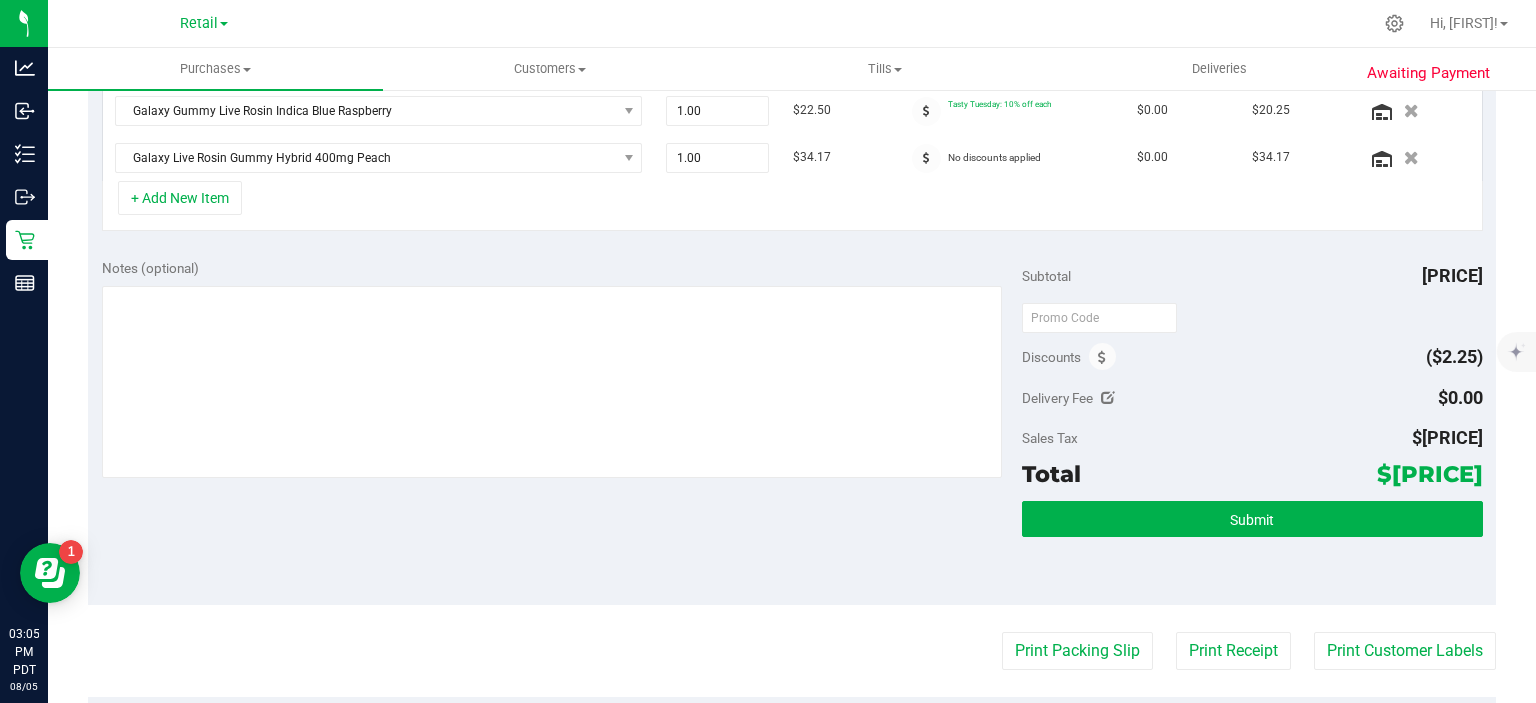 scroll, scrollTop: 602, scrollLeft: 0, axis: vertical 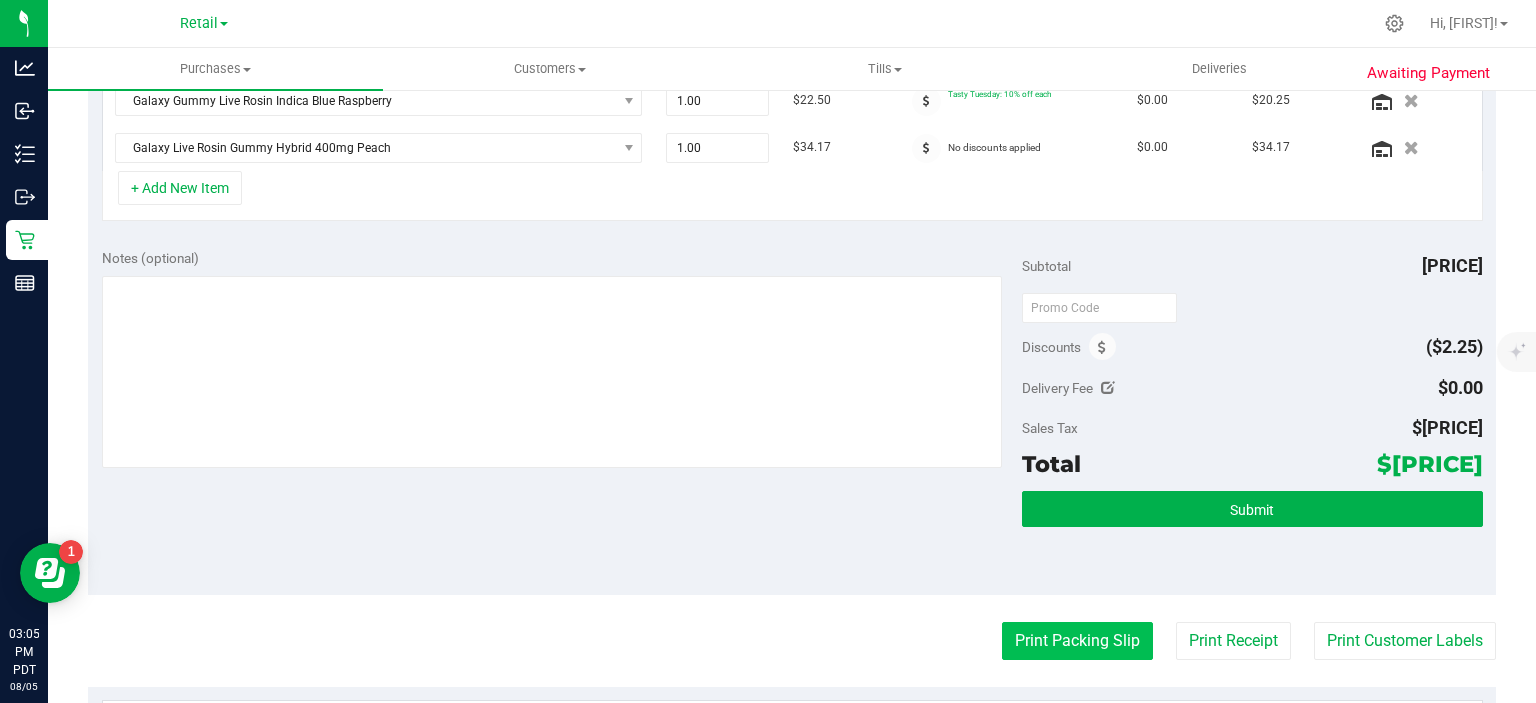 click on "Print Packing Slip" at bounding box center (1077, 641) 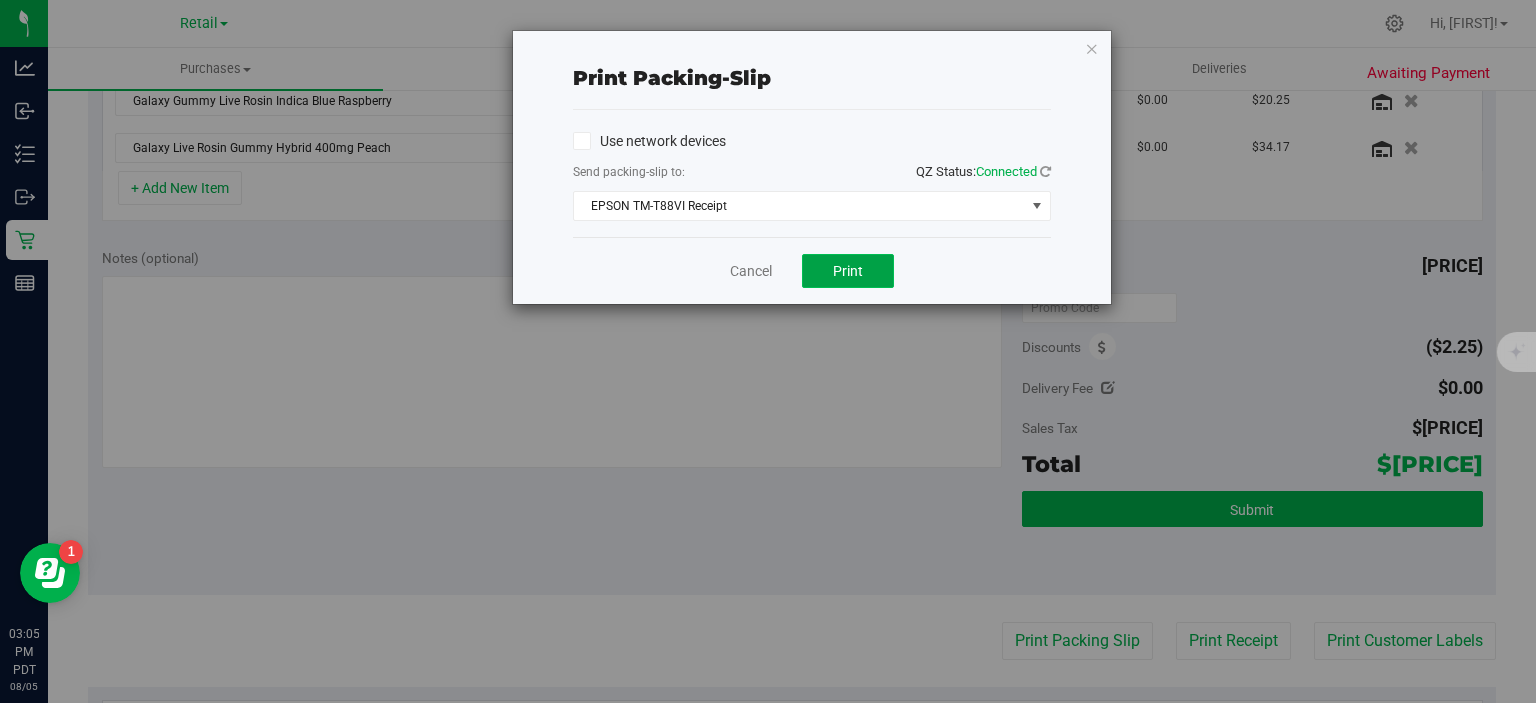 click on "Print" at bounding box center (848, 271) 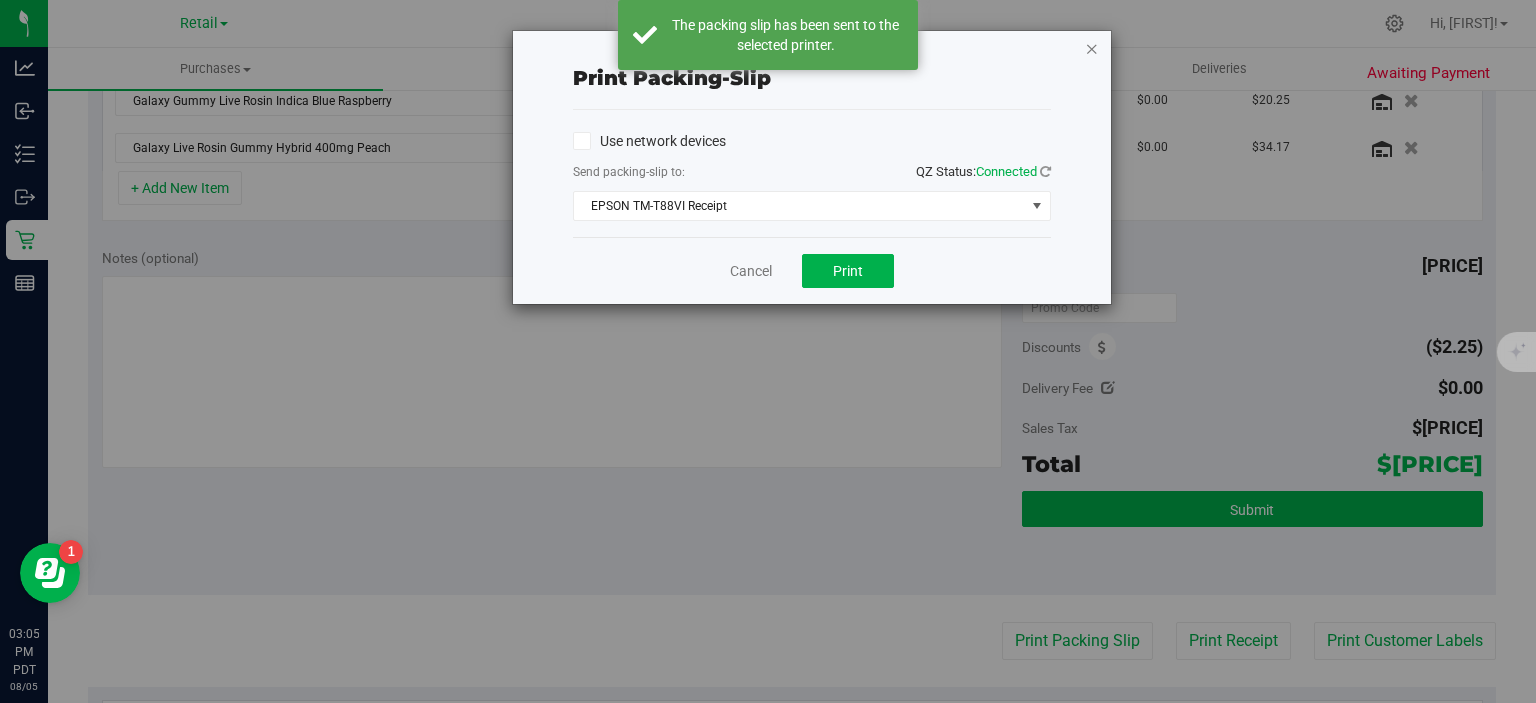 click at bounding box center (1092, 48) 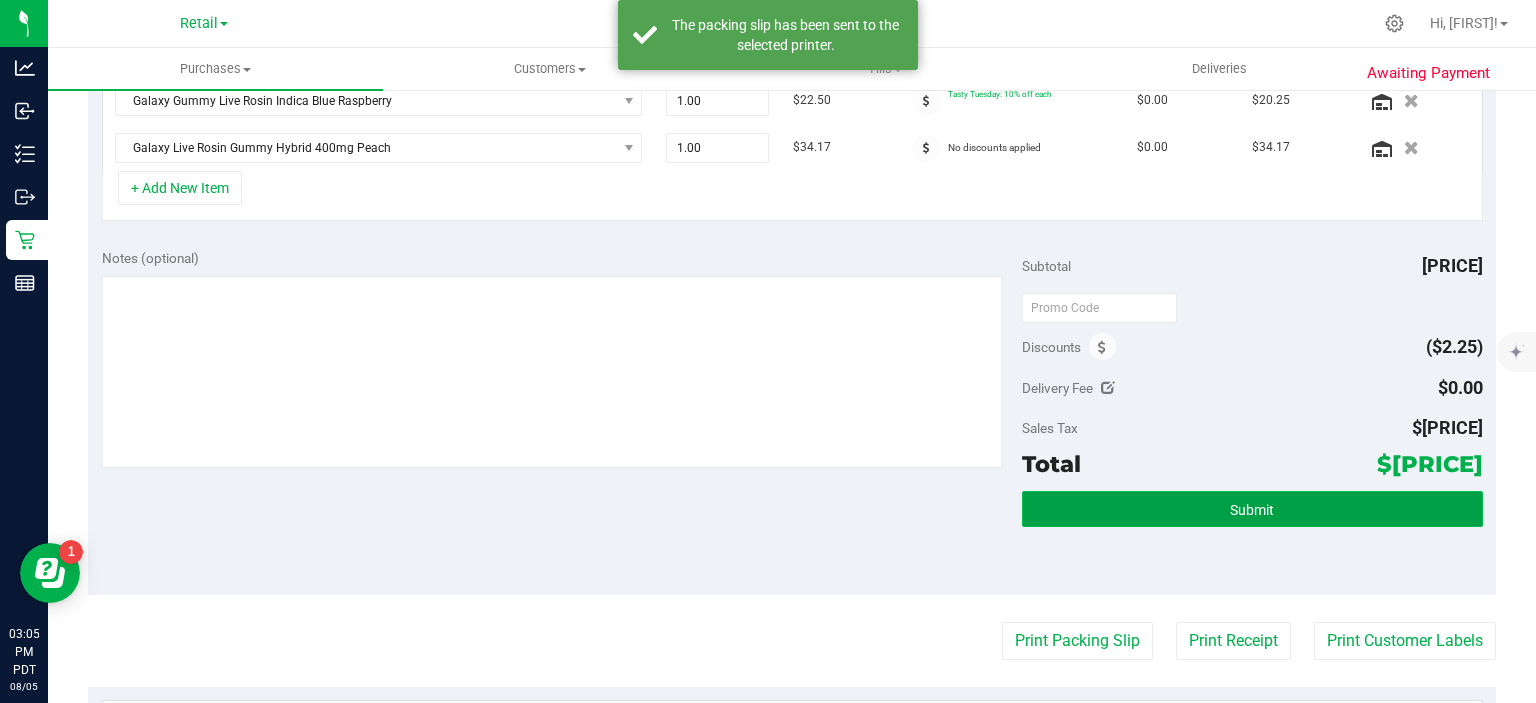 click on "Submit" at bounding box center [1252, 509] 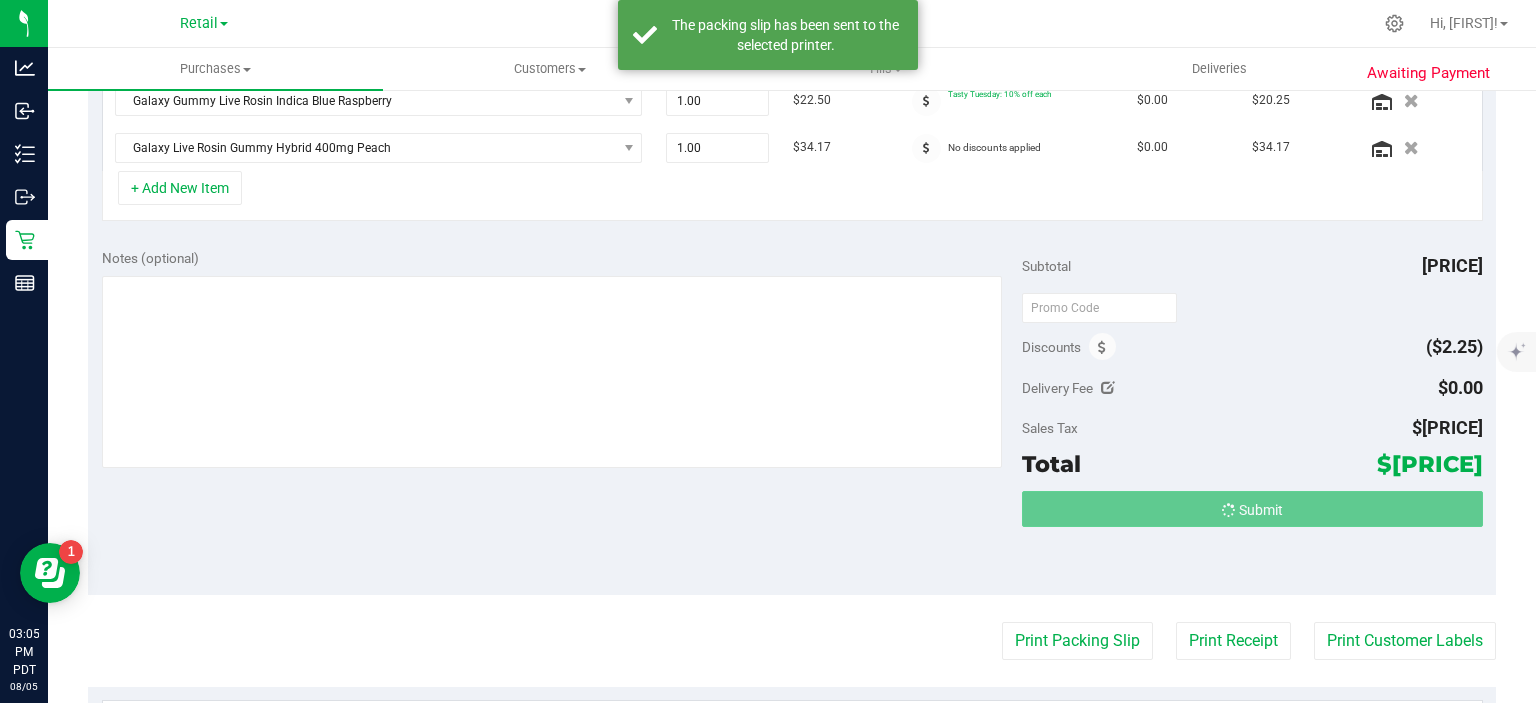 scroll, scrollTop: 571, scrollLeft: 0, axis: vertical 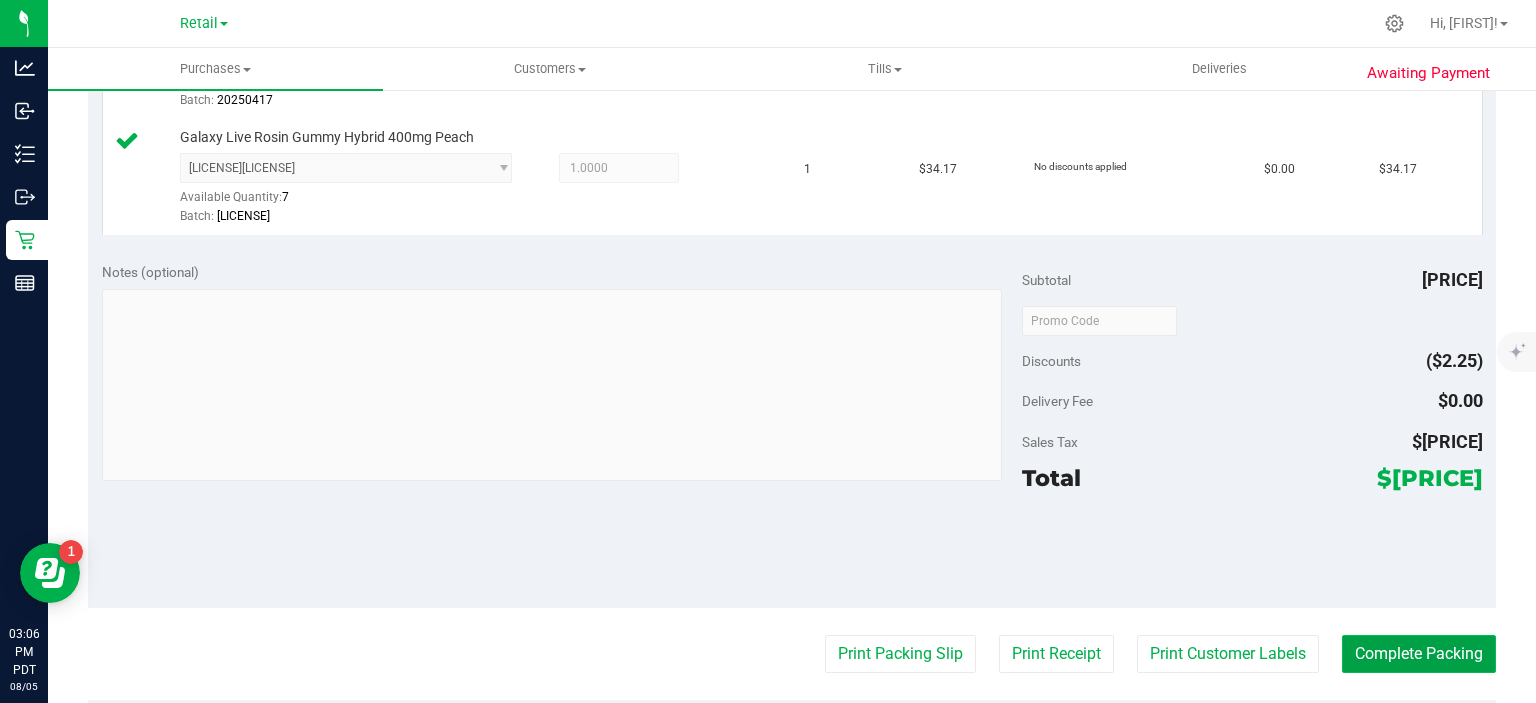 click on "Complete Packing" at bounding box center [1419, 654] 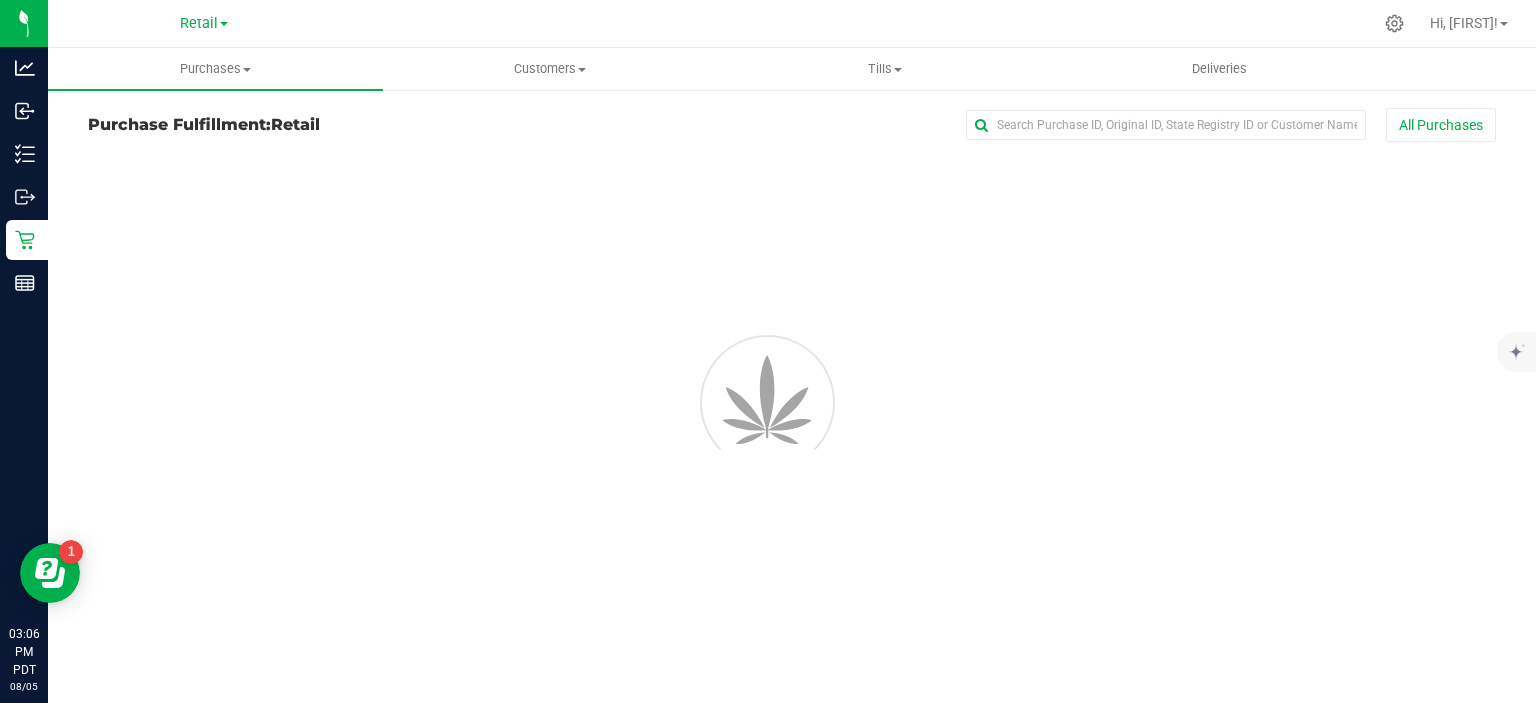 scroll, scrollTop: 0, scrollLeft: 0, axis: both 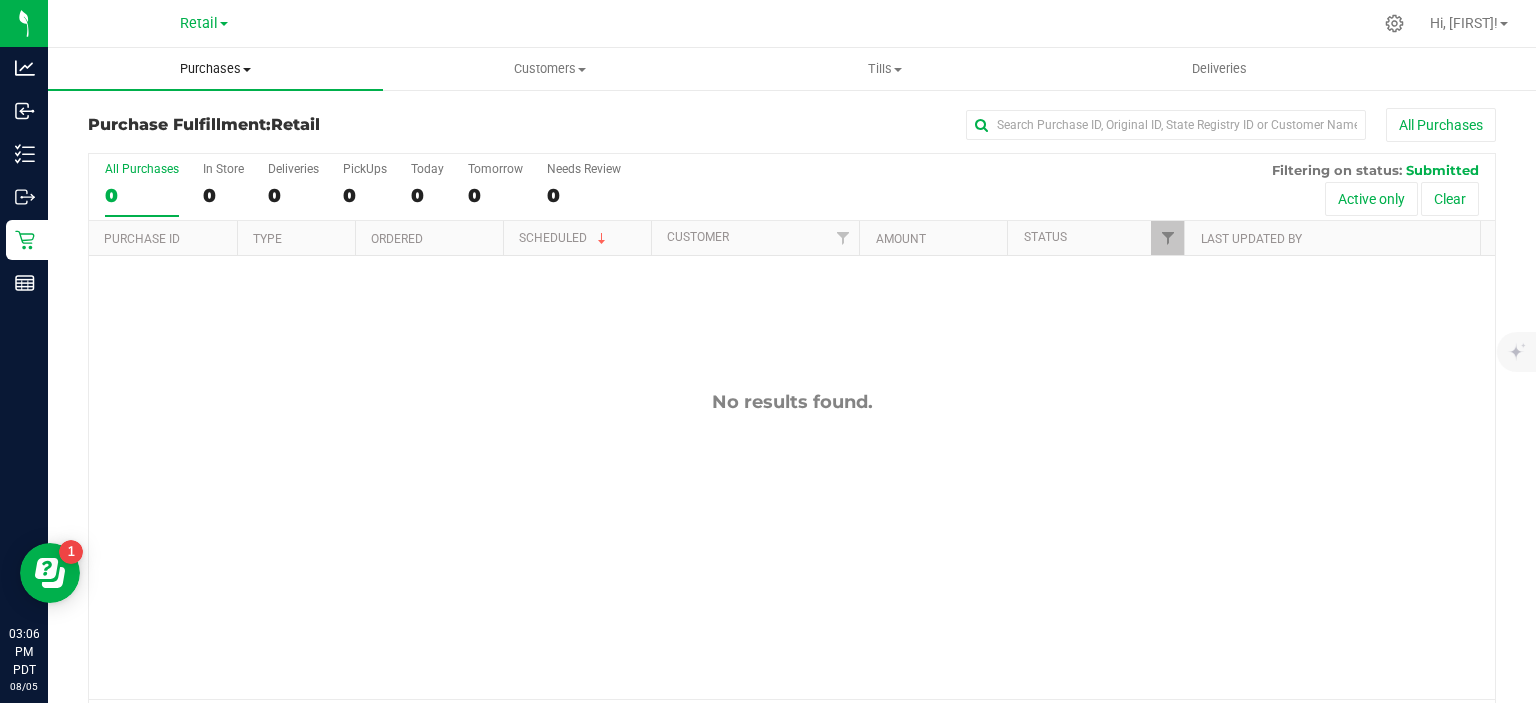 click on "Purchases" at bounding box center (215, 69) 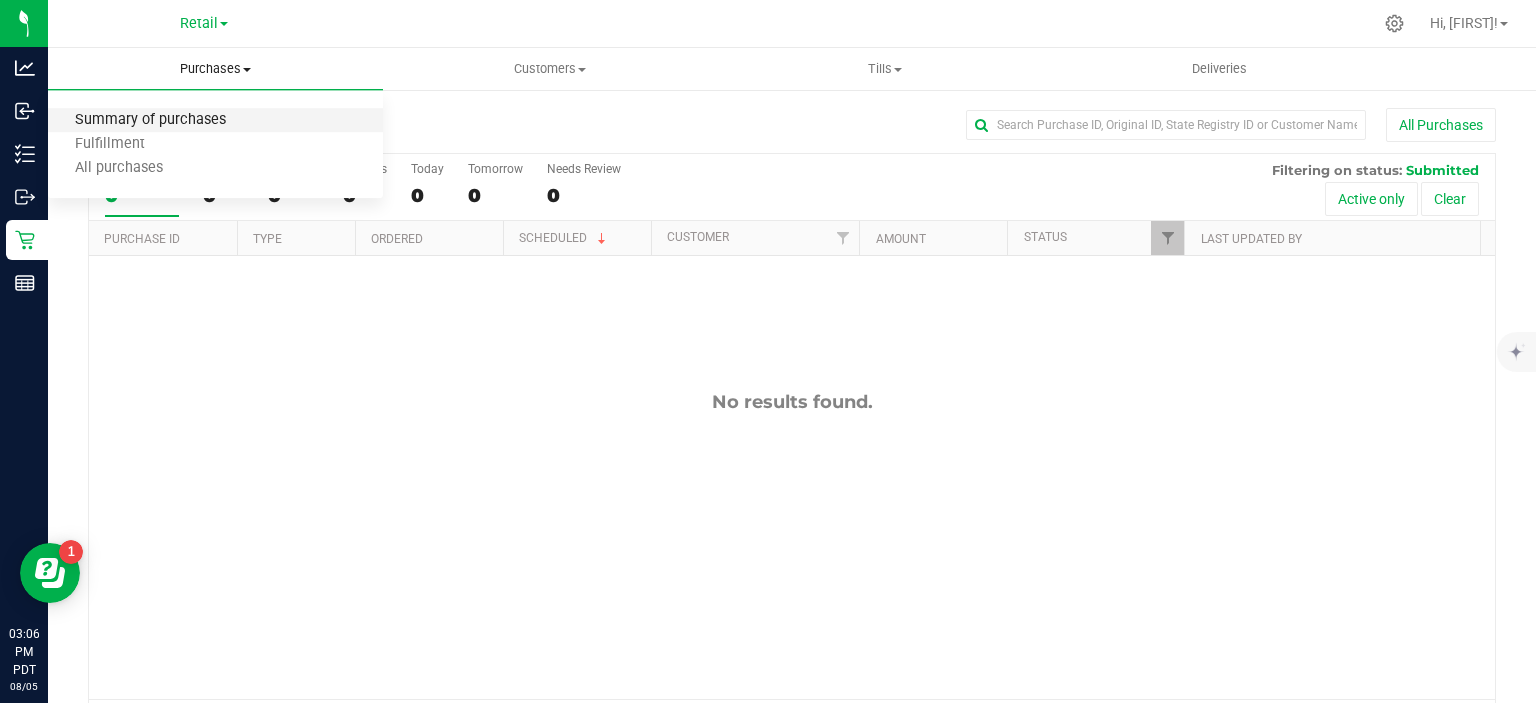 click on "Summary of purchases" at bounding box center (150, 120) 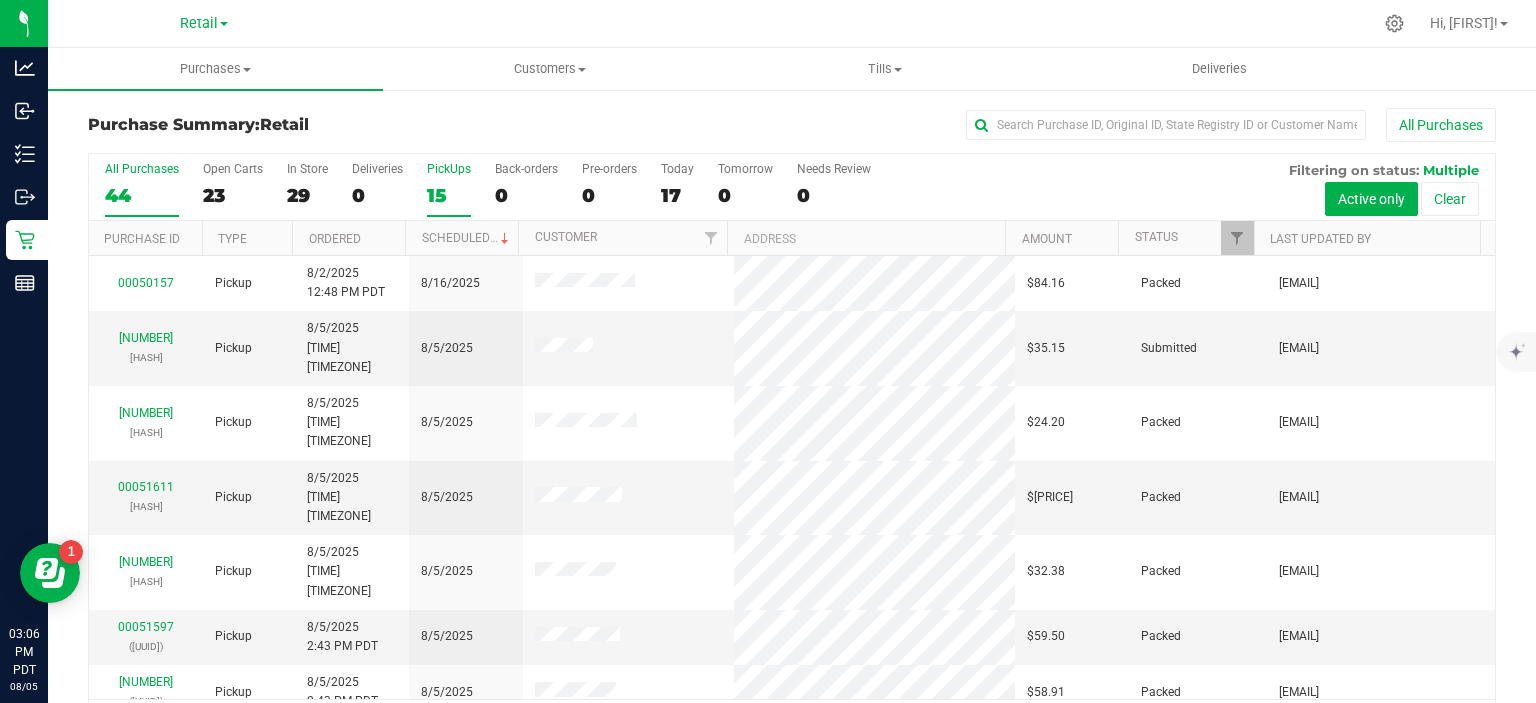 click on "15" at bounding box center (449, 195) 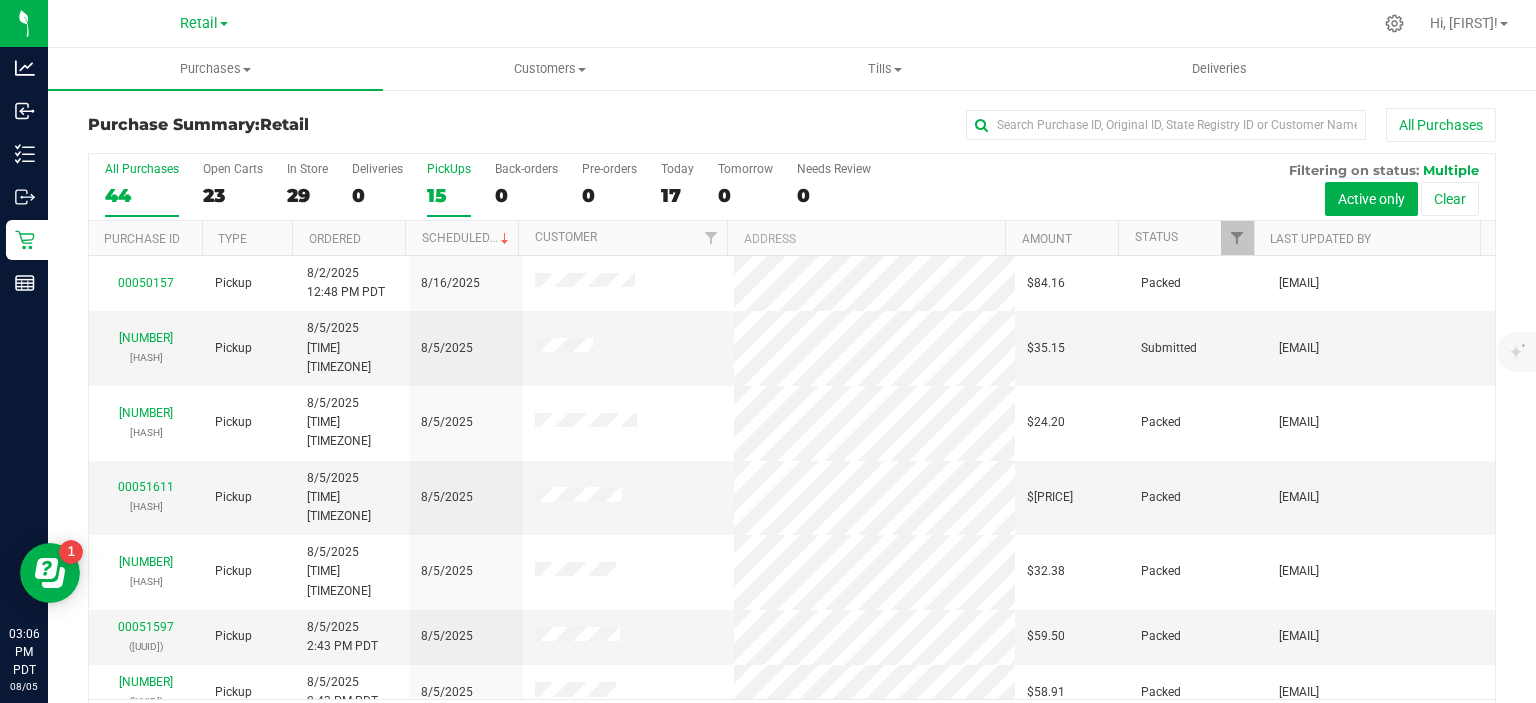 click on "PickUps
15" at bounding box center [0, 0] 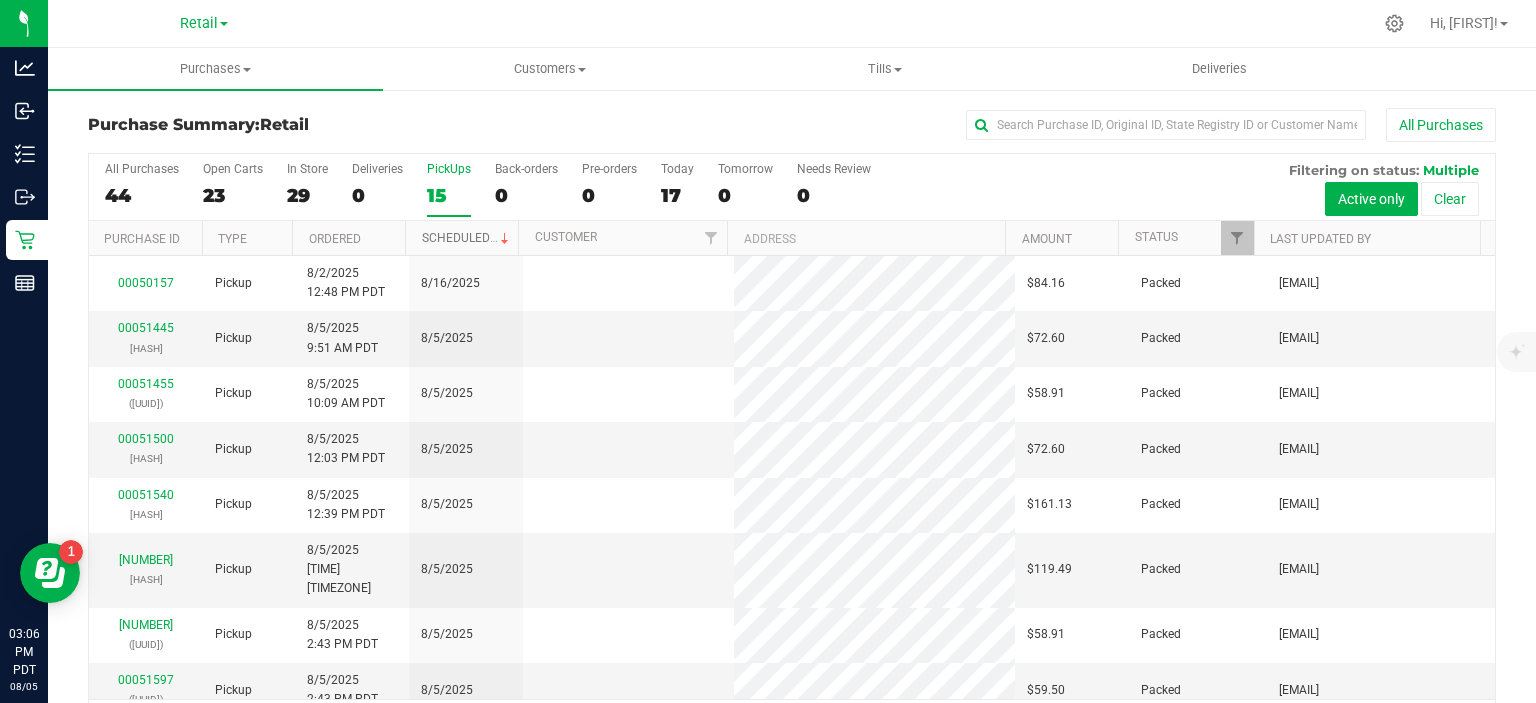 click on "Scheduled" at bounding box center [467, 238] 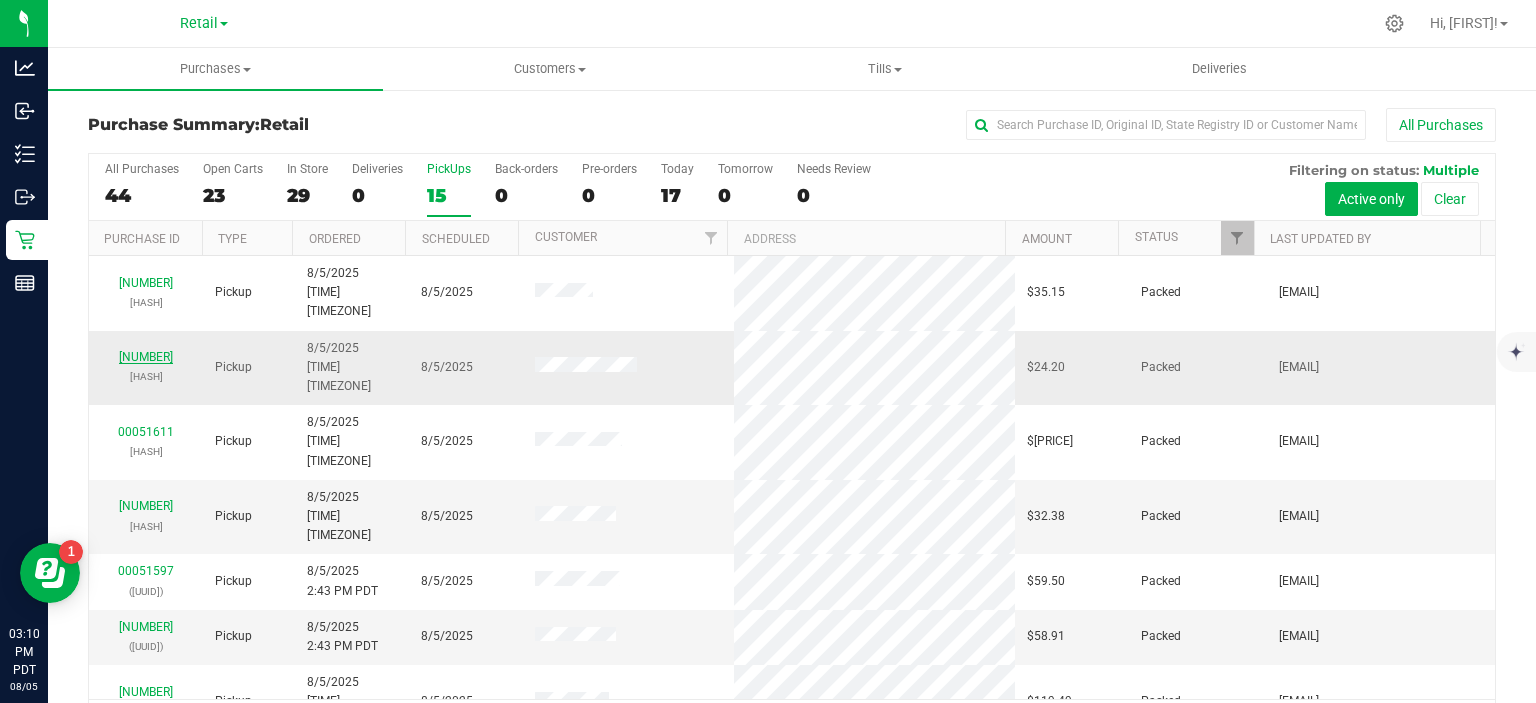 click on "[NUMBER]" at bounding box center (146, 357) 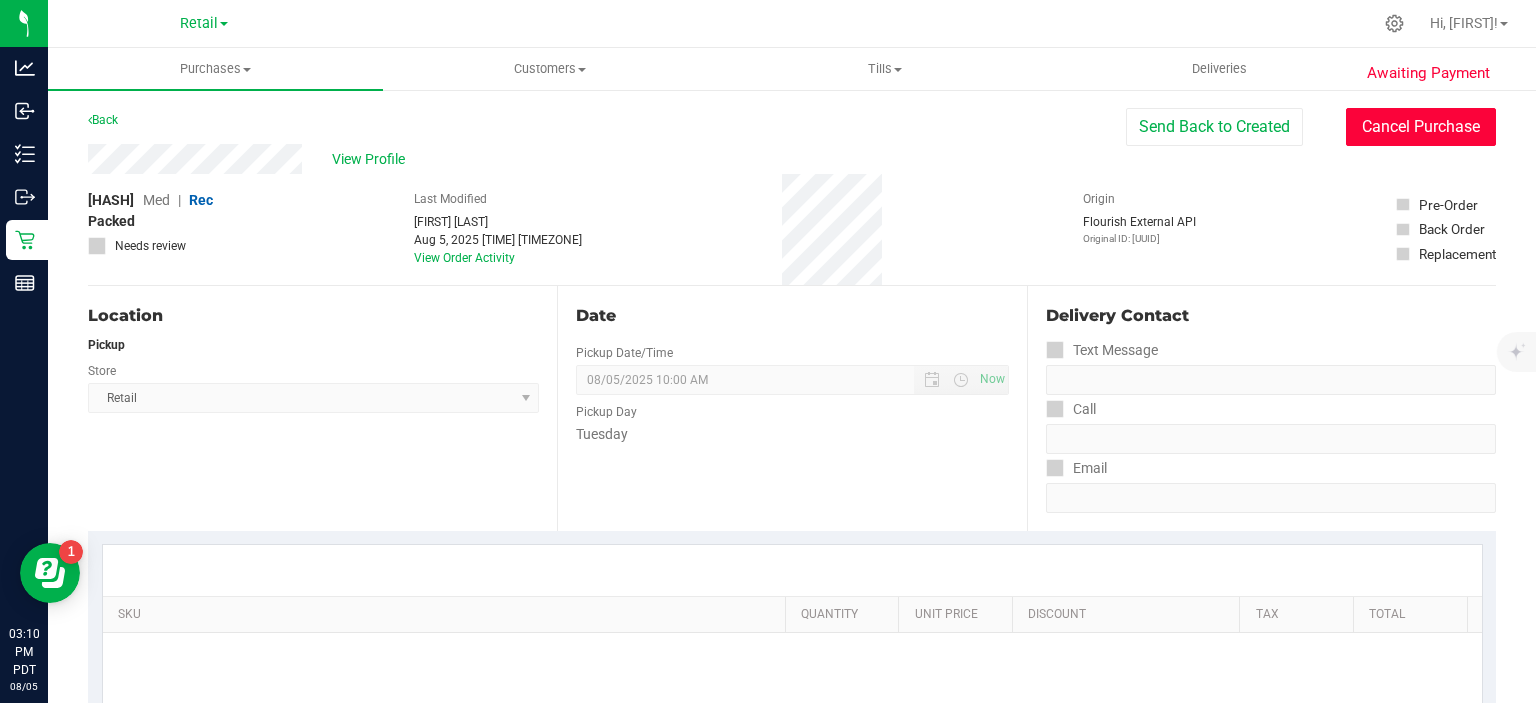 click on "Cancel Purchase" at bounding box center [1421, 127] 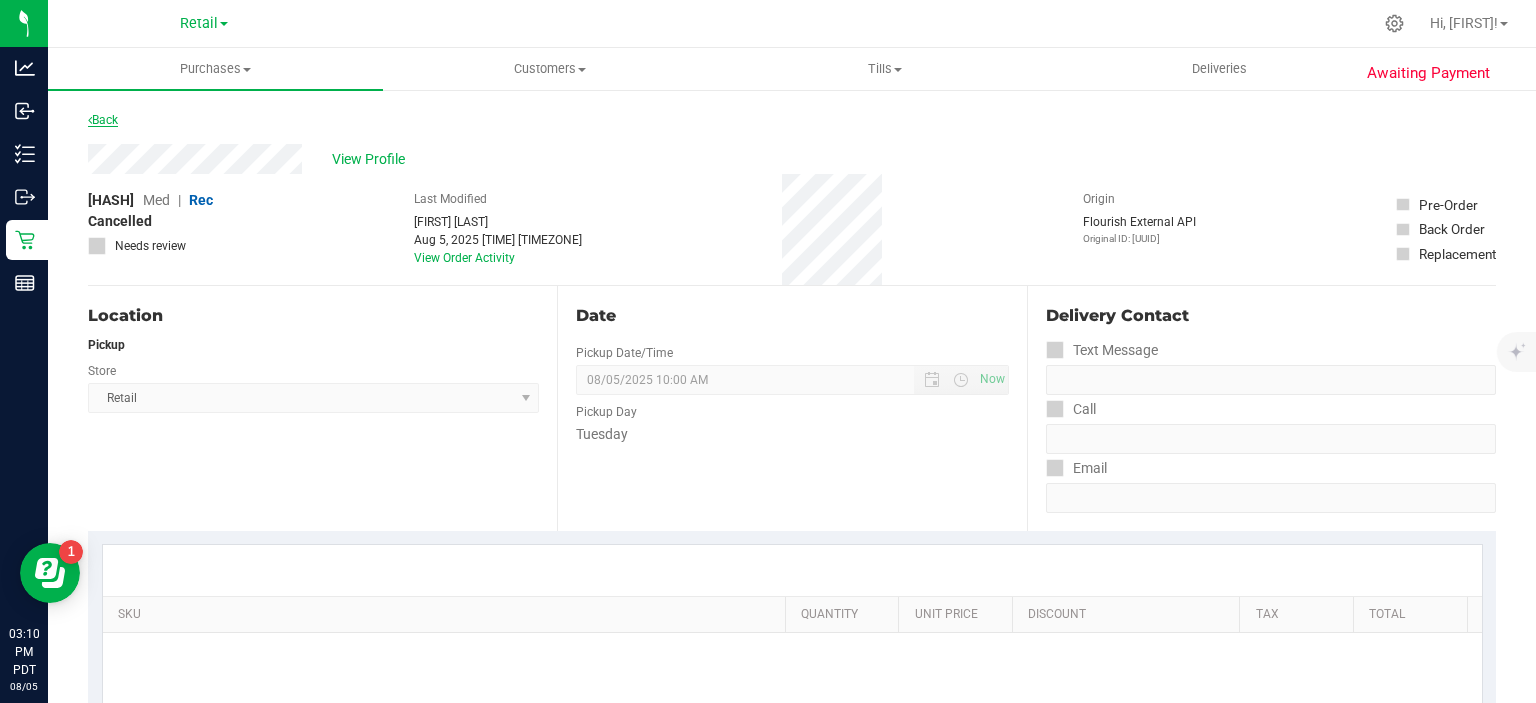 click on "Back" at bounding box center (103, 120) 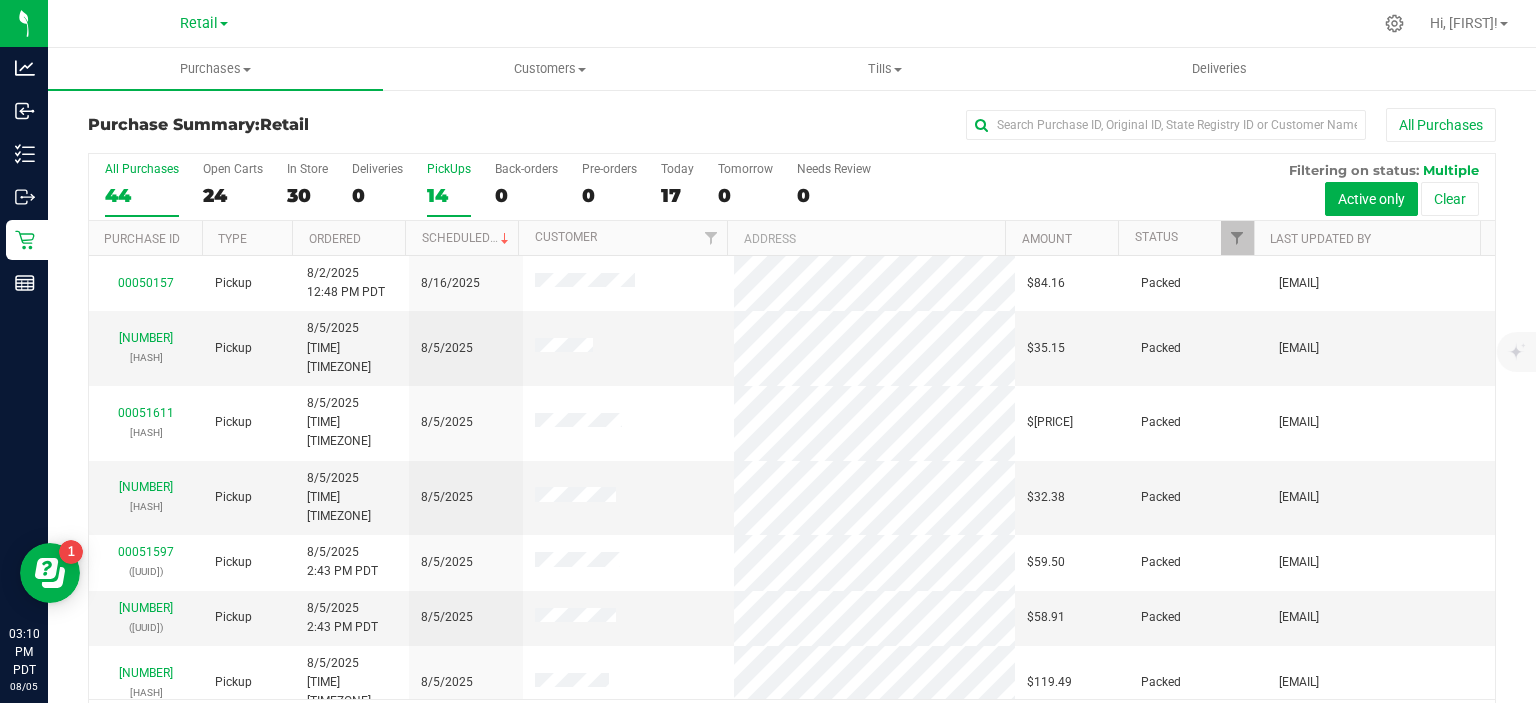 click on "14" at bounding box center [449, 195] 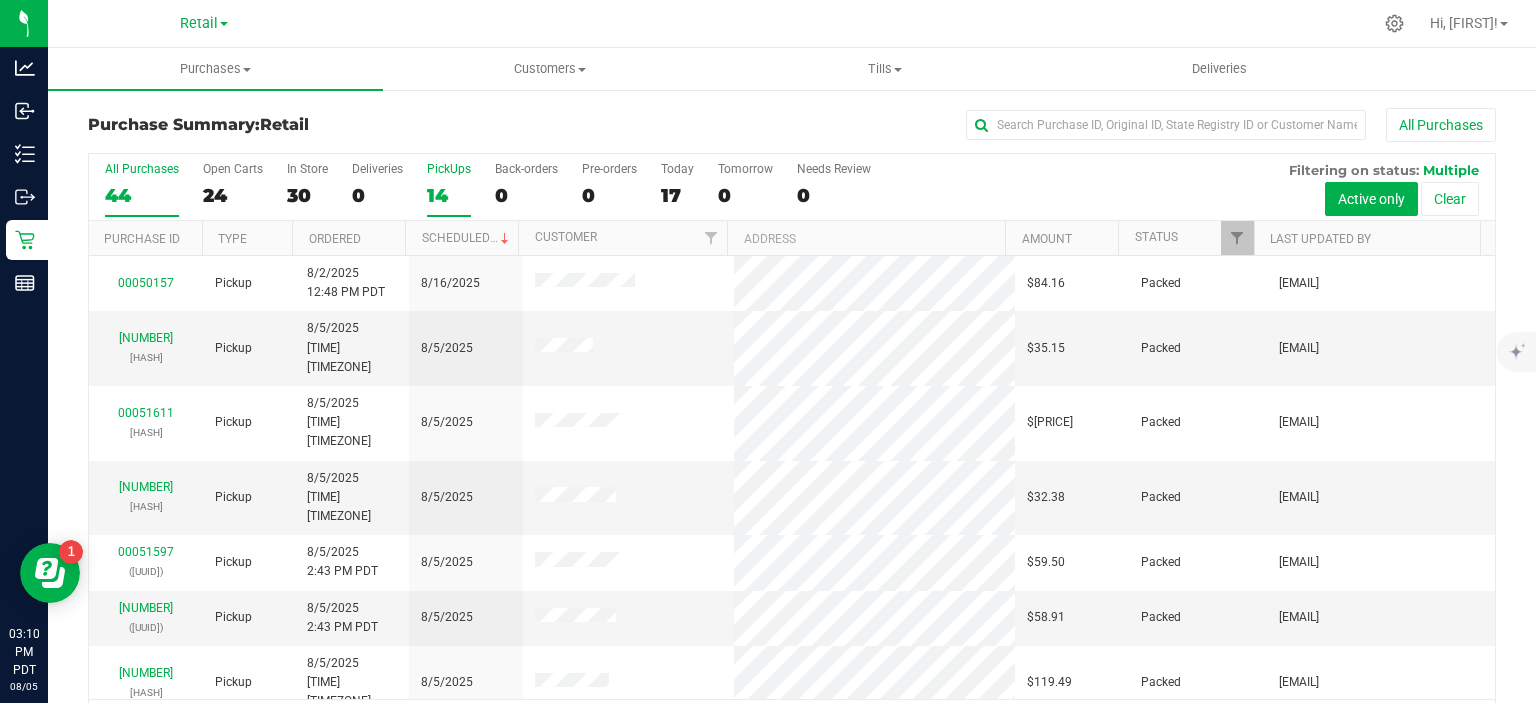 click on "PickUps
14" at bounding box center [0, 0] 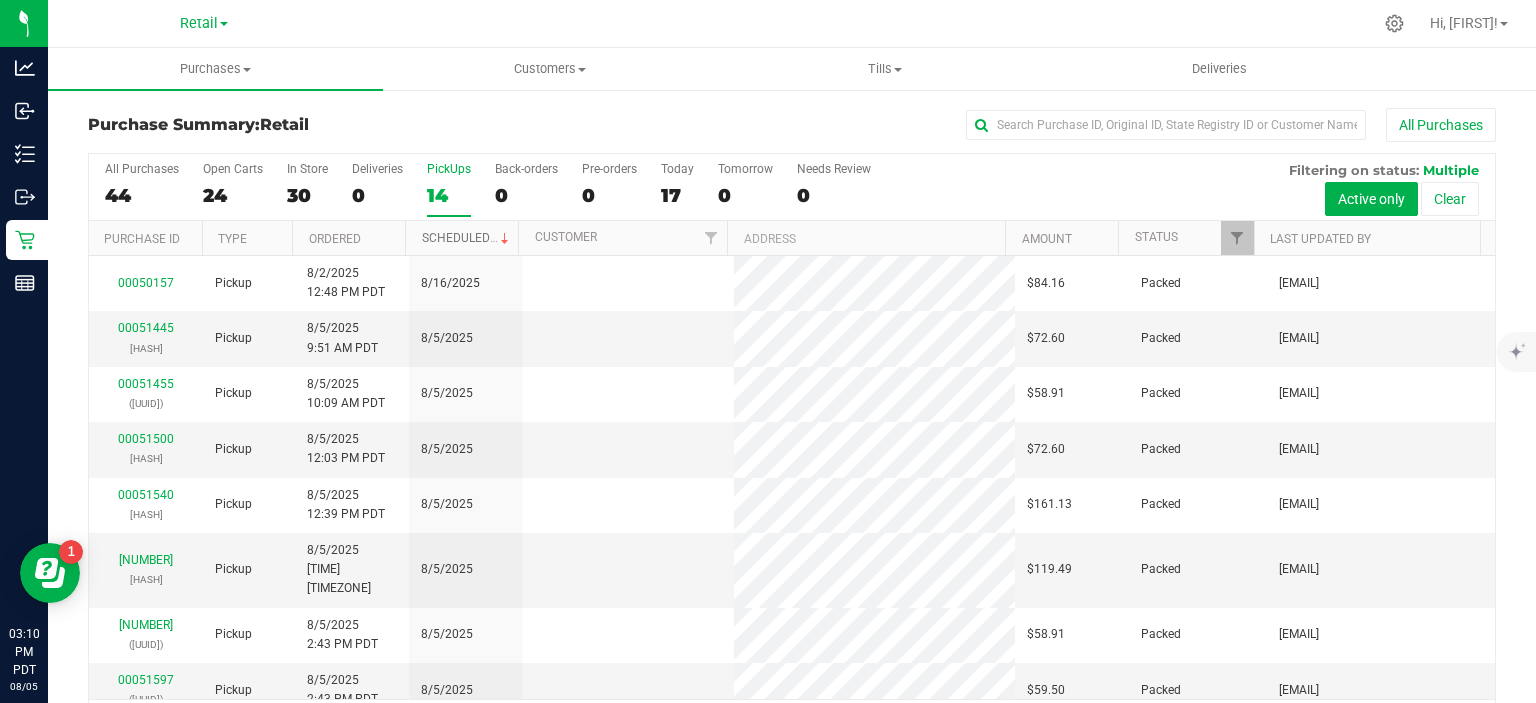 click on "Scheduled" at bounding box center [467, 238] 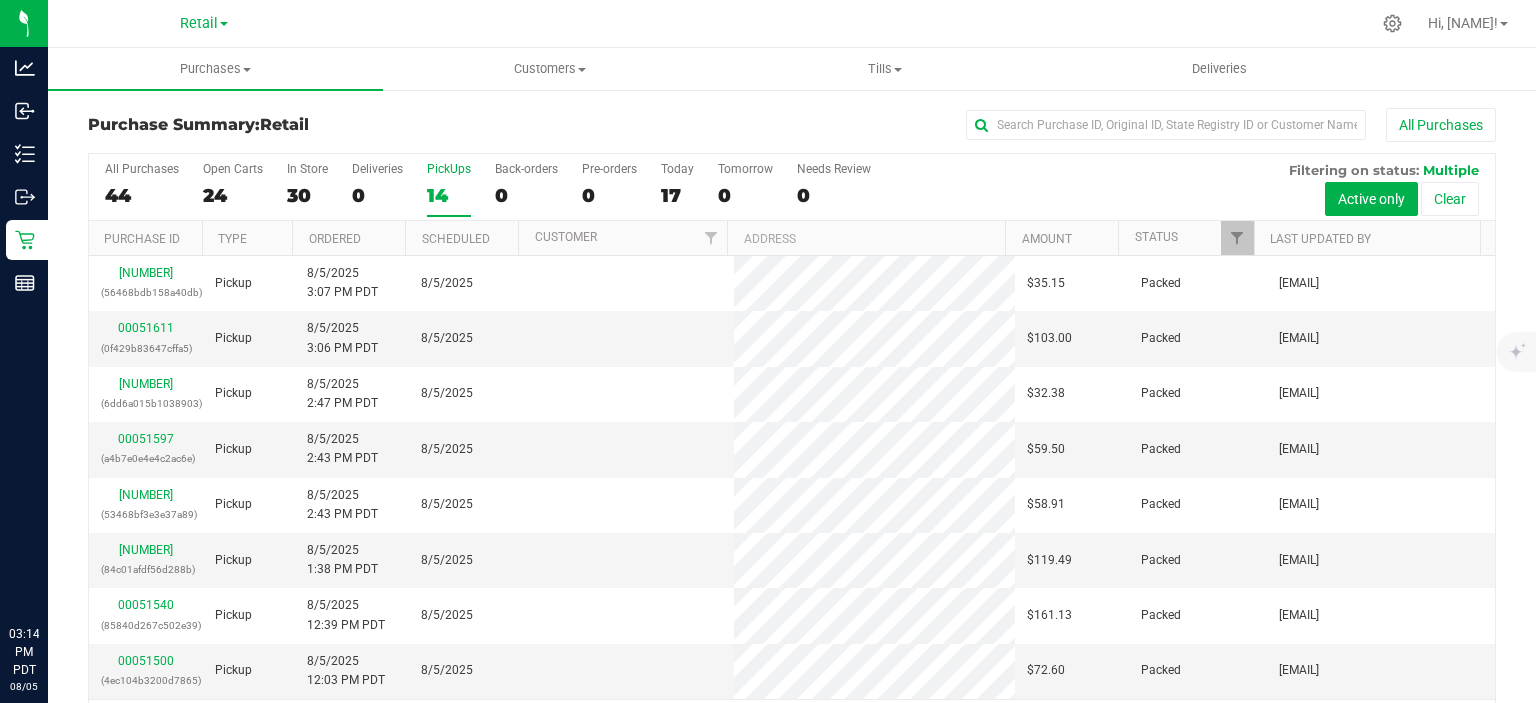 scroll, scrollTop: 0, scrollLeft: 0, axis: both 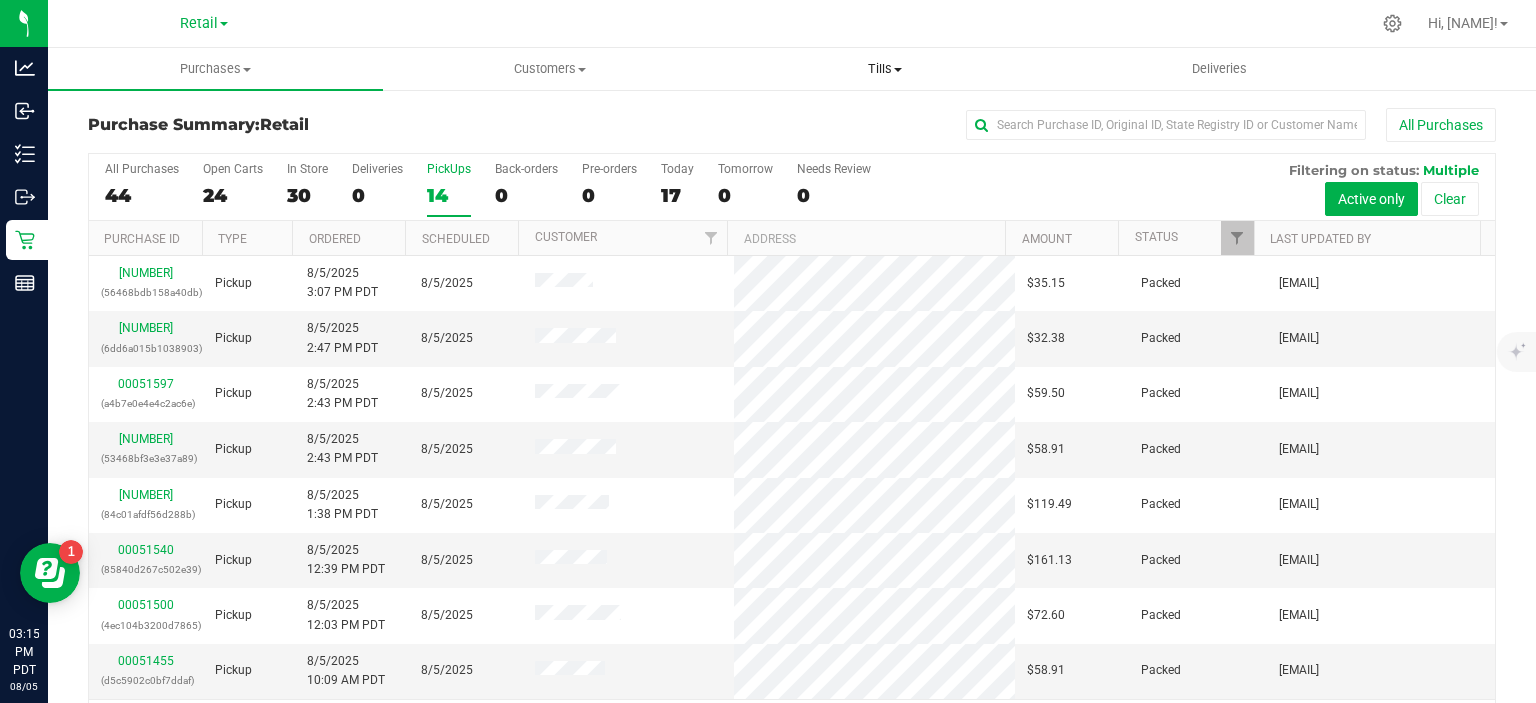 click at bounding box center (898, 70) 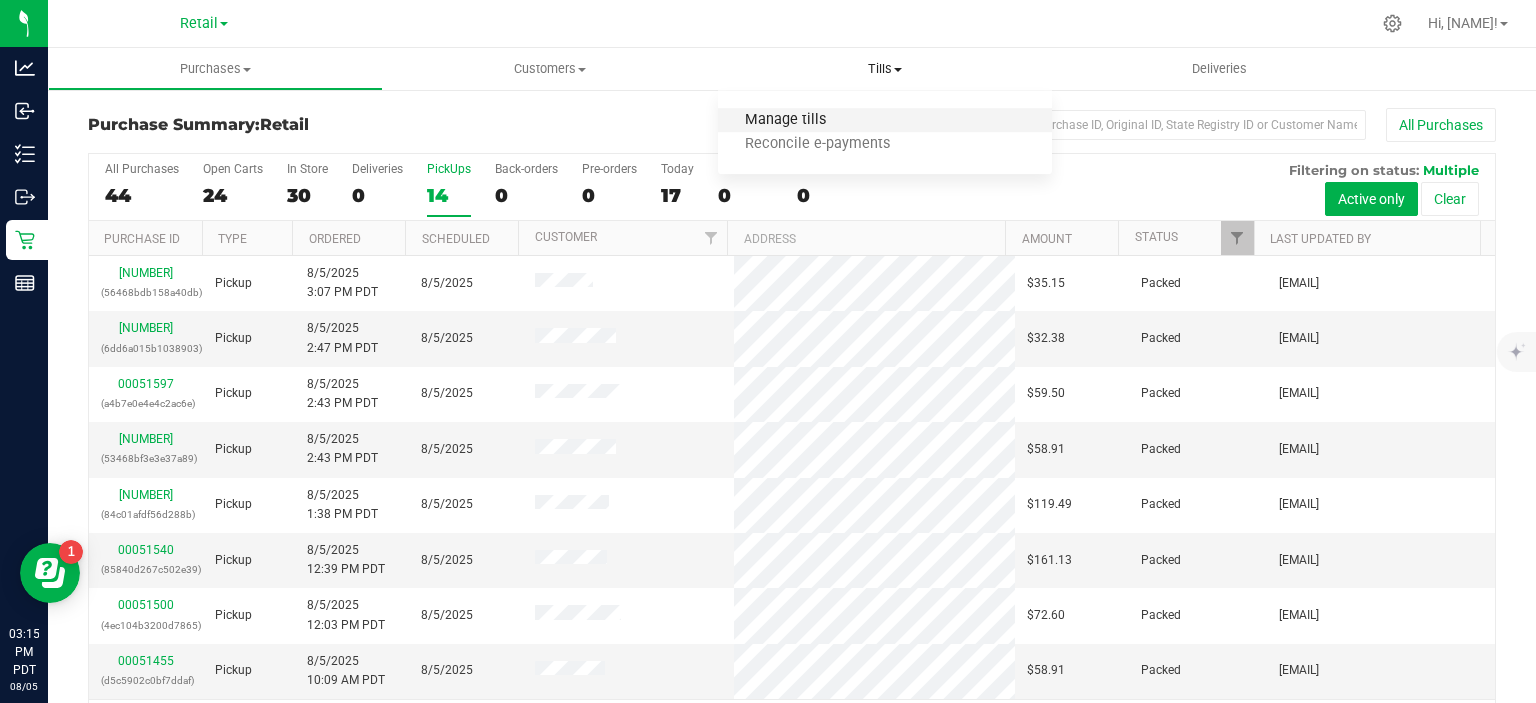 click on "Manage tills" at bounding box center (785, 120) 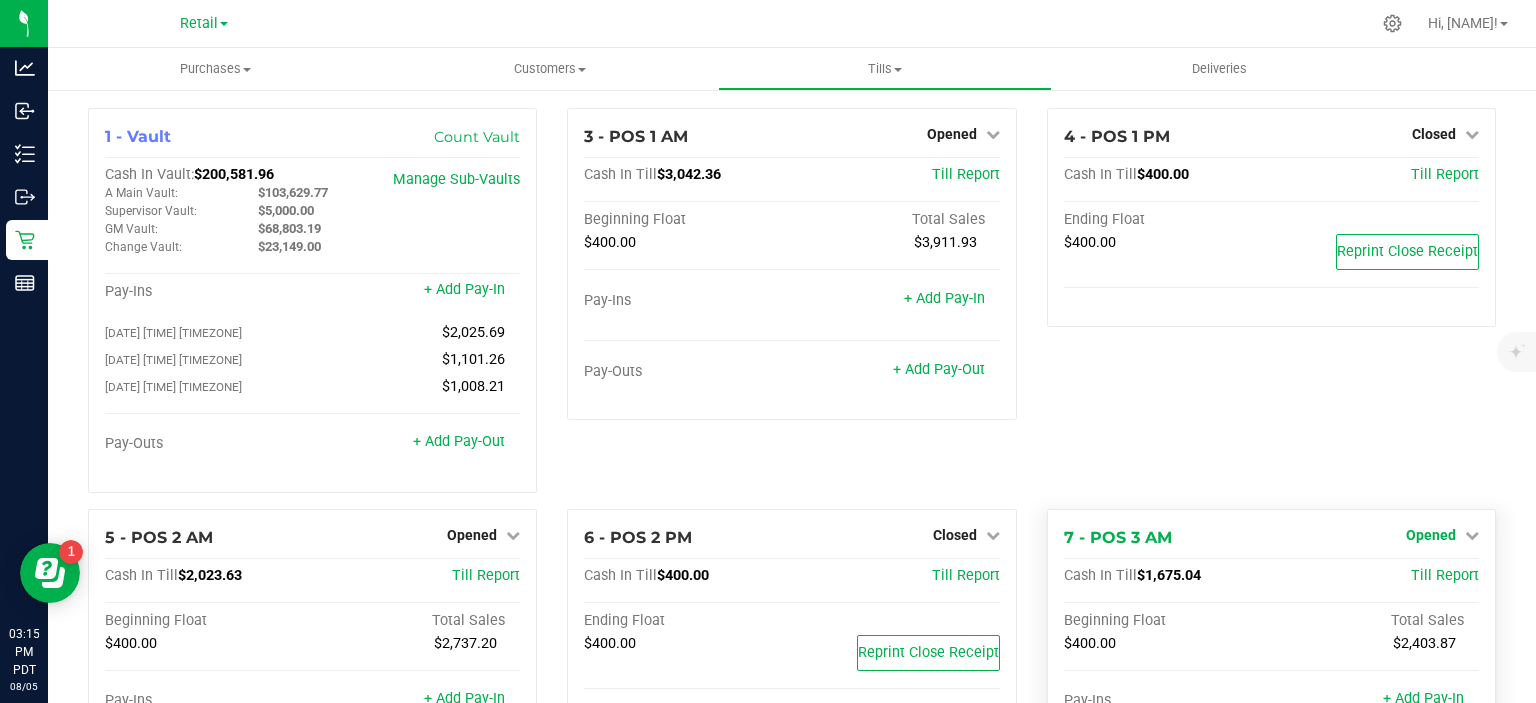 click at bounding box center [1472, 535] 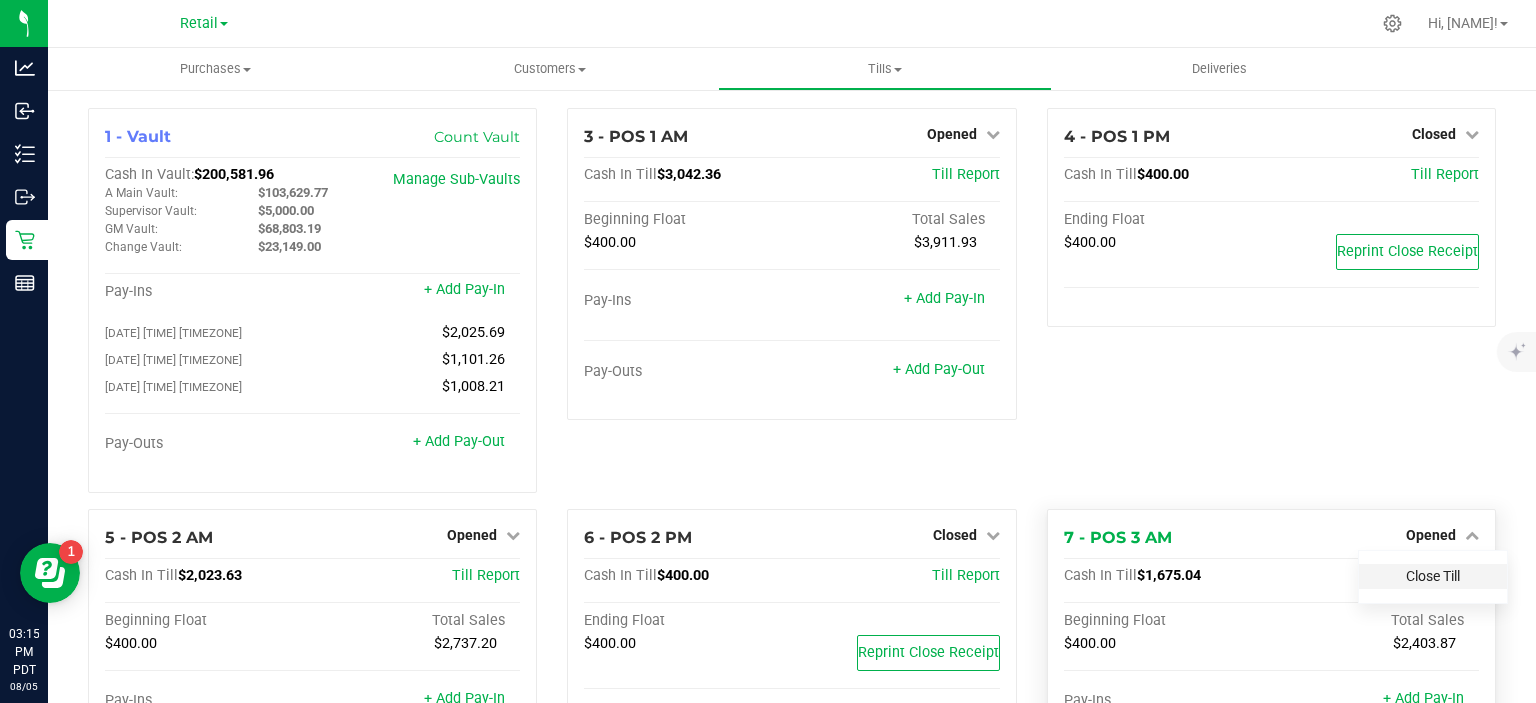click on "Close Till" at bounding box center [1433, 576] 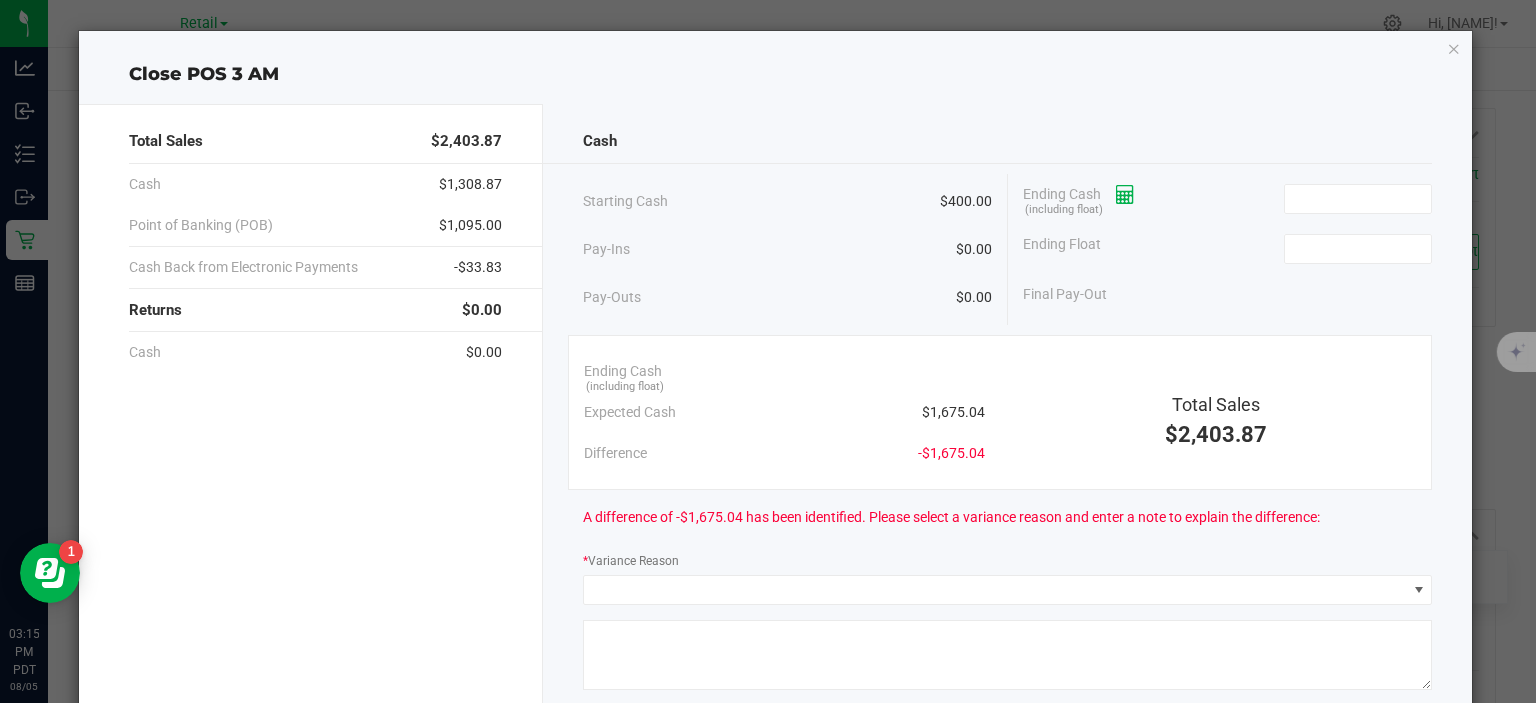 click 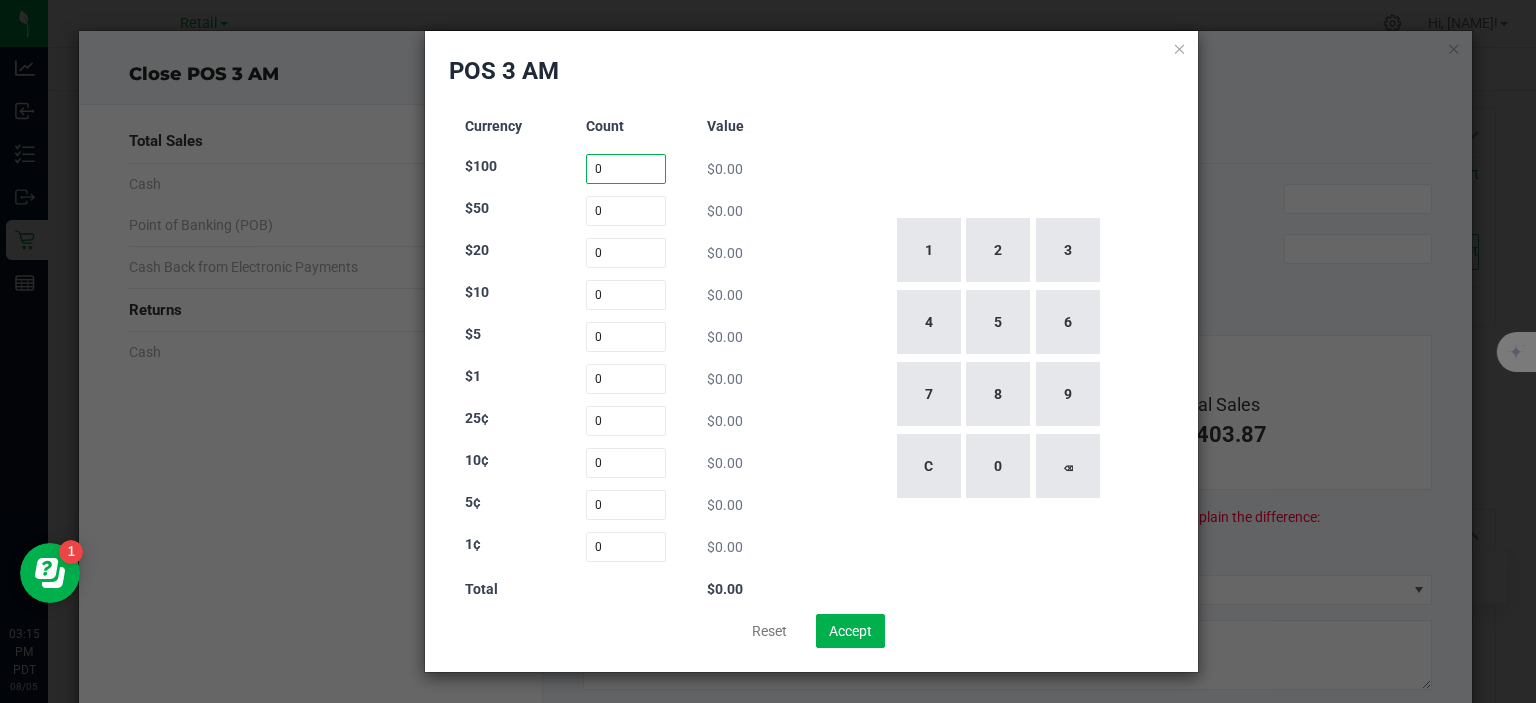 click on "0" at bounding box center (626, 169) 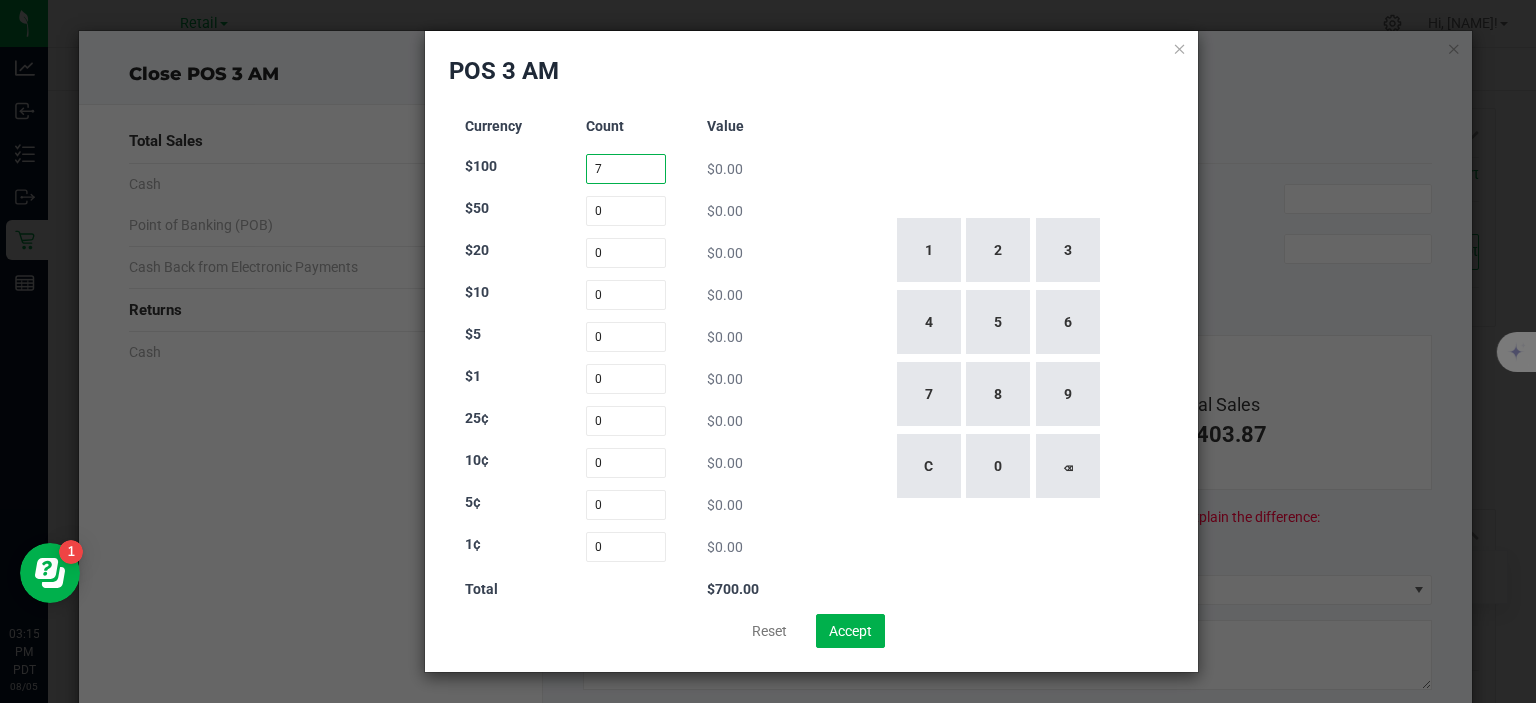 type on "7" 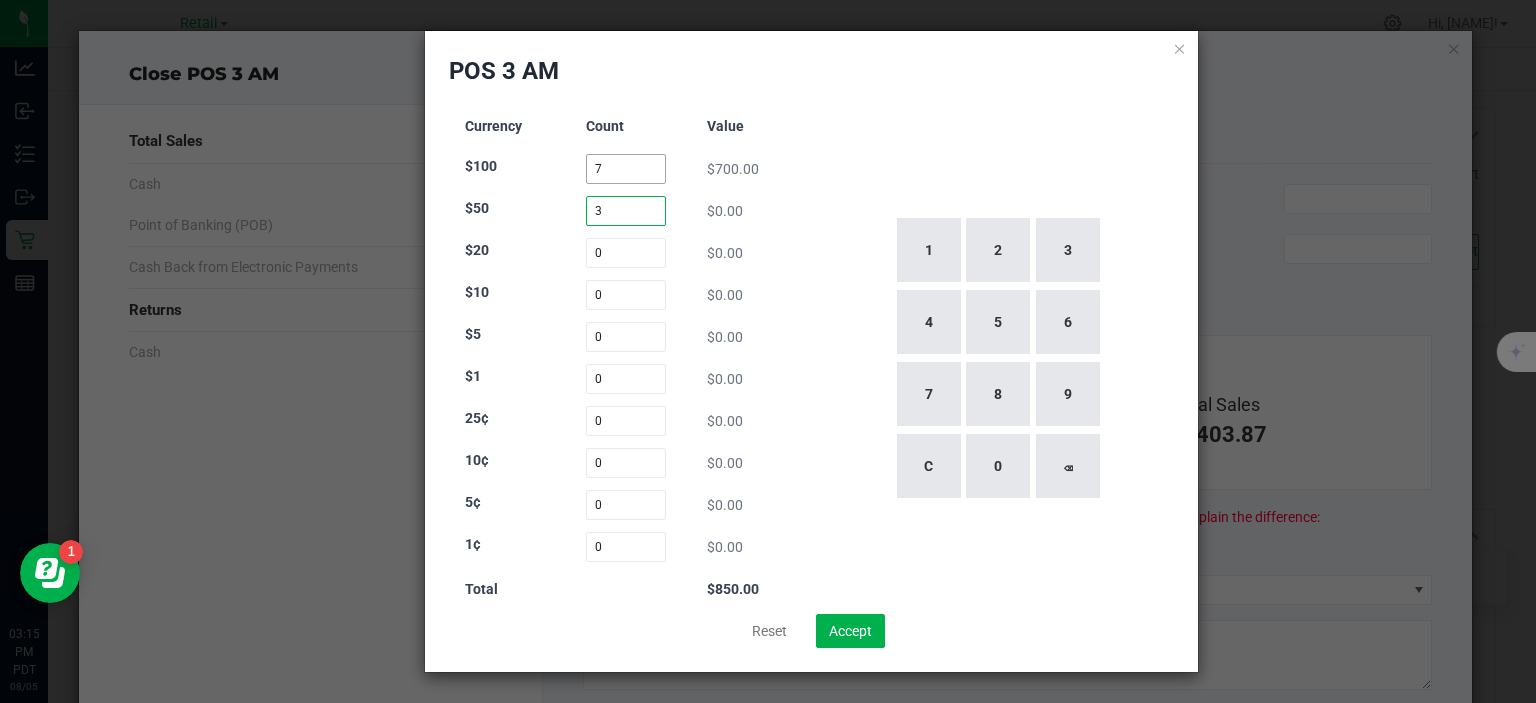 type on "3" 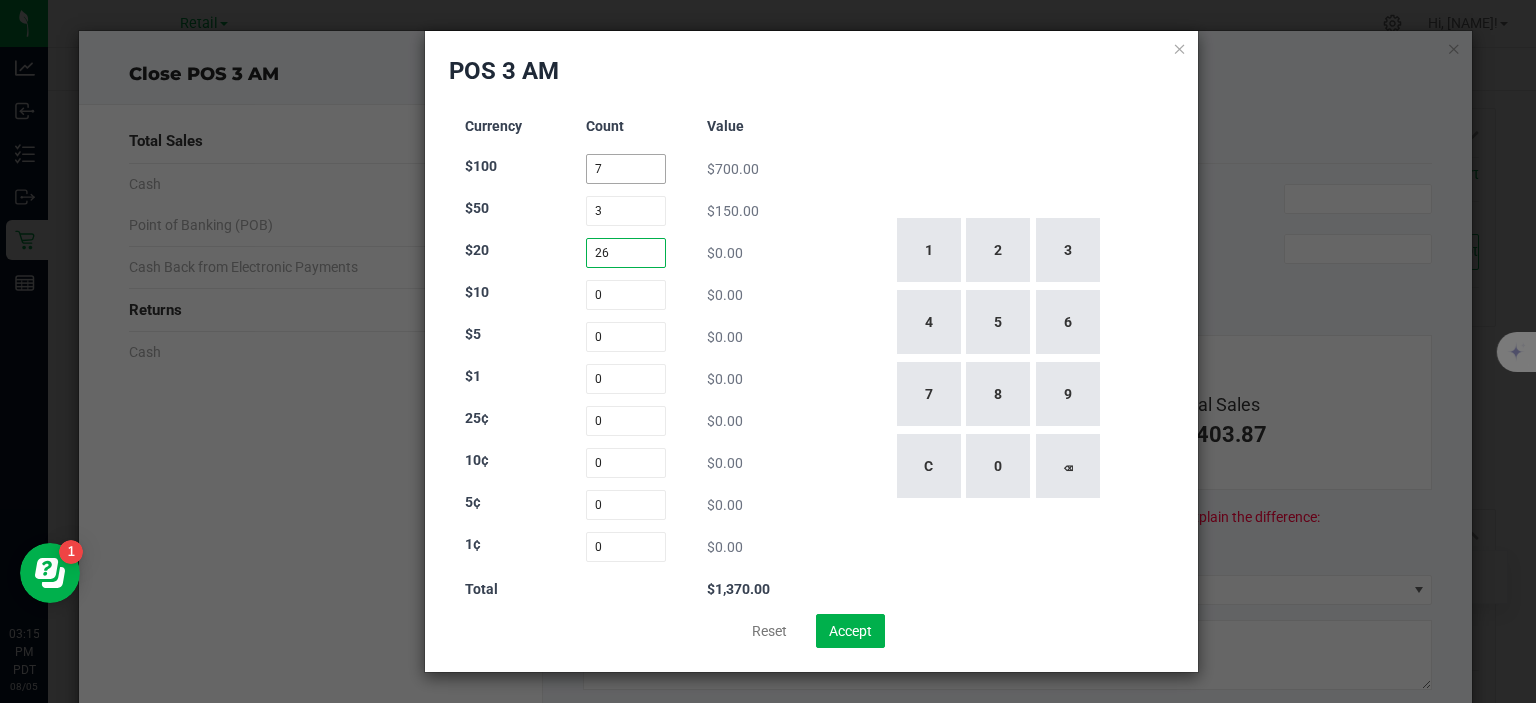 type on "26" 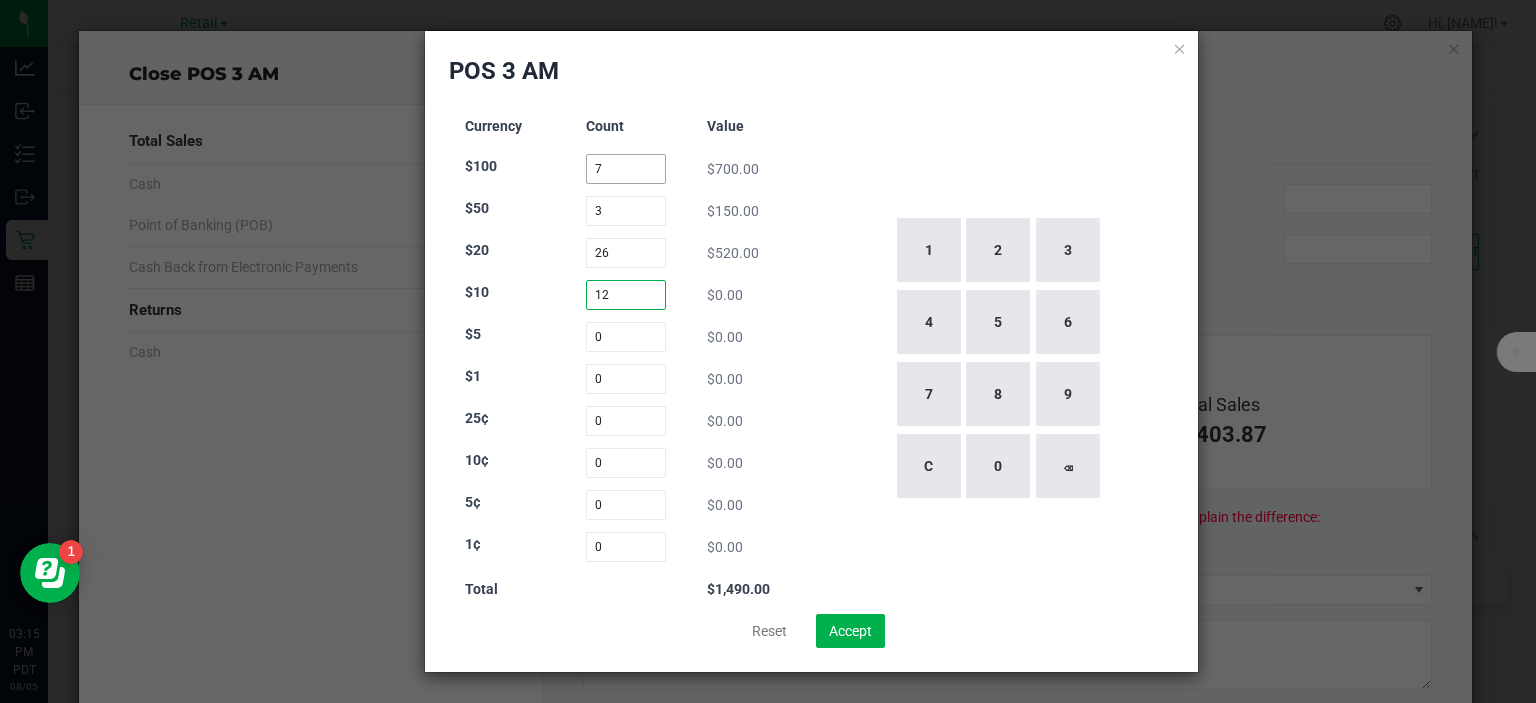 type on "12" 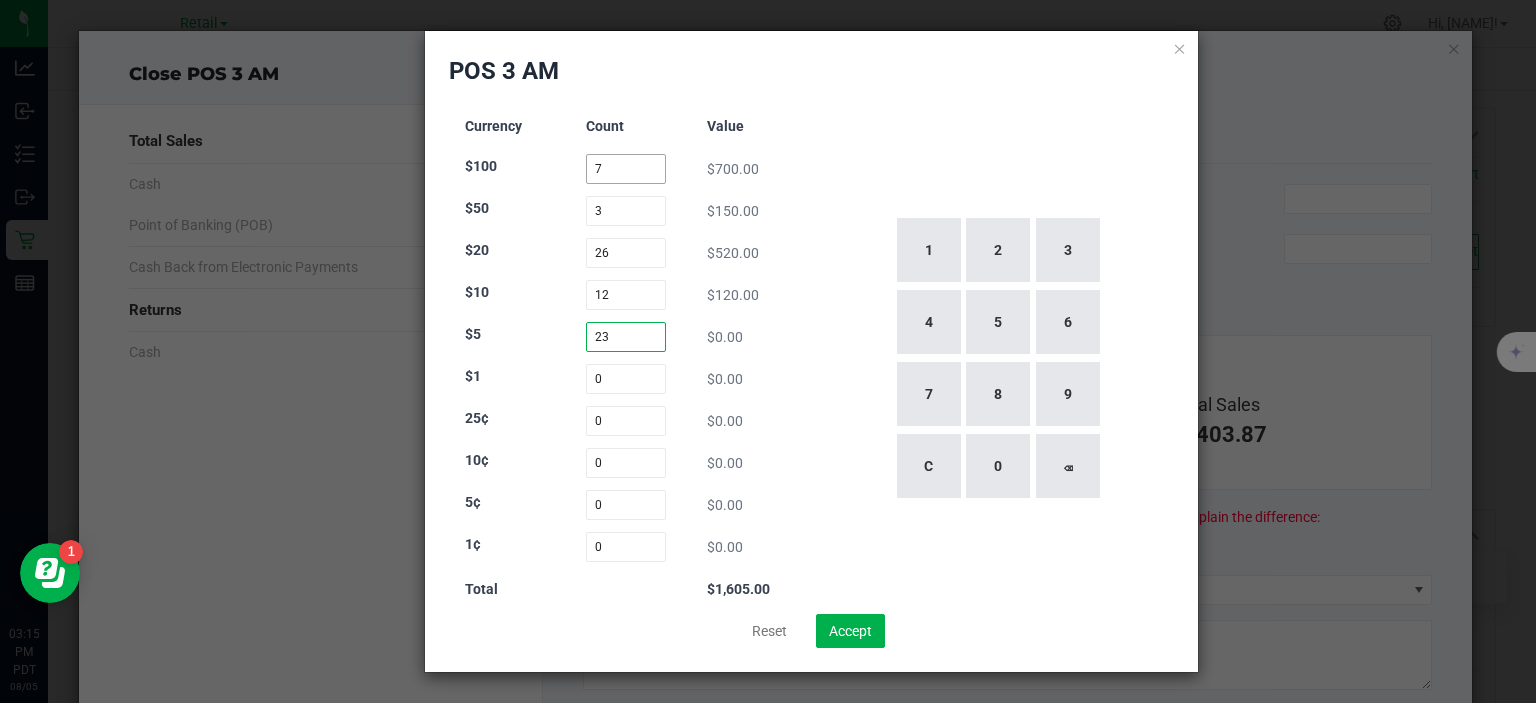 type on "23" 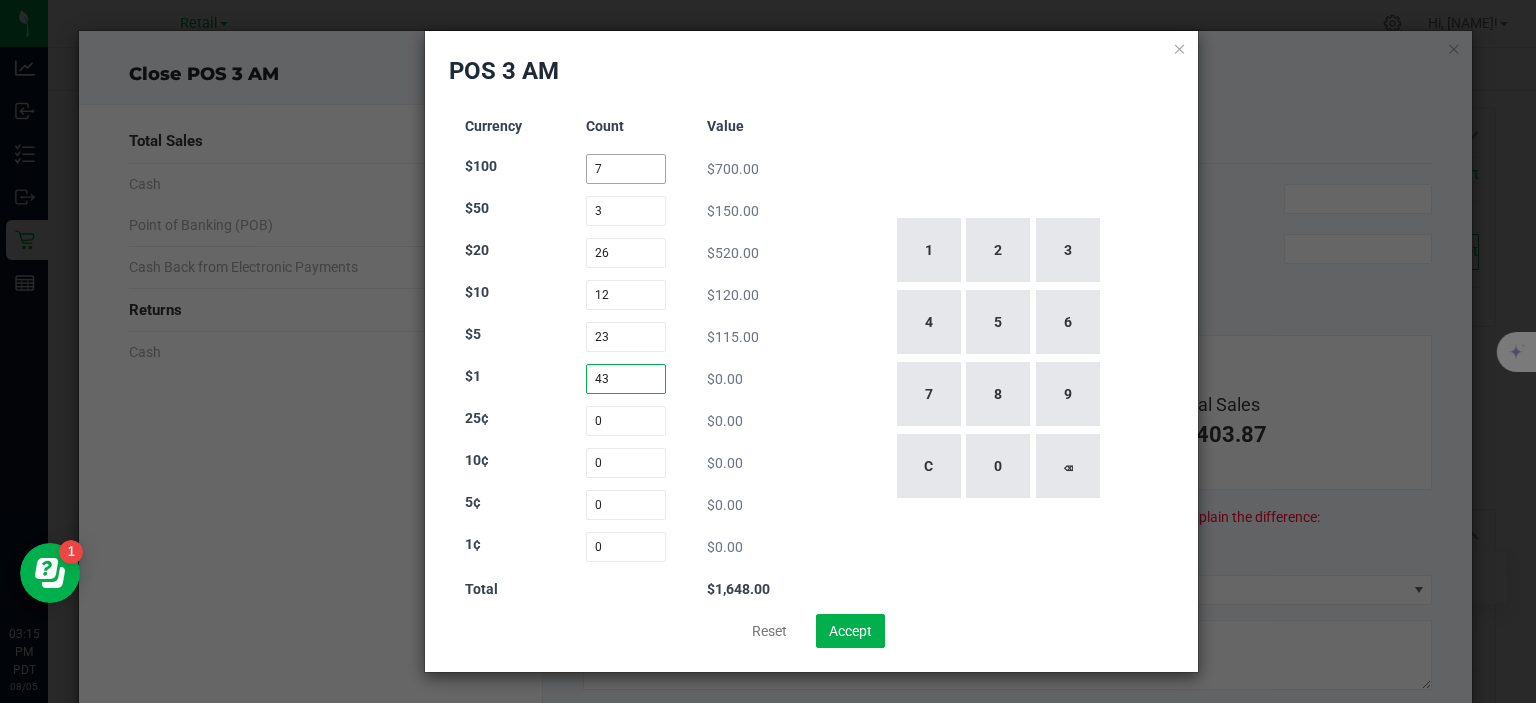 type on "43" 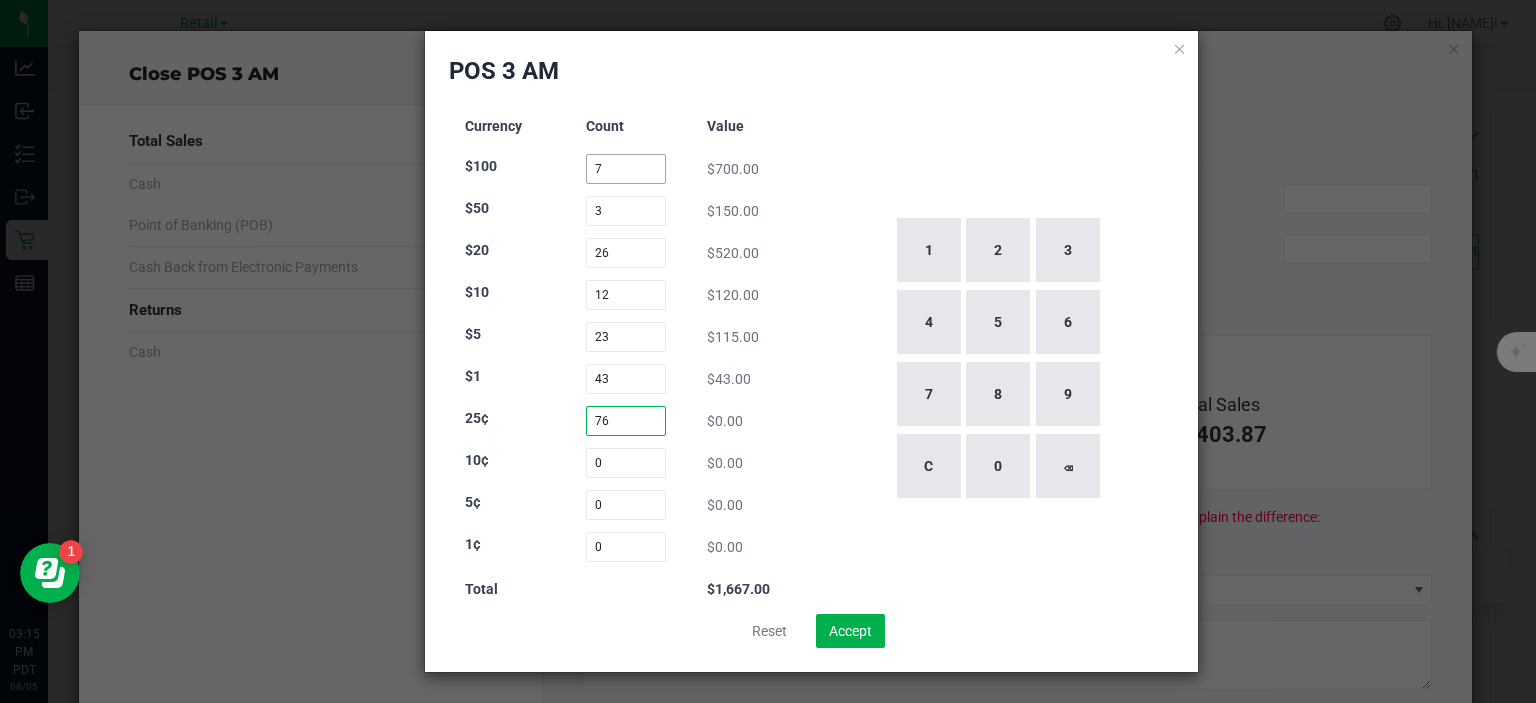 type on "76" 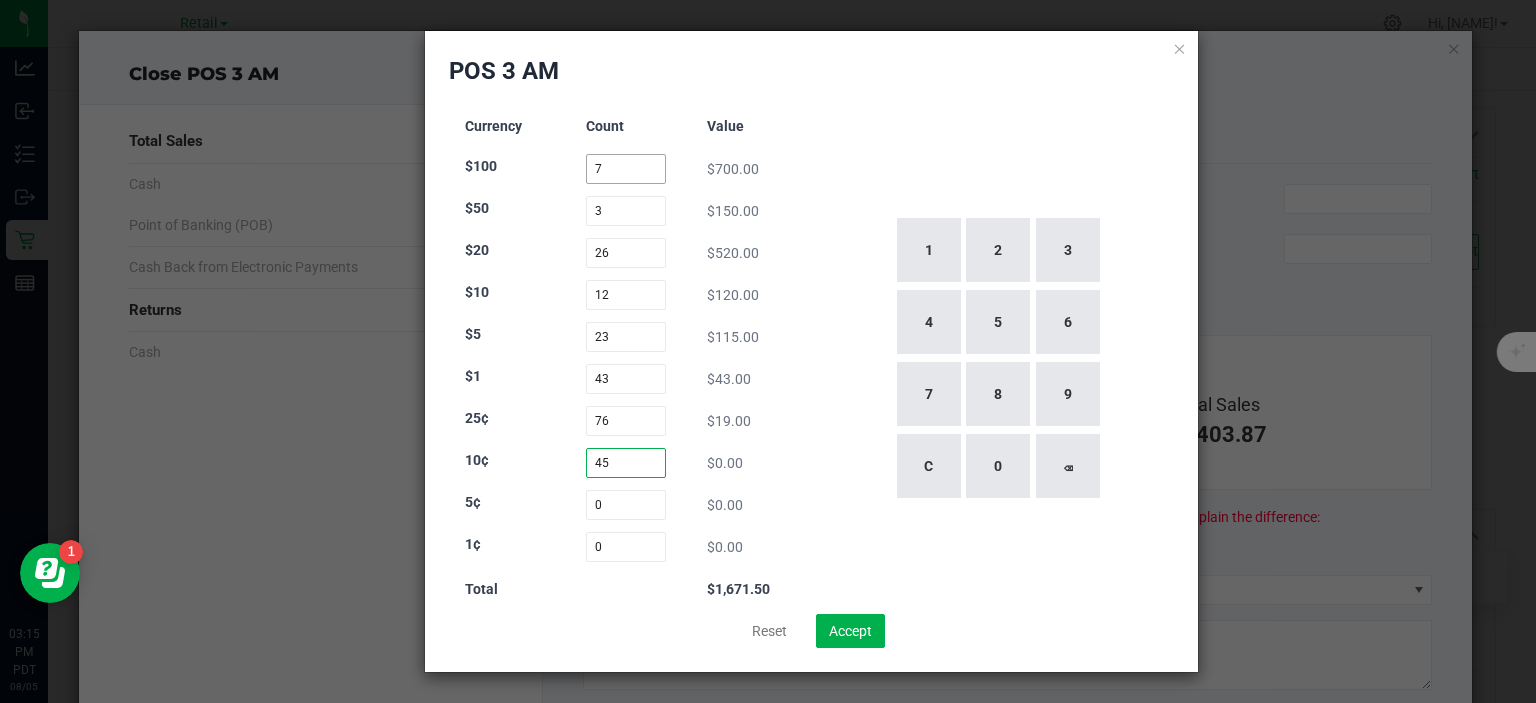 type on "45" 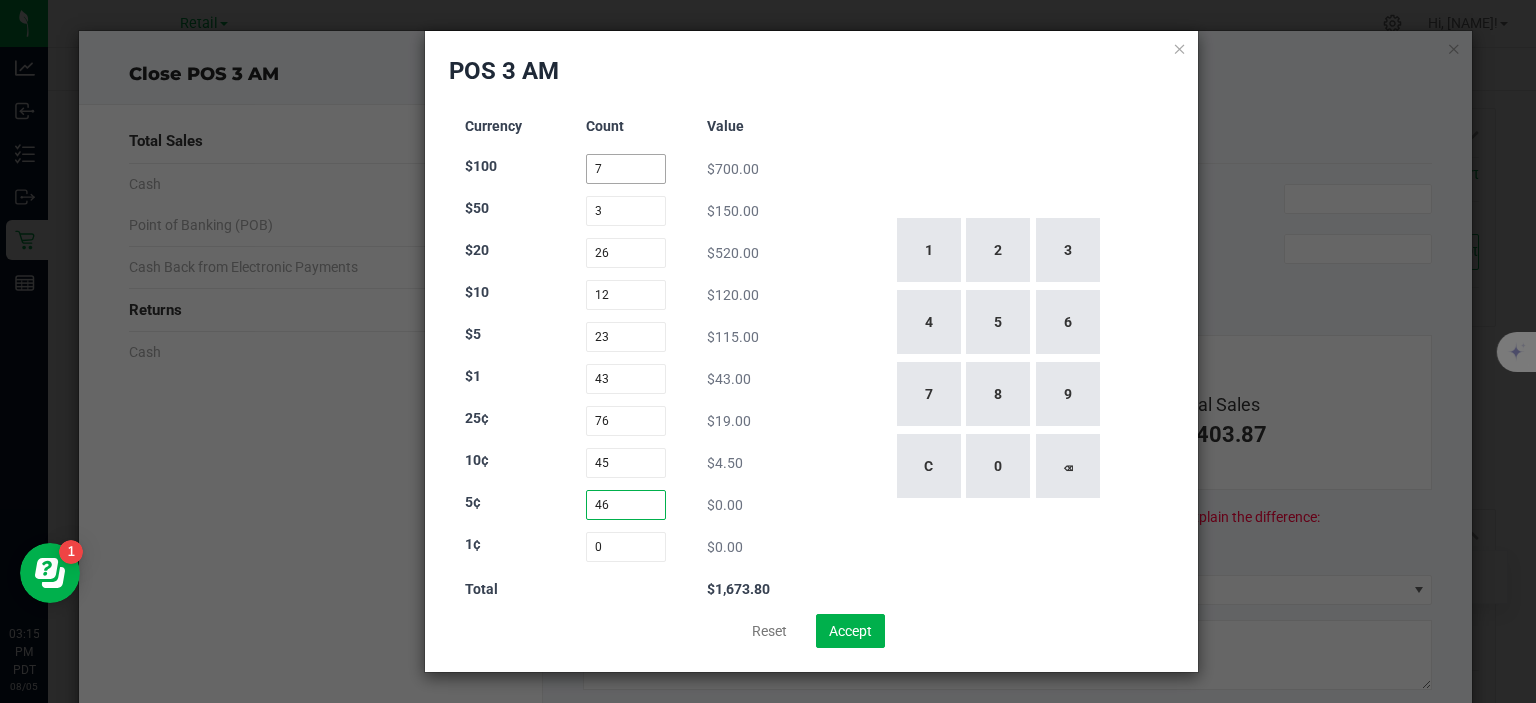 type on "46" 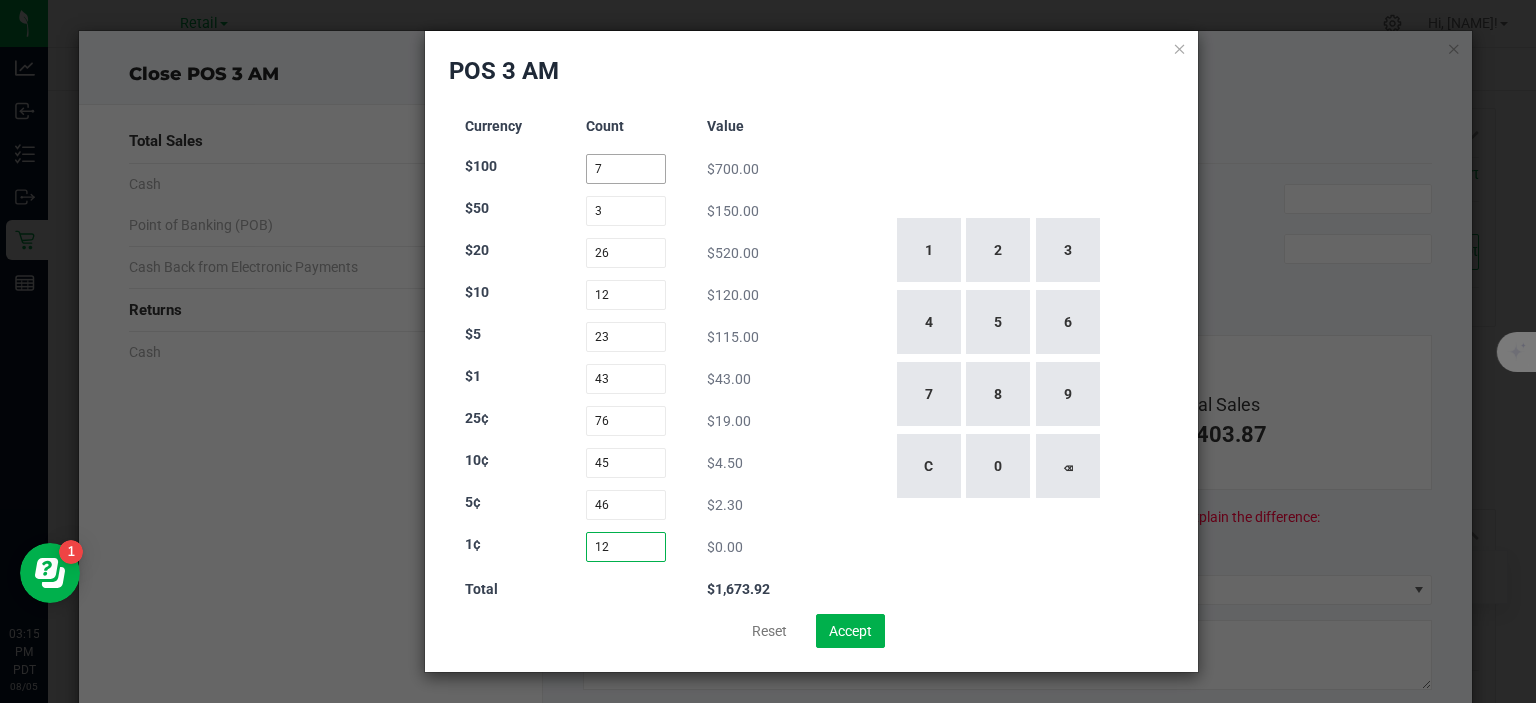 type on "124" 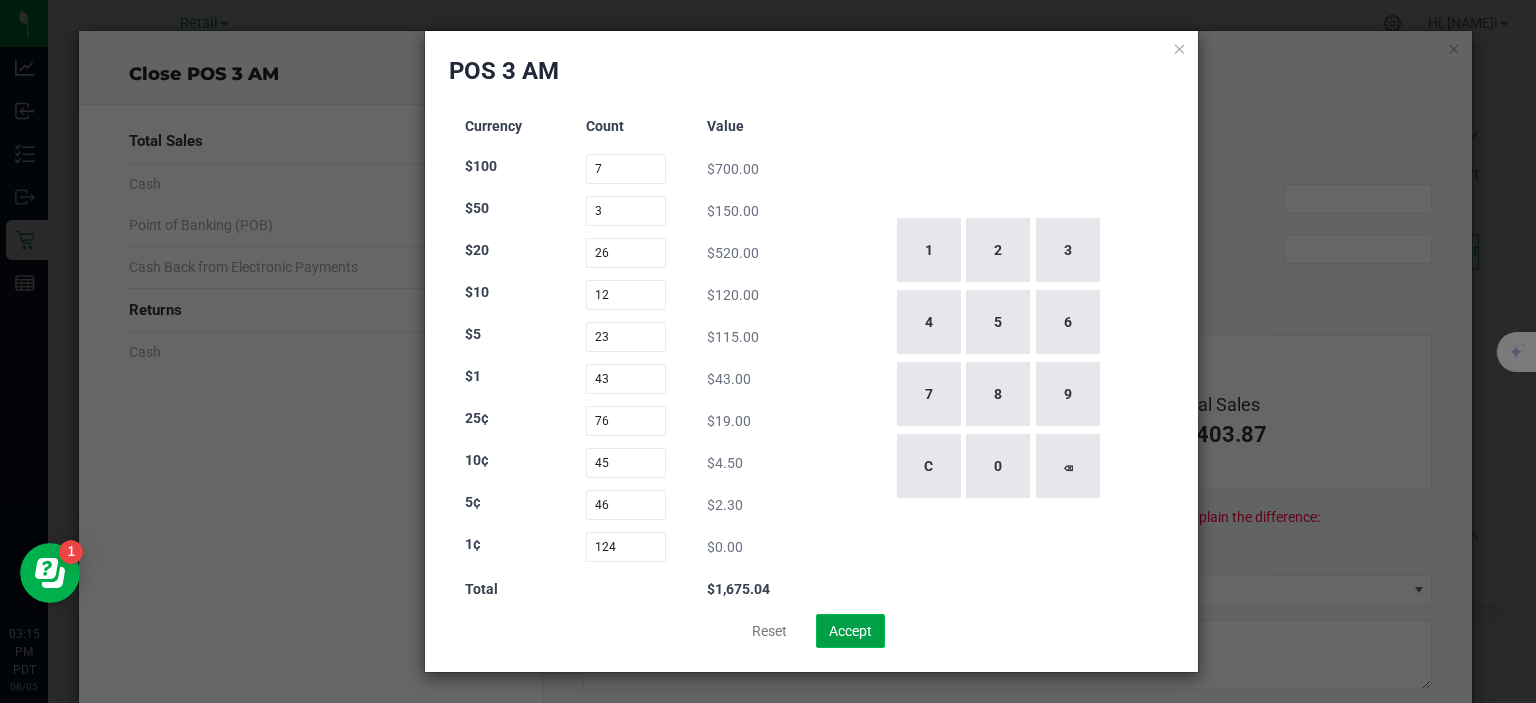 click on "Accept" 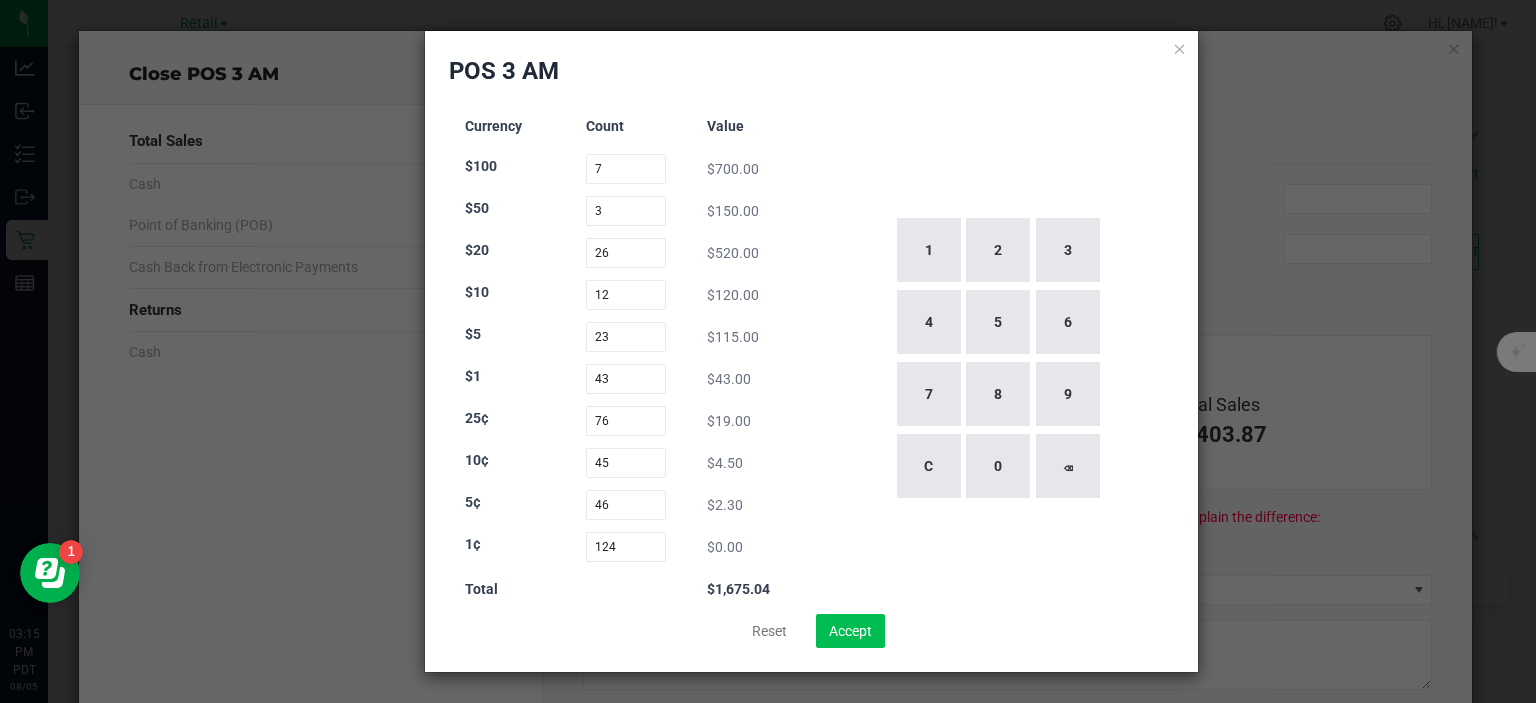 type on "$1,675.04" 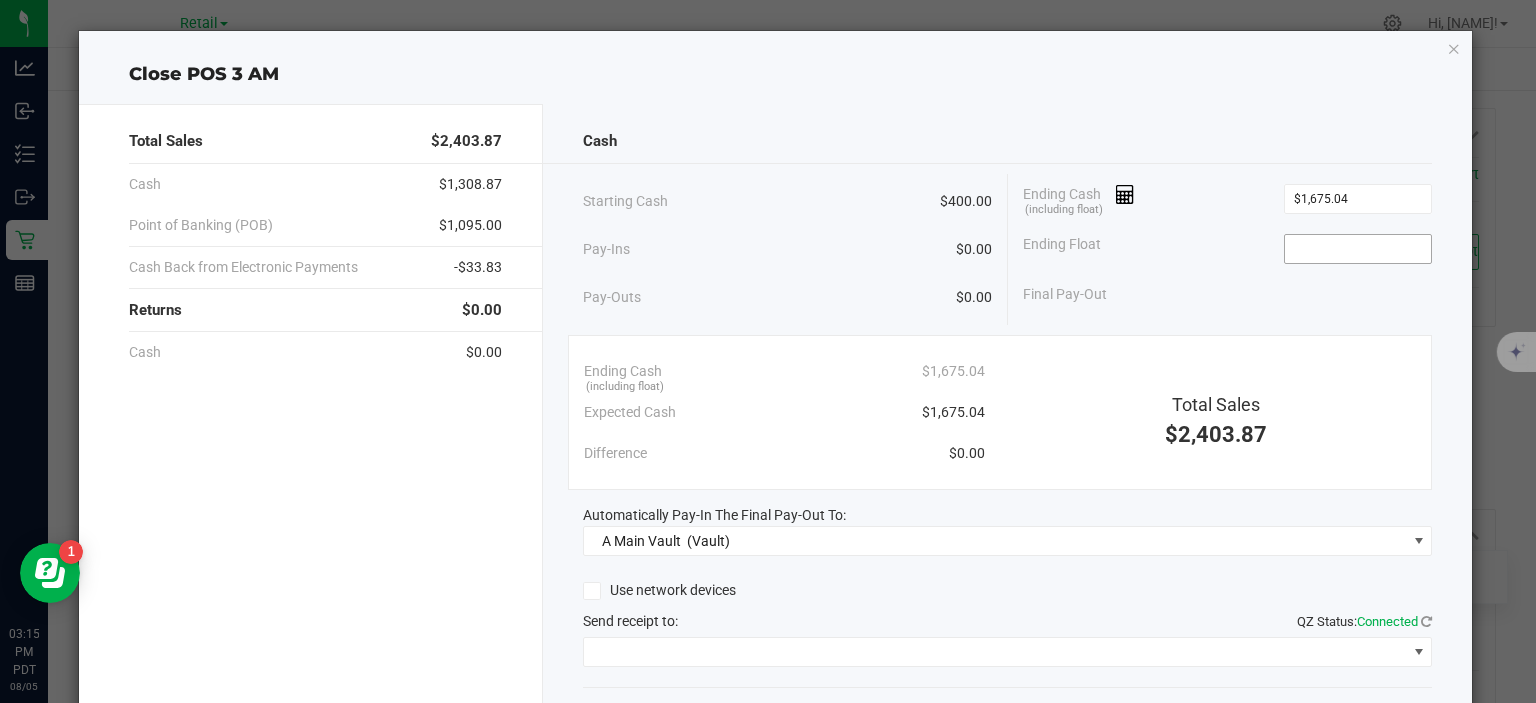 click at bounding box center (1358, 249) 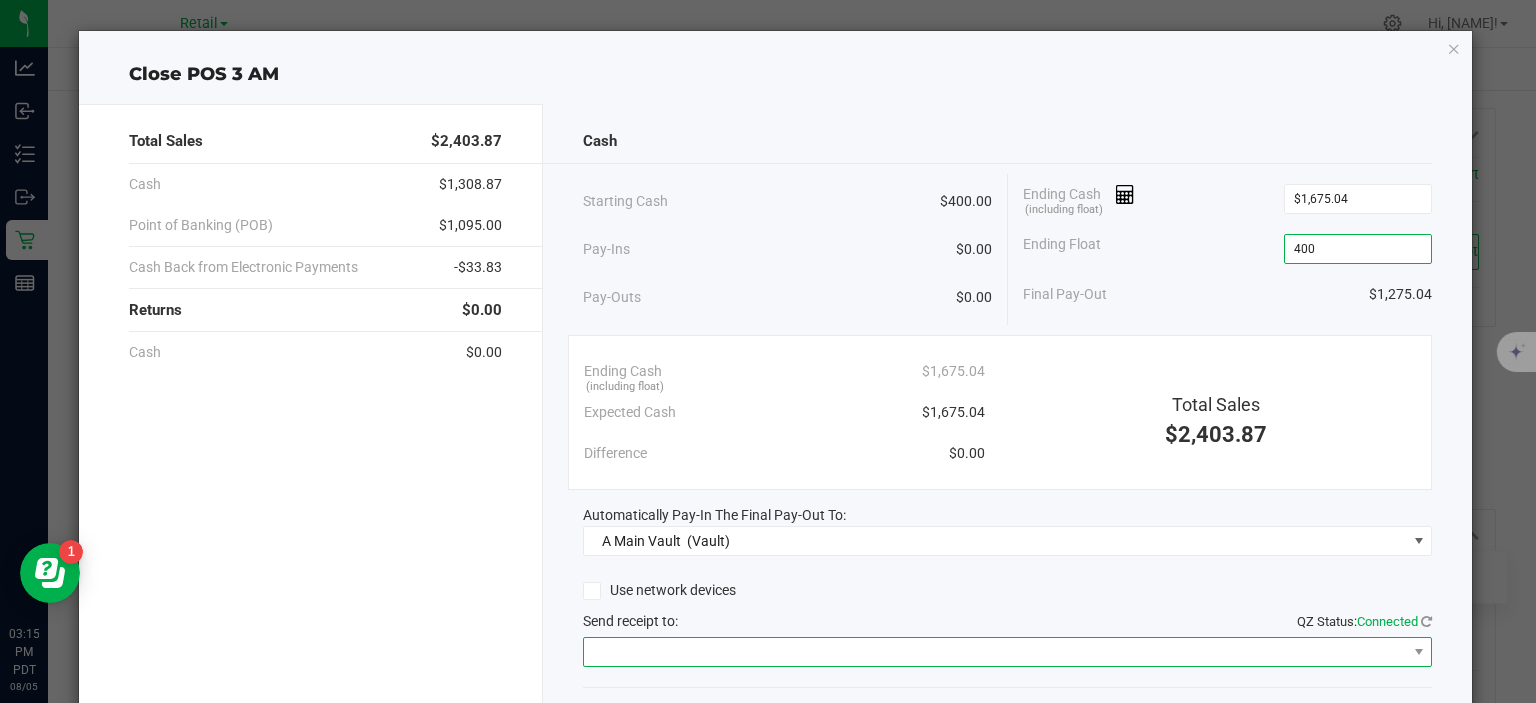 click at bounding box center (995, 652) 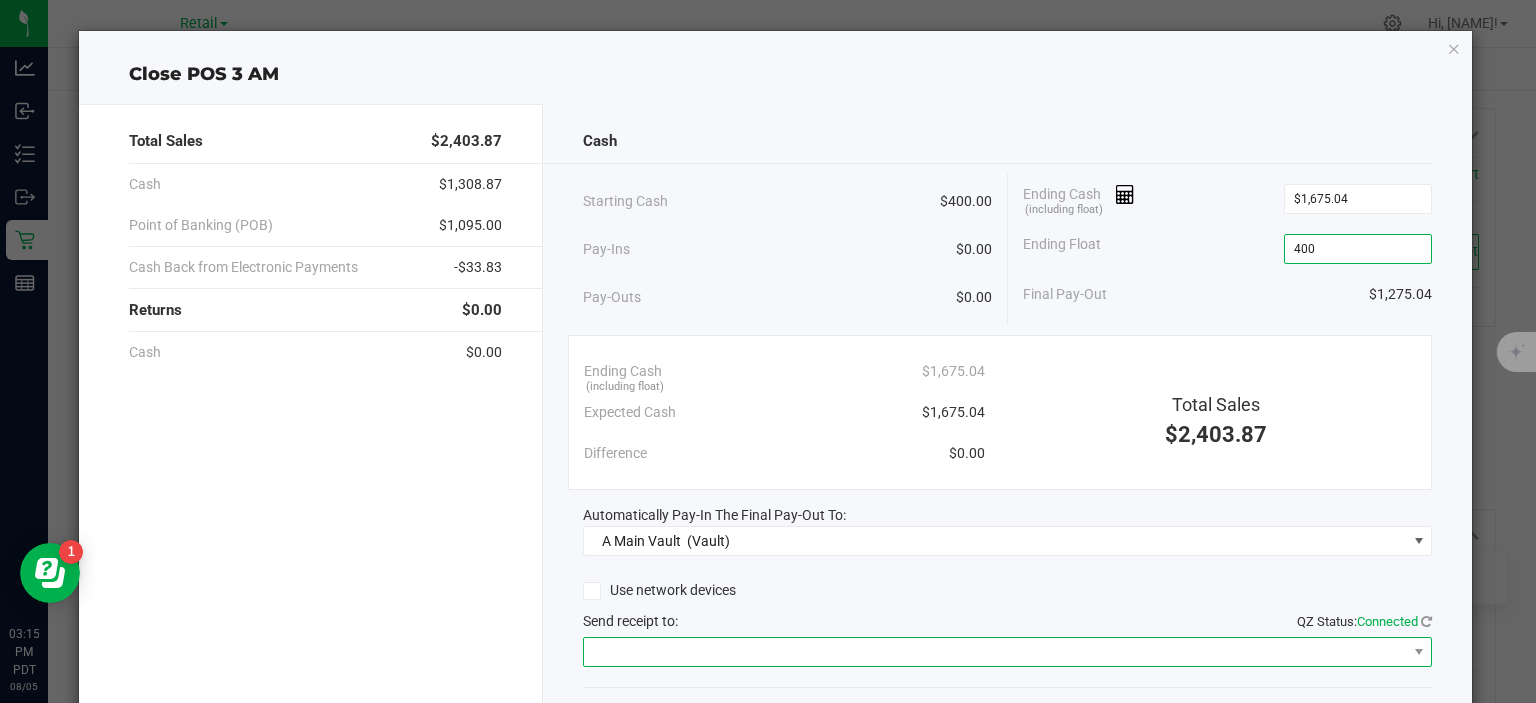 type on "$400.00" 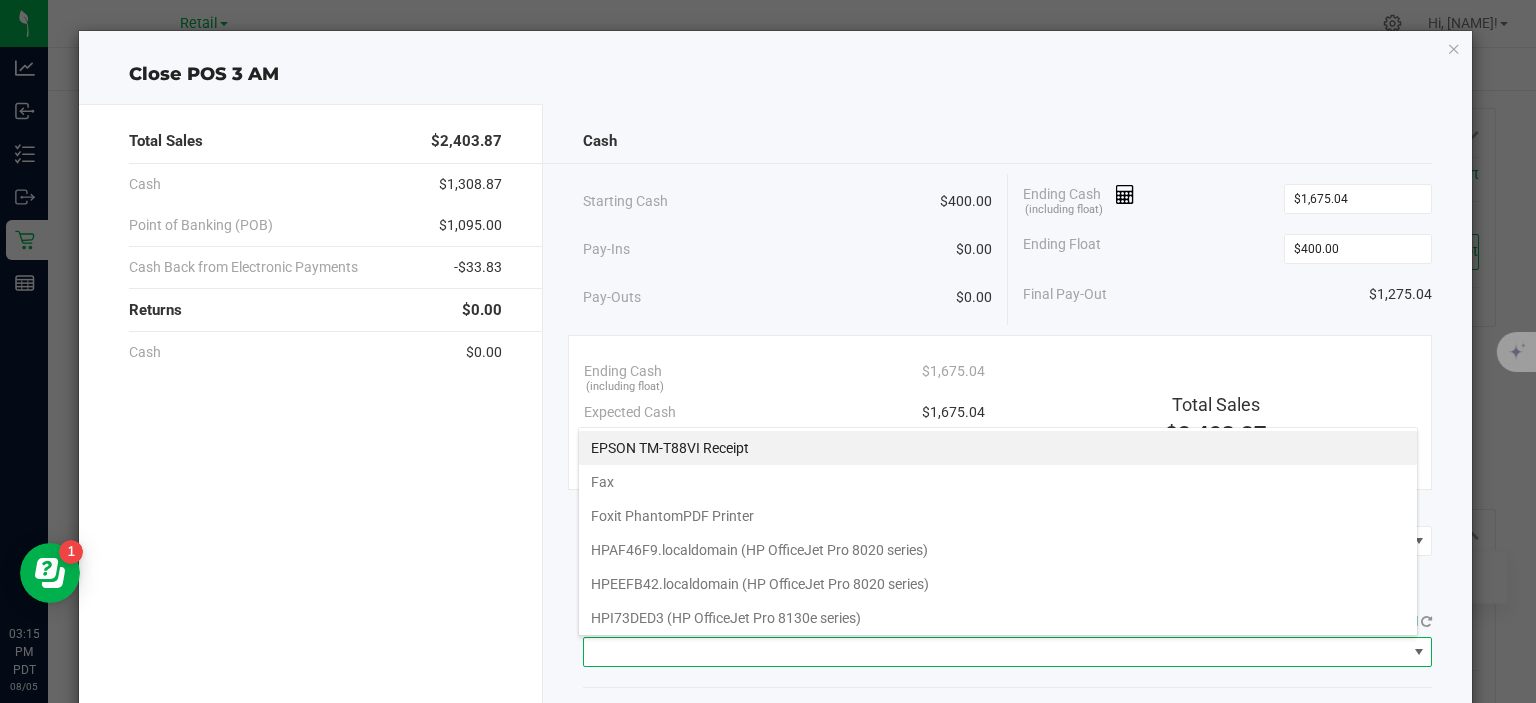 scroll, scrollTop: 99970, scrollLeft: 99159, axis: both 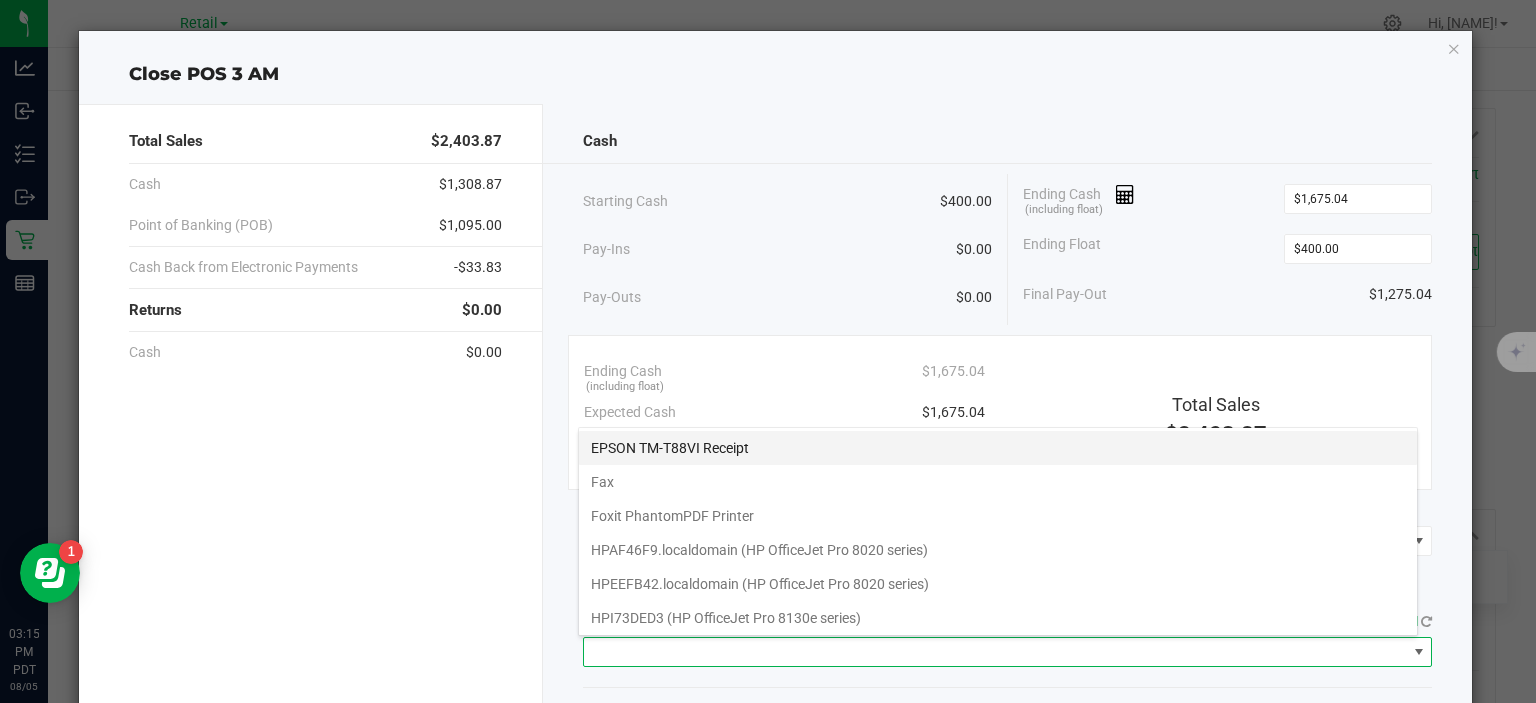 click on "EPSON TM-T88VI Receipt" at bounding box center (998, 448) 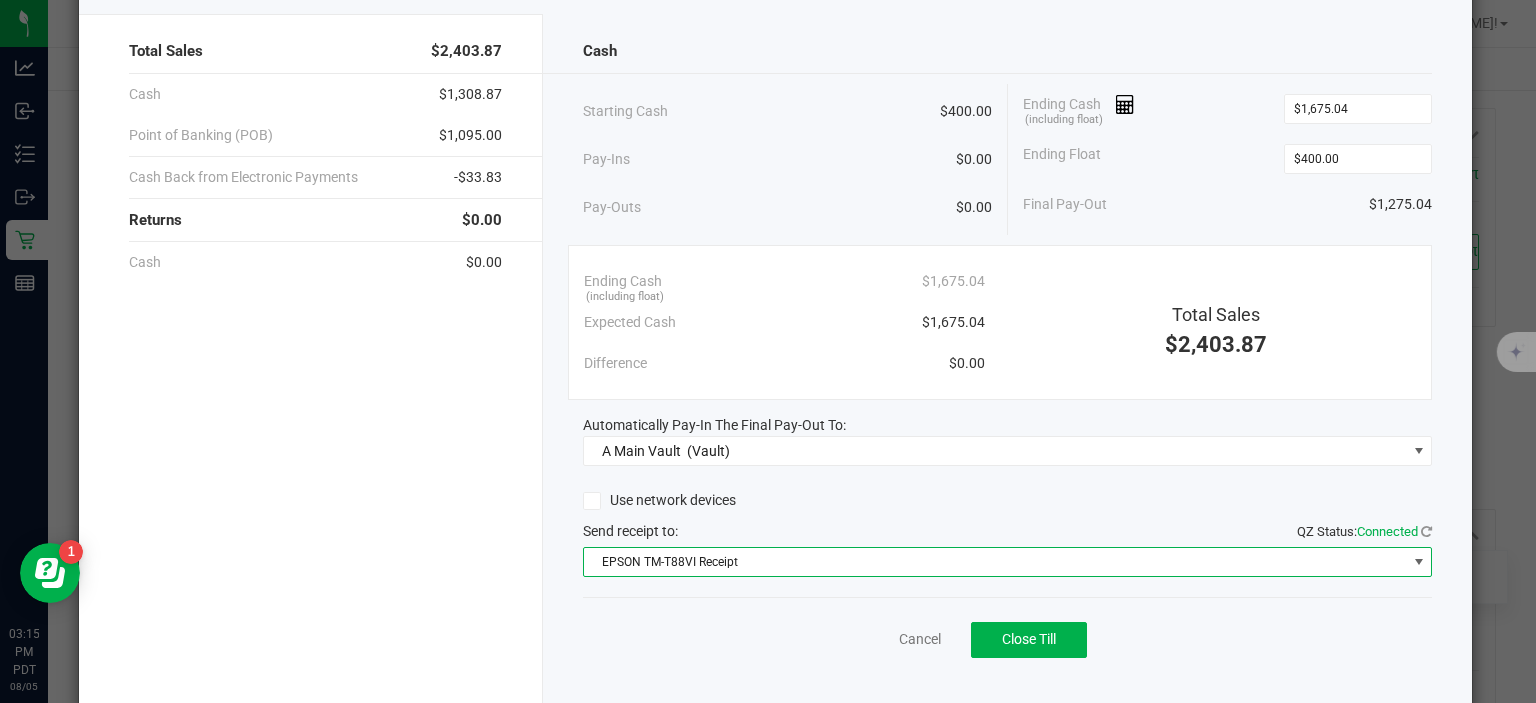scroll, scrollTop: 124, scrollLeft: 0, axis: vertical 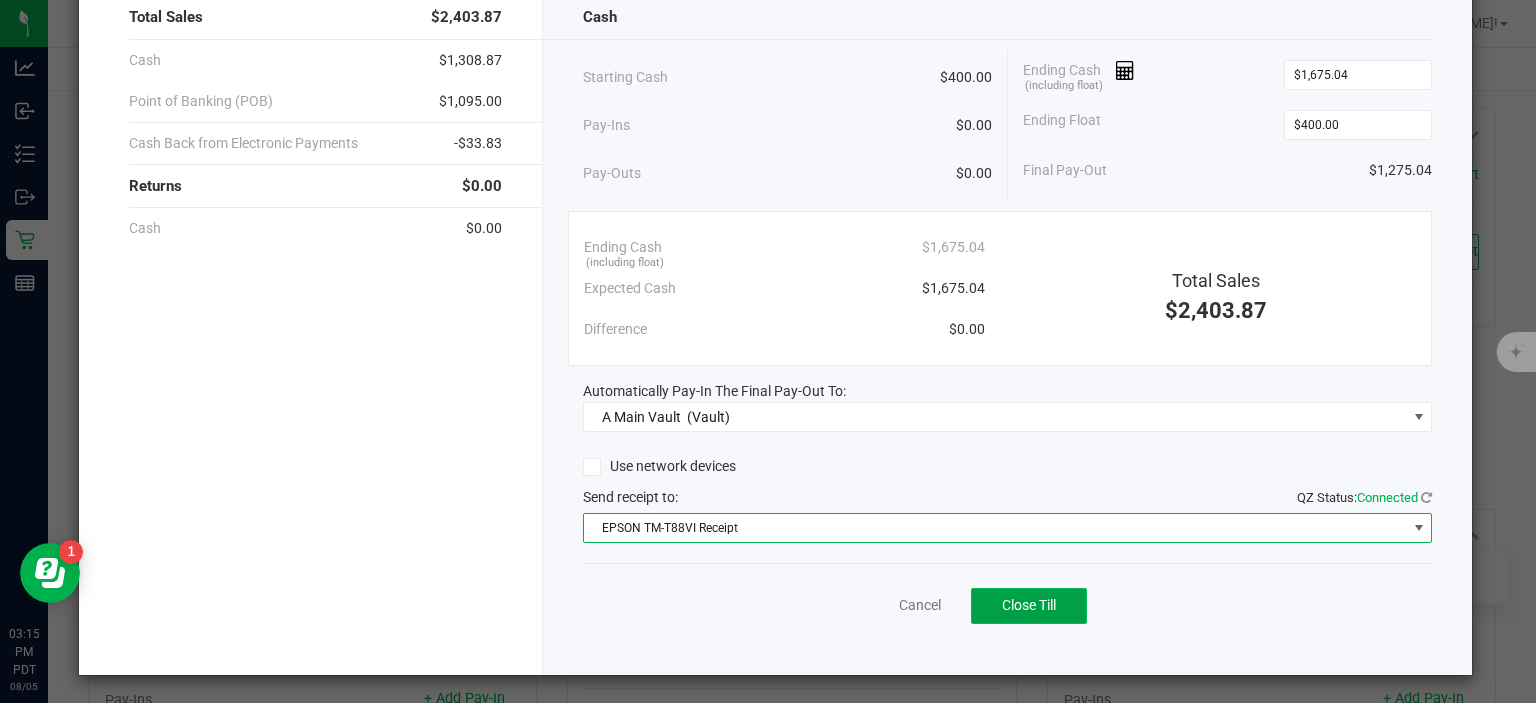 click on "Close Till" 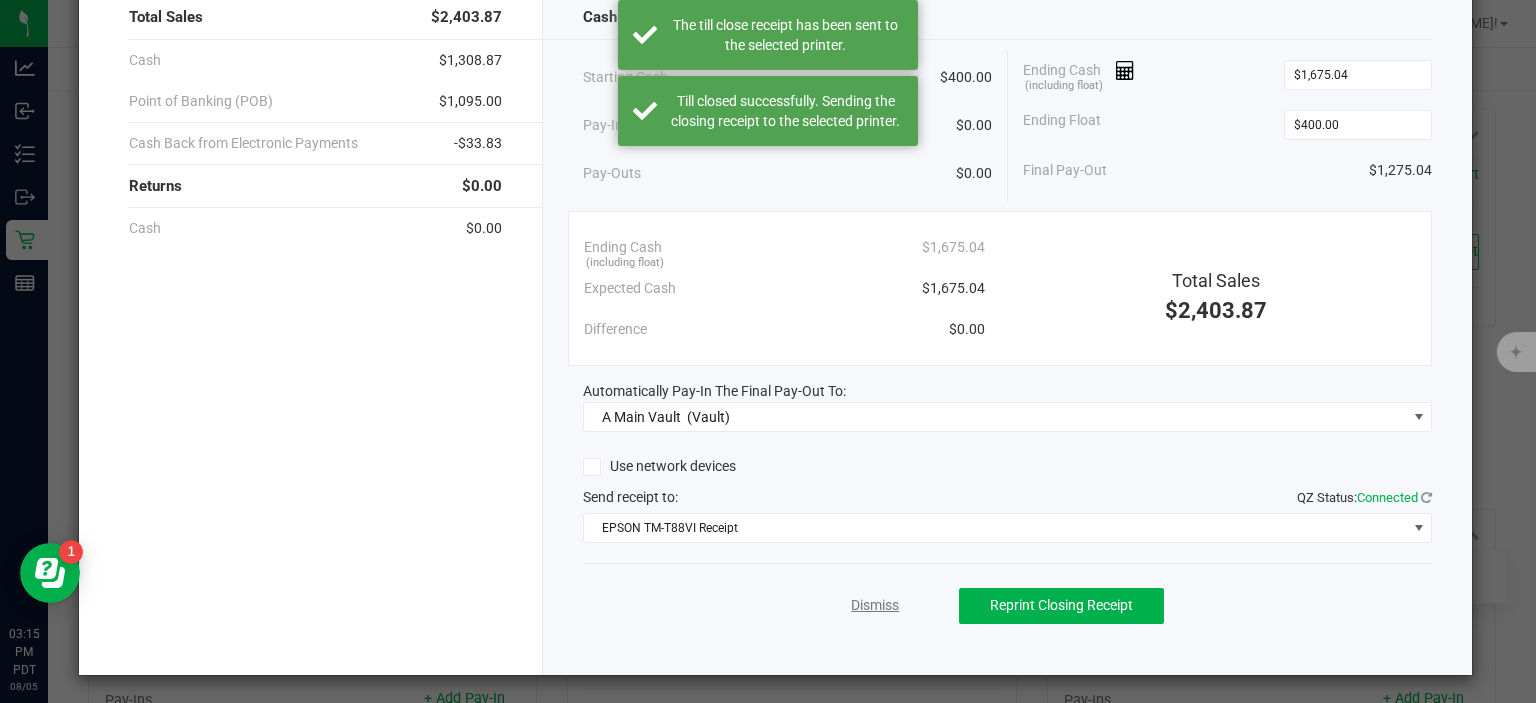 click on "Dismiss" 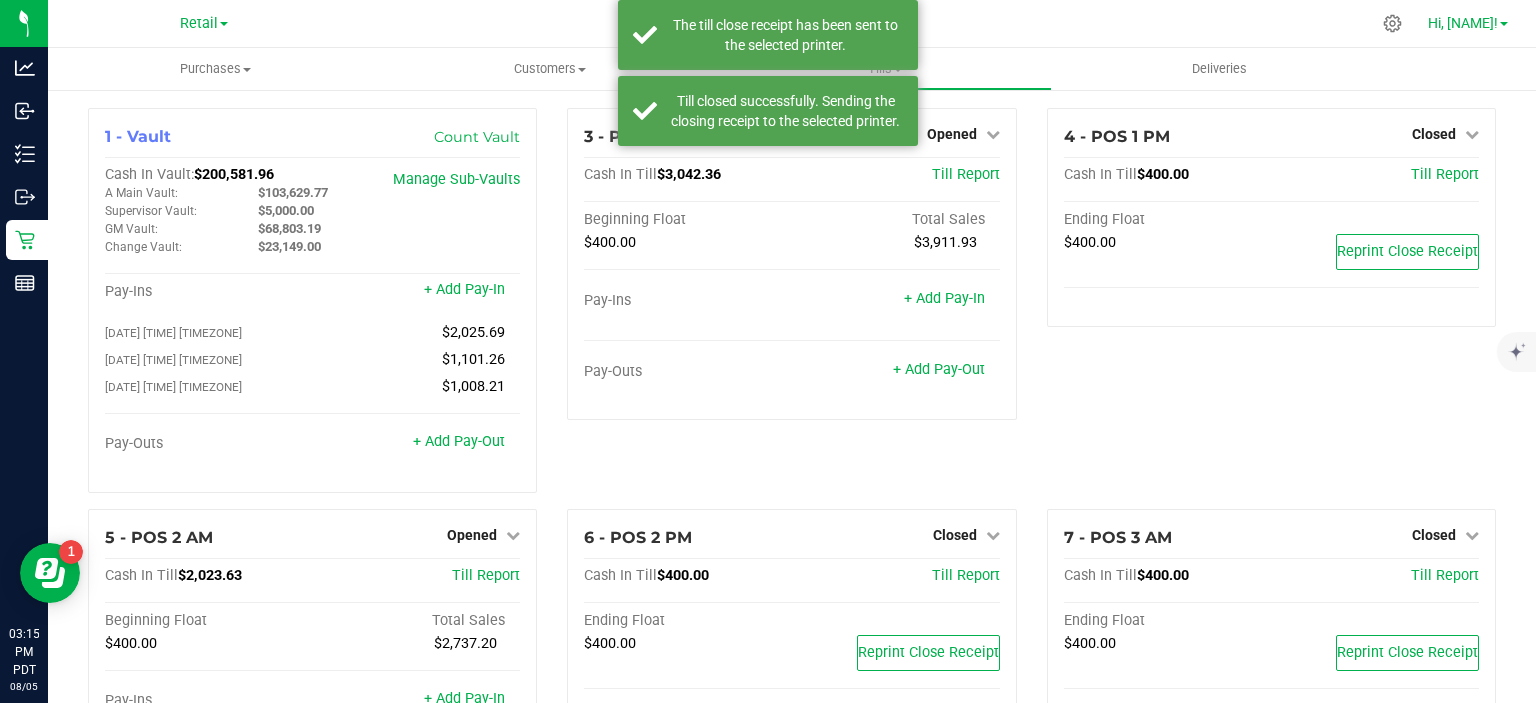 click at bounding box center (1504, 24) 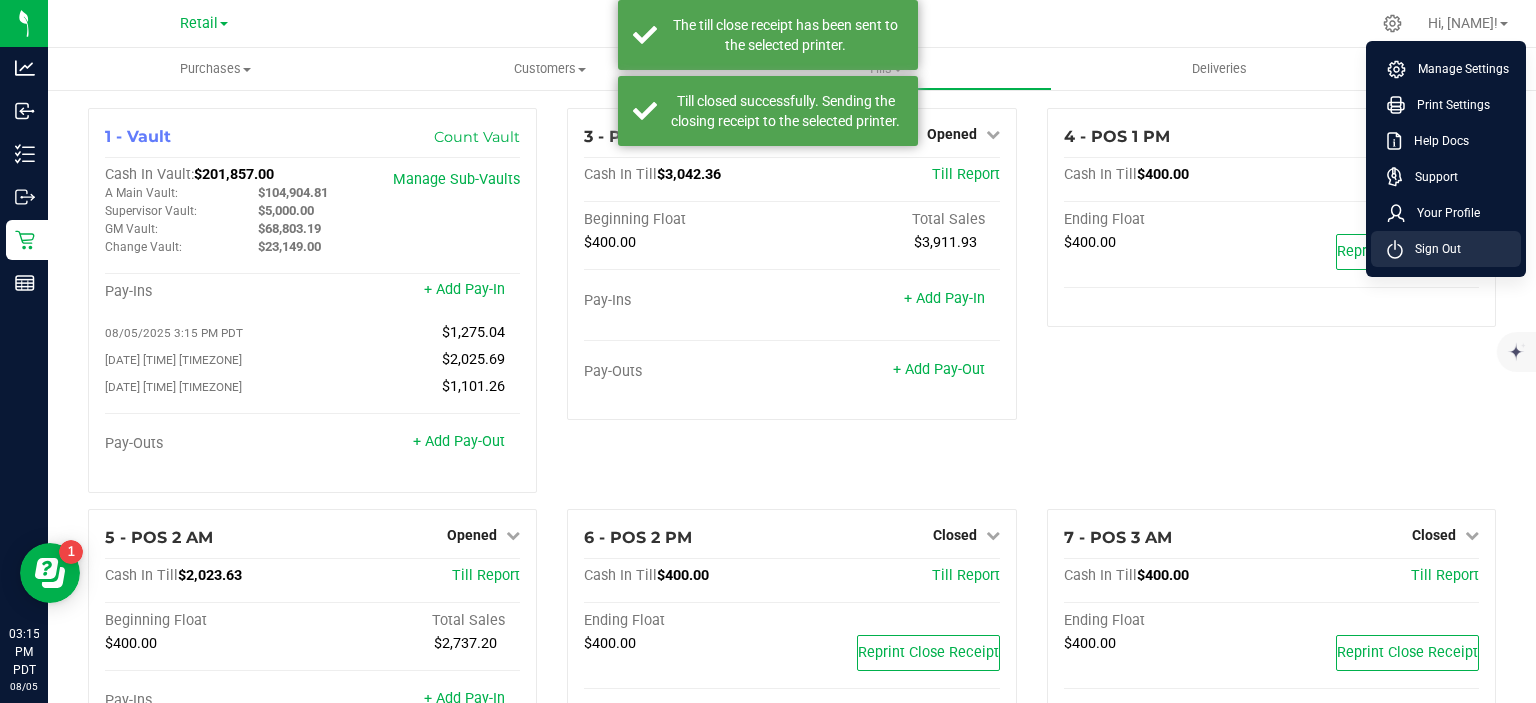 click on "Sign Out" at bounding box center (1432, 249) 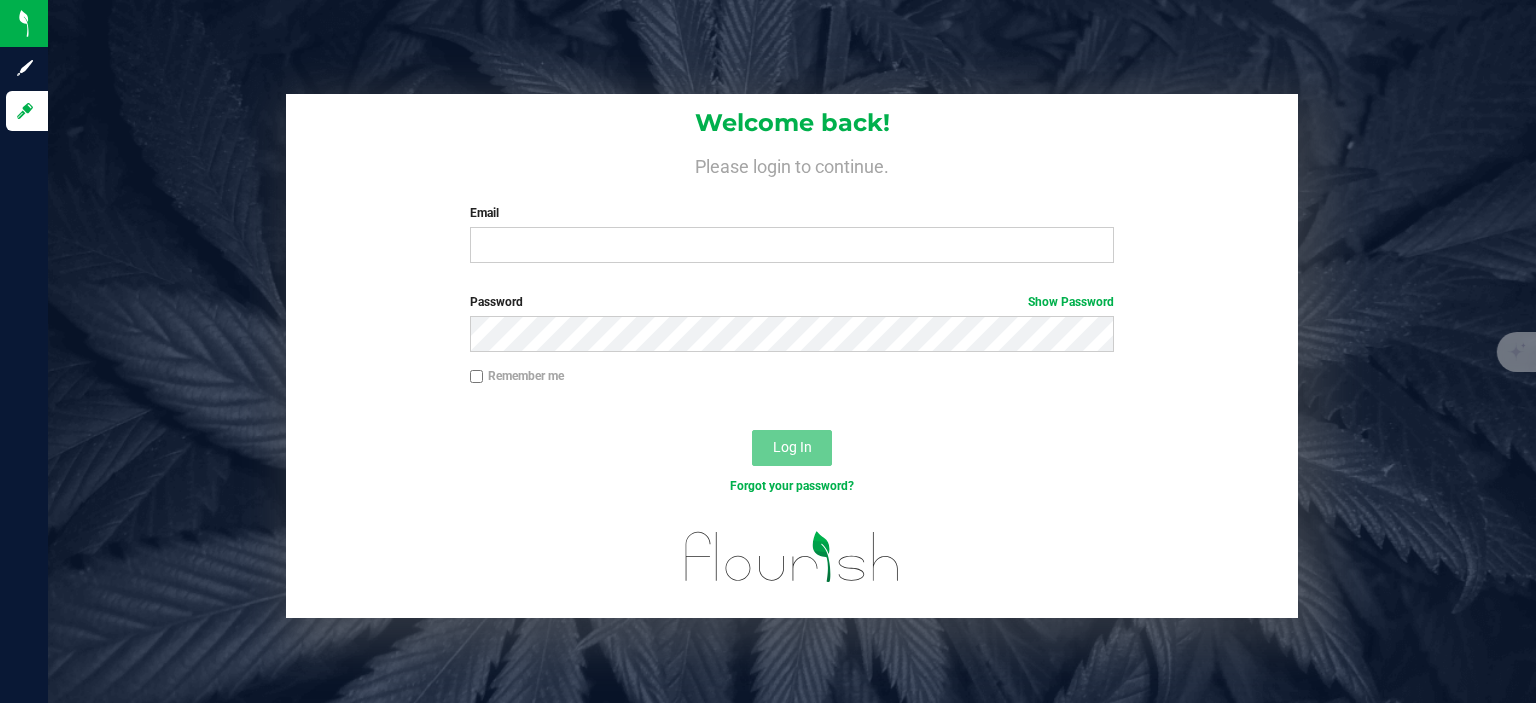 click on "Email" at bounding box center (792, 213) 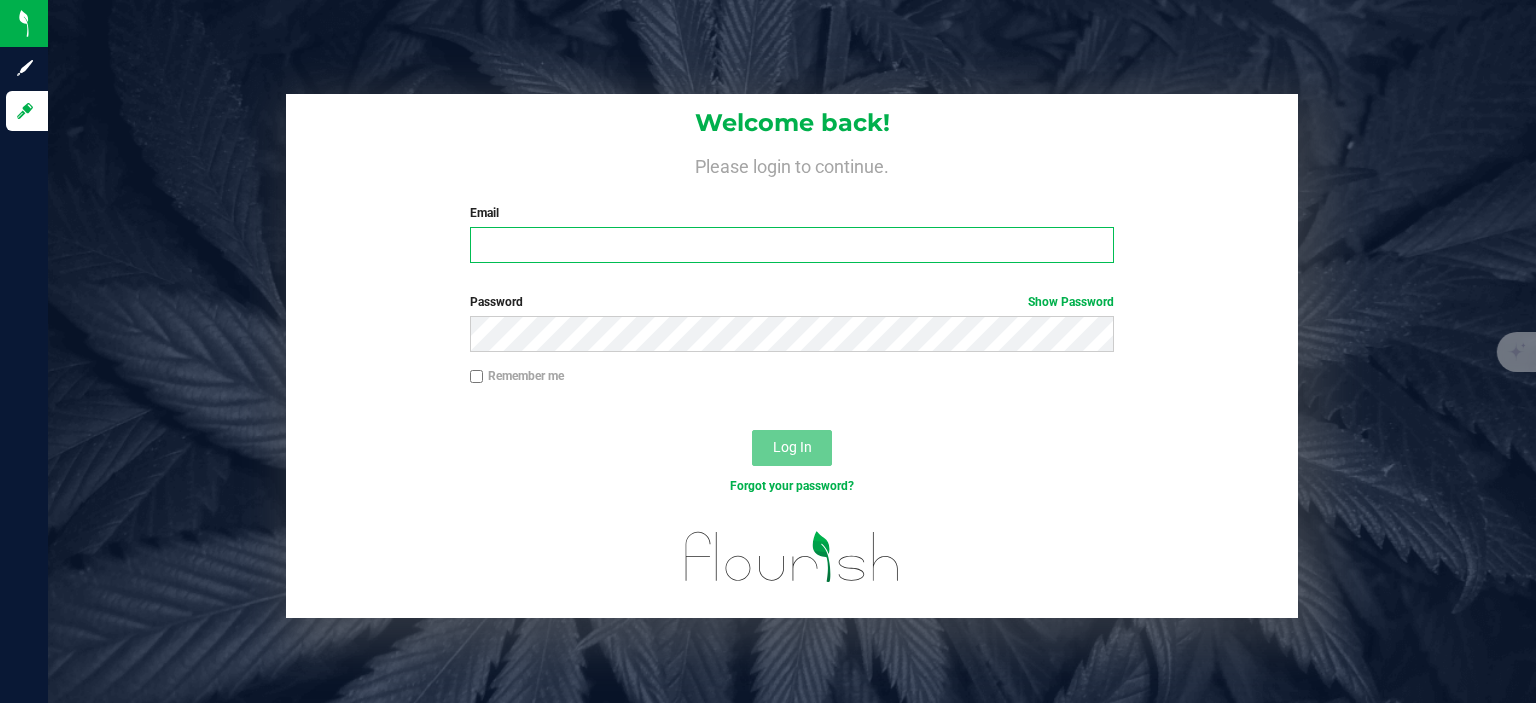 click on "Email" at bounding box center (792, 245) 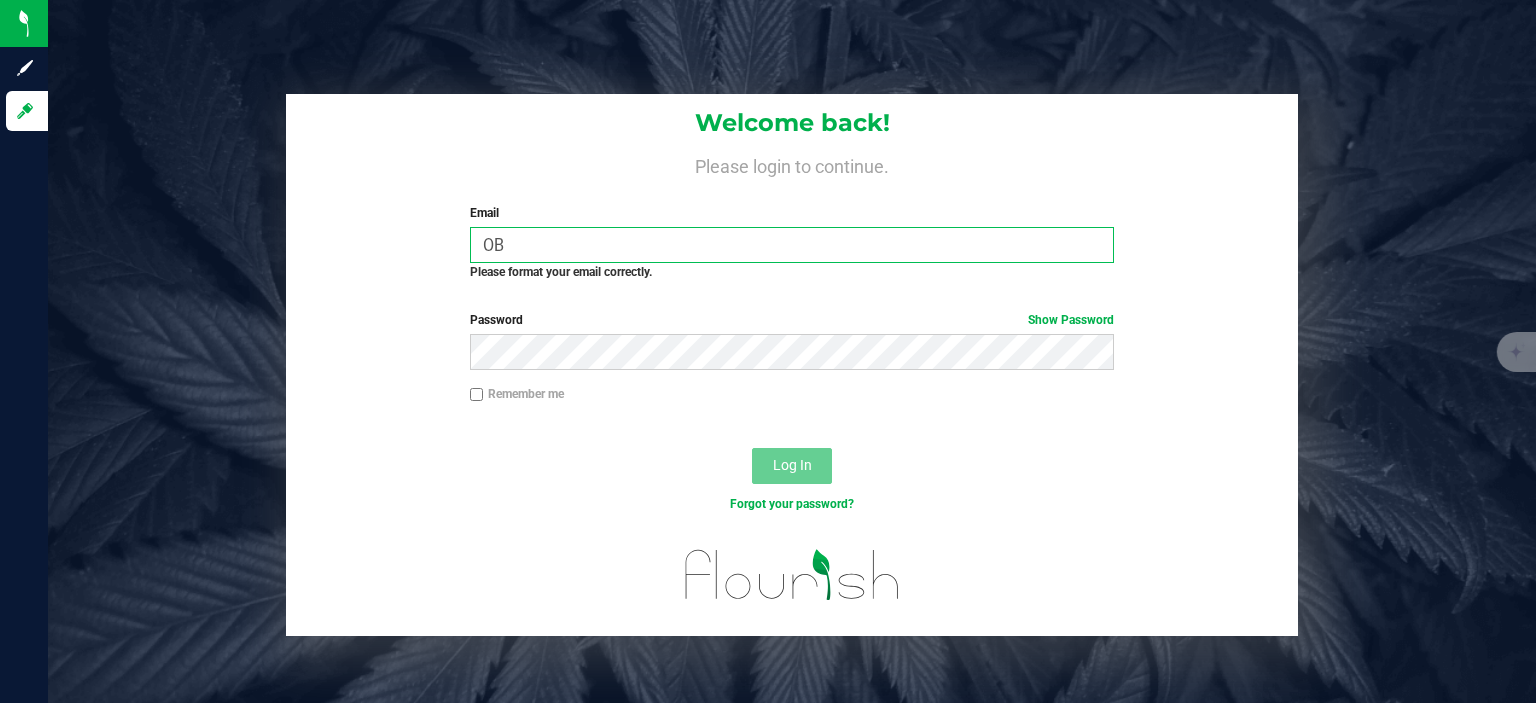 type on "O" 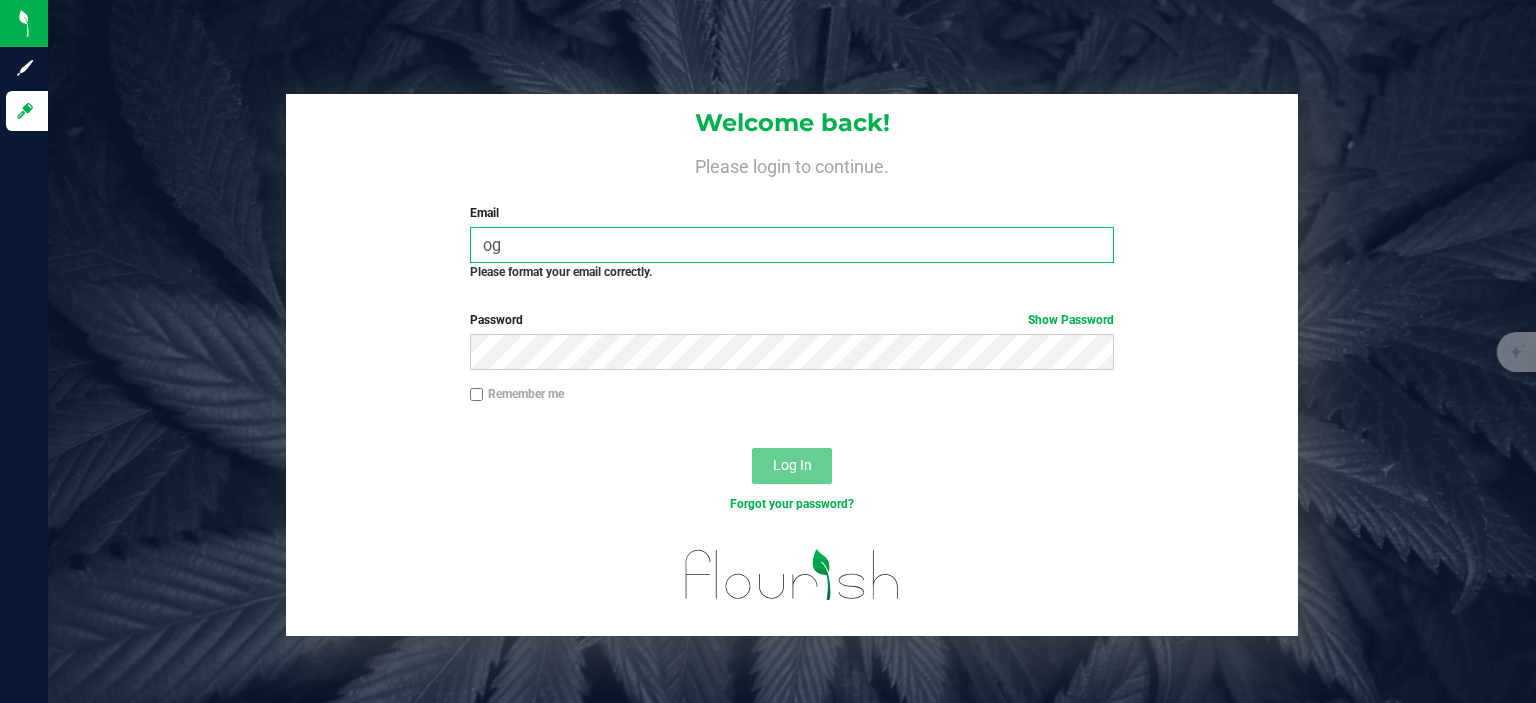 type on "o" 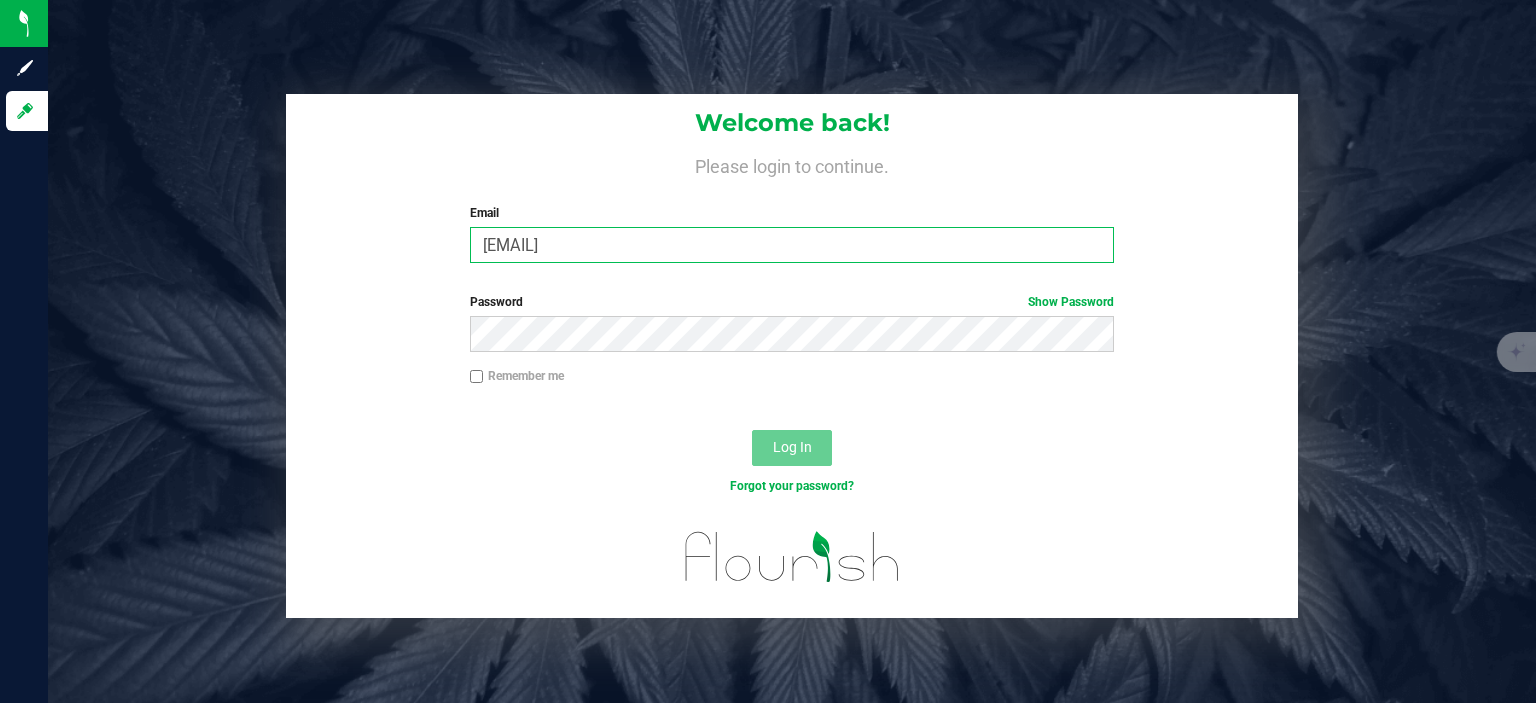 type on "[EMAIL]" 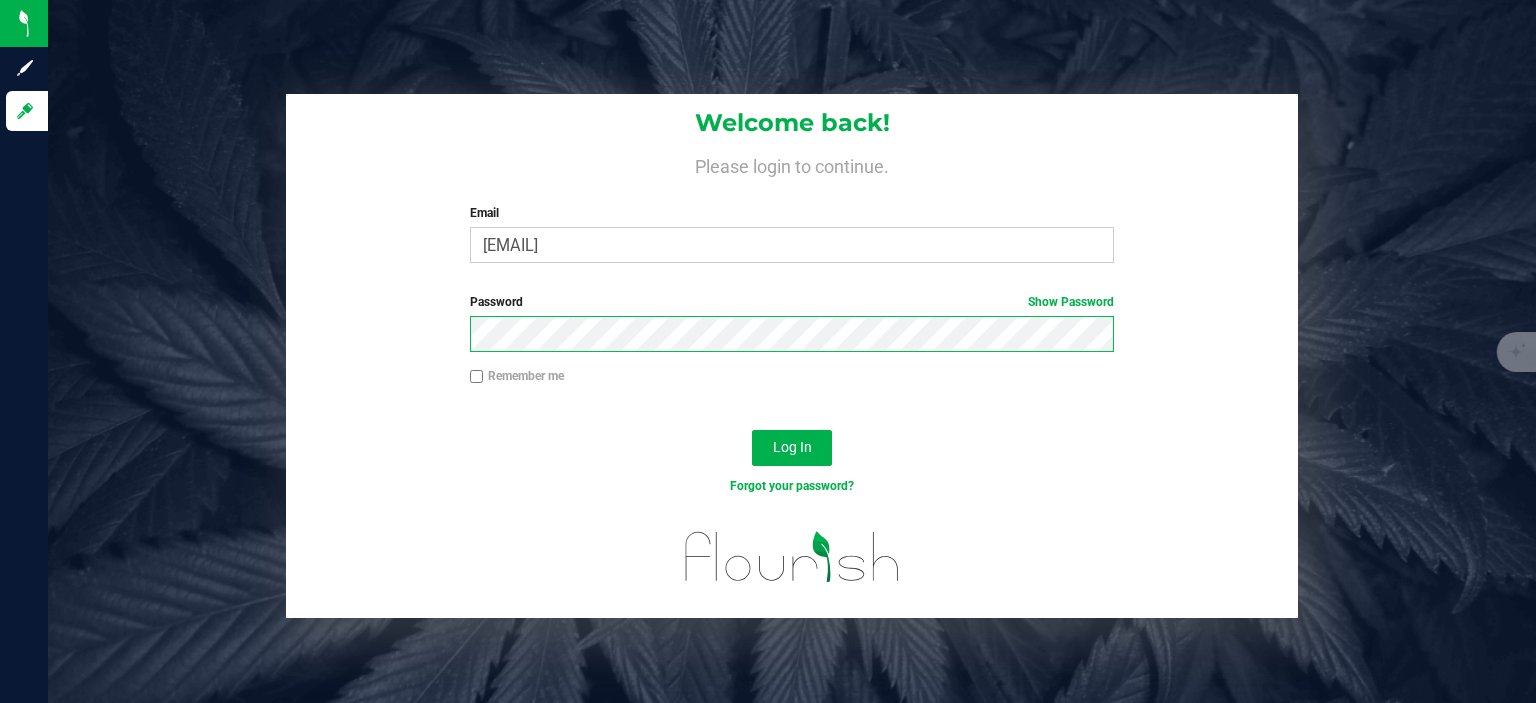 click on "Log In" at bounding box center [792, 448] 